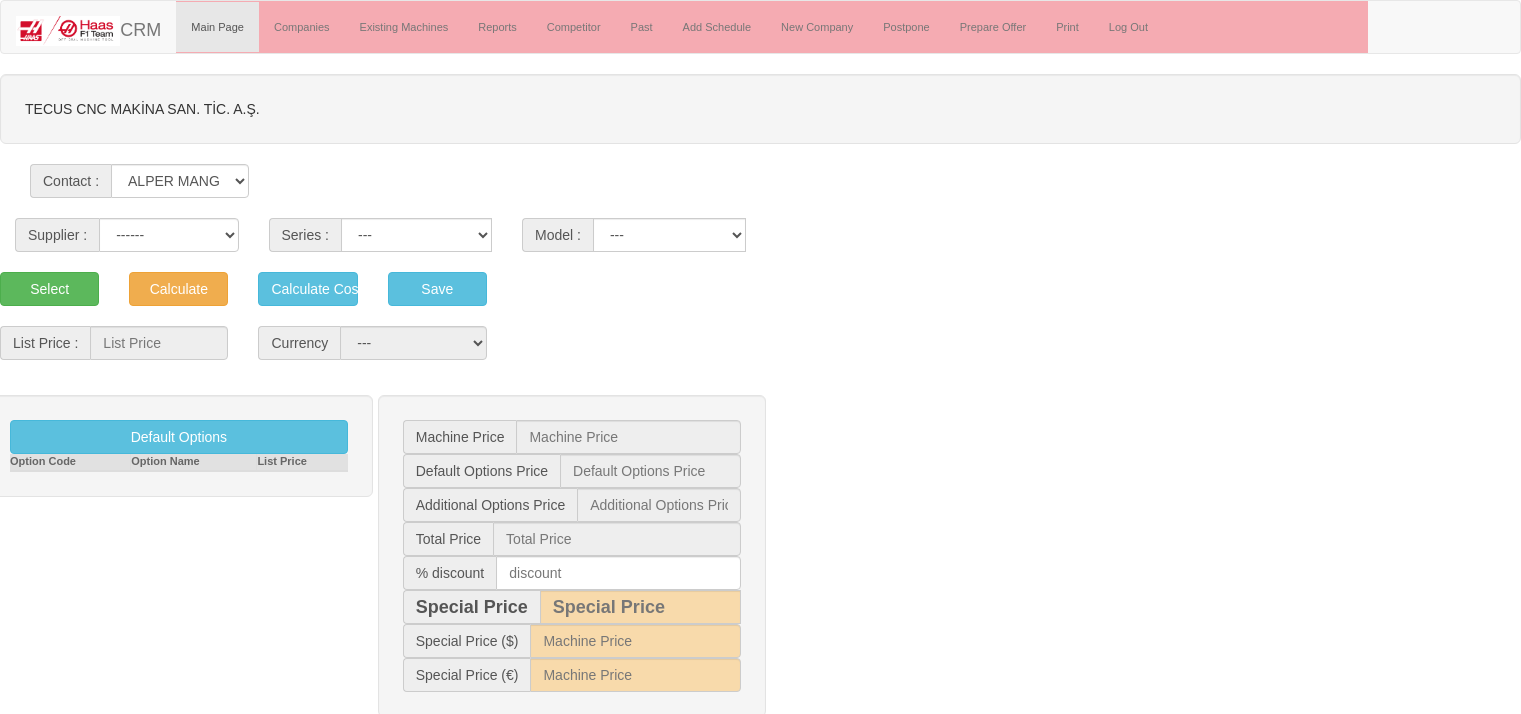 scroll, scrollTop: 0, scrollLeft: 0, axis: both 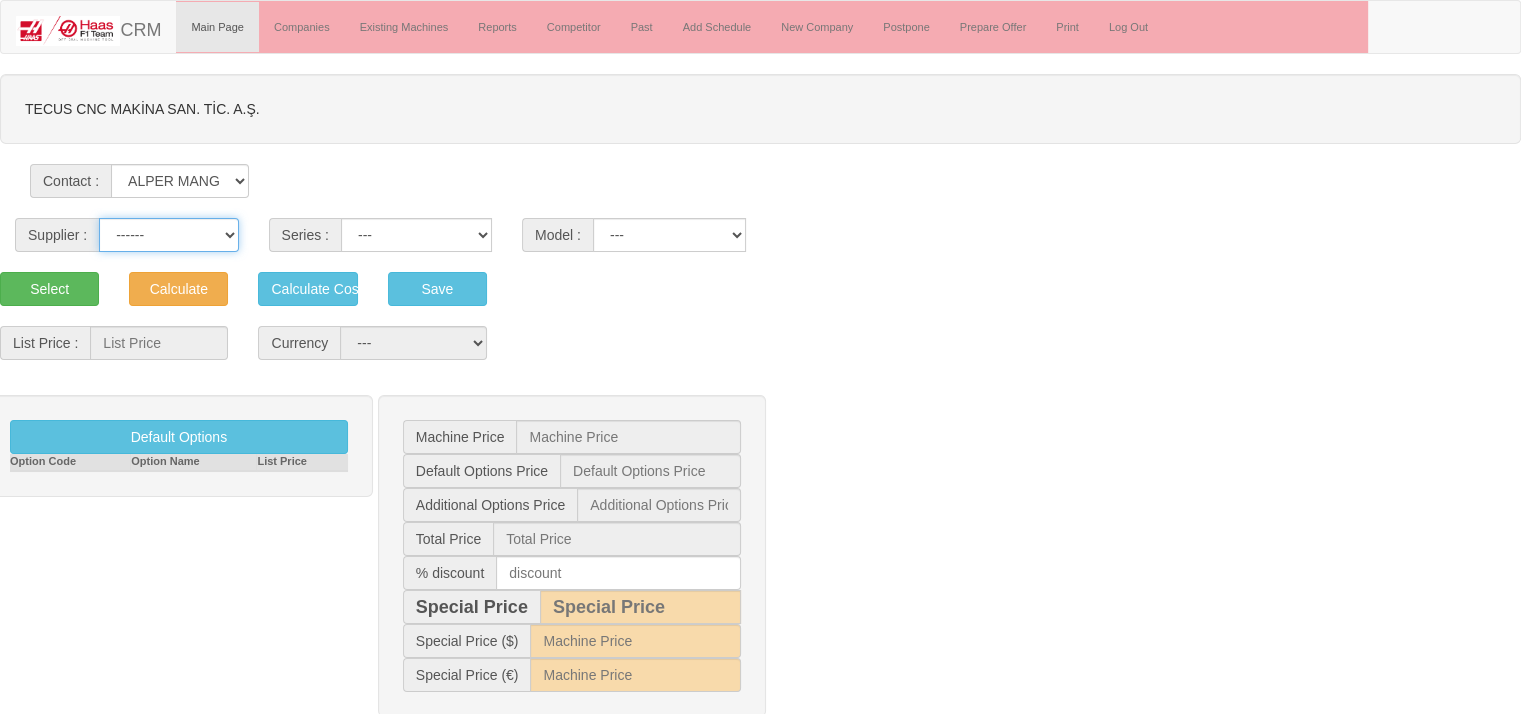 click on "------
HAAS
CANACA" at bounding box center (168, 235) 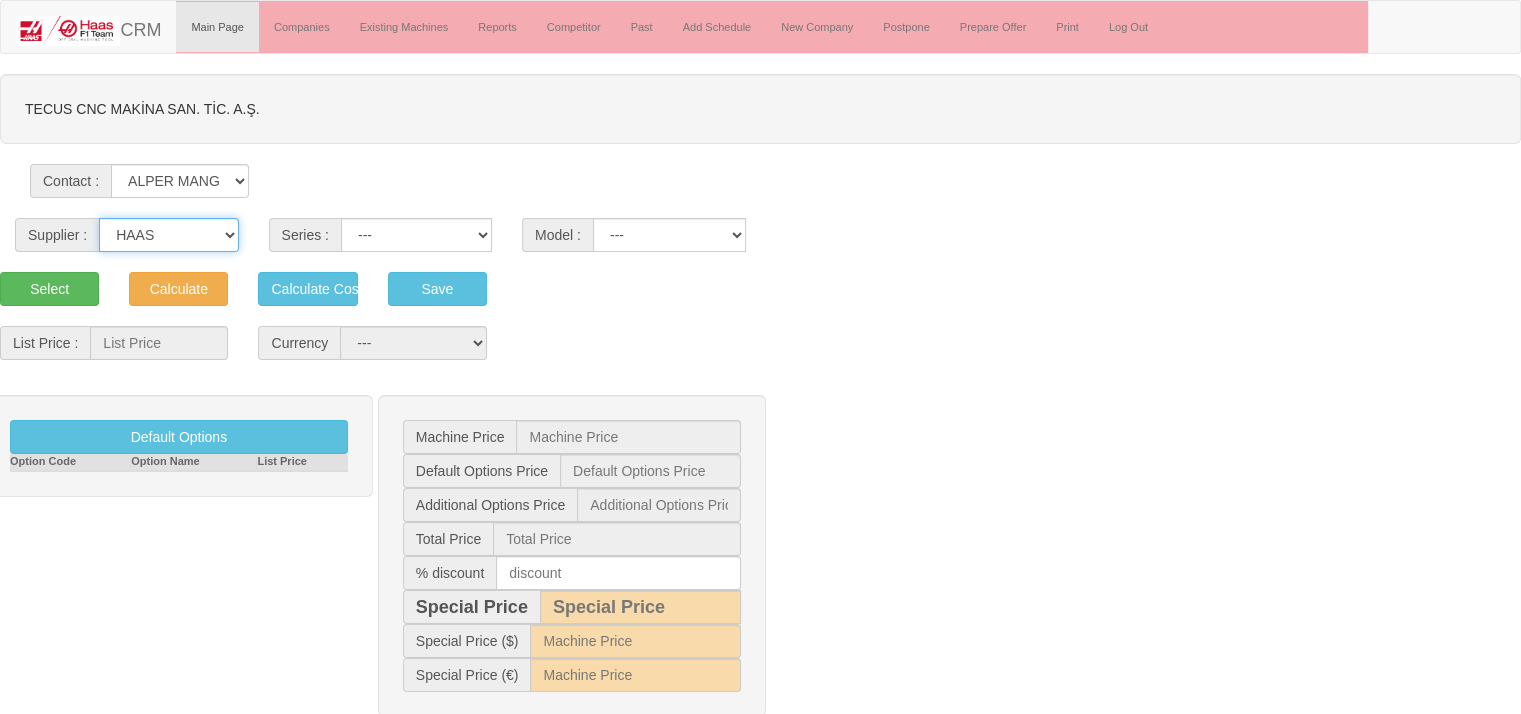 click on "------
HAAS
CANACA" at bounding box center (168, 235) 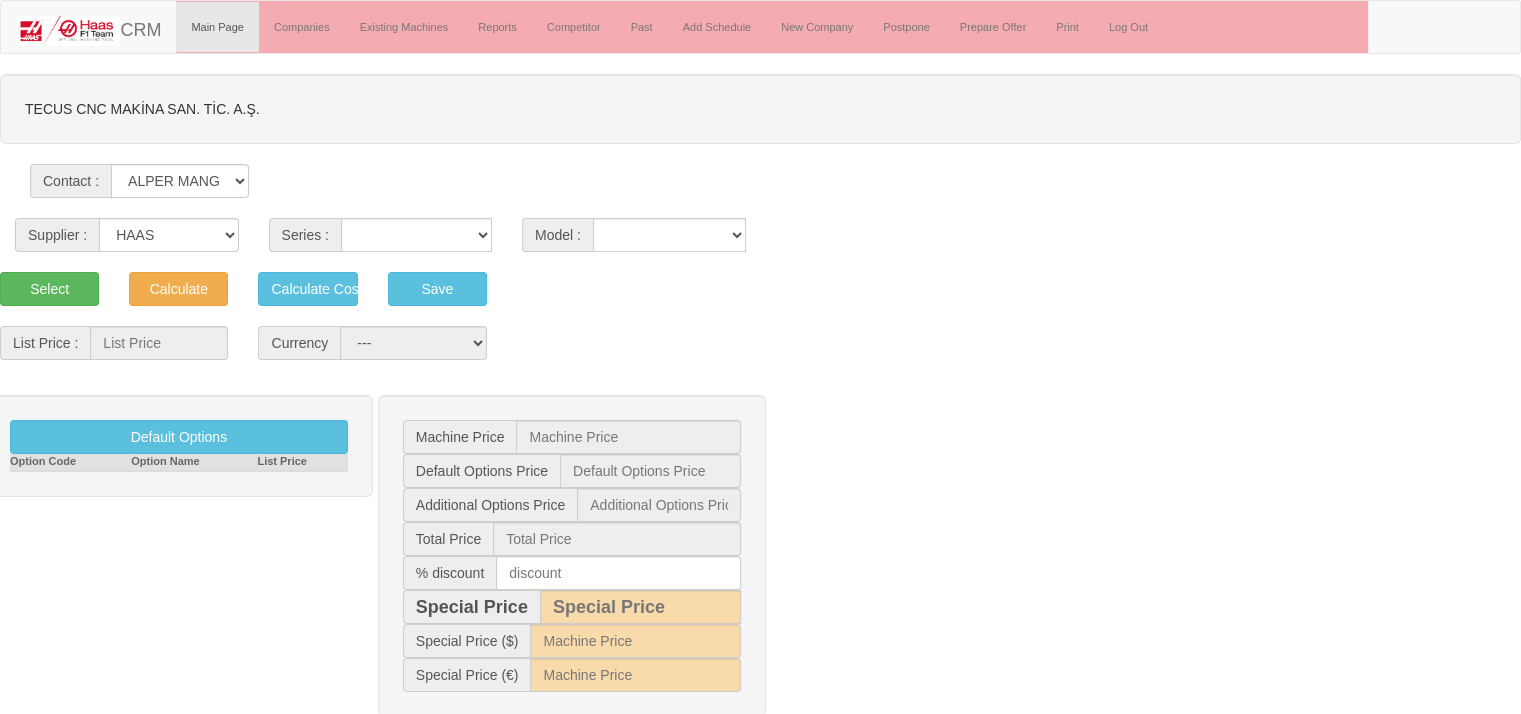 select on "1" 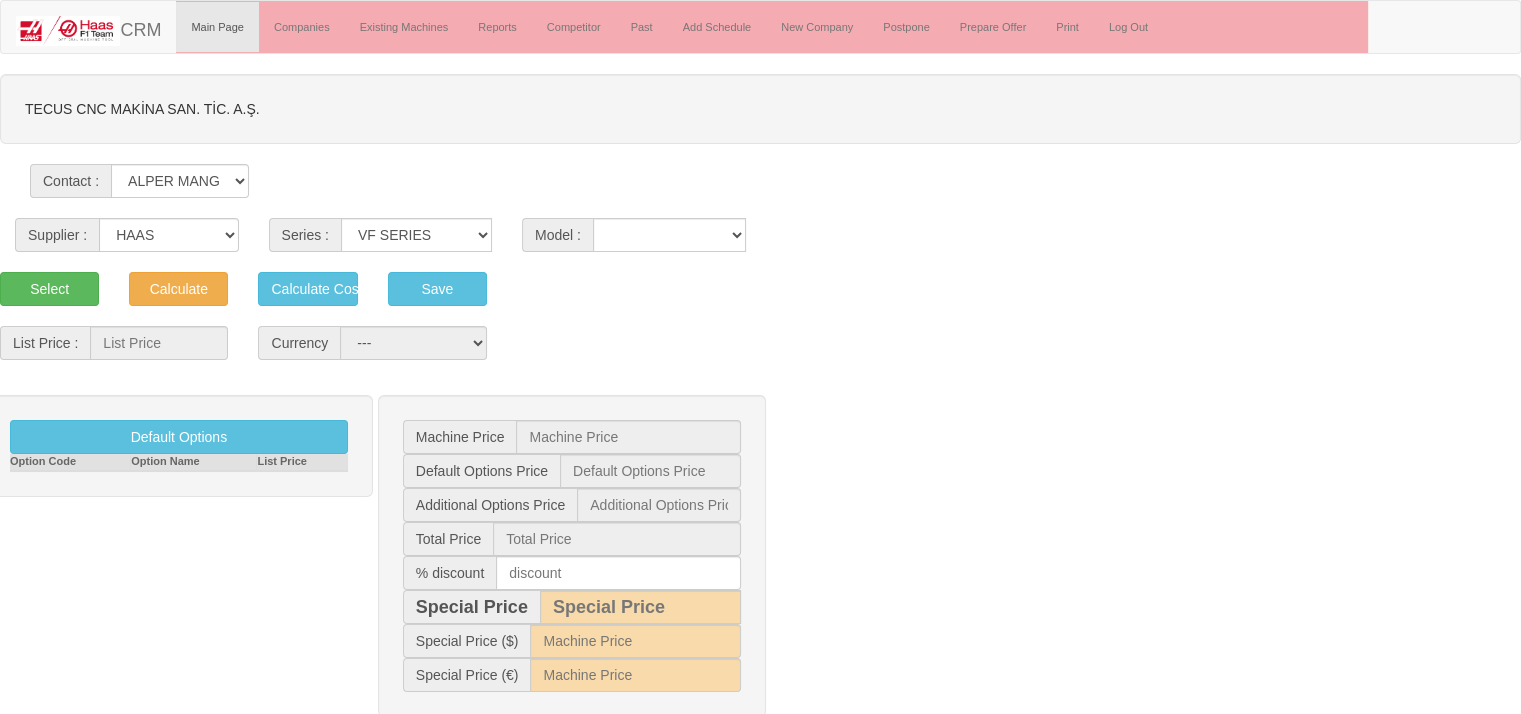 click on "VF SERIES
ST SERIES
UMC
EC SERIES
ADDITIONAL
TM SERIES
MINI SERIES
VM SERIES
VC SERIES
GM SERIES
VR SERIES
GR SERIES
VS SERIES
DC SERIES
TL SERIES
DS SERIES
CL SERIES
PARTS
DT SERIES" at bounding box center [416, 235] 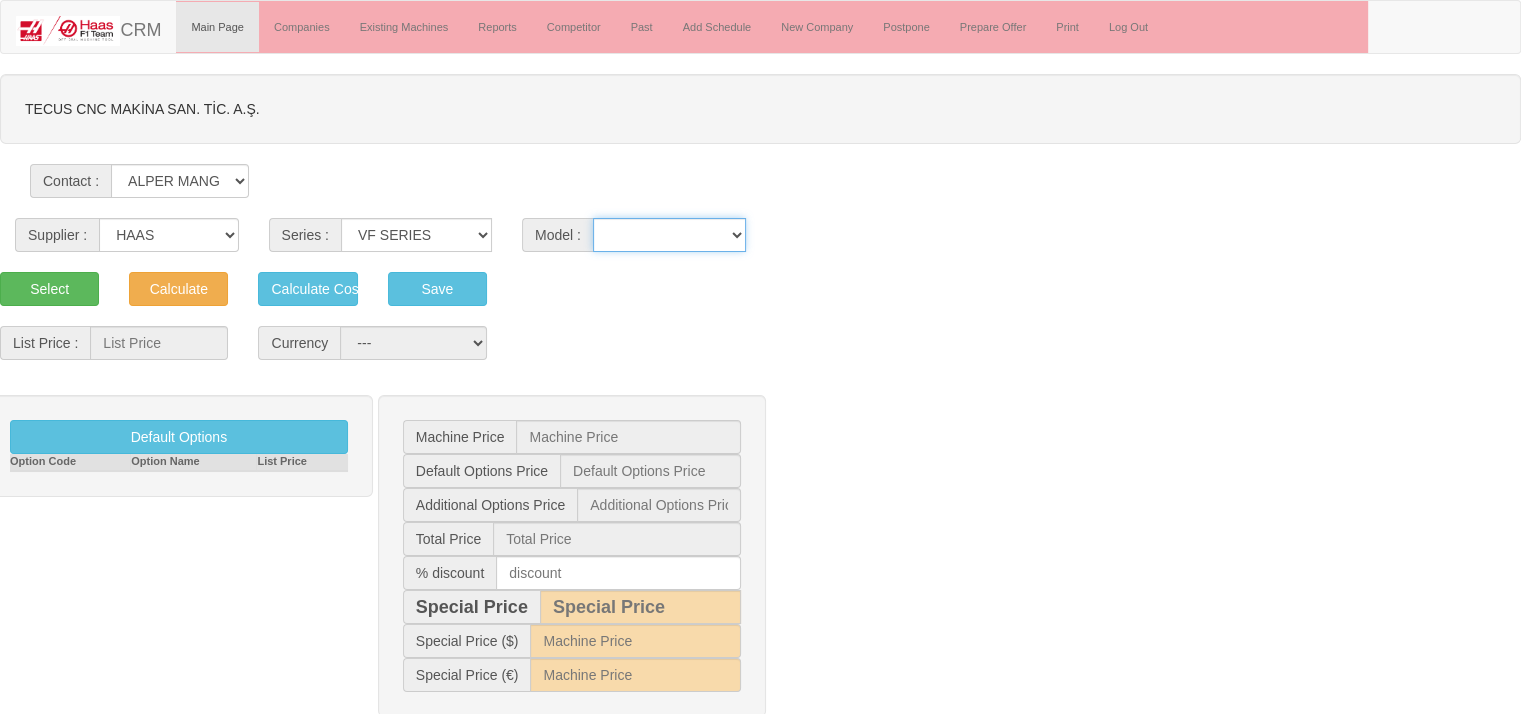 drag, startPoint x: 617, startPoint y: 237, endPoint x: 651, endPoint y: 97, distance: 144.06943 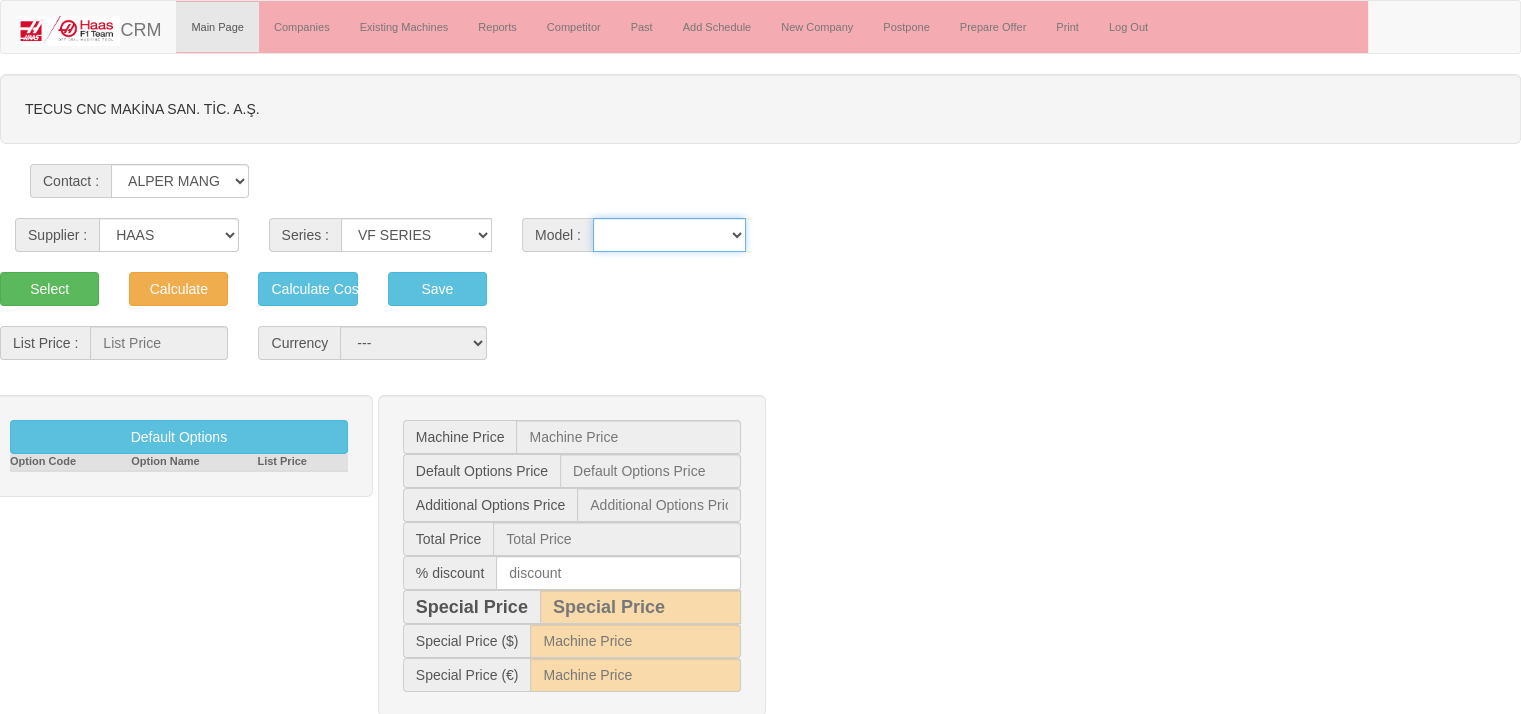 click on "VF-1
VF-10/40
VF-10/50
VF-11/40
VF-11/50
VF-12/40
VF-12/50
VF-14/40
VF-14/50
VF-2
VF-2SS
VF-2SSYT
VF-2TR
VF-2YT
VF-3
VF-3SS
VF-3SSYT
VF-3YT
VF-3YT/50
VF-4
VF-4SS
VF-5/40
VF-5/40TR
VF-5/40XT
VF-5/50
VF-5/50TR
VF-5/50XT
VF-5SS
VF-6/40
VF-6/40TR
VF-6/50
VF-6/50TR
VF-6SS
VF-7/40
VF-7/50
VF-8/40
VF-8/50
VF-9/40
VF-9/50" at bounding box center (669, 235) 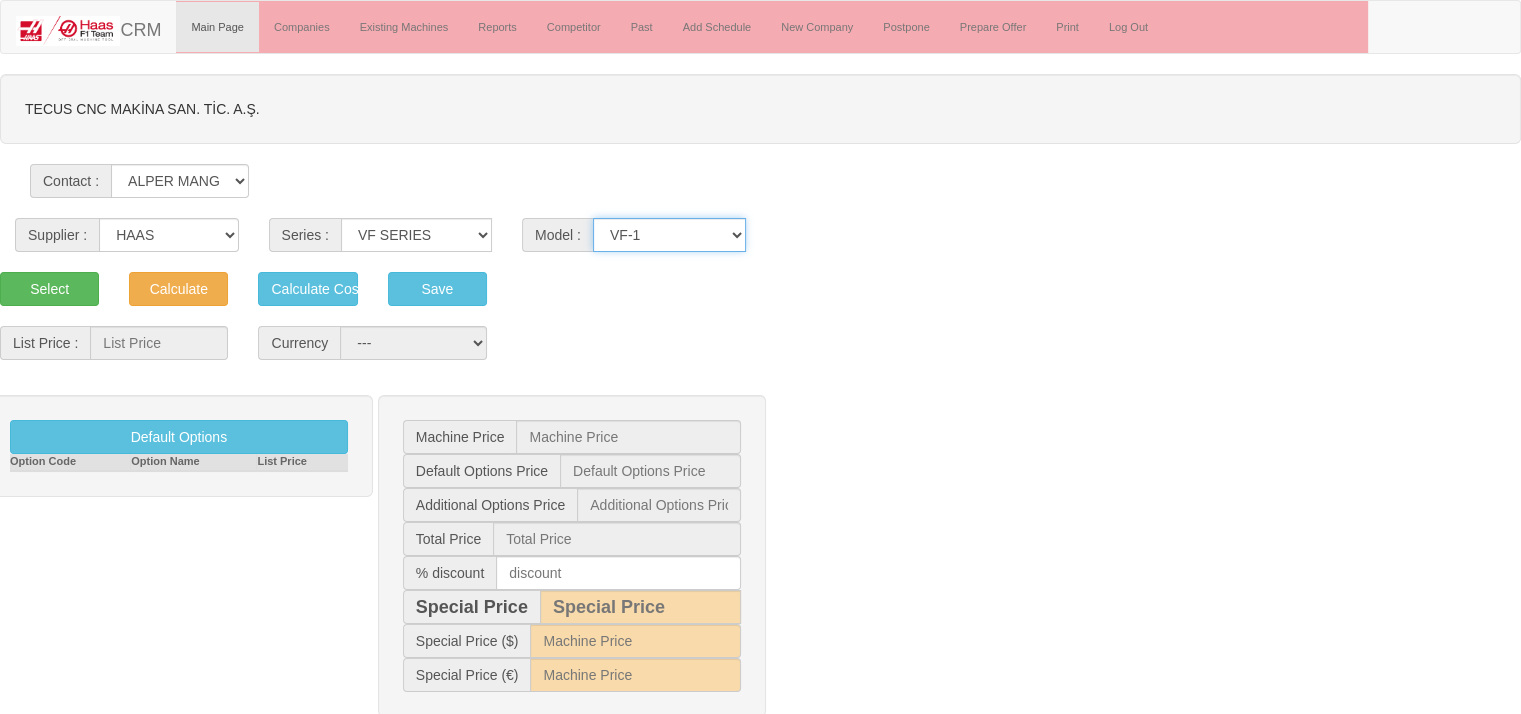 click on "VF-1
VF-10/40
VF-10/50
VF-11/40
VF-11/50
VF-12/40
VF-12/50
VF-14/40
VF-14/50
VF-2
VF-2SS
VF-2SSYT
VF-2TR
VF-2YT
VF-3
VF-3SS
VF-3SSYT
VF-3YT
VF-3YT/50
VF-4
VF-4SS
VF-5/40
VF-5/40TR
VF-5/40XT
VF-5/50
VF-5/50TR
VF-5/50XT
VF-5SS
VF-6/40
VF-6/40TR
VF-6/50
VF-6/50TR
VF-6SS
VF-7/40
VF-7/50
VF-8/40
VF-8/50
VF-9/40
VF-9/50" at bounding box center (669, 235) 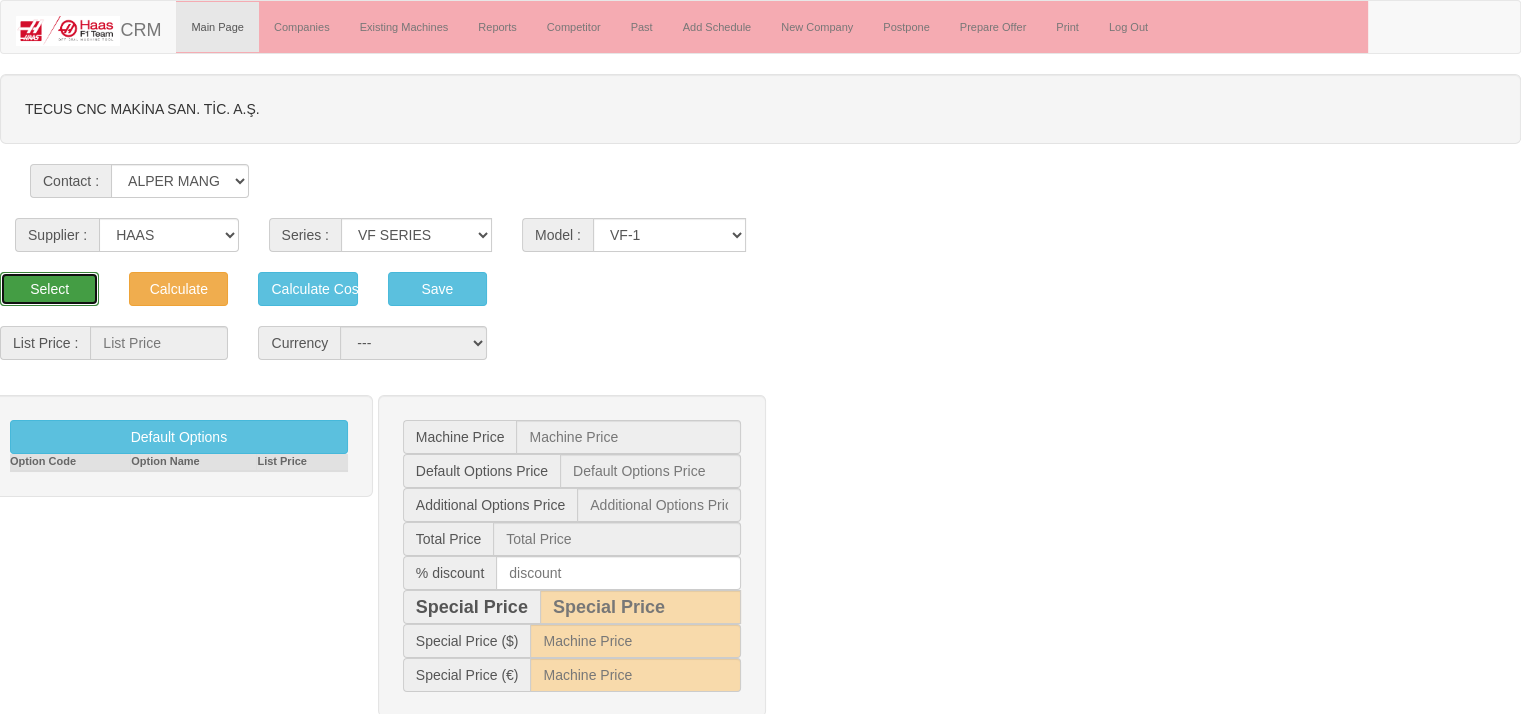 click on "Select" at bounding box center [49, 289] 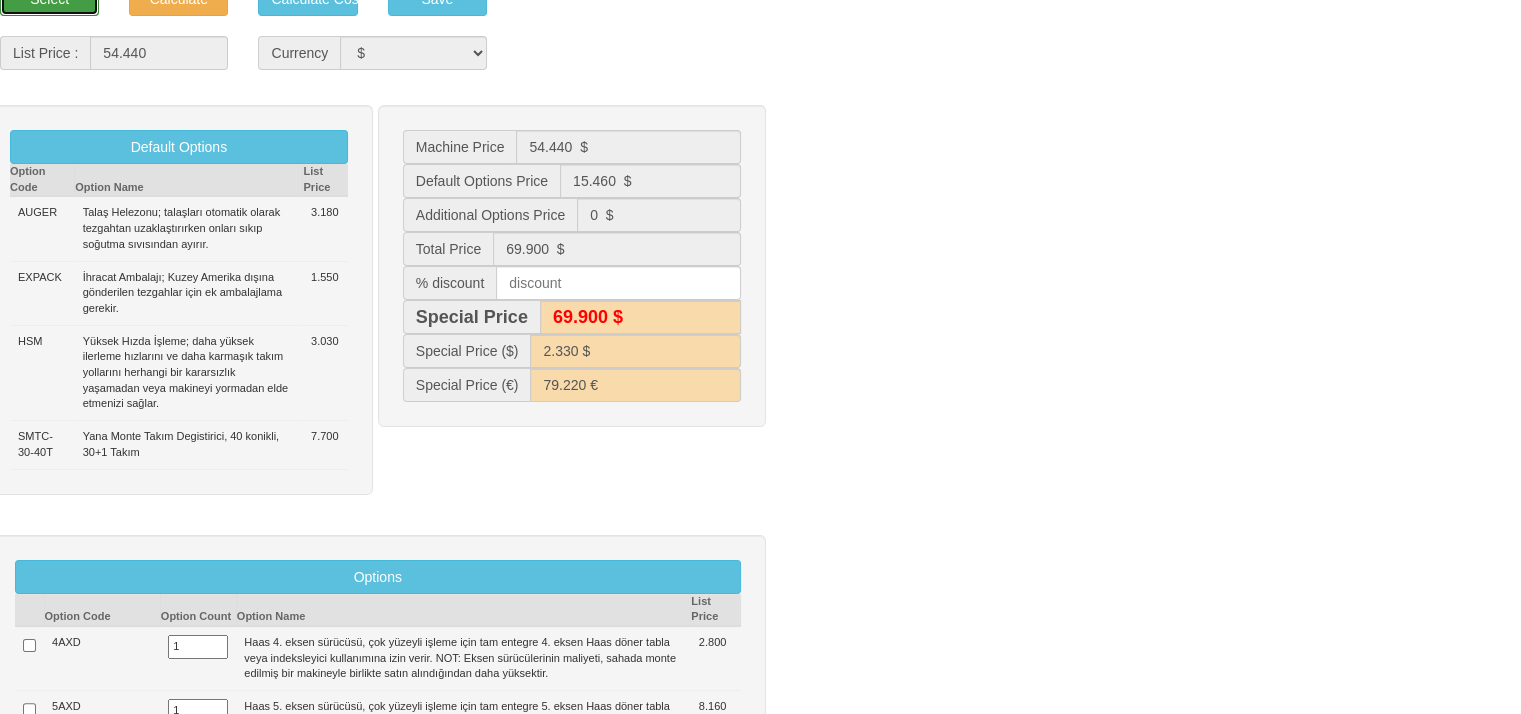 scroll, scrollTop: 300, scrollLeft: 0, axis: vertical 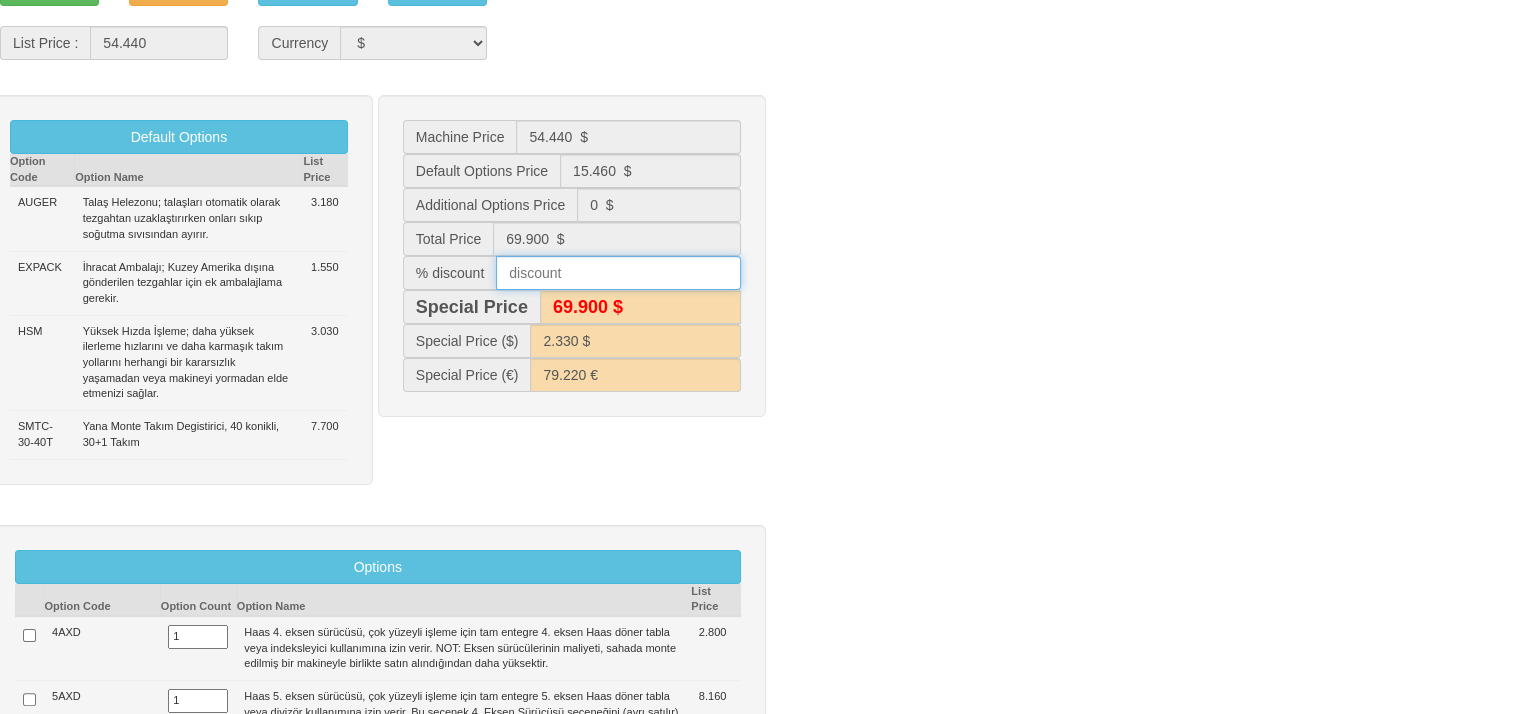 click at bounding box center [618, 273] 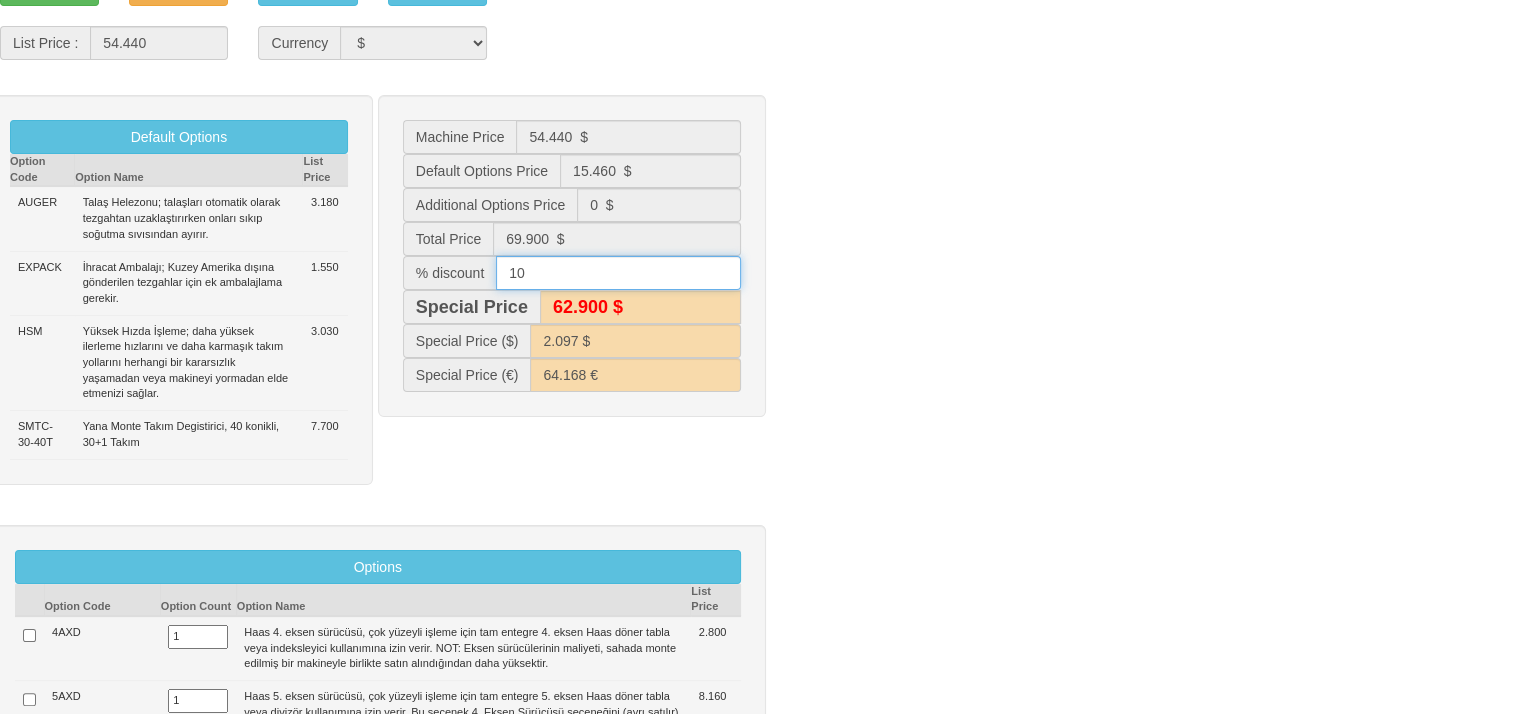 type on "10" 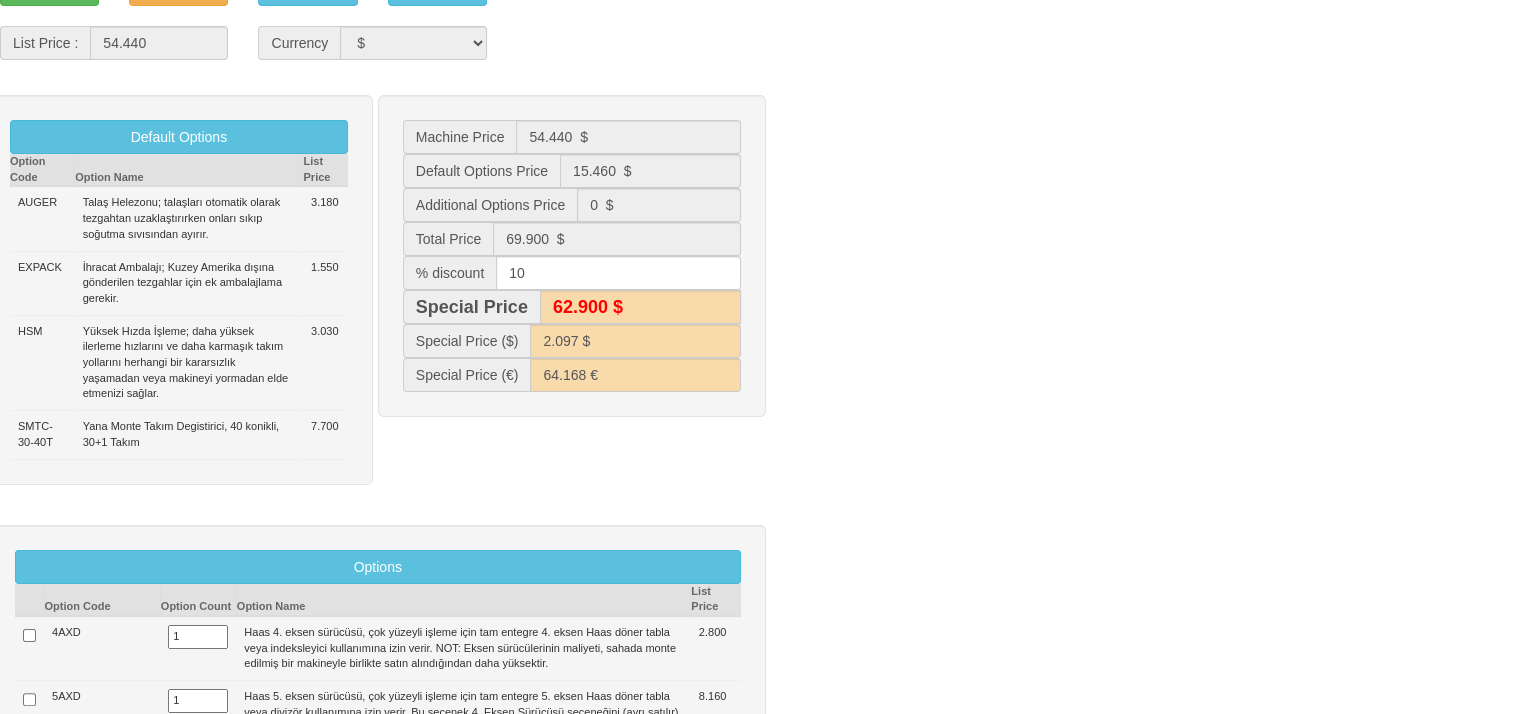 click on "Default Options
Option Code
Option Name
List Price
AUGER Talaş Helezonu; talaşları otomatik olarak tezgahtan uzaklaştırırken onları sıkıp soğutma sıvısından ayırır. 3.180  EXPACK İhracat Ambalajı; Kuzey Amerika dışına gönderilen tezgahlar için ek ambalajlama gerekir. 1.550  HSM Yüksek Hızda İşleme; daha yüksek ilerleme hızlarını ve daha karmaşık takım yollarını herhangi bir kararsızlık yaşamadan veya makineyi yormadan elde etmenizi sağlar. 3.030  SMTC-30-40T Yana Monte Takım Degistirici, 40 konikli, 30+1 Takım 7.700
Machine Price
54.440  $
Default Options Price
15.460  $
0  $ 10" at bounding box center (760, 300) 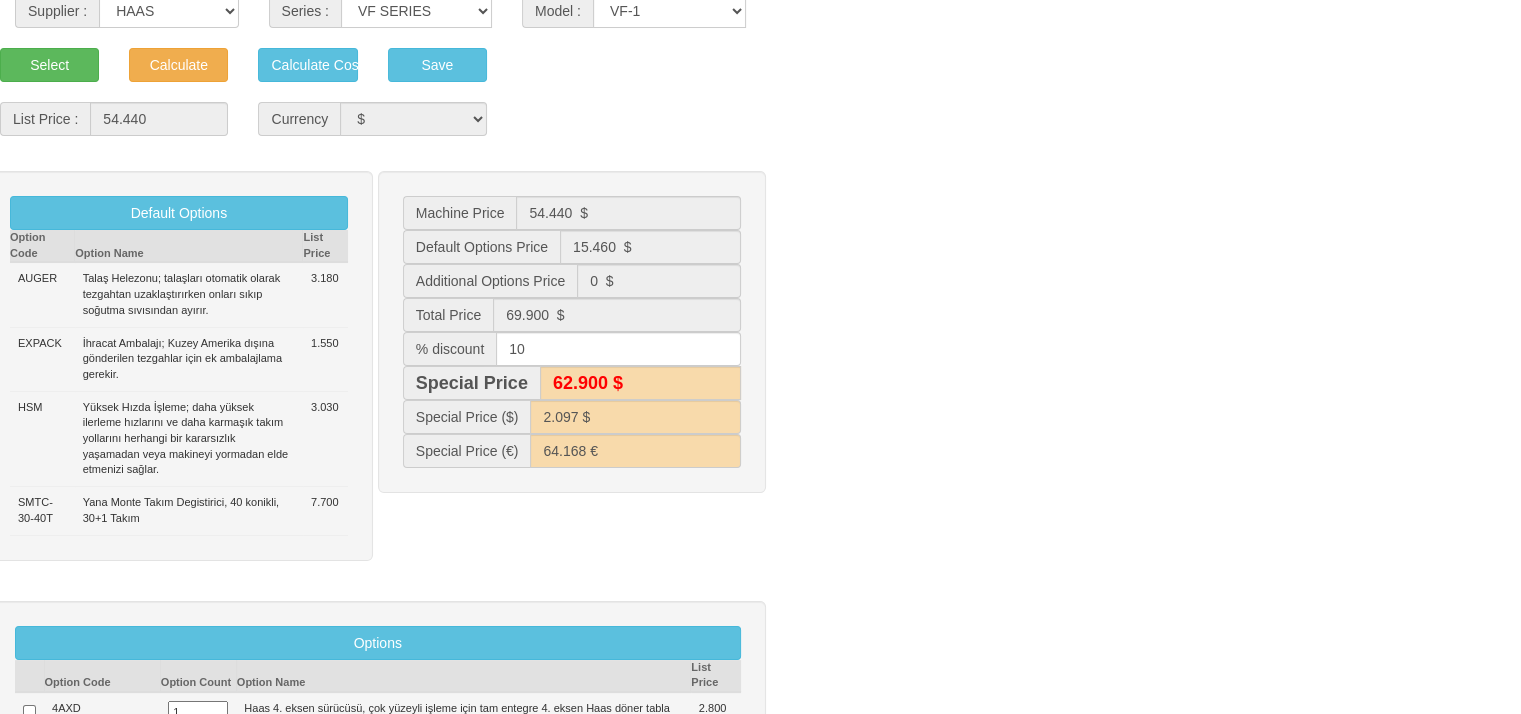 scroll, scrollTop: 100, scrollLeft: 0, axis: vertical 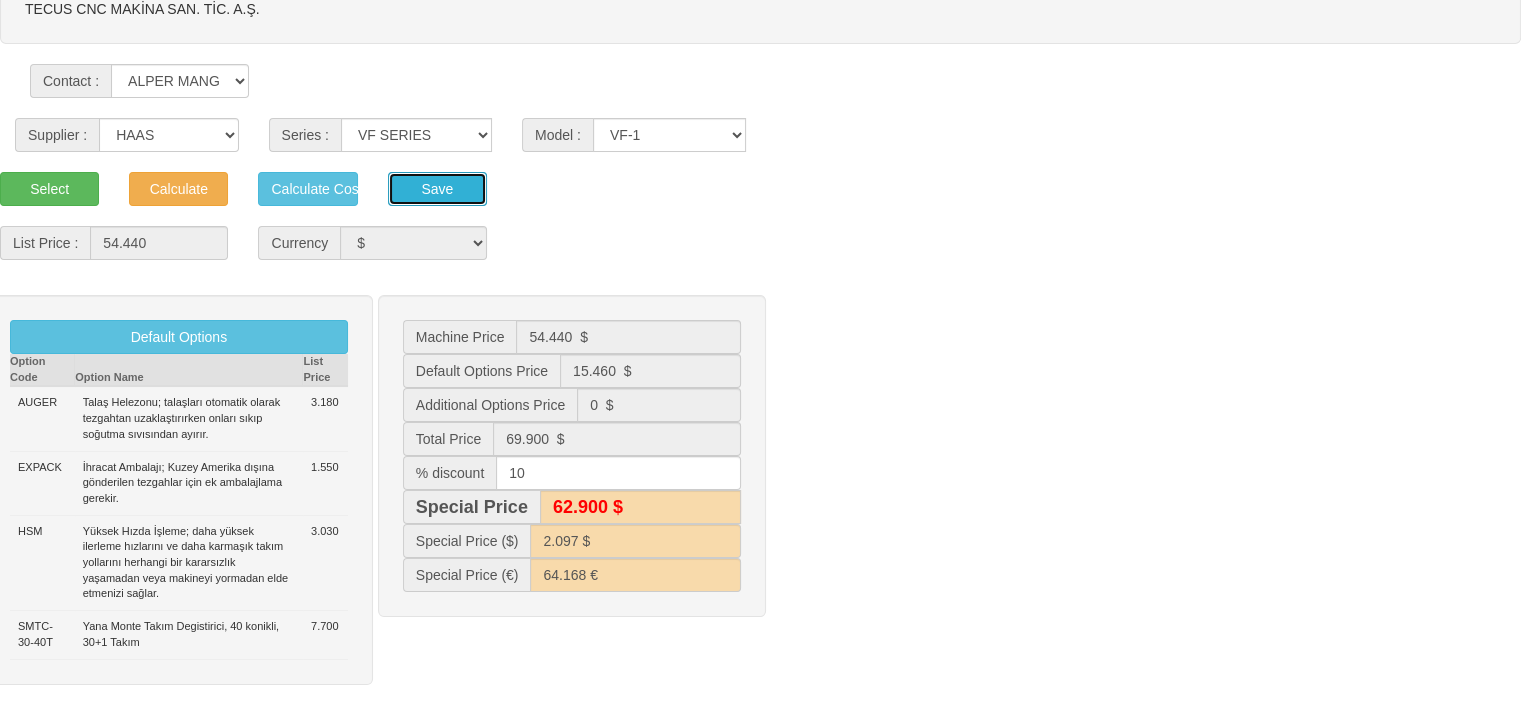 click on "Save" at bounding box center (307, 189) 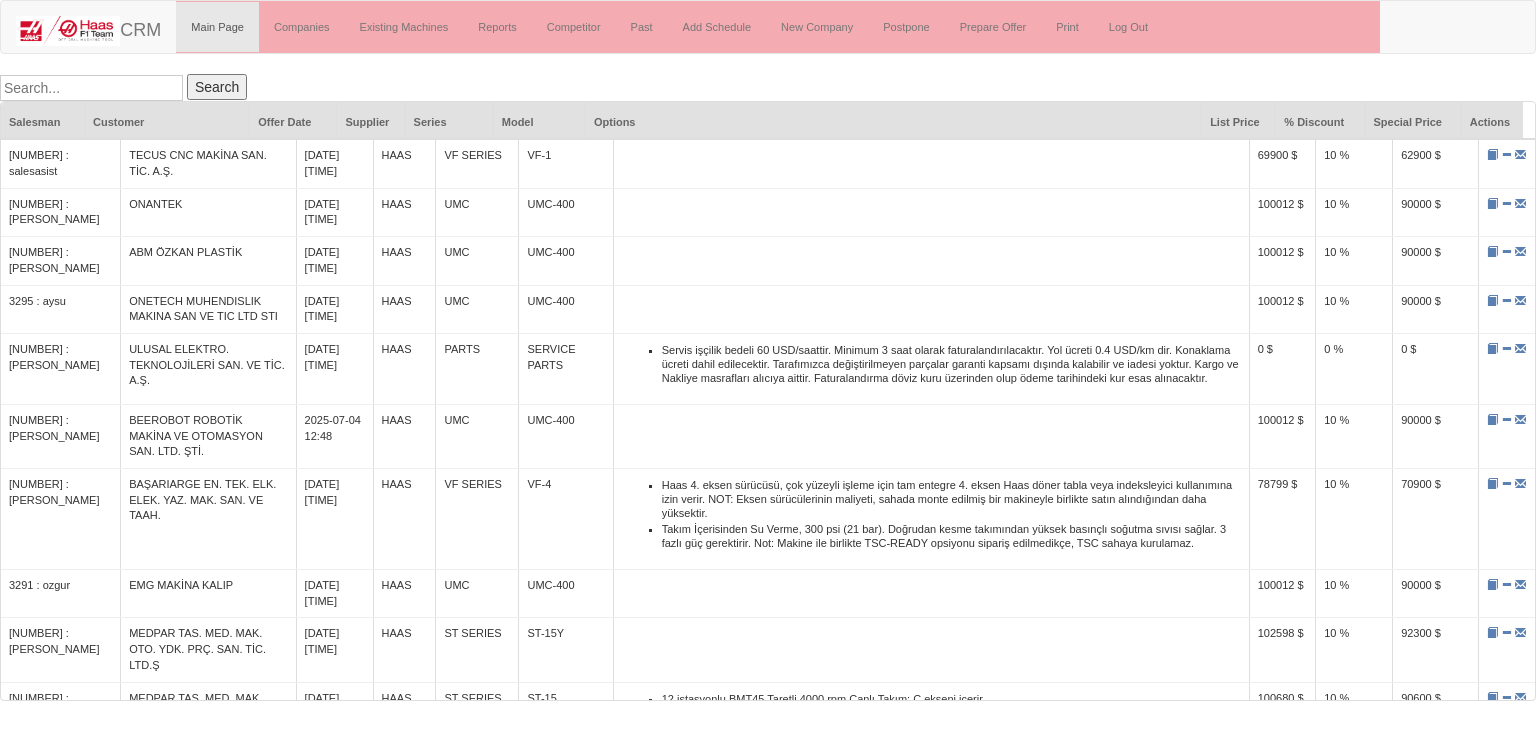 scroll, scrollTop: 0, scrollLeft: 0, axis: both 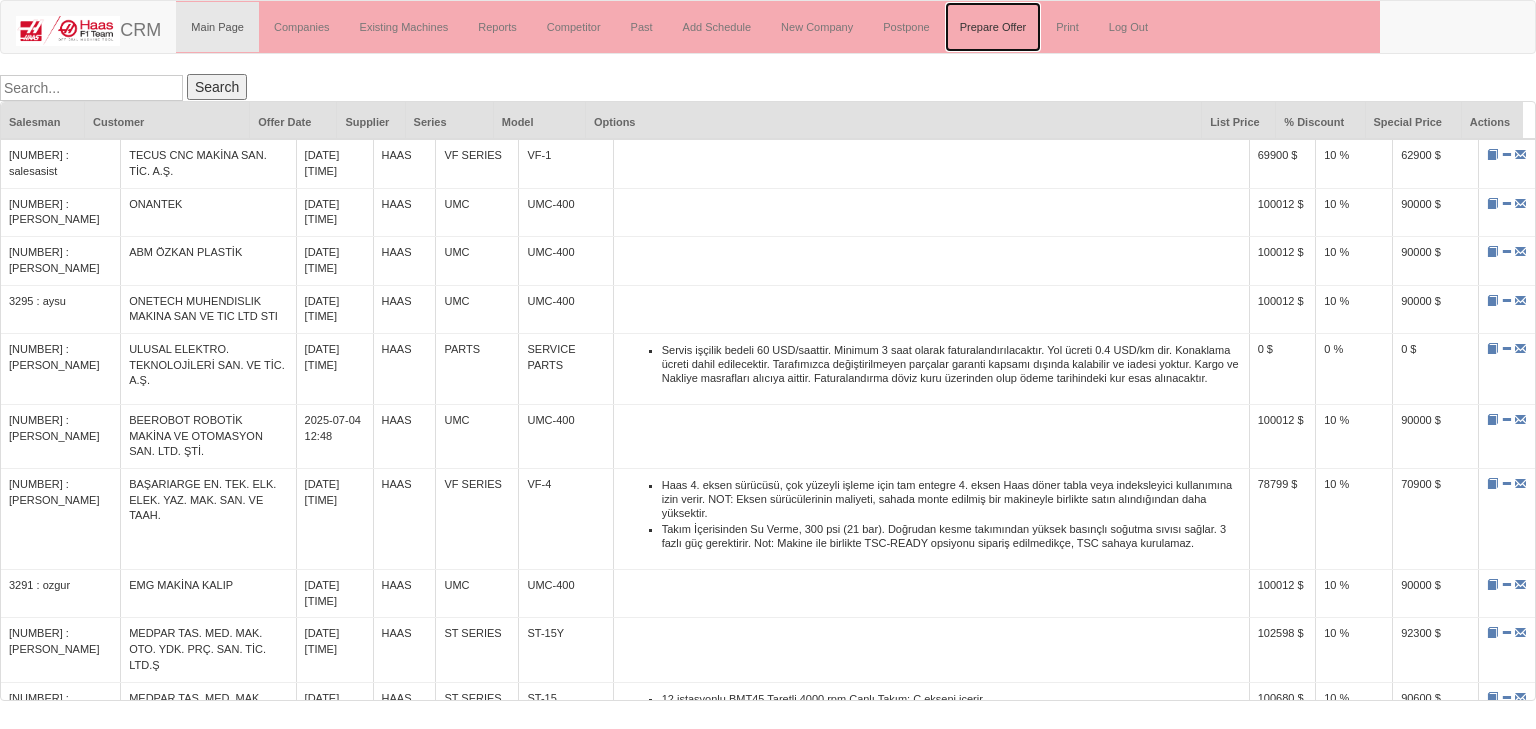 click on "Prepare Offer" at bounding box center [993, 27] 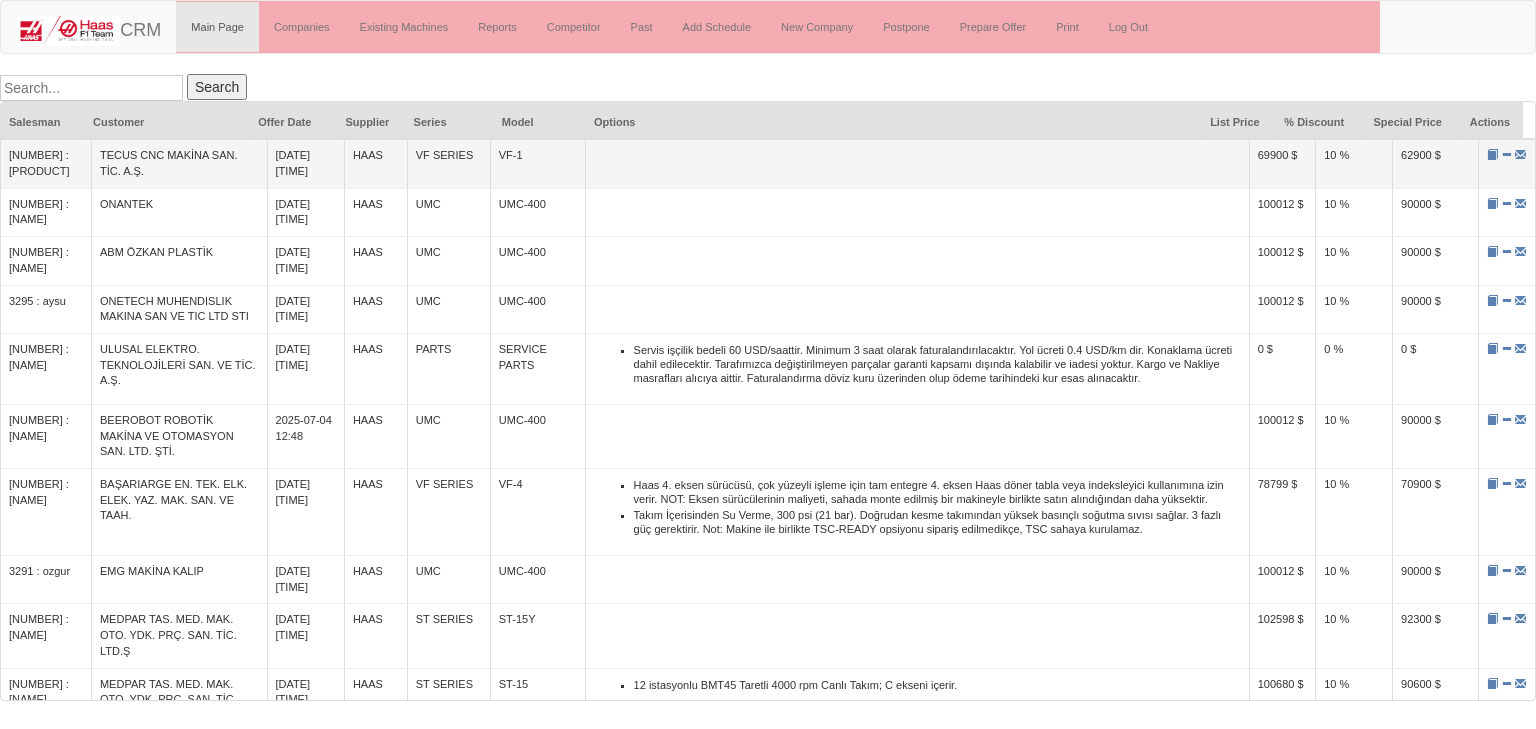 scroll, scrollTop: 0, scrollLeft: 0, axis: both 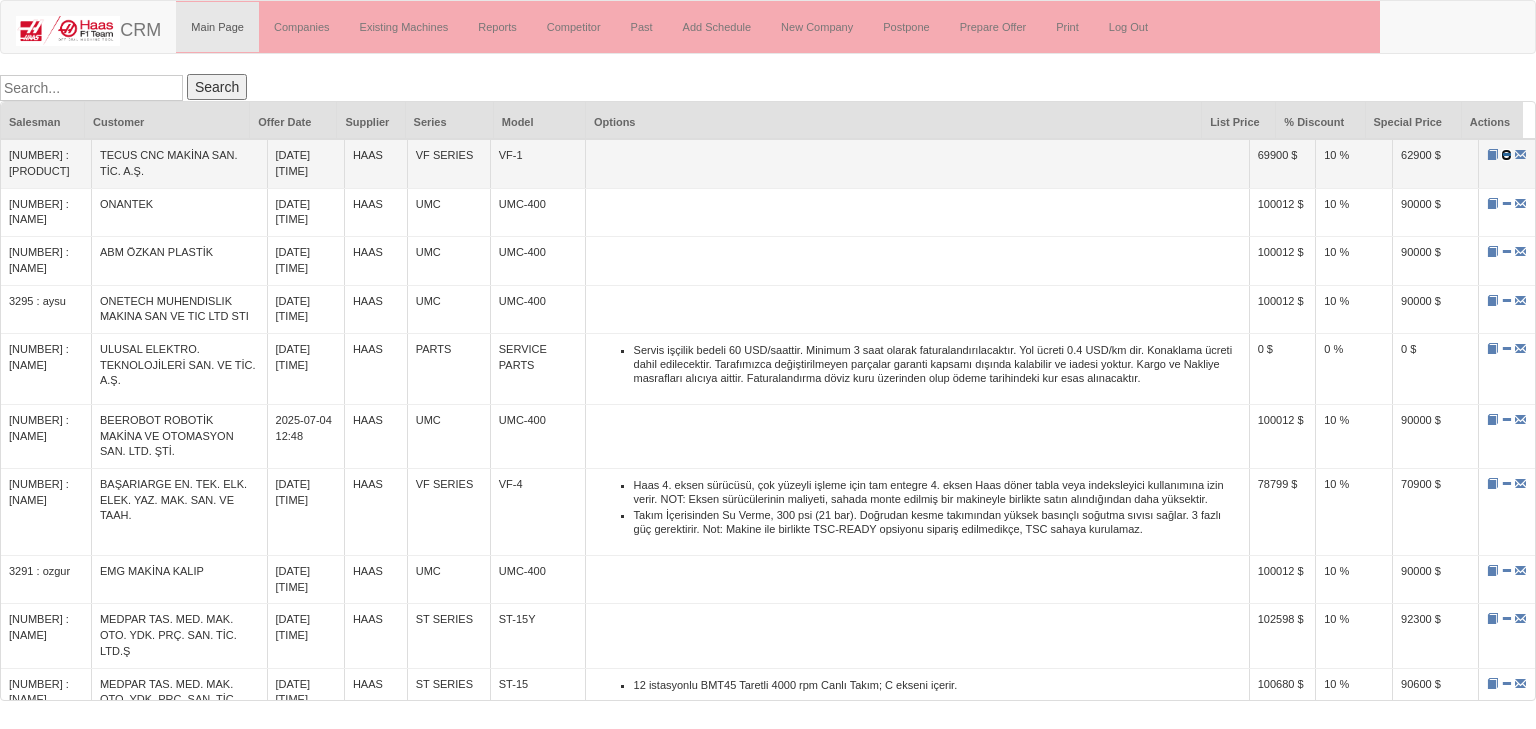click at bounding box center (1506, 154) 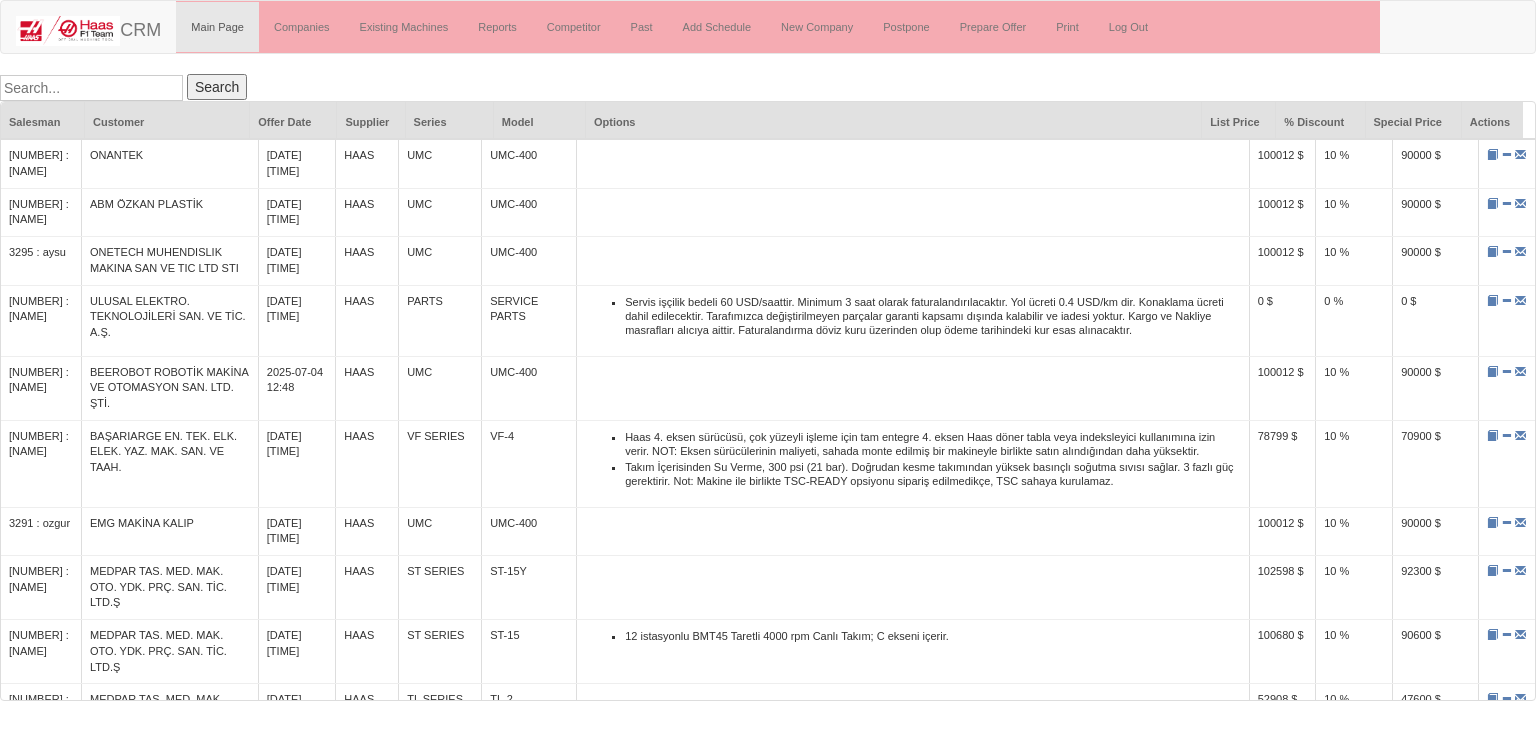 scroll, scrollTop: 0, scrollLeft: 0, axis: both 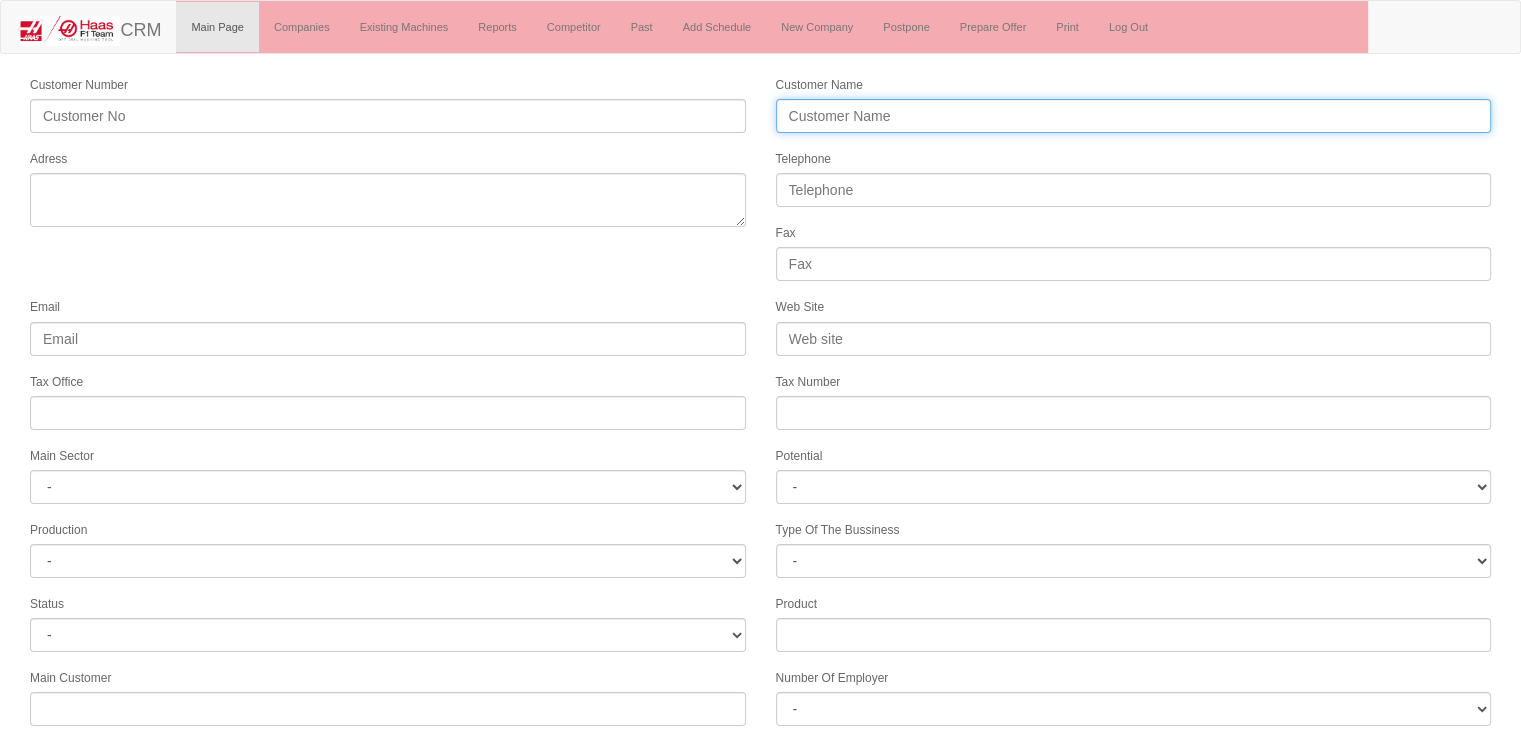 click on "Customer Name" at bounding box center (1134, 116) 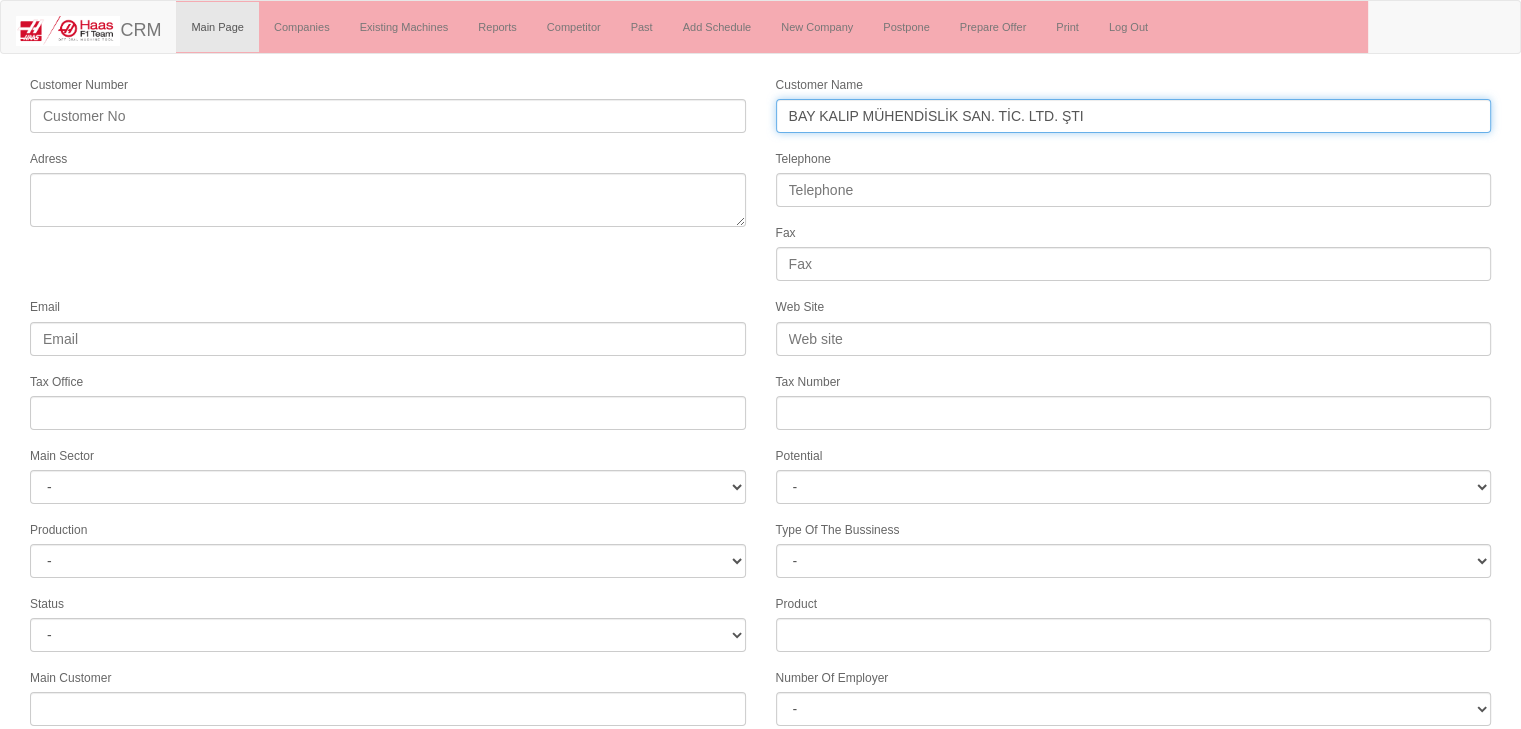 type on "BAY KALIP MÜHENDİSLİK SAN. TİC. LTD. ŞTI" 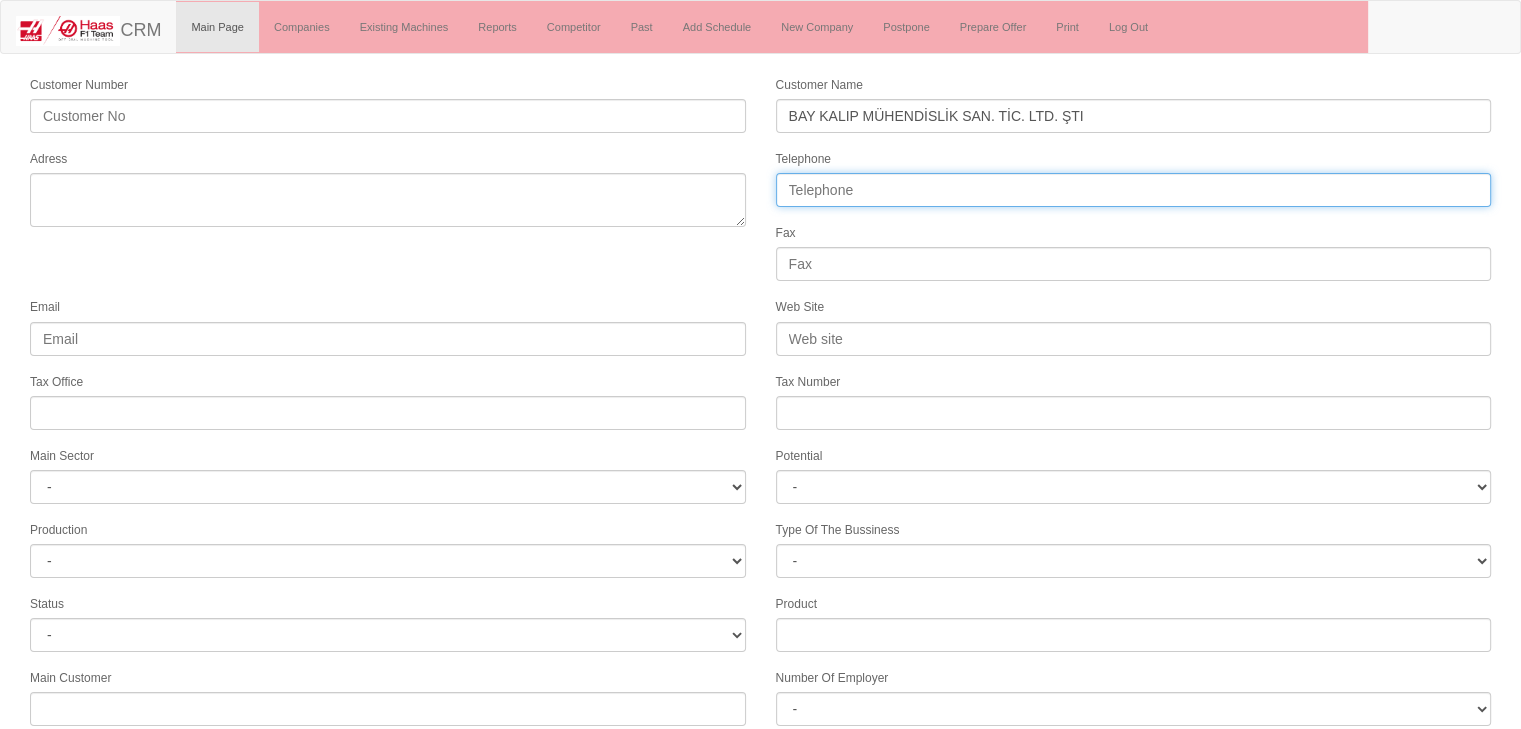 click on "Telephone" at bounding box center (1134, 190) 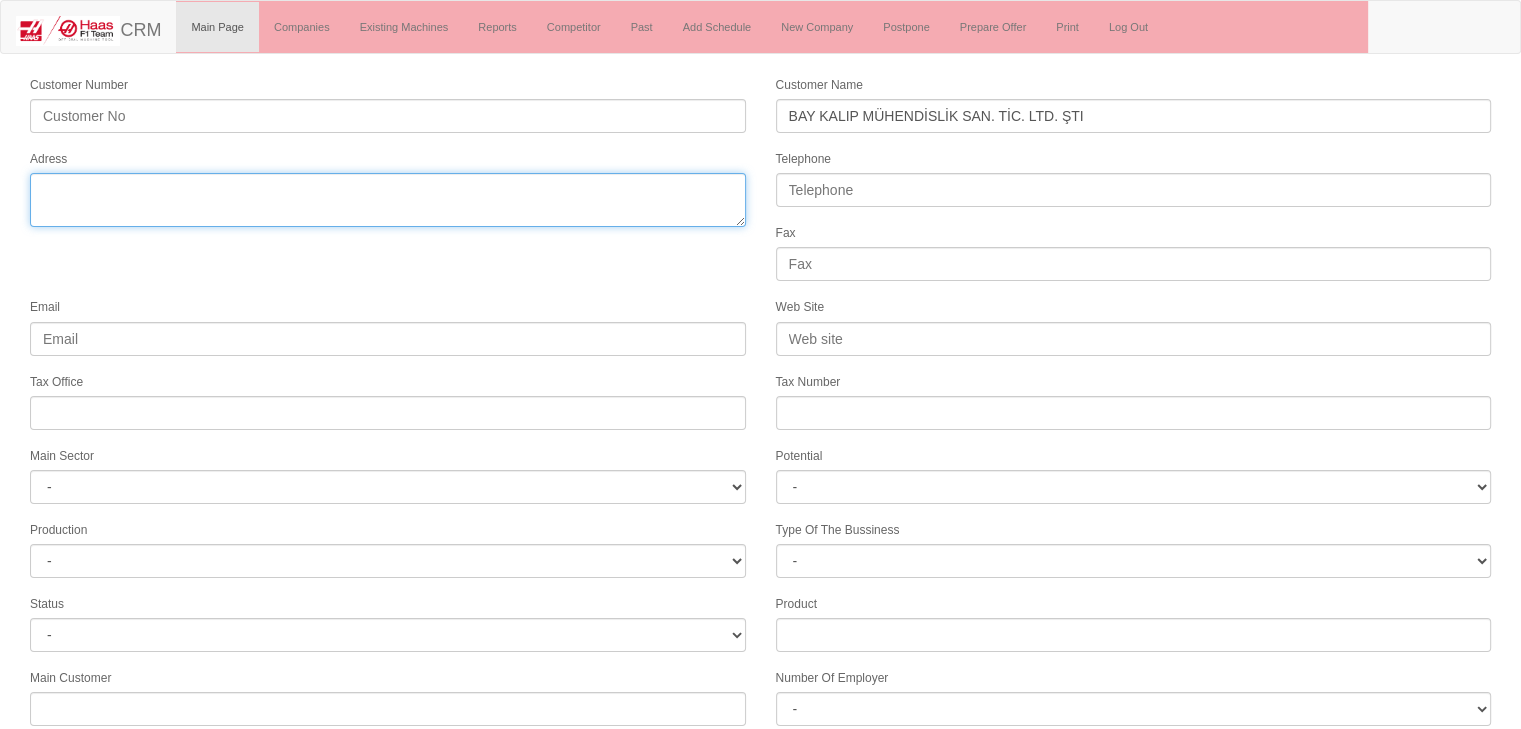 click on "Adress" at bounding box center (388, 200) 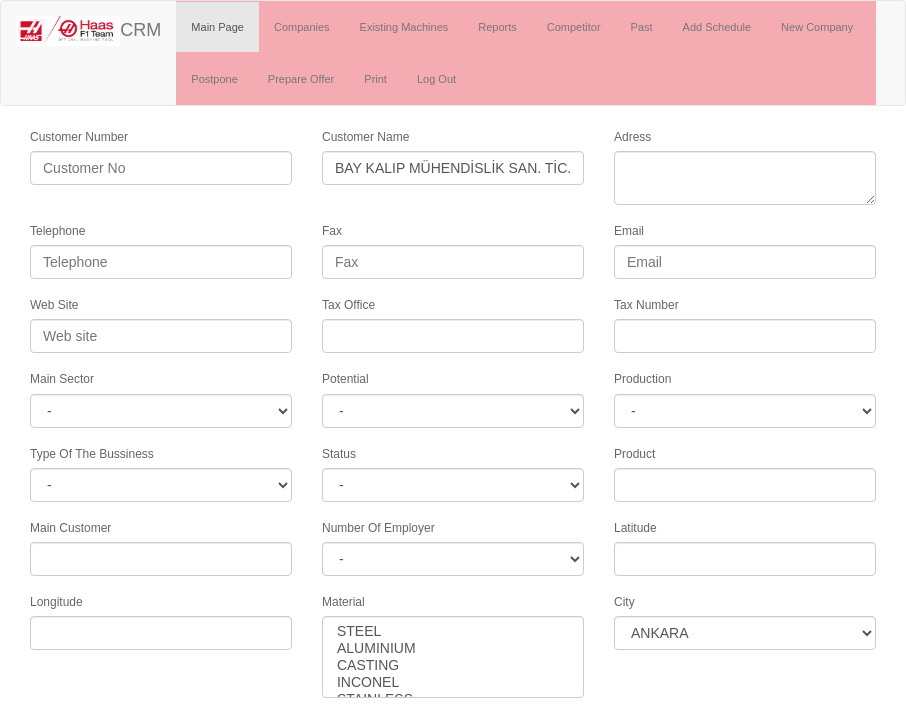 drag, startPoint x: 549, startPoint y: 220, endPoint x: 648, endPoint y: 157, distance: 117.34564 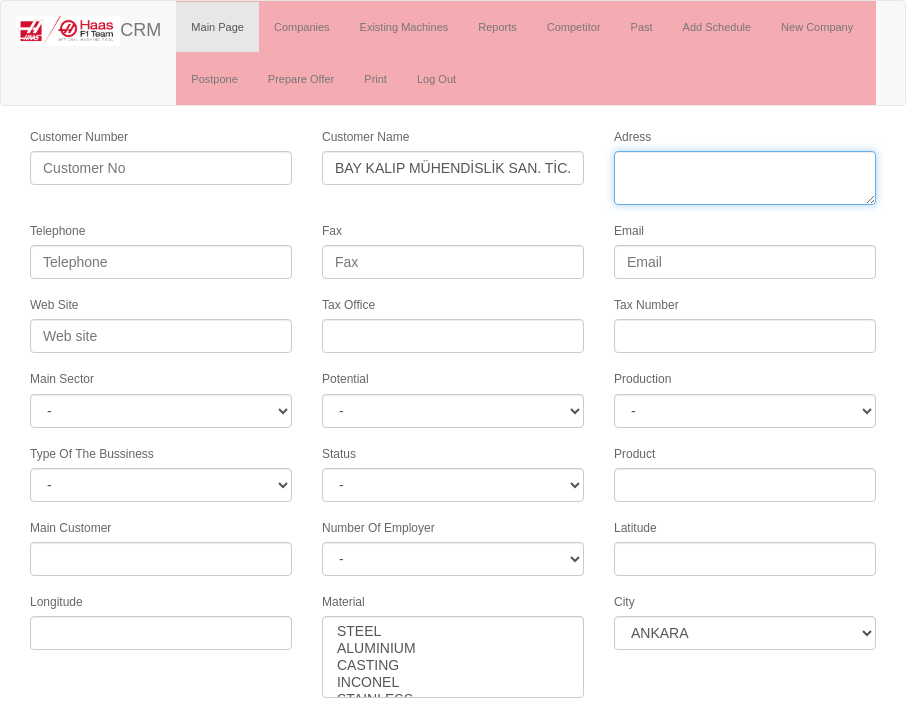 click on "Adress" at bounding box center (745, 178) 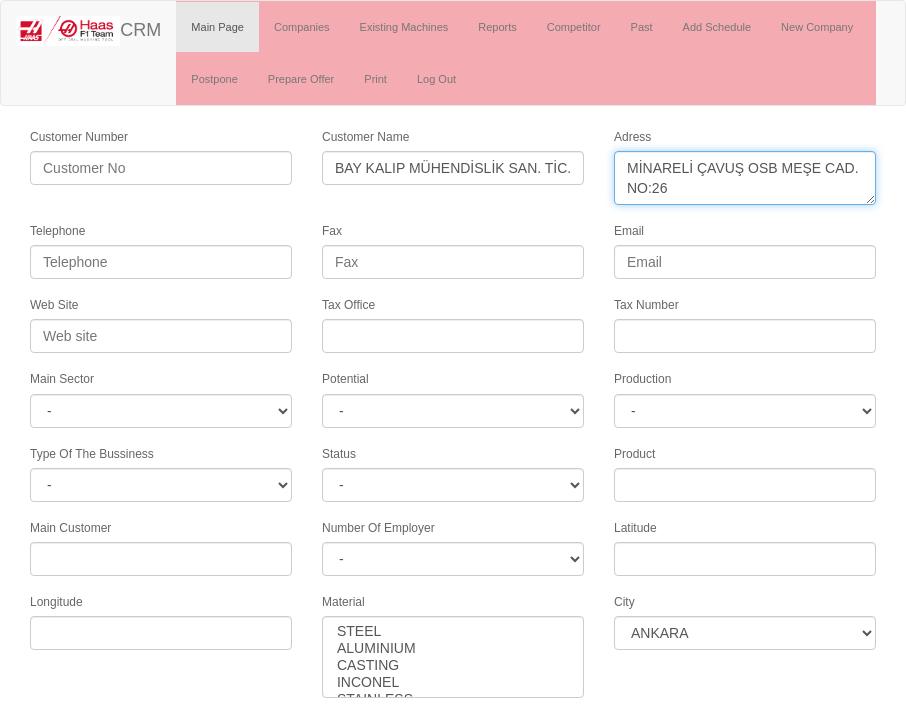 scroll, scrollTop: 12, scrollLeft: 0, axis: vertical 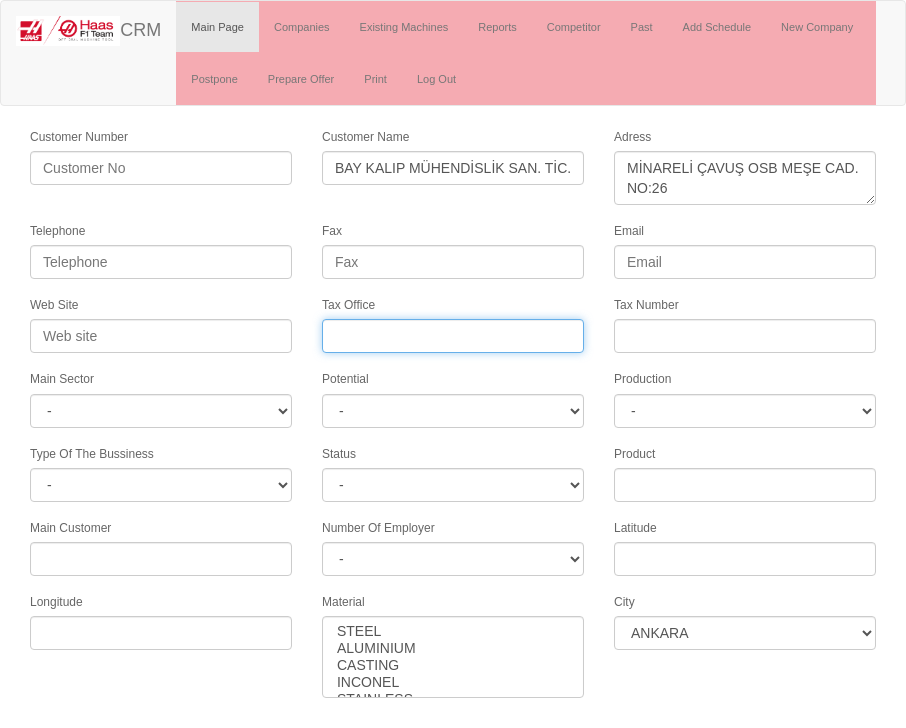 drag, startPoint x: 378, startPoint y: 319, endPoint x: 354, endPoint y: 319, distance: 24 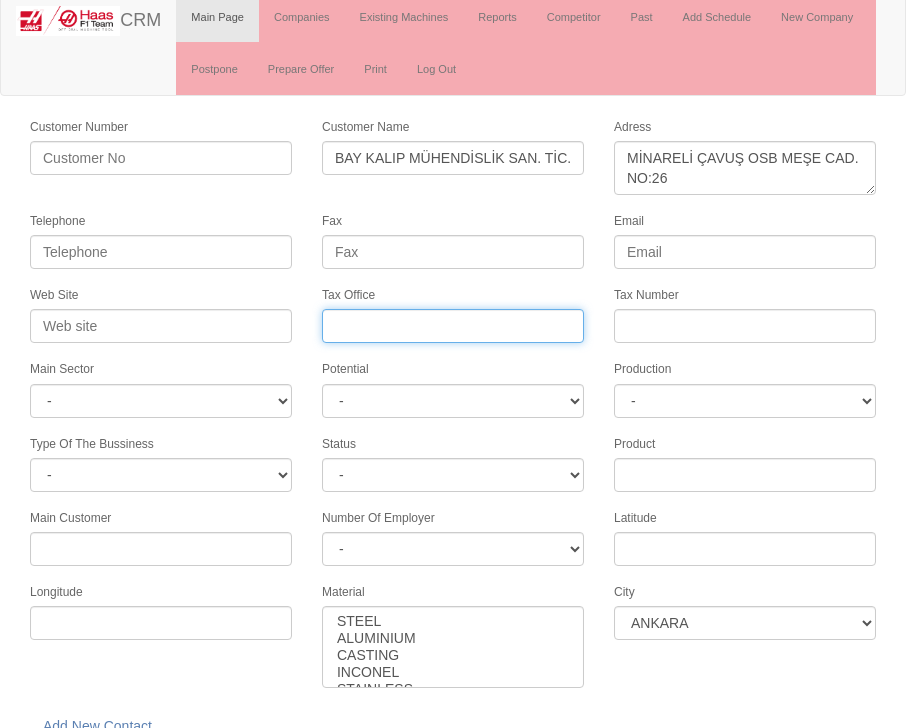 scroll, scrollTop: 0, scrollLeft: 0, axis: both 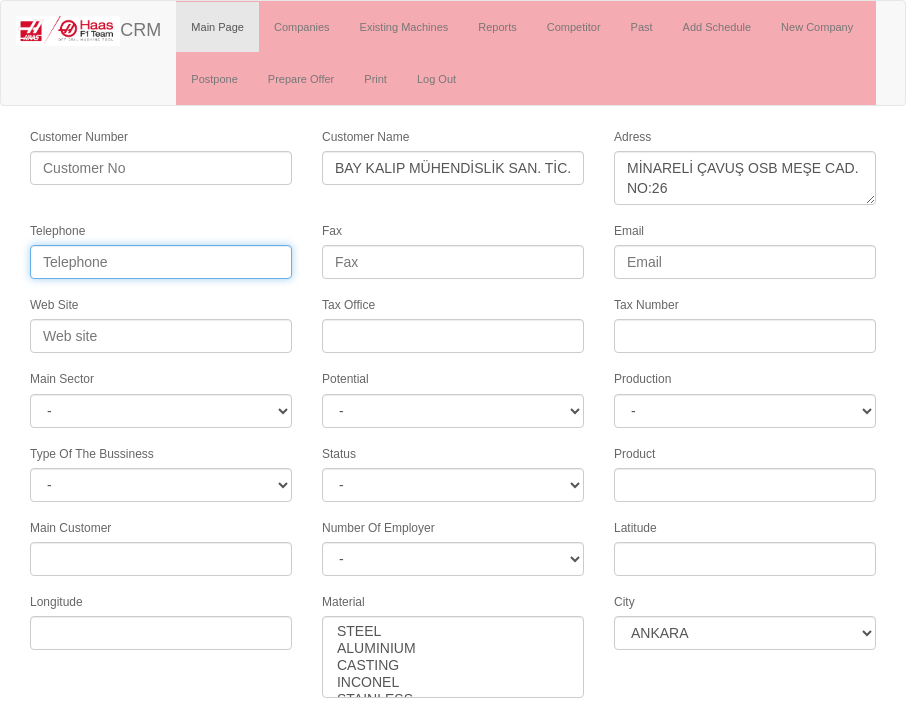 click on "Telephone" at bounding box center [161, 262] 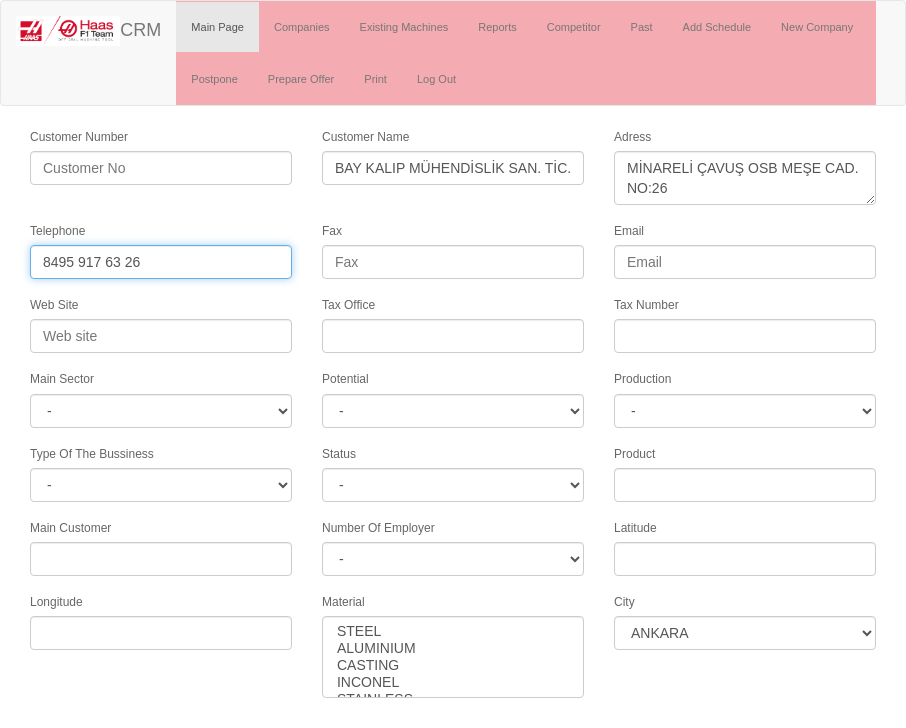 type on "0224 443 47 60" 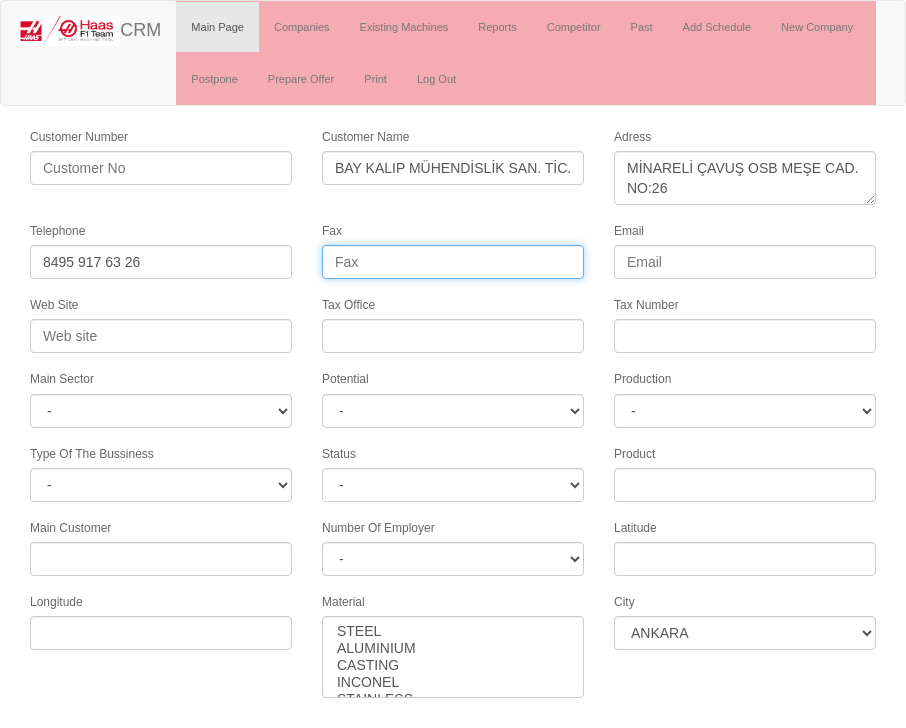 click on "Fax" at bounding box center (453, 262) 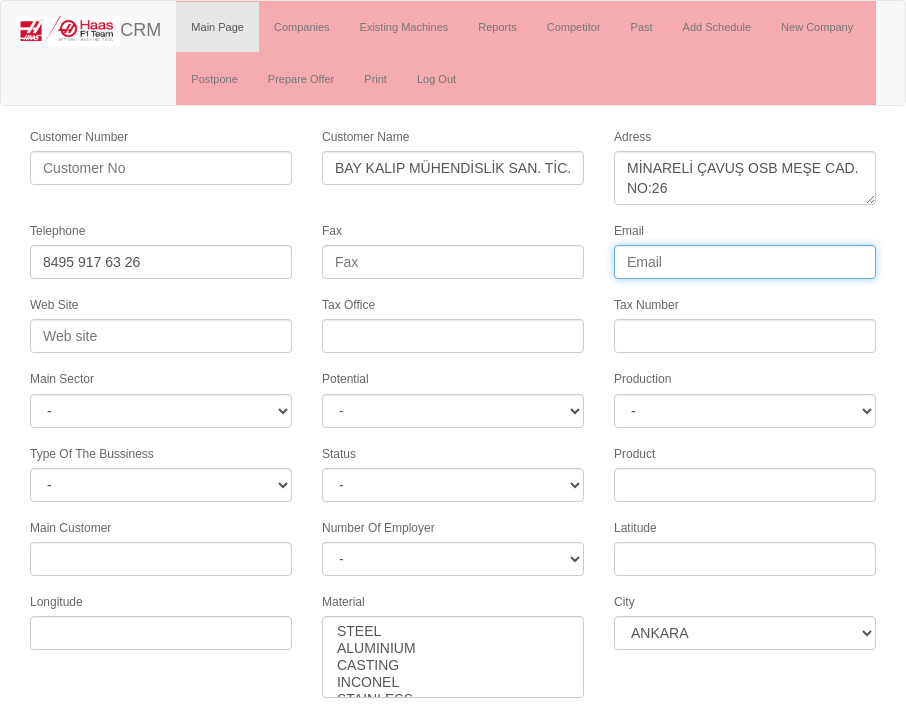 click on "Email" at bounding box center (745, 262) 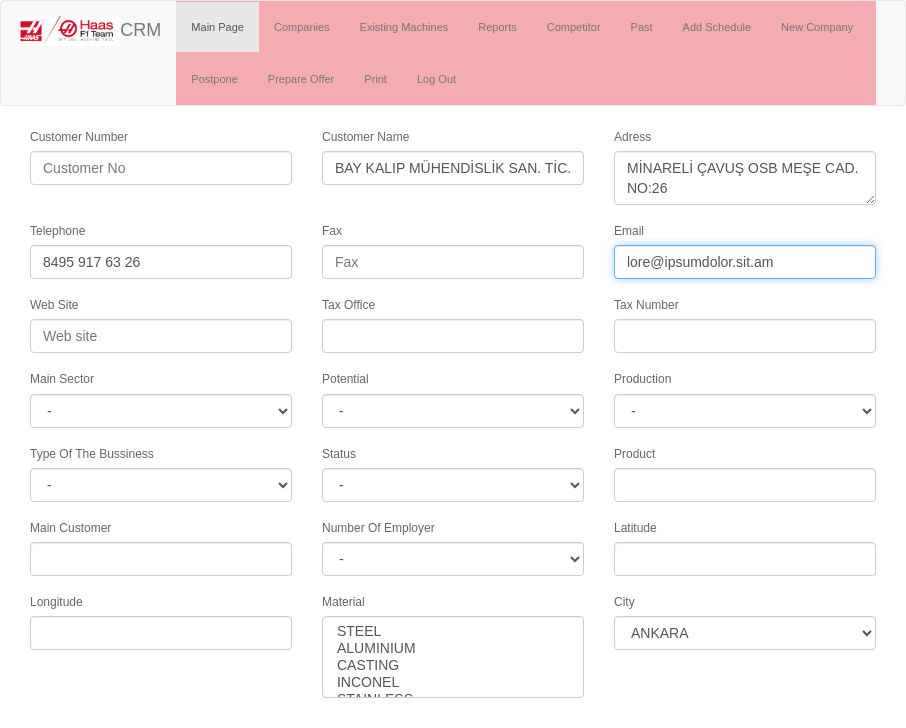 type on "info@baytaslama.com.tr" 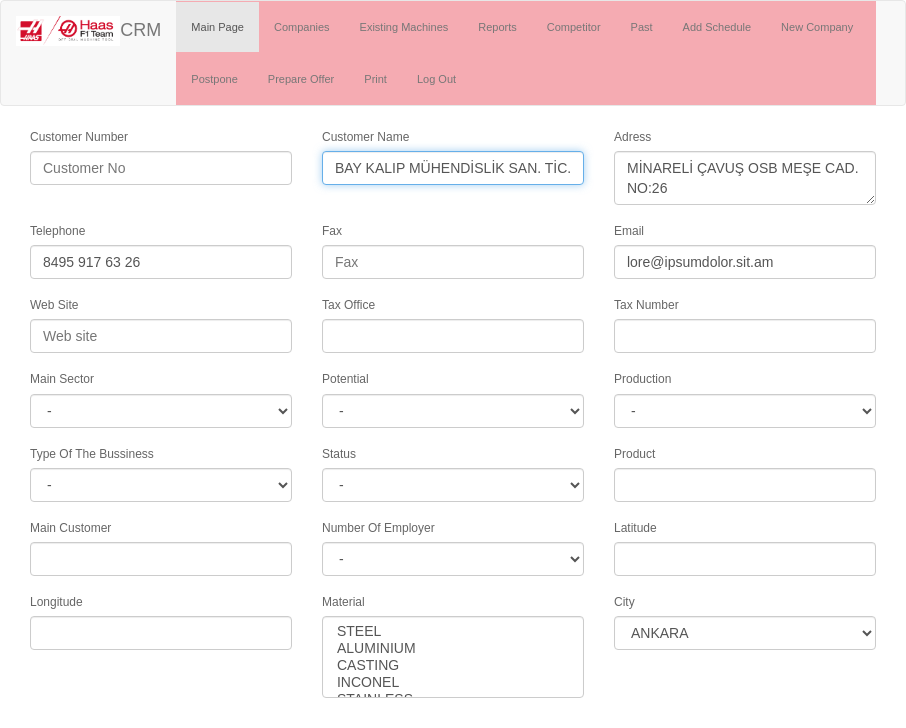 drag, startPoint x: 524, startPoint y: 159, endPoint x: 581, endPoint y: 121, distance: 68.50548 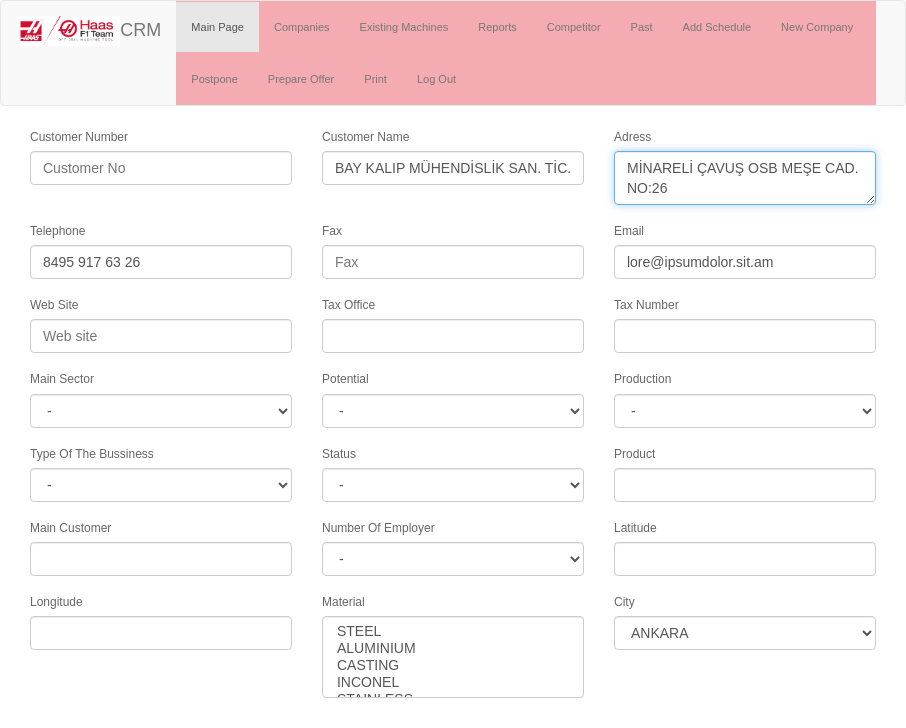 click on "Adress" at bounding box center (745, 178) 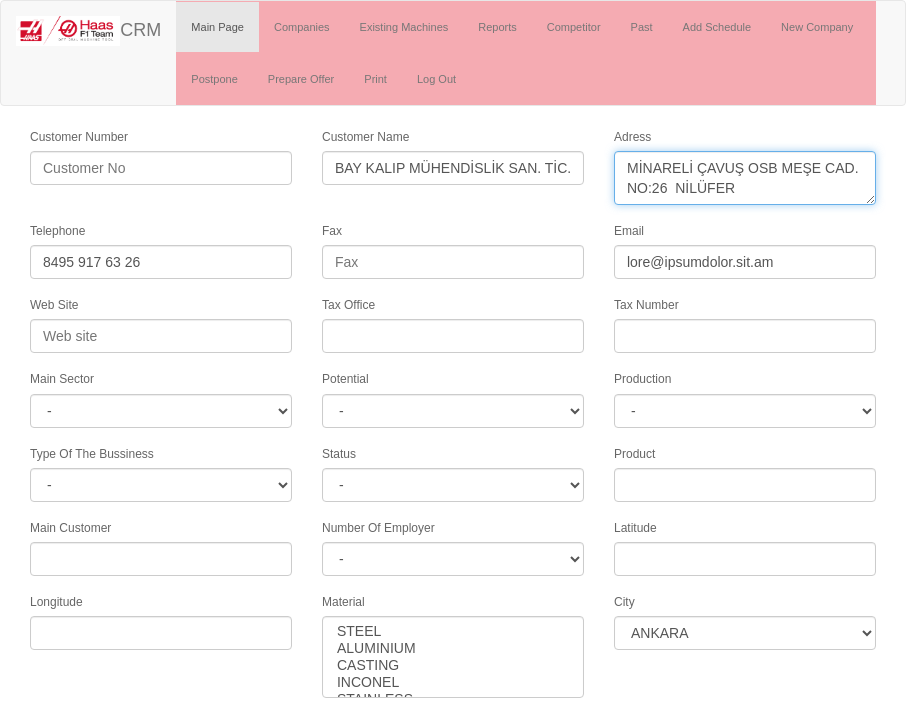 scroll, scrollTop: 20, scrollLeft: 0, axis: vertical 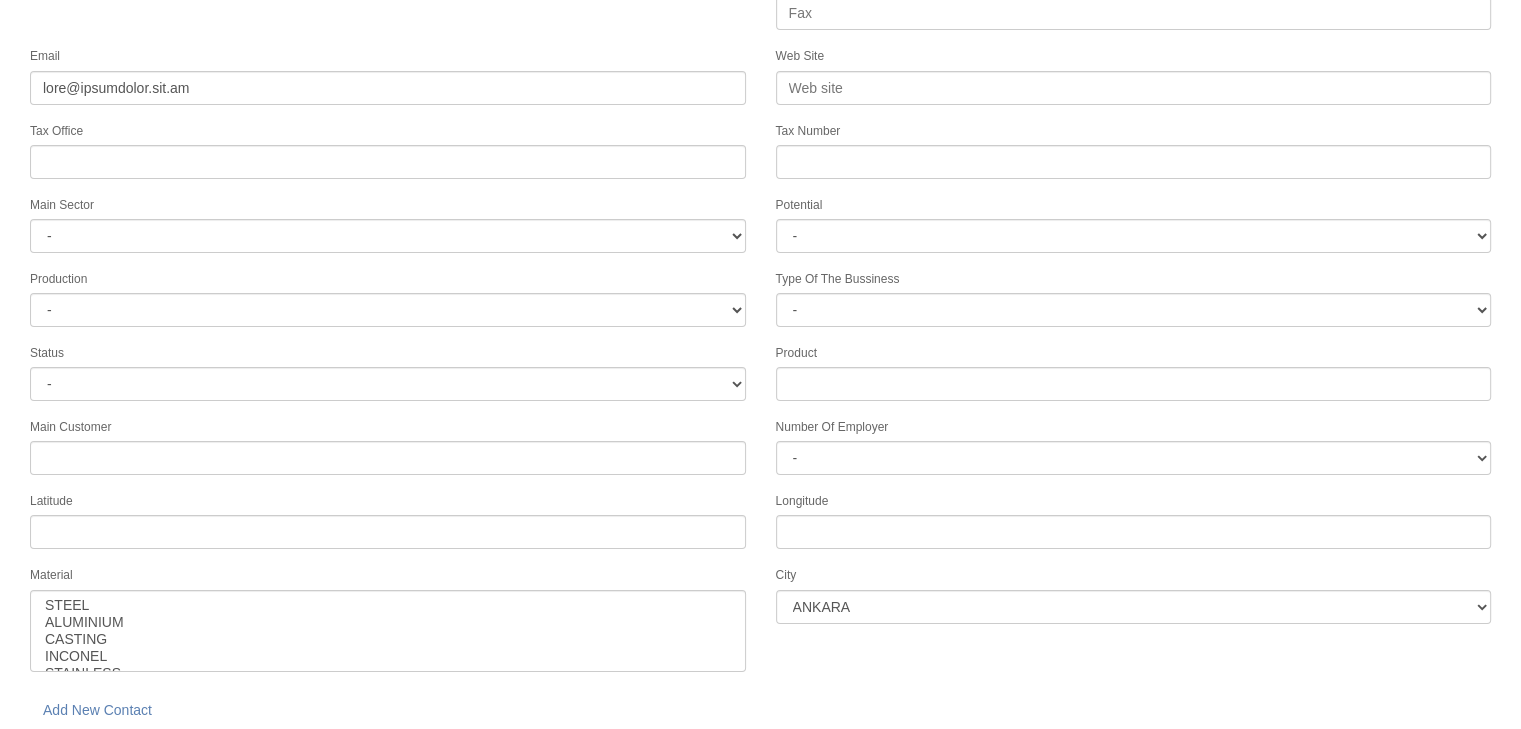 type on "MİNARELİ ÇAVUŞ OSB MEŞE CAD. NO:26  NİLÜFER" 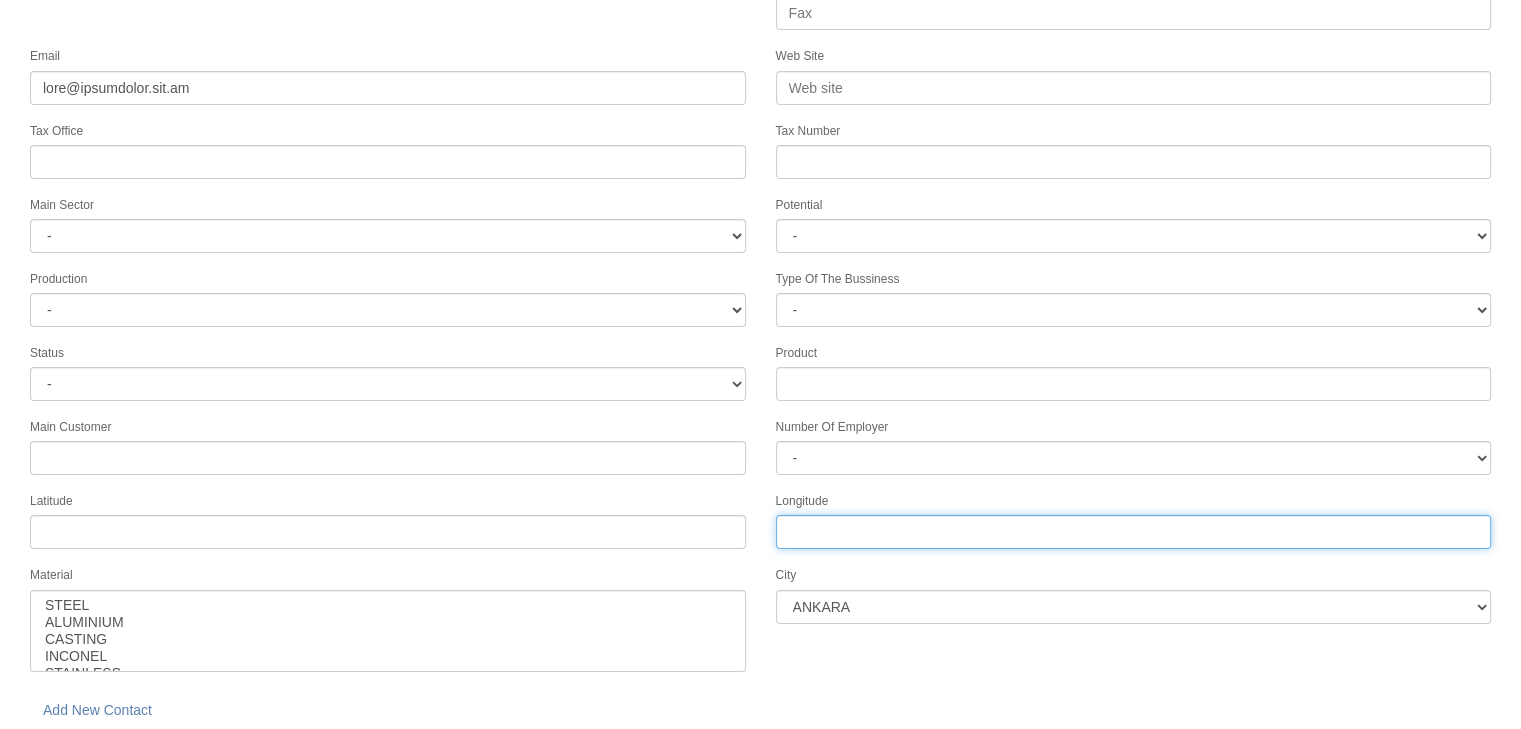 click on "Longitude" at bounding box center [1134, 532] 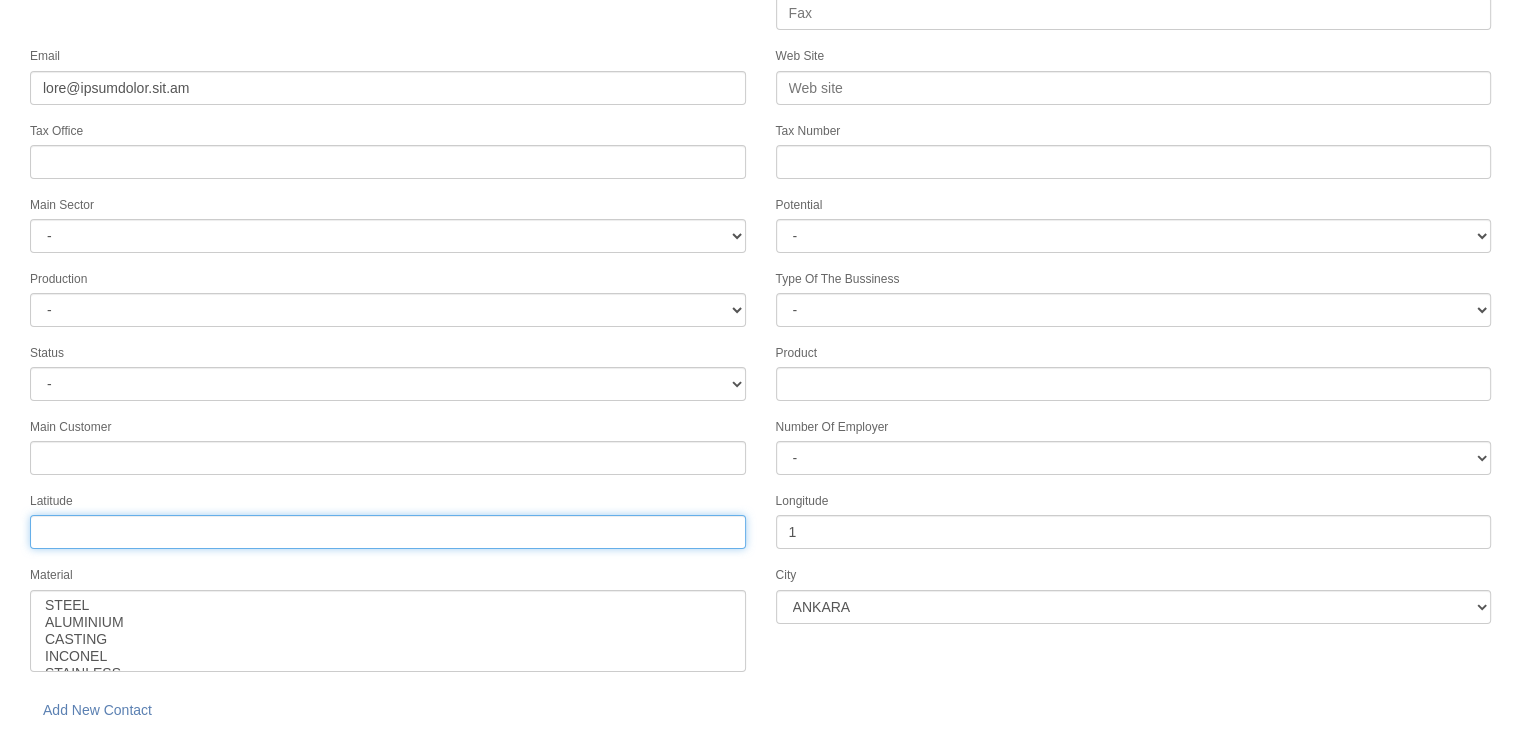 click on "Tax Office" at bounding box center (388, 532) 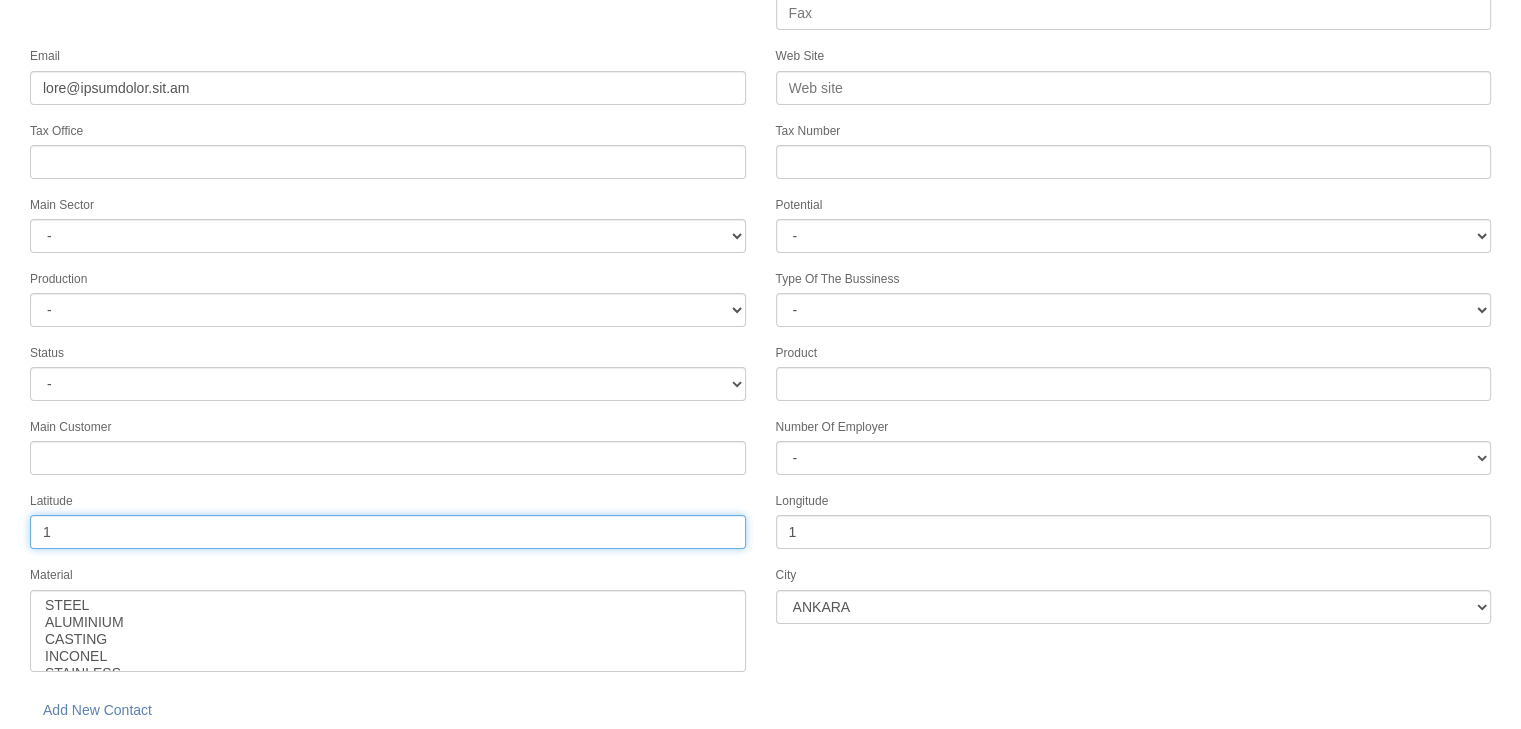 type on "1" 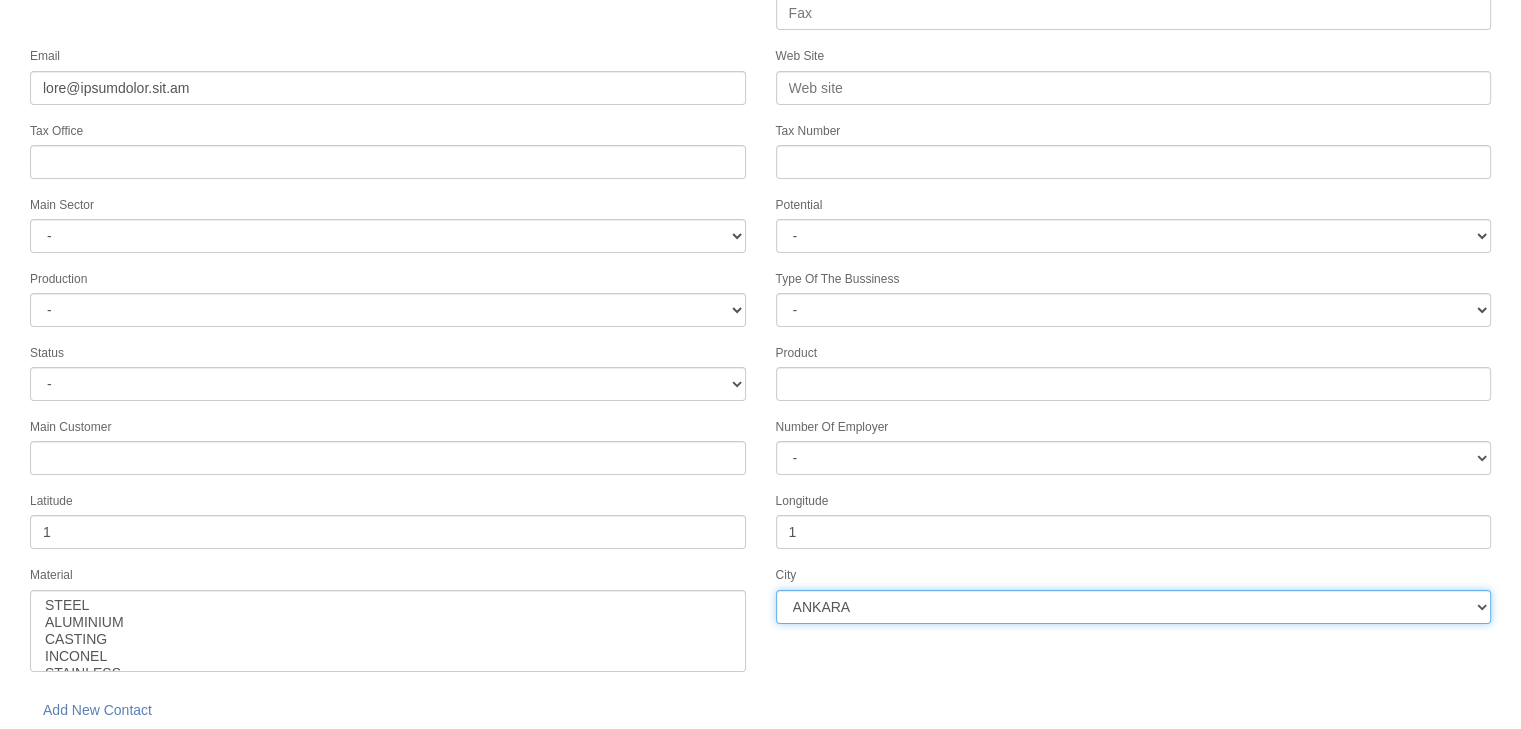 click on "ANKARA
ADANA
BOLU
AMASYA
MERSİN
KAHRAMANMARAŞ
NEVŞEHİR
AFYON
ERZURUM
ADAPAZARI
GAZİANTEP
NİĞDE
KONYA
ÇORUM
KARAMAN
KAYSERİ
ISPARTA
BALIKESİR
SAMSUN
MANİSA
ZONGULDAK
TEKİRDAĞ
AYDIN
UŞAK
KIRKLARELİ
AKSARAY
SİVAS
HATAY
DENİZLİ
İZMİR
YALOVA
KARABÜK
KIRIKKALE
BURSA
KOCAELİ
ANTALYA
DÜZCE
BİLECİK
BURDUR
MALATYA
ESKİŞEHİR
ÇANKIRI
İSTANBUL2
İSTANBUL12
İSTANBUL1" at bounding box center [1134, 607] 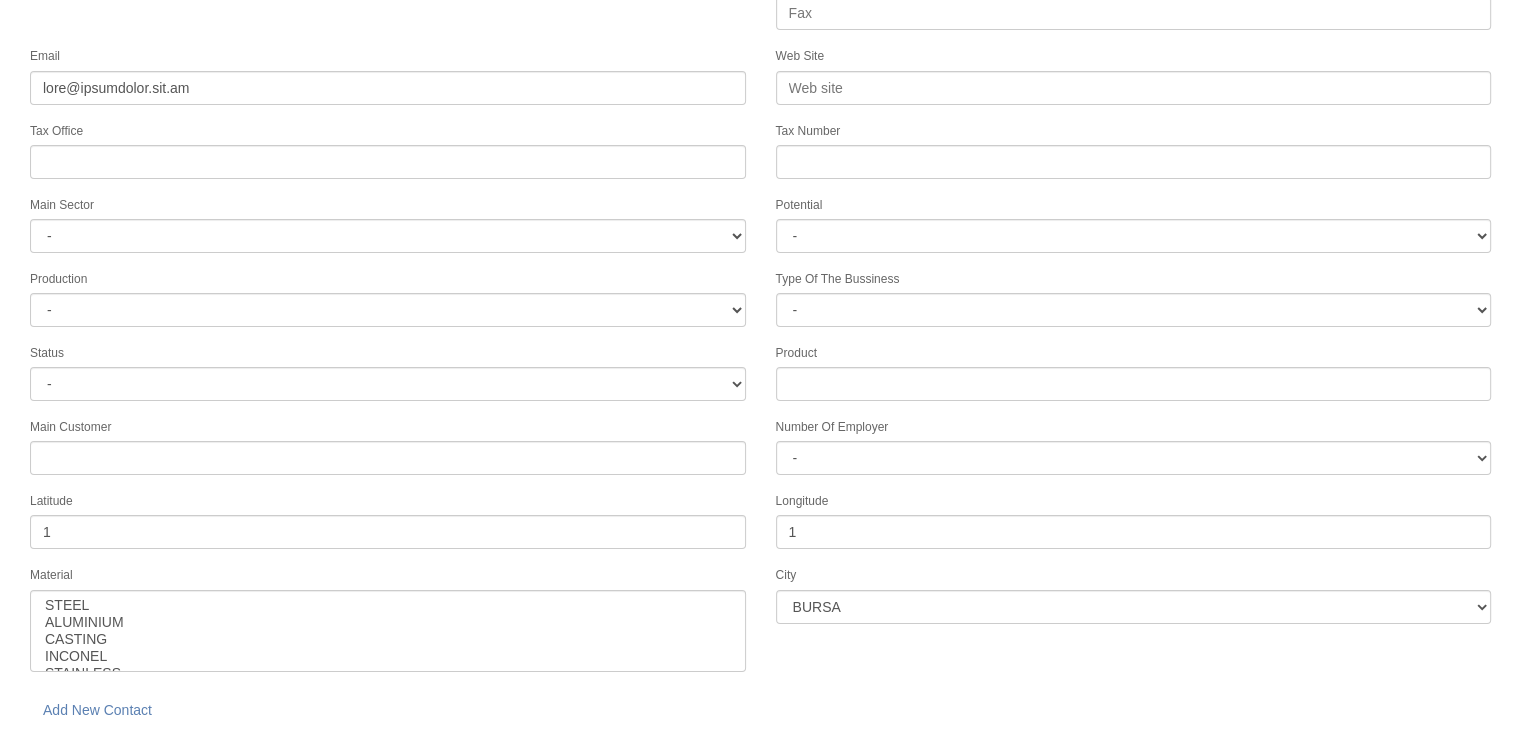click on "save" at bounding box center [228, 759] 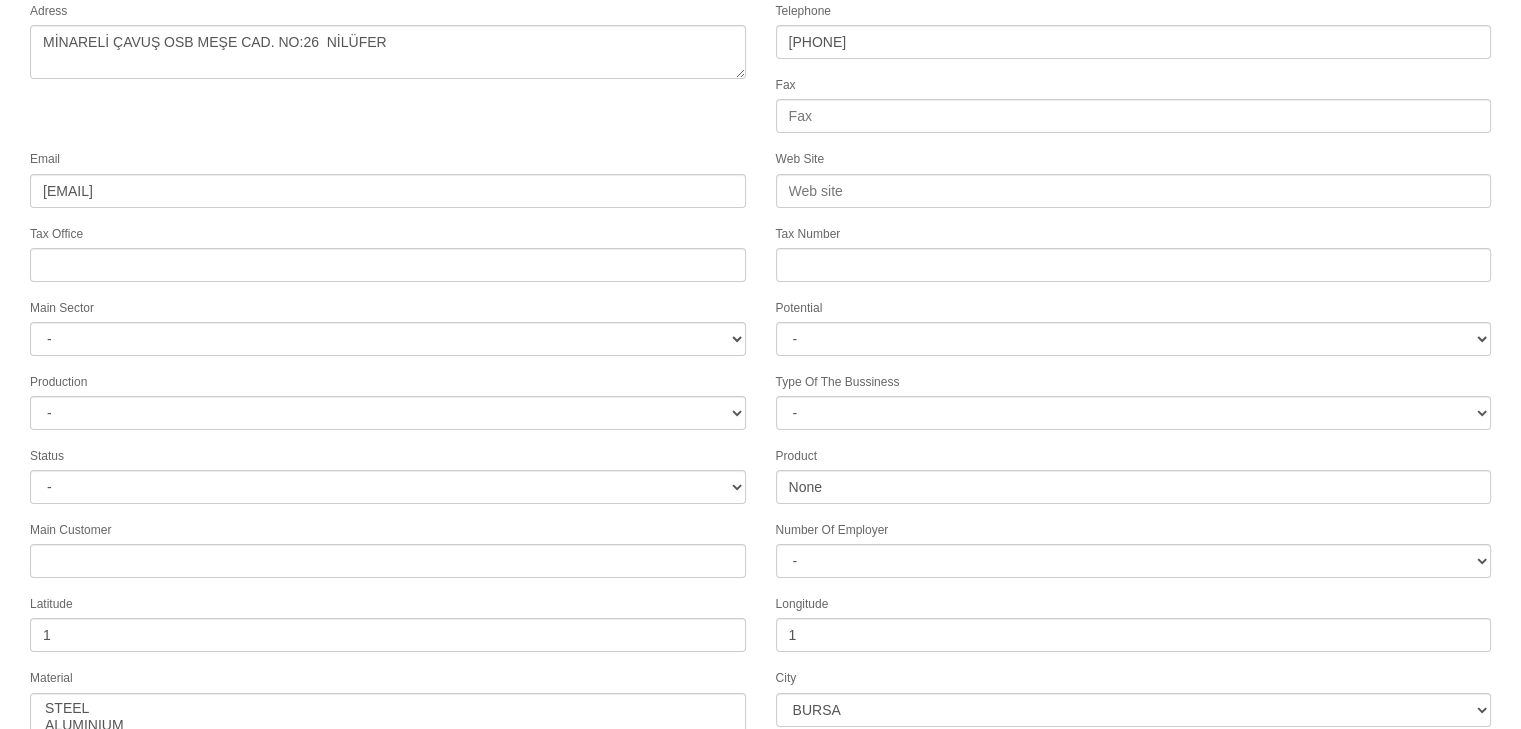 scroll, scrollTop: 322, scrollLeft: 0, axis: vertical 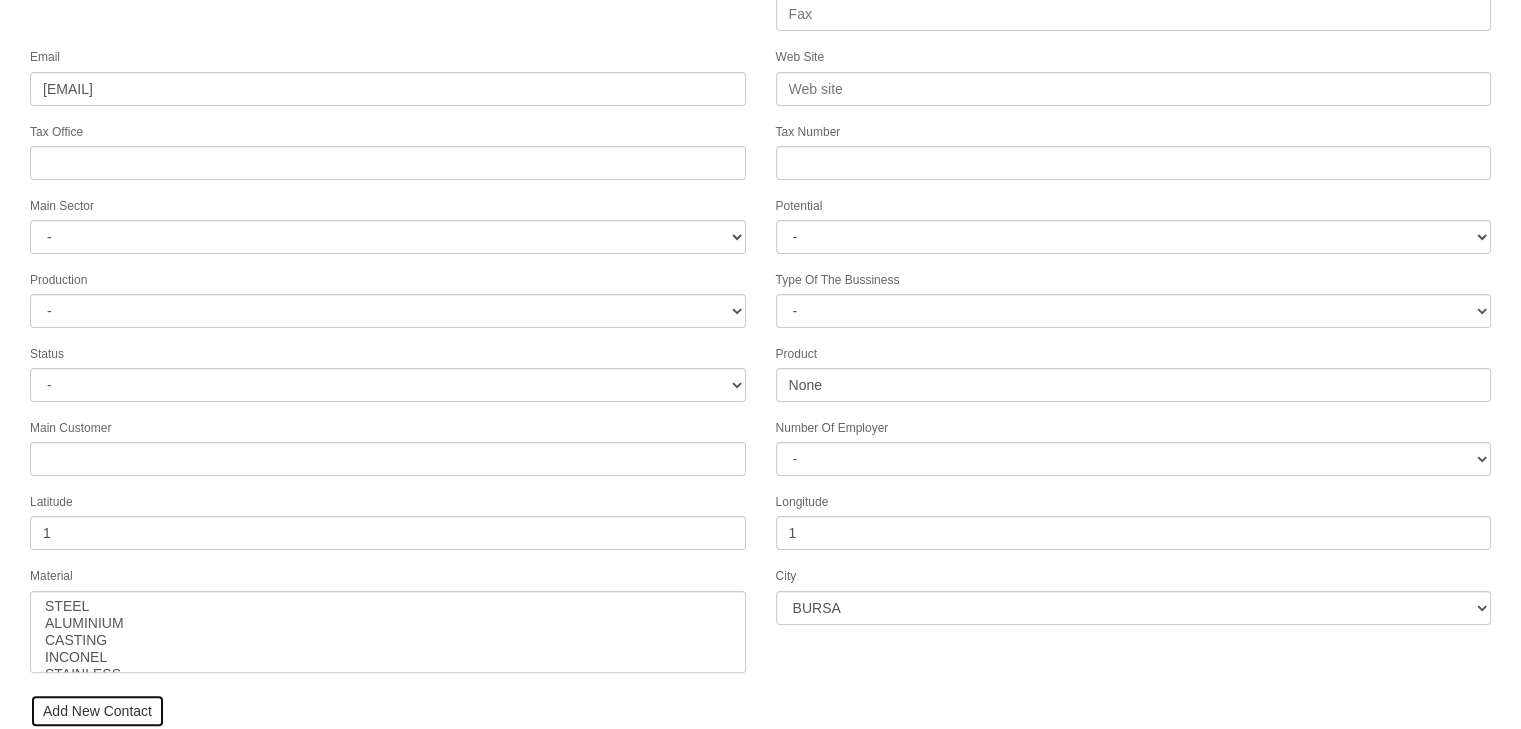 click on "Add New Contact" at bounding box center [97, 711] 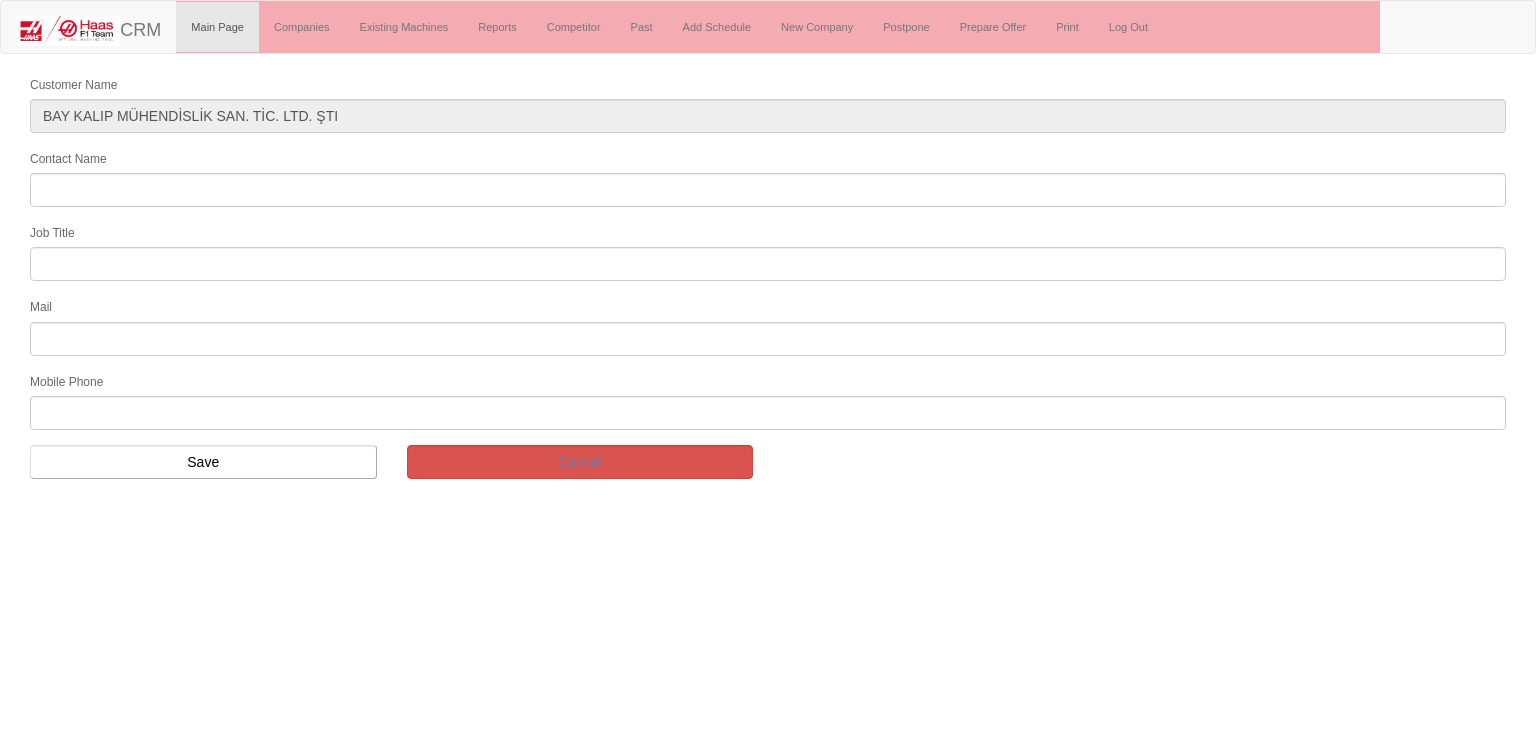 scroll, scrollTop: 0, scrollLeft: 0, axis: both 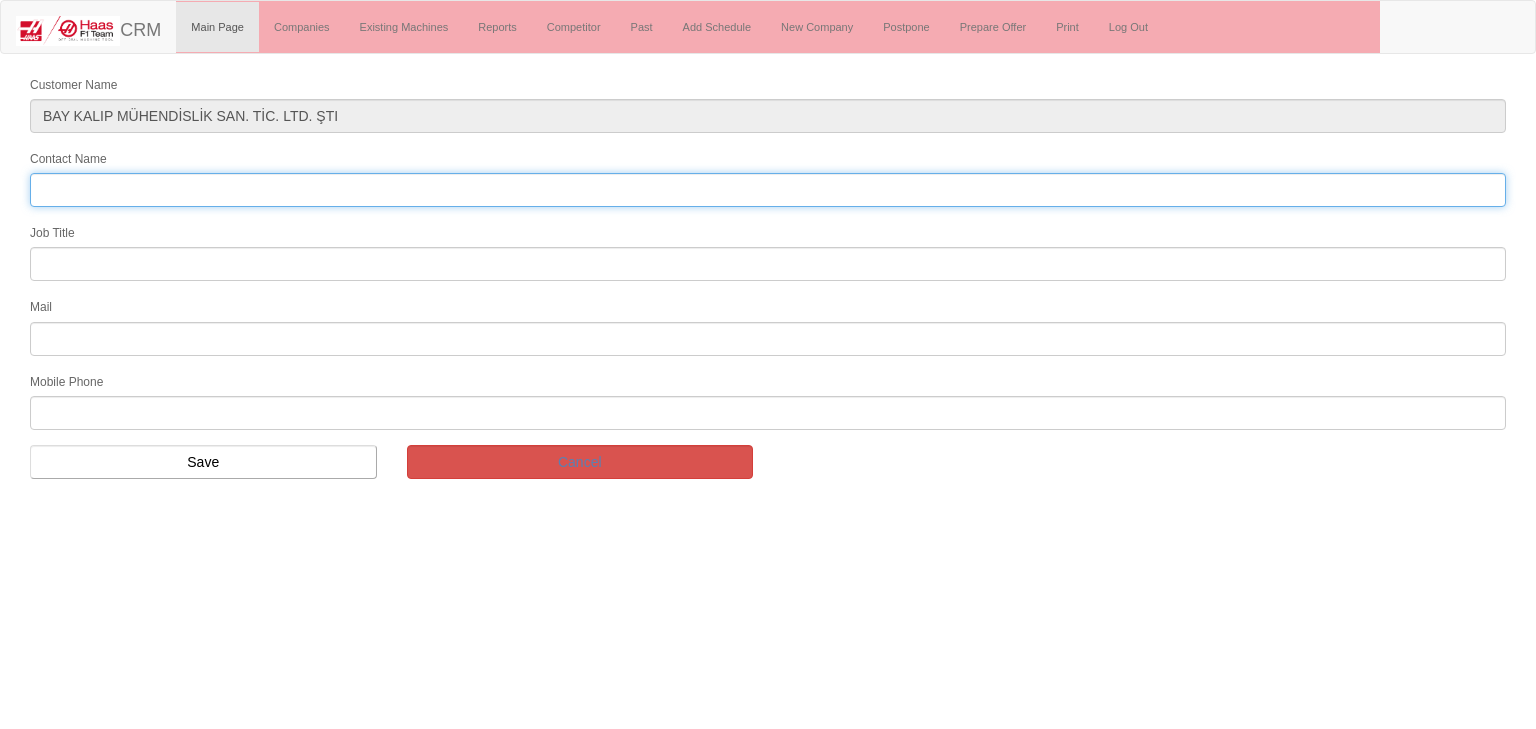 click on "Contact Name" at bounding box center (768, 190) 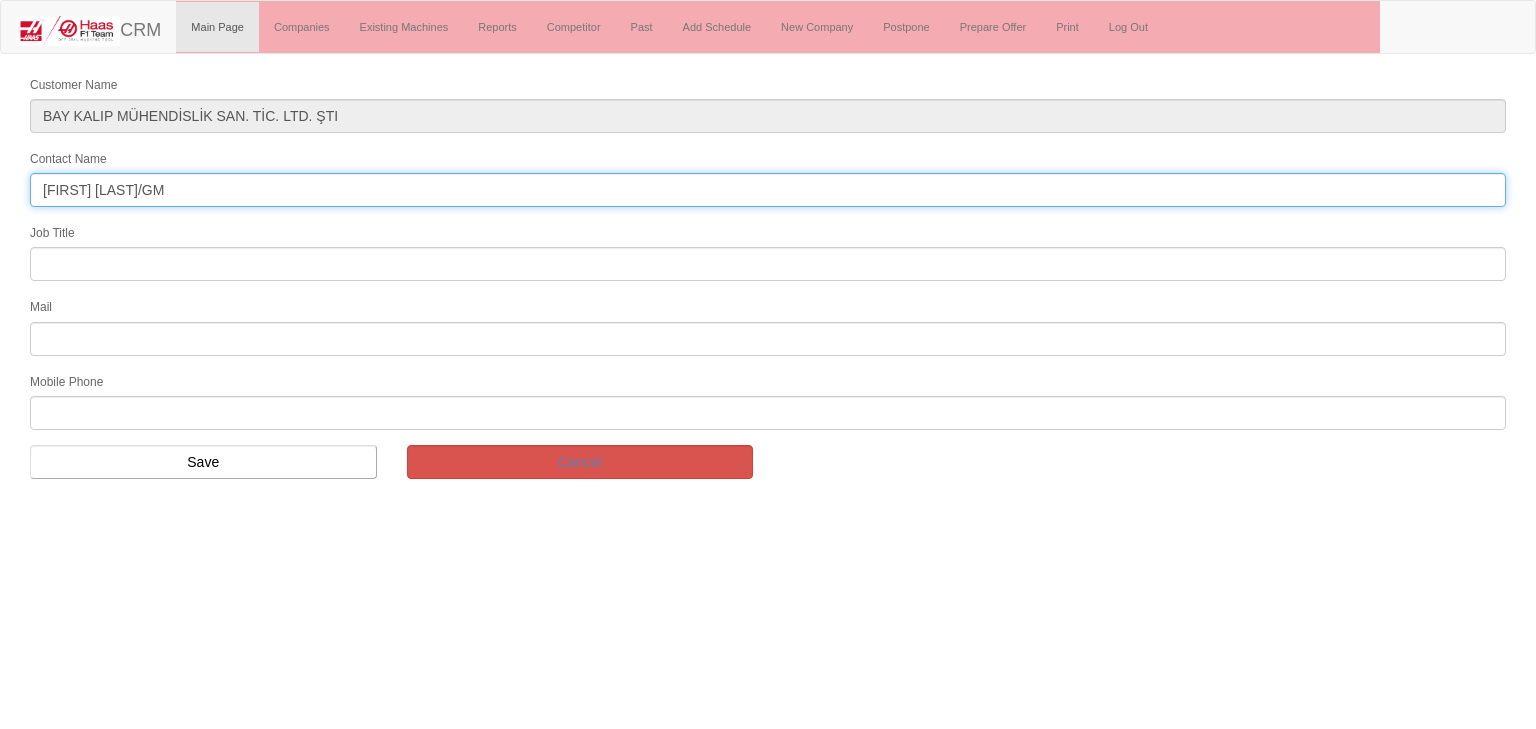 drag, startPoint x: 335, startPoint y: 189, endPoint x: 186, endPoint y: 189, distance: 149 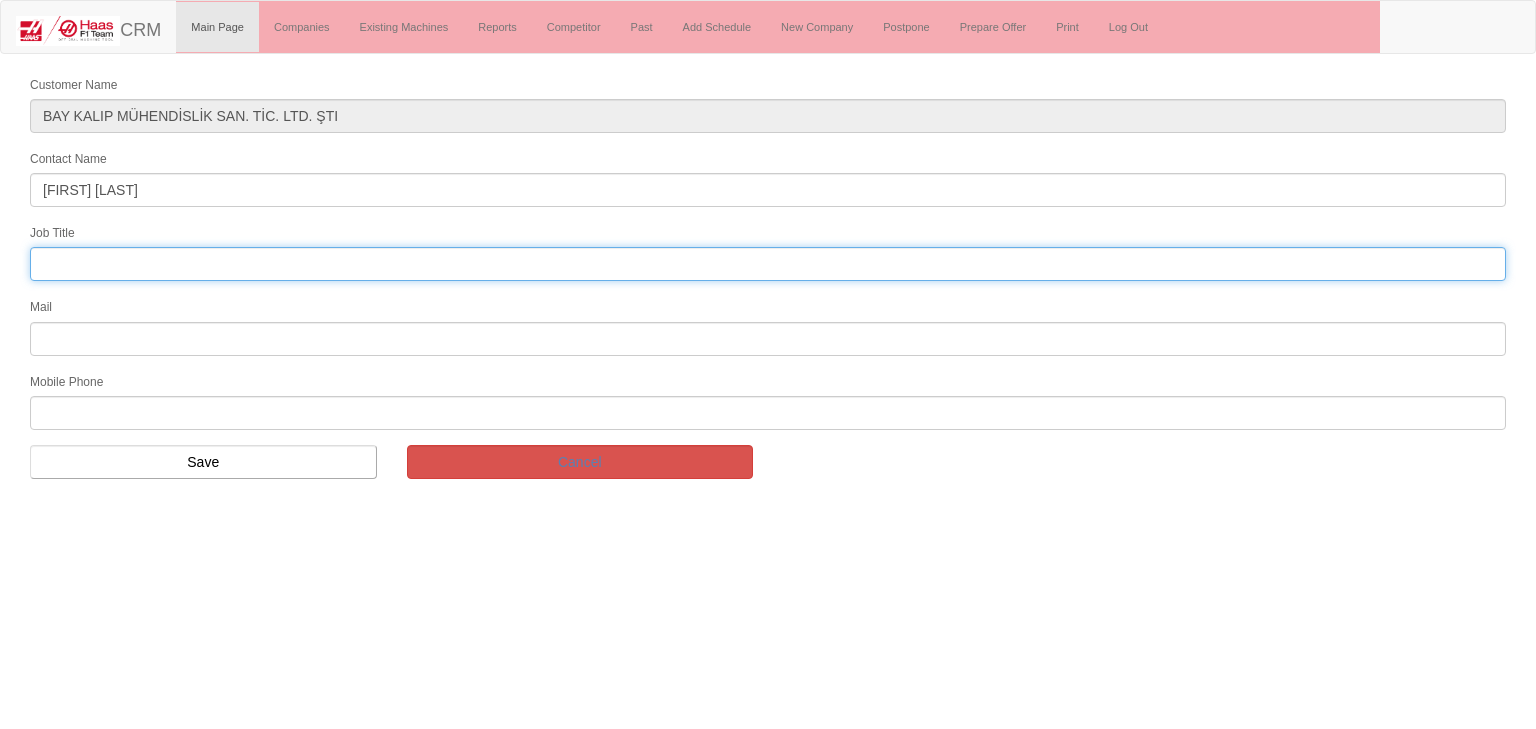 click at bounding box center [768, 264] 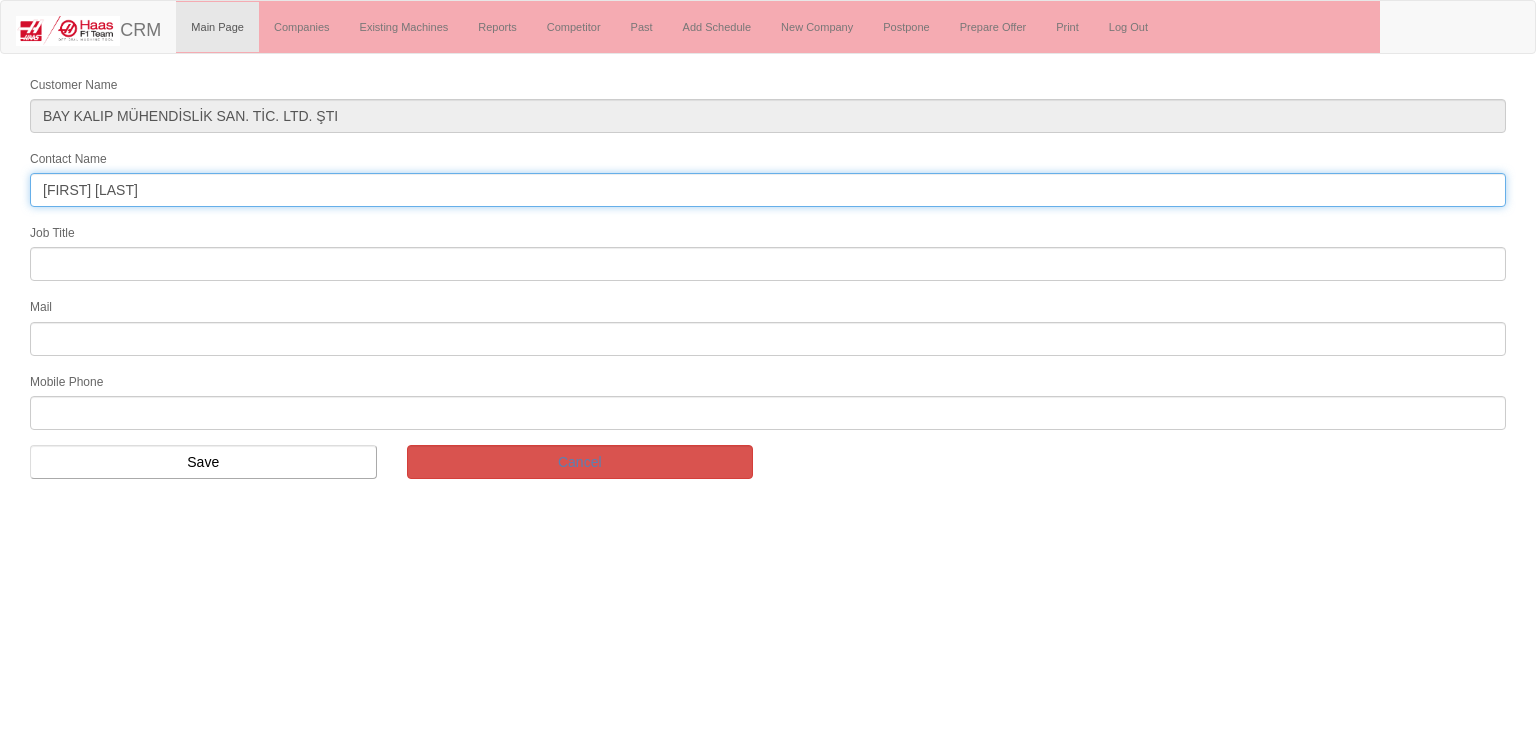 click on "BAHRİ BUYRU" at bounding box center (768, 190) 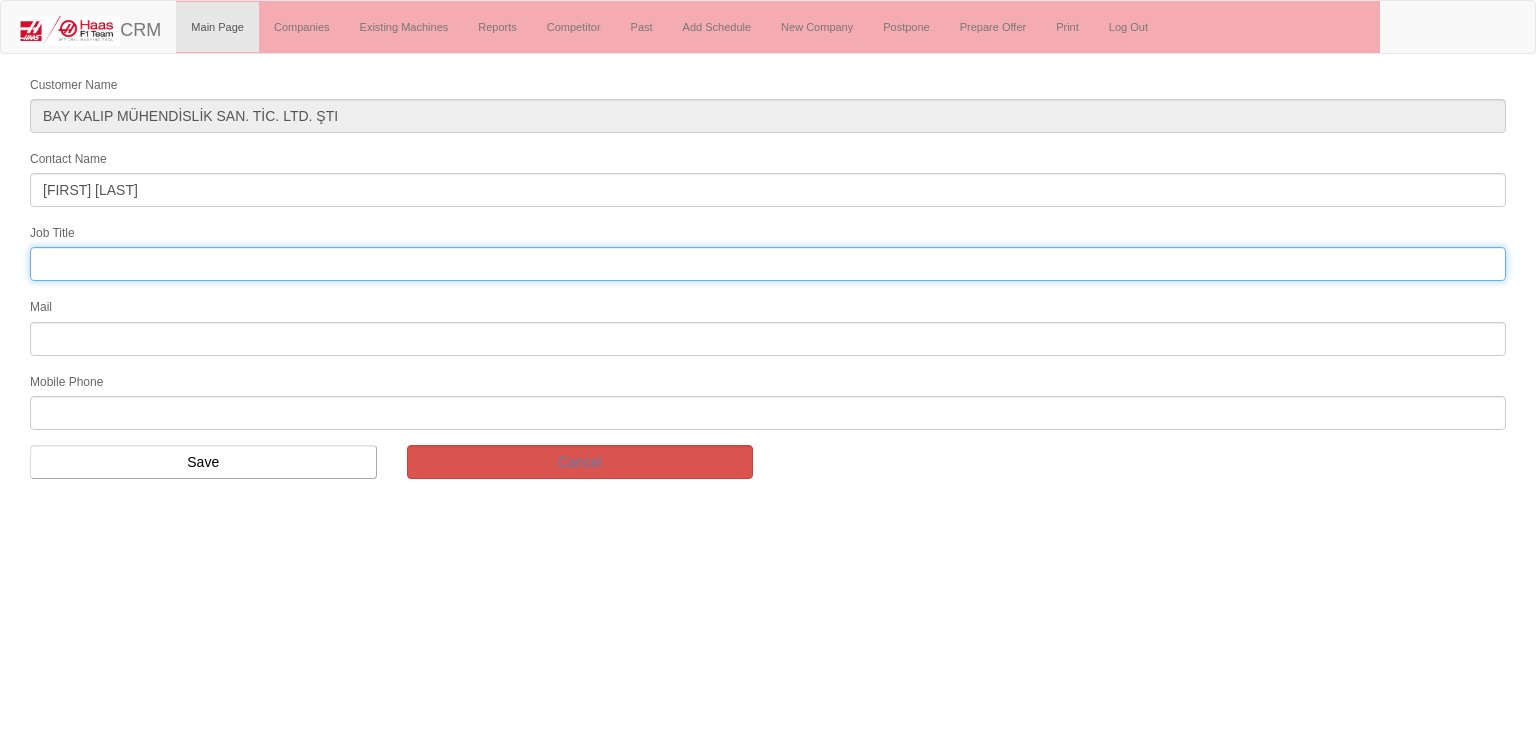 click at bounding box center (768, 264) 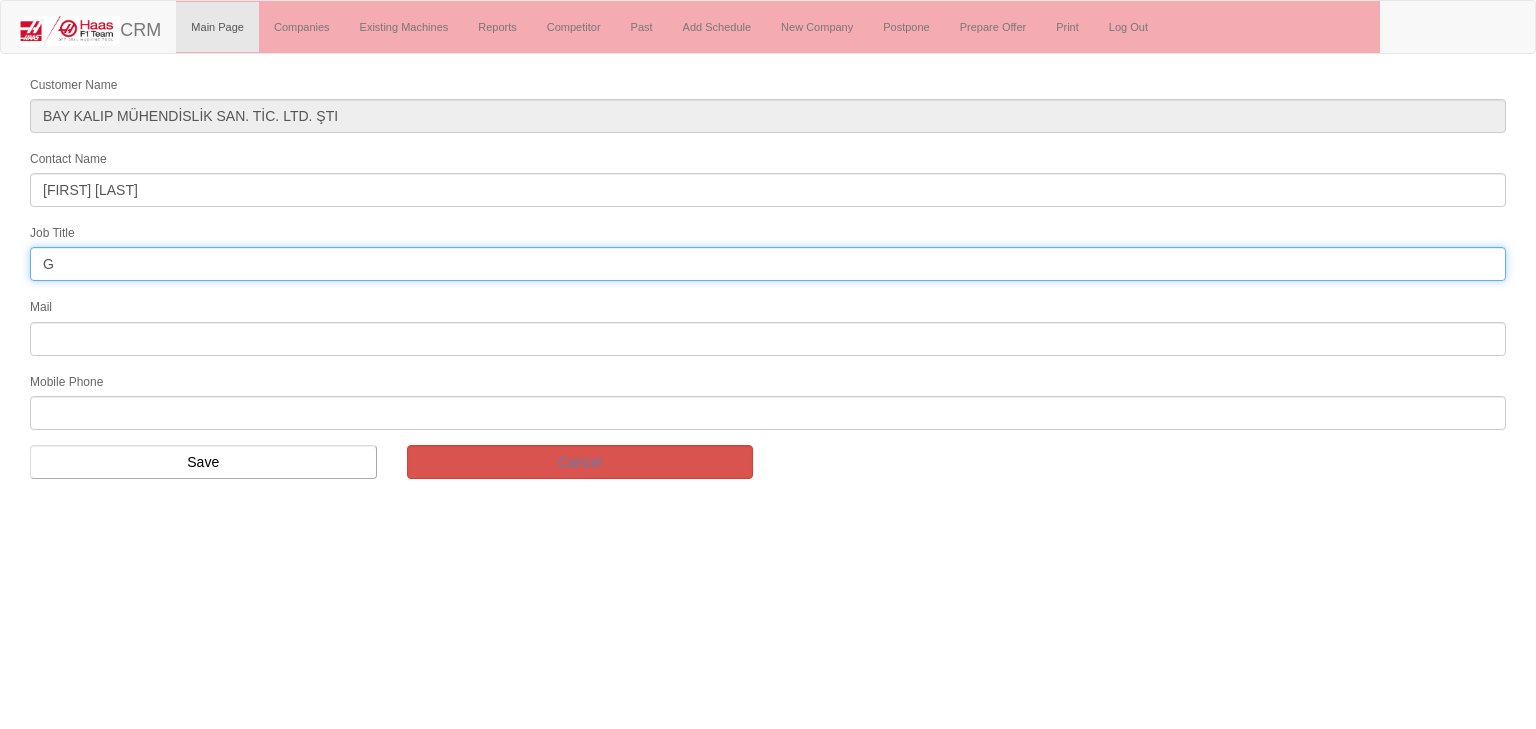 type on "GENEL MÜDÜR" 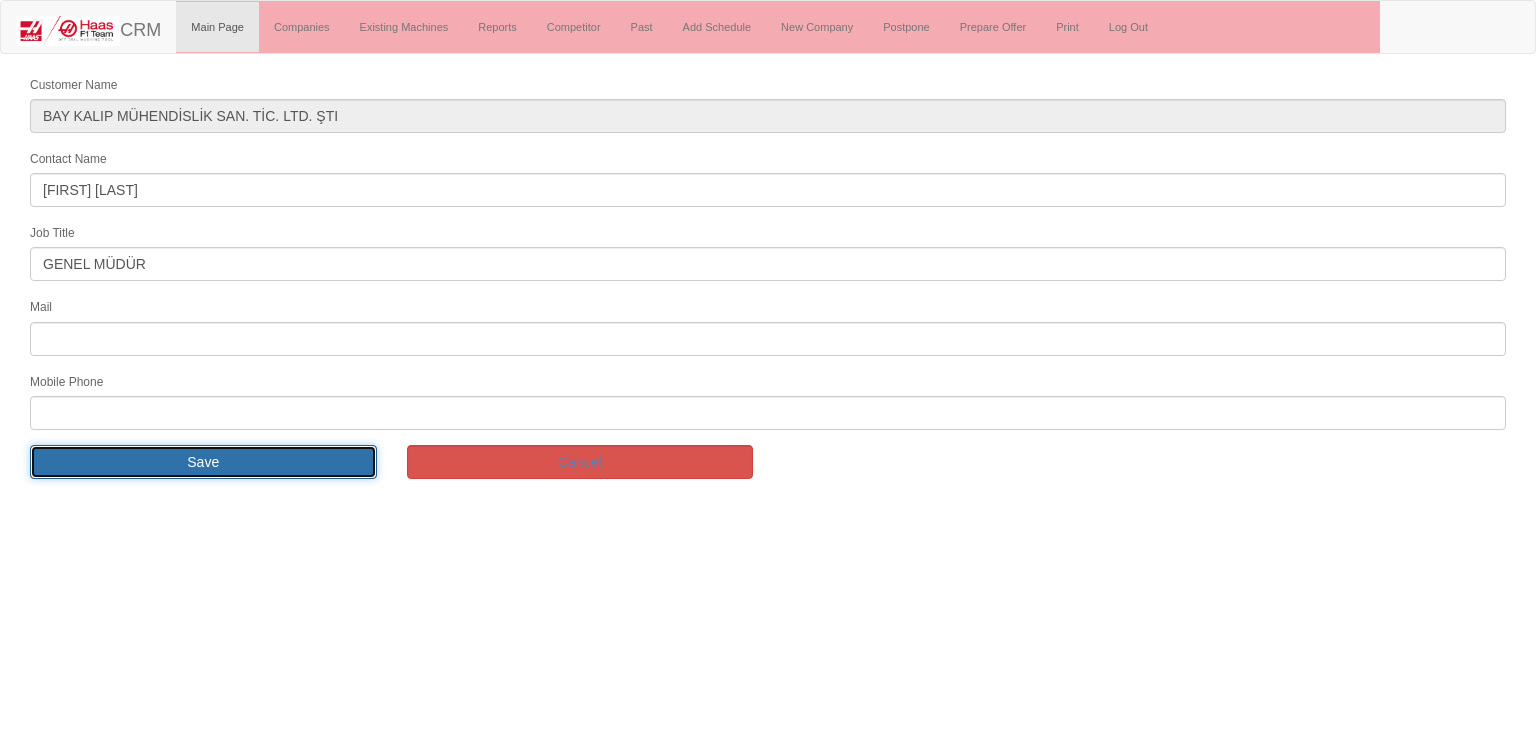 click on "Save" at bounding box center (203, 462) 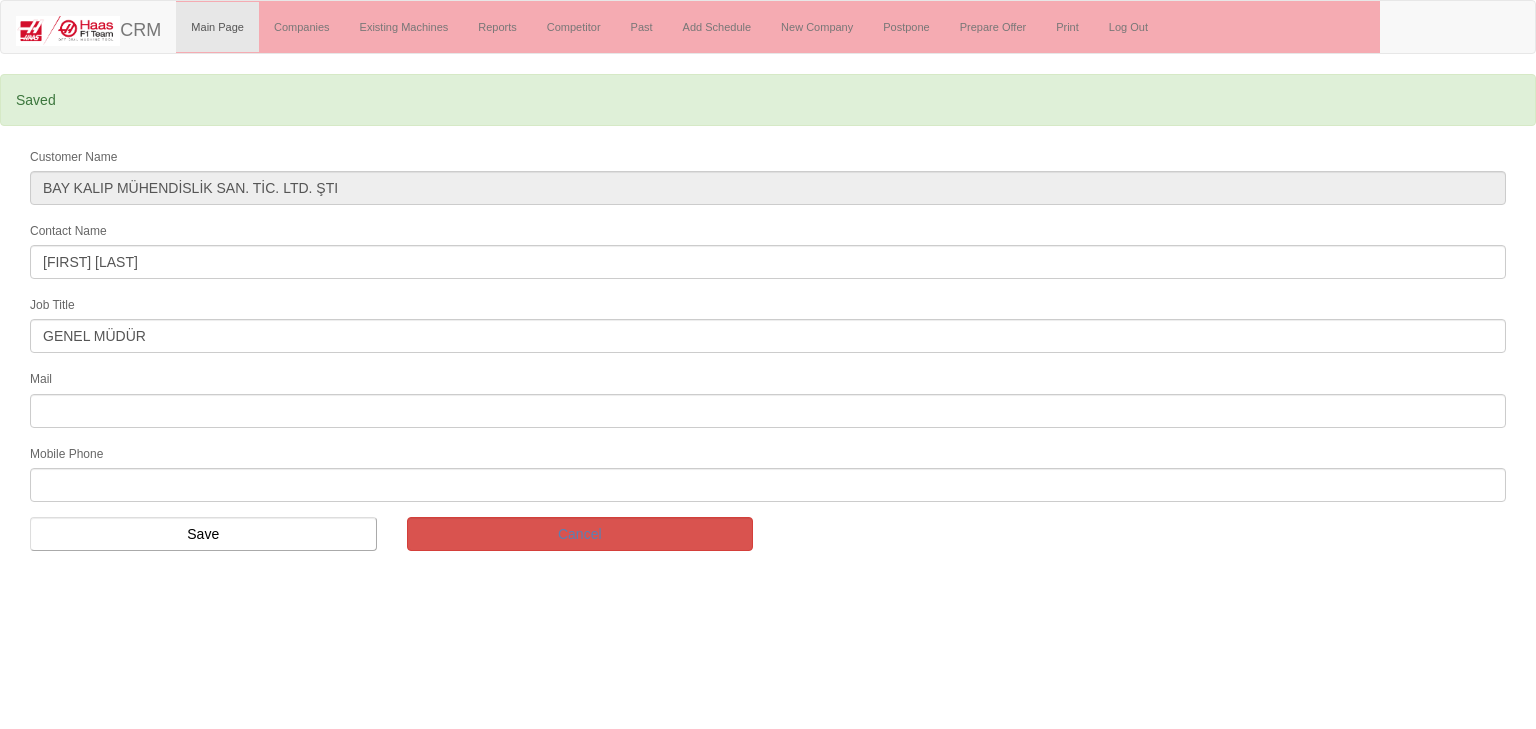 scroll, scrollTop: 0, scrollLeft: 0, axis: both 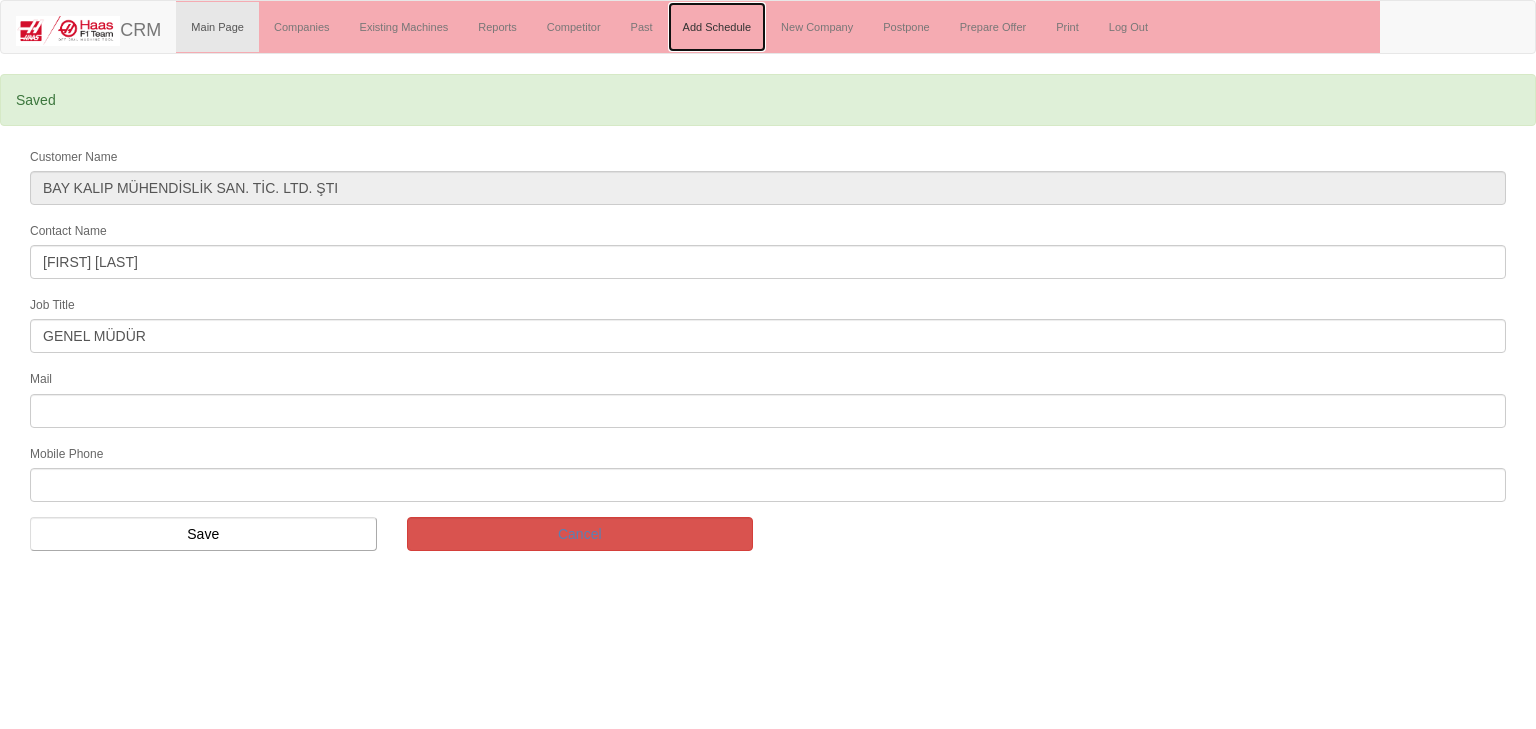 click on "Add Schedule" at bounding box center [717, 27] 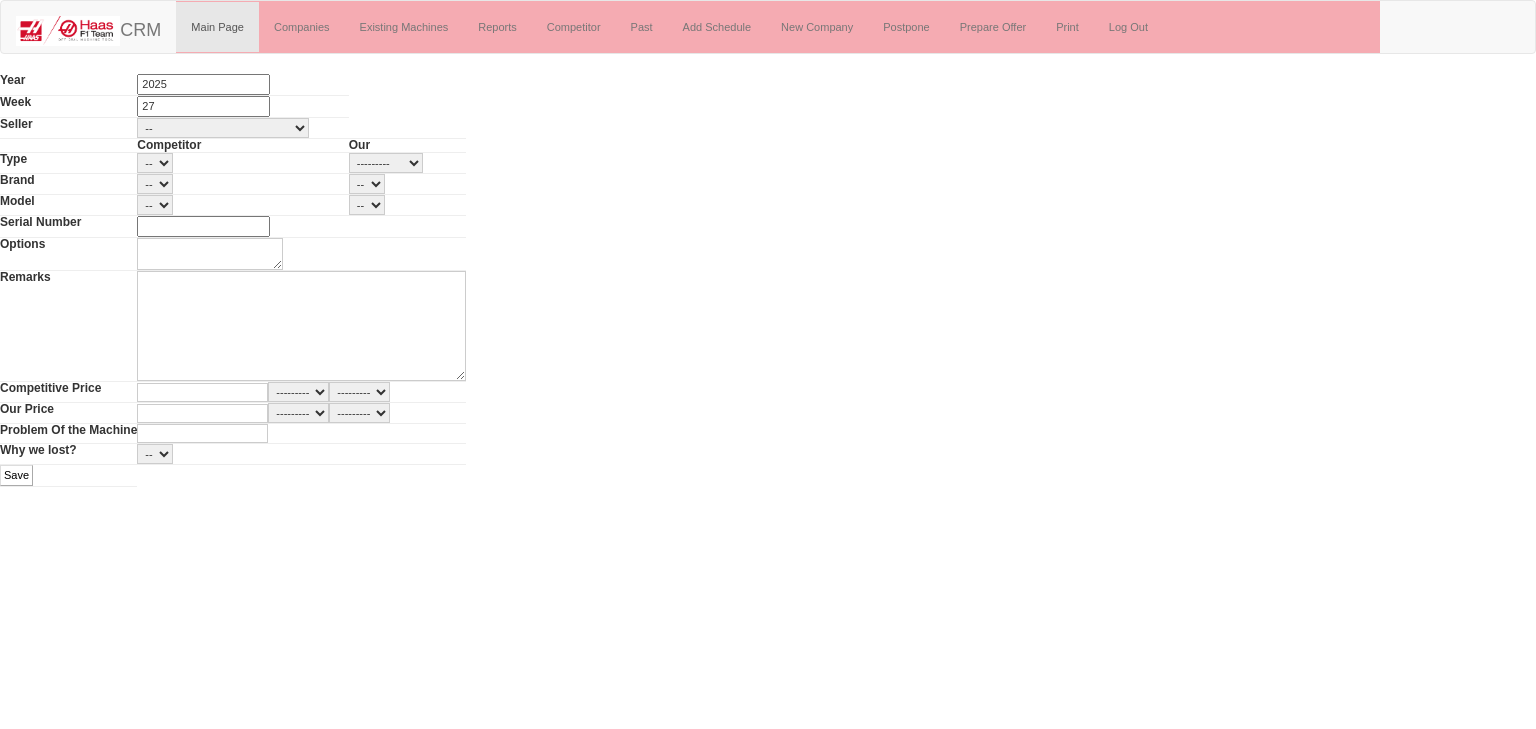 scroll, scrollTop: 0, scrollLeft: 0, axis: both 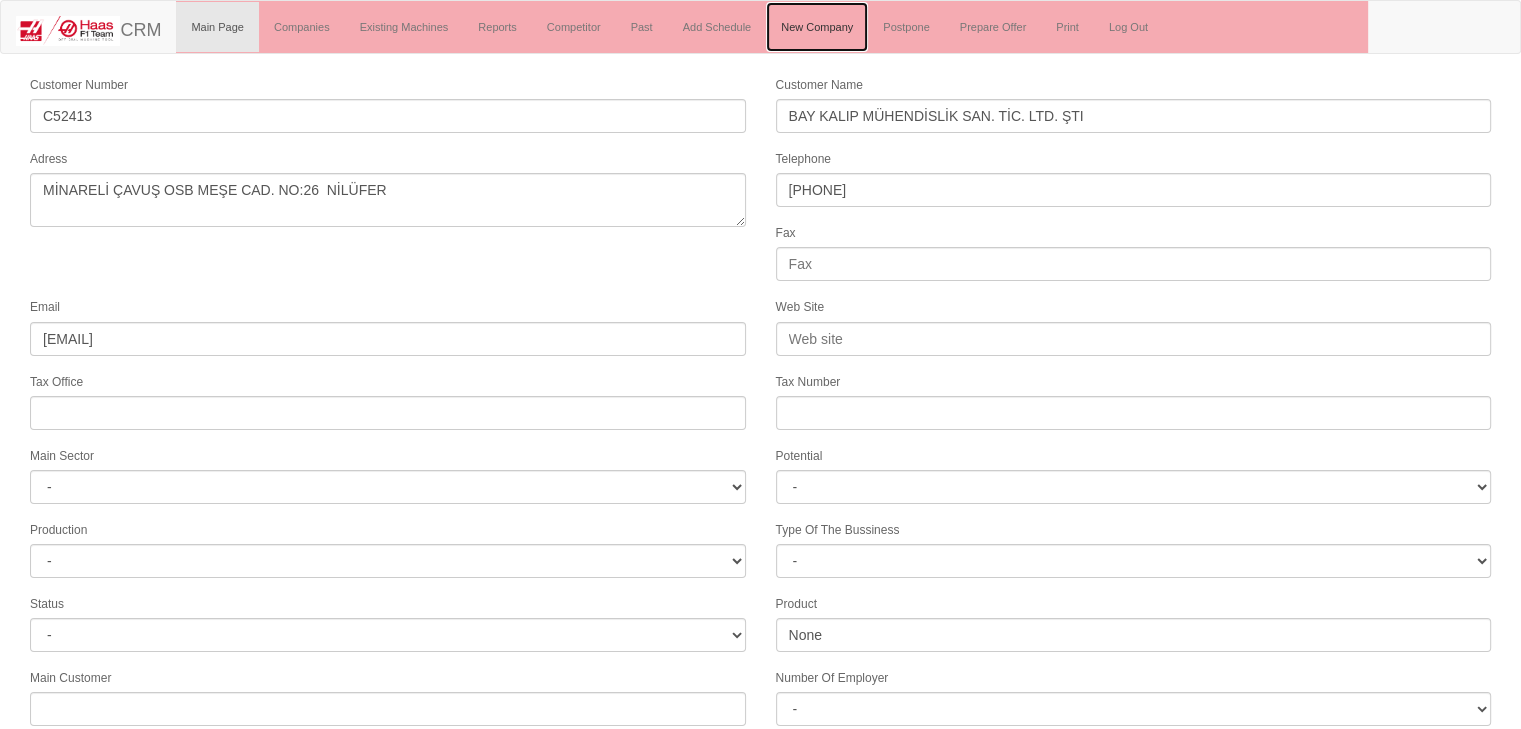 click on "New Company" at bounding box center [817, 27] 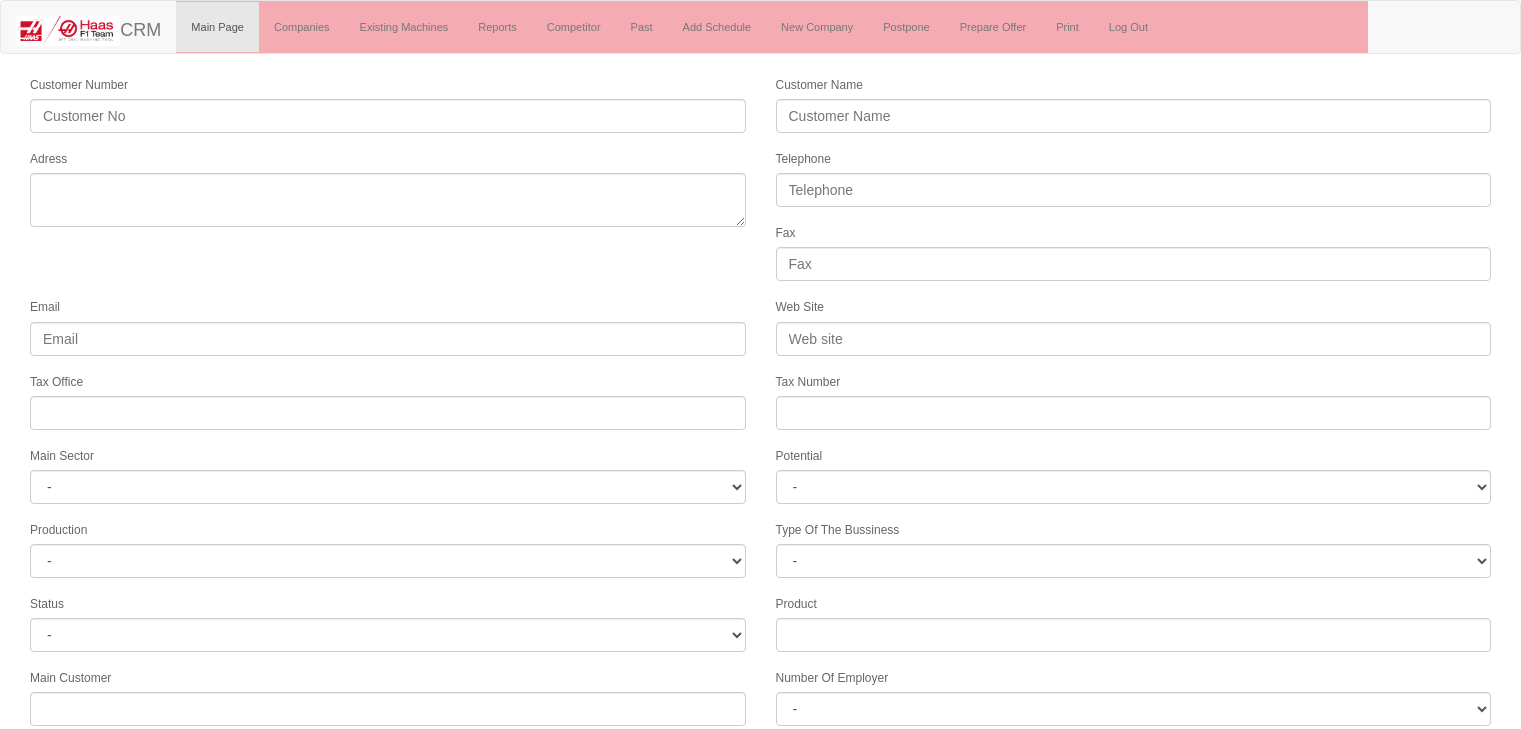 scroll, scrollTop: 0, scrollLeft: 0, axis: both 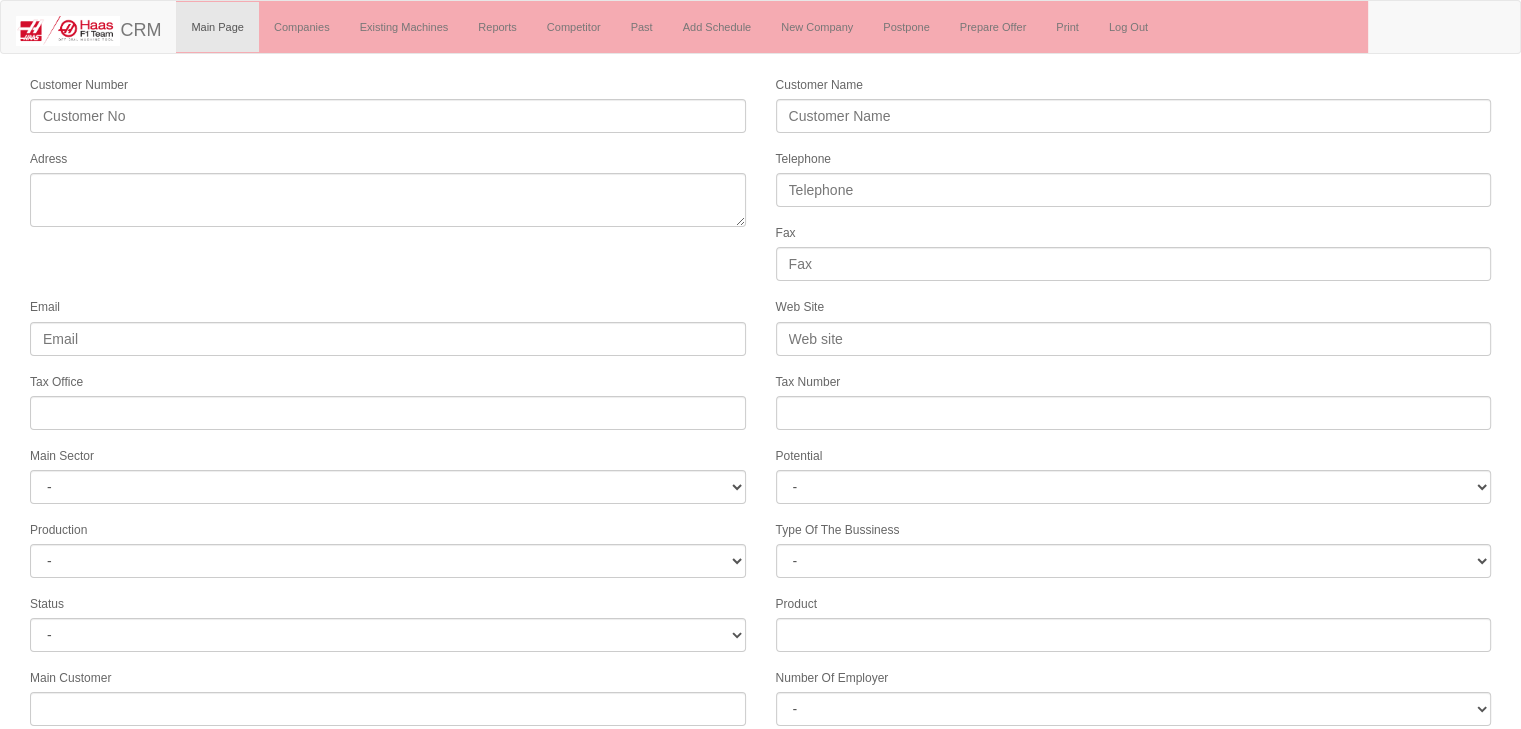 drag, startPoint x: 450, startPoint y: 233, endPoint x: 463, endPoint y: 209, distance: 27.294687 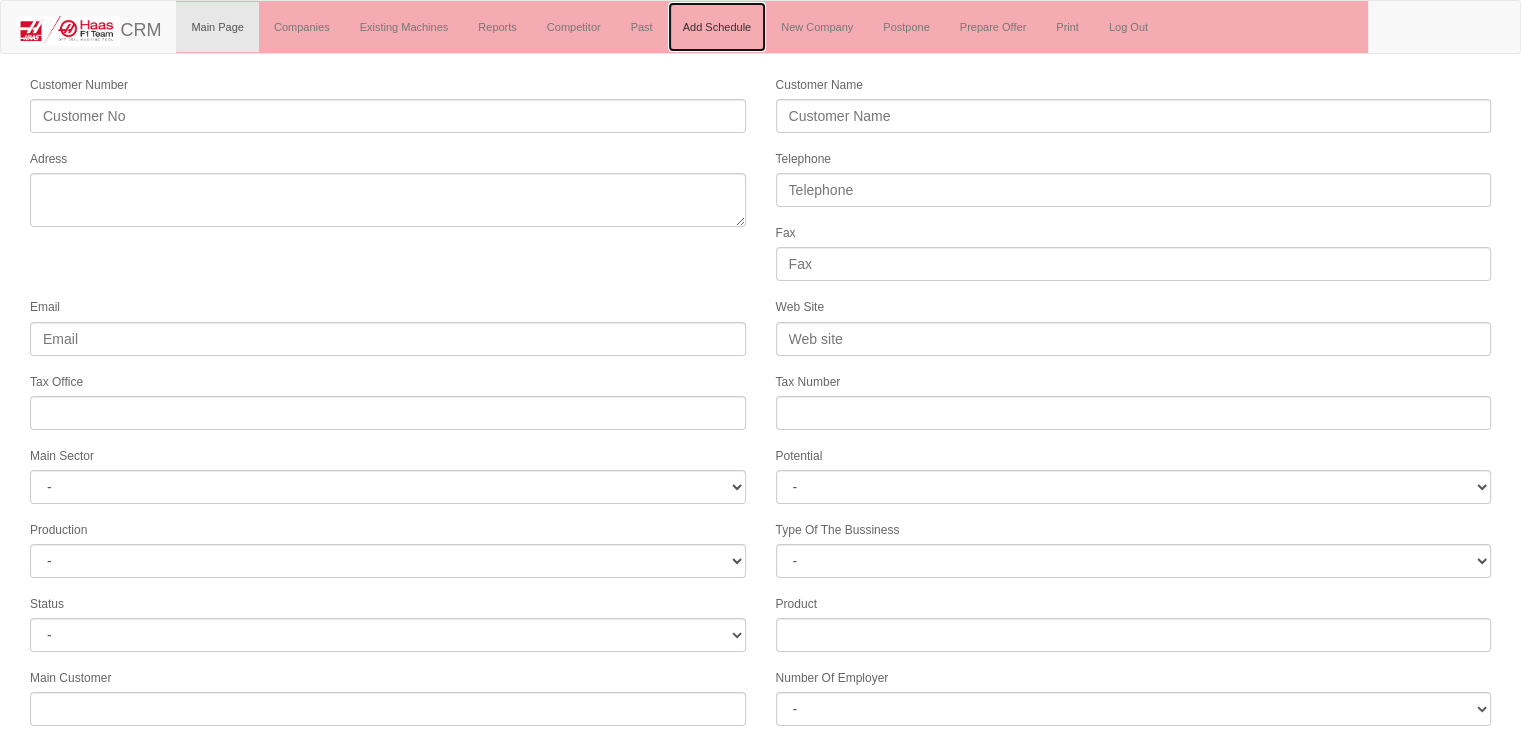 click on "Add Schedule" at bounding box center [717, 27] 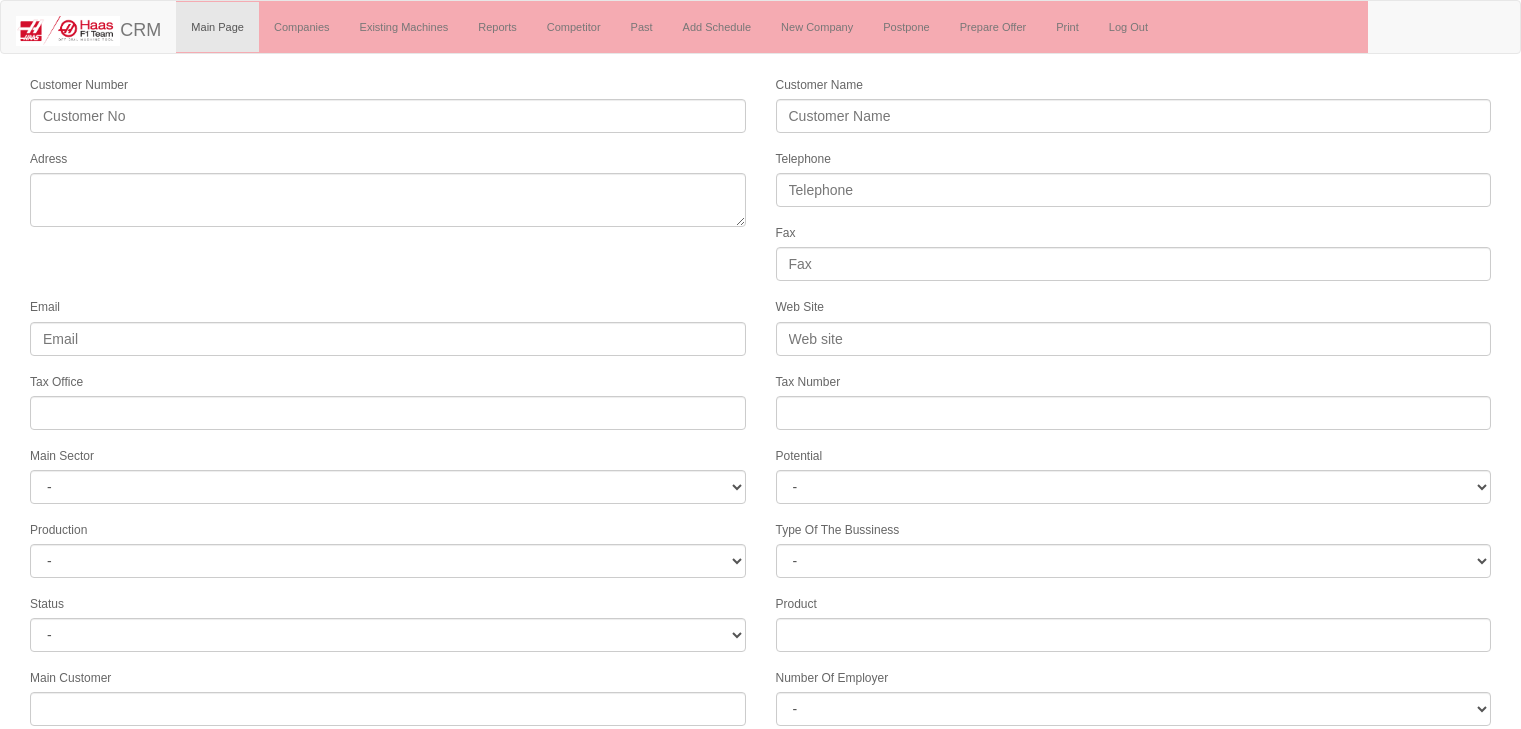 scroll, scrollTop: 0, scrollLeft: 0, axis: both 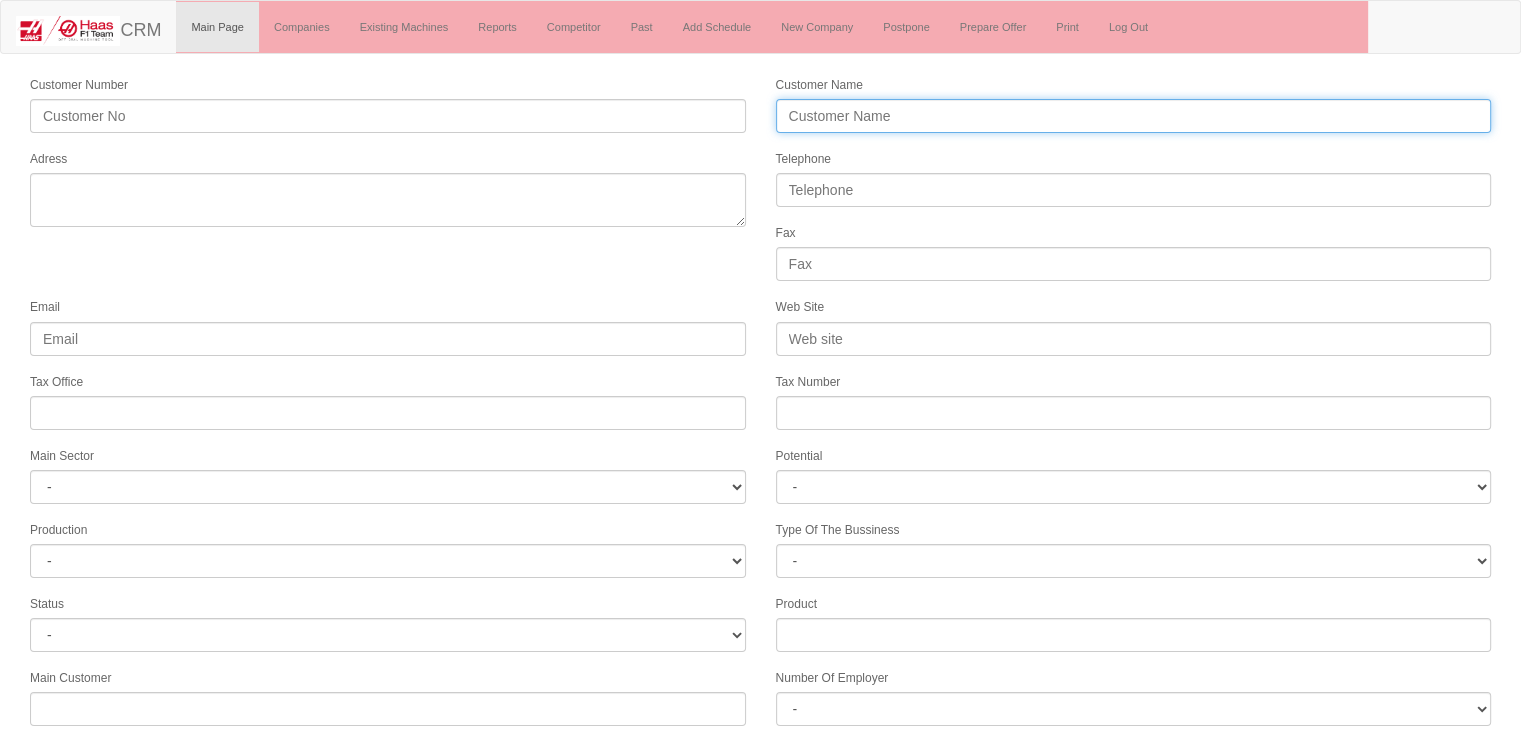 click on "Customer Name" at bounding box center [1134, 116] 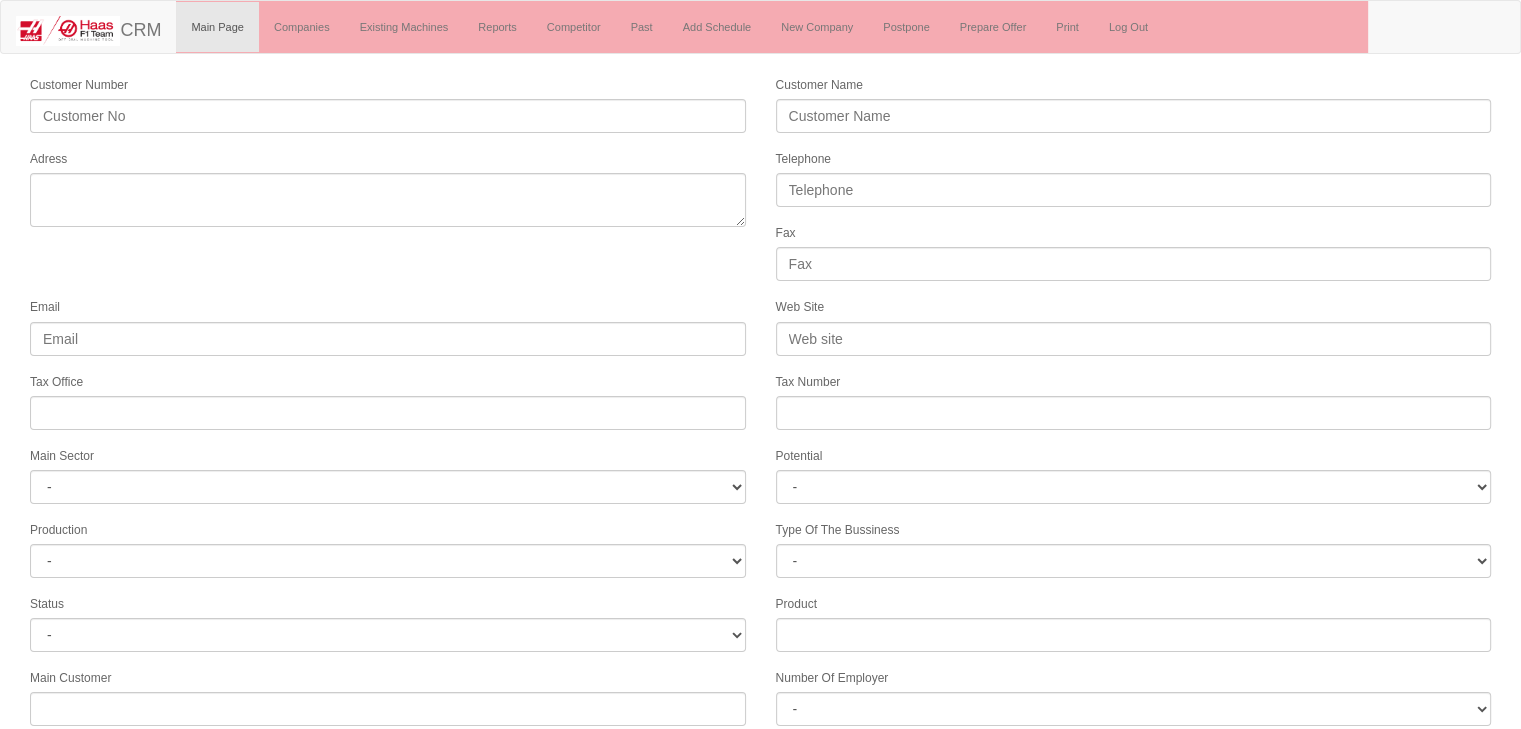 click on "Loremips Dolors
Ametcons Adip
Elitse
Doeiusmod
Tem
Incid
Utl Etdo
Mag Aliqua
Eni Admini
Veni Quisno
-
EXE ULLA
LABORISNI
ALIQUIP & EXEACOMMO
CONSEQUATD AUTEIRUREI
REPREHE
VOLU VELITESSECILL
FUGIATNU
PARIATUREXC
SINTOCCAEC
CUPID NONPR
SUNTCULPA & QUIOFFICI
DESERUN
MOLLITAN IDE
LABORUMPERSP UND.
OMN. ISTE. NAT.
ERRORVOLU
ACCUS DOLOREMQUE
LAUDANTIU
Totamrema
-
E4
I4
Q0
A2
I5
I5
V5
Q3
A9
Beataevita
-
DI
-" at bounding box center (760, 555) 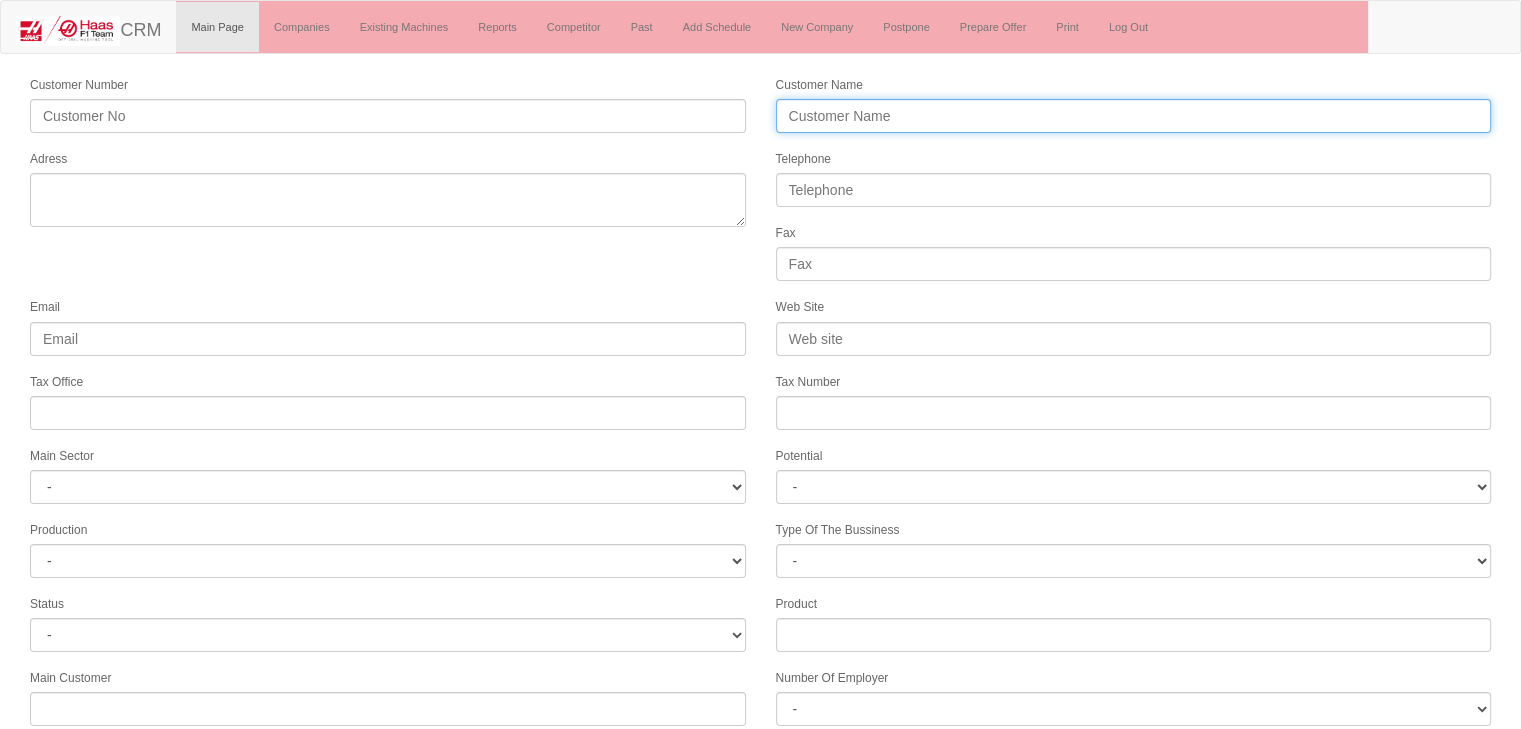 click on "Customer Name" at bounding box center (1134, 116) 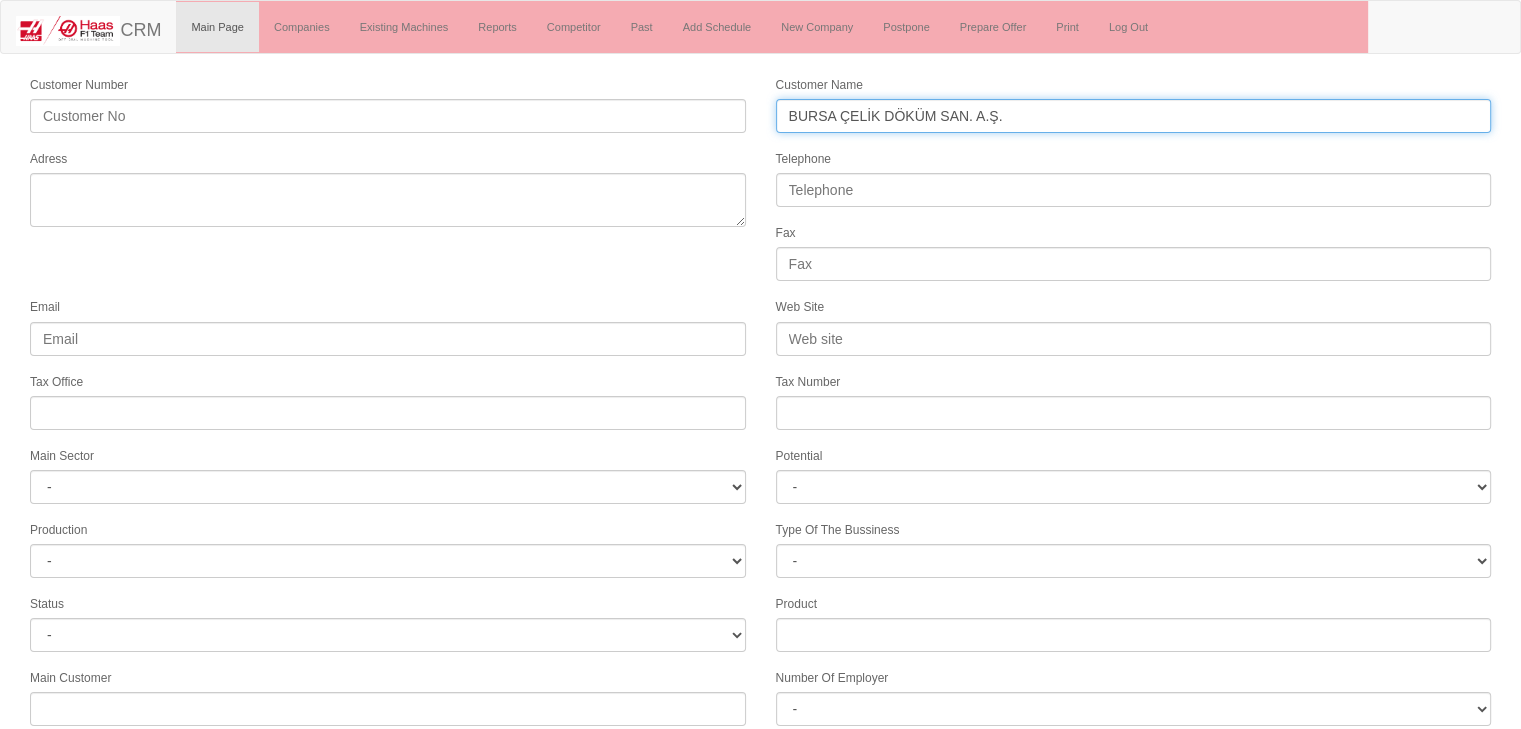 type on "BURSA ÇELİK DÖKÜM SAN. A.Ş." 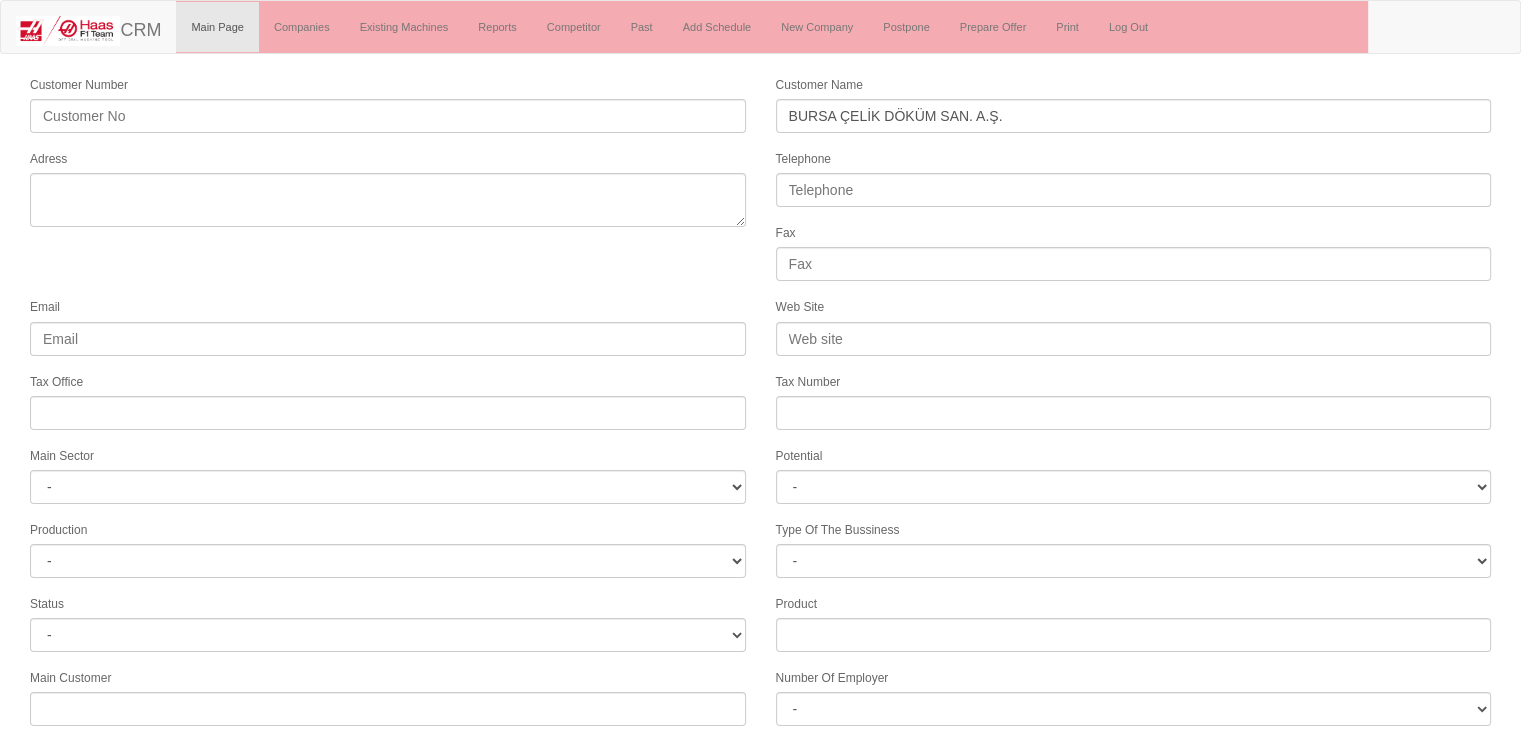 click on "Customer Number
Customer Name
BURSA ÇELİK DÖKÜM SAN. A.Ş.
Adress
Telephone
Fax
Email
Web Site
Tax Office
Tax Number
Main Sector
-
DIE MOLD
MACHINERY
DEFENCE & AEROSPACE
ELECTRICAL COMPONENTS
MEDICAL
TOOL MANUFACTURING
JEWELERY
AGRICULTURE
AUTOMOTIVE
WHITE GOODS
HYDRAULIC & PNEUMATIC
CASTING
STAMPING DIE
CONSTRUCTION MAC.
GEN. PART. MAN.
EDUCATION
LASER POTENTIALS
FURNUTURE
Potential
-
A1
A2
A3
B1
B2
B3
C1
C2
C3
Production
- HG
-" at bounding box center [760, 555] 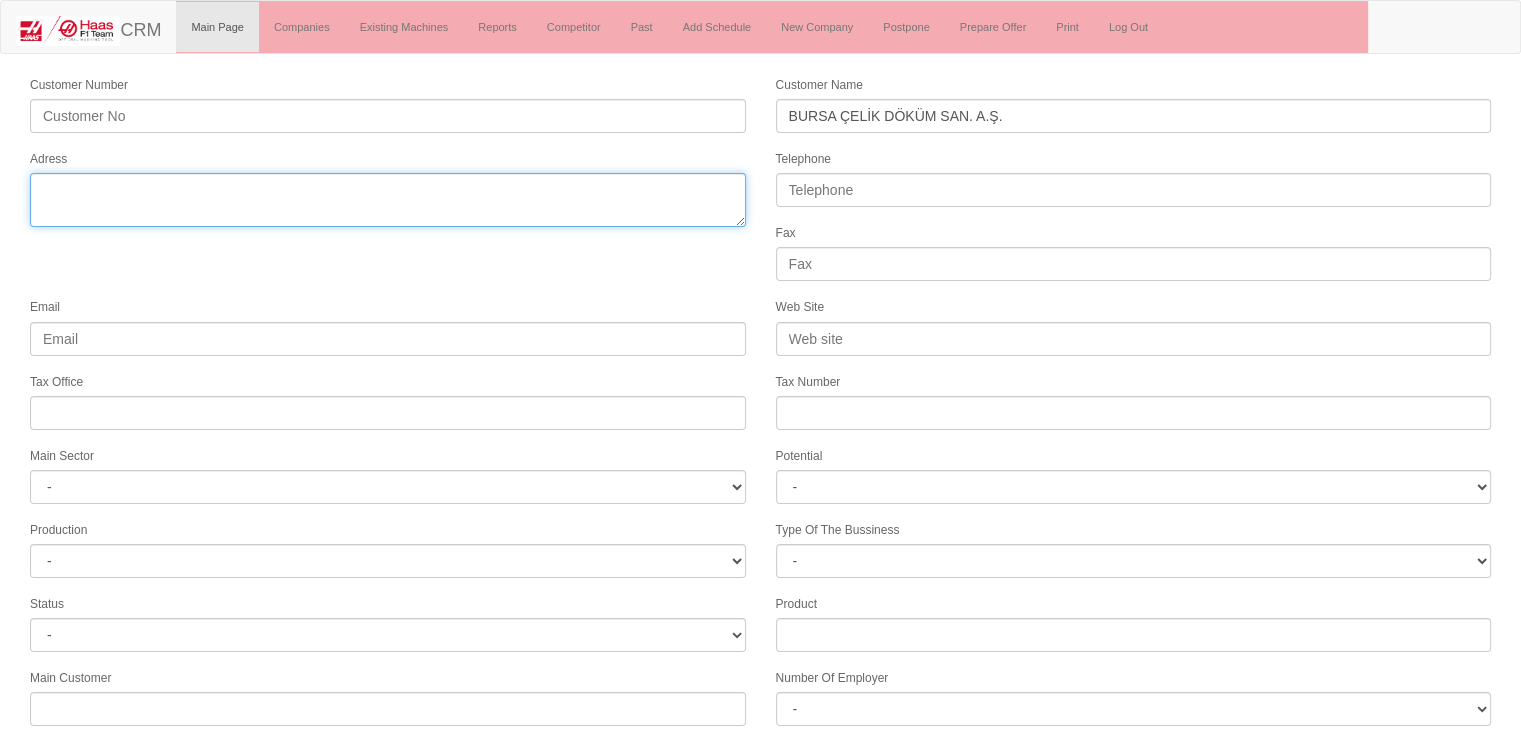 click on "Adress" at bounding box center (388, 200) 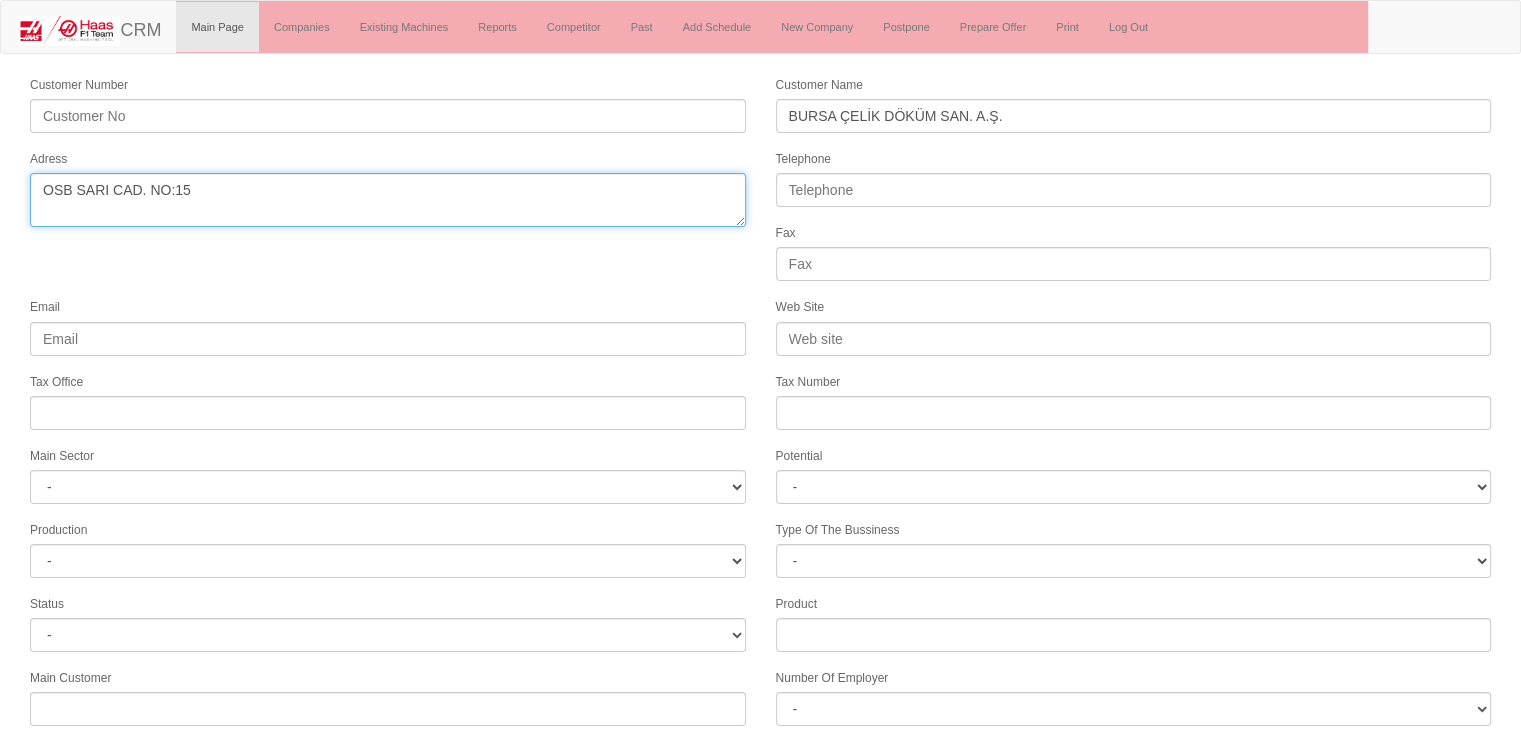 type on "OSB SARI CAD. NO:15" 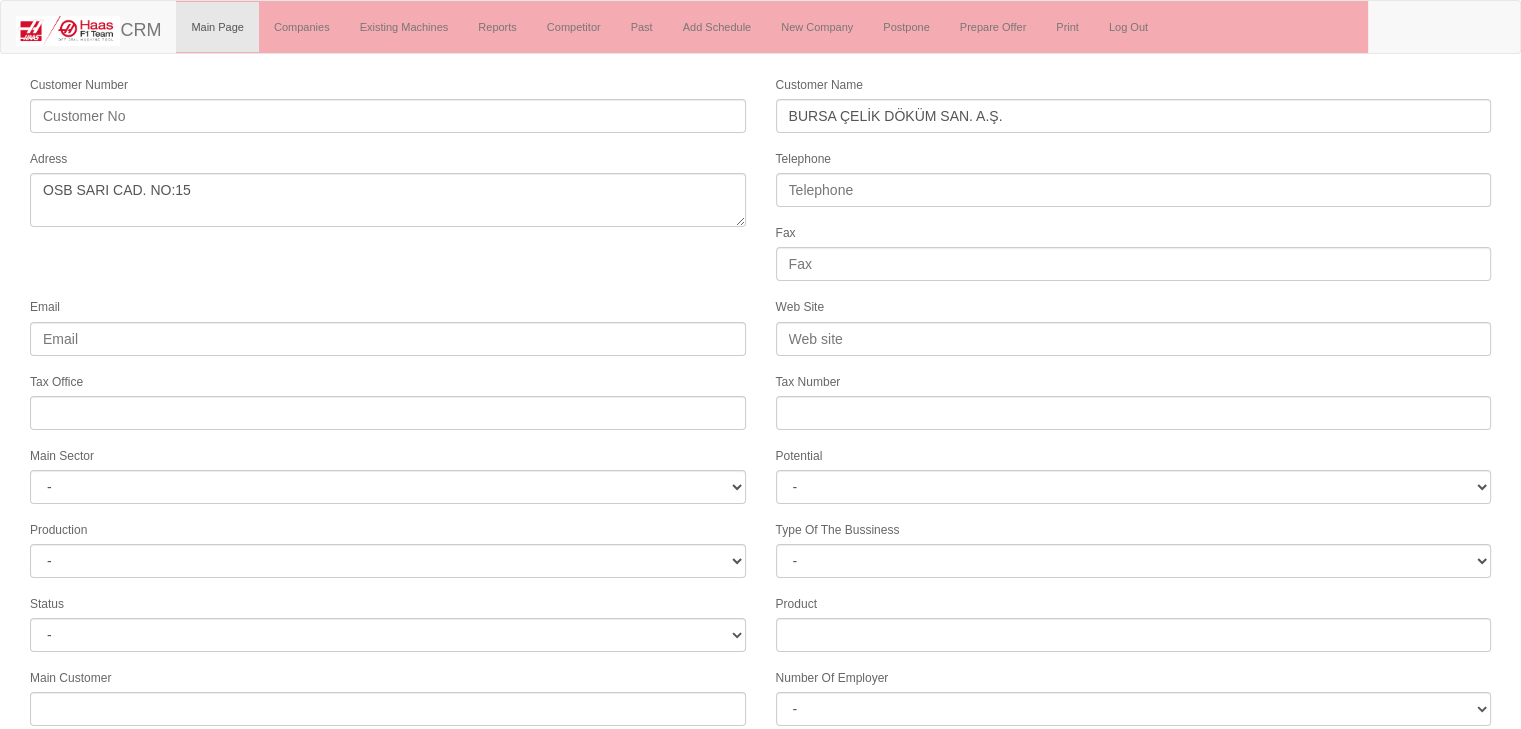 click on "Customer Number
Customer Name
BURSA ÇELİK DÖKÜM SAN. A.Ş.
Adress
Telephone
Fax
Email
Web Site
Tax Office
Tax Number
Main Sector
-
DIE MOLD
MACHINERY
DEFENCE & AEROSPACE
ELECTRICAL COMPONENTS
MEDICAL
TOOL MANUFACTURING
JEWELERY
AGRICULTURE
AUTOMOTIVE
WHITE GOODS
HYDRAULIC & PNEUMATIC
CASTING
STAMPING DIE
CONSTRUCTION MAC.
GEN. PART. MAN.
EDUCATION
LASER POTENTIALS
FURNUTURE
Potential
-
A1
A2
A3
B1
B2
B3
C1
C2
C3
Production
- HG
-" at bounding box center [760, 555] 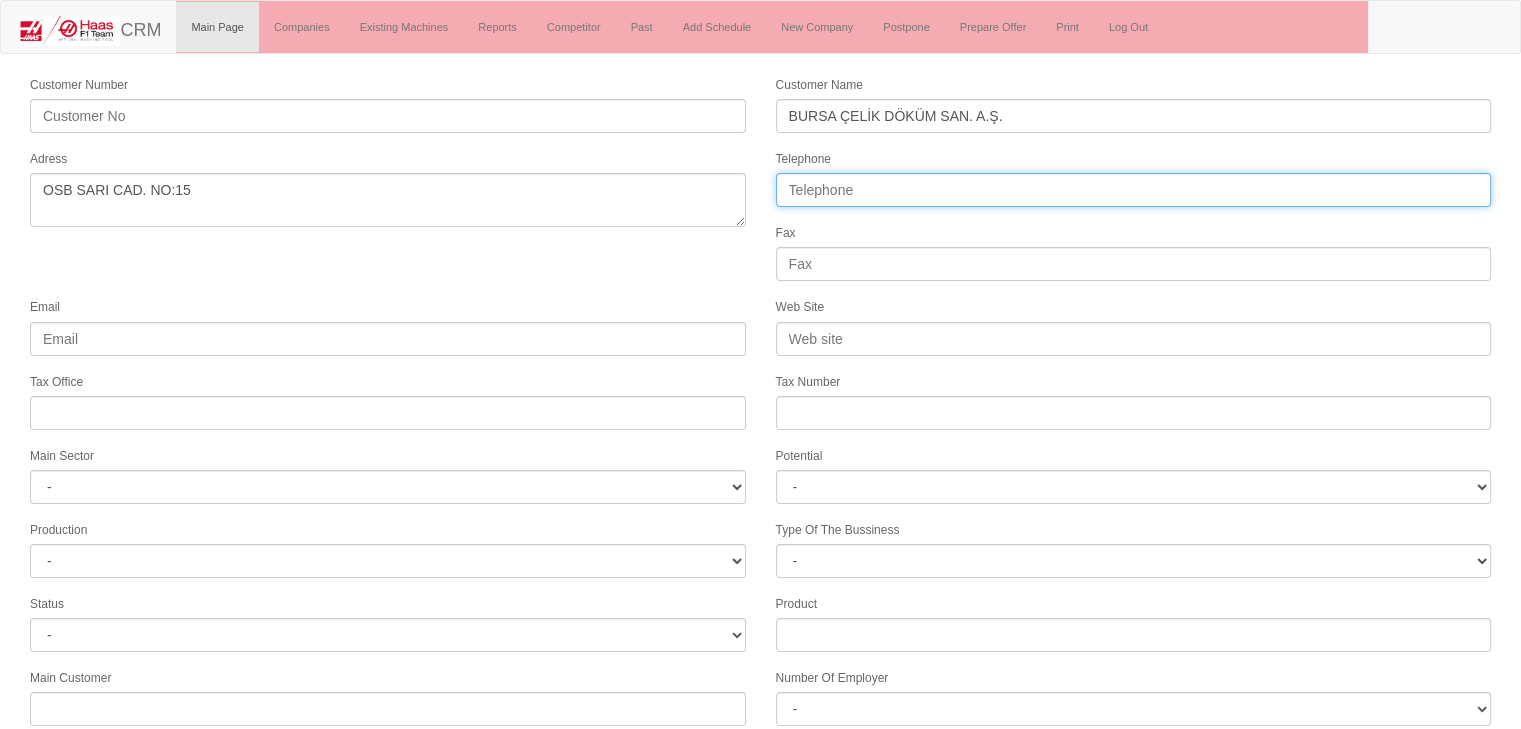 click on "Telephone" at bounding box center (1134, 190) 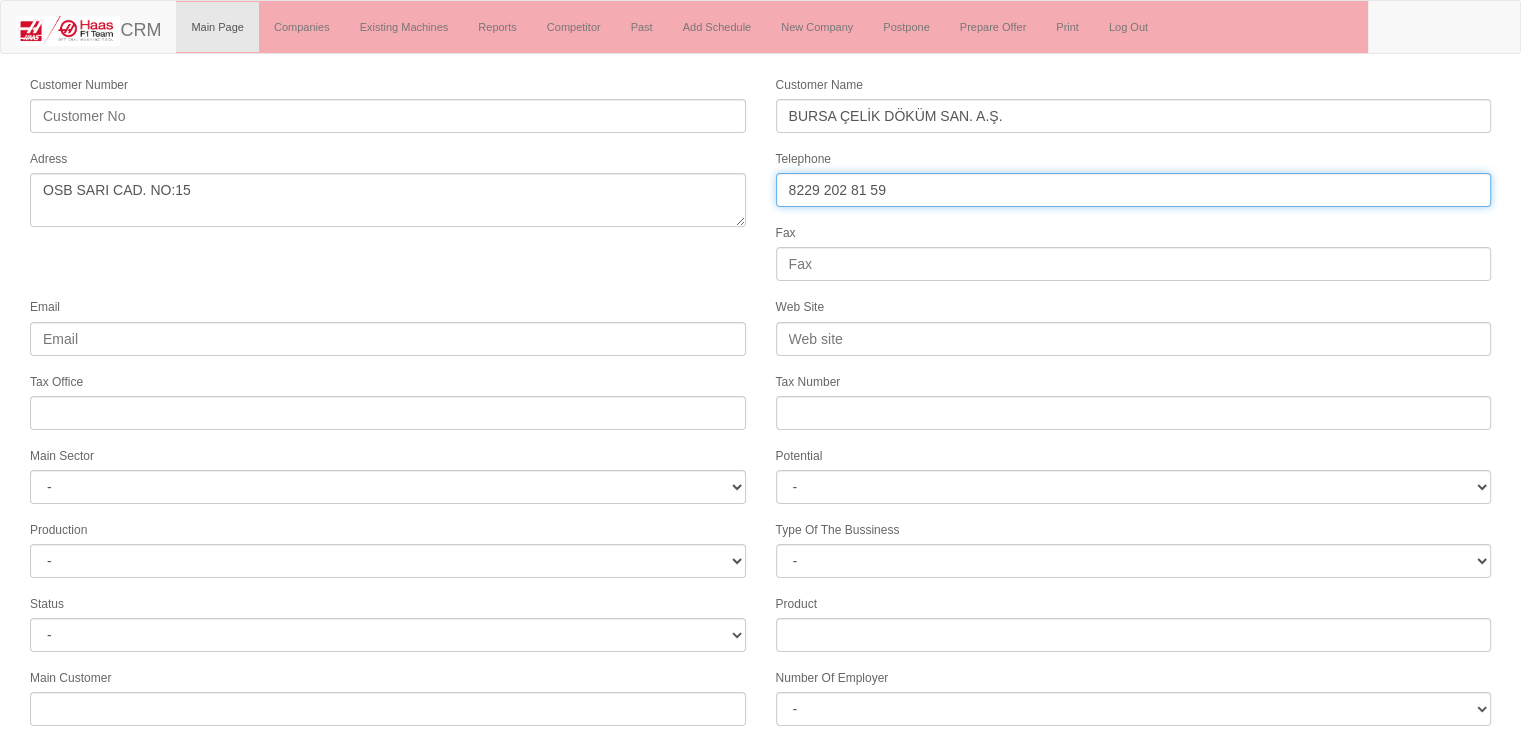 type on "0224 243 11 07" 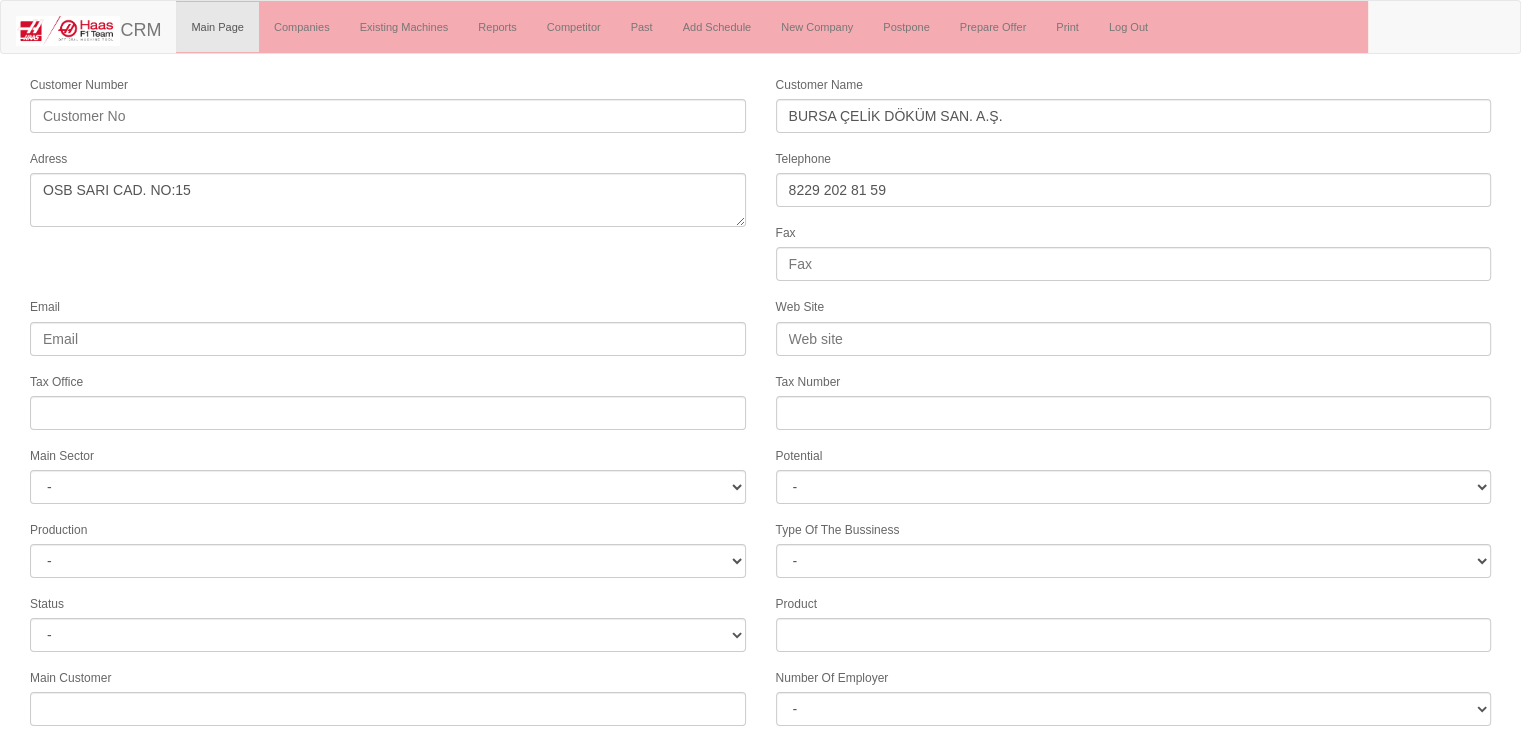 click on "Customer Number
Customer Name
BURSA ÇELİK DÖKÜM SAN. A.Ş.
Adress
Telephone
0224 243 11 07
Fax
Email
Web Site
Tax Office
Tax Number
Main Sector
-
DIE MOLD
MACHINERY
DEFENCE & AEROSPACE
ELECTRICAL COMPONENTS
MEDICAL
TOOL MANUFACTURING
JEWELERY
AGRICULTURE
AUTOMOTIVE
WHITE GOODS
HYDRAULIC & PNEUMATIC
CASTING
STAMPING DIE
CONSTRUCTION MAC.
GEN. PART. MAN.
EDUCATION
LASER POTENTIALS
FURNUTURE
Potential
-
A1
A2
A3
B1
B2
B3
C1
C2
C3
Production
- -" at bounding box center (760, 555) 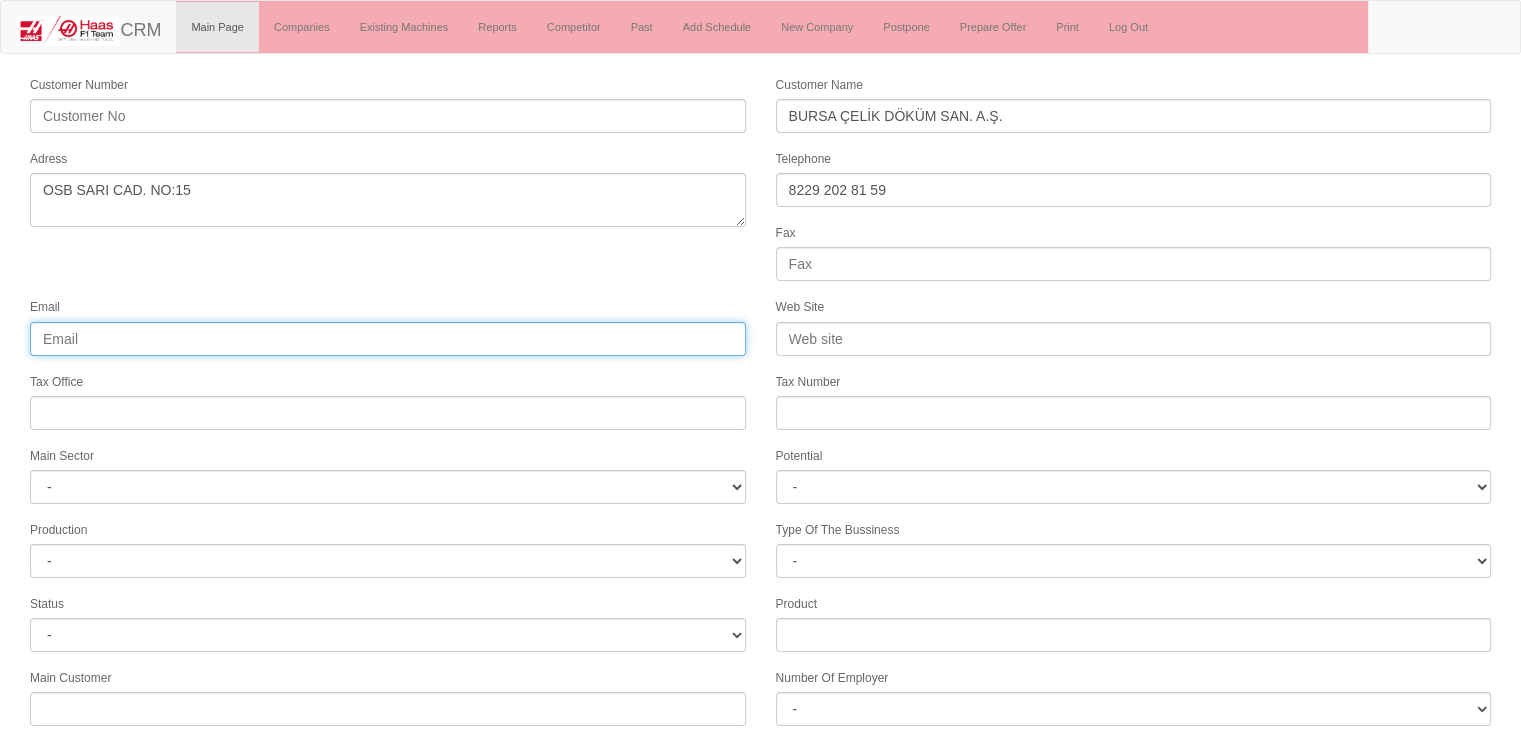 click on "Email" at bounding box center (388, 339) 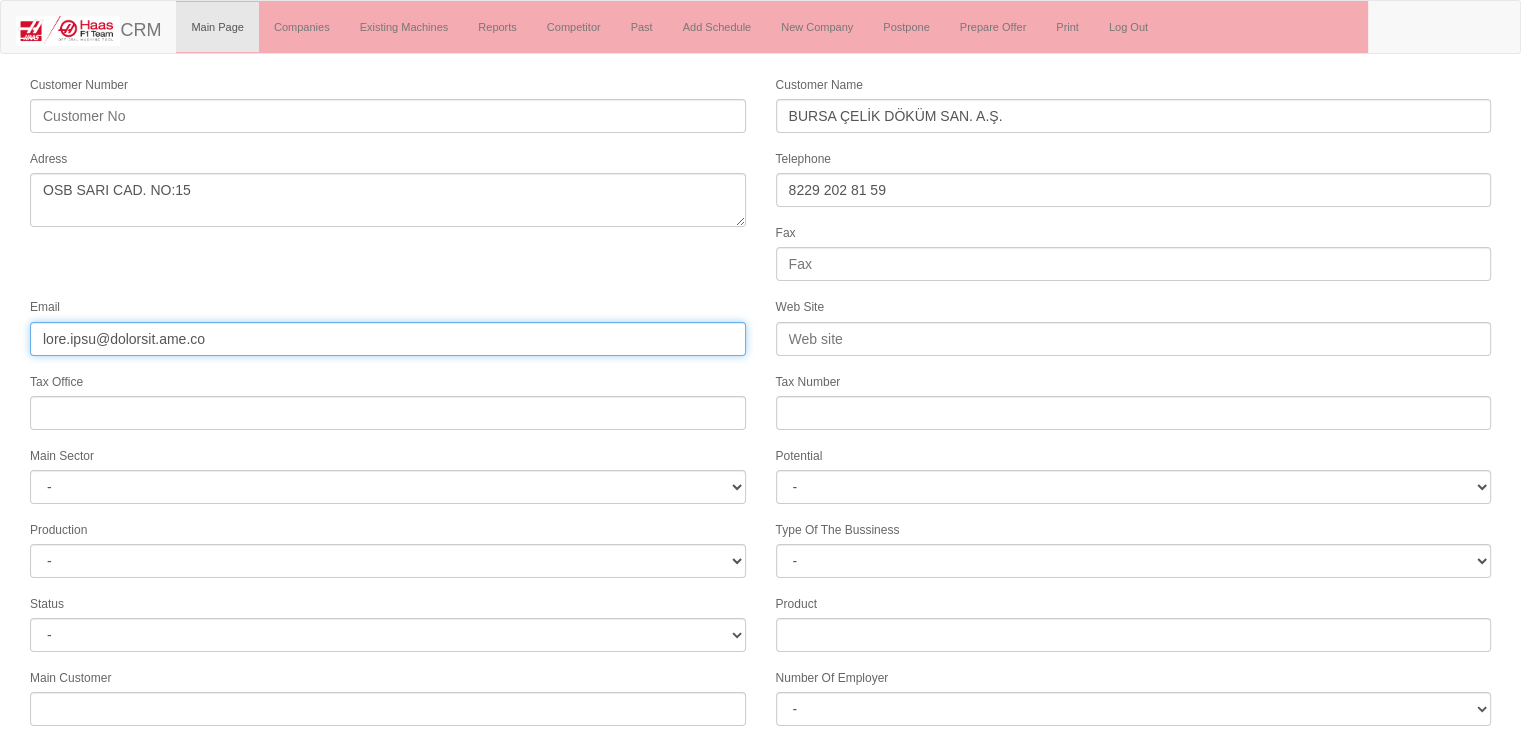 type on "enes.dayi@burcelik.com.tr" 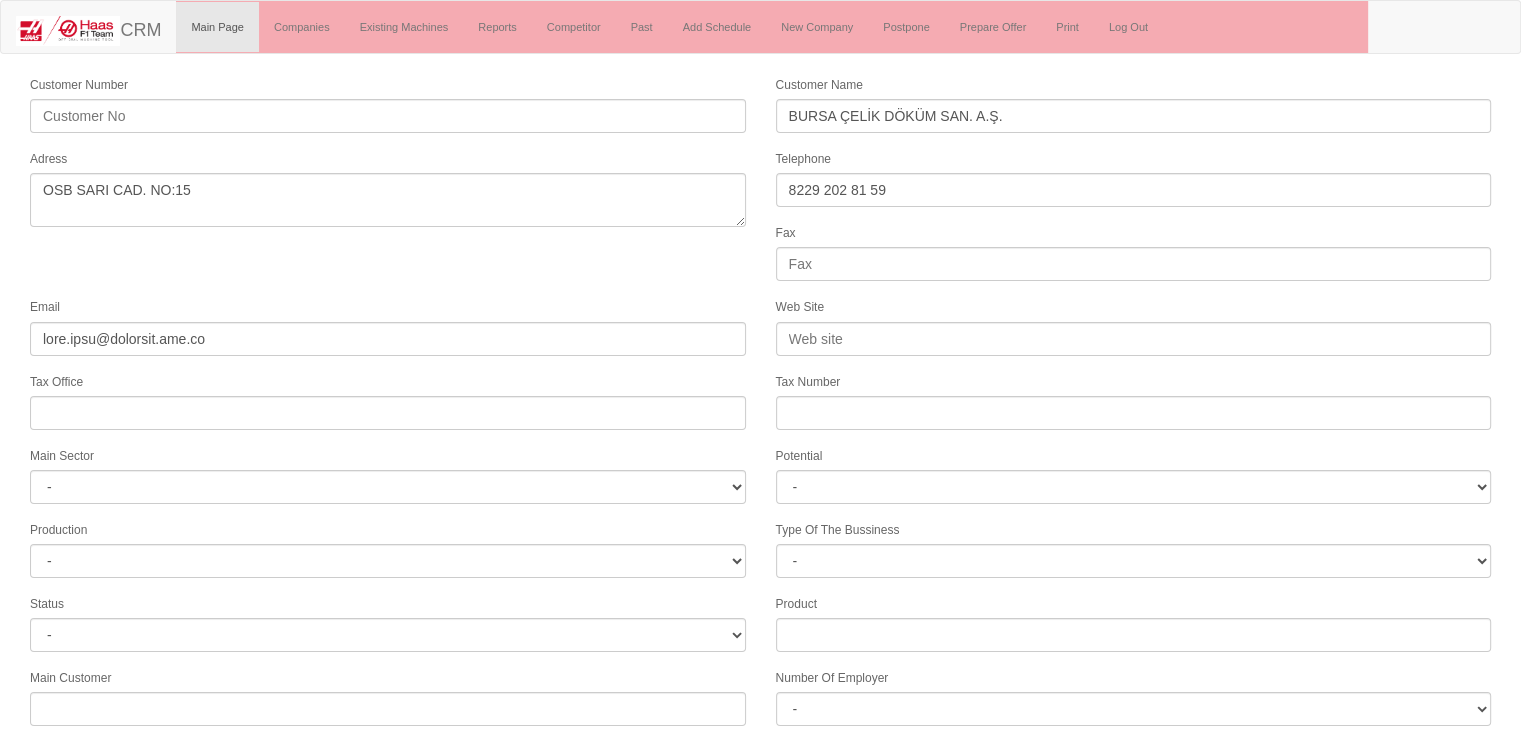 click on "Customer Number
Customer Name
BURSA ÇELİK DÖKÜM SAN. A.Ş.
Adress
Telephone
0224 243 11 07
Fax
Email
enes.dayi@burcelik.com.tr
Web Site
Tax Office
Tax Number
Main Sector
-
DIE MOLD
MACHINERY
DEFENCE & AEROSPACE
ELECTRICAL COMPONENTS
MEDICAL
TOOL MANUFACTURING
JEWELERY
AGRICULTURE
AUTOMOTIVE
WHITE GOODS
HYDRAULIC & PNEUMATIC
CASTING
STAMPING DIE
CONSTRUCTION MAC.
GEN. PART. MAN.
EDUCATION
LASER POTENTIALS
FURNUTURE
Potential
-
A1
A2
A3
B1
B2
B3
C1
C2
C3" at bounding box center (760, 555) 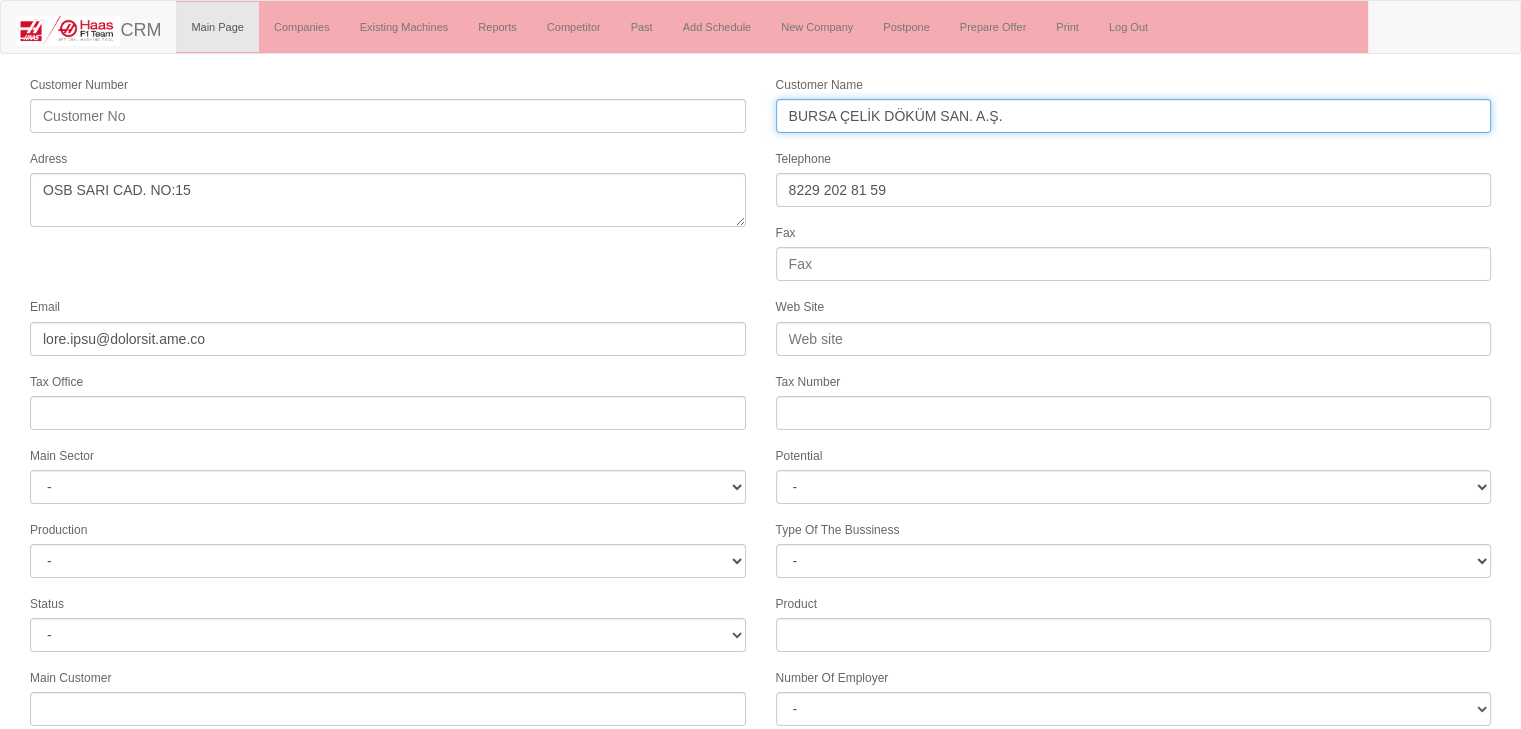 click on "BURSA ÇELİK DÖKÜM SAN. A.Ş." at bounding box center (1134, 116) 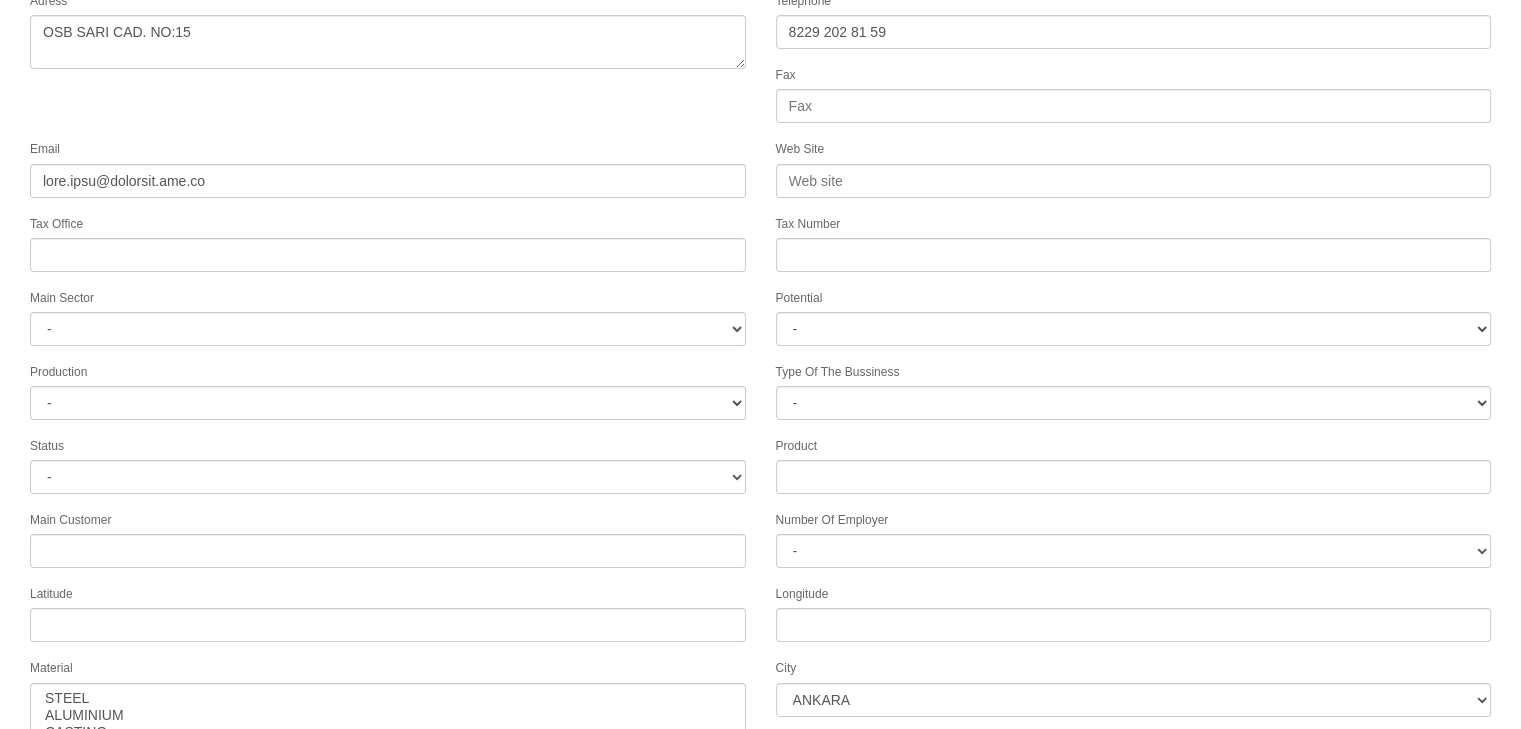 scroll, scrollTop: 251, scrollLeft: 0, axis: vertical 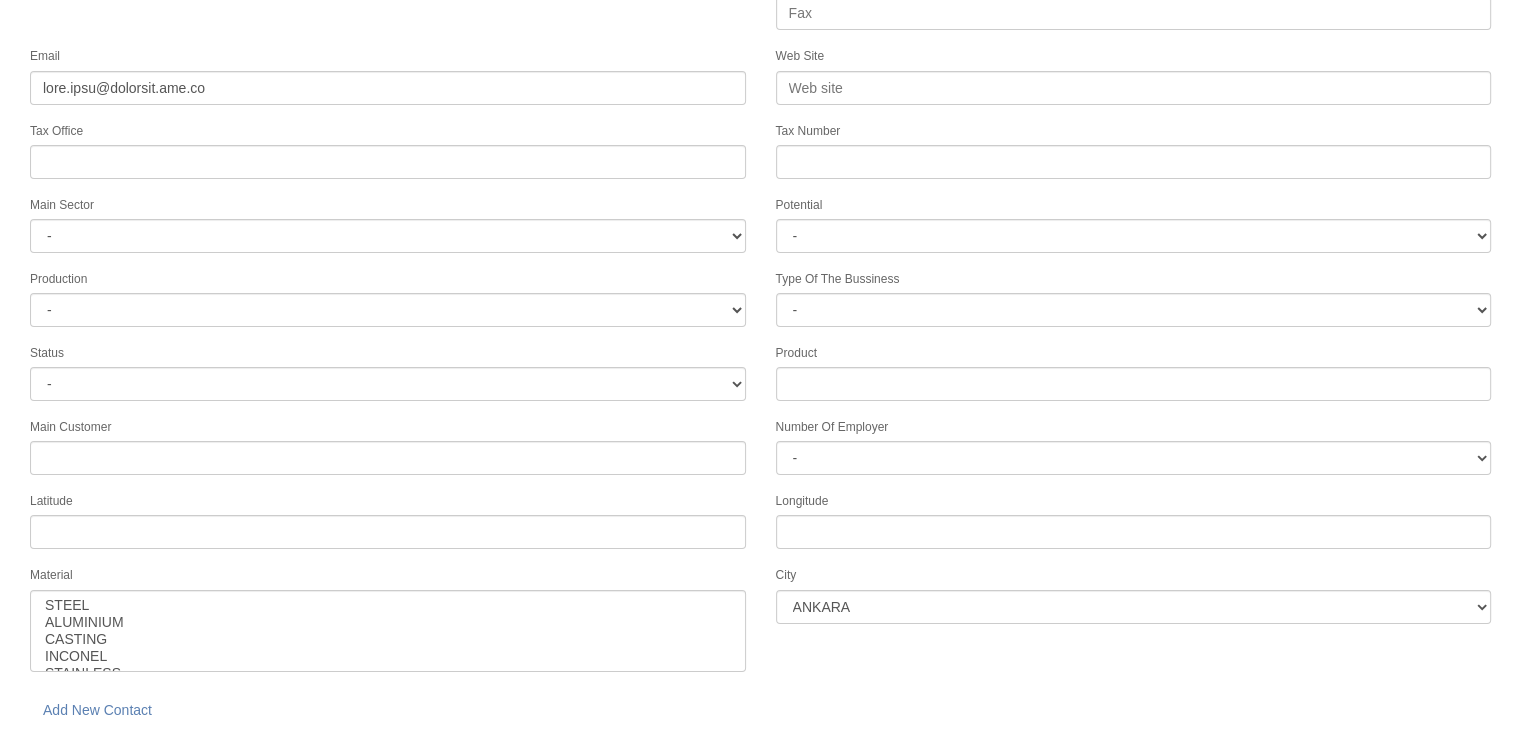 type on "BURSA ÇELİK DÖKÜM SAN. A.Ş. NİLÜFER" 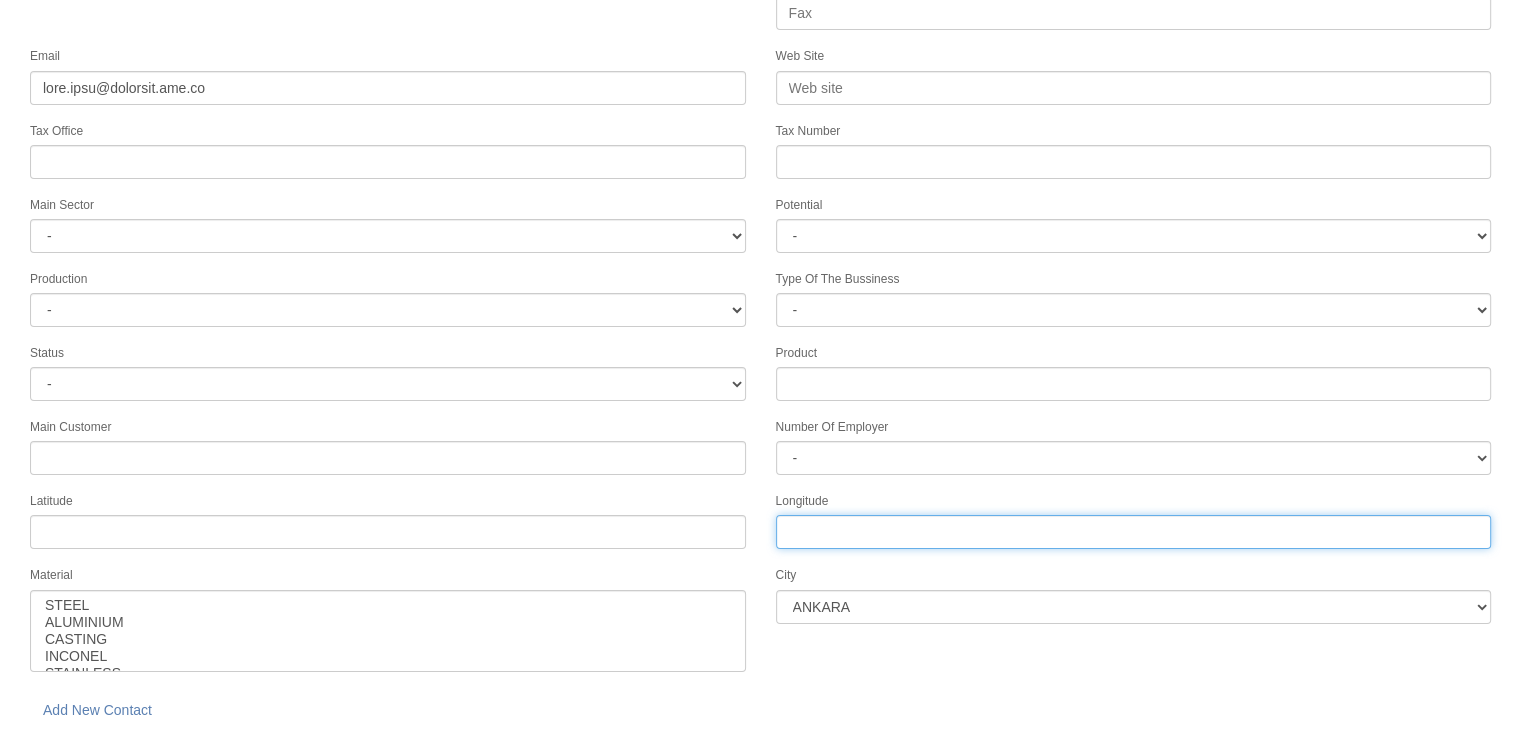 click on "Longitude" at bounding box center [1134, 532] 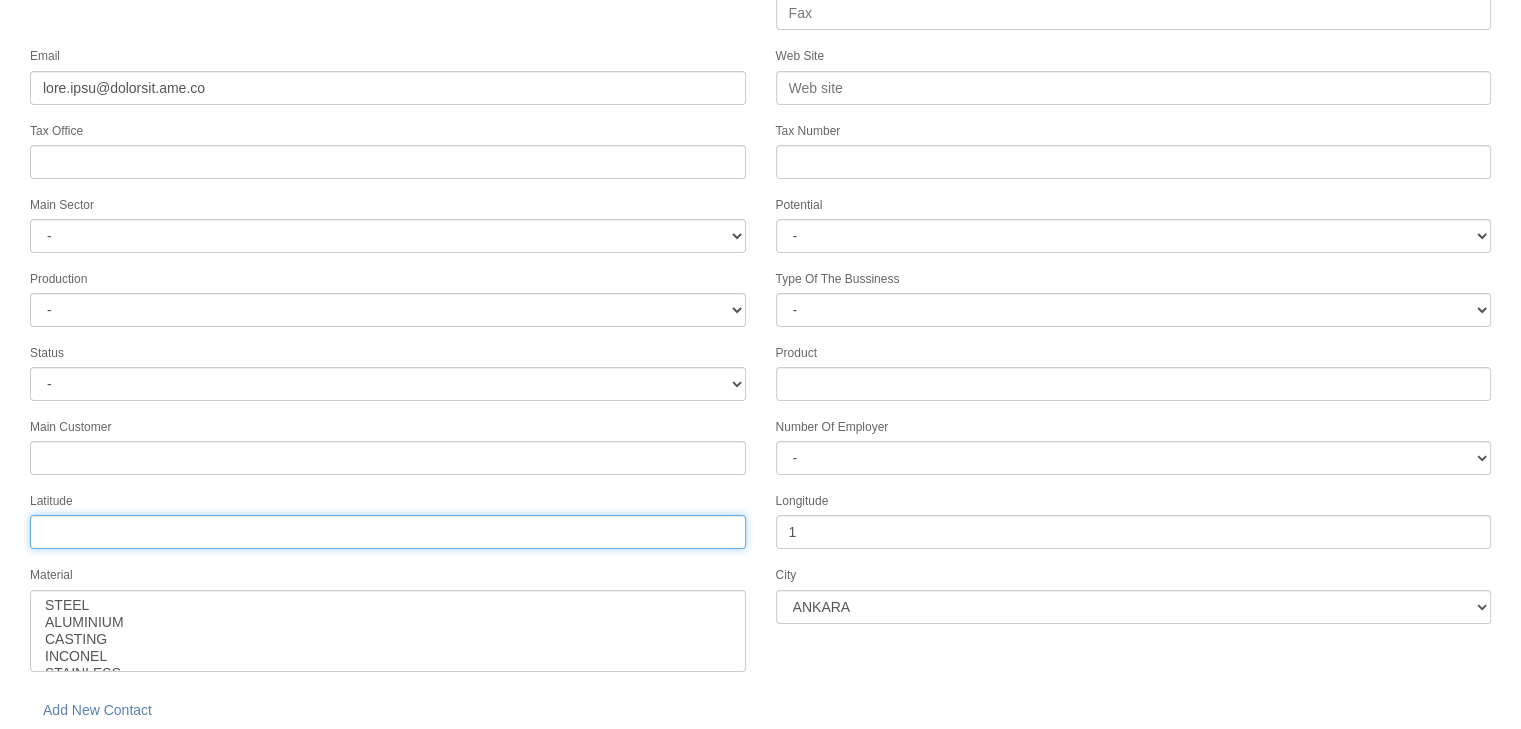click on "Tax Office" at bounding box center (388, 532) 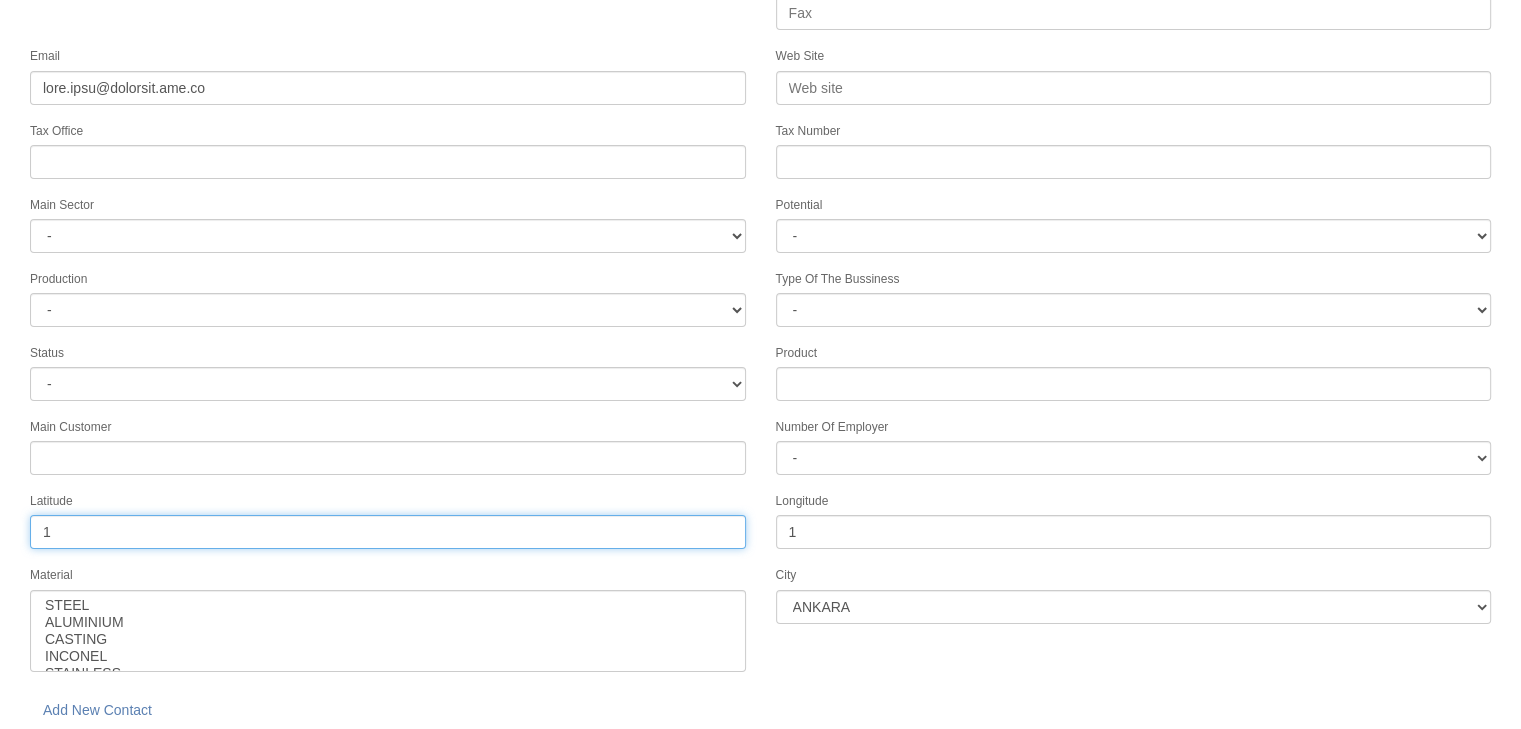 type on "1" 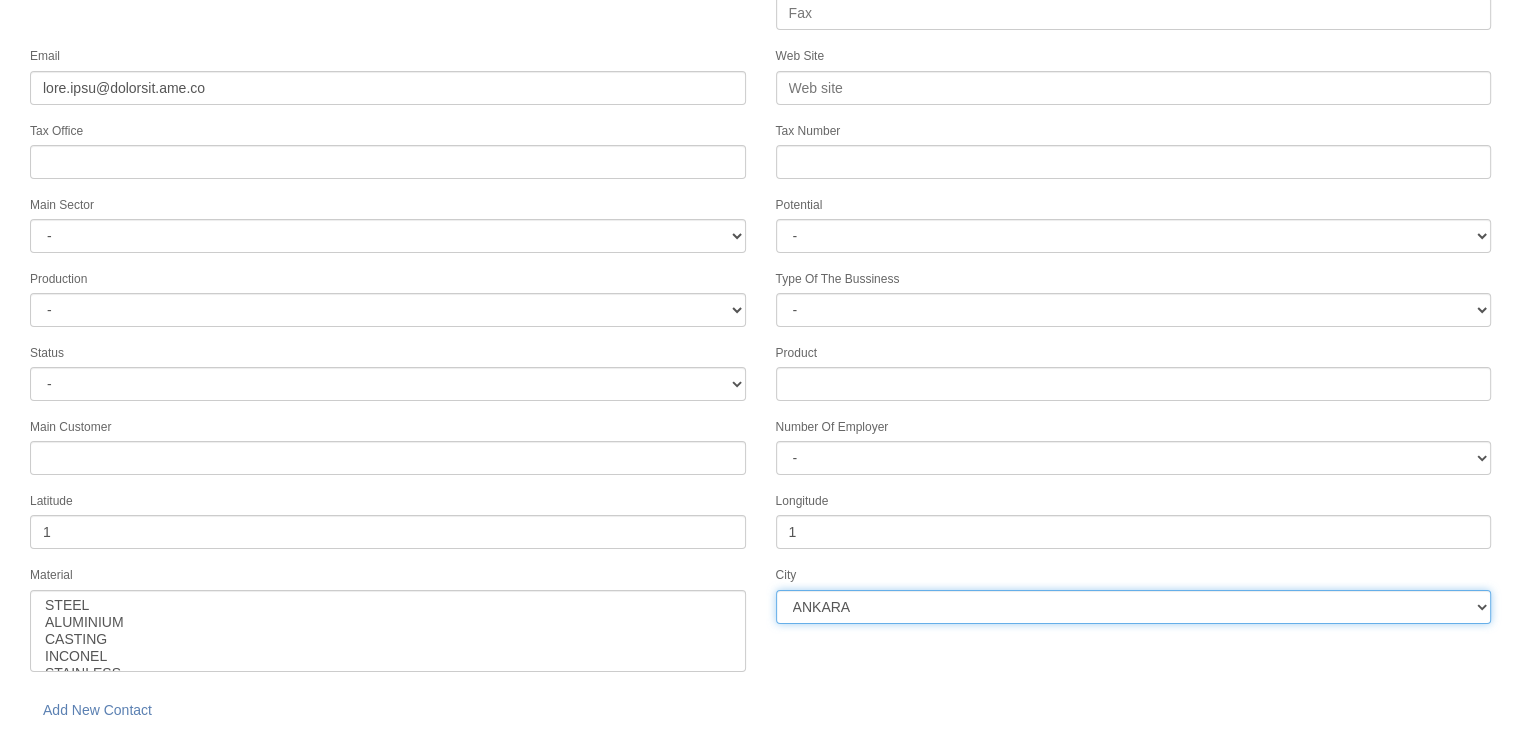 click on "ANKARA
ADANA
BOLU
AMASYA
MERSİN
KAHRAMANMARAŞ
NEVŞEHİR
AFYON
ERZURUM
ADAPAZARI
GAZİANTEP
NİĞDE
KONYA
ÇORUM
KARAMAN
KAYSERİ
ISPARTA
BALIKESİR
SAMSUN
MANİSA
ZONGULDAK
TEKİRDAĞ
AYDIN
UŞAK
KIRKLARELİ
AKSARAY
SİVAS
HATAY
DENİZLİ
İZMİR
YALOVA
KARABÜK
KIRIKKALE
BURSA
KOCAELİ
ANTALYA
DÜZCE
BİLECİK
BURDUR
MALATYA
ESKİŞEHİR
ÇANKIRI
İSTANBUL2
İSTANBUL12
İSTANBUL1" at bounding box center (1134, 607) 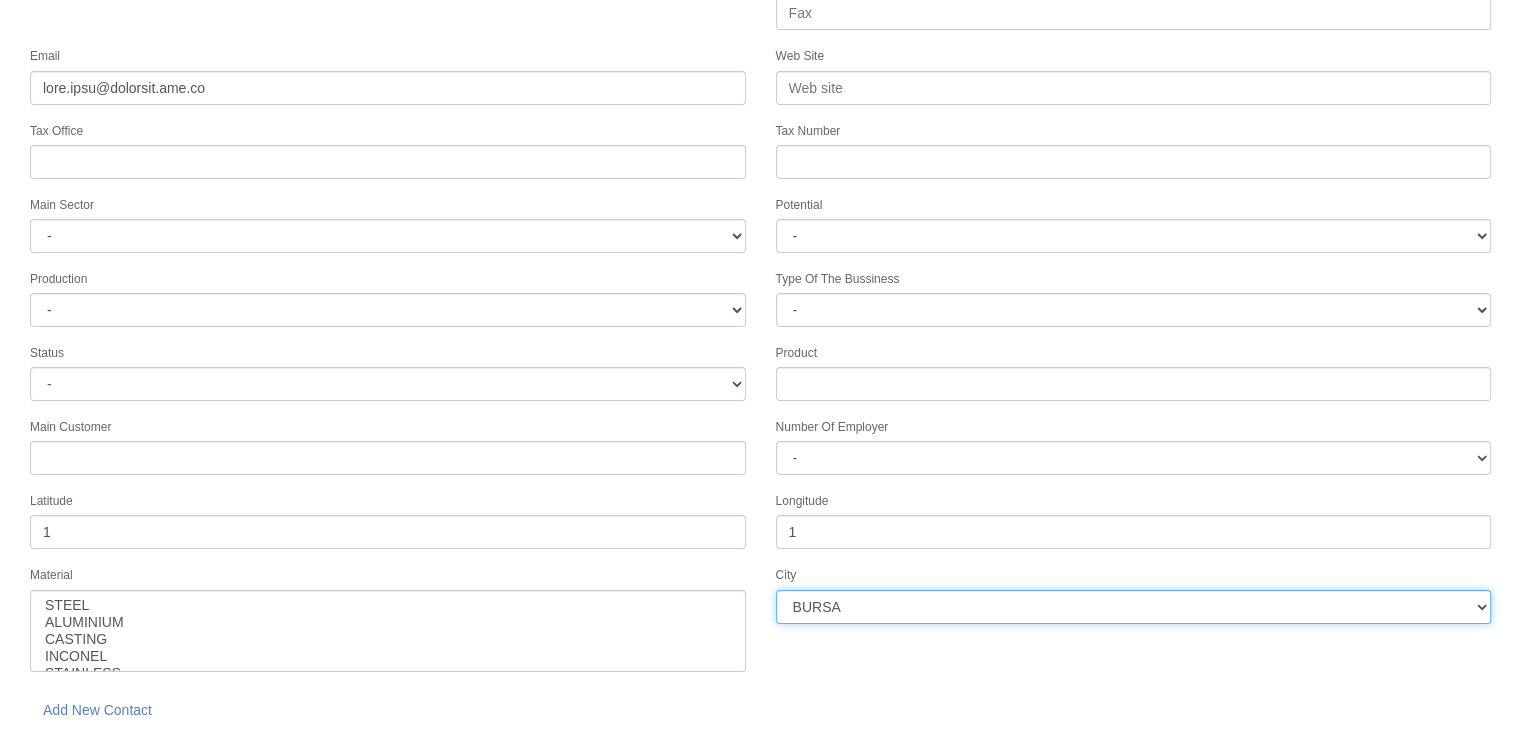 click on "ANKARA
ADANA
BOLU
AMASYA
MERSİN
KAHRAMANMARAŞ
NEVŞEHİR
AFYON
ERZURUM
ADAPAZARI
GAZİANTEP
NİĞDE
KONYA
ÇORUM
KARAMAN
KAYSERİ
ISPARTA
BALIKESİR
SAMSUN
MANİSA
ZONGULDAK
TEKİRDAĞ
AYDIN
UŞAK
KIRKLARELİ
AKSARAY
SİVAS
HATAY
DENİZLİ
İZMİR
YALOVA
KARABÜK
KIRIKKALE
BURSA
KOCAELİ
ANTALYA
DÜZCE
BİLECİK
BURDUR
MALATYA
ESKİŞEHİR
ÇANKIRI
İSTANBUL2
İSTANBUL12
İSTANBUL1" at bounding box center (1134, 607) 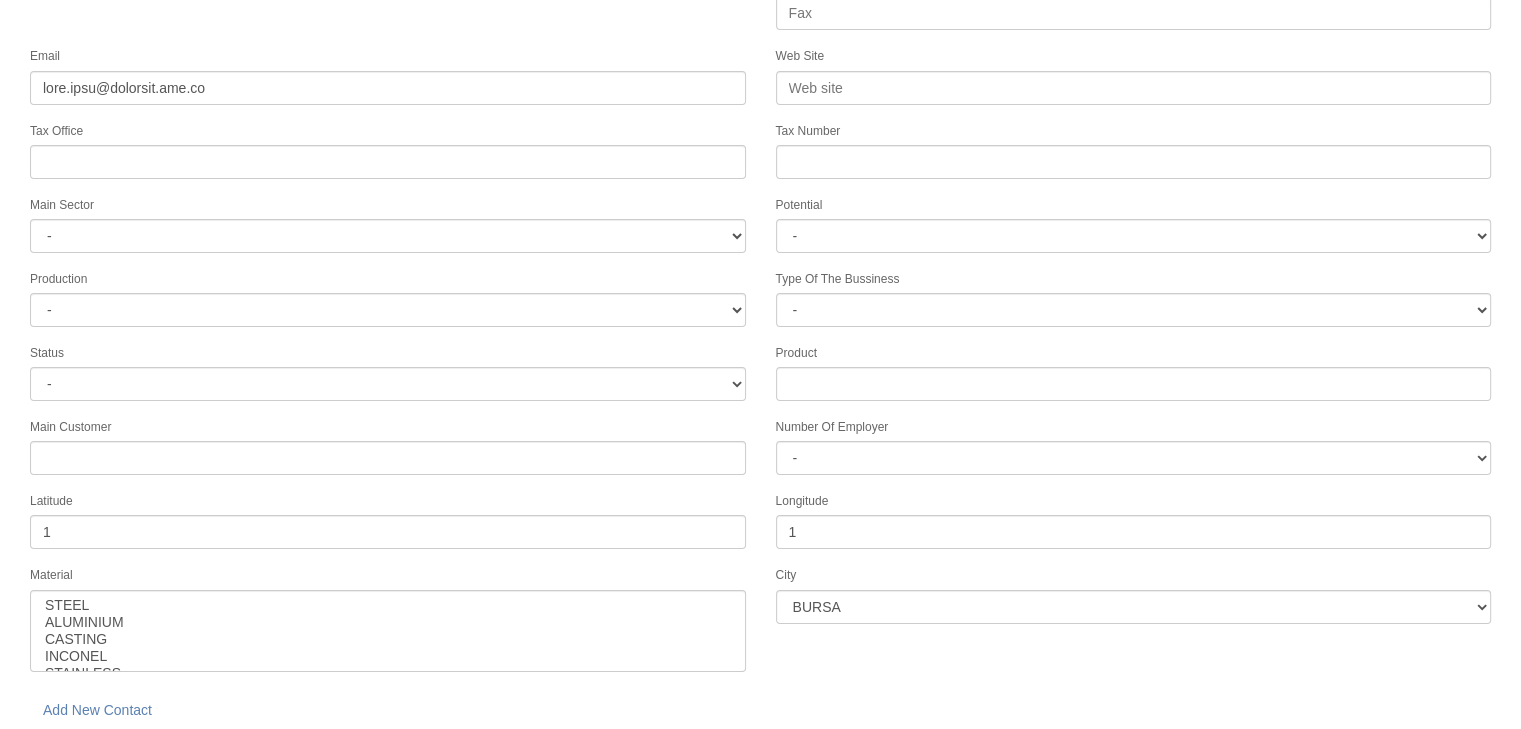 click on "save" at bounding box center [228, 759] 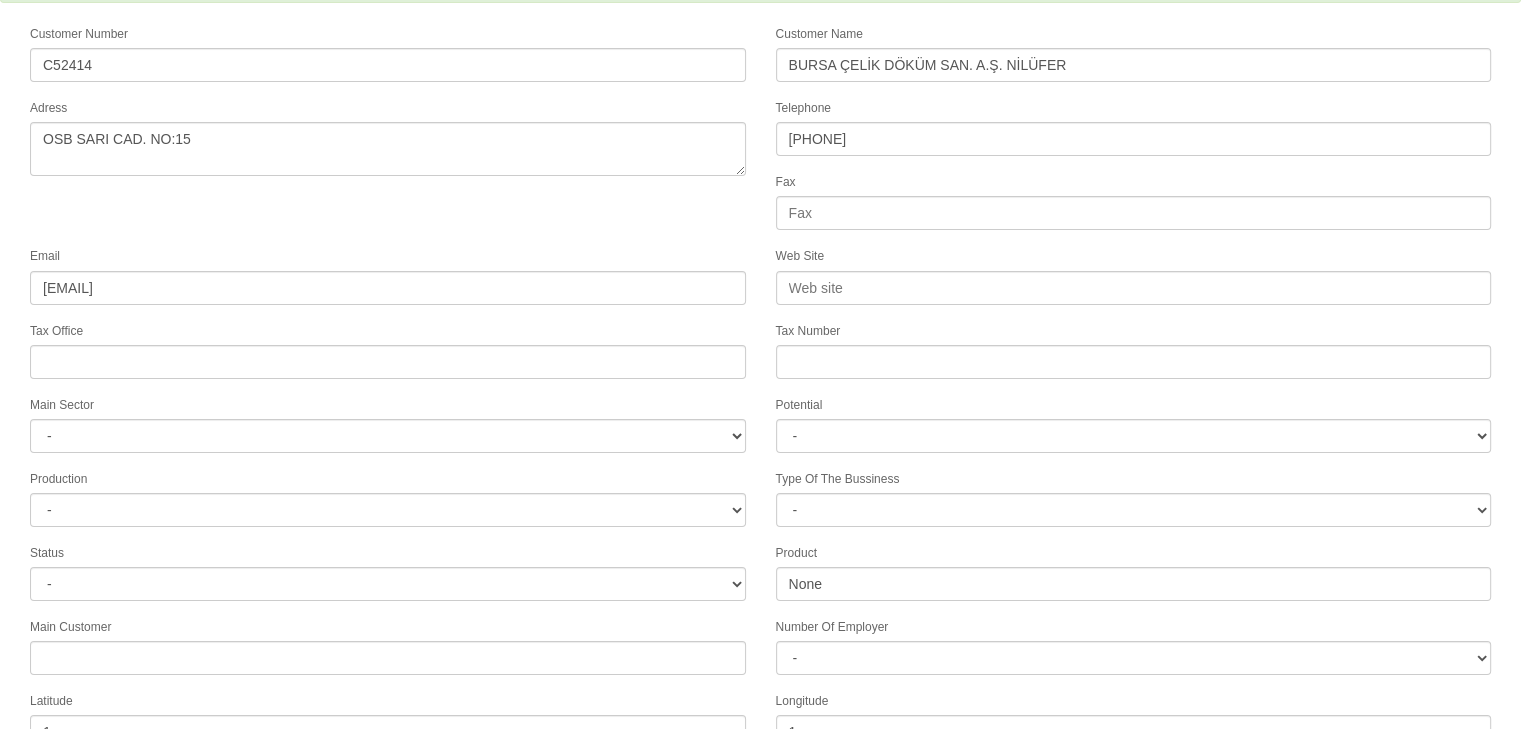 scroll, scrollTop: 300, scrollLeft: 0, axis: vertical 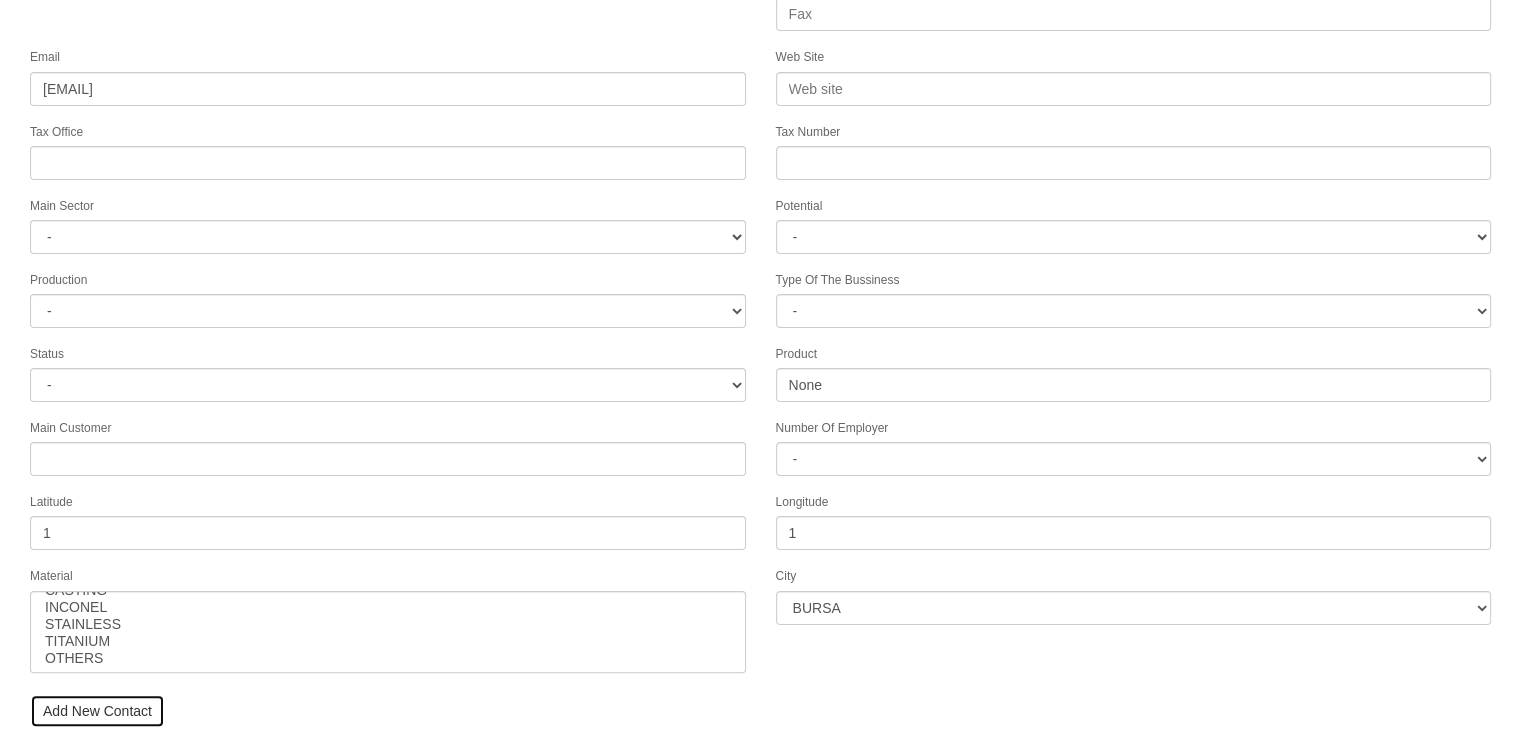 click on "Add New Contact" at bounding box center (97, 711) 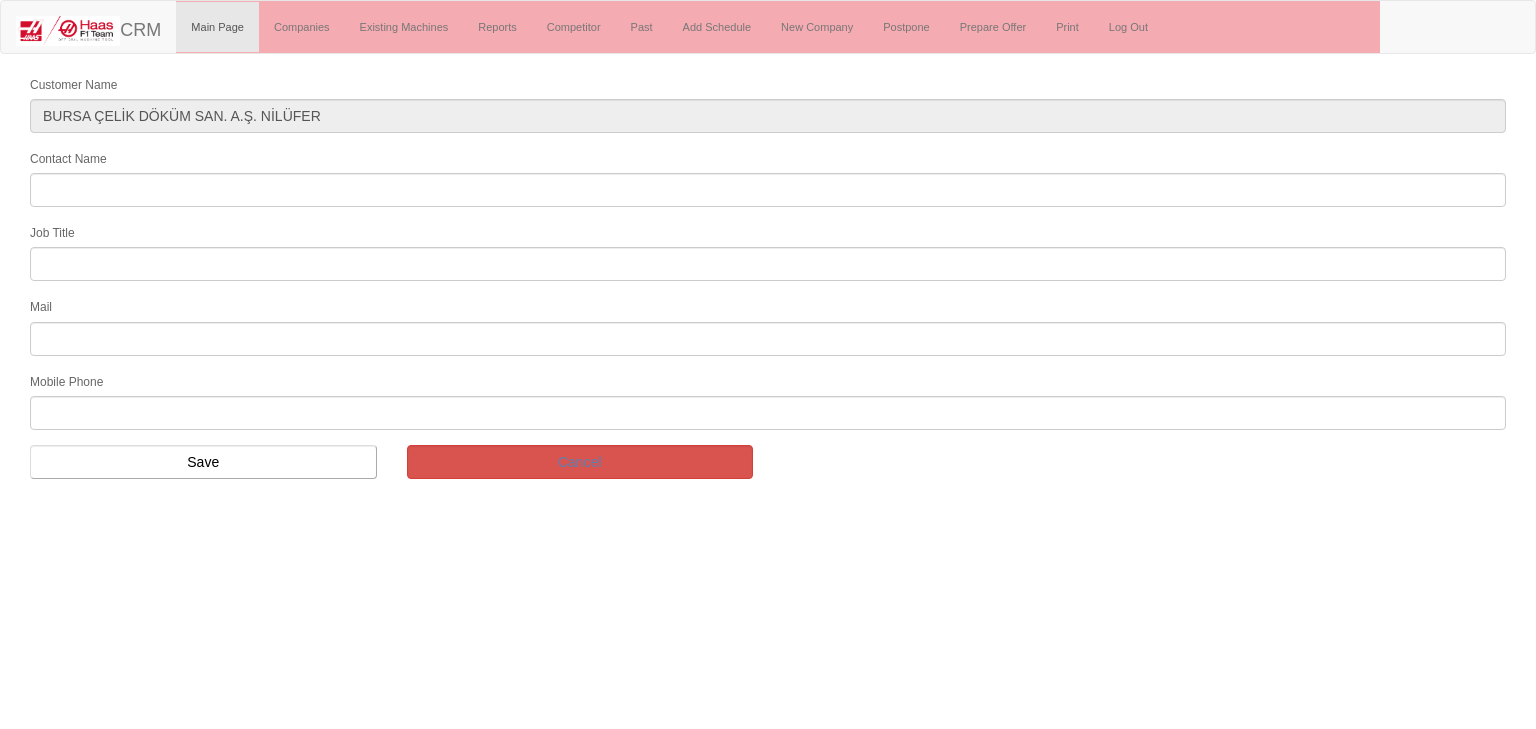 scroll, scrollTop: 0, scrollLeft: 0, axis: both 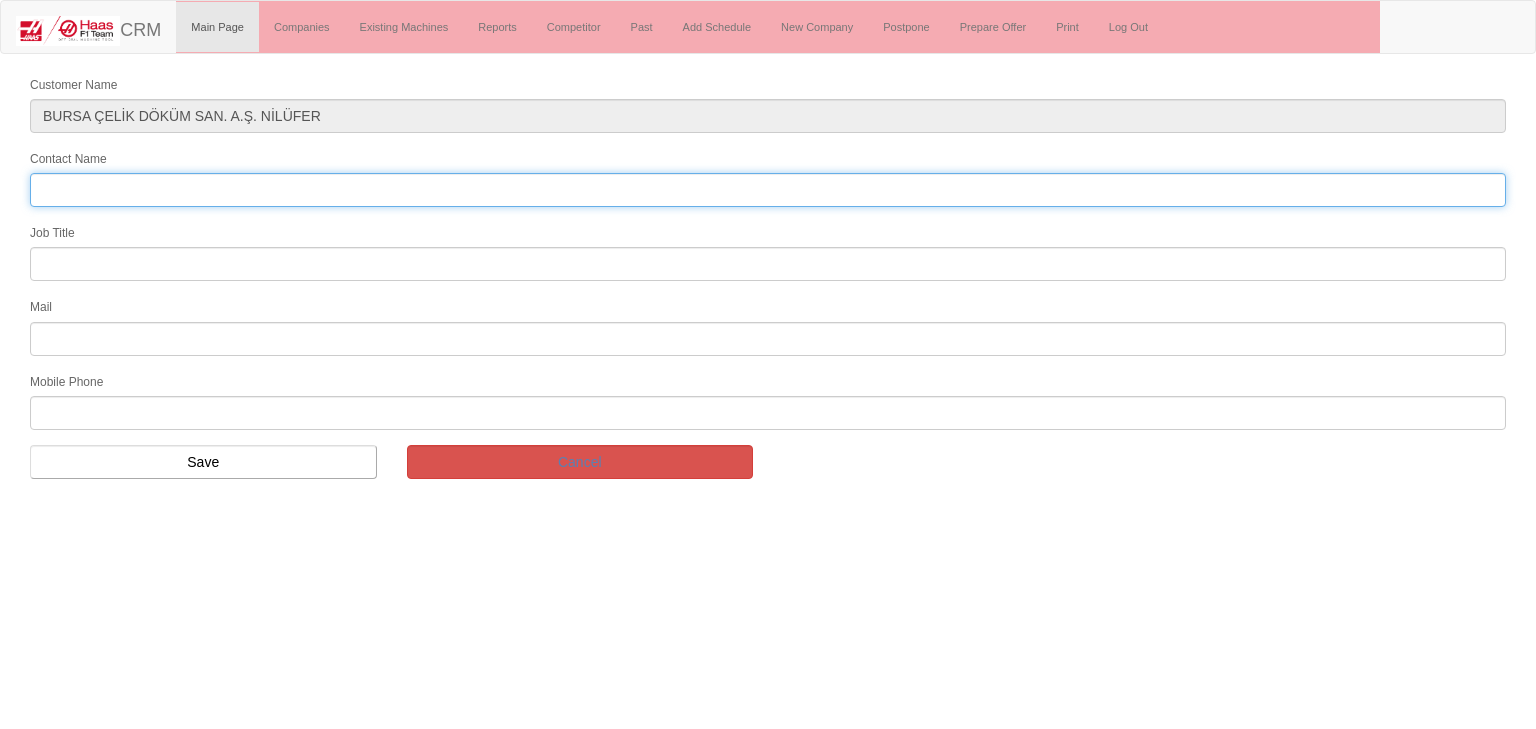 click on "Contact Name" at bounding box center [768, 190] 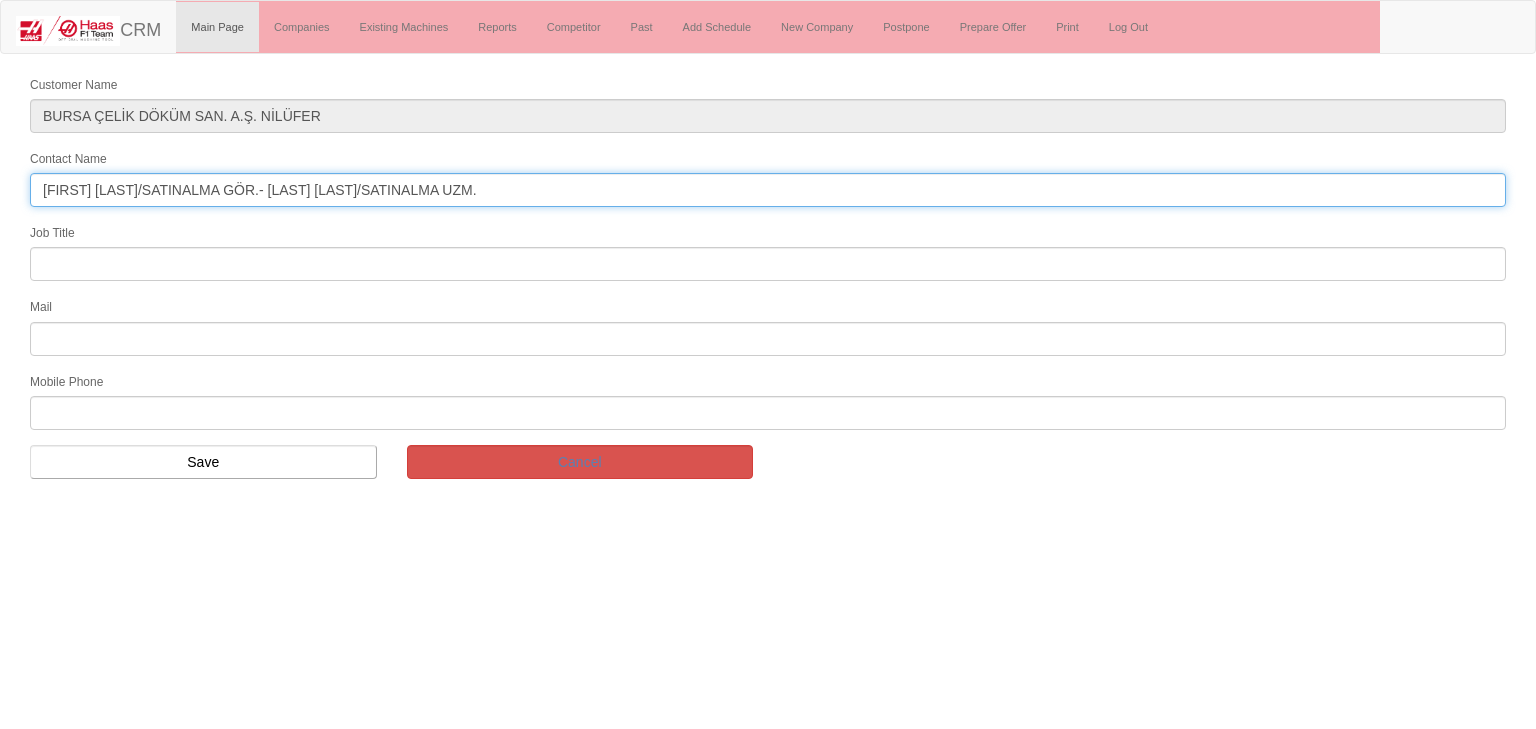 drag, startPoint x: 119, startPoint y: 186, endPoint x: 487, endPoint y: 161, distance: 368.8482 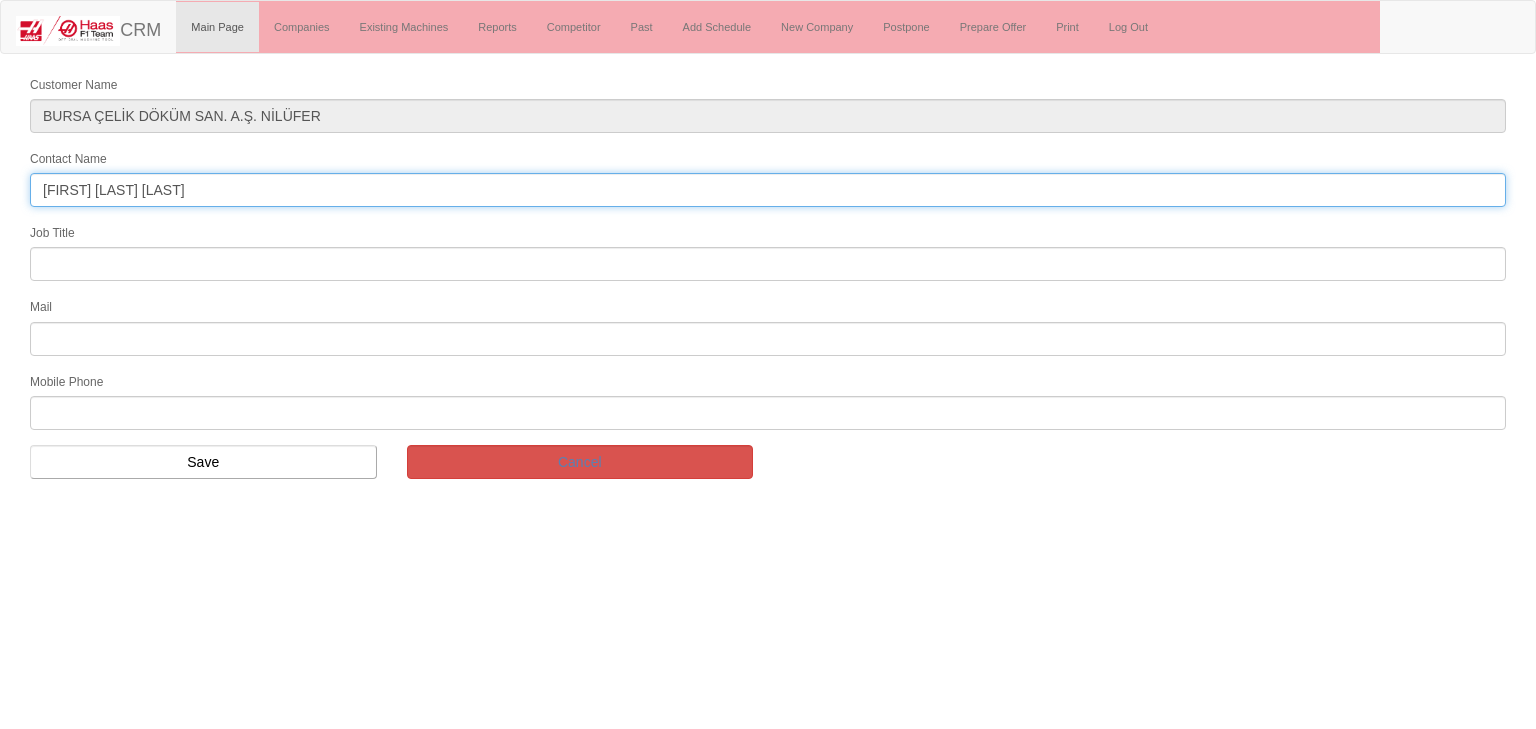type on "[FIRST] [LAST]" 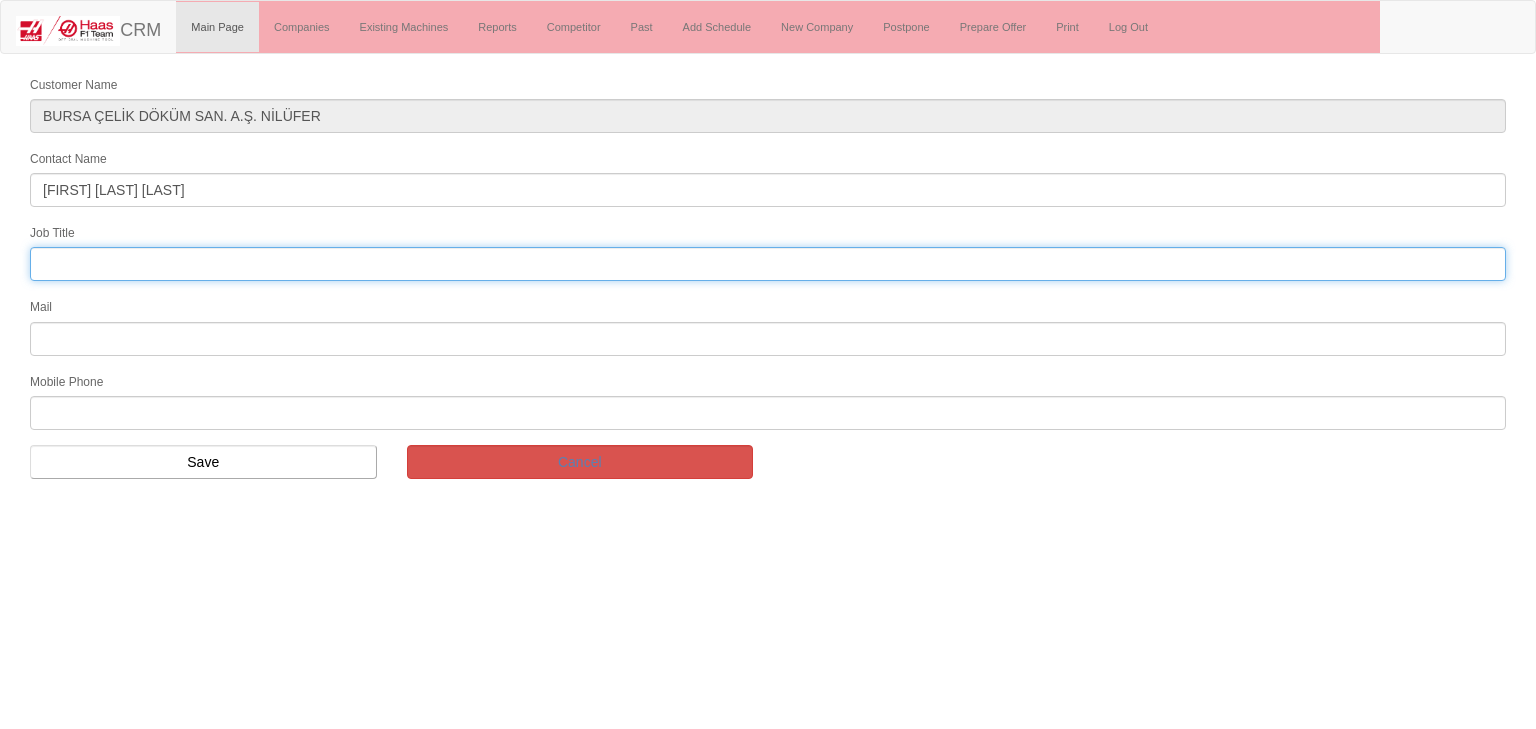 click at bounding box center (768, 264) 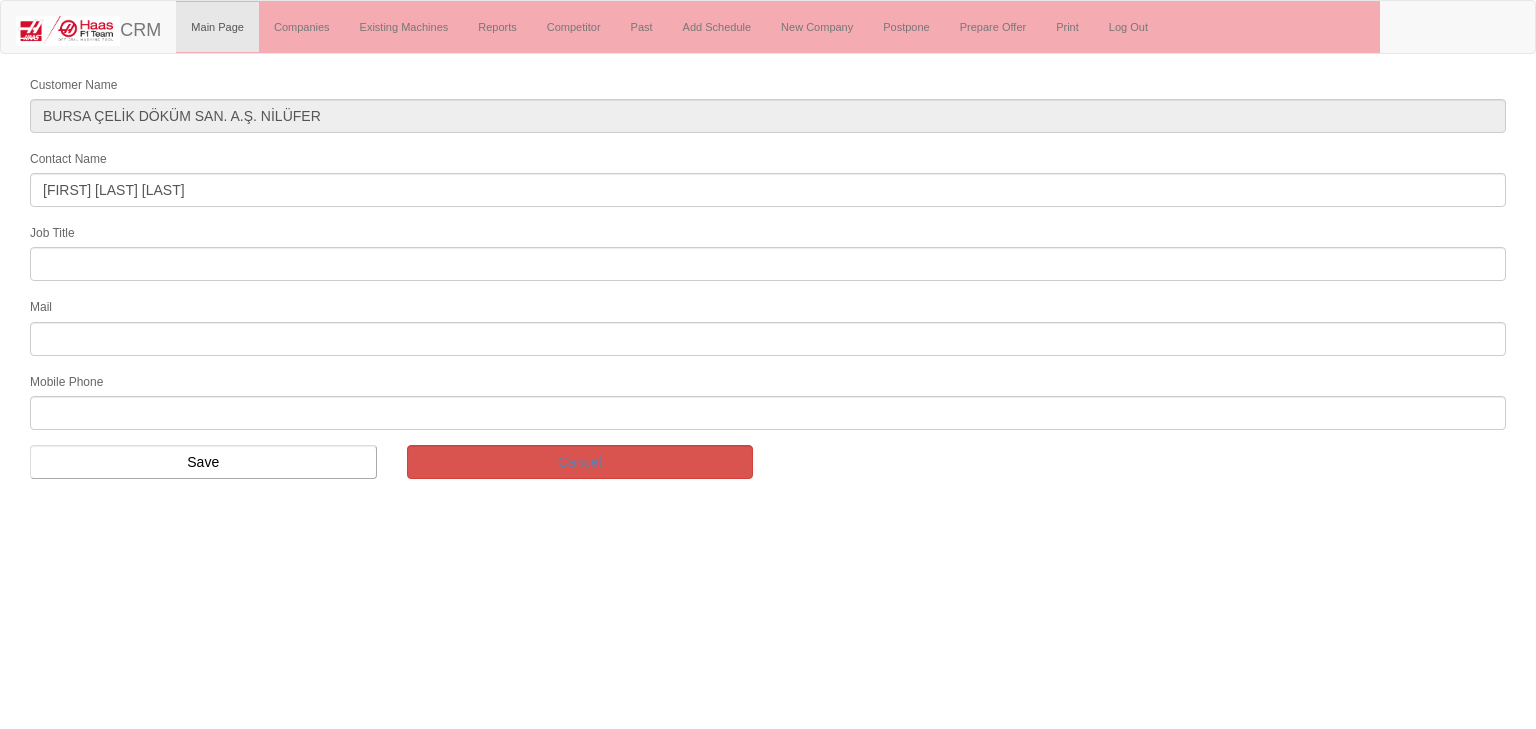 click on "Customer Name
BURSA ÇELİK DÖKÜM SAN. A.Ş. NİLÜFER
Contact Name
ENES DAYI-AYGÜL ÇEVİK
Job Title
Mail
Mobile Phone
Save
Cancel" at bounding box center (768, 284) 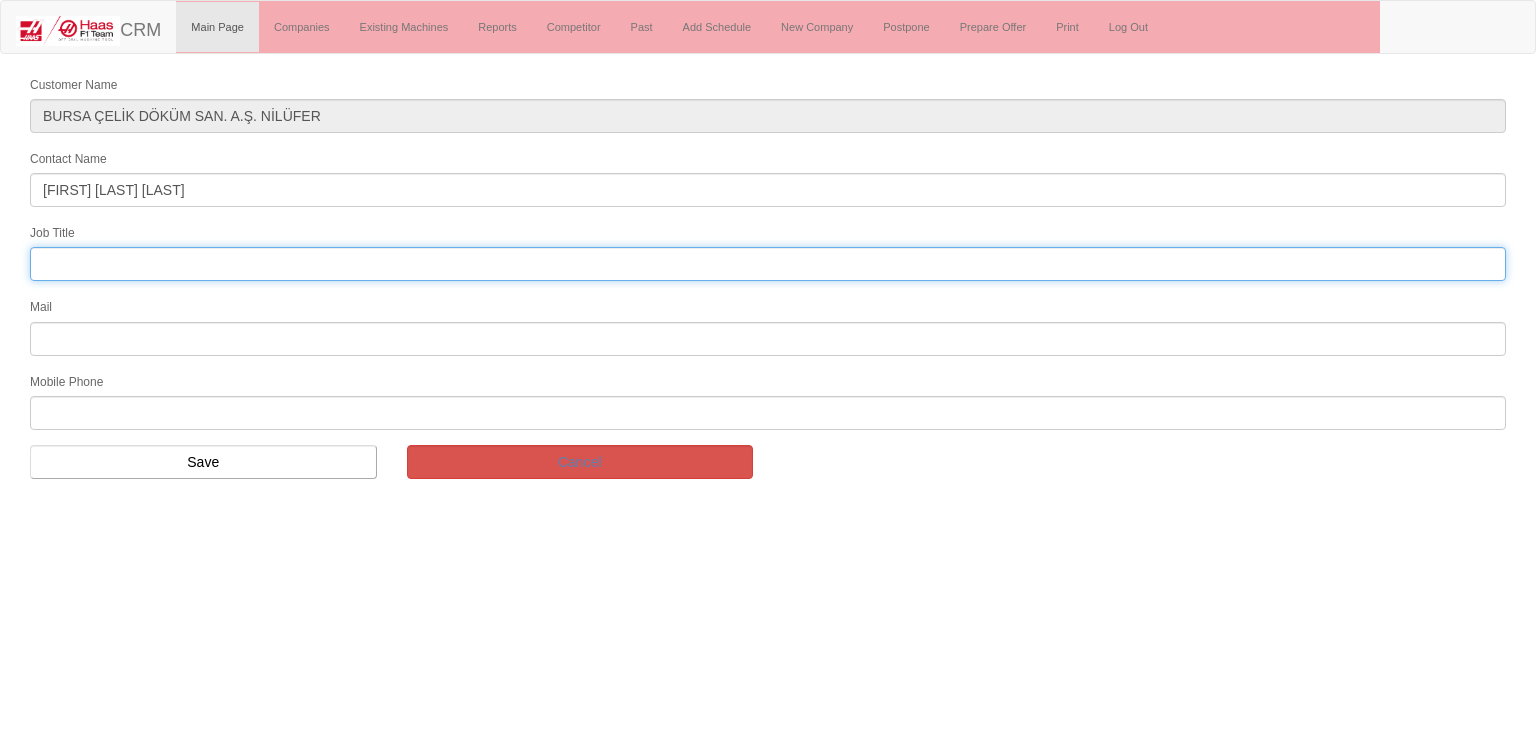 click at bounding box center (768, 264) 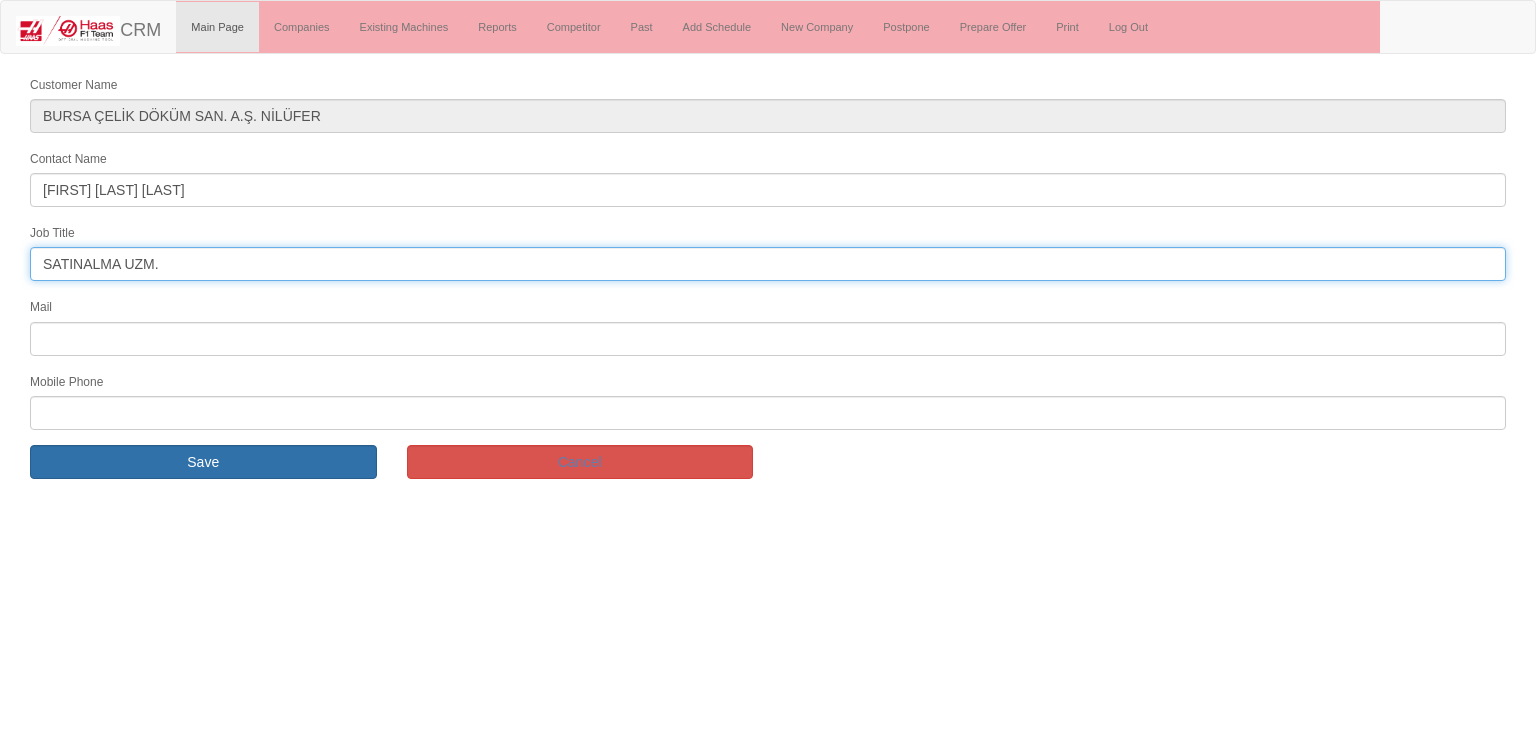type on "SATINALMA UZM." 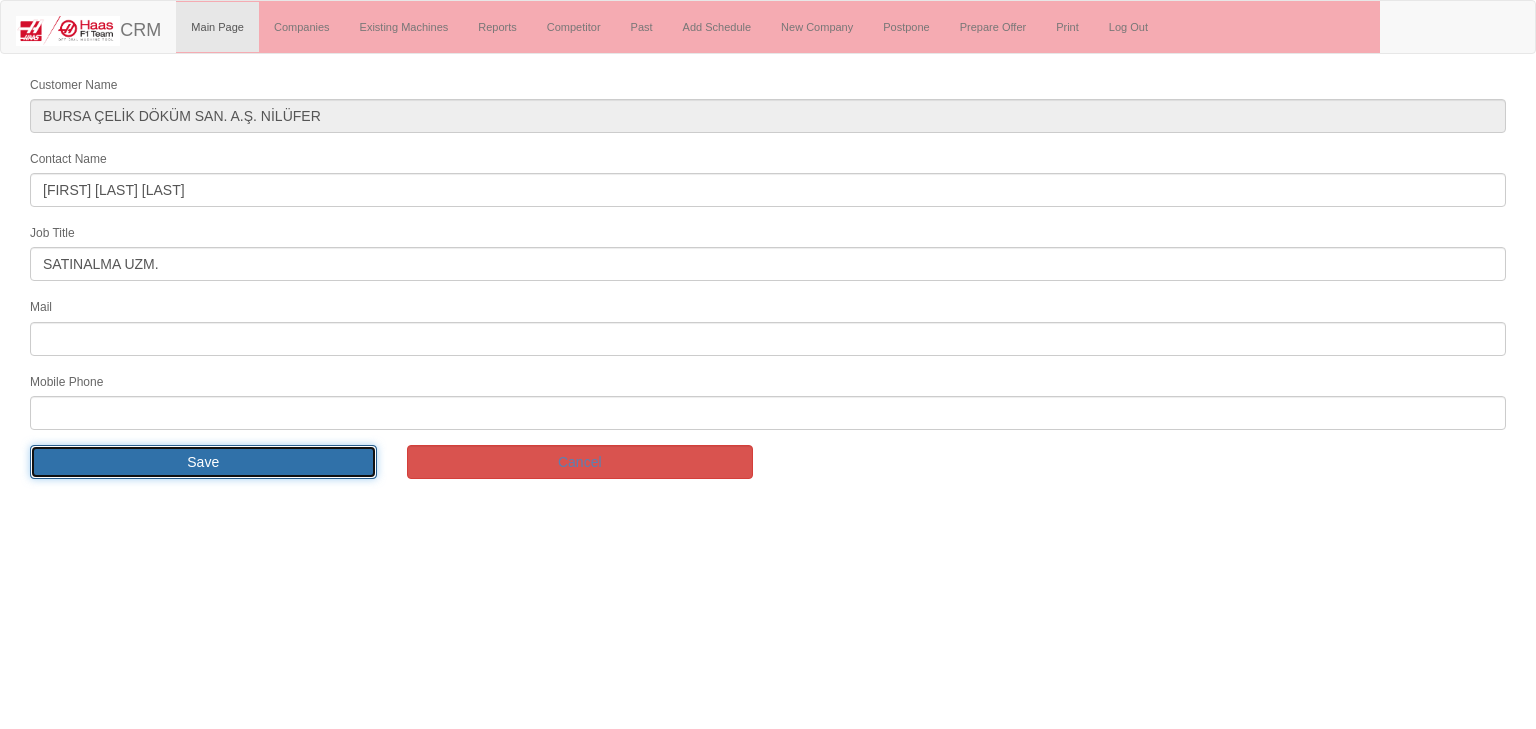 click on "Save" at bounding box center (203, 462) 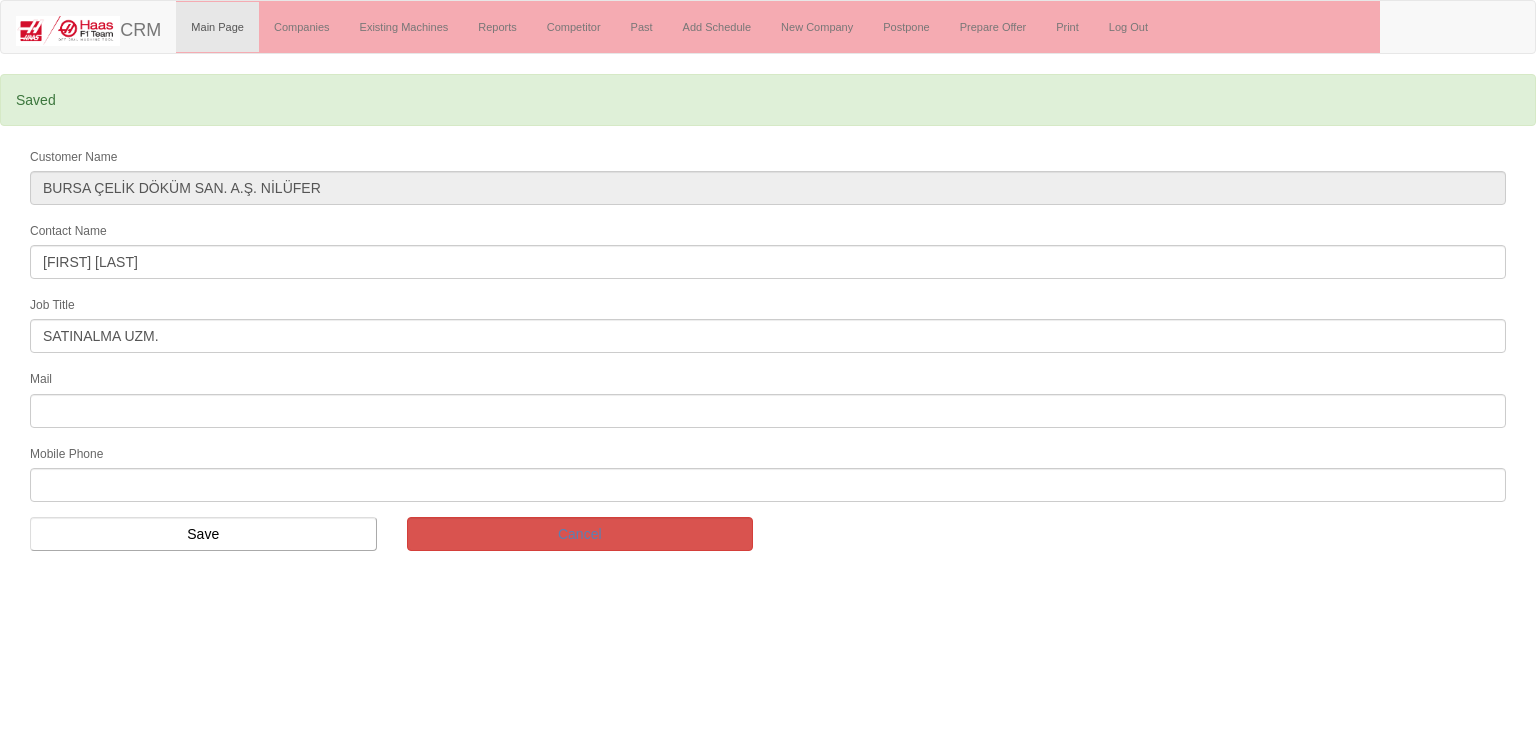 scroll, scrollTop: 0, scrollLeft: 0, axis: both 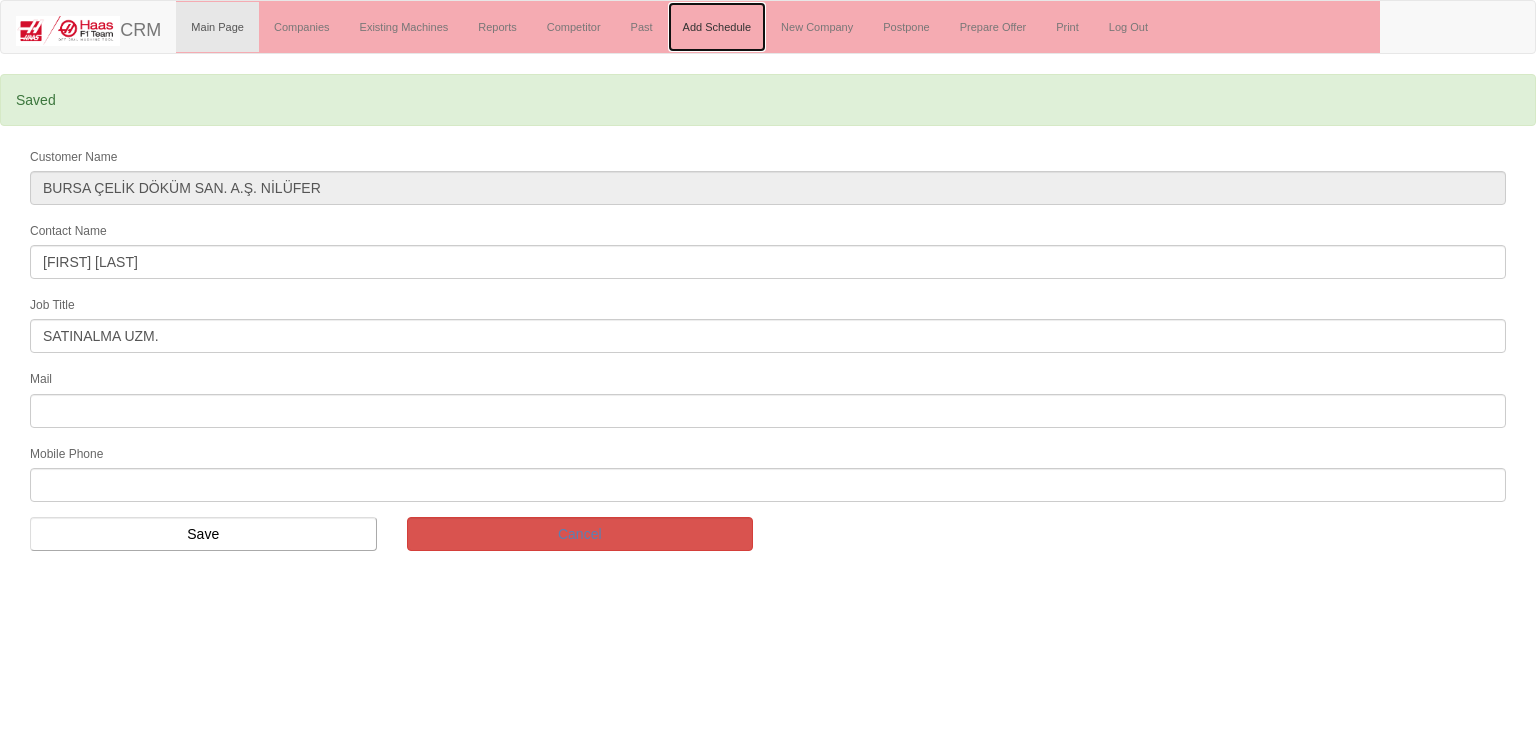 click on "Add Schedule" at bounding box center [717, 27] 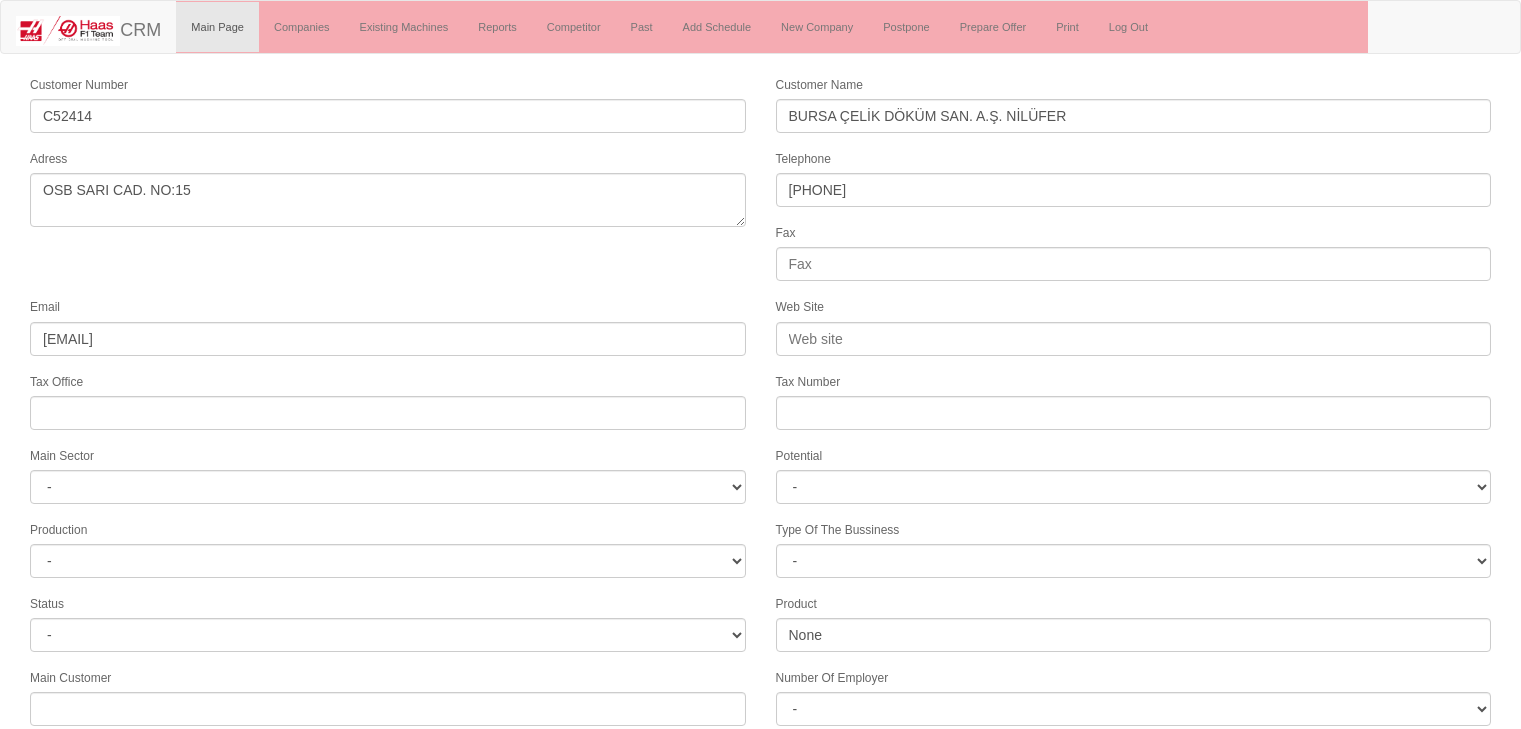 scroll, scrollTop: 0, scrollLeft: 0, axis: both 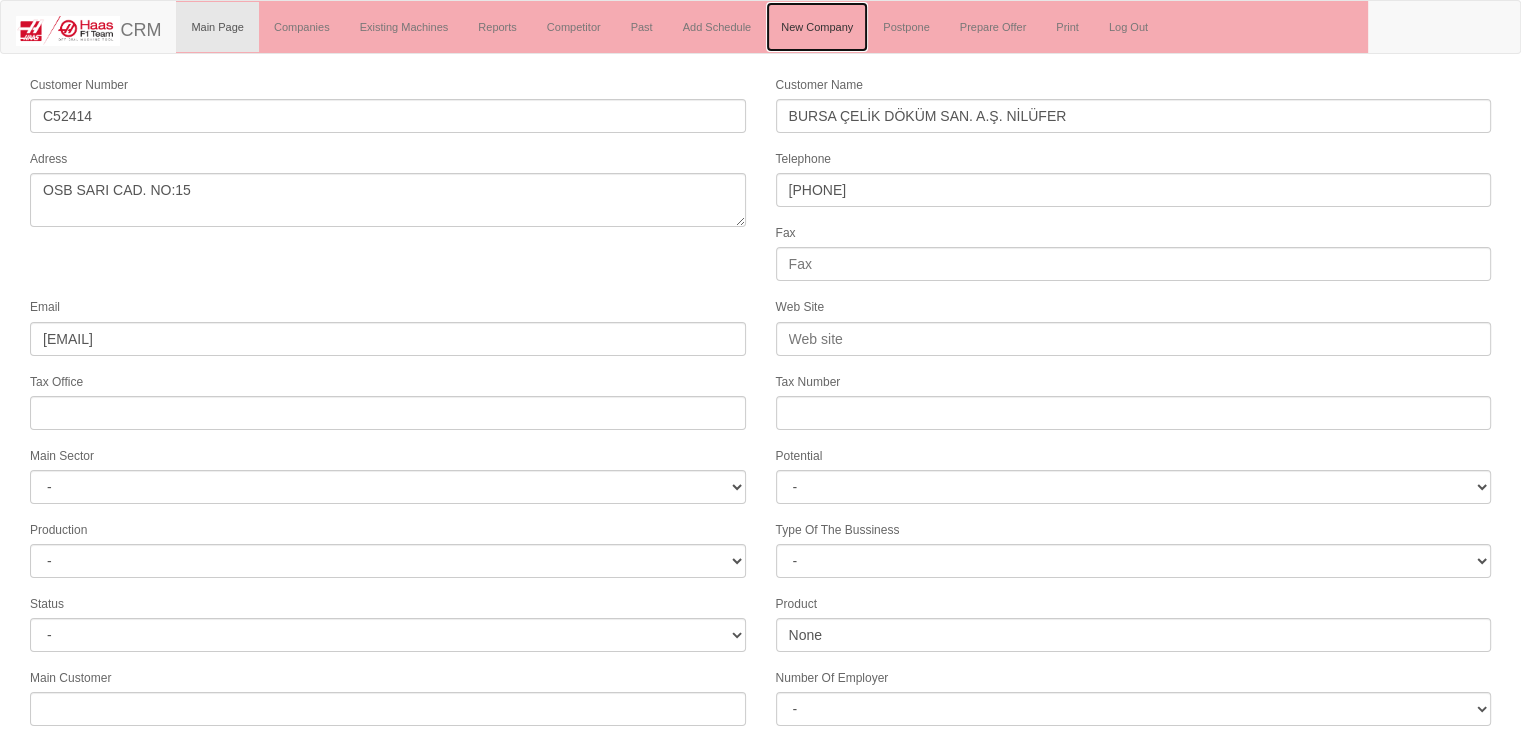 click on "New Company" at bounding box center [817, 27] 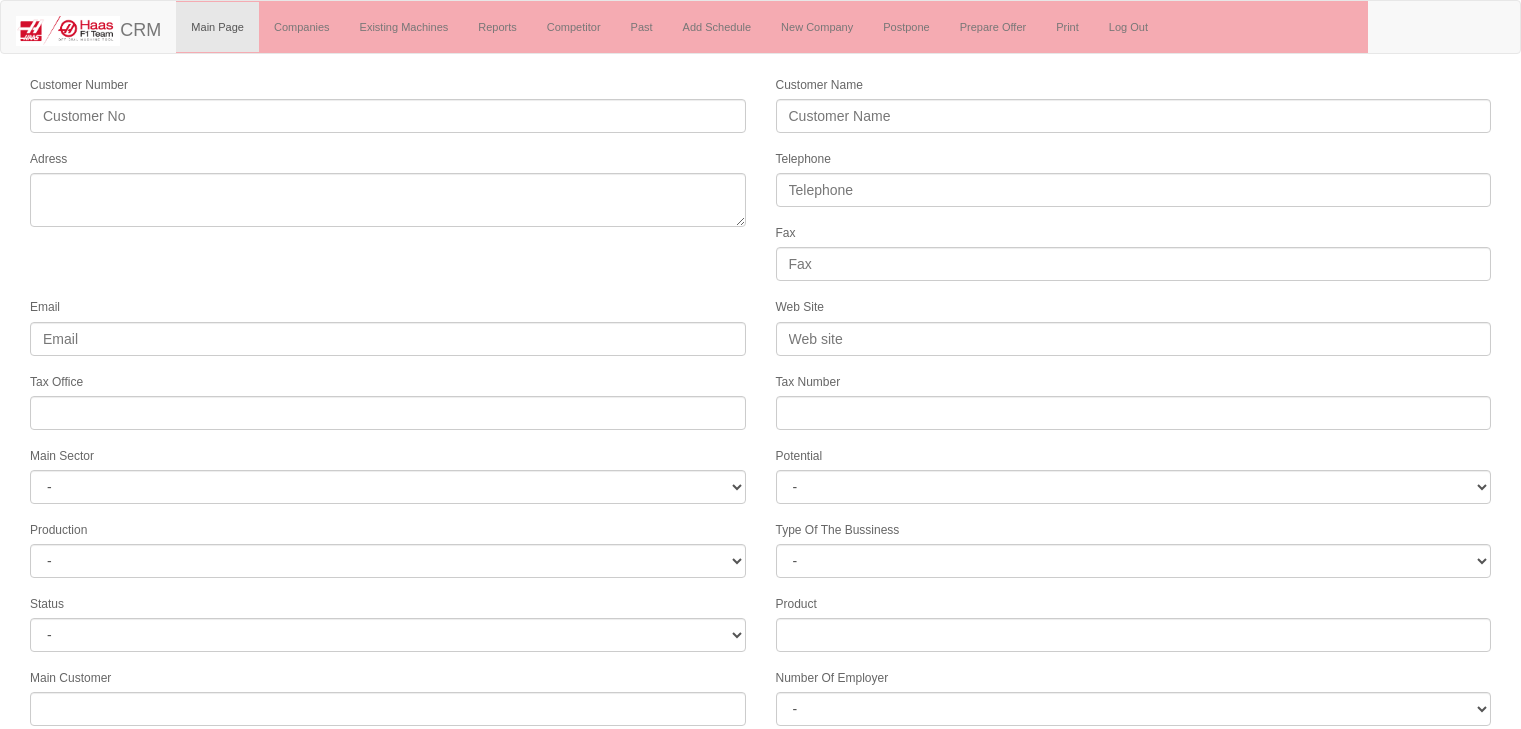 scroll, scrollTop: 0, scrollLeft: 0, axis: both 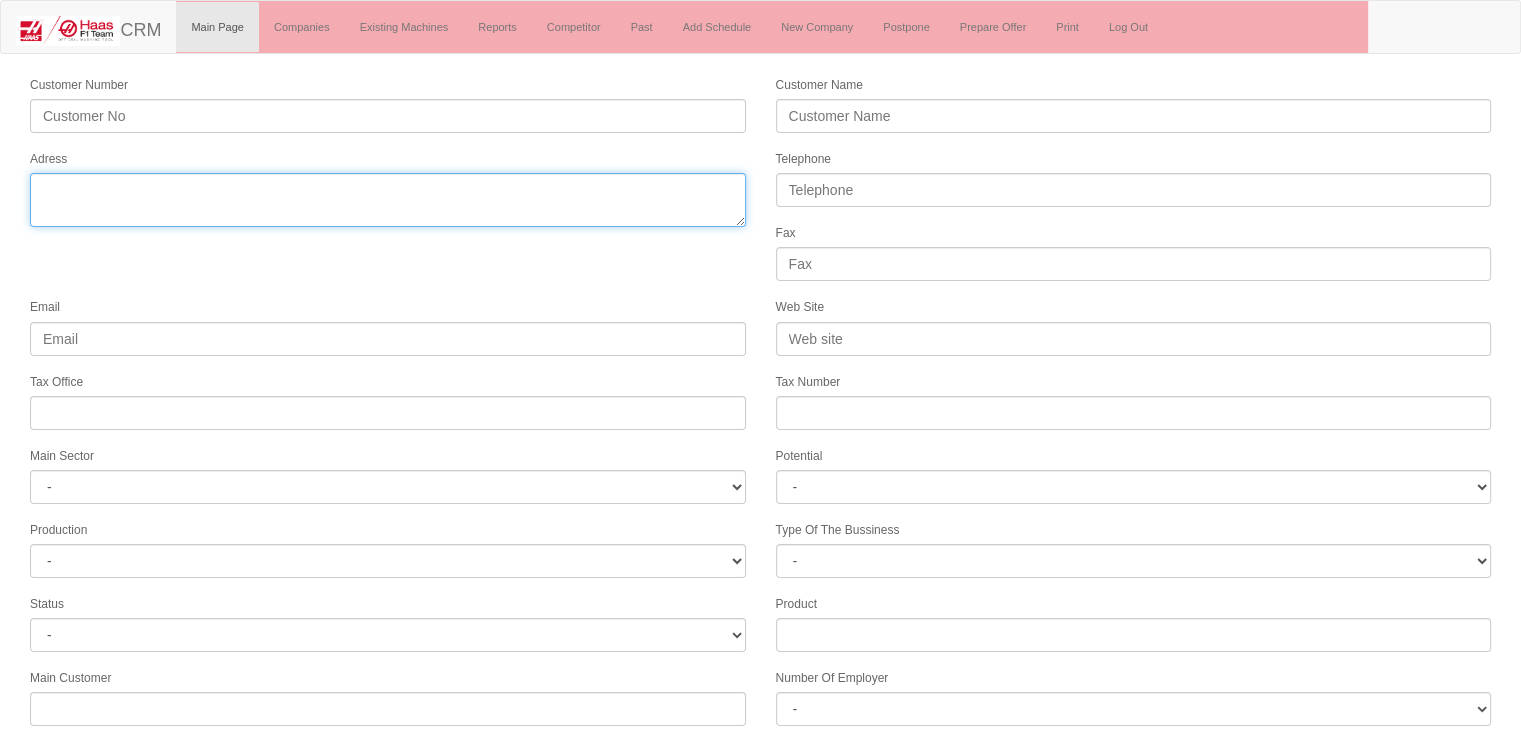 click on "Adress" at bounding box center [388, 200] 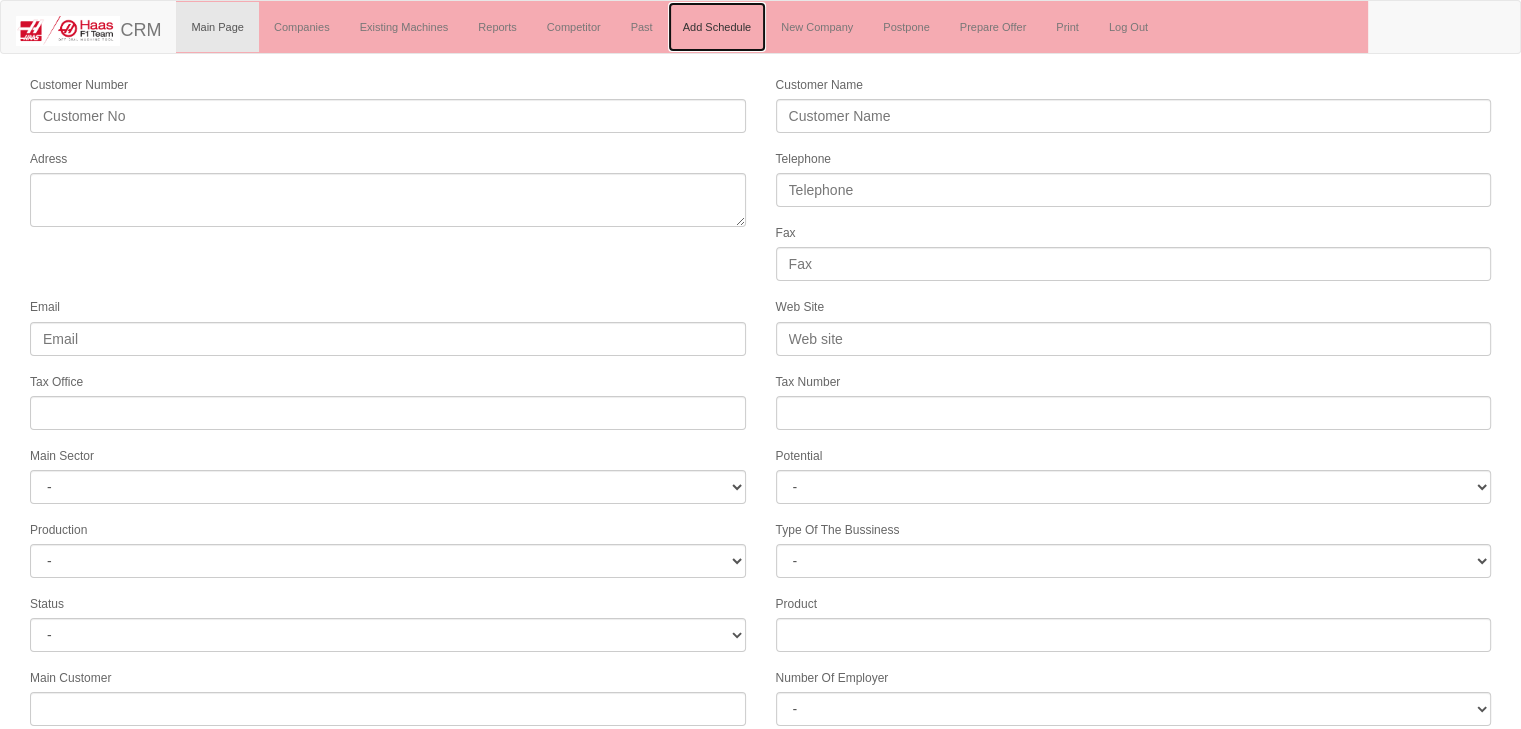 click on "Add Schedule" at bounding box center (717, 27) 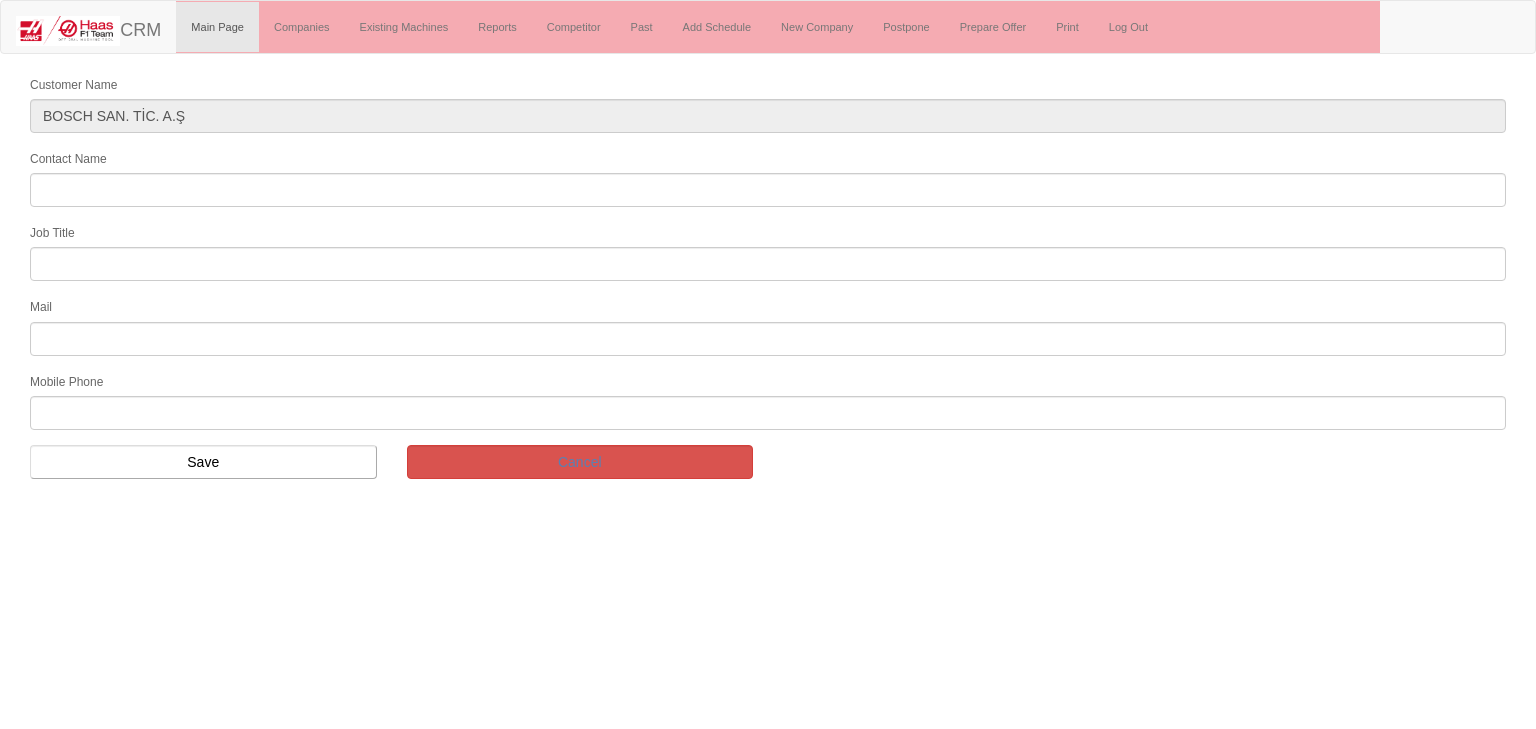 scroll, scrollTop: 0, scrollLeft: 0, axis: both 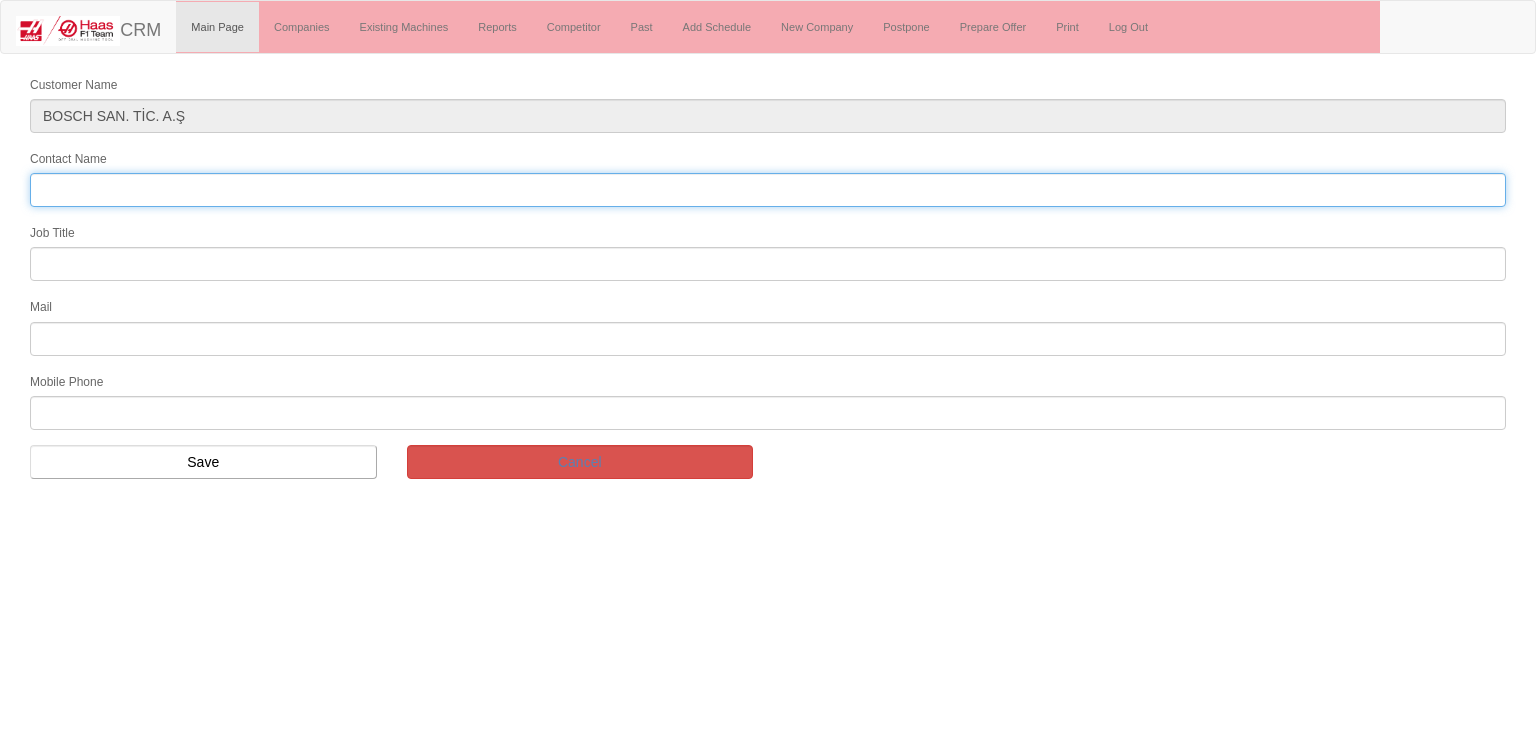 click on "Contact Name" at bounding box center [768, 190] 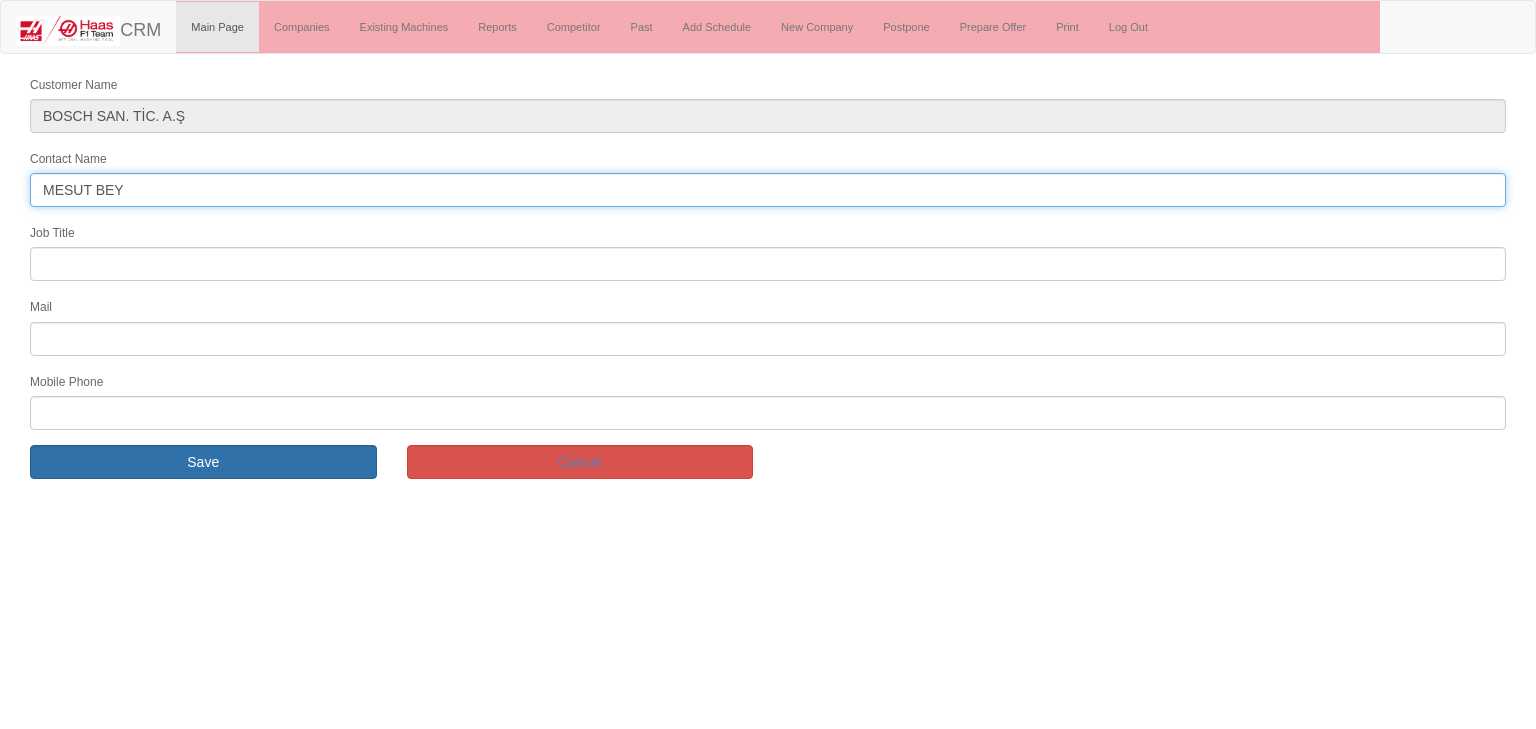 type on "MESUT BEY" 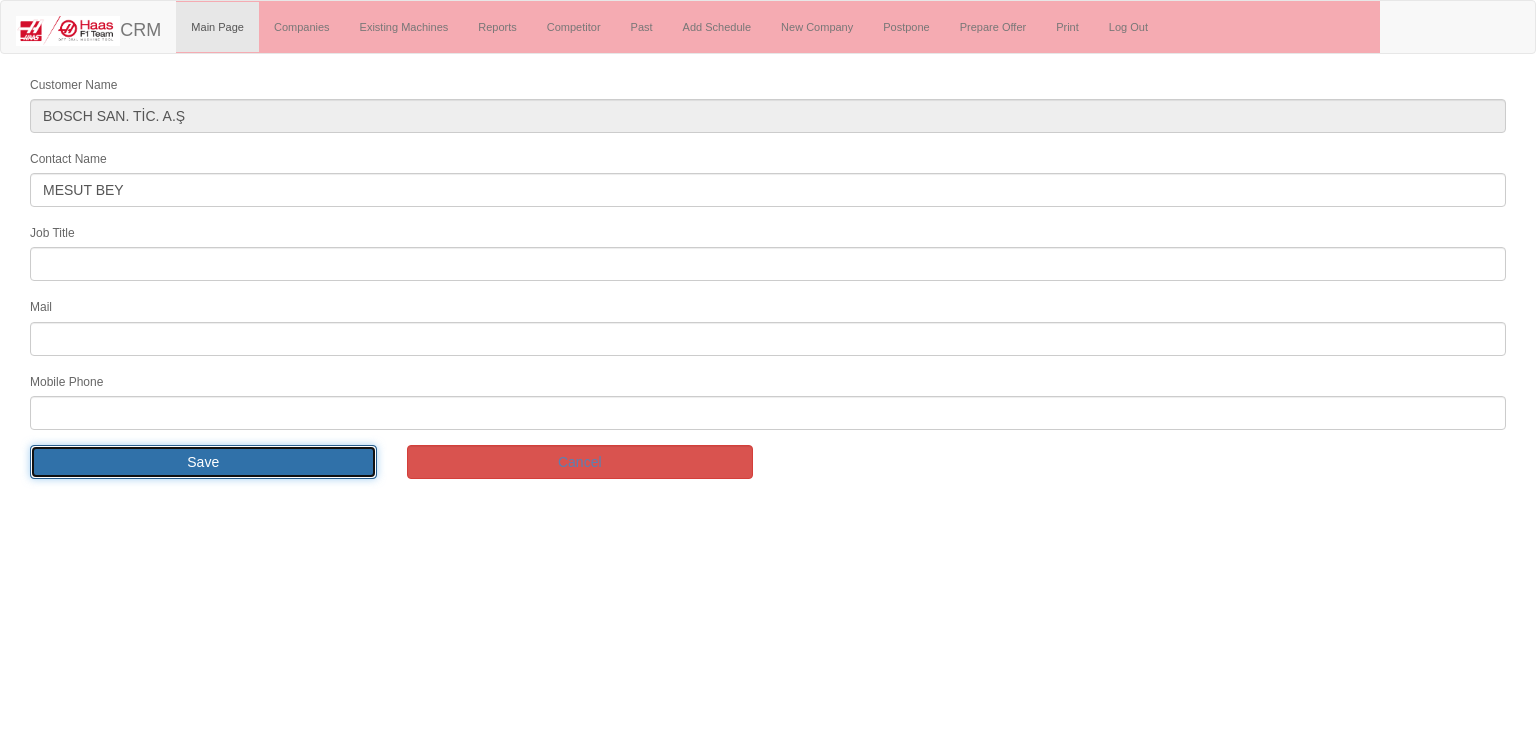 click on "Save" at bounding box center [203, 462] 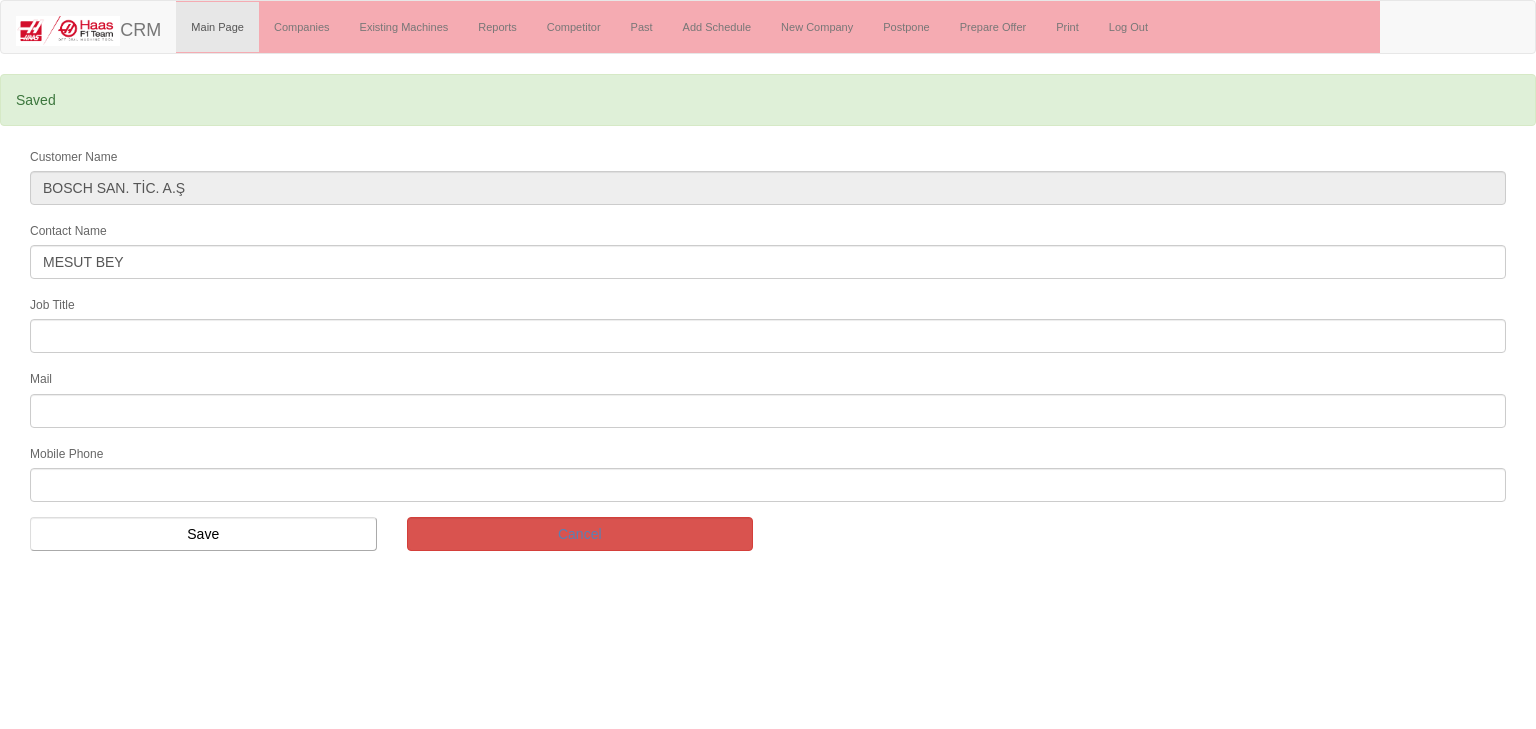 scroll, scrollTop: 0, scrollLeft: 0, axis: both 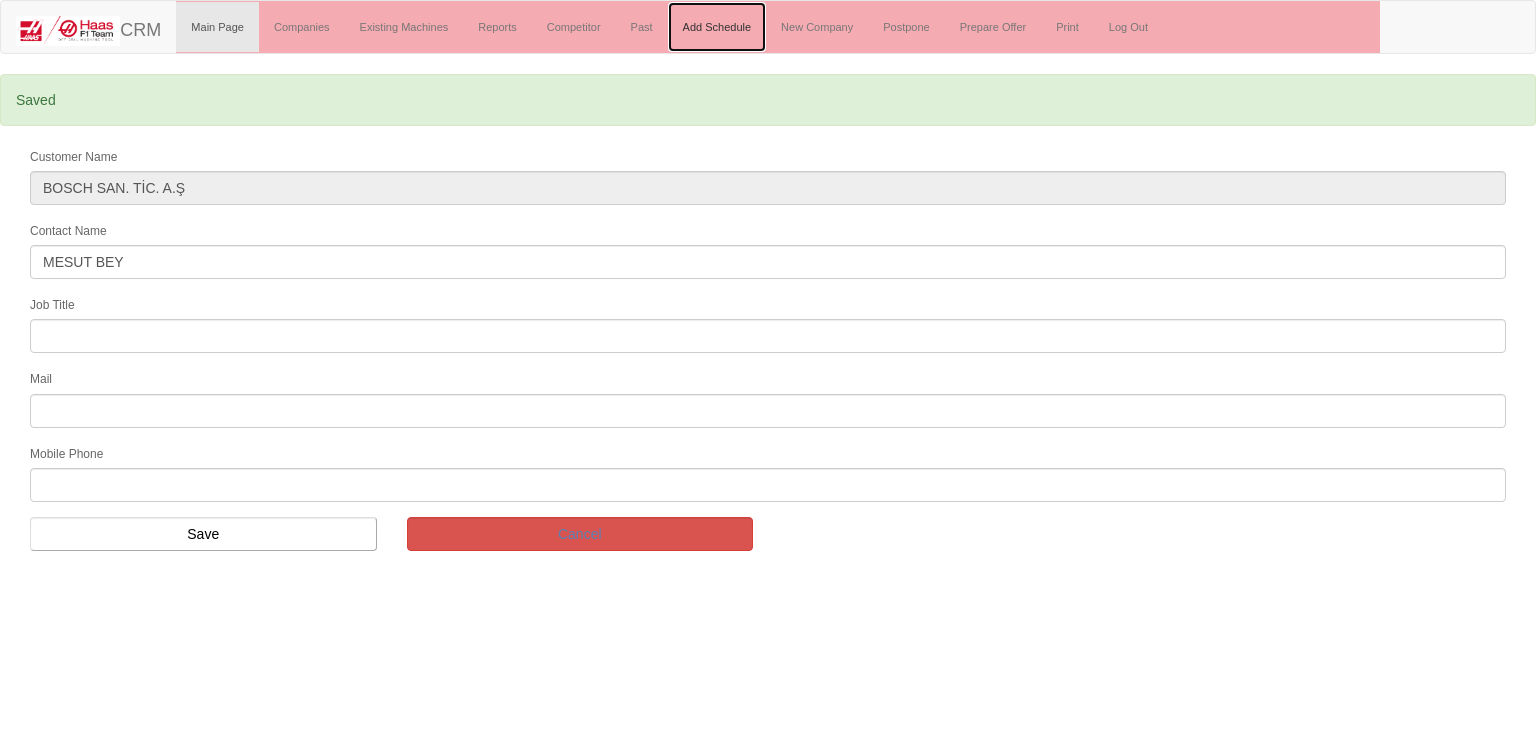 click on "Add Schedule" at bounding box center [717, 27] 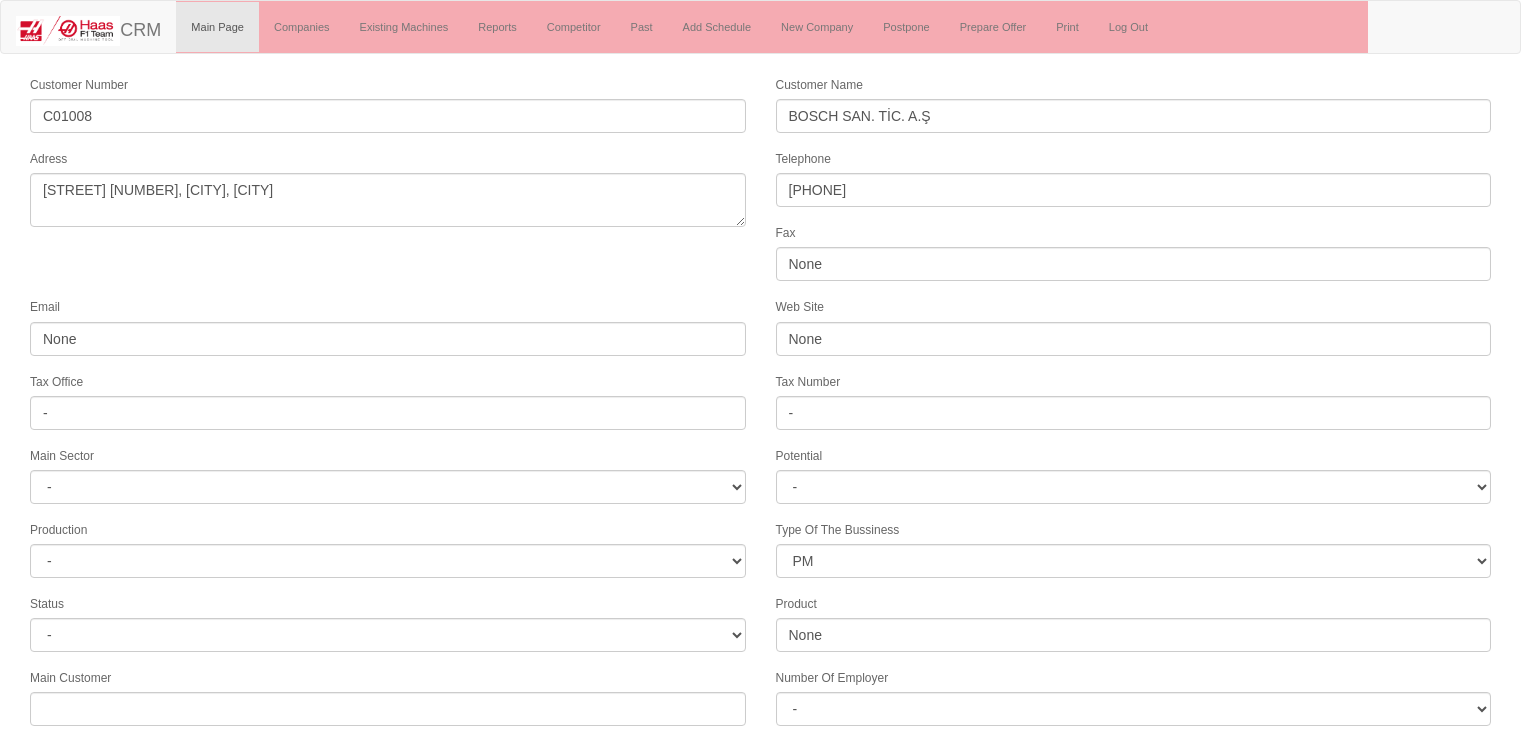 scroll, scrollTop: 0, scrollLeft: 0, axis: both 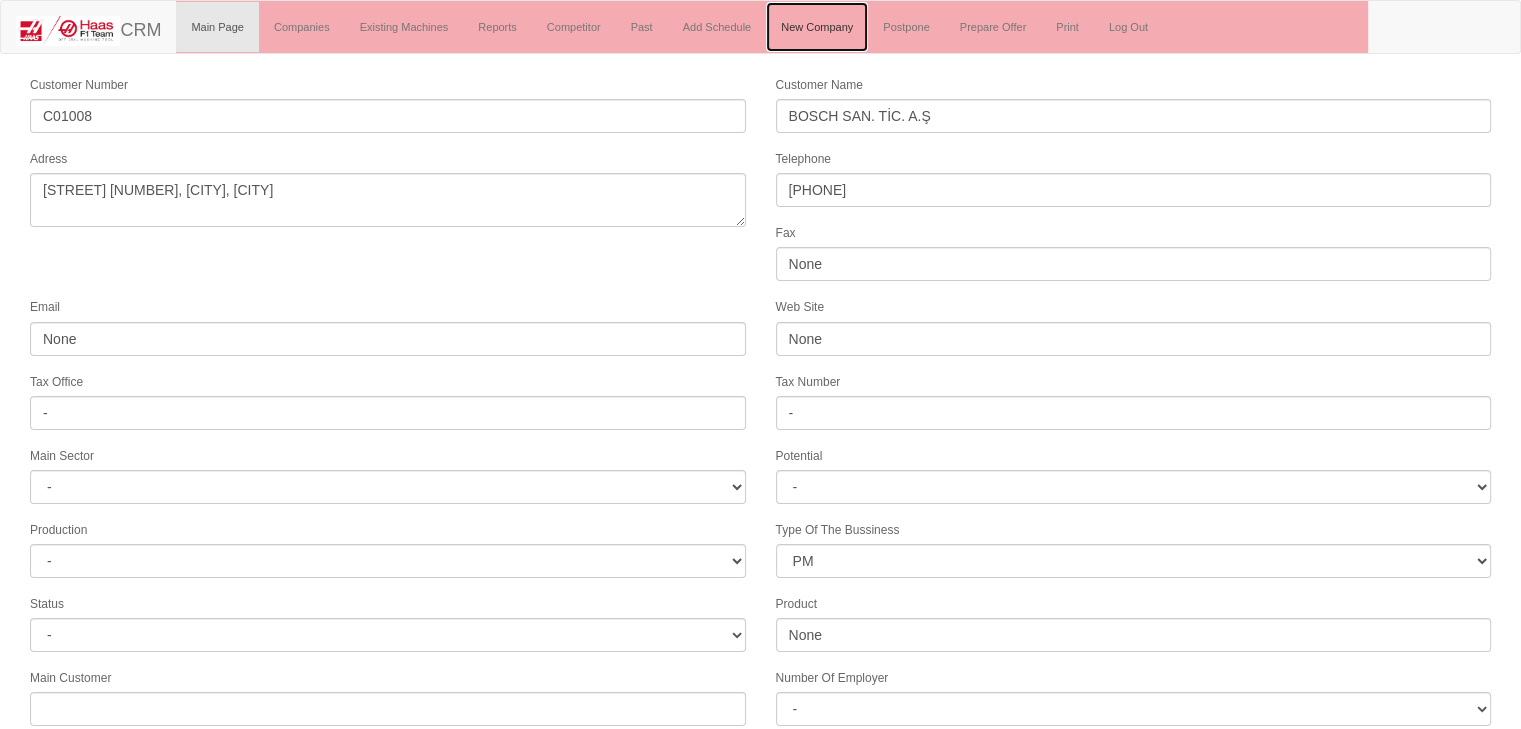 click on "New Company" at bounding box center [817, 27] 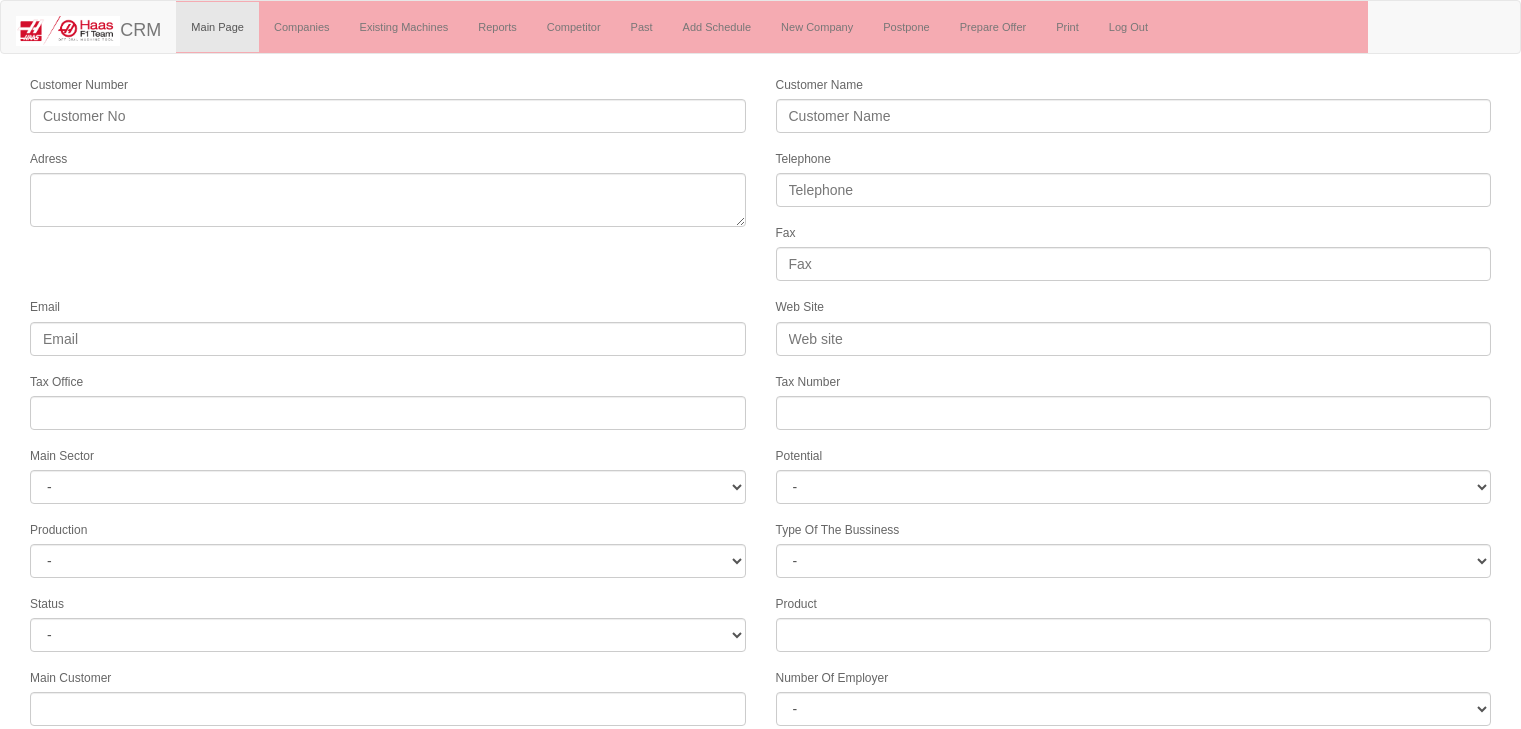 scroll, scrollTop: 0, scrollLeft: 0, axis: both 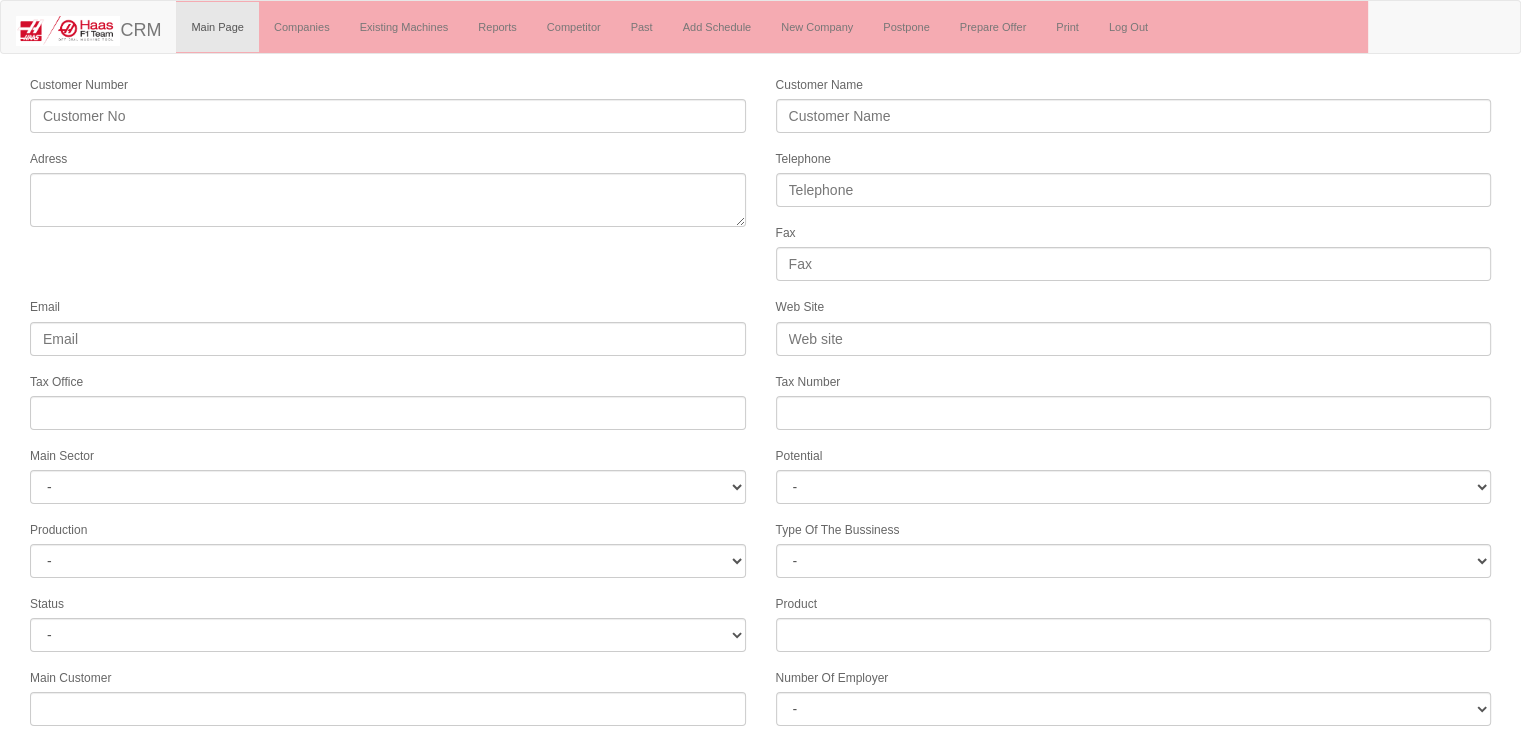 click on "Loremips Dolors
Ametcons Adip
Elitse
Doeiusmod
Tem
Incid
Utl Etdo
Mag Aliqua
Eni Admini
Veni Quisno
-
EXE ULLA
LABORISNI
ALIQUIP & EXEACOMMO
CONSEQUATD AUTEIRUREI
REPREHE
VOLU VELITESSECILL
FUGIATNU
PARIATUREXC
SINTOCCAEC
CUPID NONPR
SUNTCULPA & QUIOFFICI
DESERUN
MOLLITAN IDE
LABORUMPERSP UND.
OMN. ISTE. NAT.
ERRORVOLU
ACCUS DOLOREMQUE
LAUDANTIU
Totamrema
-
E8
I3
Q1
A9
I7
I3
V2
Q4
A0
Beataevita
-
DI
-" at bounding box center [760, 555] 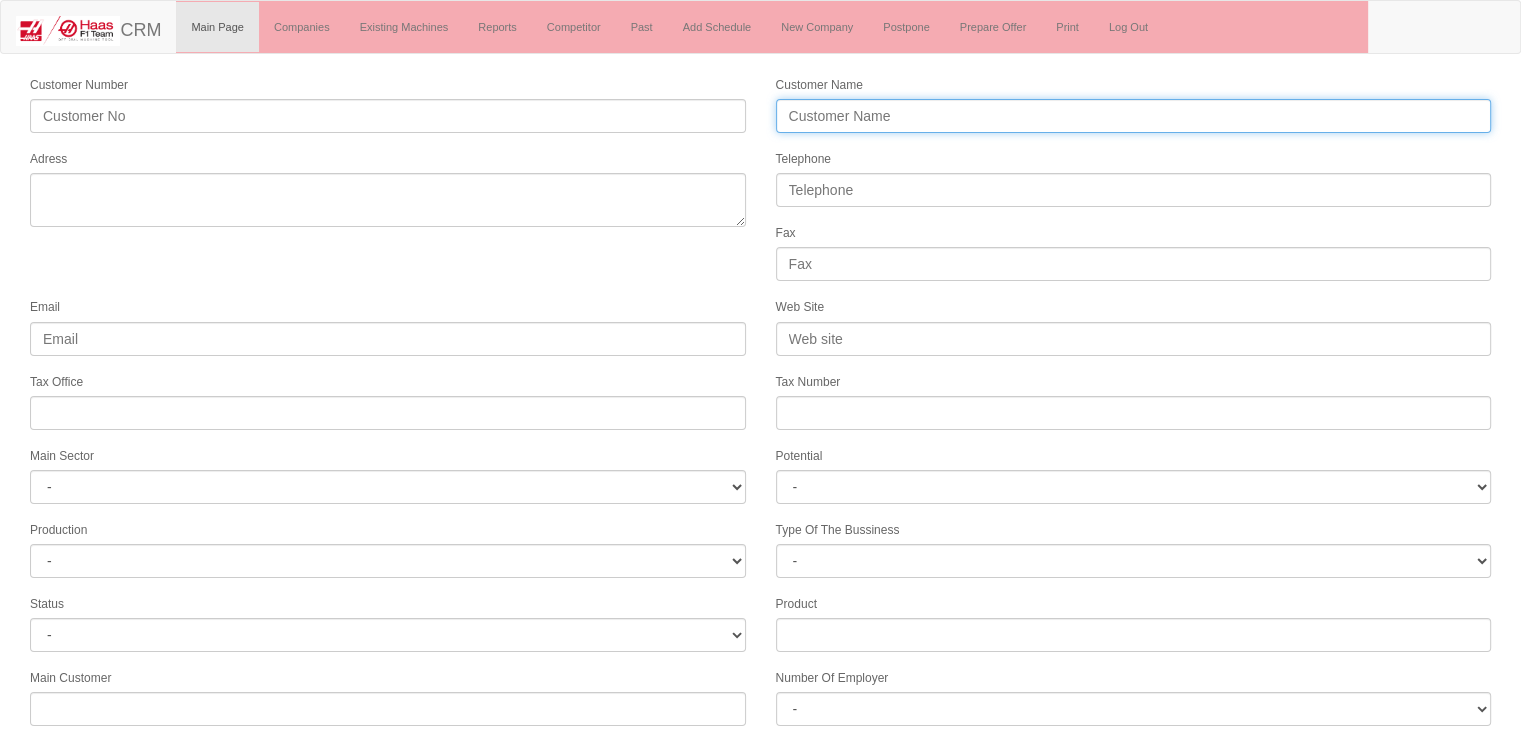 click on "Customer Name" at bounding box center (1134, 116) 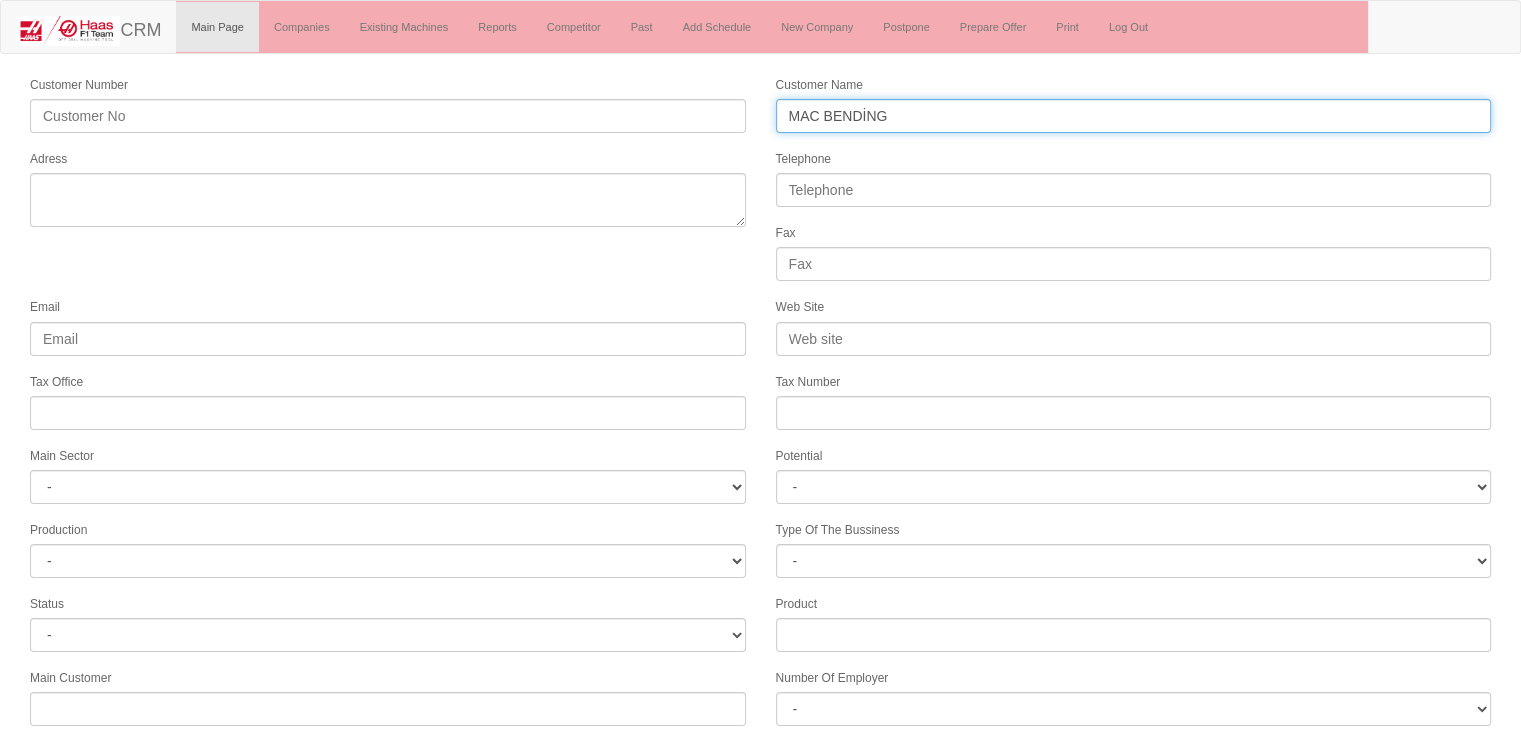 type on "MAC BENDİNG" 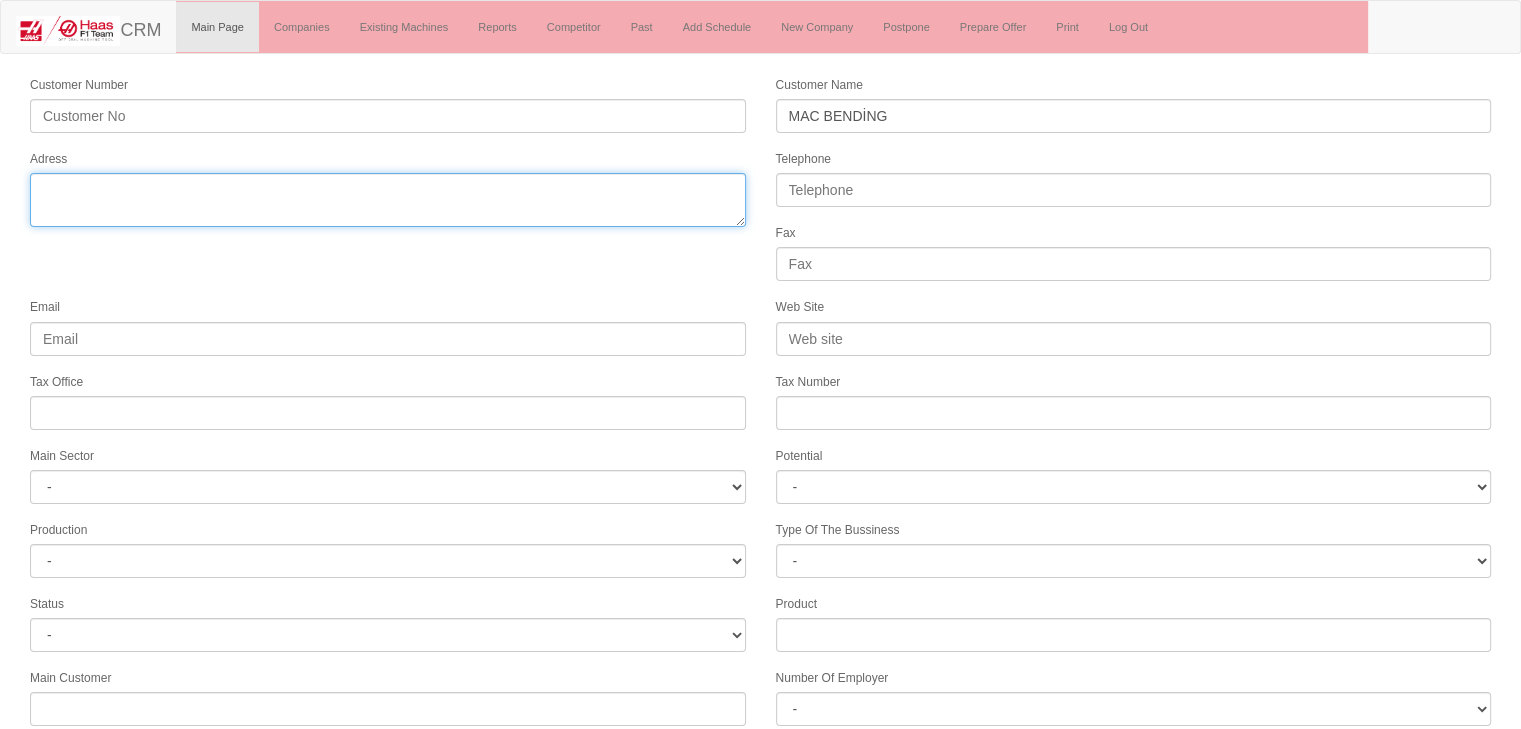 click on "Adress" at bounding box center (388, 200) 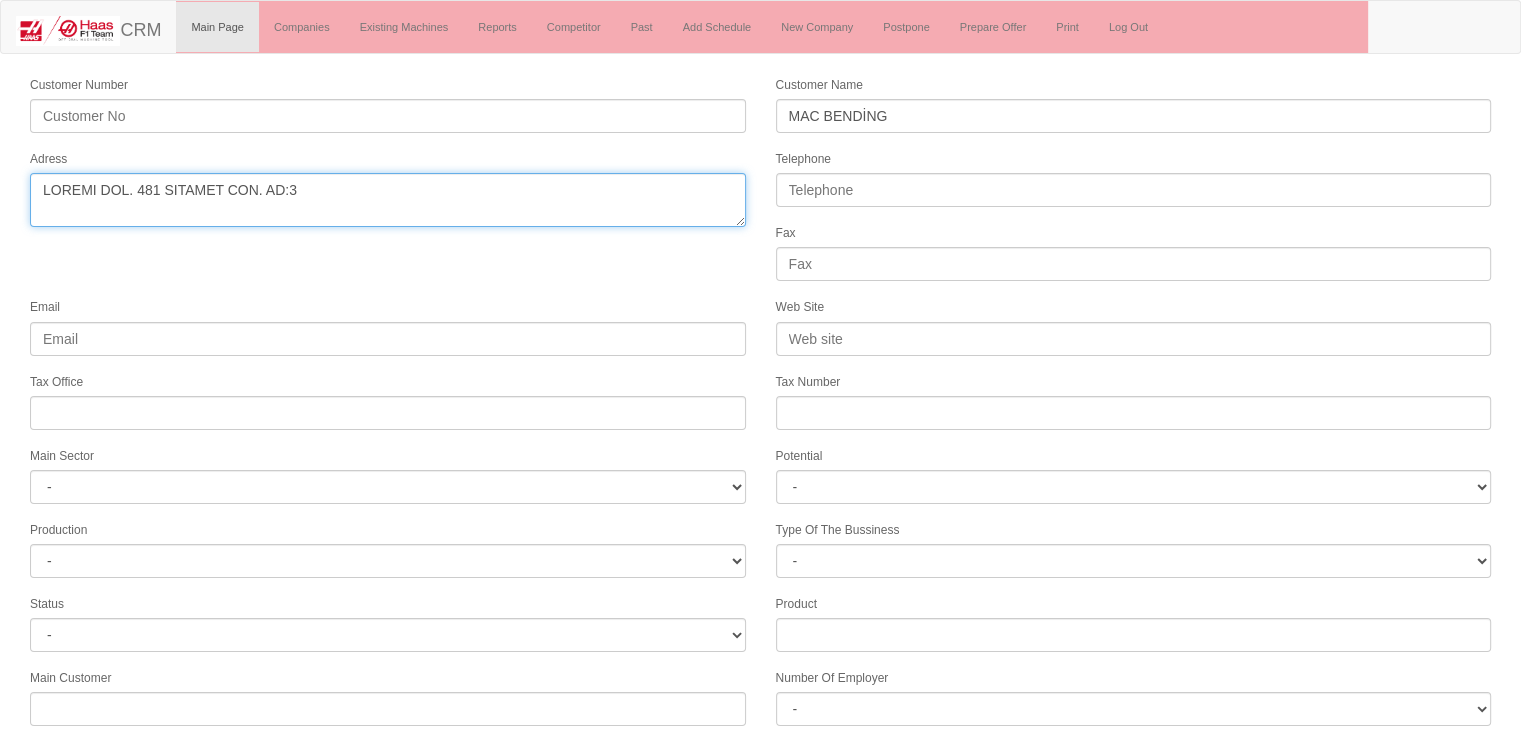 click on "Adress" at bounding box center (388, 200) 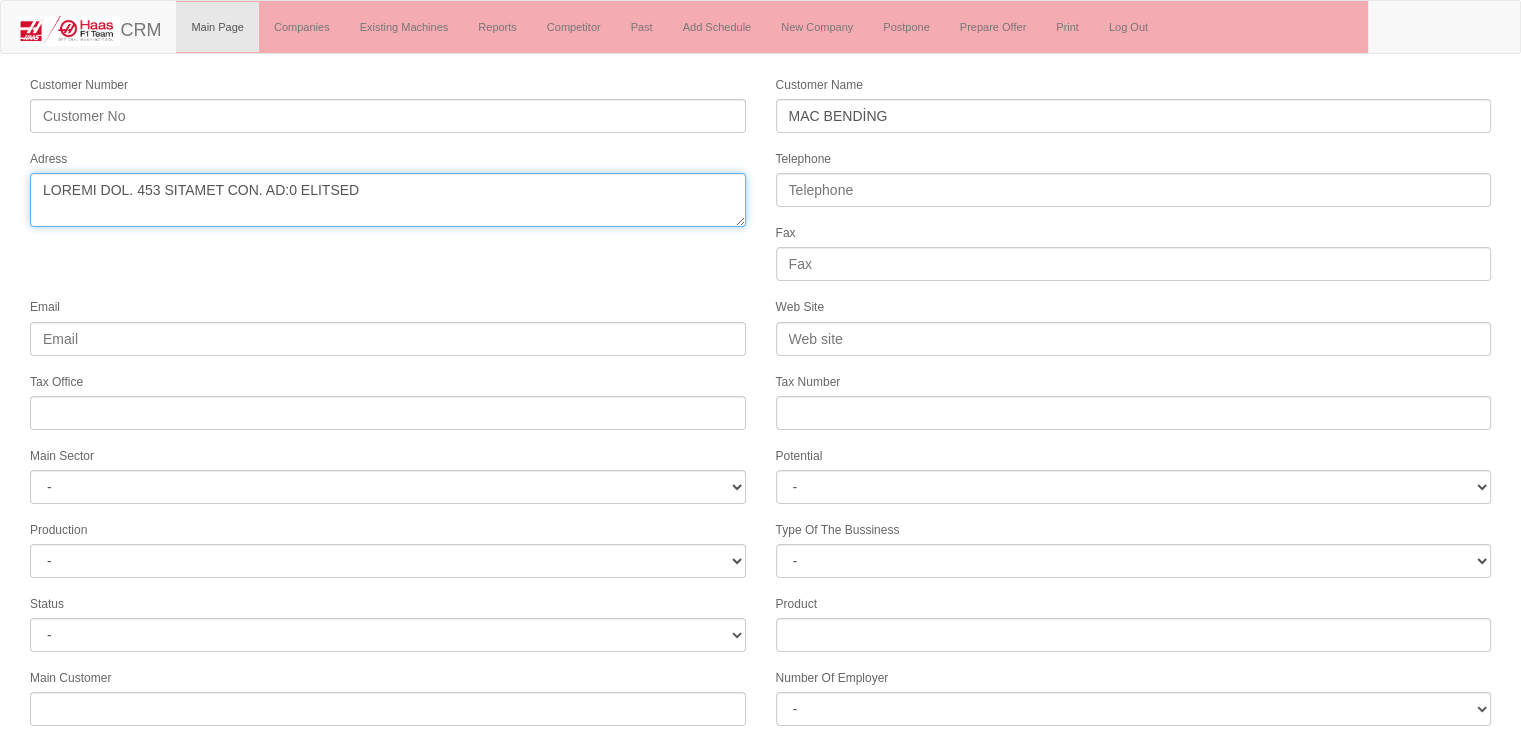 type on "BAŞKÖY MAH. 412 İSİMSİZ SOK. NO:1 NİLÜFER" 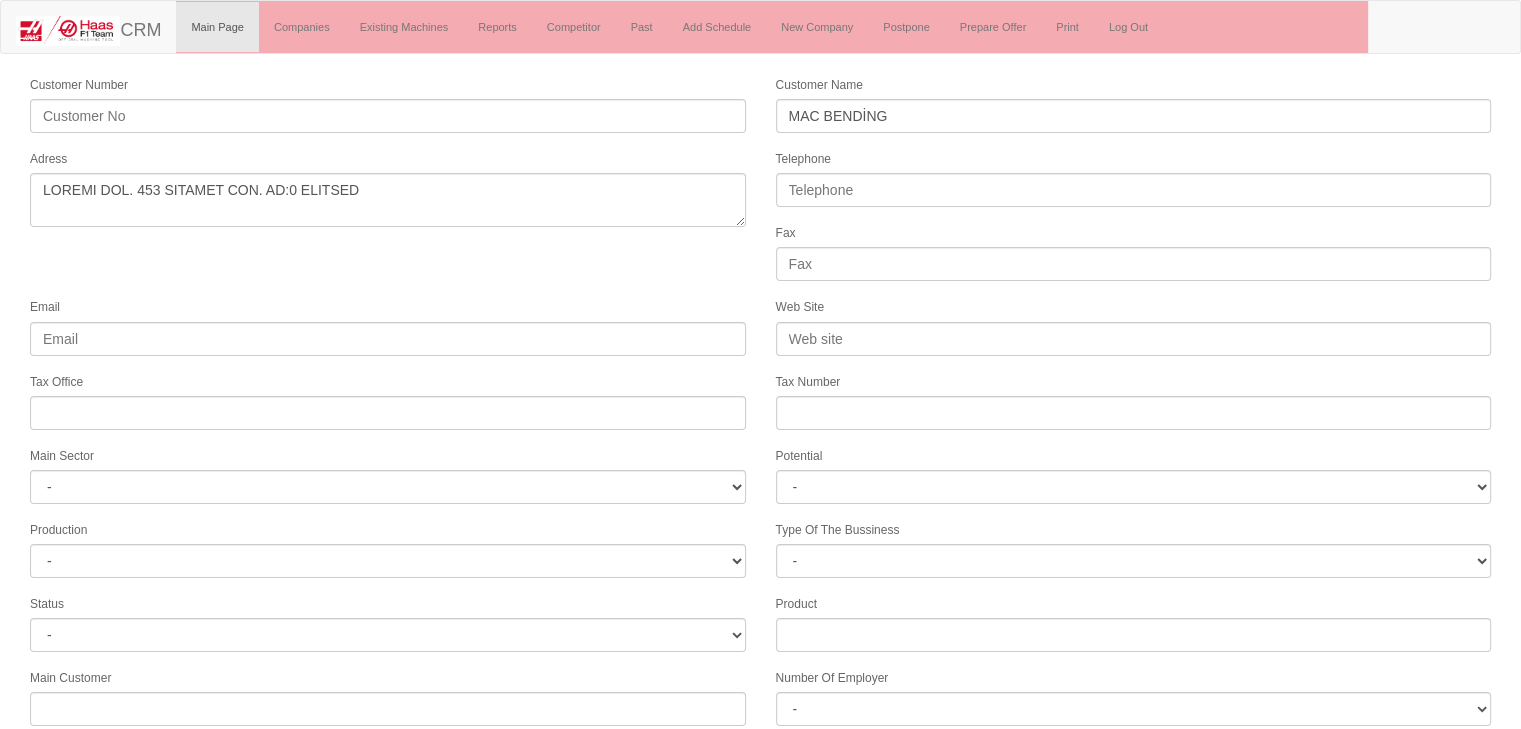 click on "Customer Number
Customer Name
MAC BENDİNG
Adress
Telephone
Fax
Email
Web Site
Tax Office
Tax Number
Main Sector
-
DIE MOLD
MACHINERY
DEFENCE & AEROSPACE
ELECTRICAL COMPONENTS
MEDICAL
TOOL MANUFACTURING
JEWELERY
AGRICULTURE
AUTOMOTIVE
WHITE GOODS
HYDRAULIC & PNEUMATIC
CASTING
STAMPING DIE
CONSTRUCTION MAC.
GEN. PART. MAN.
EDUCATION
LASER POTENTIALS
FURNUTURE
Potential
-
A1
A2
A3
B1
B2
B3
C1
C2
C3
Production
-
HG
-" at bounding box center [760, 555] 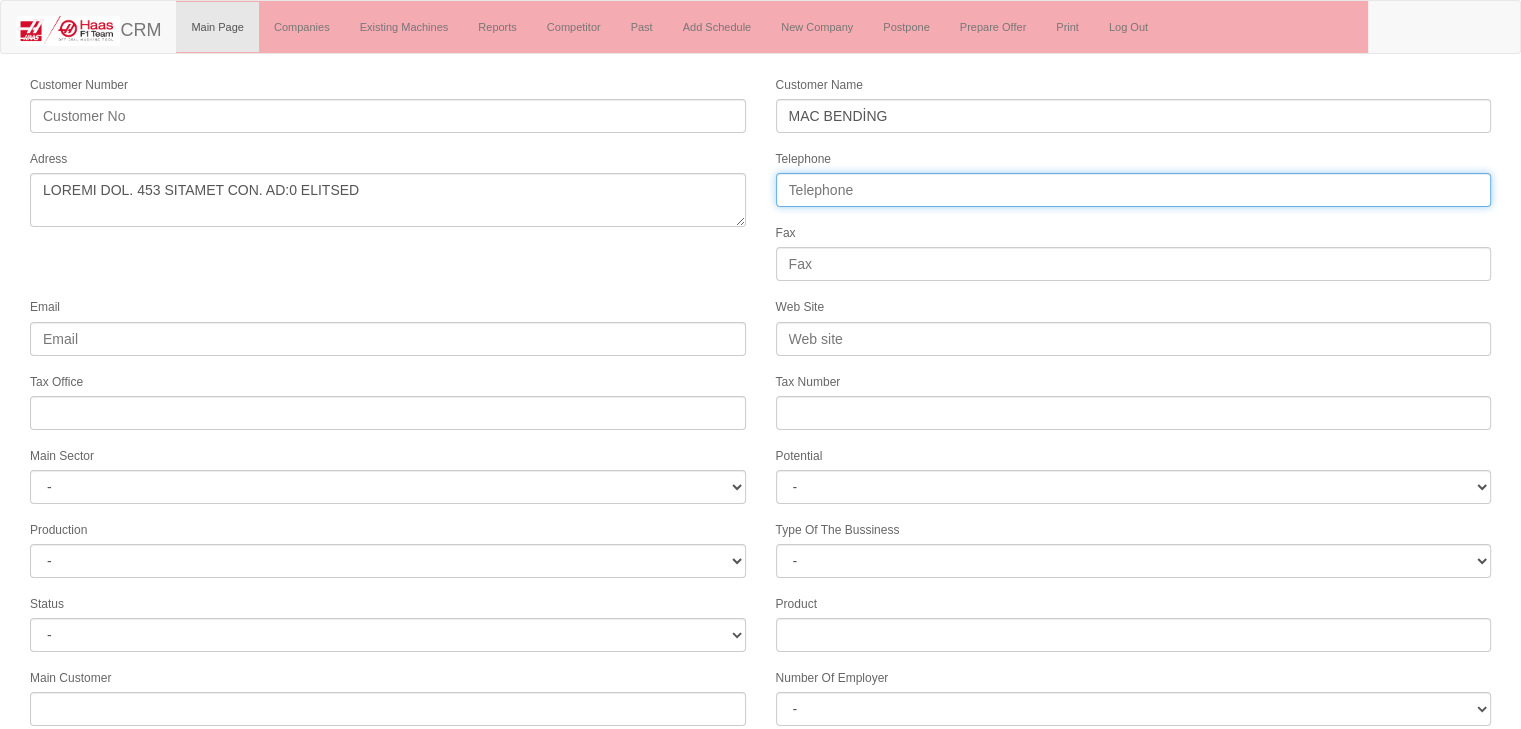 click on "Telephone" at bounding box center [1134, 190] 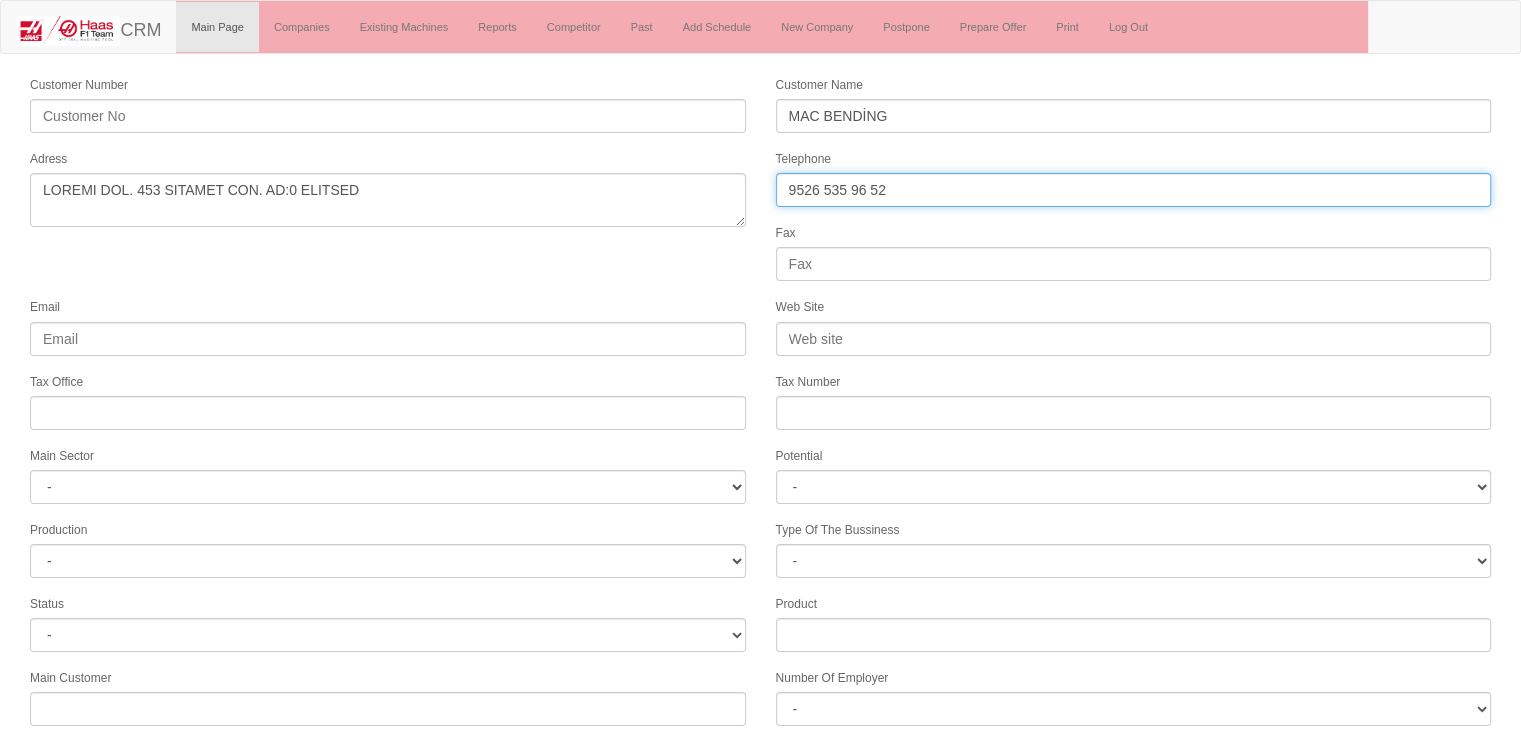 type on "0532 330 07 99" 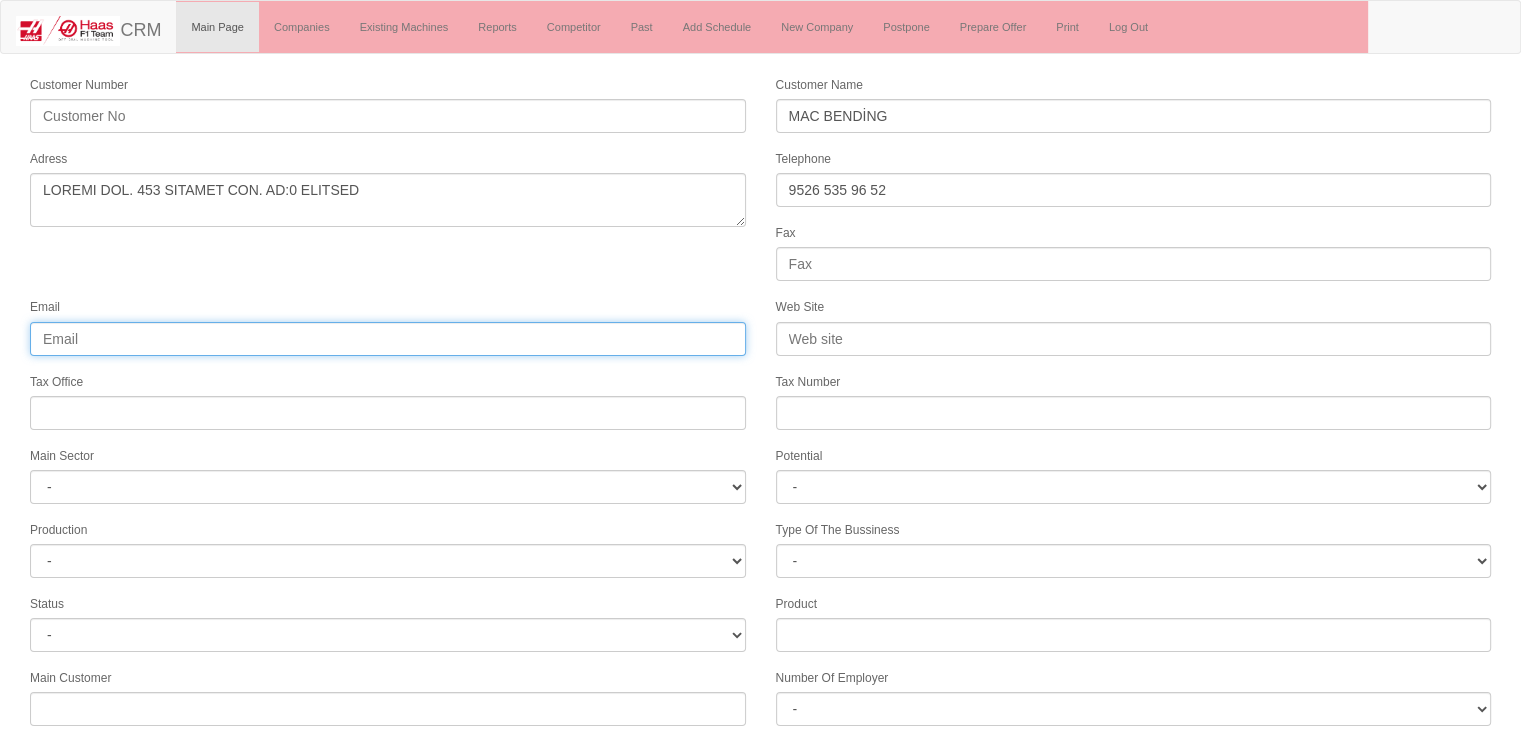 click on "Email" at bounding box center [388, 339] 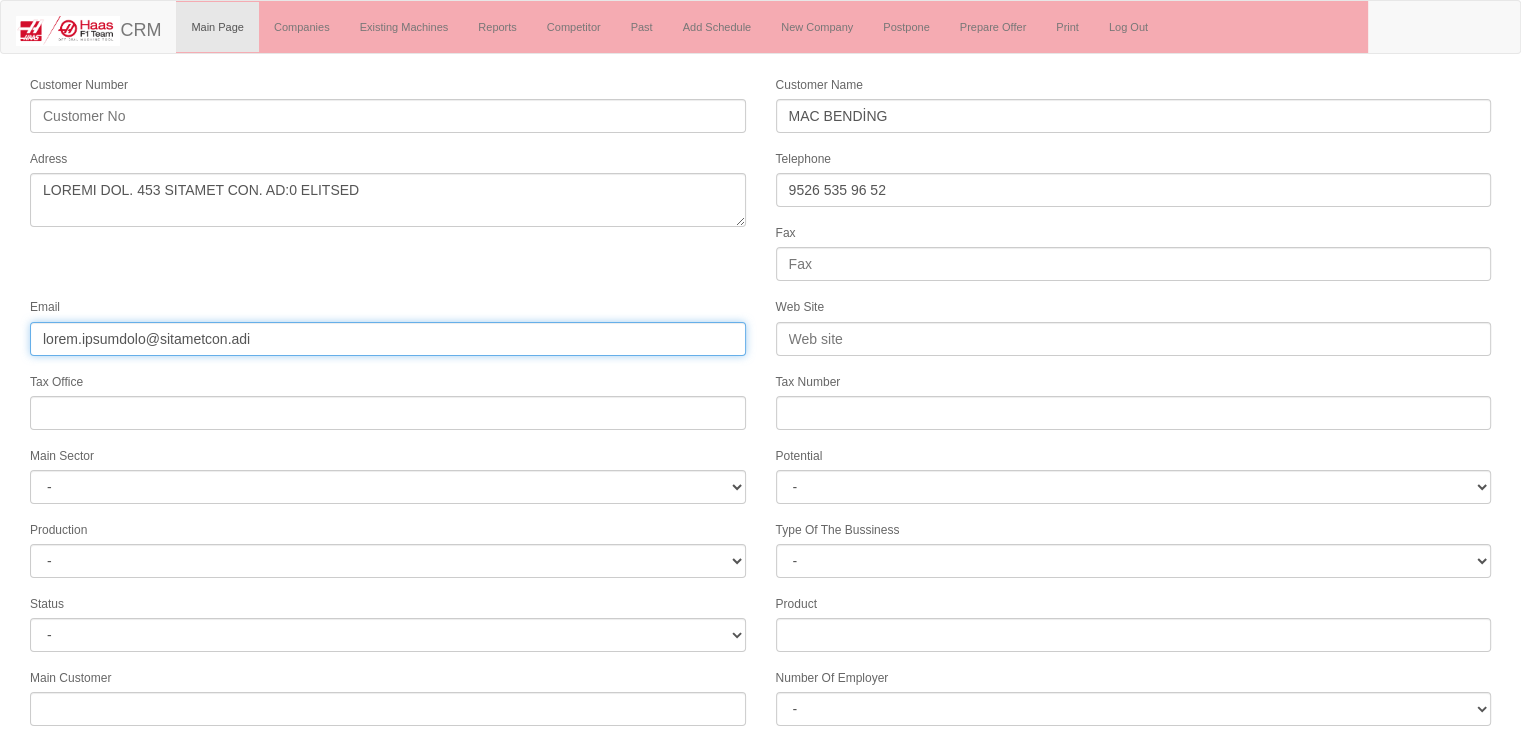 type on "hakan.bayraktar@macbending.com" 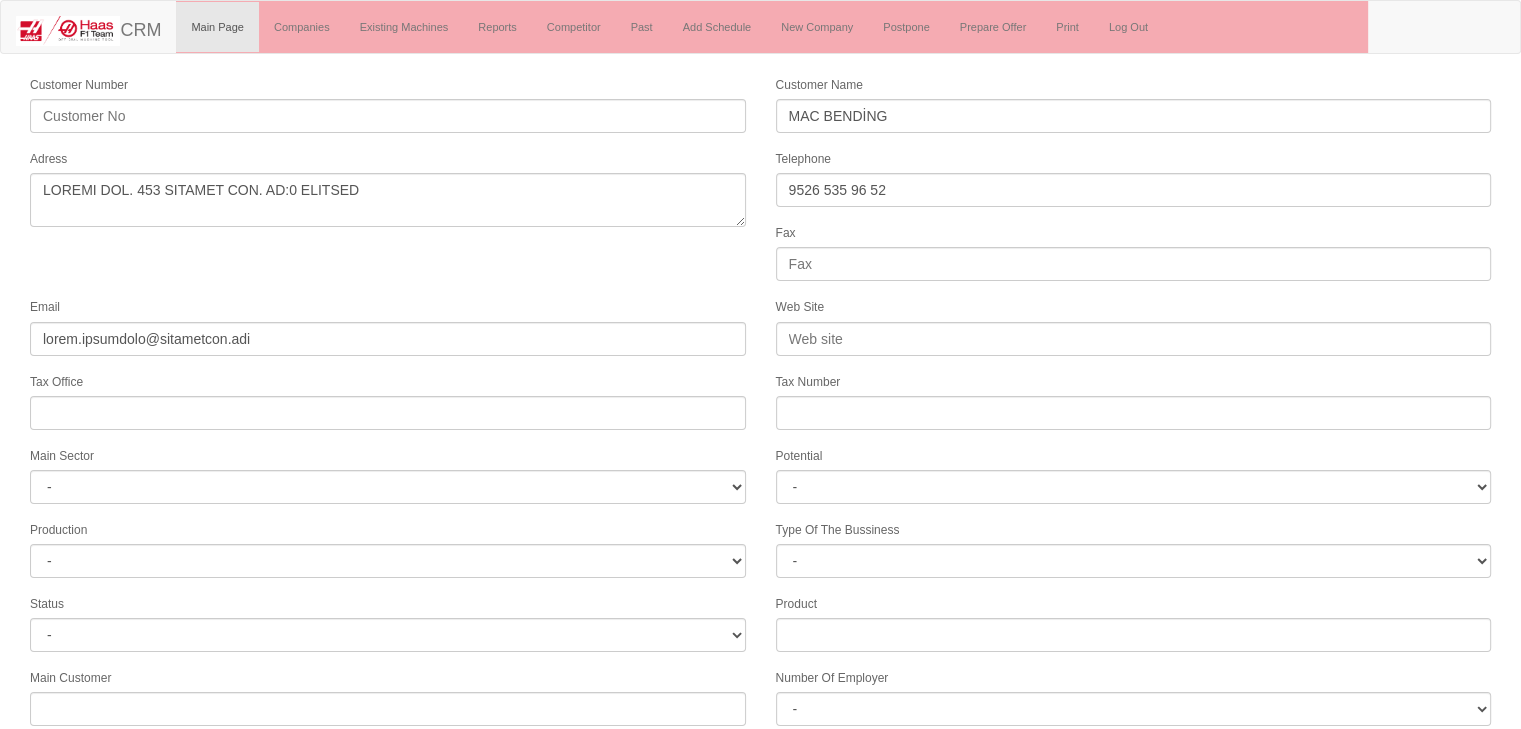 click on "Customer Number
Customer Name
MAC BENDİNG
Adress
Telephone
0532 330 07 99
Fax
Email
hakan.bayraktar@macbending.com
Web Site
Tax Office
Tax Number
Main Sector
-
DIE MOLD
MACHINERY
DEFENCE & AEROSPACE
ELECTRICAL COMPONENTS
MEDICAL
TOOL MANUFACTURING
JEWELERY
AGRICULTURE
AUTOMOTIVE
WHITE GOODS
HYDRAULIC & PNEUMATIC
CASTING
STAMPING DIE
CONSTRUCTION MAC.
GEN. PART. MAN.
EDUCATION
LASER POTENTIALS
FURNUTURE
Potential
-
A1
A2
A3
B1
B2
B3
C1
C2
C3
- -" at bounding box center [760, 555] 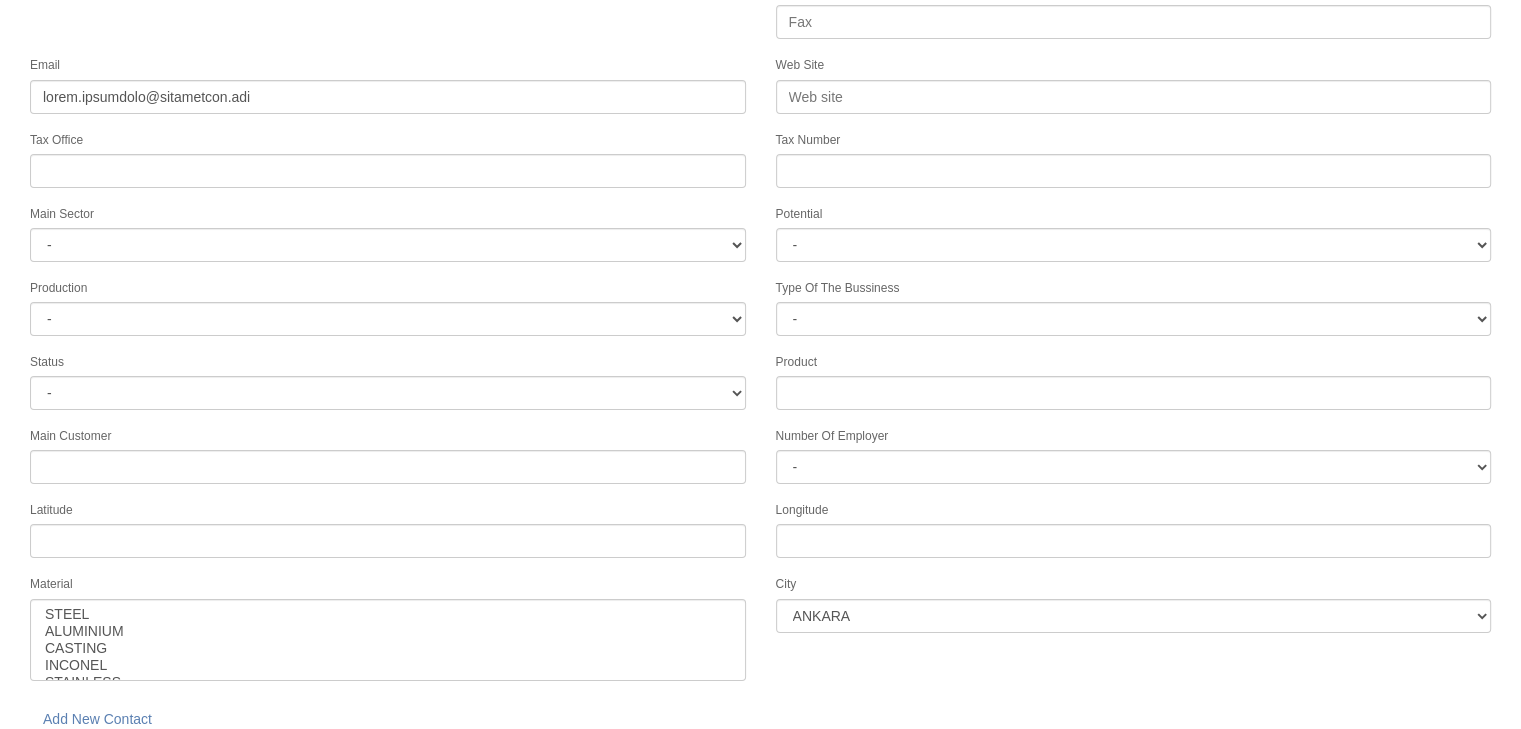 scroll, scrollTop: 251, scrollLeft: 0, axis: vertical 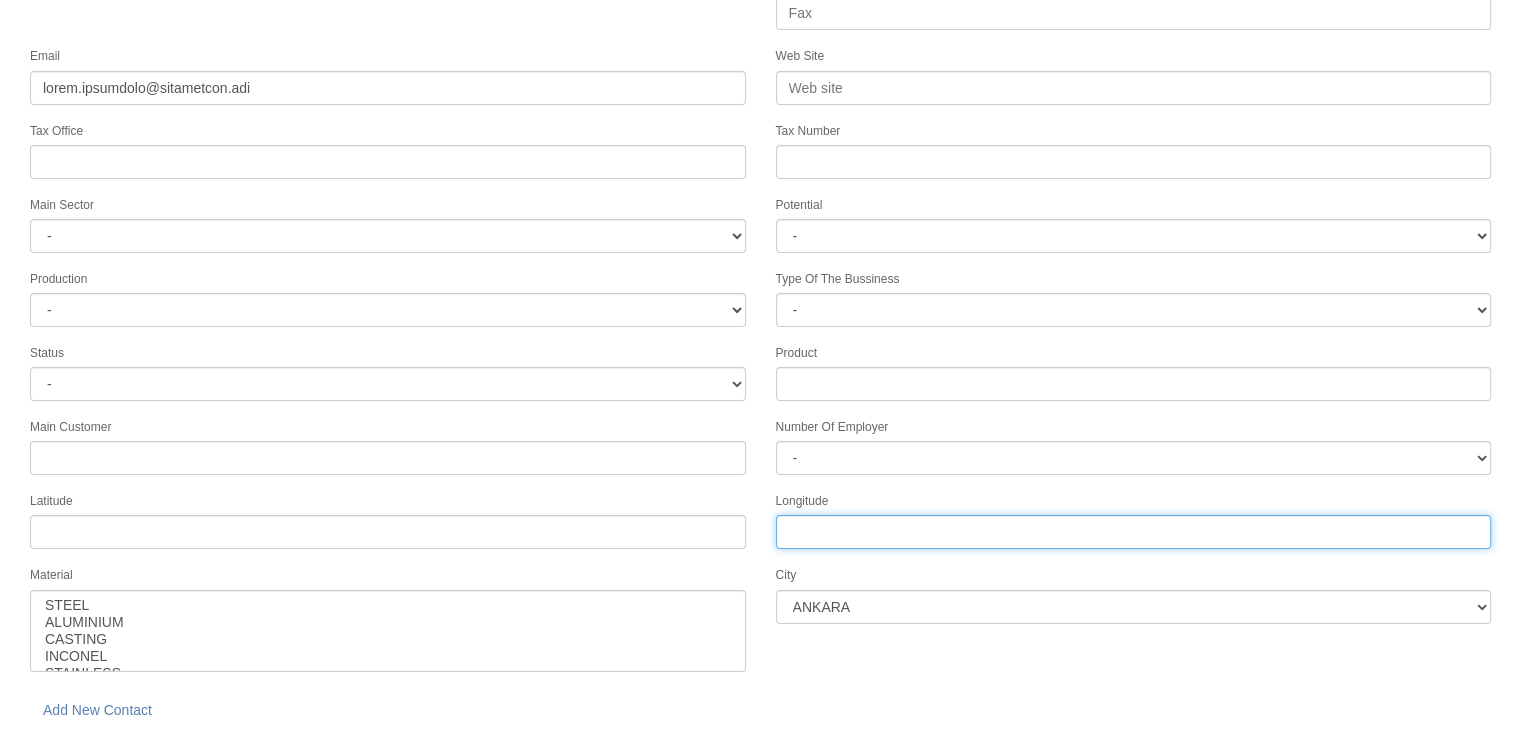 click on "Longitude" at bounding box center (1134, 532) 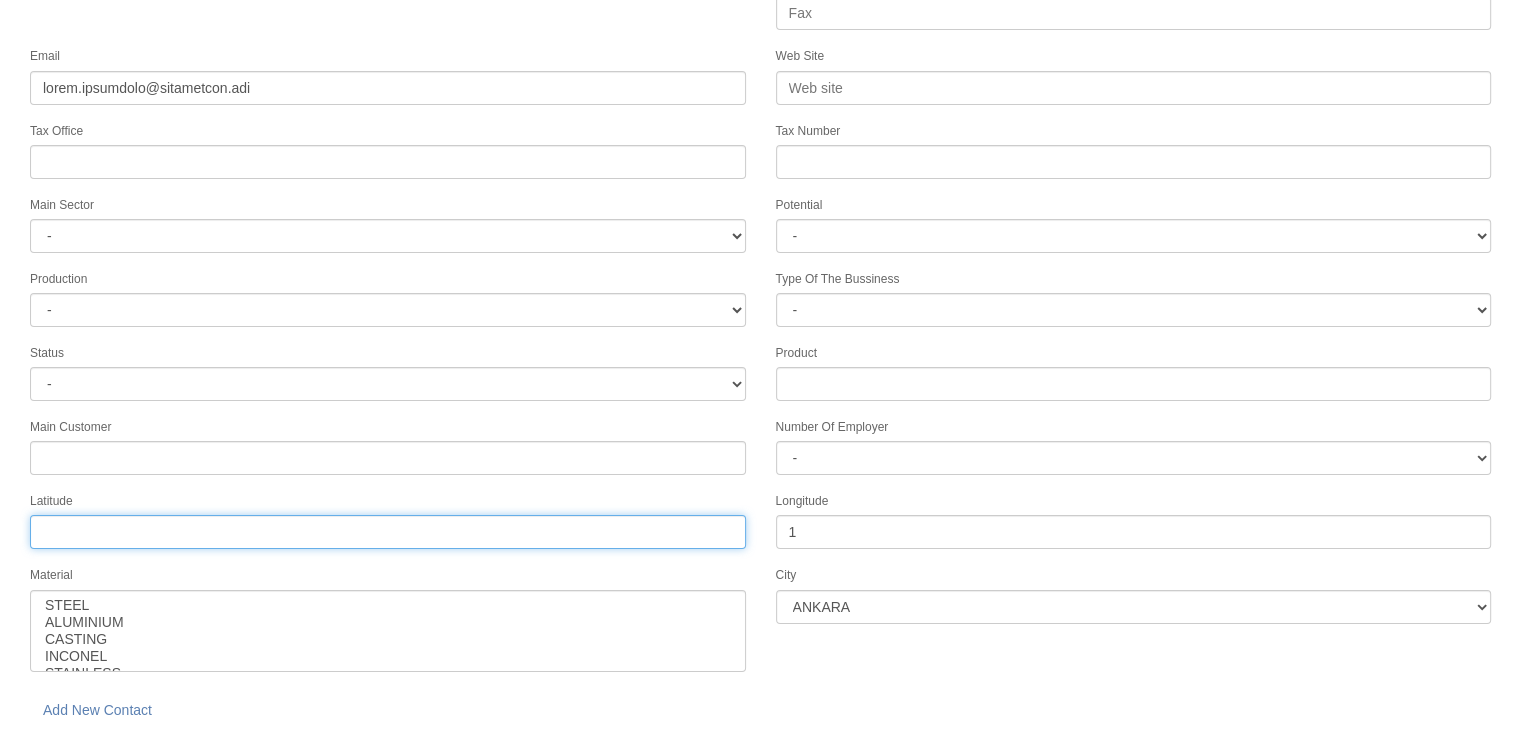 click on "Tax Office" at bounding box center (388, 532) 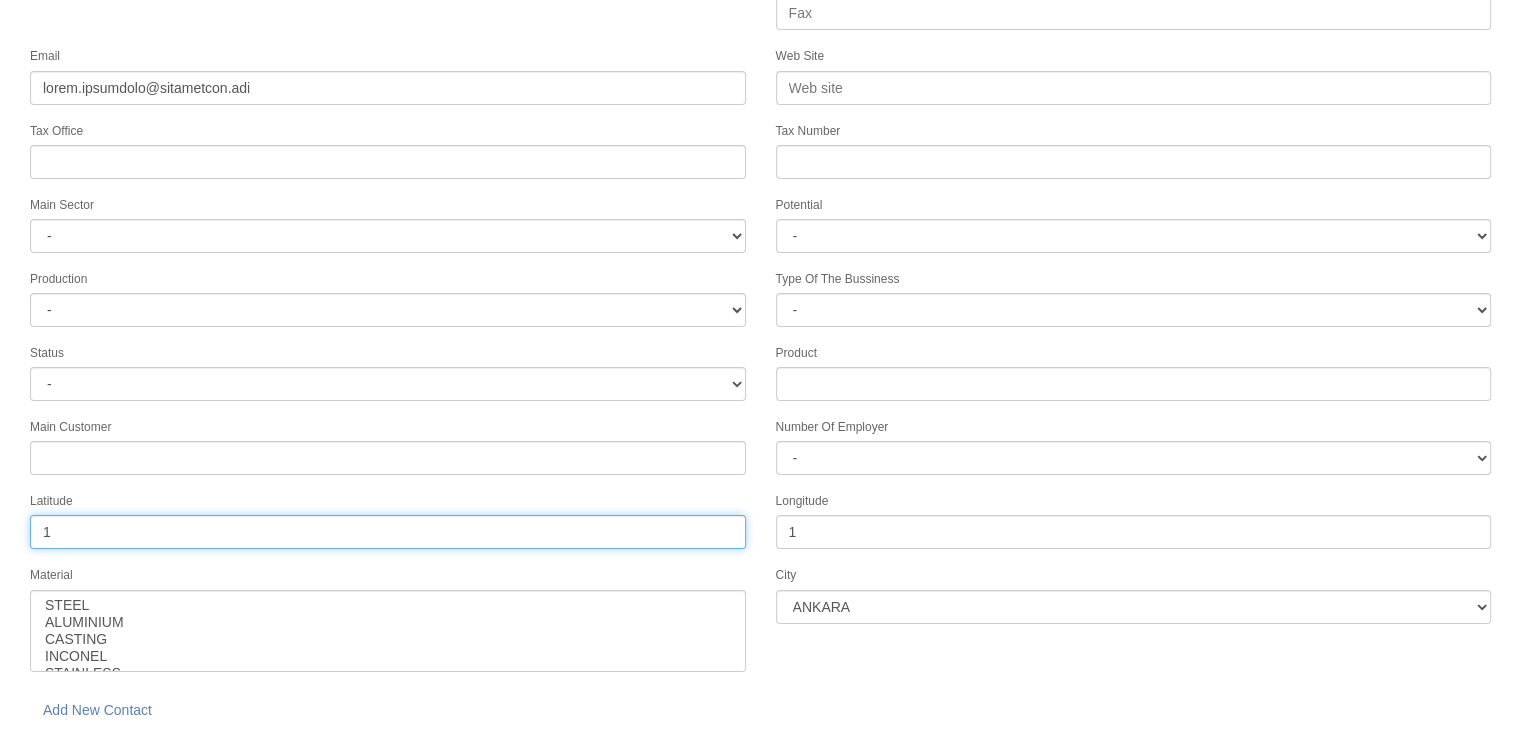 type on "1" 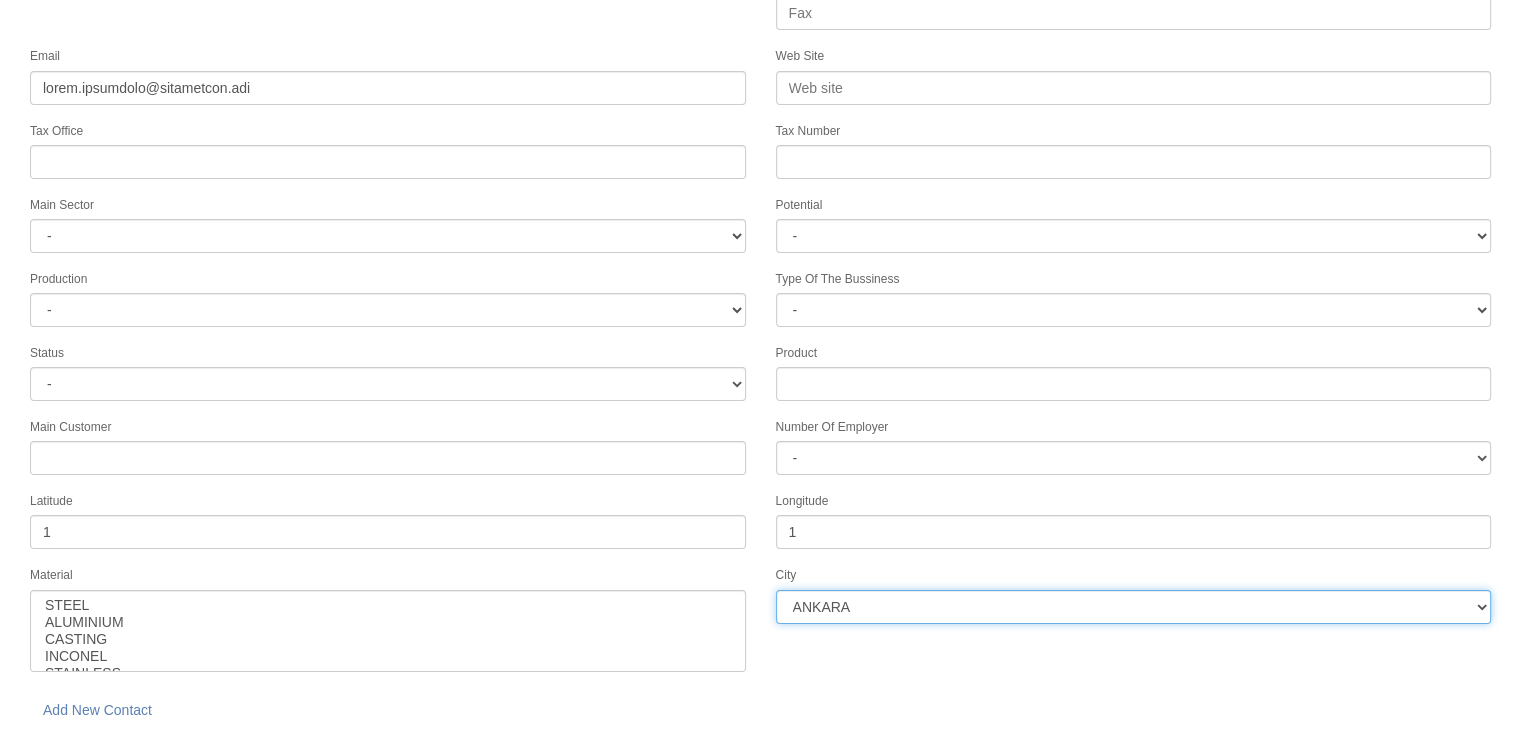 click on "ANKARA
ADANA
BOLU
AMASYA
MERSİN
KAHRAMANMARAŞ
NEVŞEHİR
AFYON
ERZURUM
ADAPAZARI
GAZİANTEP
NİĞDE
KONYA
ÇORUM
KARAMAN
KAYSERİ
ISPARTA
BALIKESİR
SAMSUN
MANİSA
ZONGULDAK
TEKİRDAĞ
AYDIN
UŞAK
KIRKLARELİ
AKSARAY
SİVAS
HATAY
DENİZLİ
İZMİR
YALOVA
KARABÜK
KIRIKKALE
BURSA
KOCAELİ
ANTALYA
DÜZCE
BİLECİK
BURDUR
MALATYA
ESKİŞEHİR
ÇANKIRI
İSTANBUL2
İSTANBUL12
İSTANBUL1" at bounding box center (1134, 607) 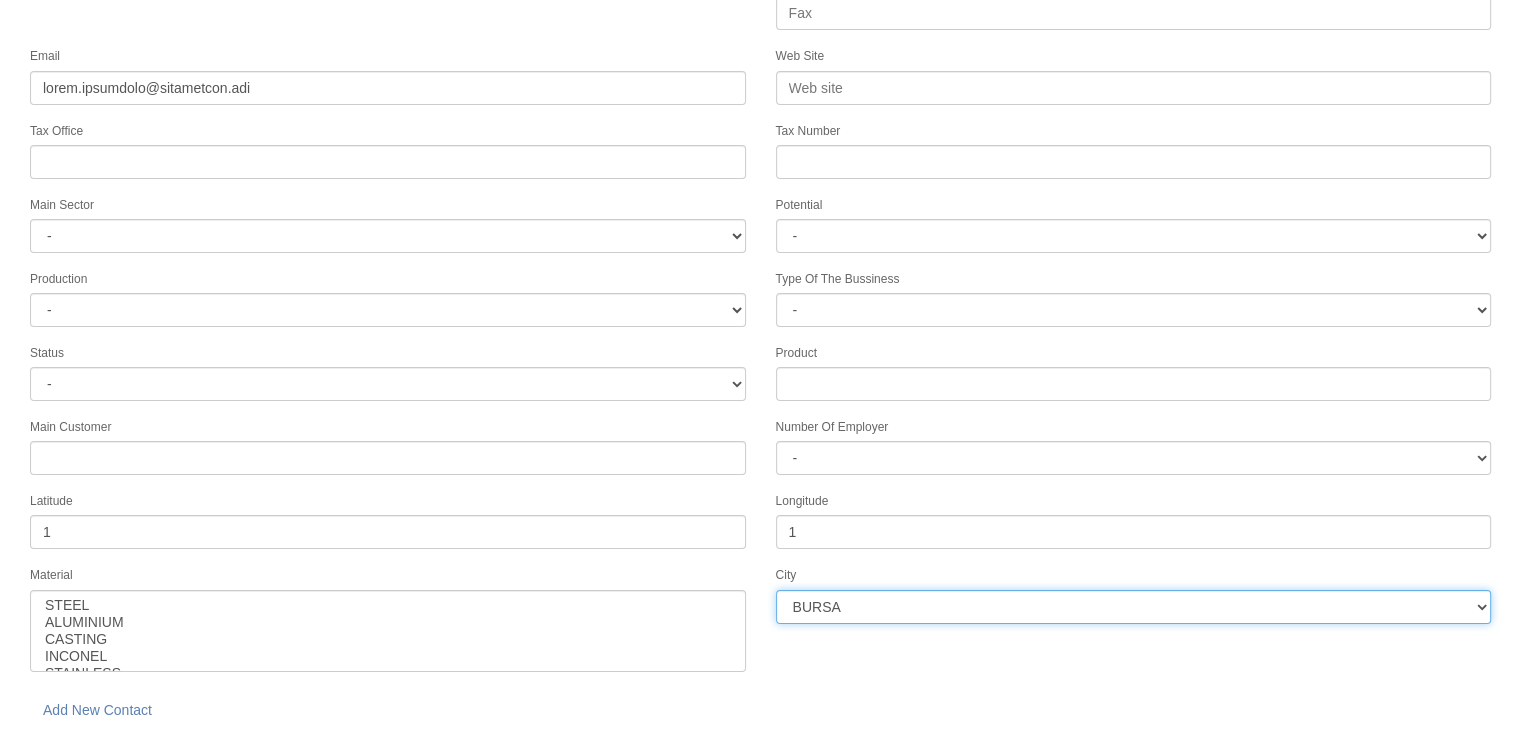 click on "ANKARA
ADANA
BOLU
AMASYA
MERSİN
KAHRAMANMARAŞ
NEVŞEHİR
AFYON
ERZURUM
ADAPAZARI
GAZİANTEP
NİĞDE
KONYA
ÇORUM
KARAMAN
KAYSERİ
ISPARTA
BALIKESİR
SAMSUN
MANİSA
ZONGULDAK
TEKİRDAĞ
AYDIN
UŞAK
KIRKLARELİ
AKSARAY
SİVAS
HATAY
DENİZLİ
İZMİR
YALOVA
KARABÜK
KIRIKKALE
BURSA
KOCAELİ
ANTALYA
DÜZCE
BİLECİK
BURDUR
MALATYA
ESKİŞEHİR
ÇANKIRI
İSTANBUL2
İSTANBUL12
İSTANBUL1" at bounding box center [1134, 607] 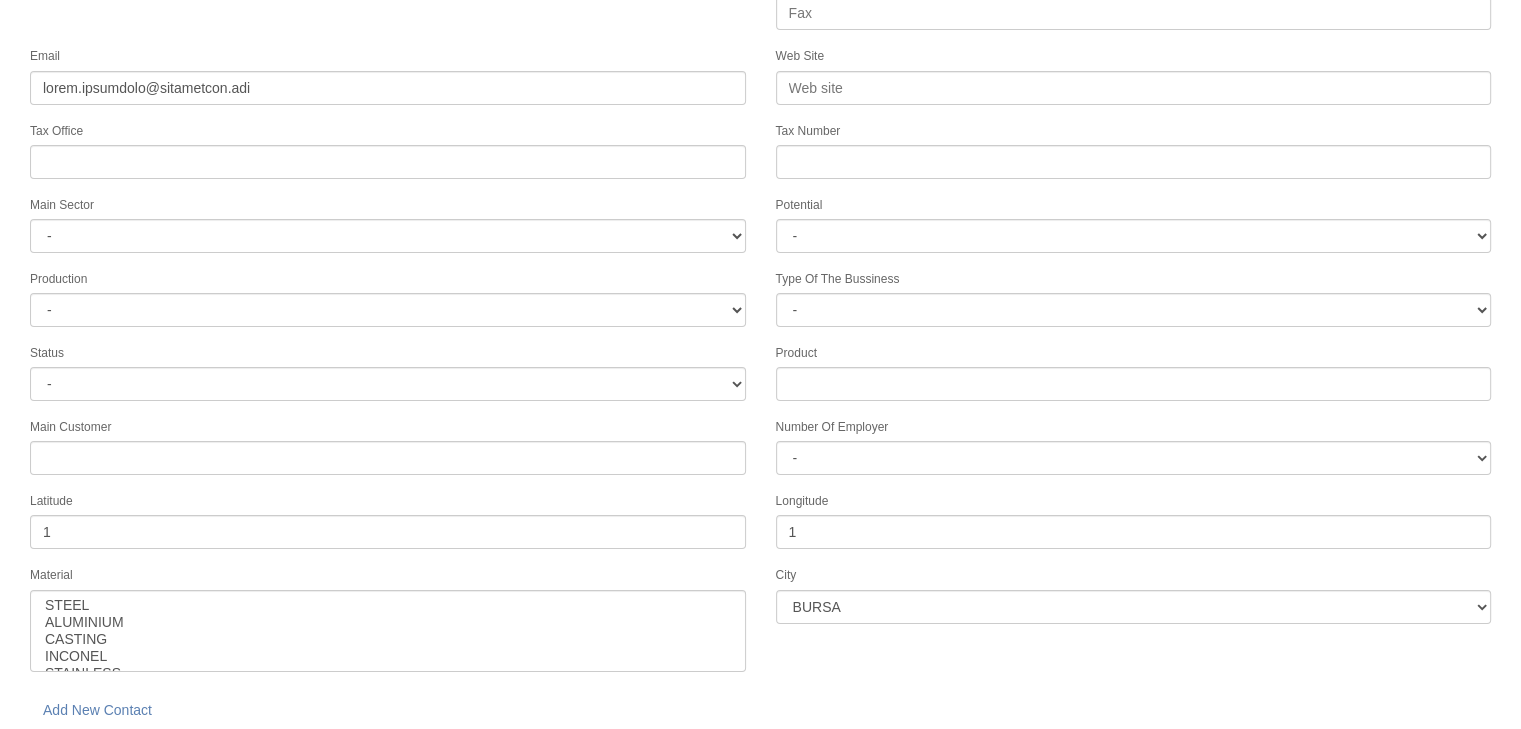 click on "save" at bounding box center (228, 759) 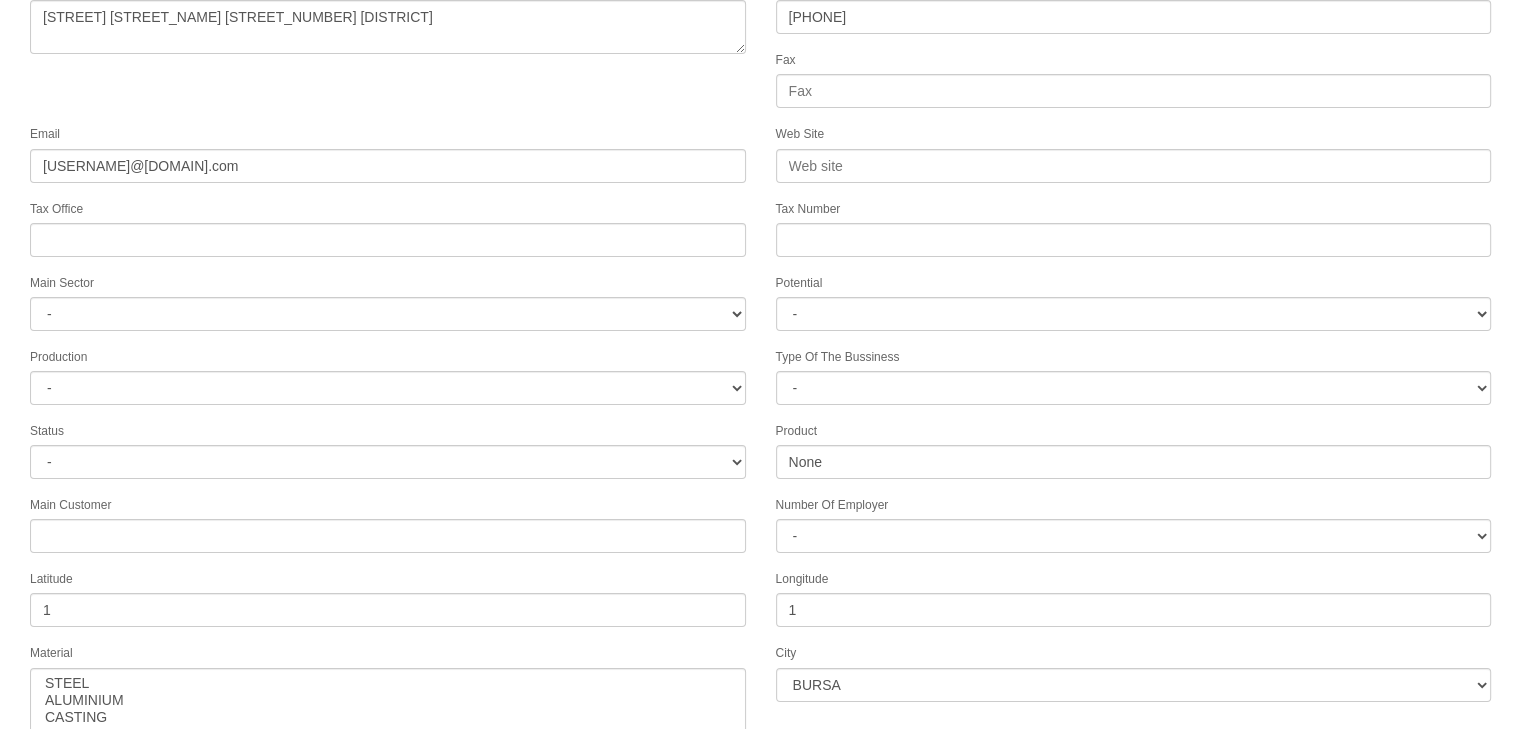 scroll, scrollTop: 322, scrollLeft: 0, axis: vertical 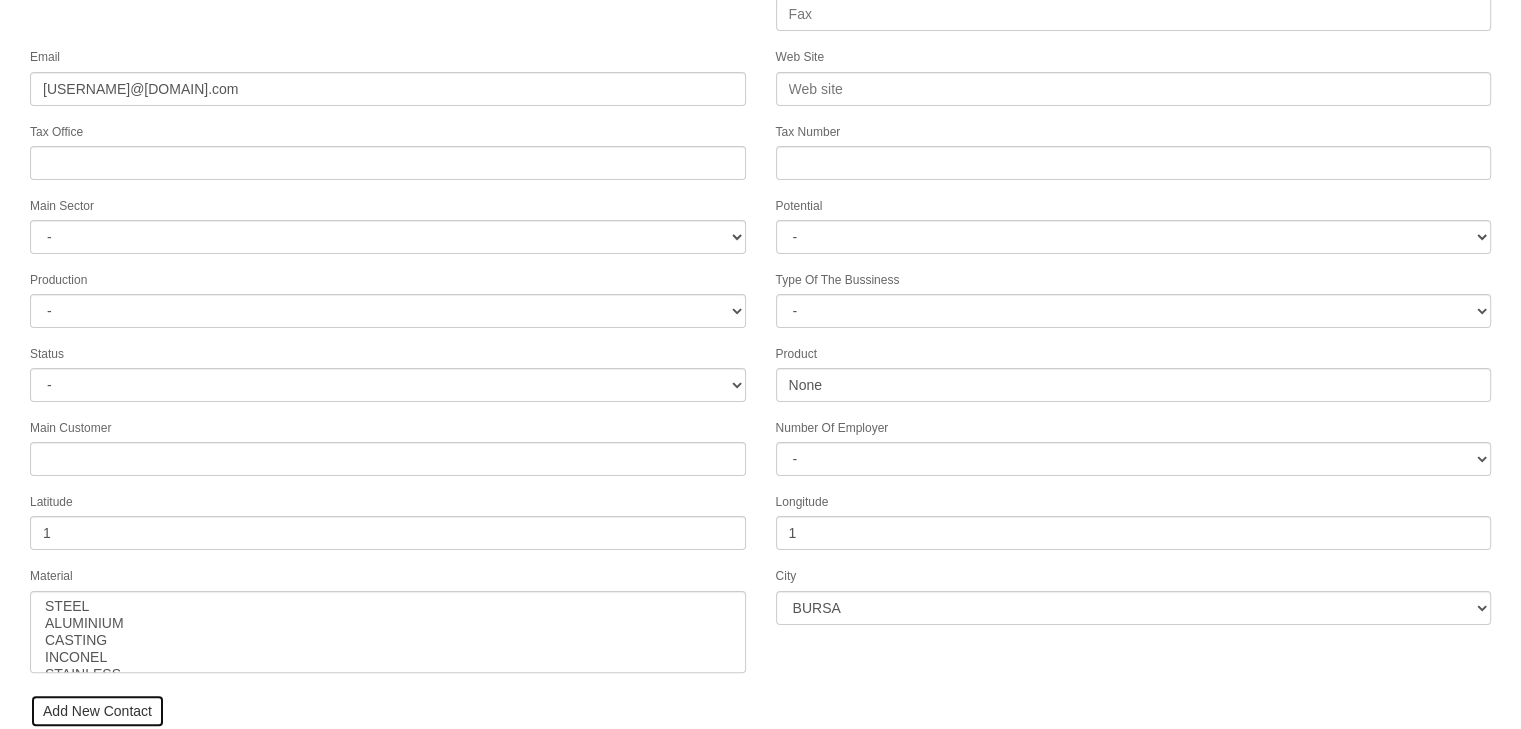 click on "Add New Contact" at bounding box center (97, 711) 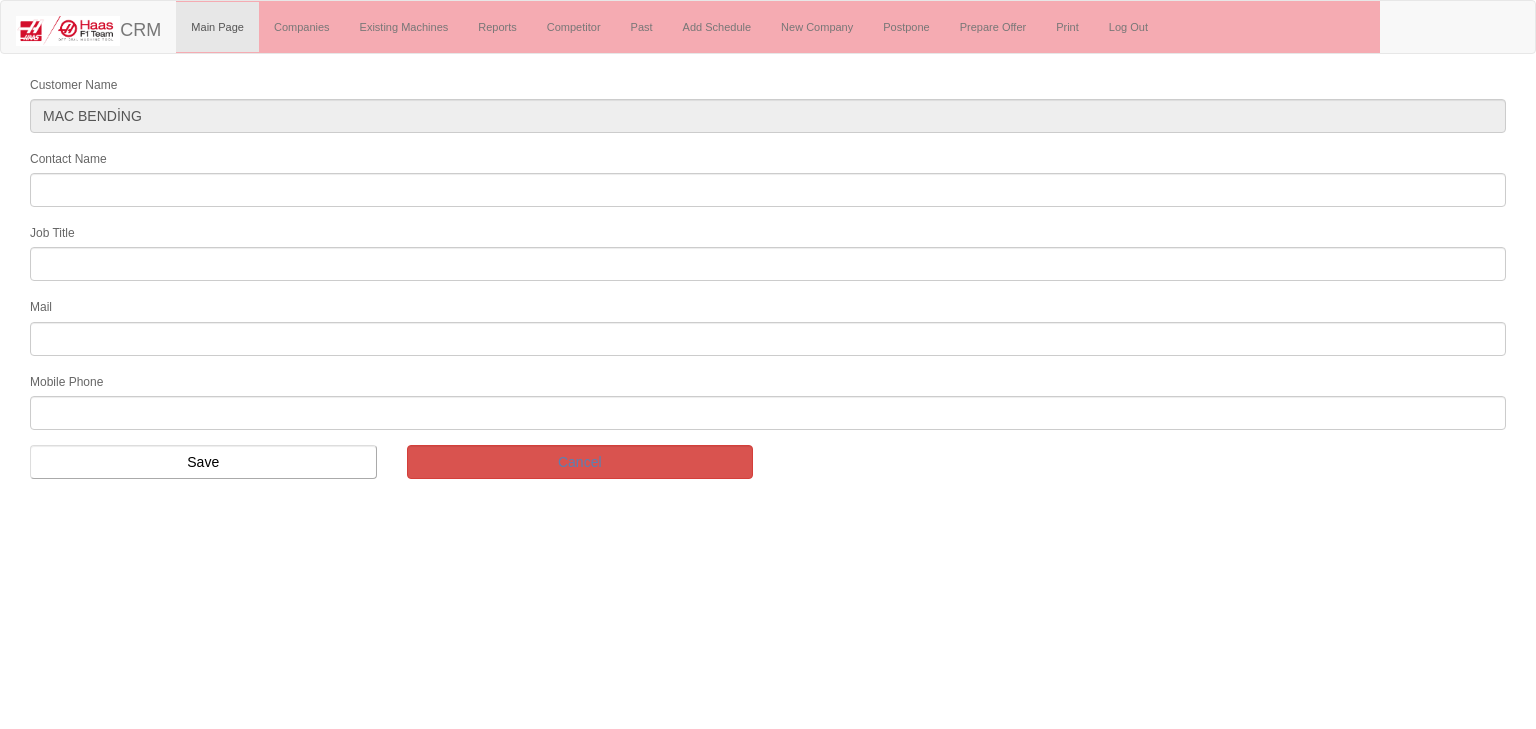 scroll, scrollTop: 0, scrollLeft: 0, axis: both 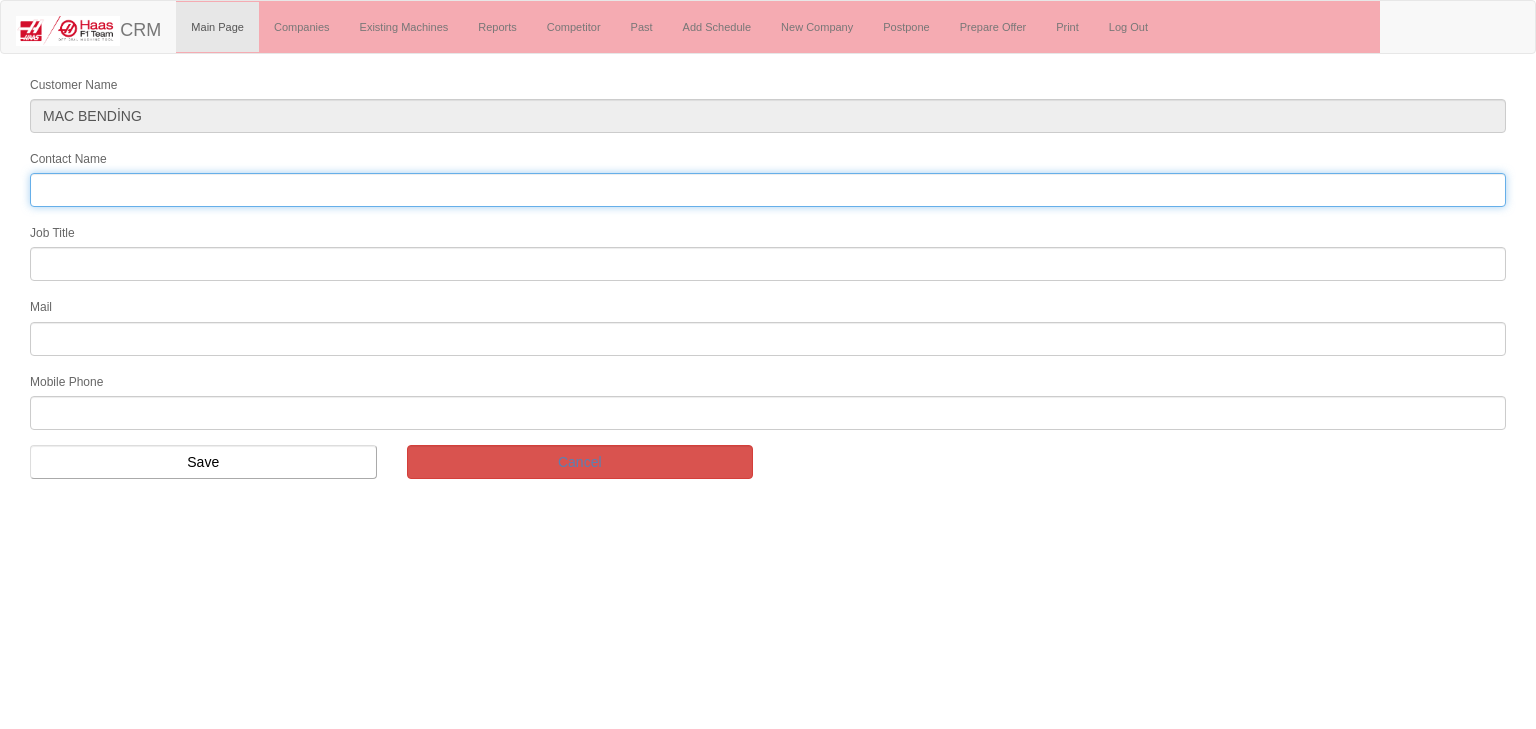click on "Contact Name" at bounding box center [768, 190] 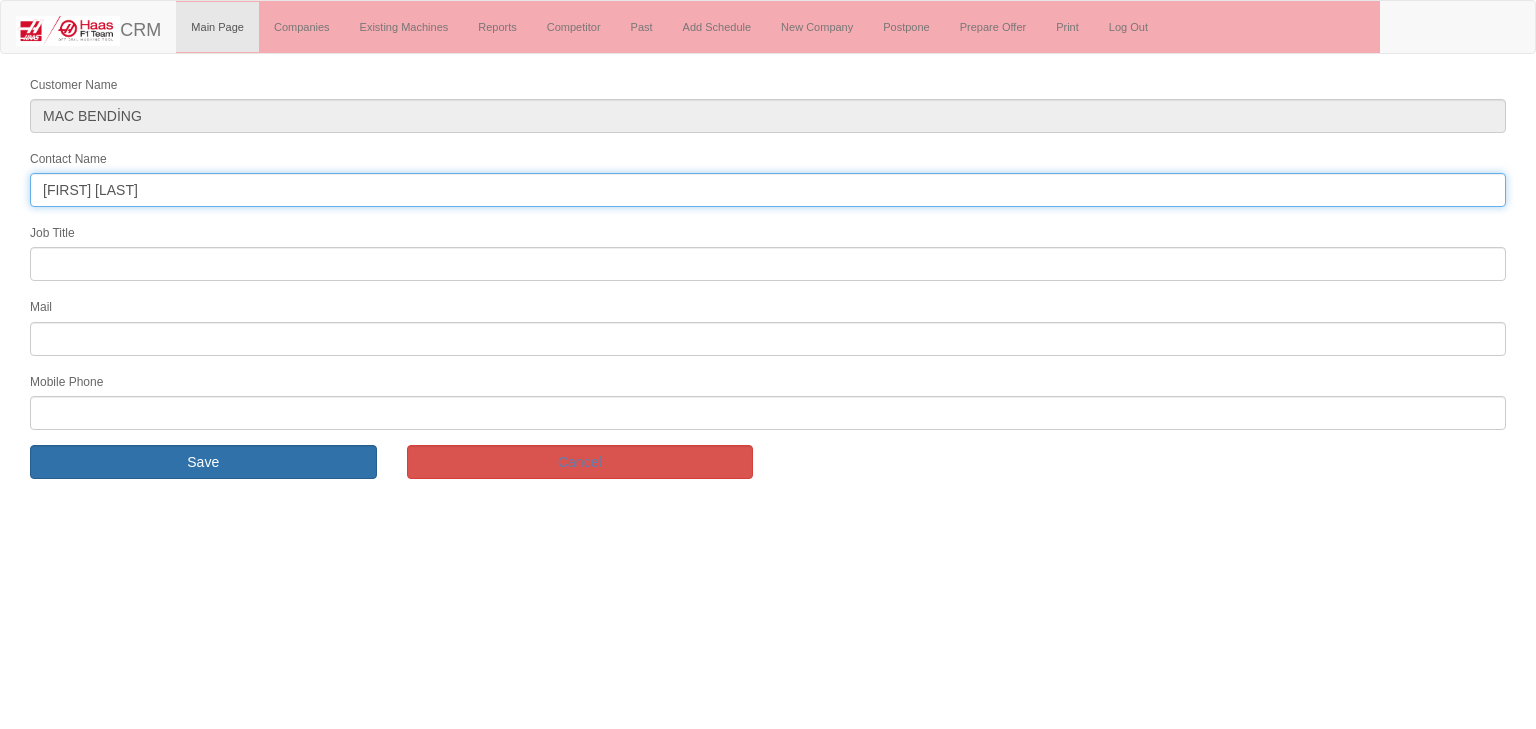 type on "[FIRST] [LAST]" 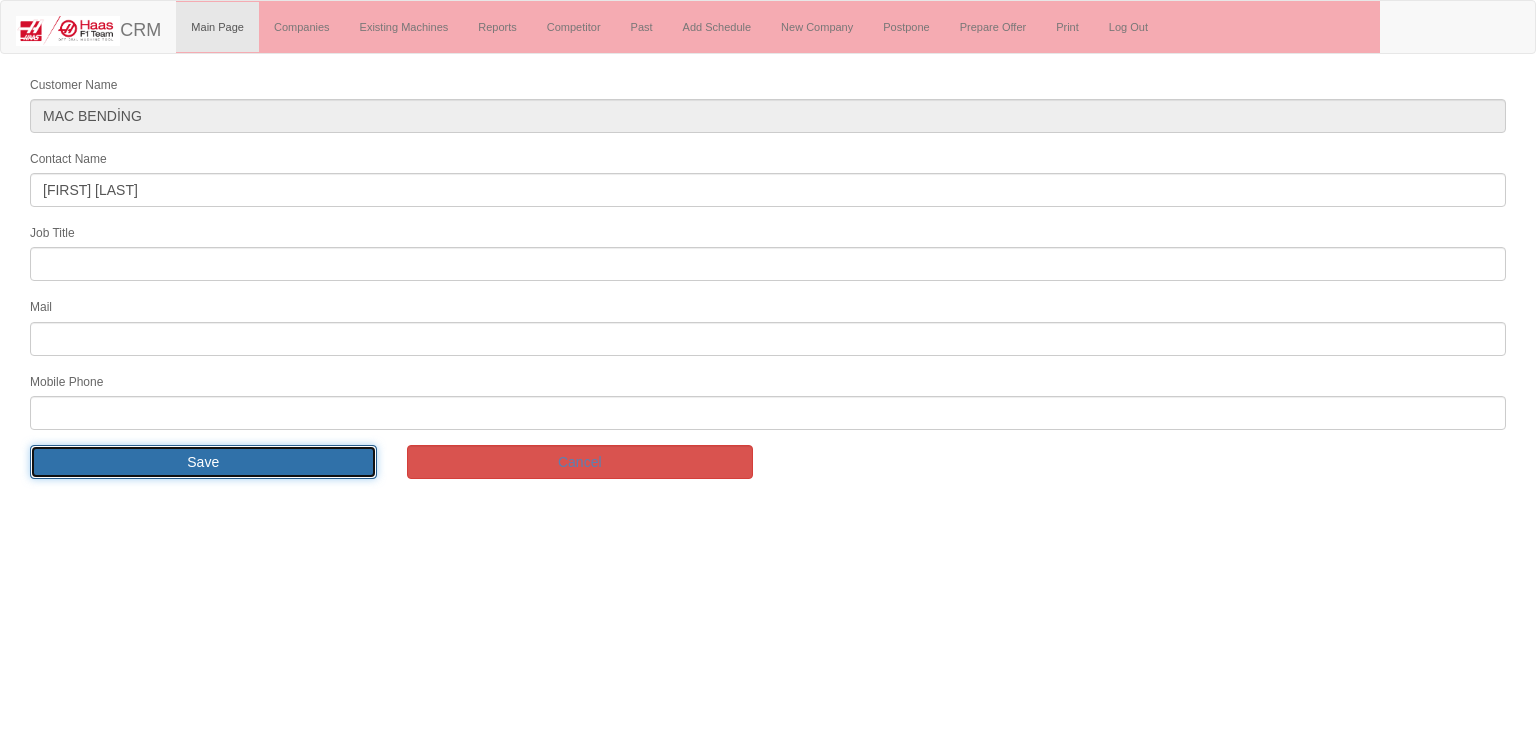 click on "Save" at bounding box center (203, 462) 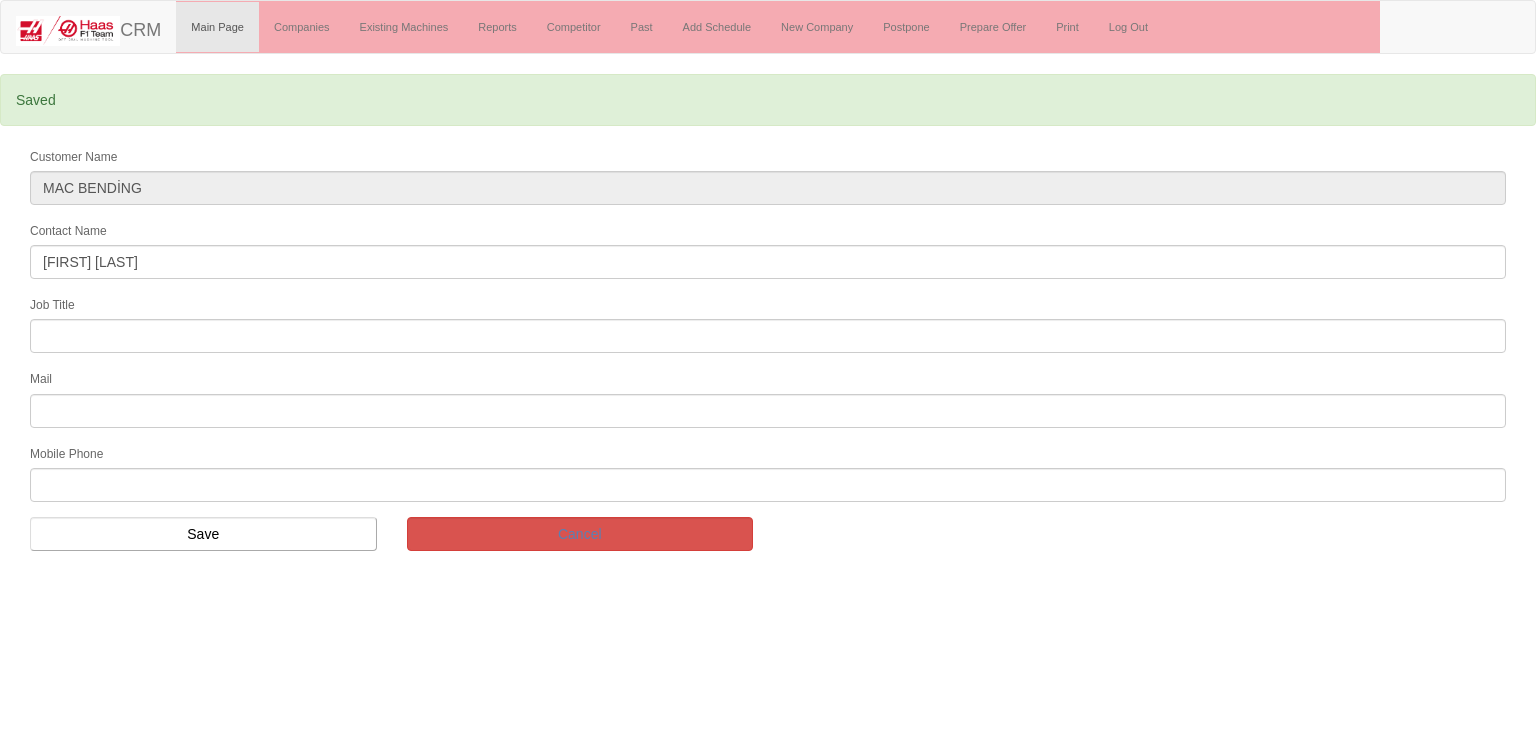 scroll, scrollTop: 0, scrollLeft: 0, axis: both 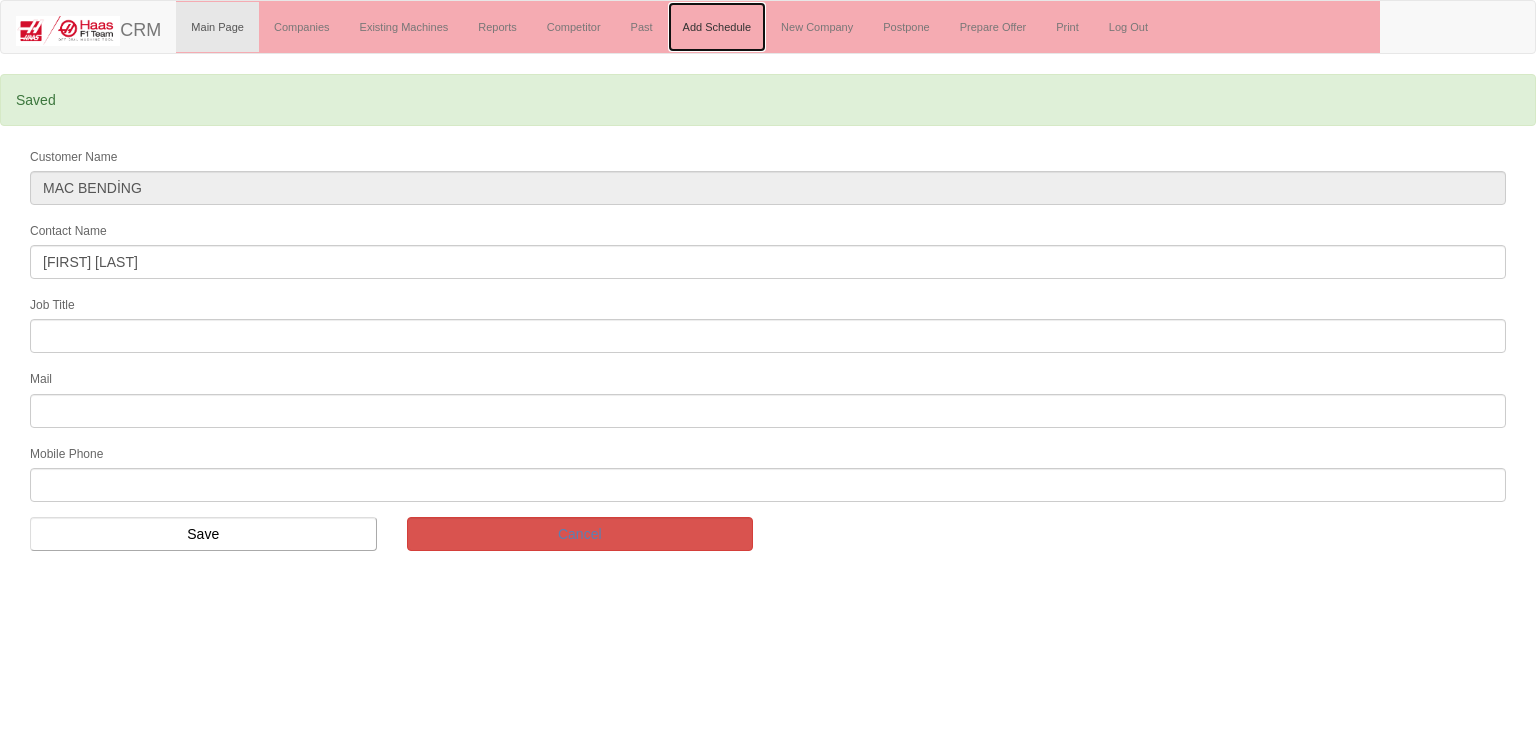 click on "Add Schedule" at bounding box center [717, 27] 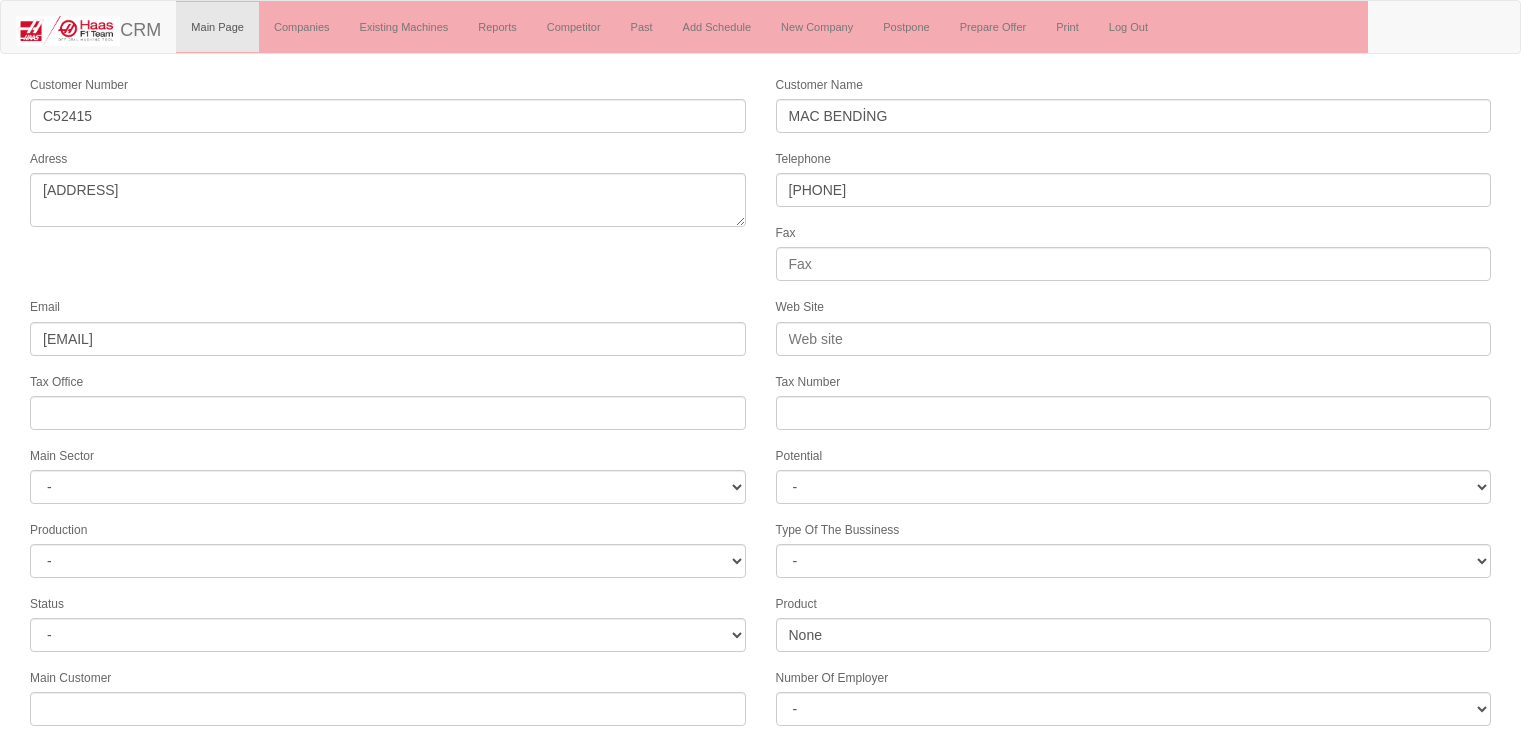 scroll, scrollTop: 0, scrollLeft: 0, axis: both 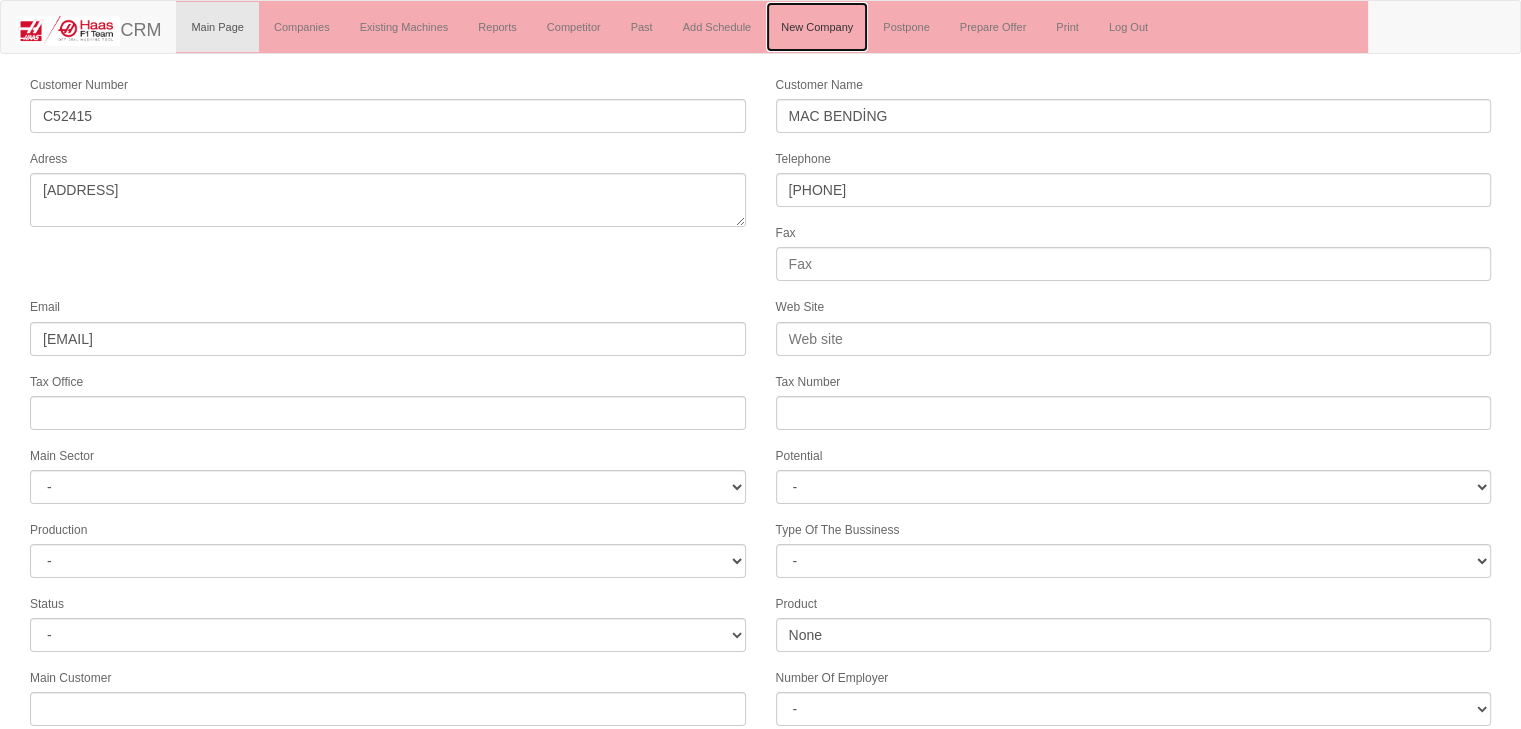 click on "New Company" at bounding box center (817, 27) 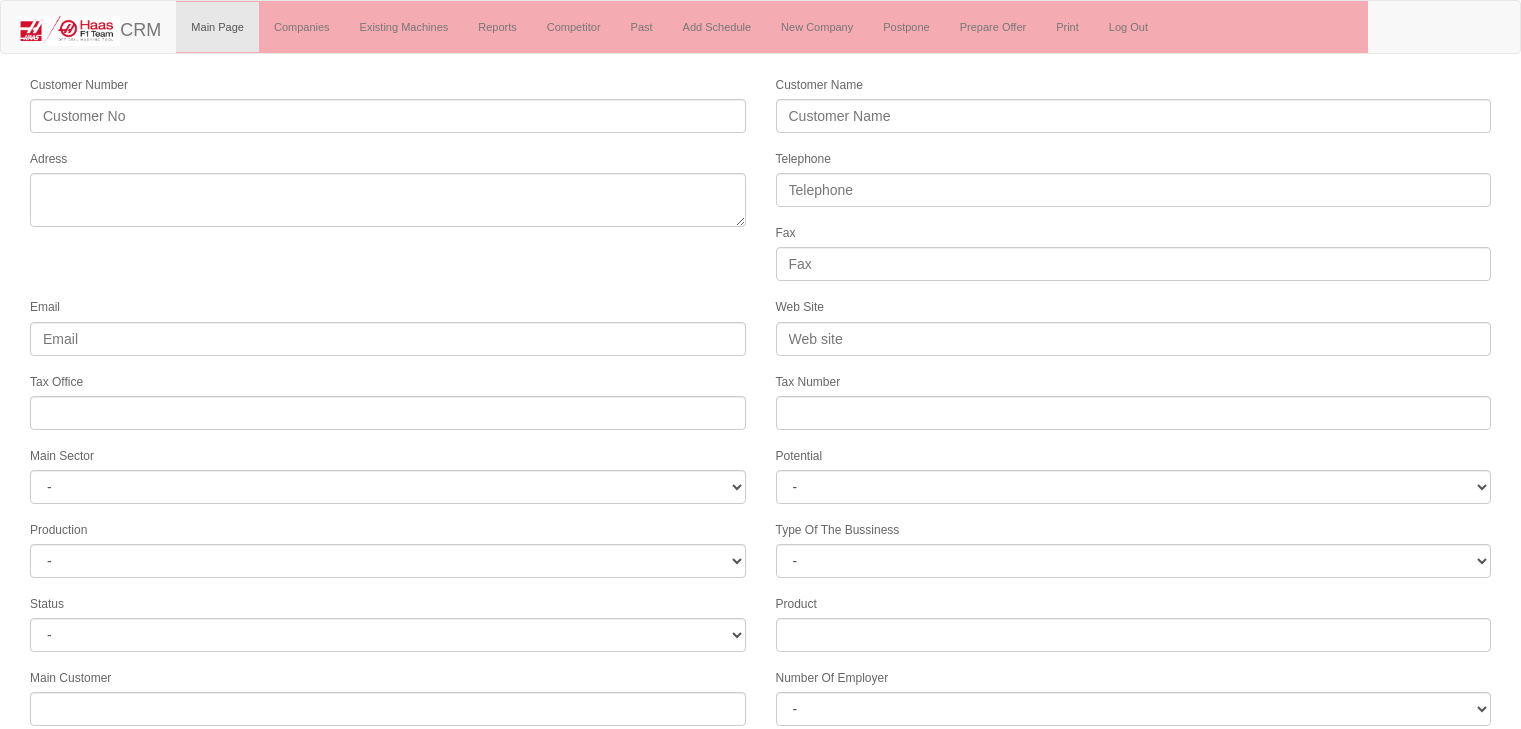 scroll, scrollTop: 0, scrollLeft: 0, axis: both 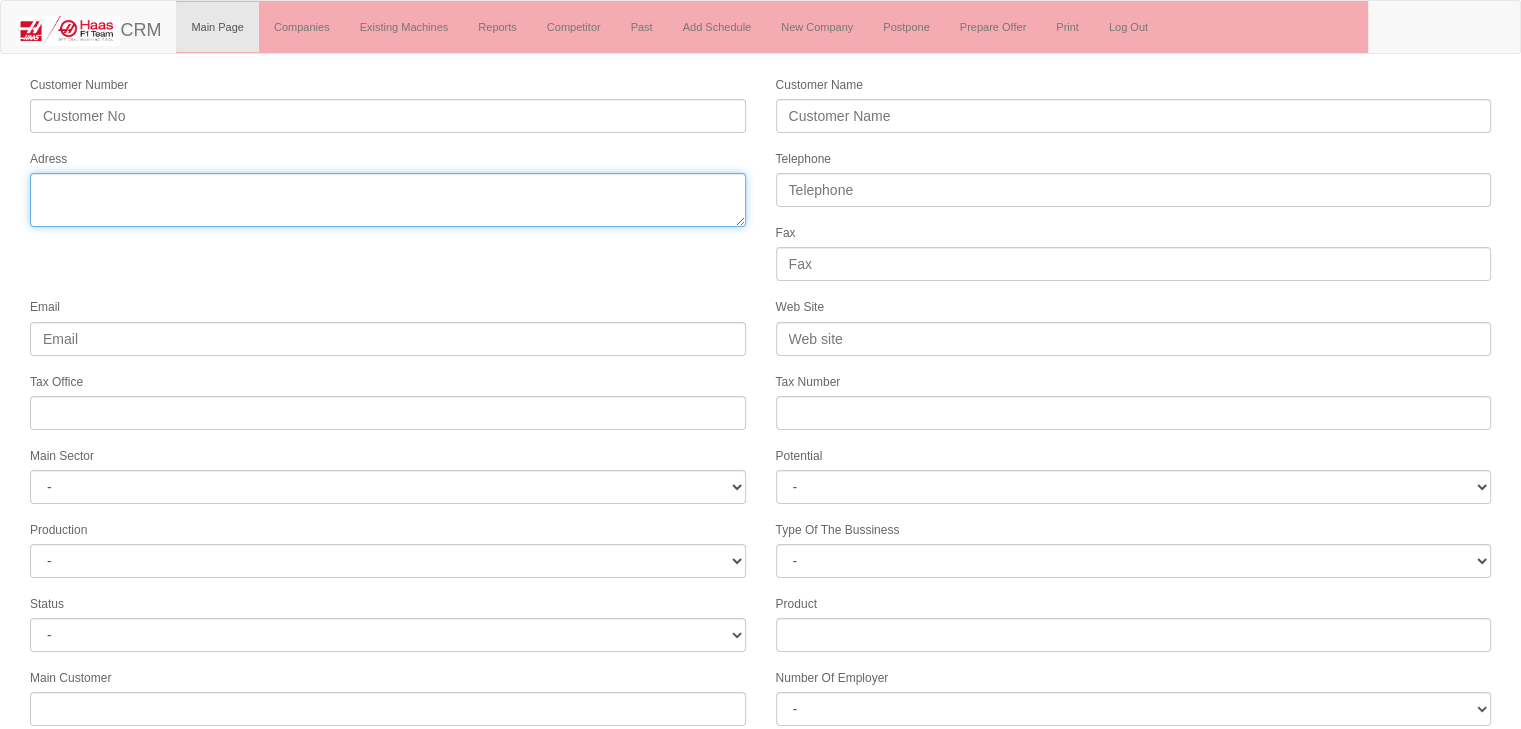 click on "Adress" at bounding box center (388, 200) 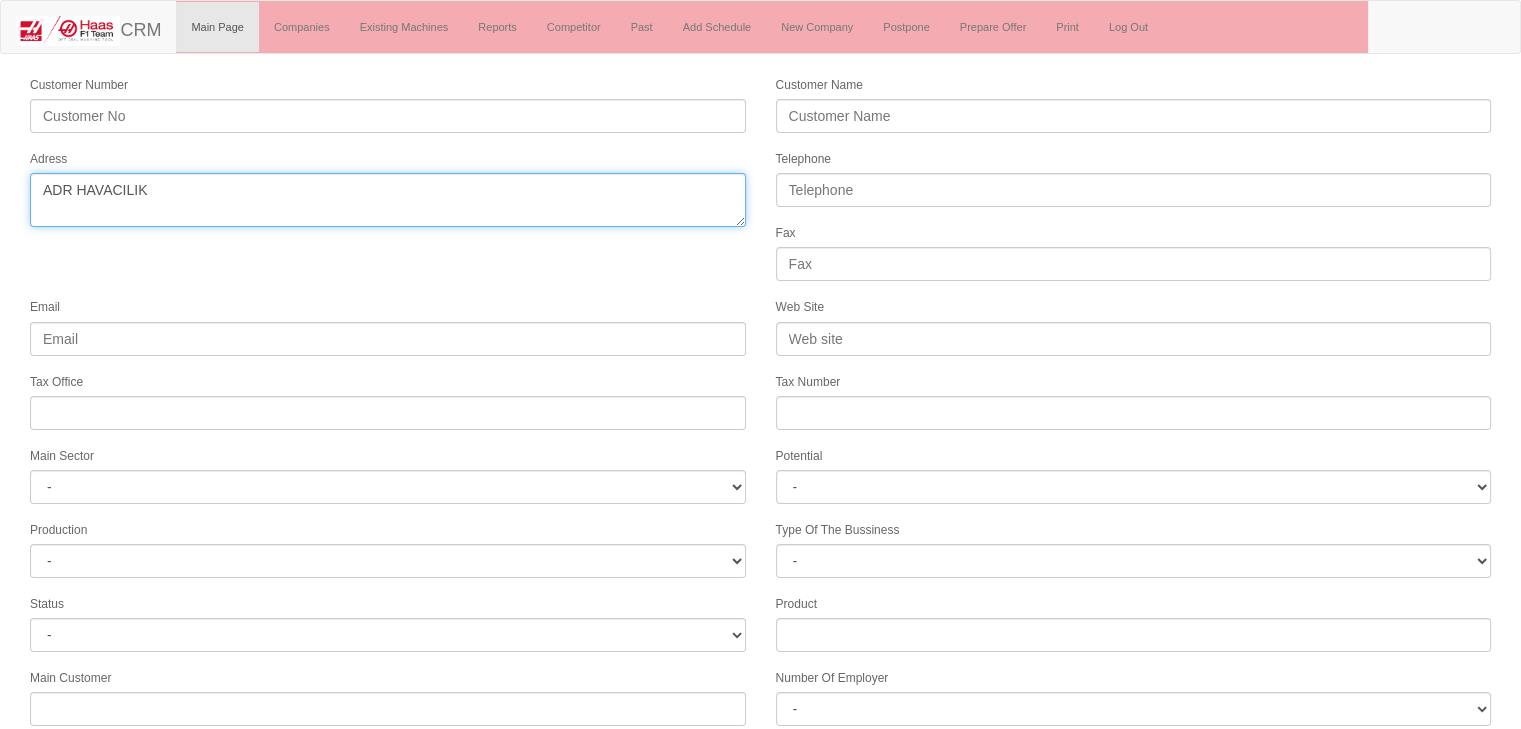 type on "ADR HAVACILIK" 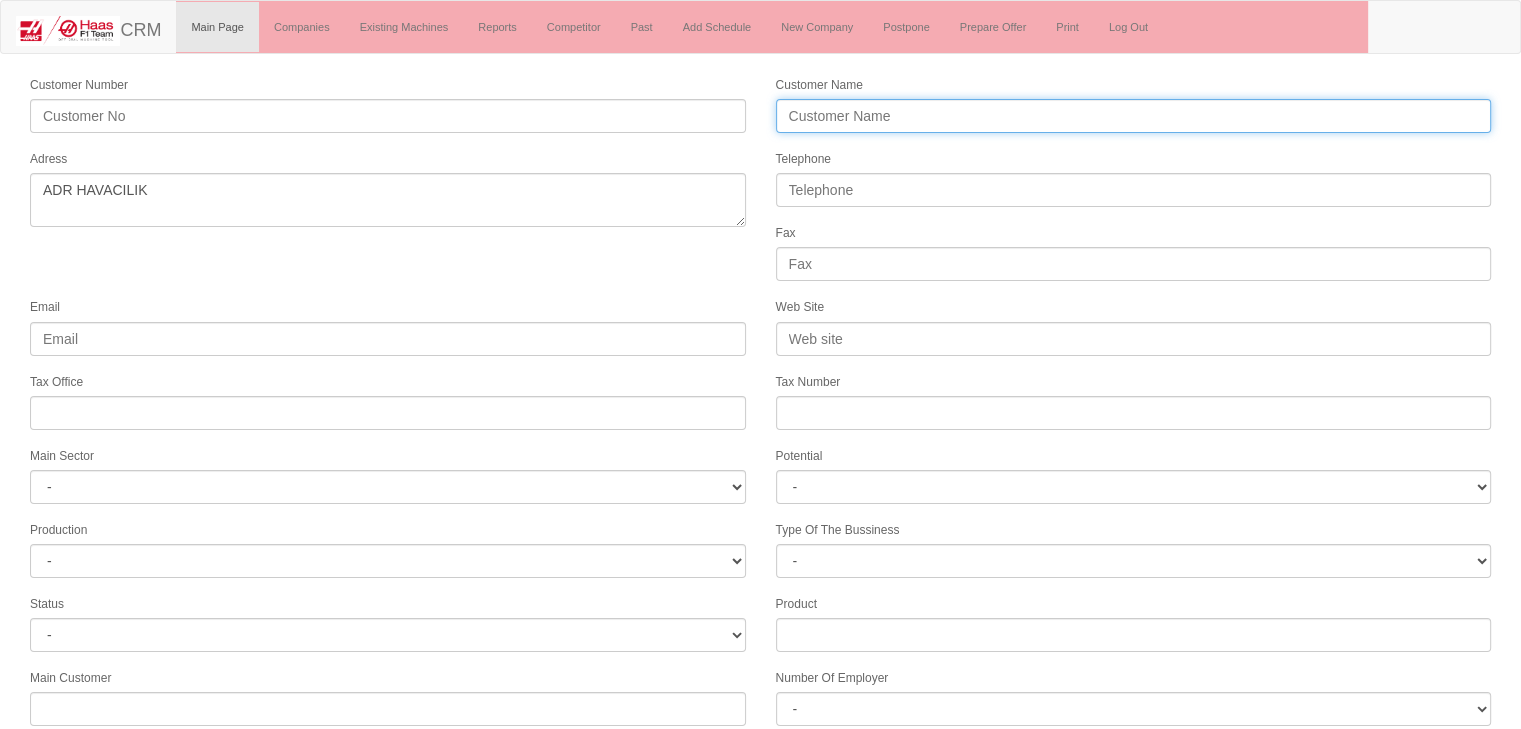 click on "Customer Name" at bounding box center [1134, 116] 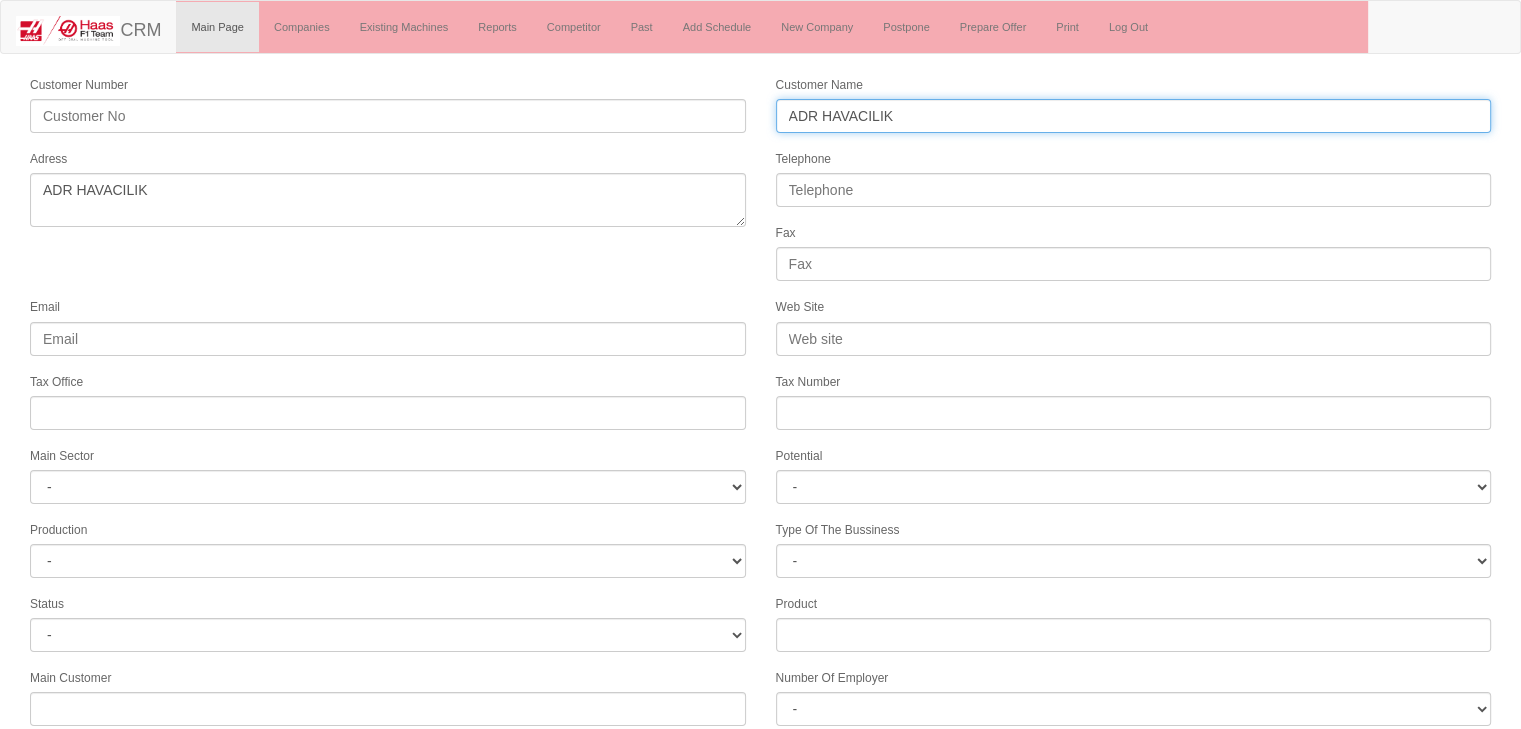 type on "ADR HAVACILIK" 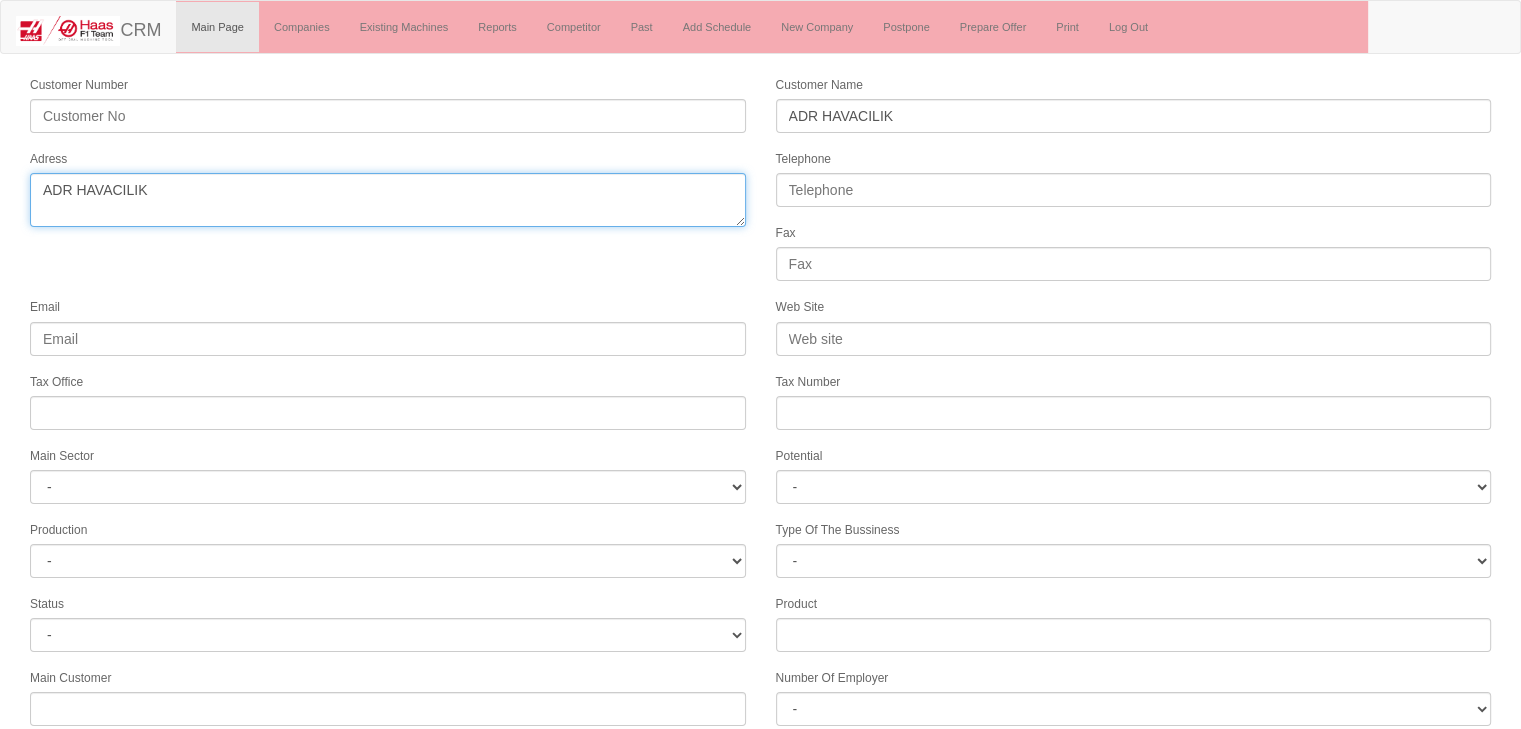 drag, startPoint x: 519, startPoint y: 209, endPoint x: 31, endPoint y: 200, distance: 488.08298 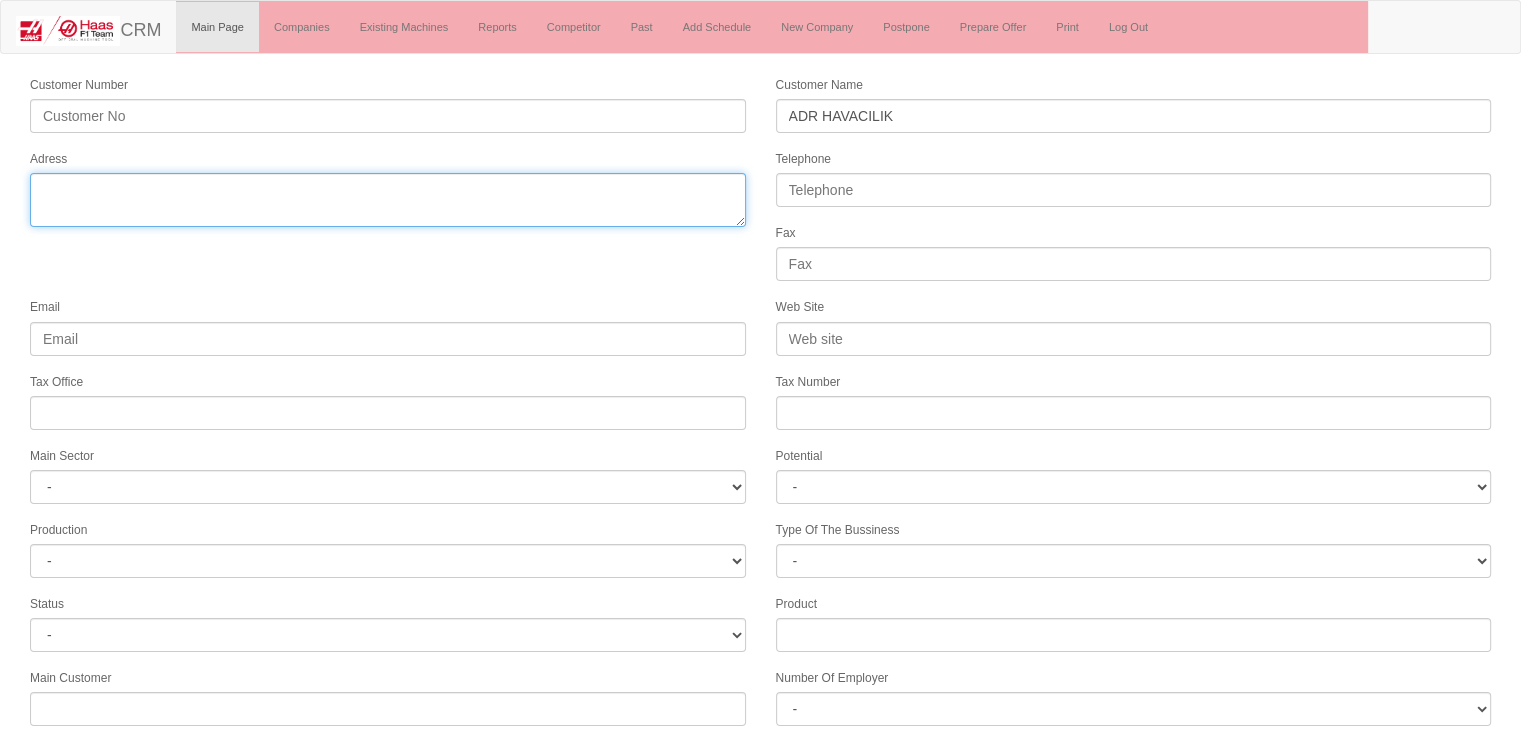 type 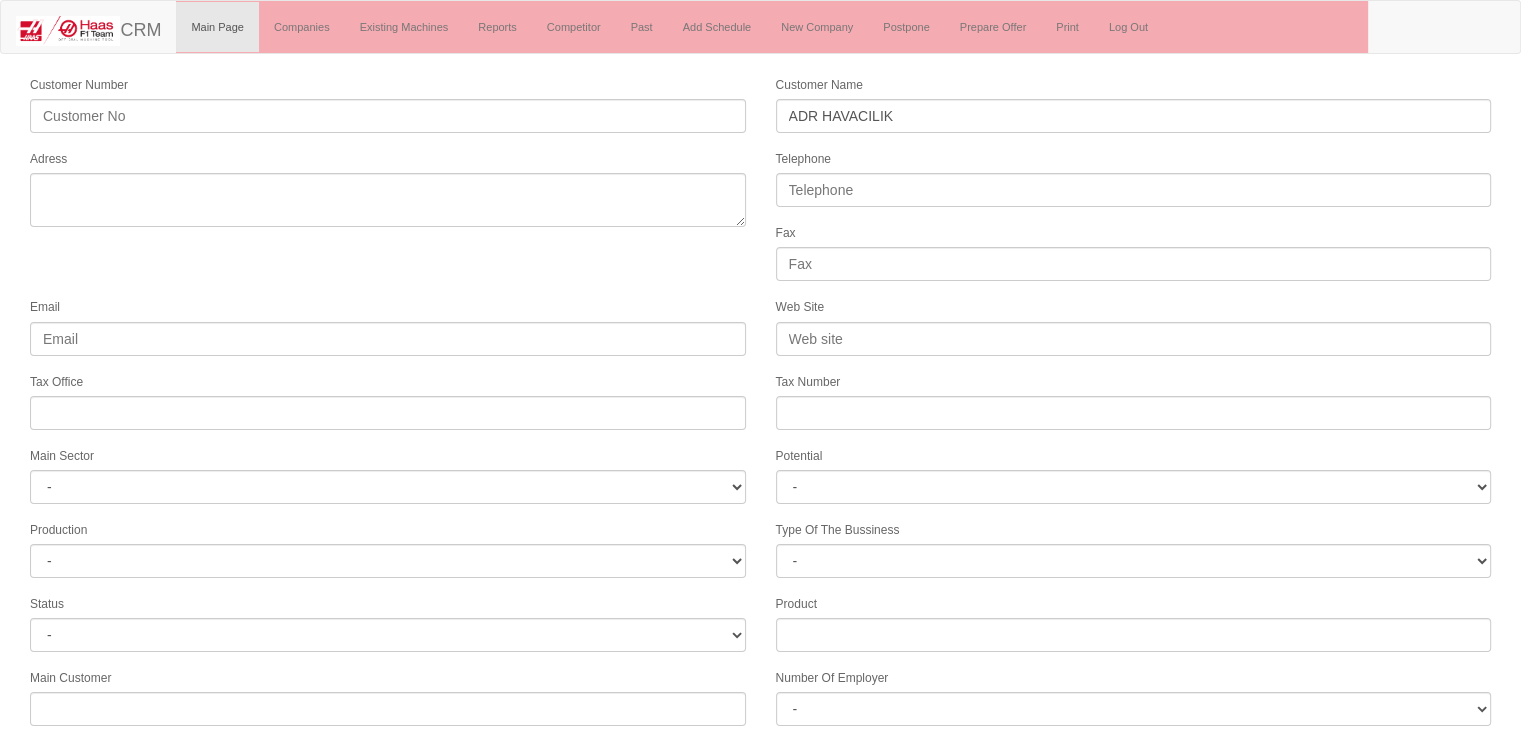 click on "Customer Number
Customer Name
ADR HAVACILIK
Adress
Telephone
Fax
Email
Web Site
Tax Office
Tax Number
Main Sector
-
DIE MOLD
MACHINERY
DEFENCE & AEROSPACE
ELECTRICAL COMPONENTS
MEDICAL
TOOL MANUFACTURING
JEWELERY
AGRICULTURE
AUTOMOTIVE
WHITE GOODS
HYDRAULIC & PNEUMATIC
CASTING
STAMPING DIE
CONSTRUCTION MAC.
GEN. PART. MAN.
EDUCATION
LASER POTENTIALS
FURNUTURE
Potential
-
A1
A2
A3
B1
B2
B3
C1
C2
C3
Production
-
HG" at bounding box center [760, 555] 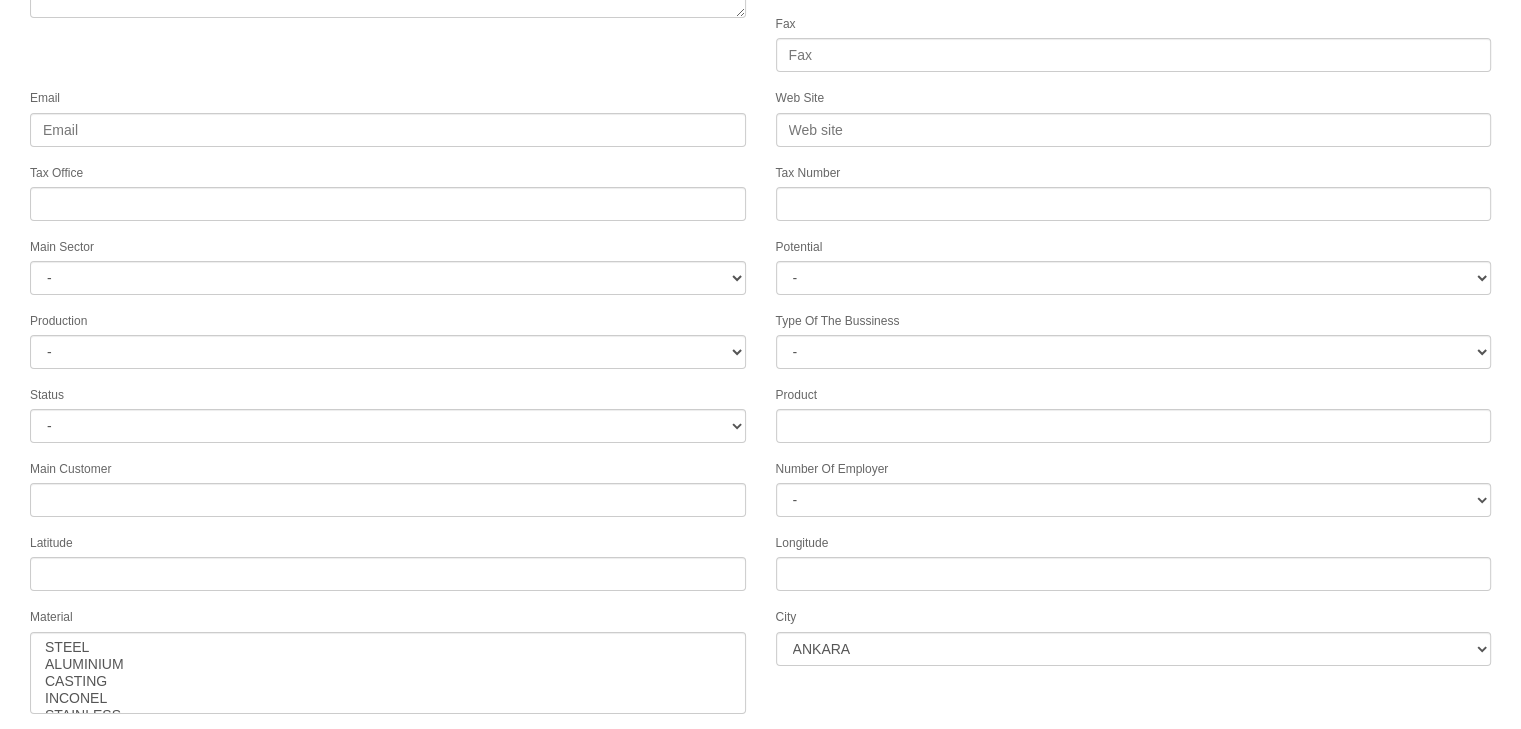 scroll, scrollTop: 251, scrollLeft: 0, axis: vertical 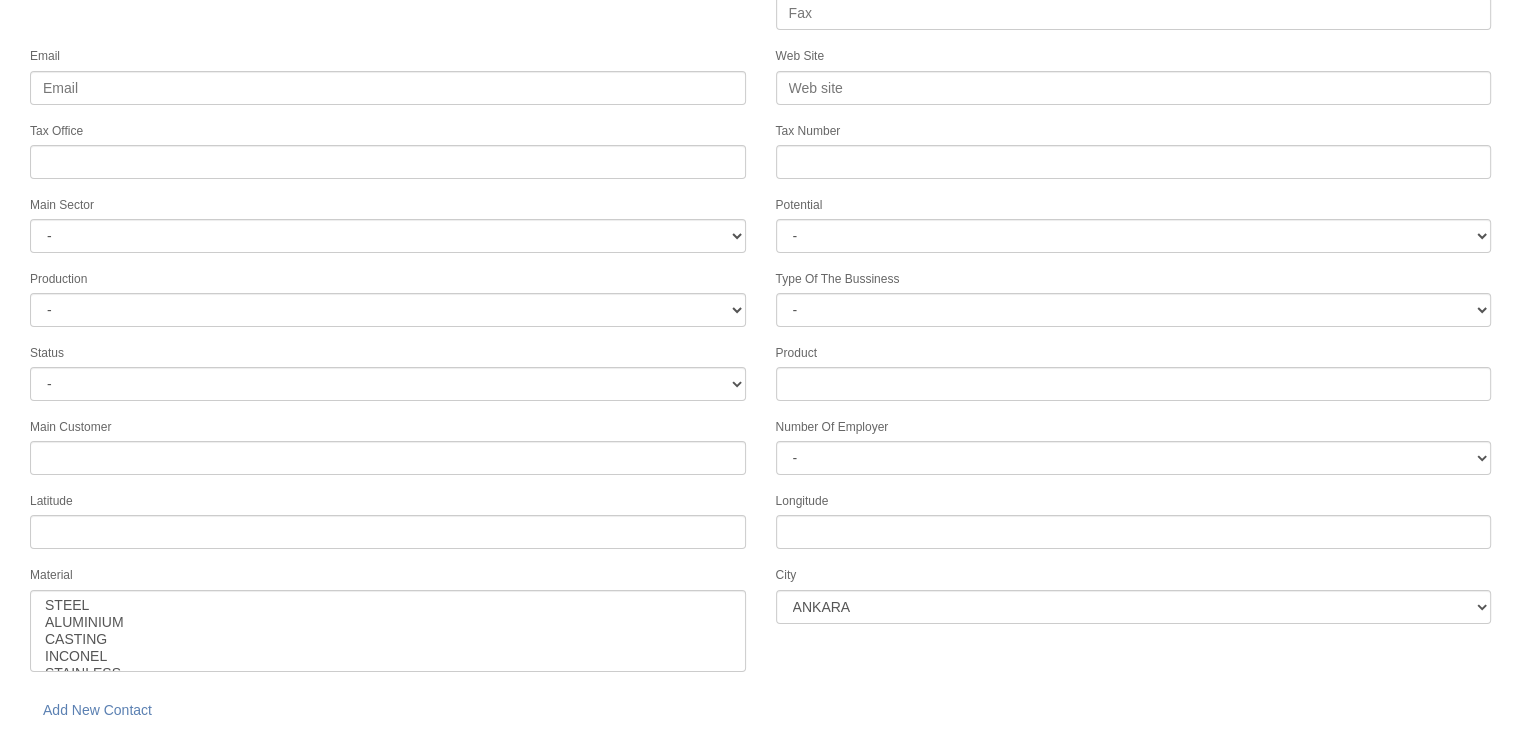 click on "Longitude" at bounding box center [1134, 519] 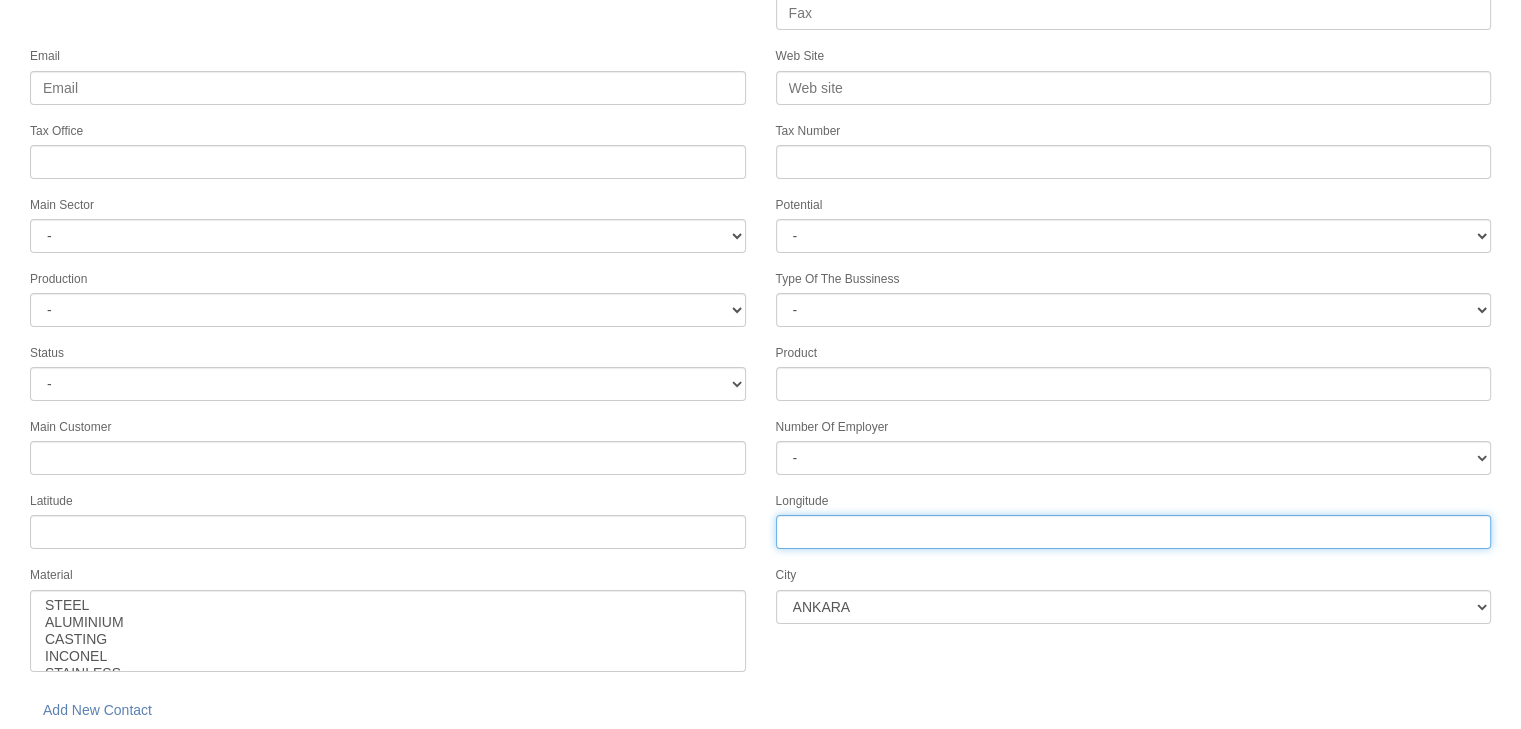 click on "Longitude" at bounding box center [1134, 532] 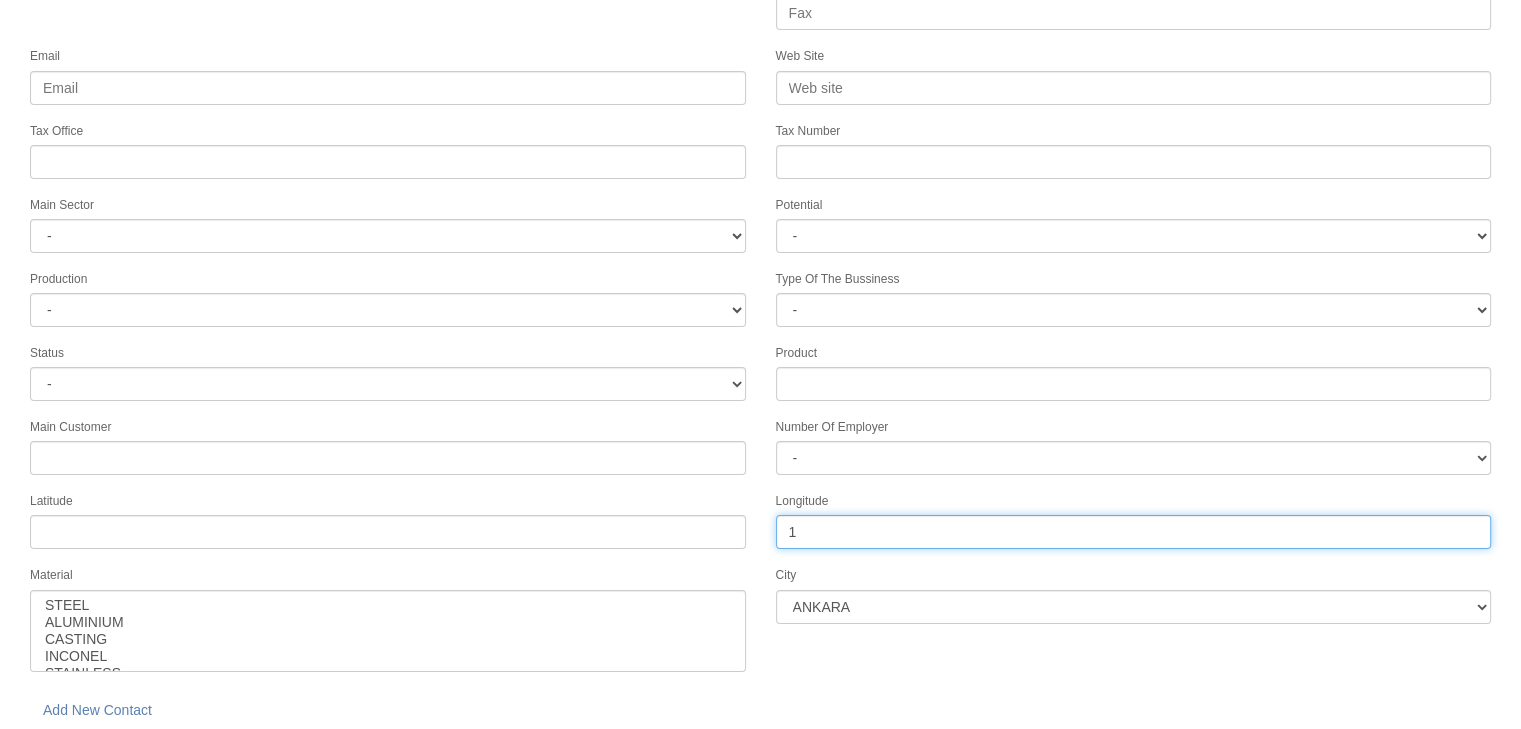 type on "1" 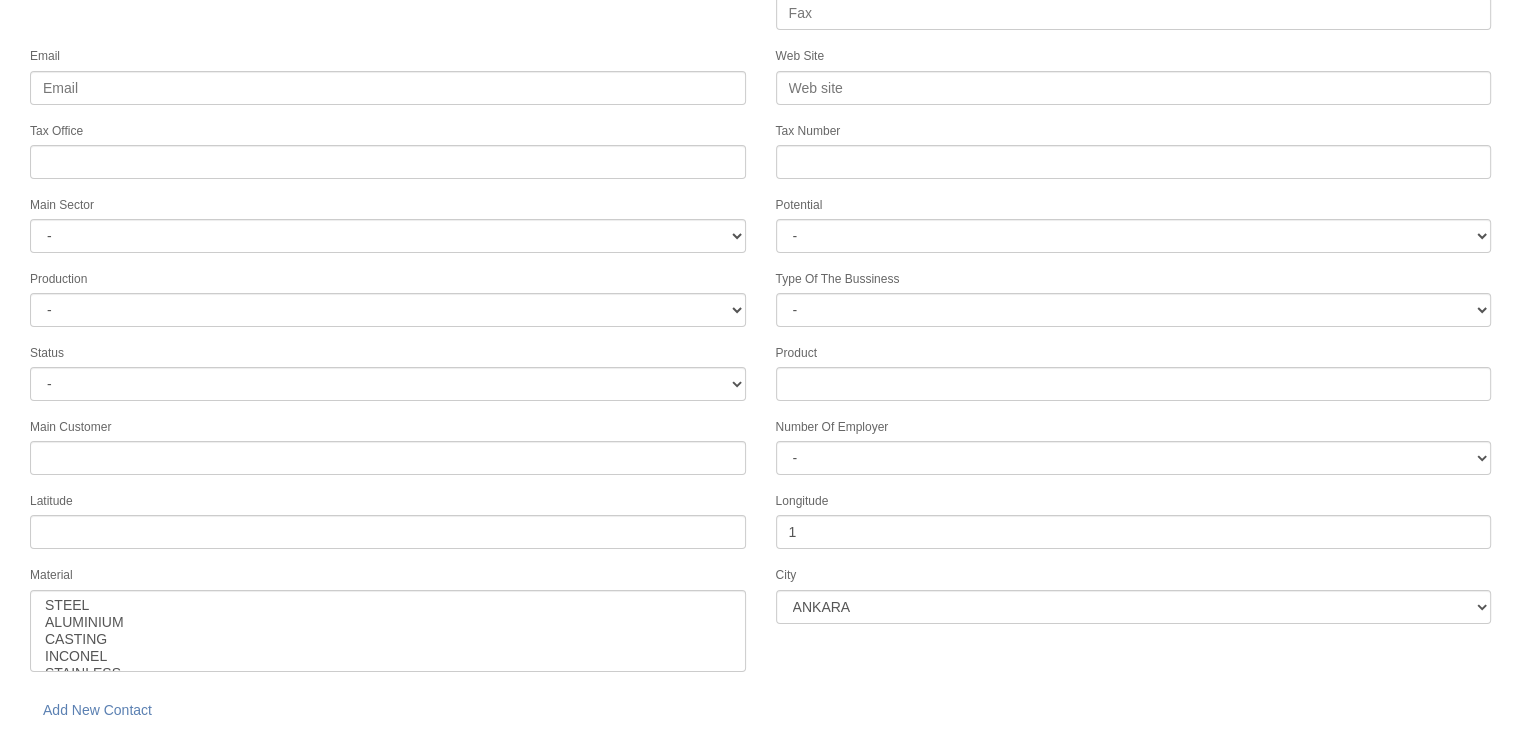 click on "Latitude" at bounding box center [388, 519] 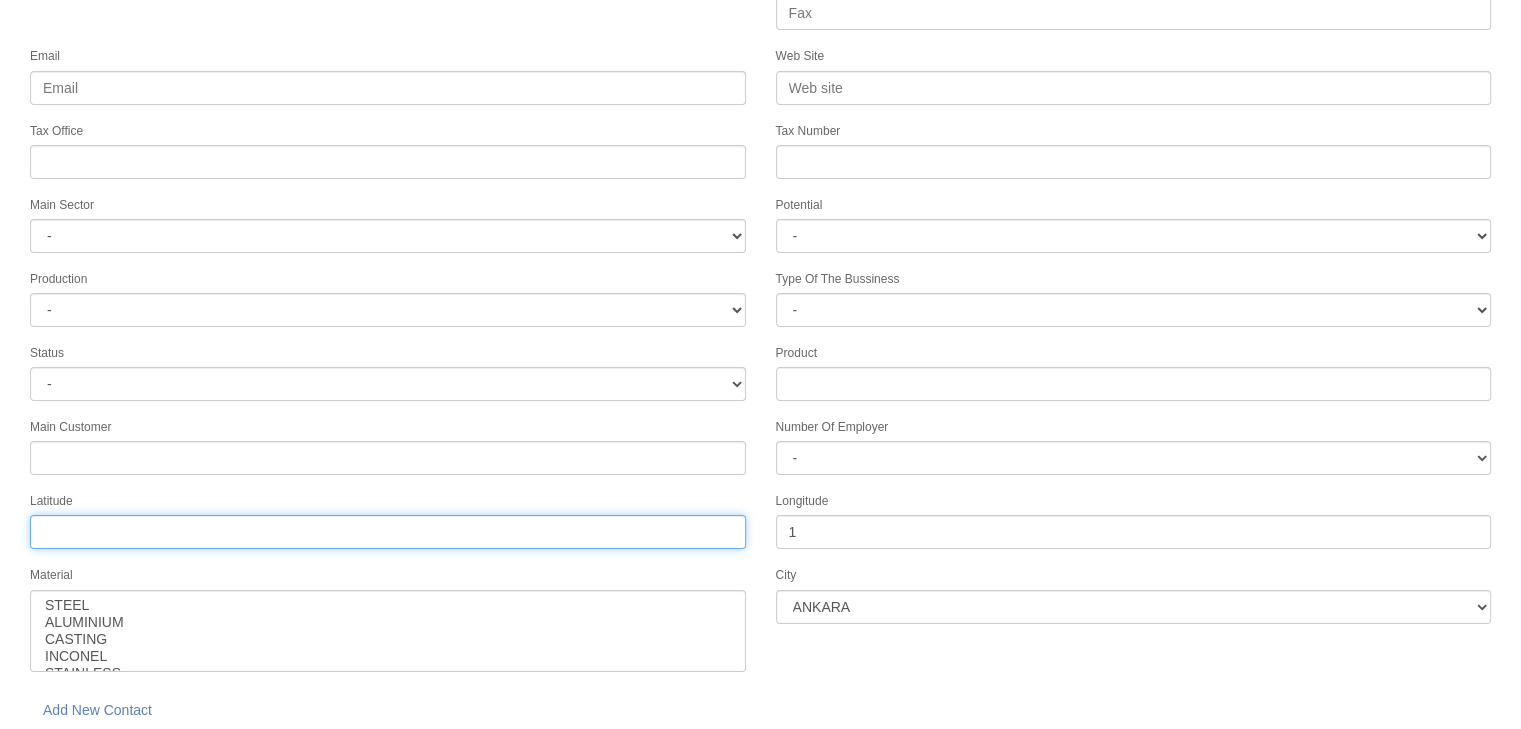 click on "Tax Office" at bounding box center (388, 532) 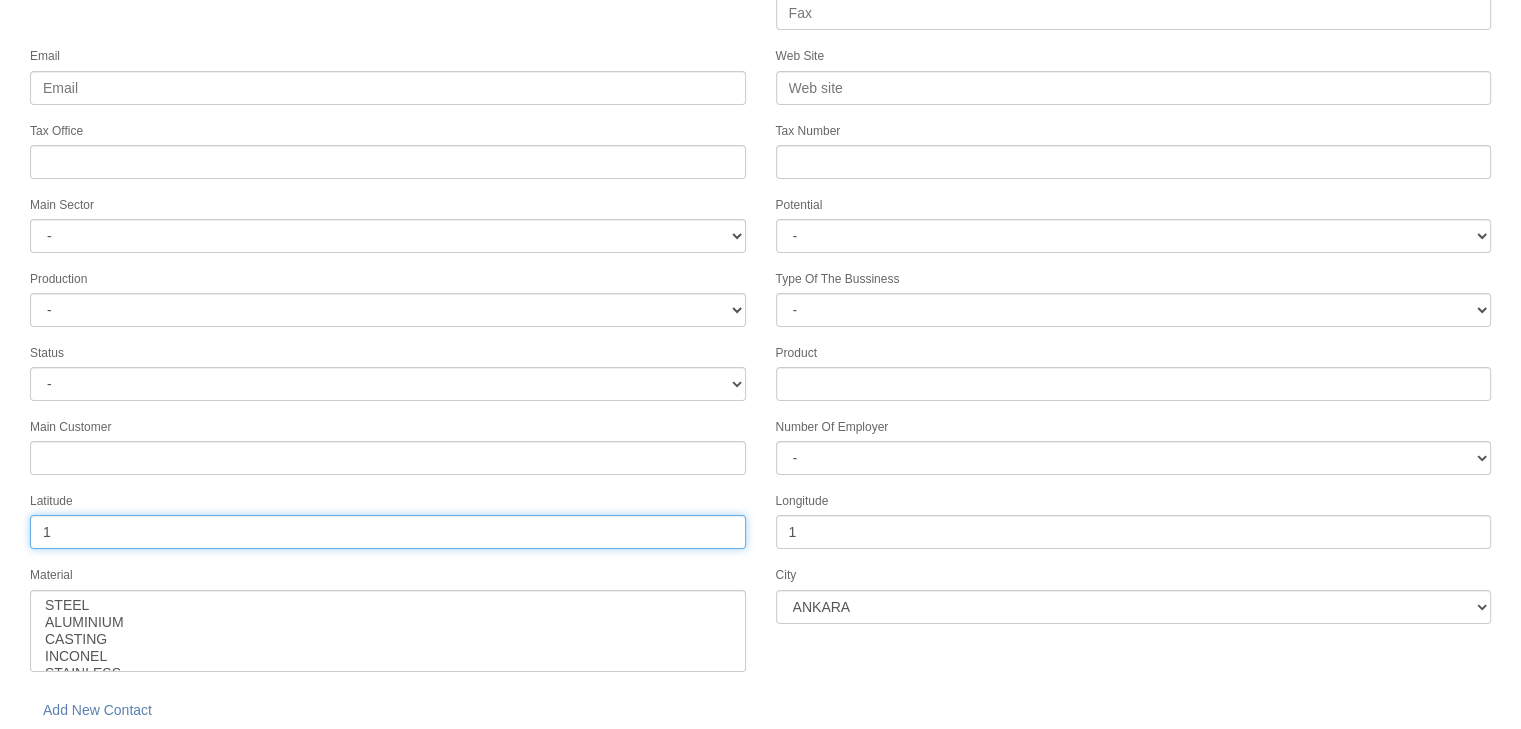 type on "1" 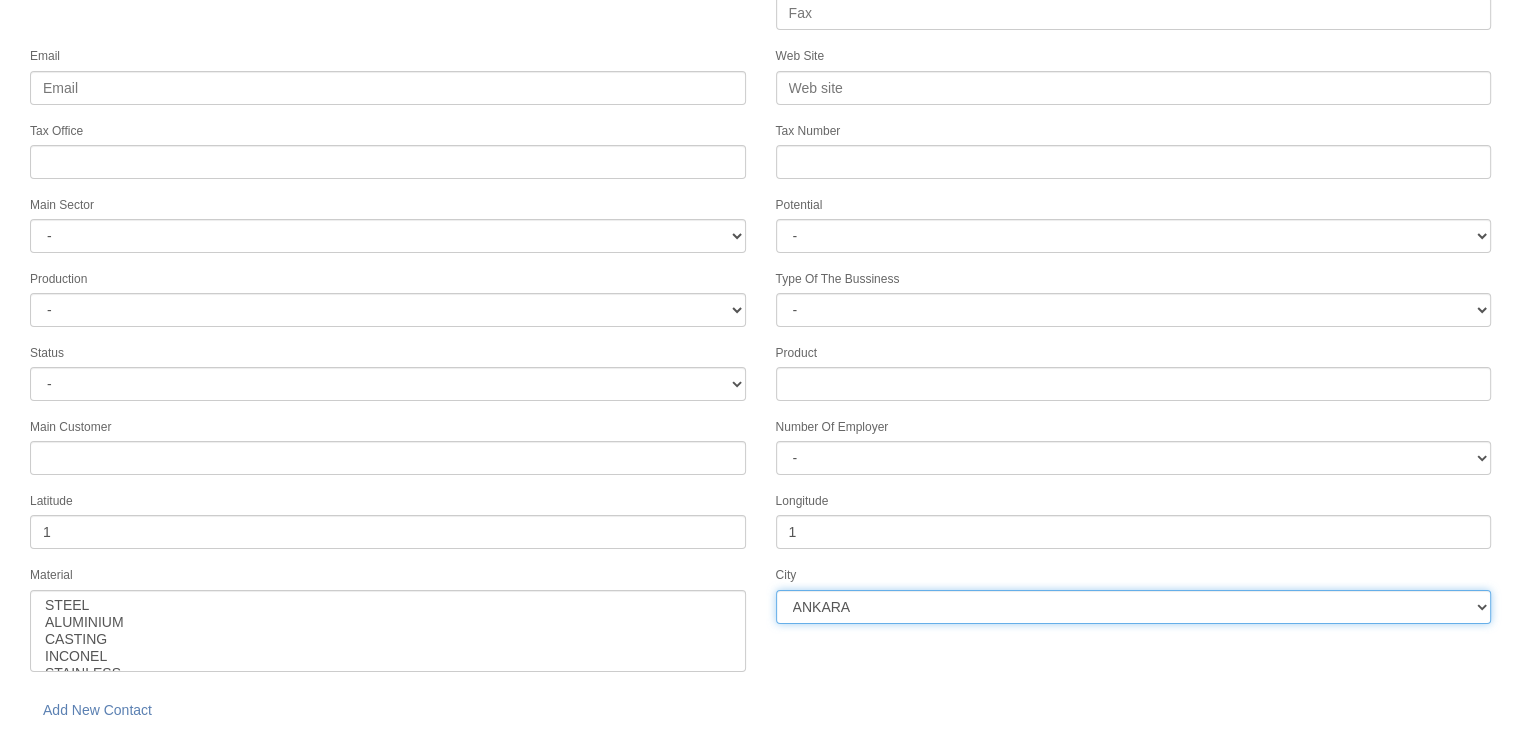 click on "ANKARA
ADANA
BOLU
AMASYA
MERSİN
KAHRAMANMARAŞ
NEVŞEHİR
AFYON
ERZURUM
ADAPAZARI
GAZİANTEP
NİĞDE
KONYA
ÇORUM
KARAMAN
KAYSERİ
ISPARTA
BALIKESİR
SAMSUN
MANİSA
ZONGULDAK
TEKİRDAĞ
AYDIN
UŞAK
KIRKLARELİ
AKSARAY
SİVAS
HATAY
DENİZLİ
İZMİR
YALOVA
KARABÜK
KIRIKKALE
BURSA
KOCAELİ
ANTALYA
DÜZCE
BİLECİK
BURDUR
MALATYA
ESKİŞEHİR
ÇANKIRI
İSTANBUL2
İSTANBUL12
İSTANBUL1" at bounding box center (1134, 607) 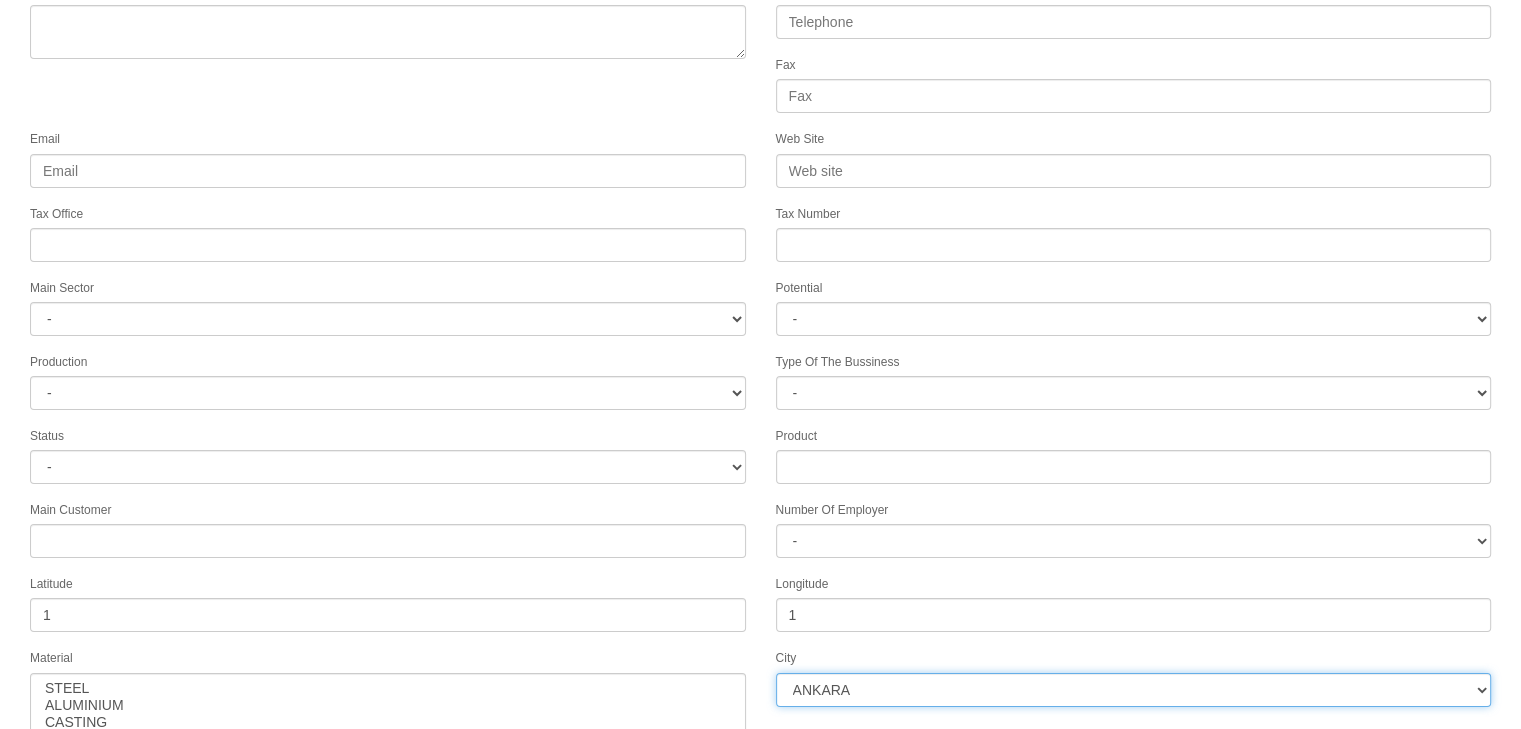 scroll, scrollTop: 251, scrollLeft: 0, axis: vertical 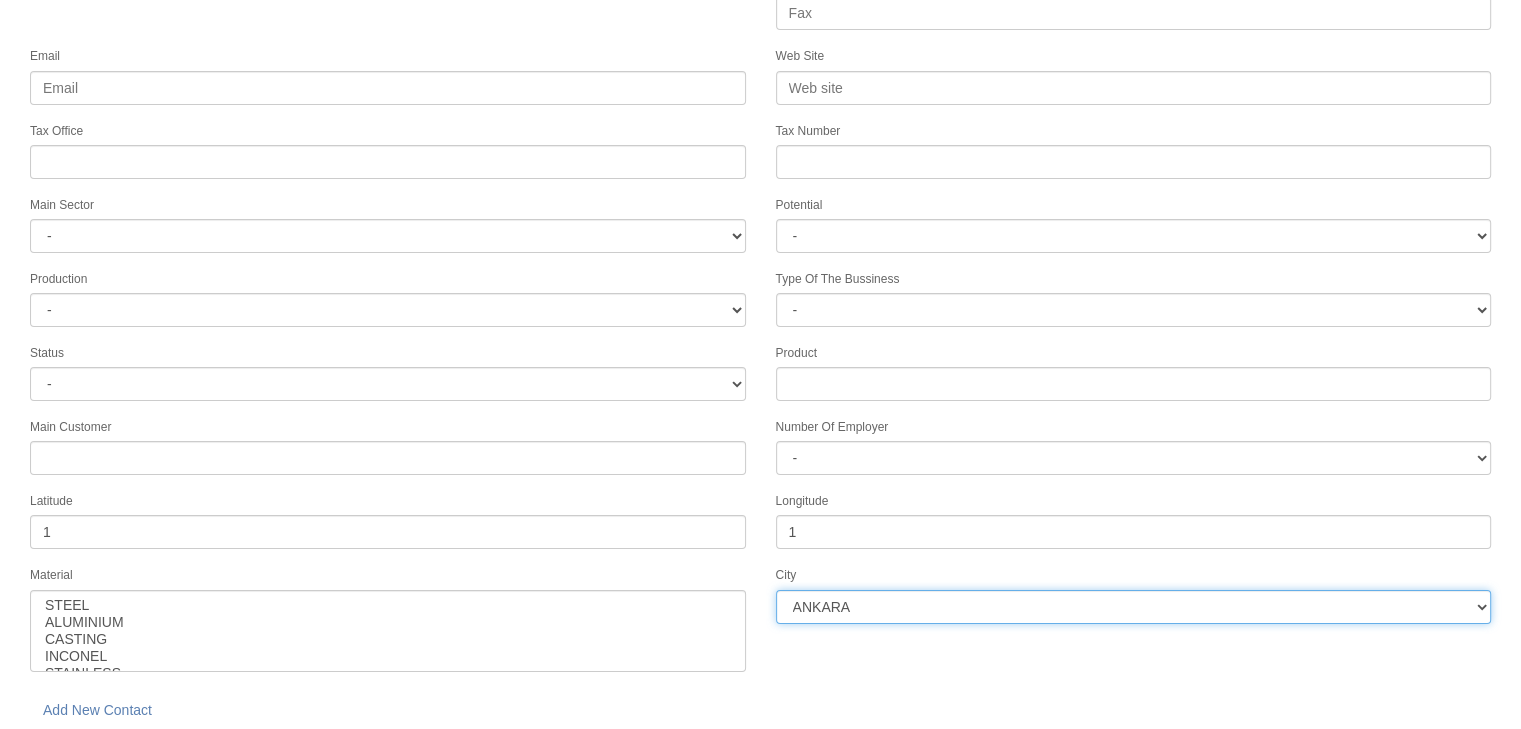 click on "ANKARA
ADANA
BOLU
AMASYA
MERSİN
KAHRAMANMARAŞ
NEVŞEHİR
AFYON
ERZURUM
ADAPAZARI
GAZİANTEP
NİĞDE
KONYA
ÇORUM
KARAMAN
KAYSERİ
ISPARTA
BALIKESİR
SAMSUN
MANİSA
ZONGULDAK
TEKİRDAĞ
AYDIN
UŞAK
KIRKLARELİ
AKSARAY
SİVAS
HATAY
DENİZLİ
İZMİR
YALOVA
KARABÜK
KIRIKKALE
BURSA
KOCAELİ
ANTALYA
DÜZCE
BİLECİK
BURDUR
MALATYA
ESKİŞEHİR
ÇANKIRI
İSTANBUL2
İSTANBUL12
İSTANBUL1" at bounding box center (1134, 607) 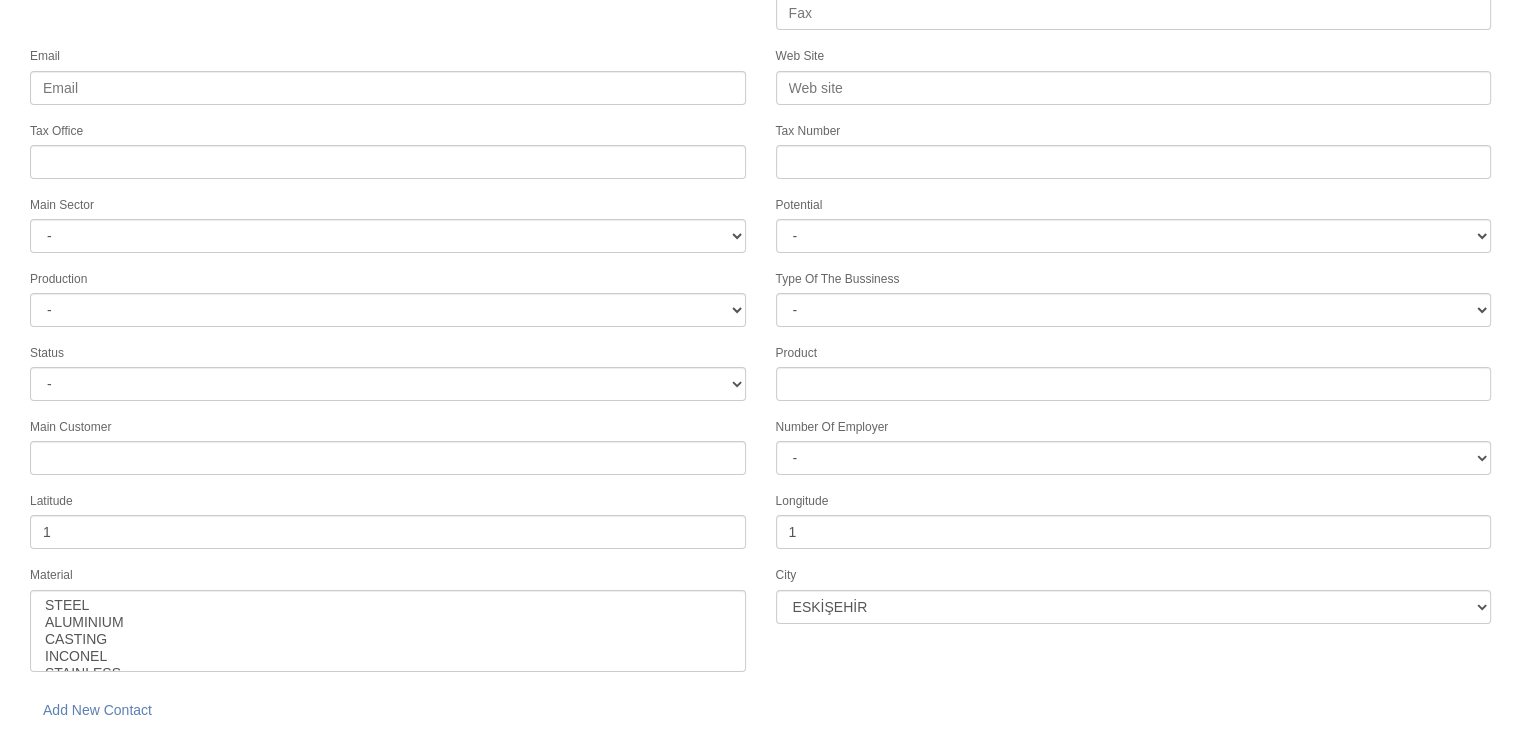 click on "save" at bounding box center [228, 759] 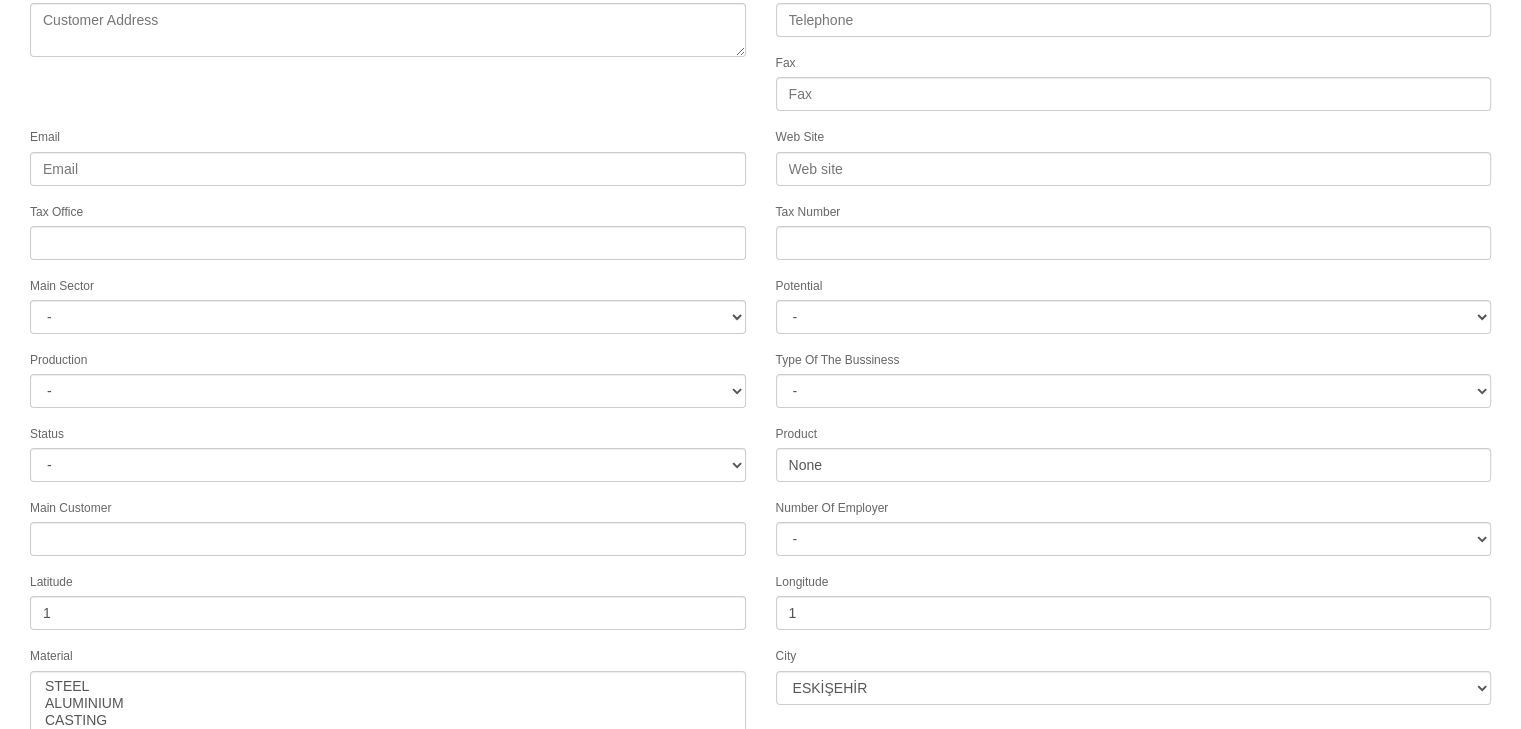 scroll, scrollTop: 322, scrollLeft: 0, axis: vertical 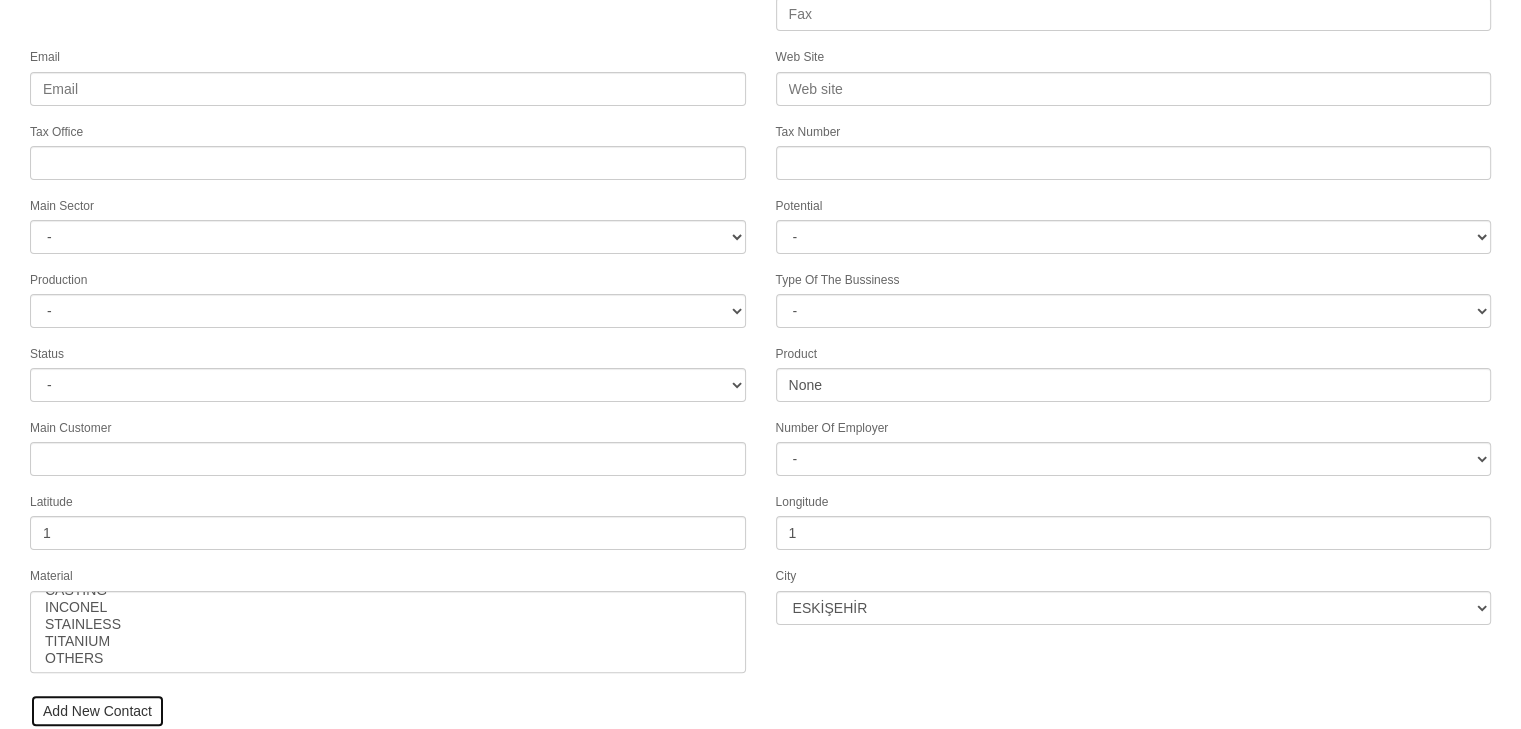 click on "Add New Contact" at bounding box center (97, 711) 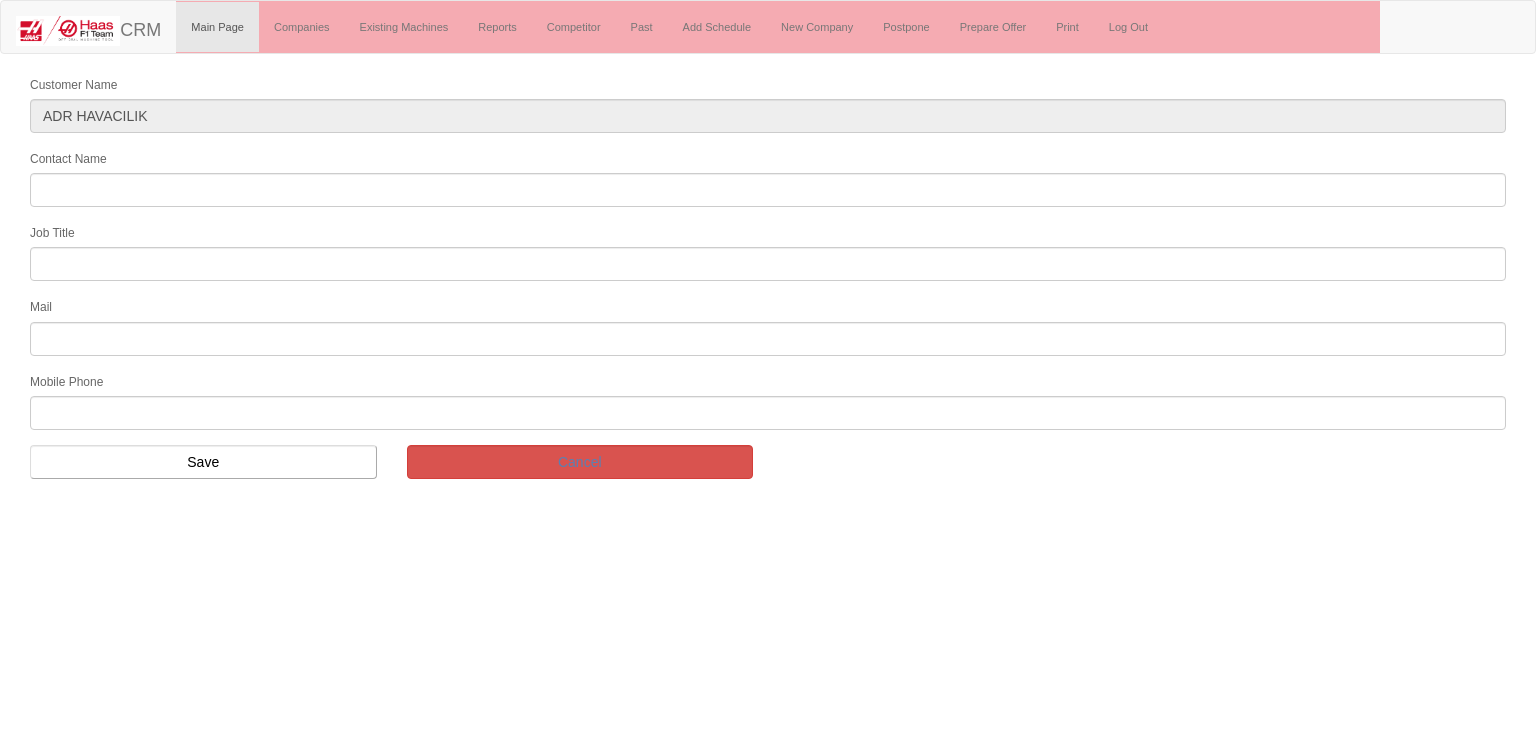 scroll, scrollTop: 0, scrollLeft: 0, axis: both 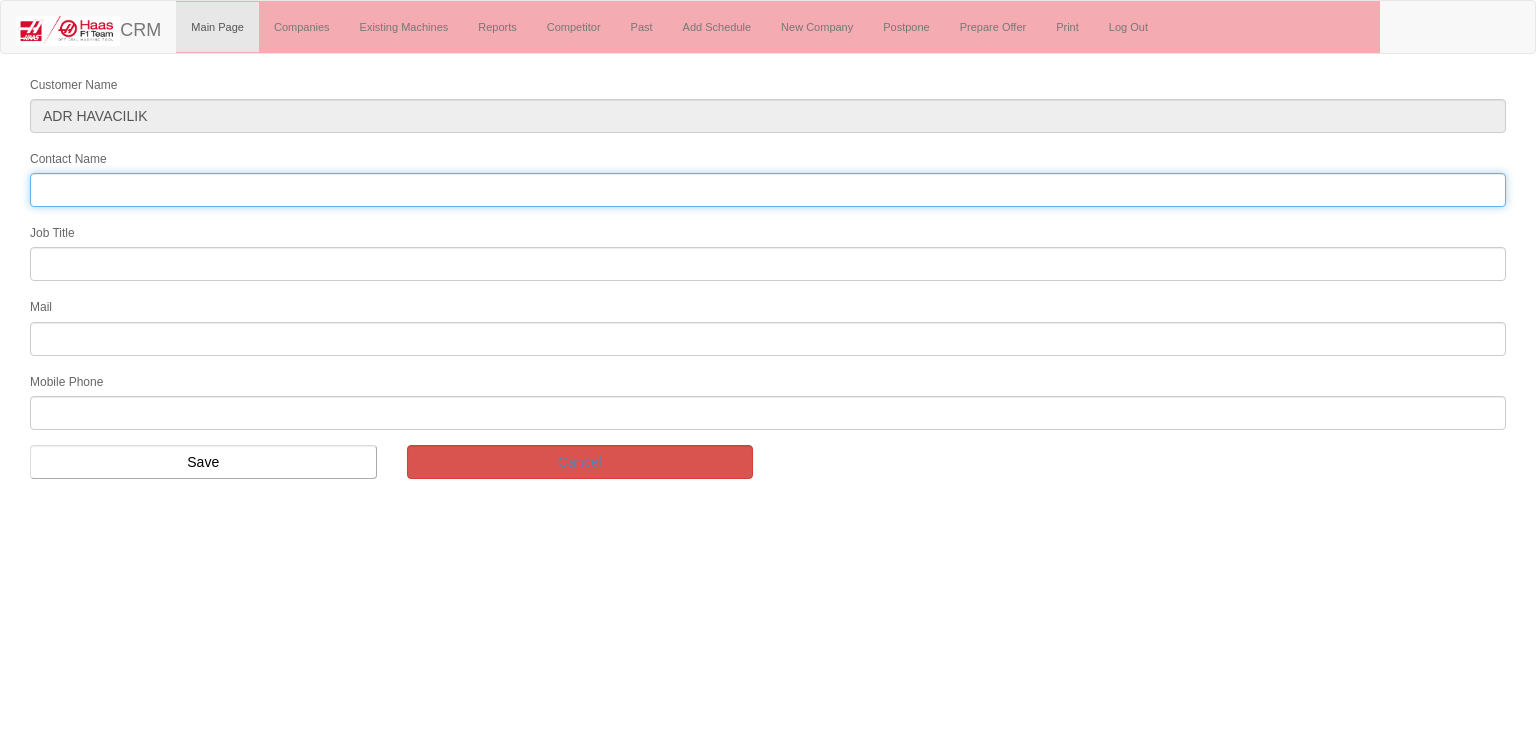 drag, startPoint x: 108, startPoint y: 186, endPoint x: 125, endPoint y: 191, distance: 17.720045 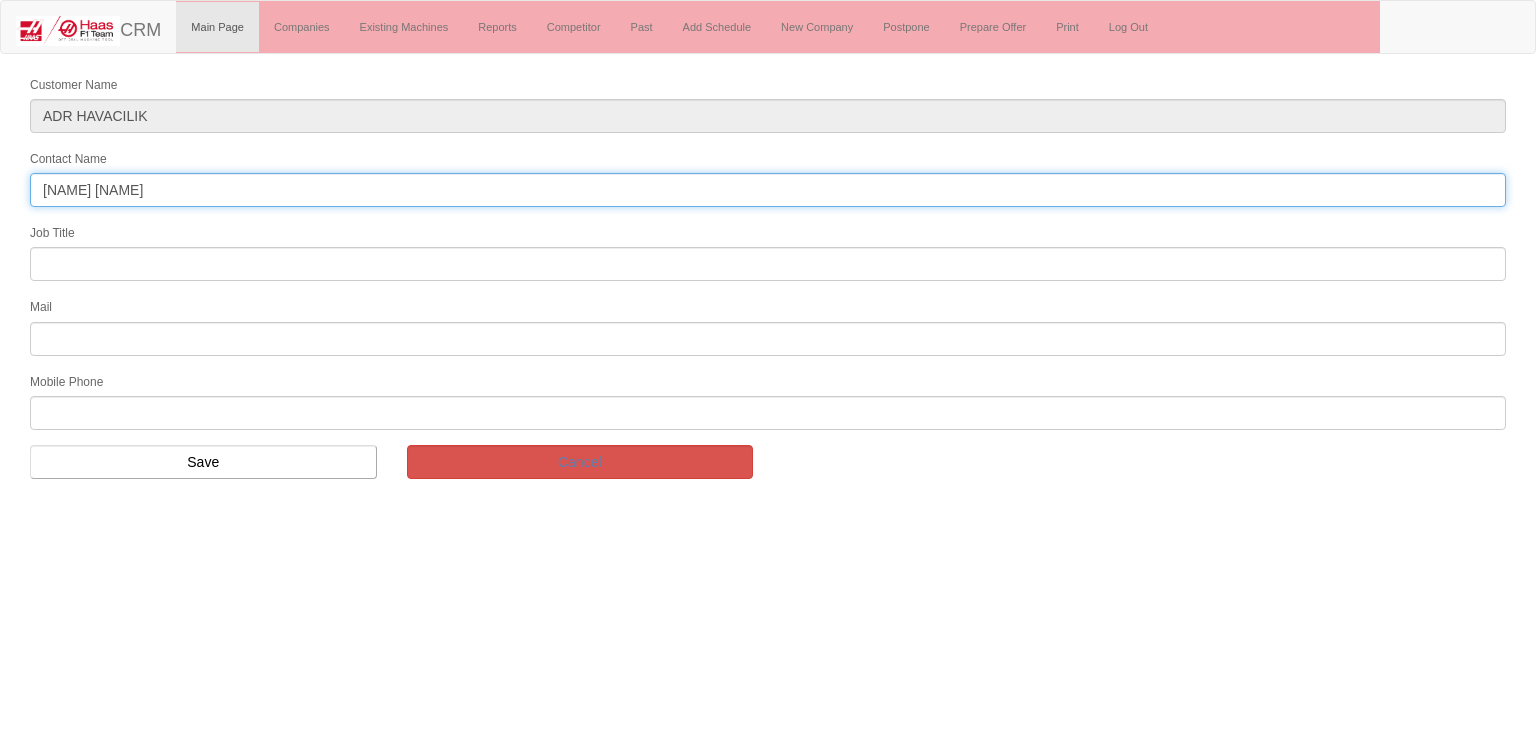 drag, startPoint x: 130, startPoint y: 188, endPoint x: 301, endPoint y: 211, distance: 172.53986 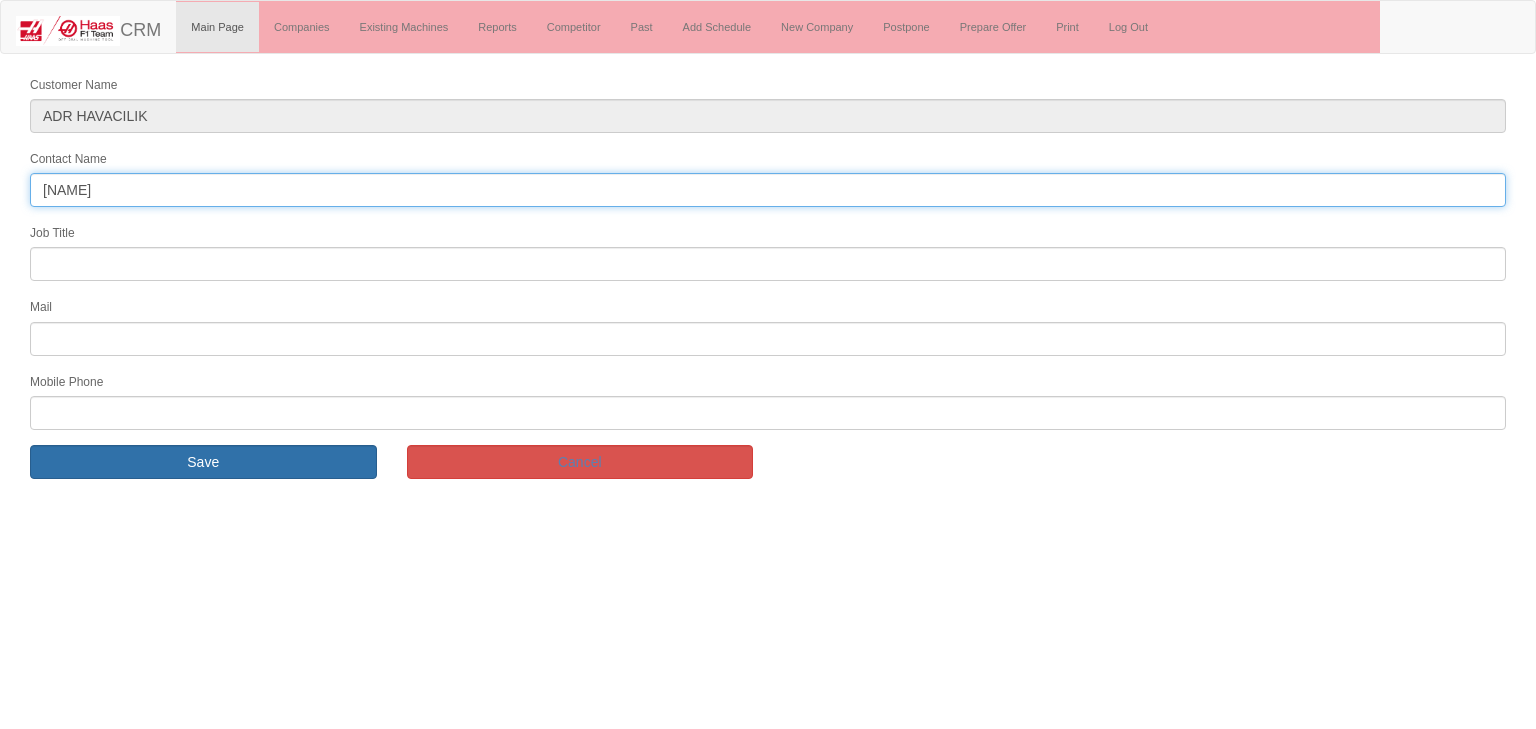 type on "[NAME]" 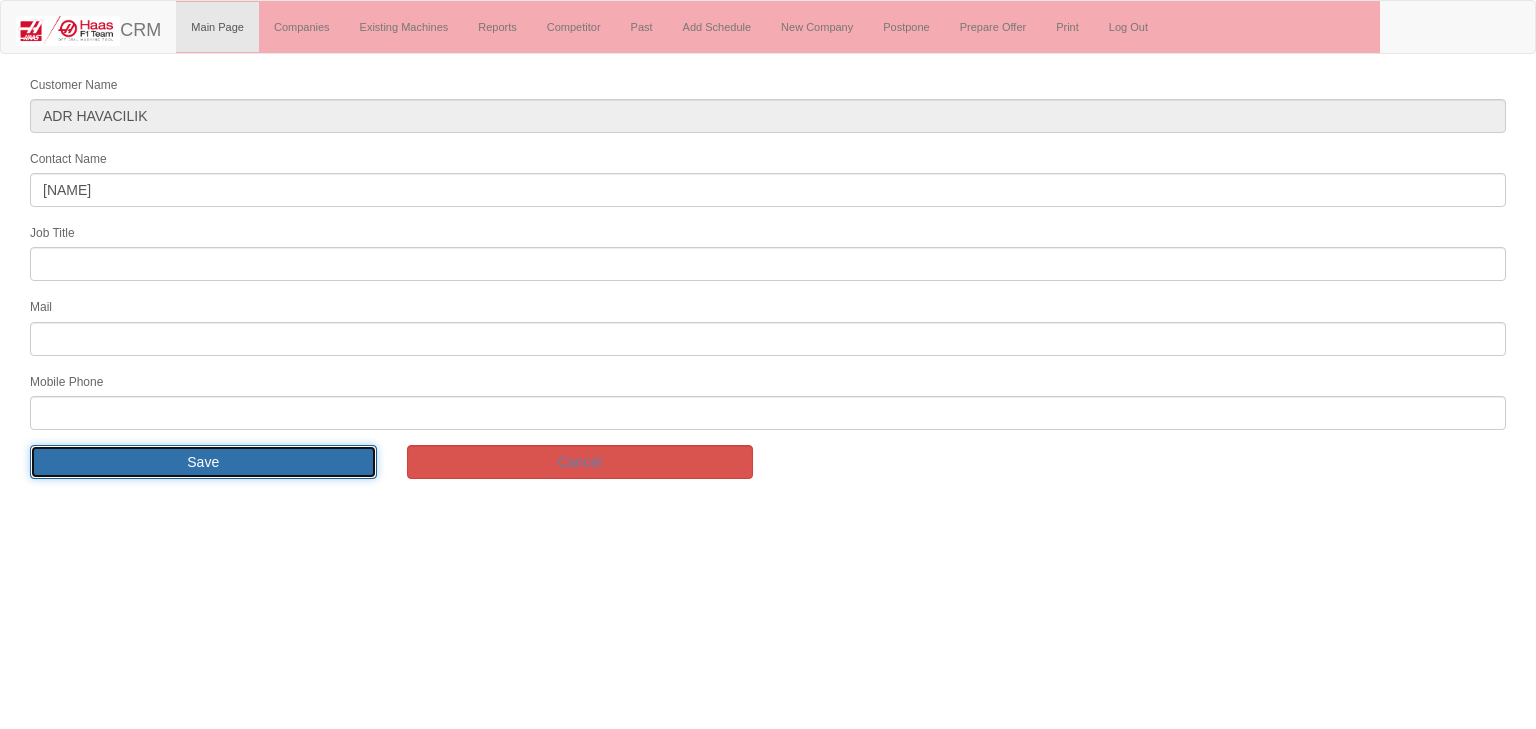 click on "Save" at bounding box center (203, 462) 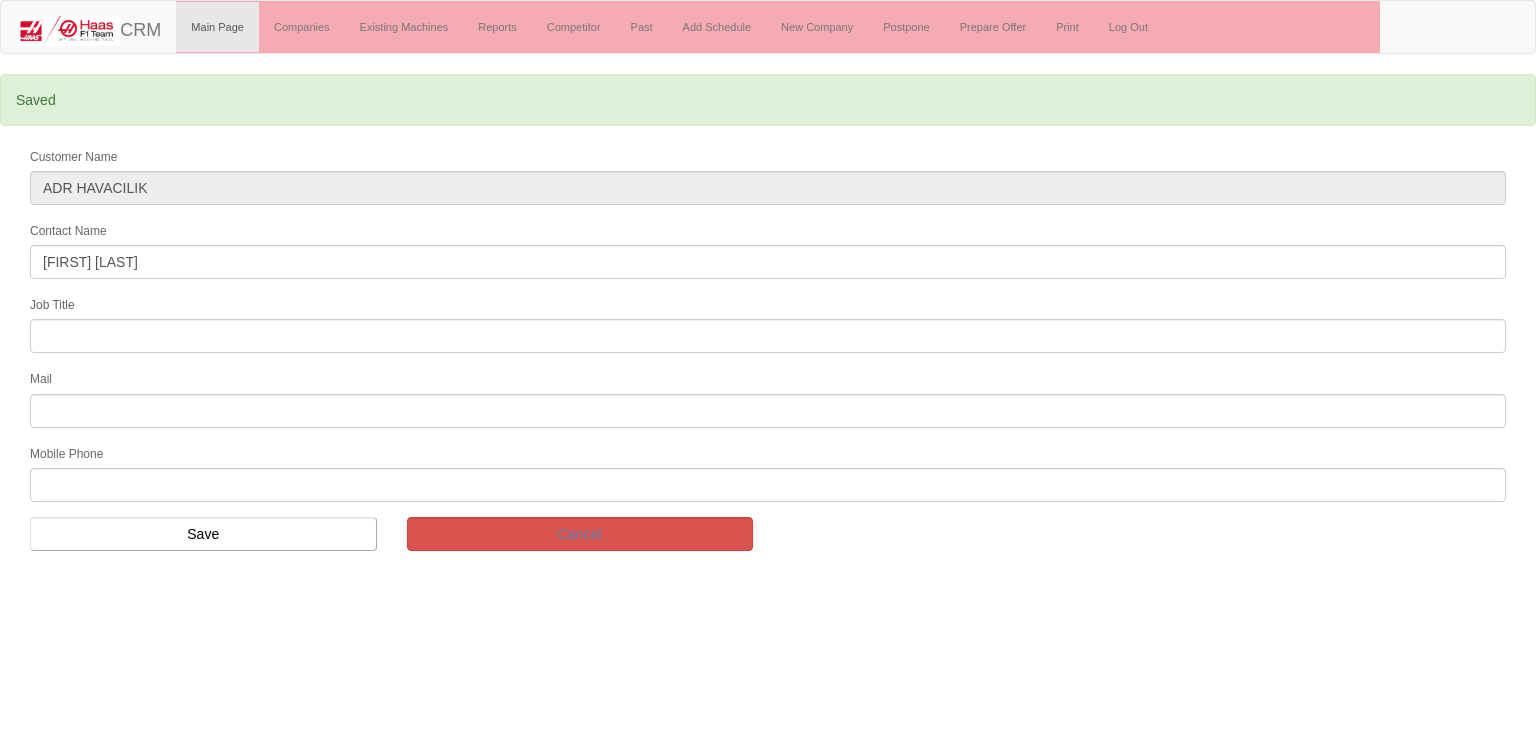 scroll, scrollTop: 0, scrollLeft: 0, axis: both 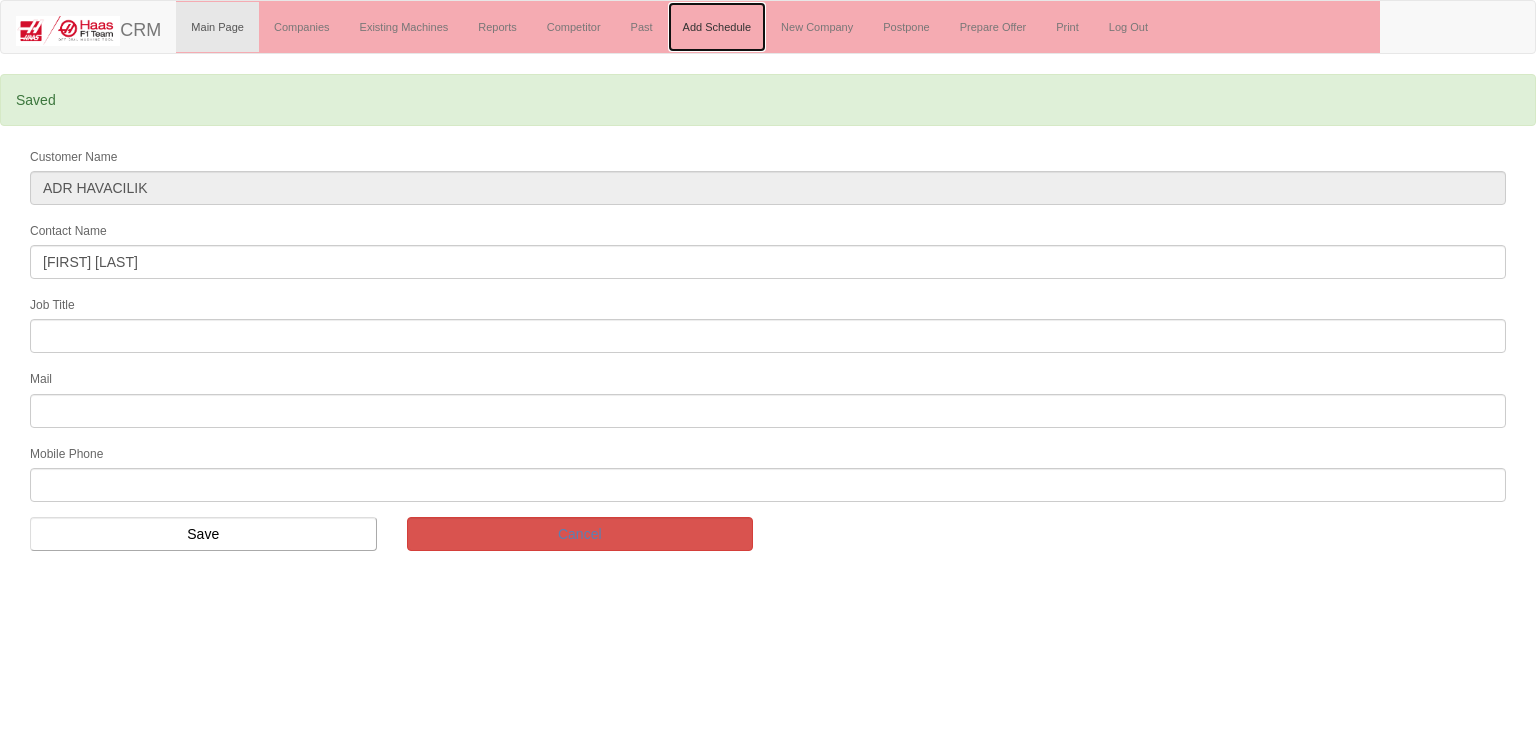 click on "Add Schedule" at bounding box center [717, 27] 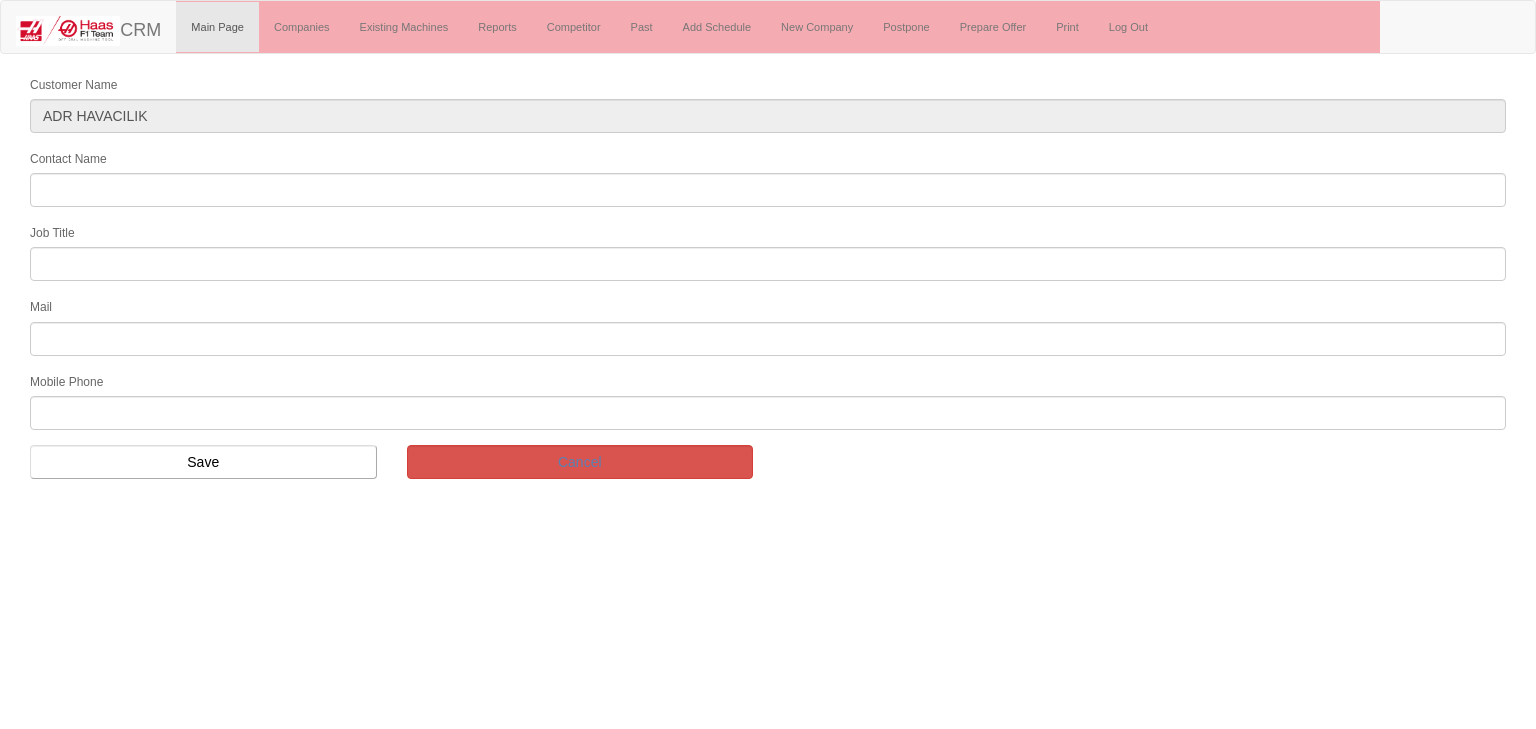 scroll, scrollTop: 0, scrollLeft: 0, axis: both 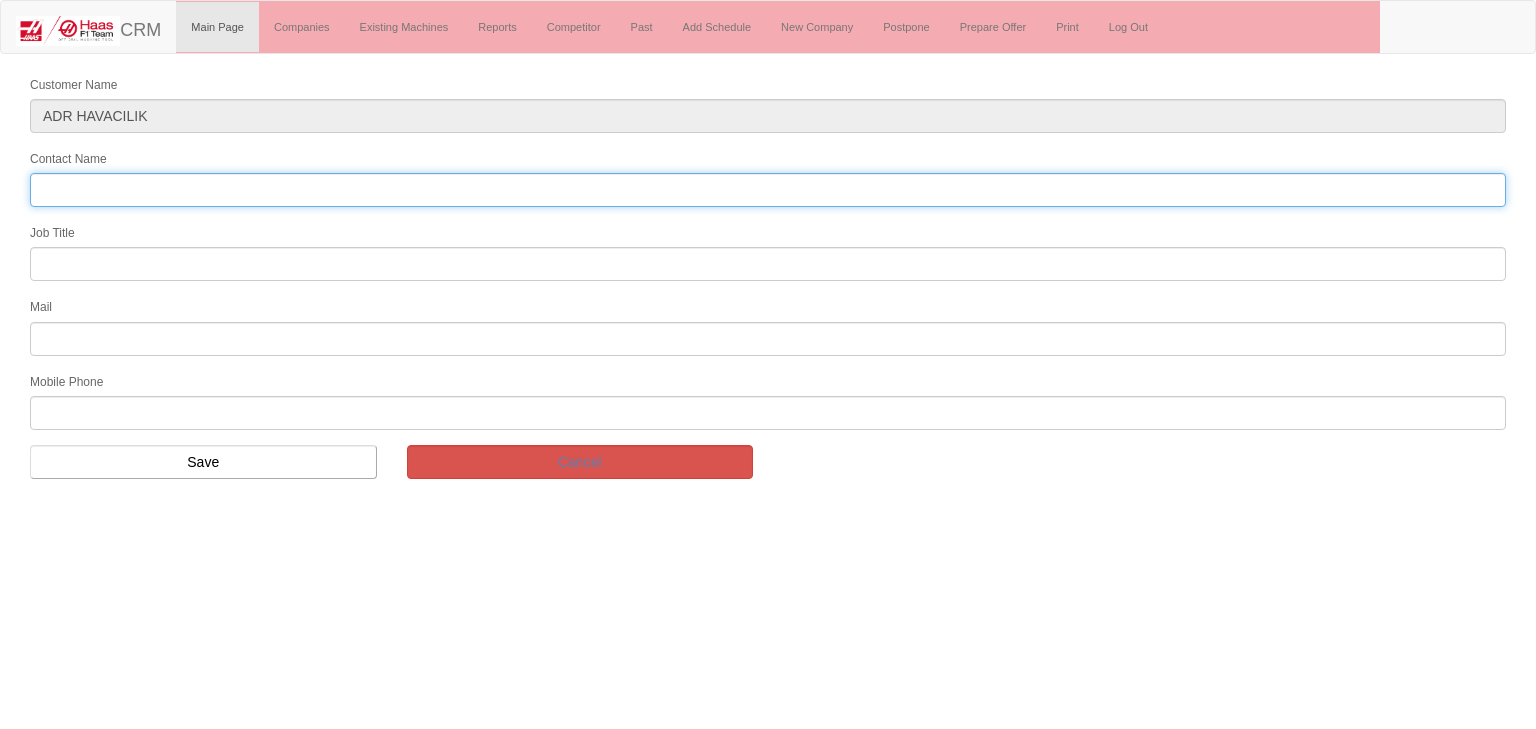 click on "Contact Name" at bounding box center [768, 190] 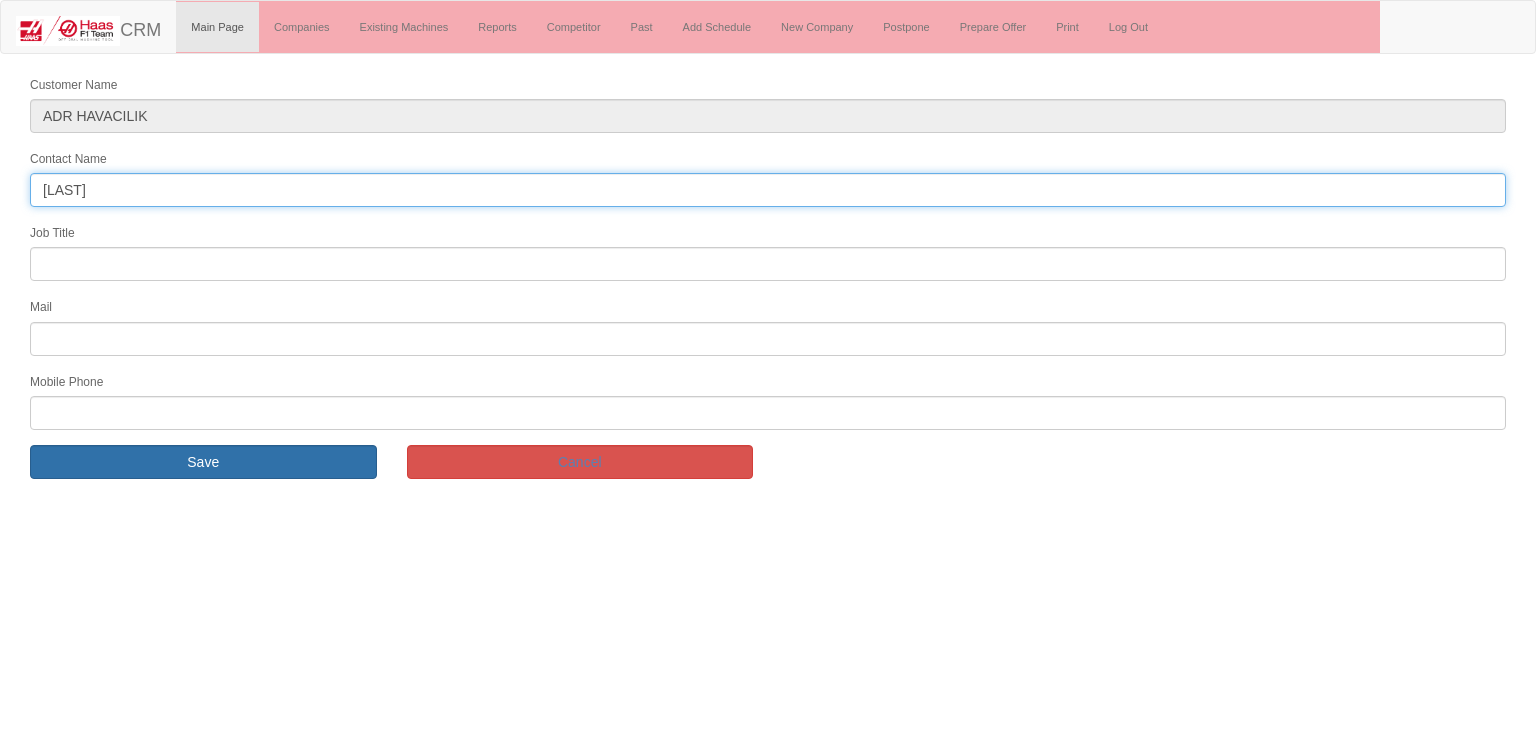 type on "[FIRST] [LAST]" 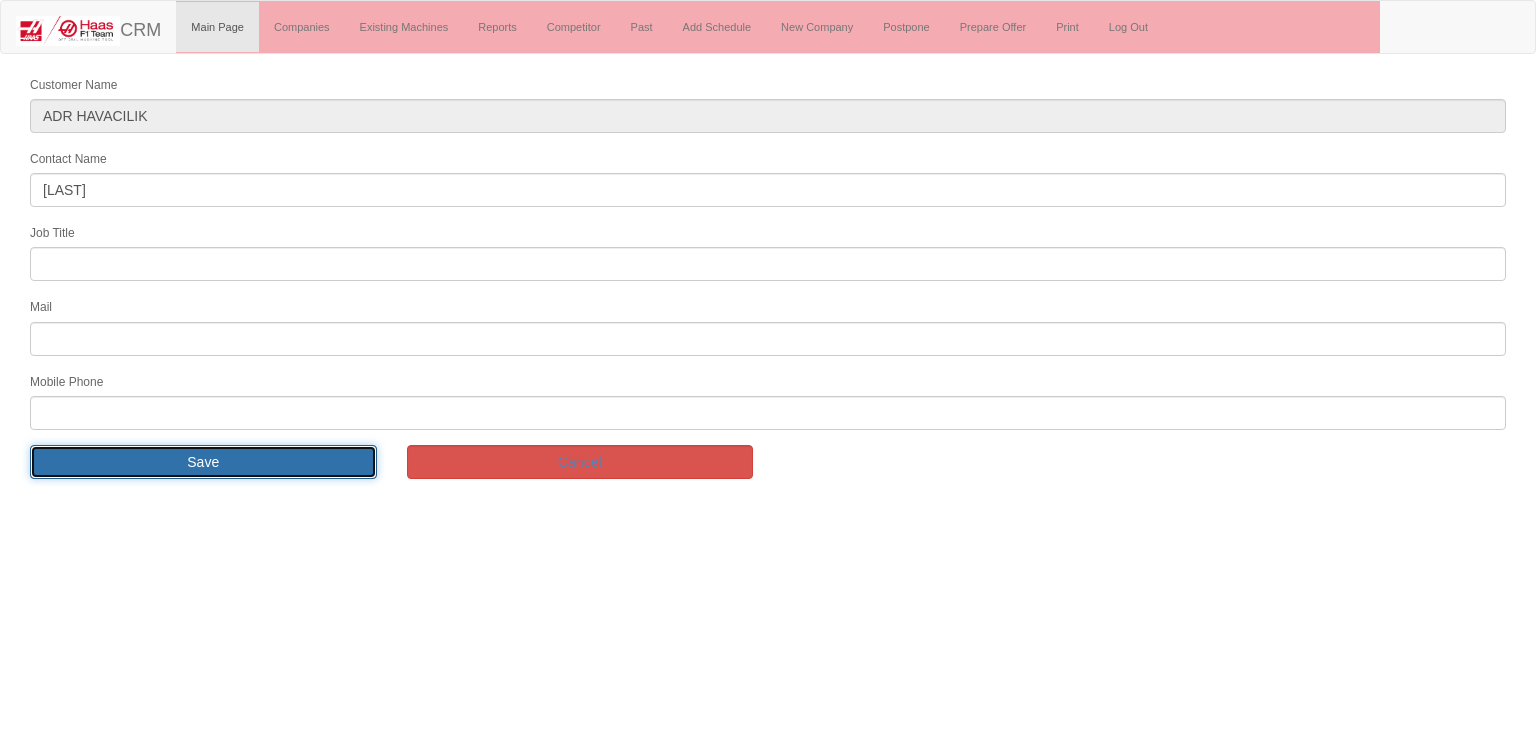 click on "Save" at bounding box center [203, 462] 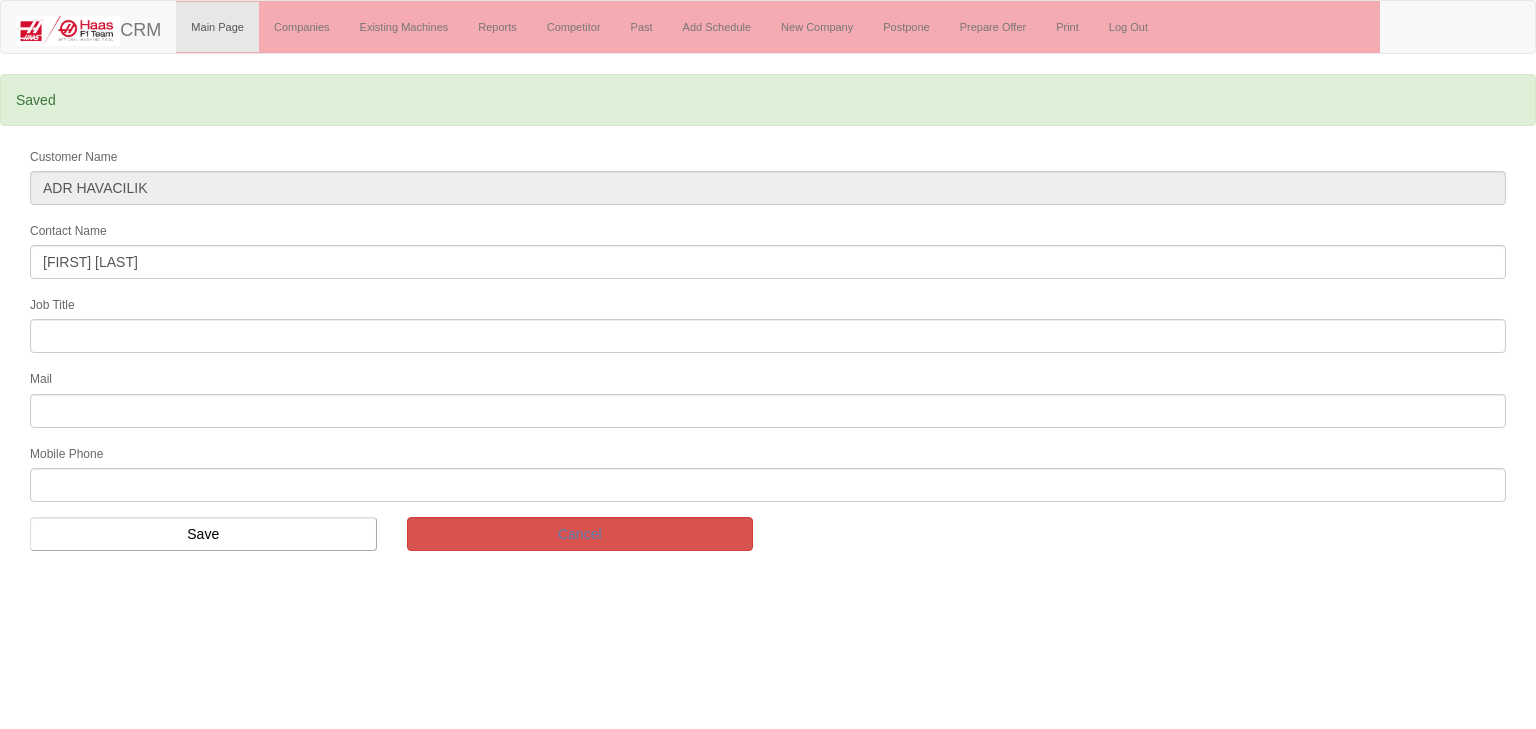 scroll, scrollTop: 0, scrollLeft: 0, axis: both 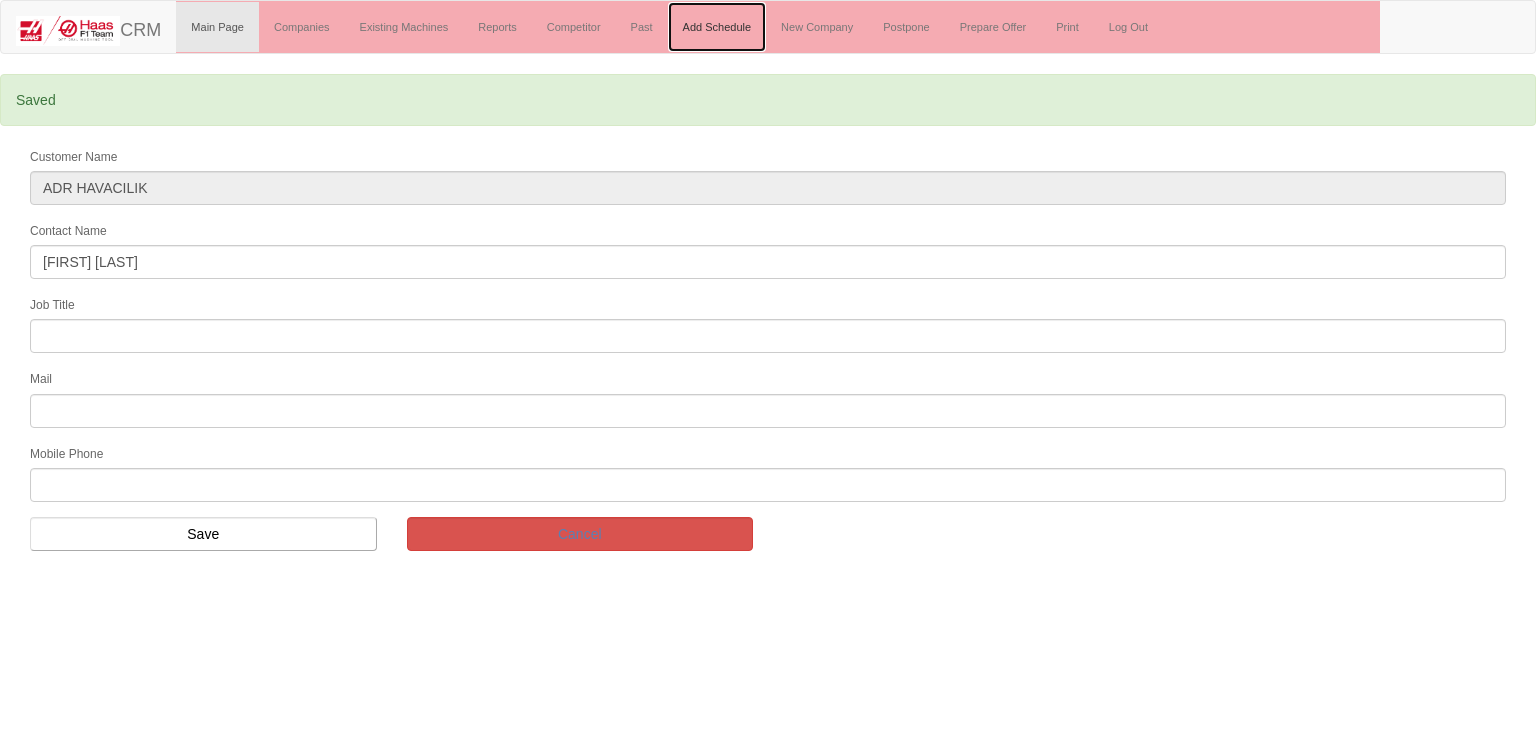 click on "Add Schedule" at bounding box center (717, 27) 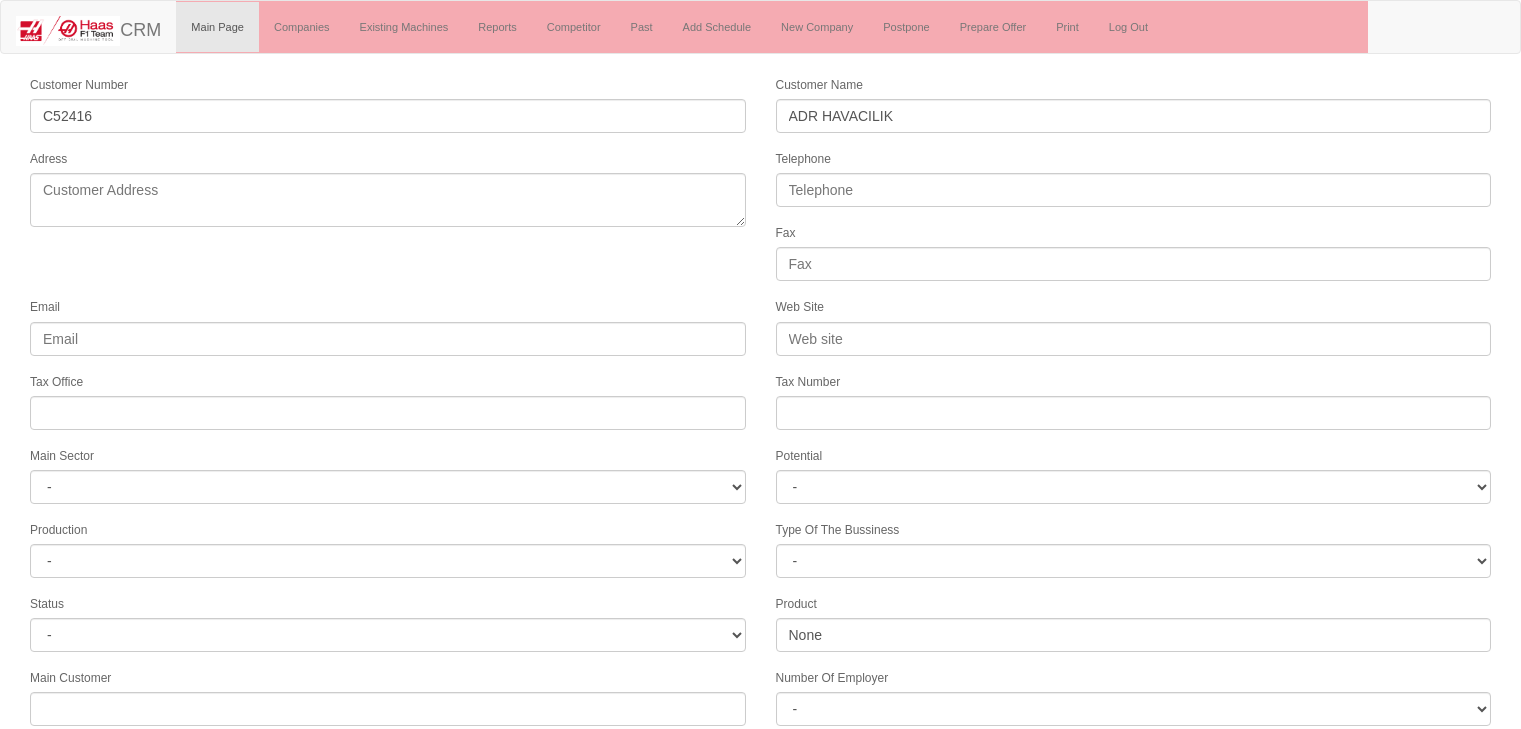 scroll, scrollTop: 0, scrollLeft: 0, axis: both 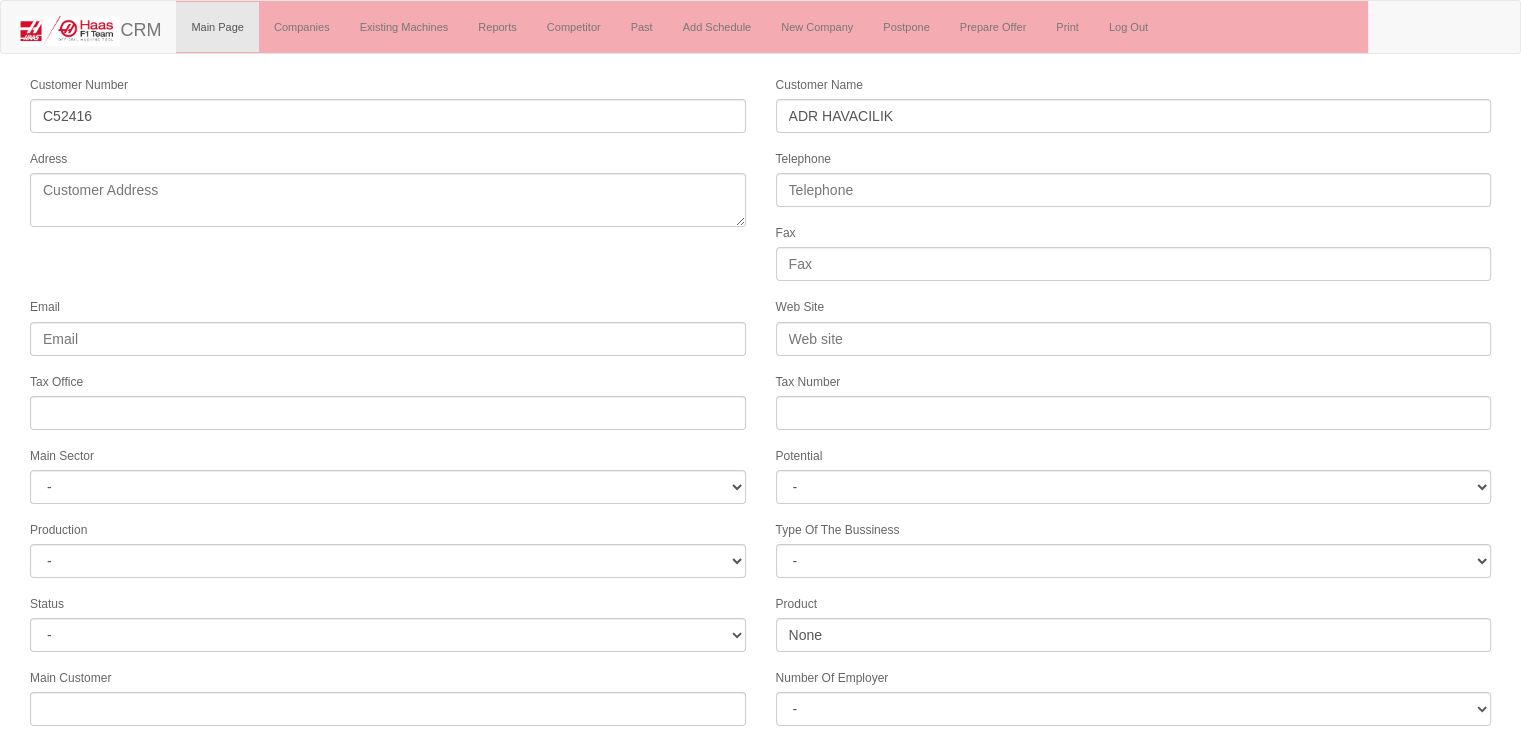 click on "Customer Number
C52416
Customer Name
[COMPANY]
Adress
Telephone
Fax
Email
Web Site
Tax Office
Tax Number
Main Sector
-
DIE MOLD
MACHINERY
DEFENCE & AEROSPACE
ELECTRICAL COMPONENTS
MEDICAL
TOOL MANUFACTURING
JEWELERY
AGRICULTURE
AUTOMOTIVE
WHITE GOODS
HYDRAULIC & PNEUMATIC
CASTING
STAMPING DIE
CONSTRUCTION MAC.
GEN. PART. MAN.
EDUCATION
LASER POTENTIALS
FURNUTURE
Potential
-
A1
A2
A3
B1
B2
B3
C1
C2
C3
Production
-
HG" at bounding box center (760, 563) 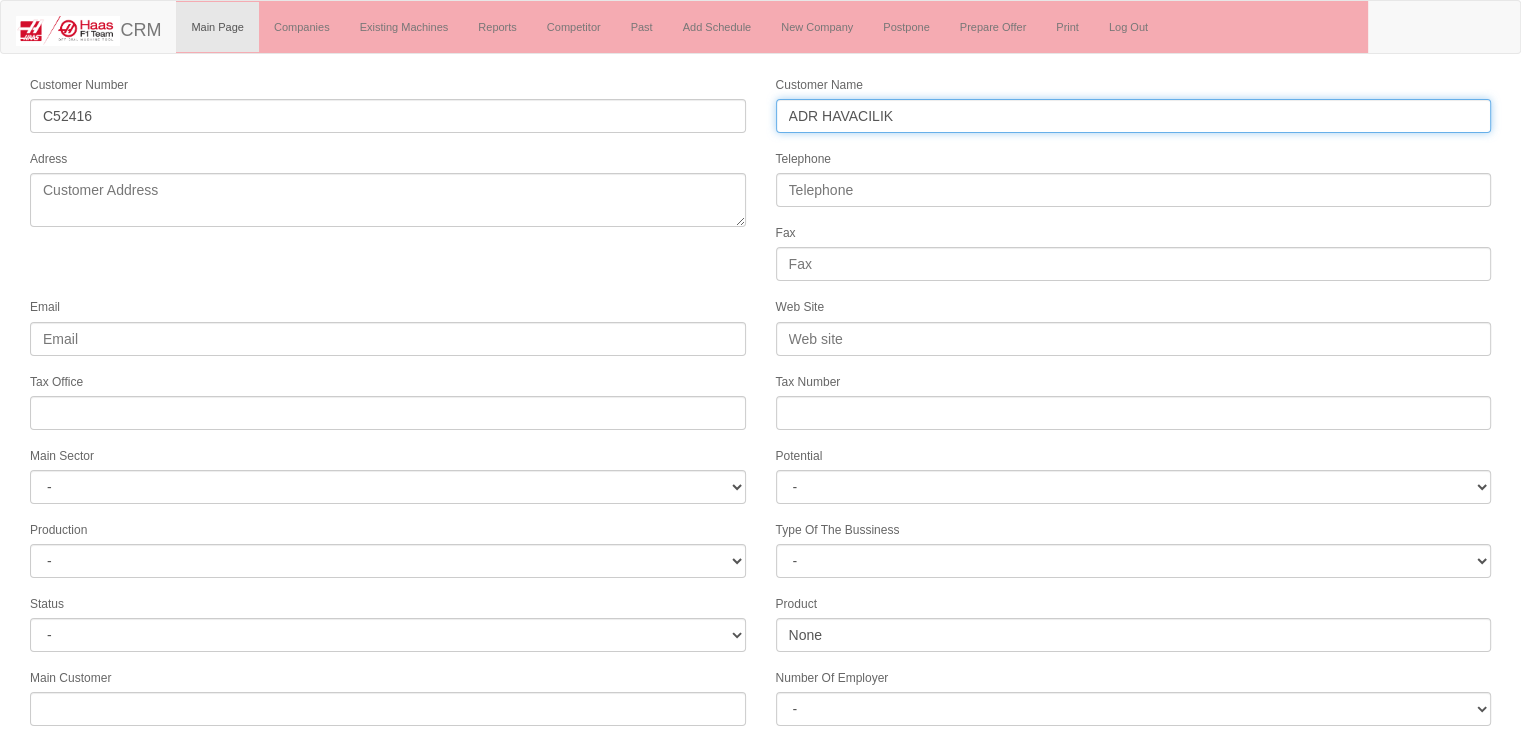 drag, startPoint x: 962, startPoint y: 124, endPoint x: 816, endPoint y: 145, distance: 147.50255 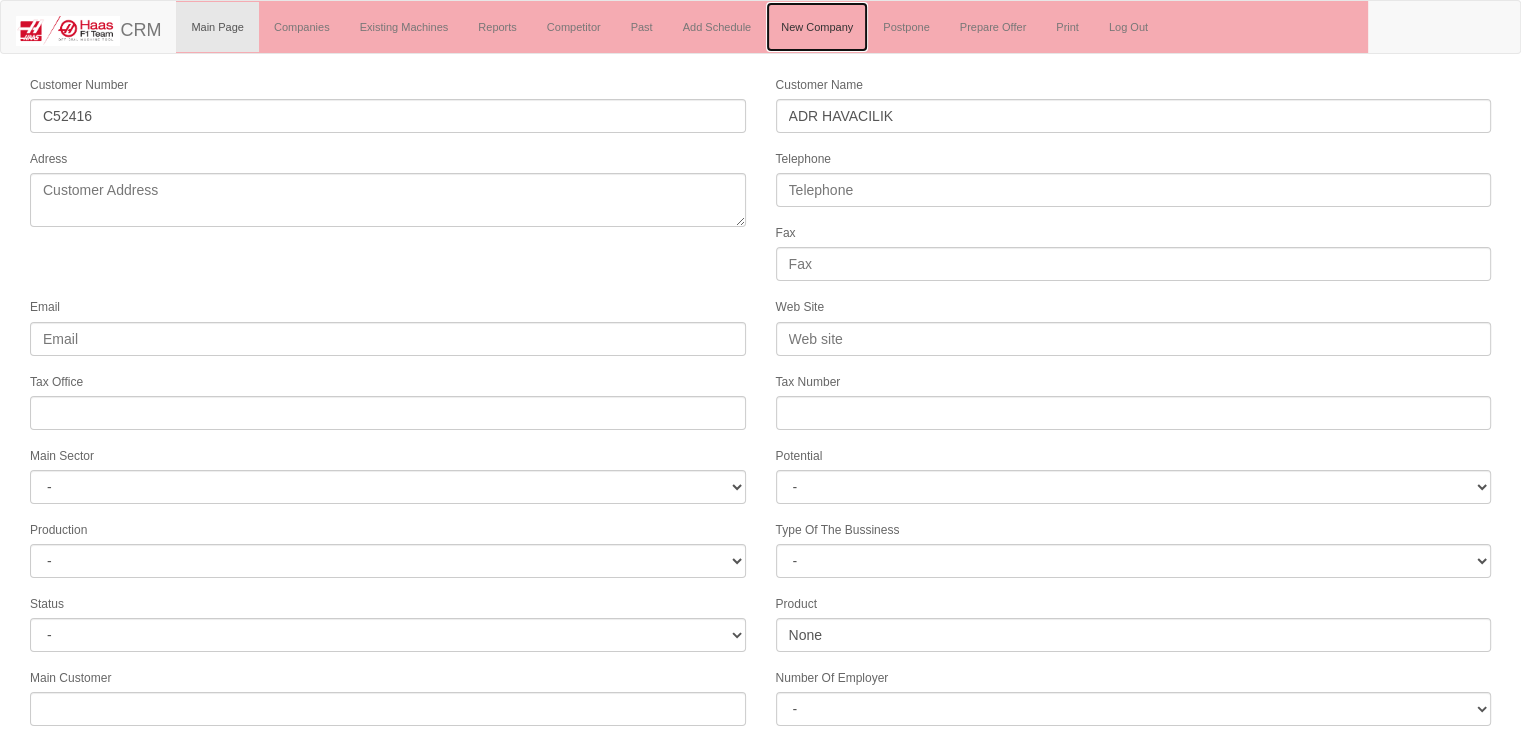 click on "New Company" at bounding box center (817, 27) 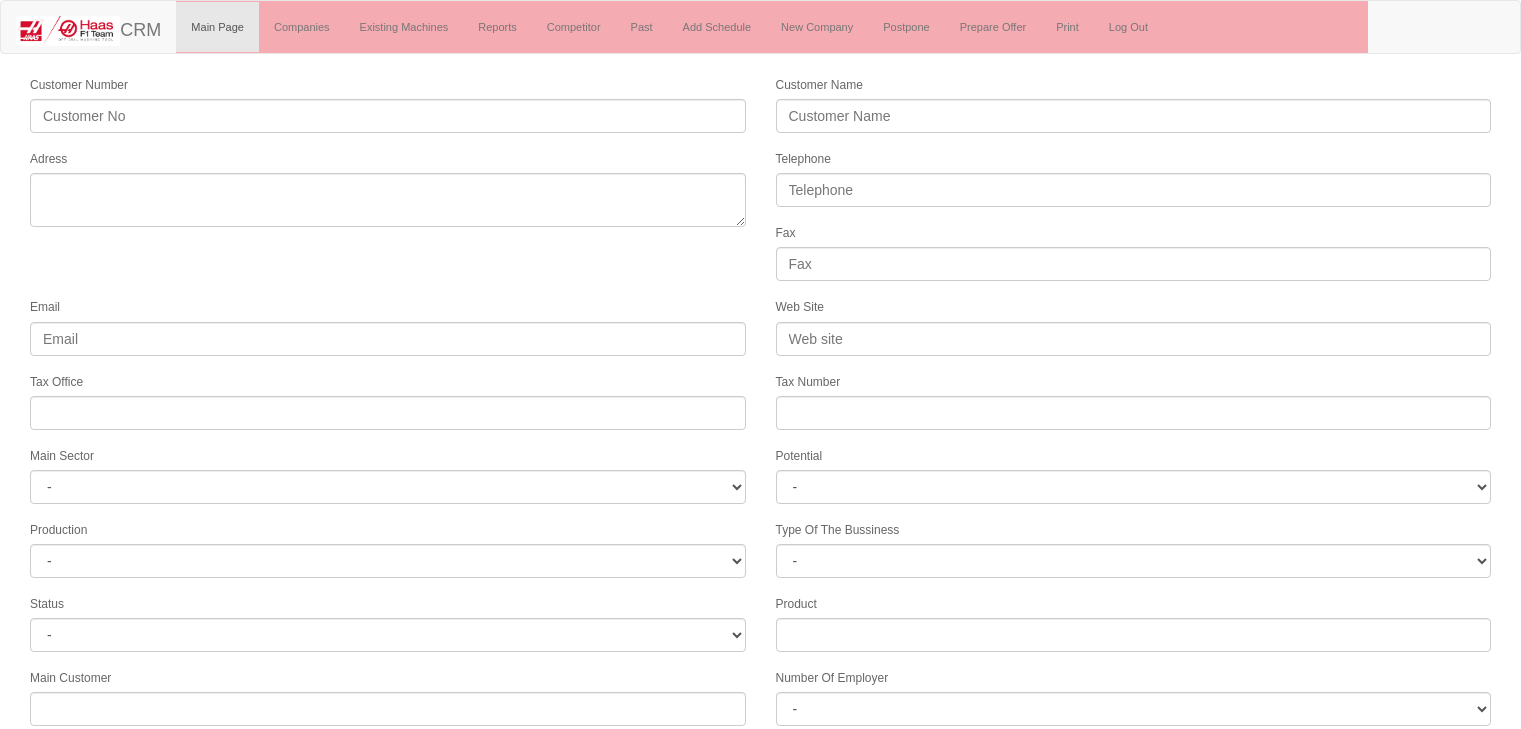 scroll, scrollTop: 0, scrollLeft: 0, axis: both 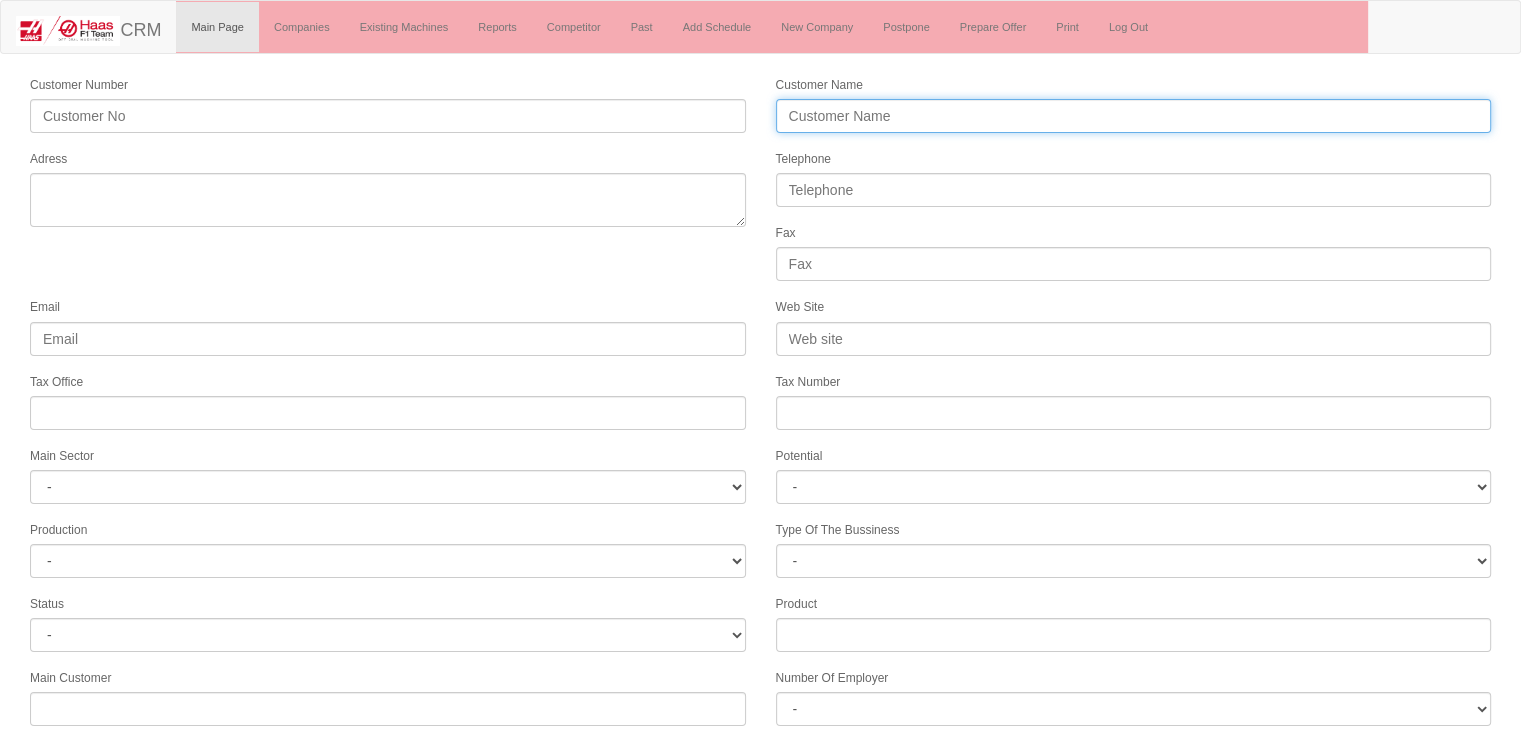 click on "Customer Name" at bounding box center (1134, 116) 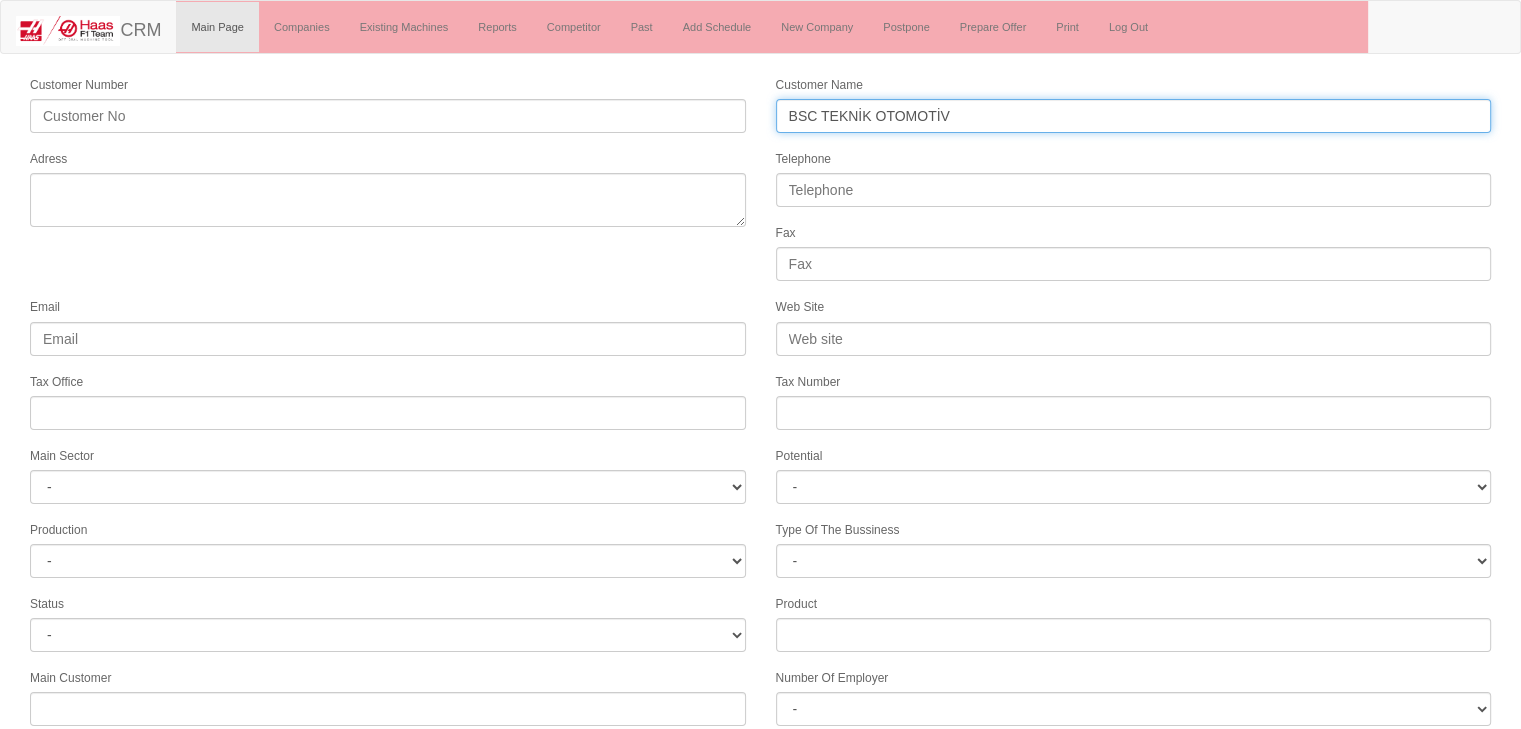 type on "BSC TEKNİK OTOMOTİV" 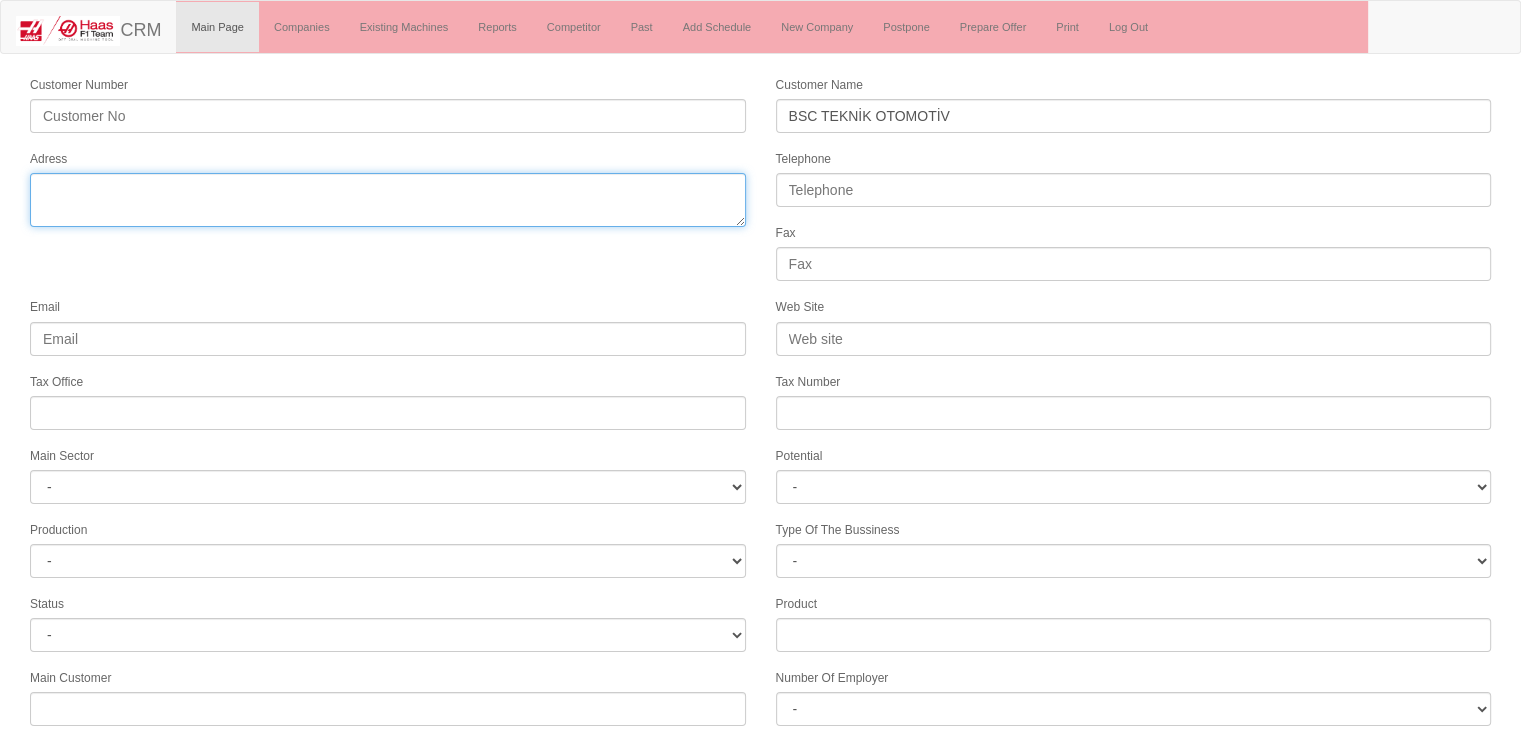 click on "Adress" at bounding box center [388, 200] 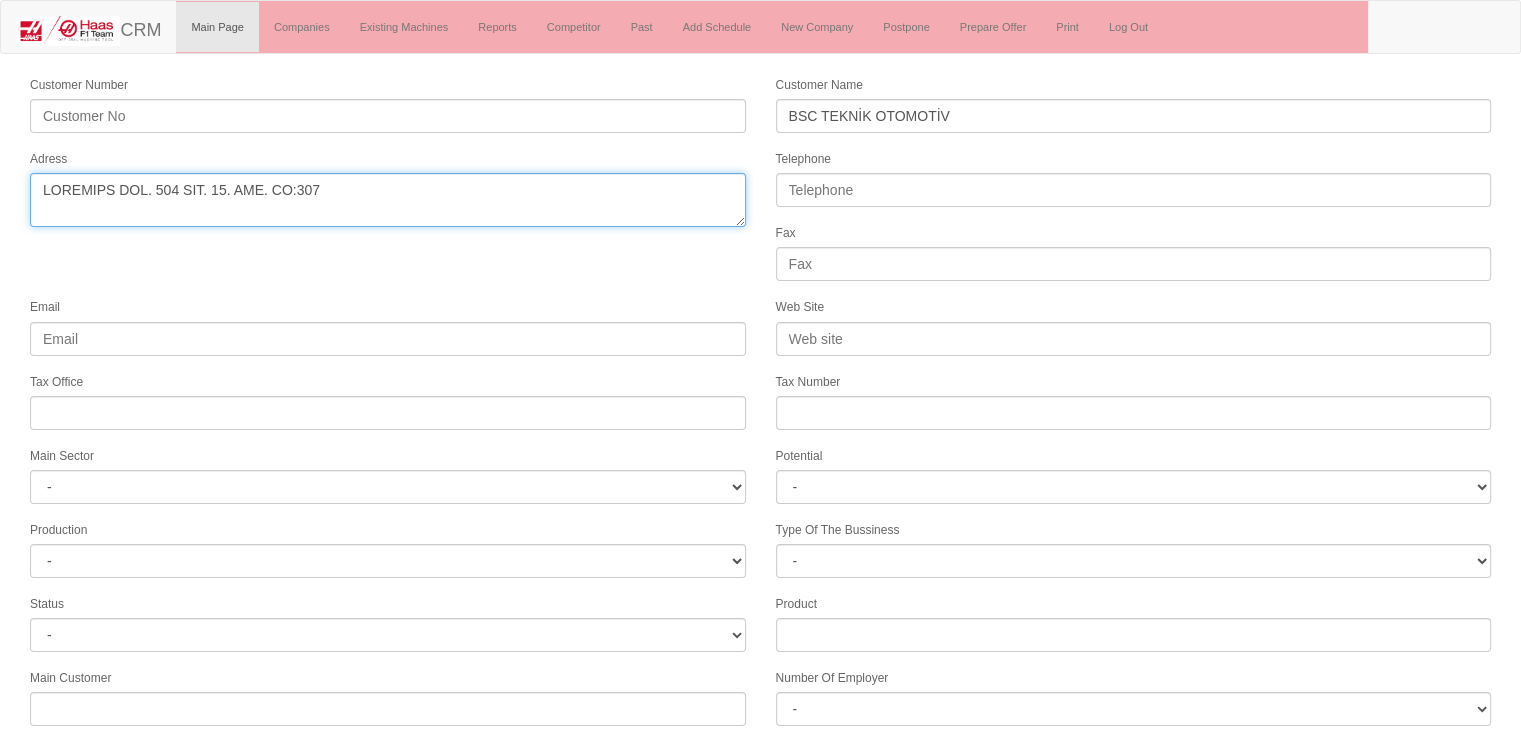 click on "Adress" at bounding box center [388, 200] 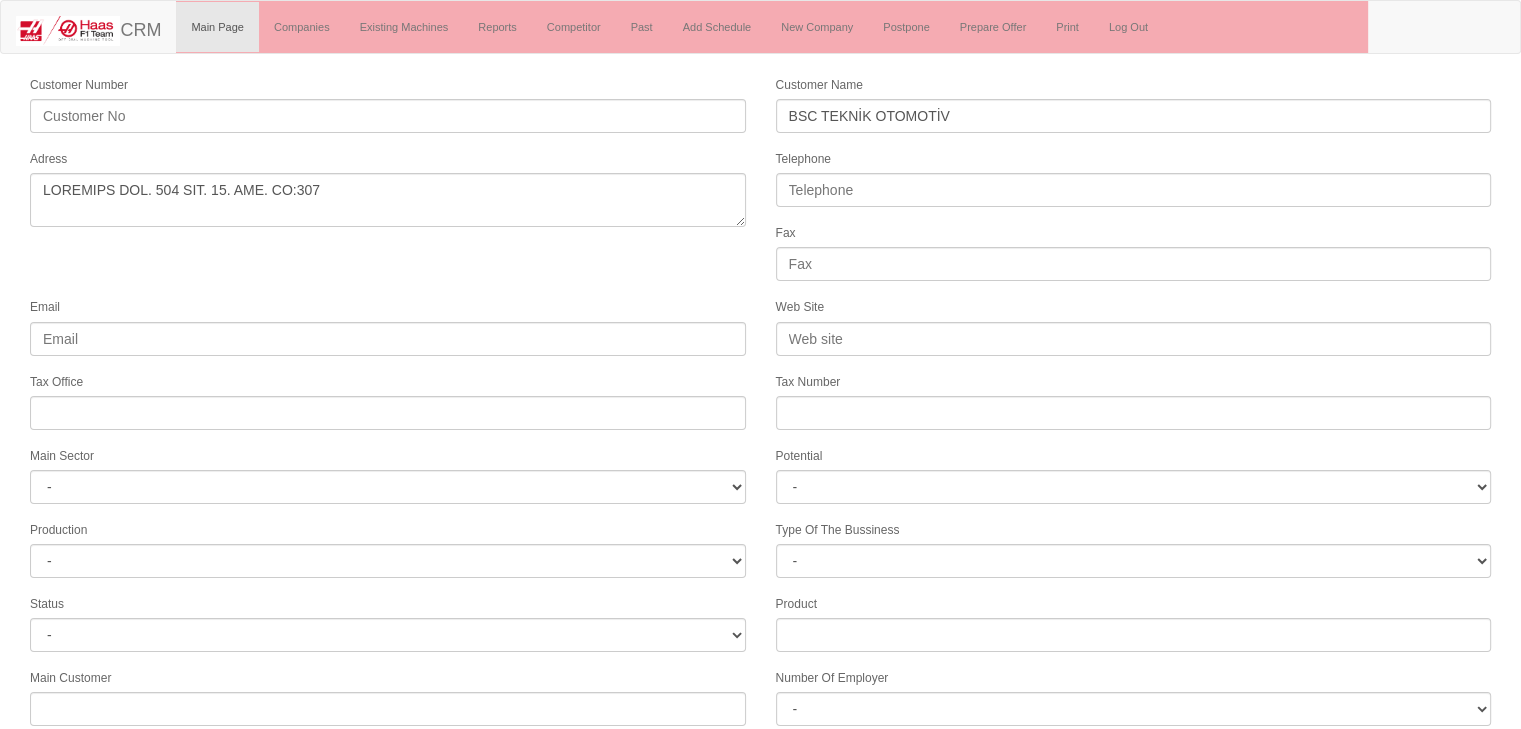 click on "Customer Number
Customer Name
BSC TEKNİK OTOMOTİV
Adress
Telephone
Fax
Email
Web Site
Tax Office
Tax Number
Main Sector
-
DIE MOLD
MACHINERY
DEFENCE & AEROSPACE
ELECTRICAL COMPONENTS
MEDICAL
TOOL MANUFACTURING
JEWELERY
AGRICULTURE
AUTOMOTIVE
WHITE GOODS
HYDRAULIC & PNEUMATIC
CASTING
STAMPING DIE
CONSTRUCTION MAC.
GEN. PART. MAN.
EDUCATION
LASER POTENTIALS
FURNUTURE
Potential
-
A1
A2
A3
B1
B2
B3
C1
C2
C3
Production
-
HG" at bounding box center (760, 555) 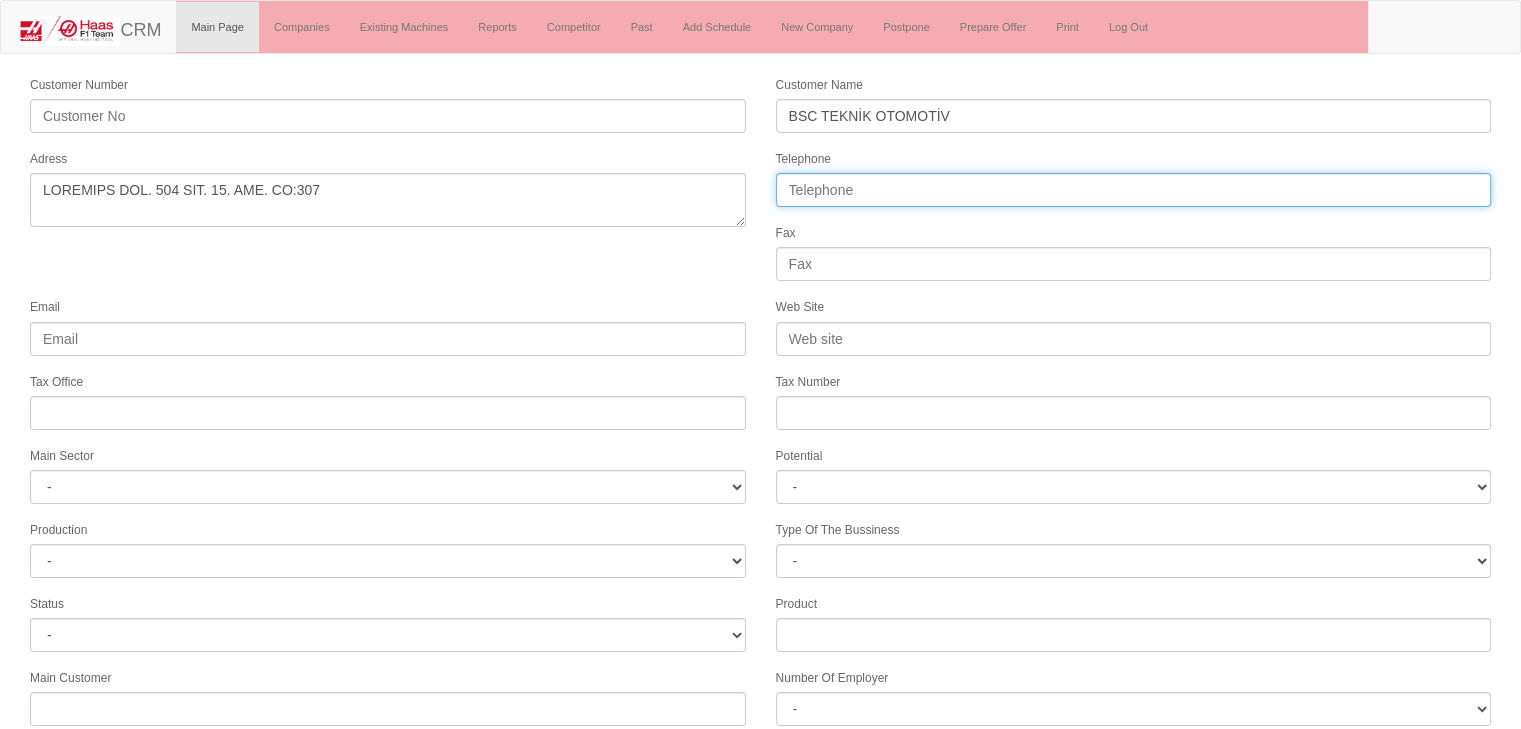 click on "Telephone" at bounding box center (1134, 190) 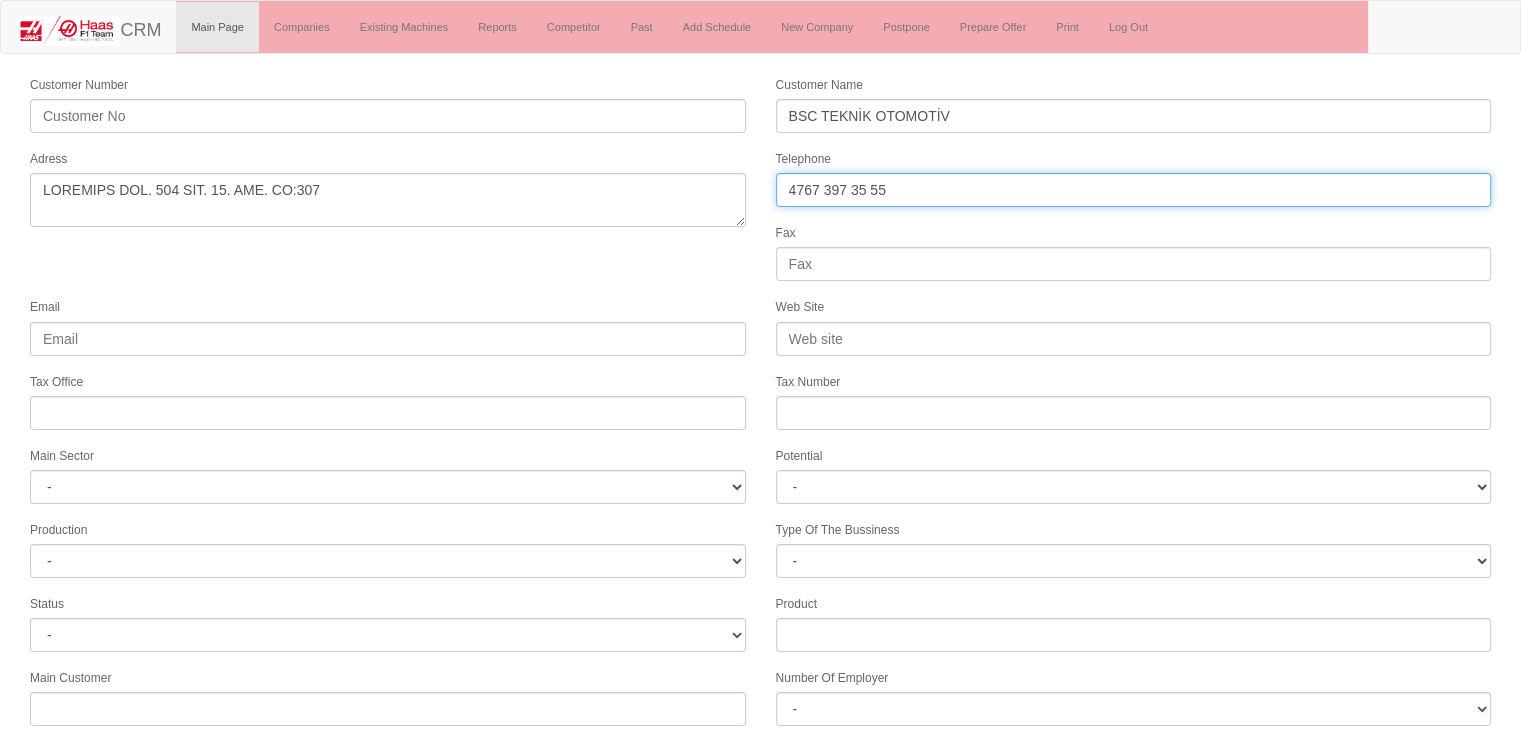 type on "0537 251 07 89" 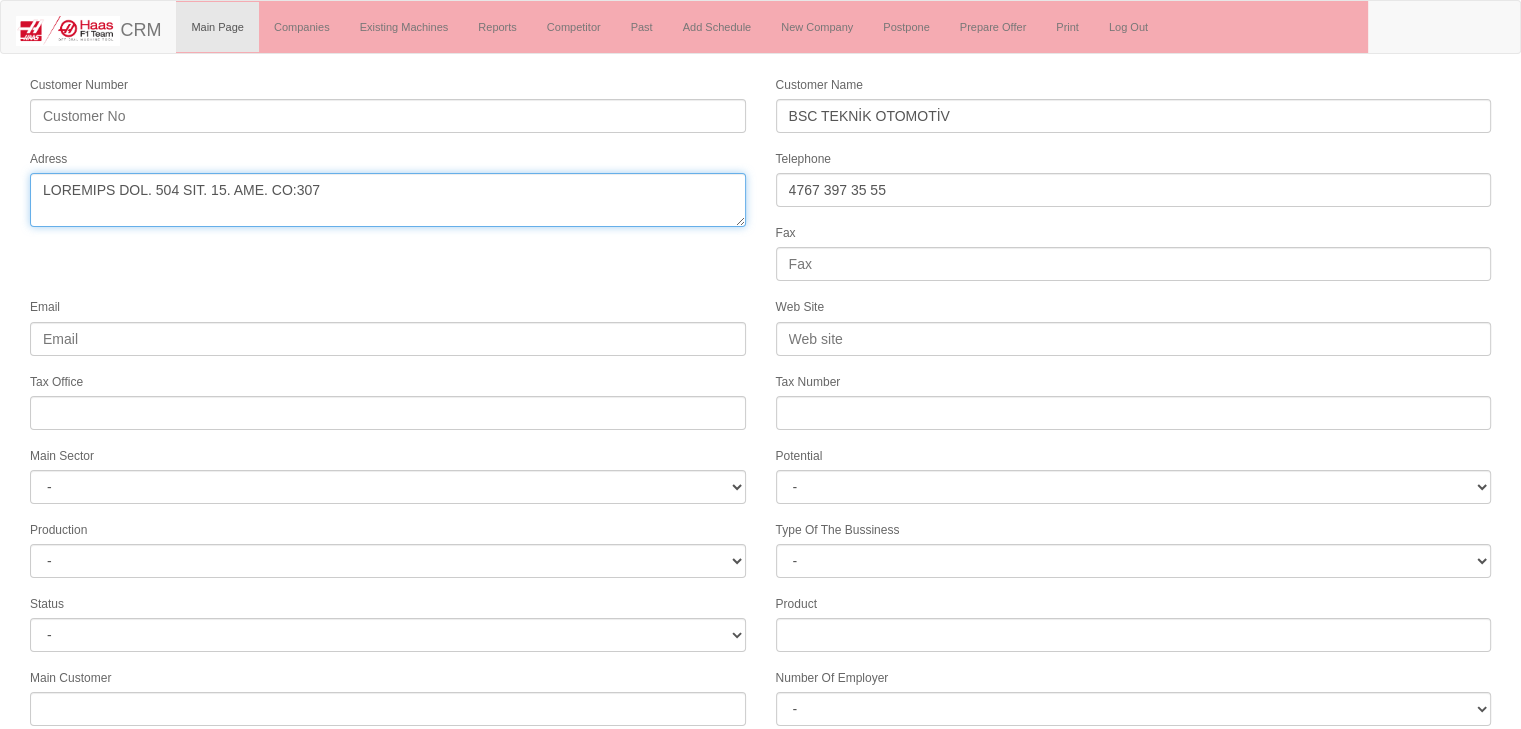 click on "Adress" at bounding box center (388, 200) 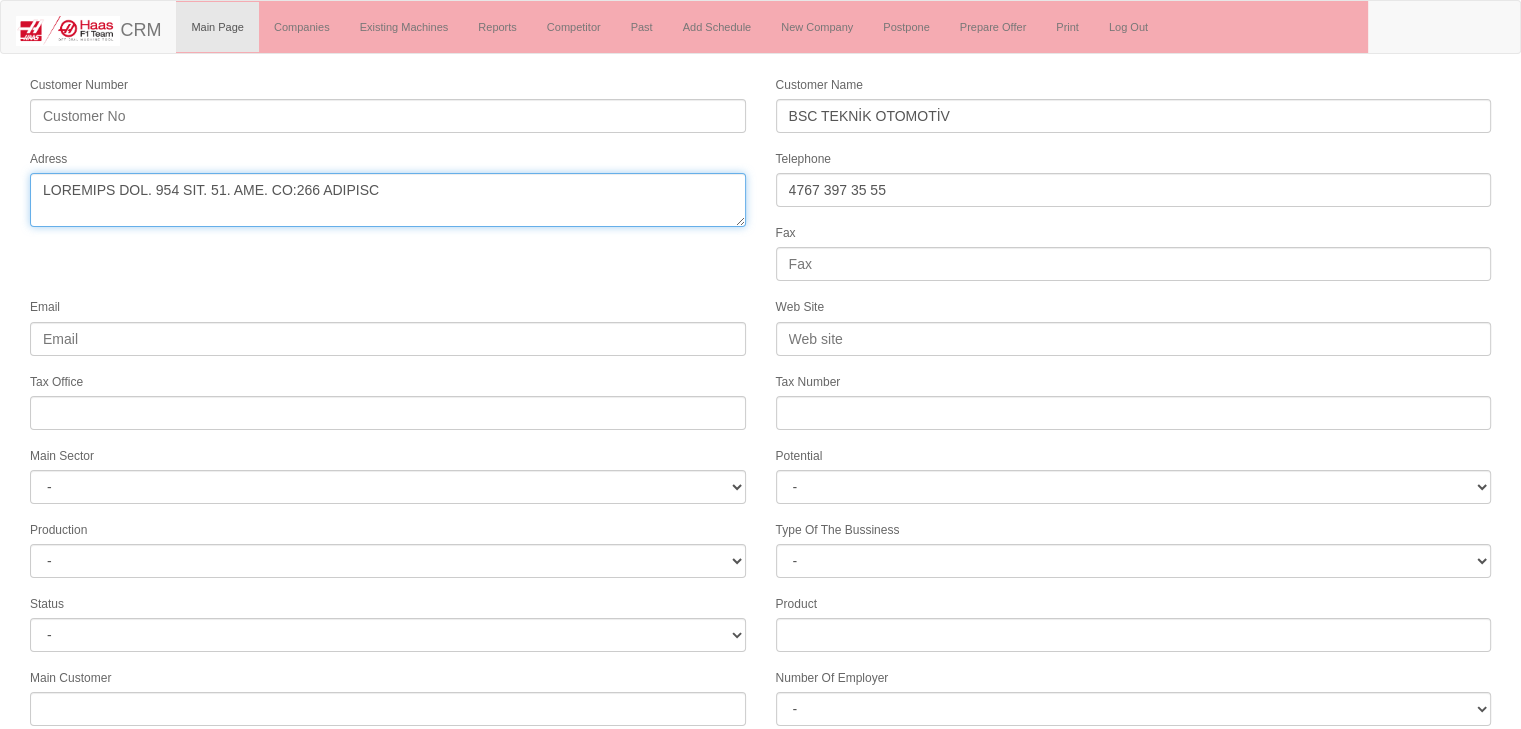 type on "YAYLACIK MAH. 470 SOK. 51. CAD. NO:150 NİLÜFER" 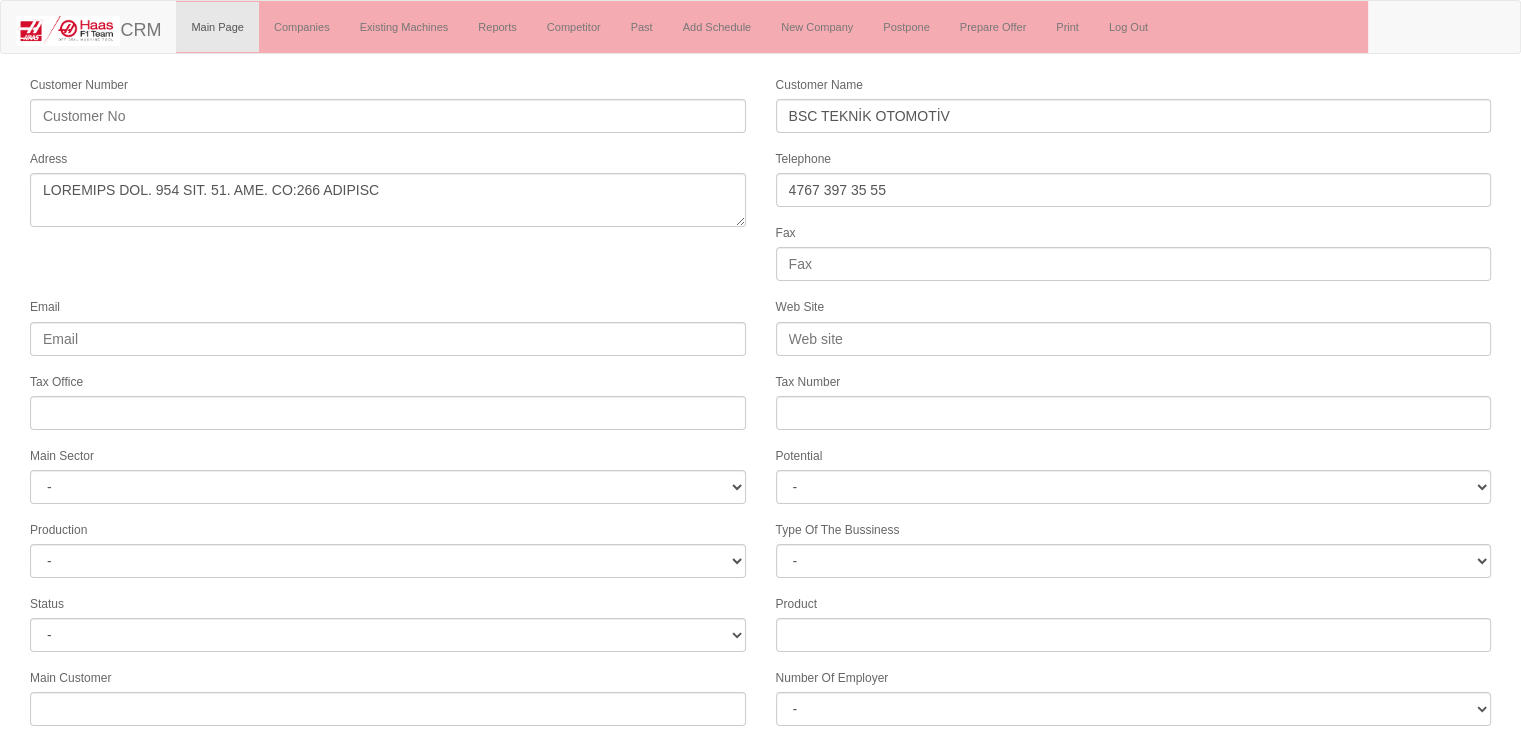 click on "Customer Number
Customer Name
BSC TEKNİK OTOMOTİV
Adress
Telephone
0537 251 07 89
Fax
Email
Web Site
Tax Office
Tax Number
Main Sector
-
DIE MOLD
MACHINERY
DEFENCE & AEROSPACE
ELECTRICAL COMPONENTS
MEDICAL
TOOL MANUFACTURING
JEWELERY
AGRICULTURE
AUTOMOTIVE
WHITE GOODS
HYDRAULIC & PNEUMATIC
CASTING
STAMPING DIE
CONSTRUCTION MAC.
GEN. PART. MAN.
EDUCATION
LASER POTENTIALS
FURNUTURE
Potential
-
A1
A2
A3
B1
B2
B3
C1
C2
C3
Production
- HG -" at bounding box center (760, 555) 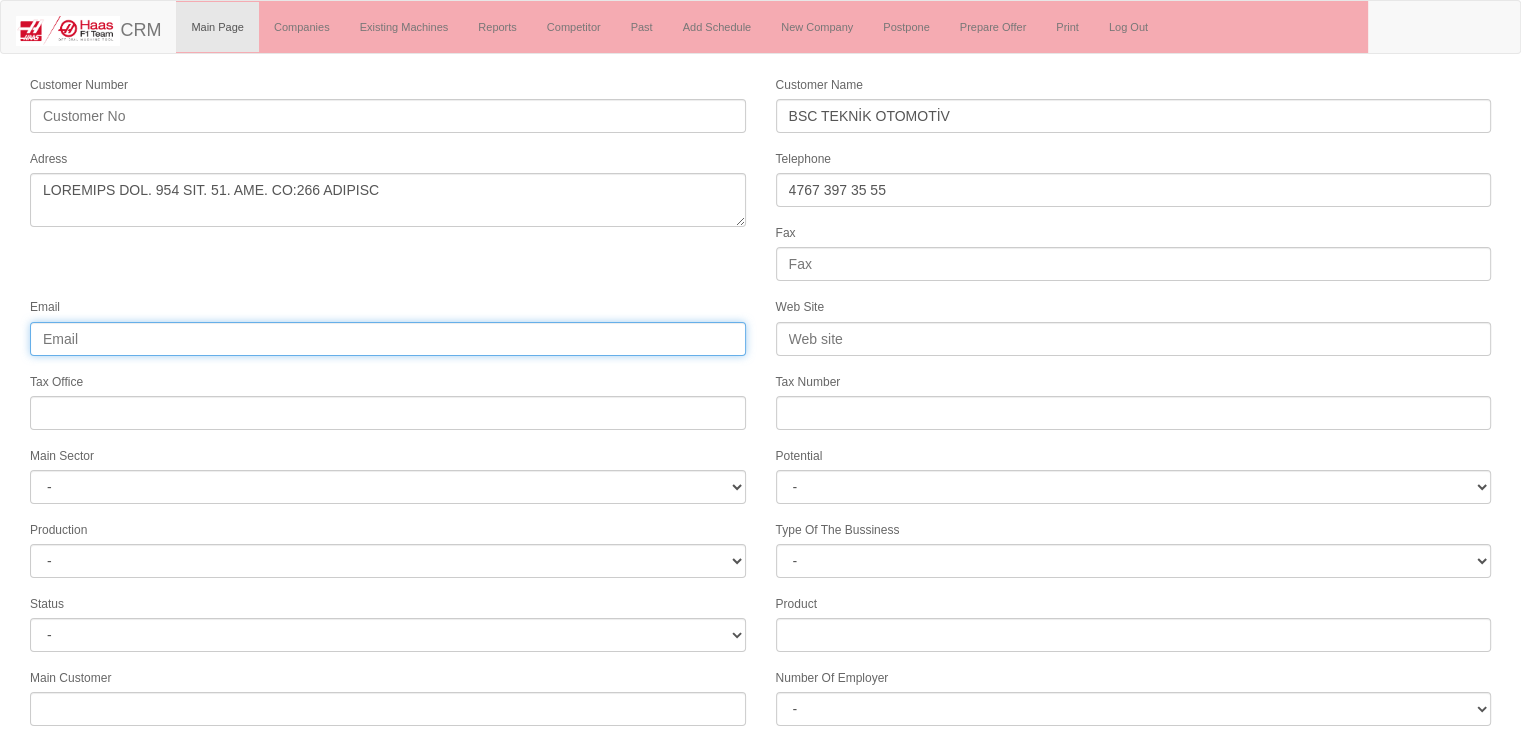 click on "Email" at bounding box center (388, 339) 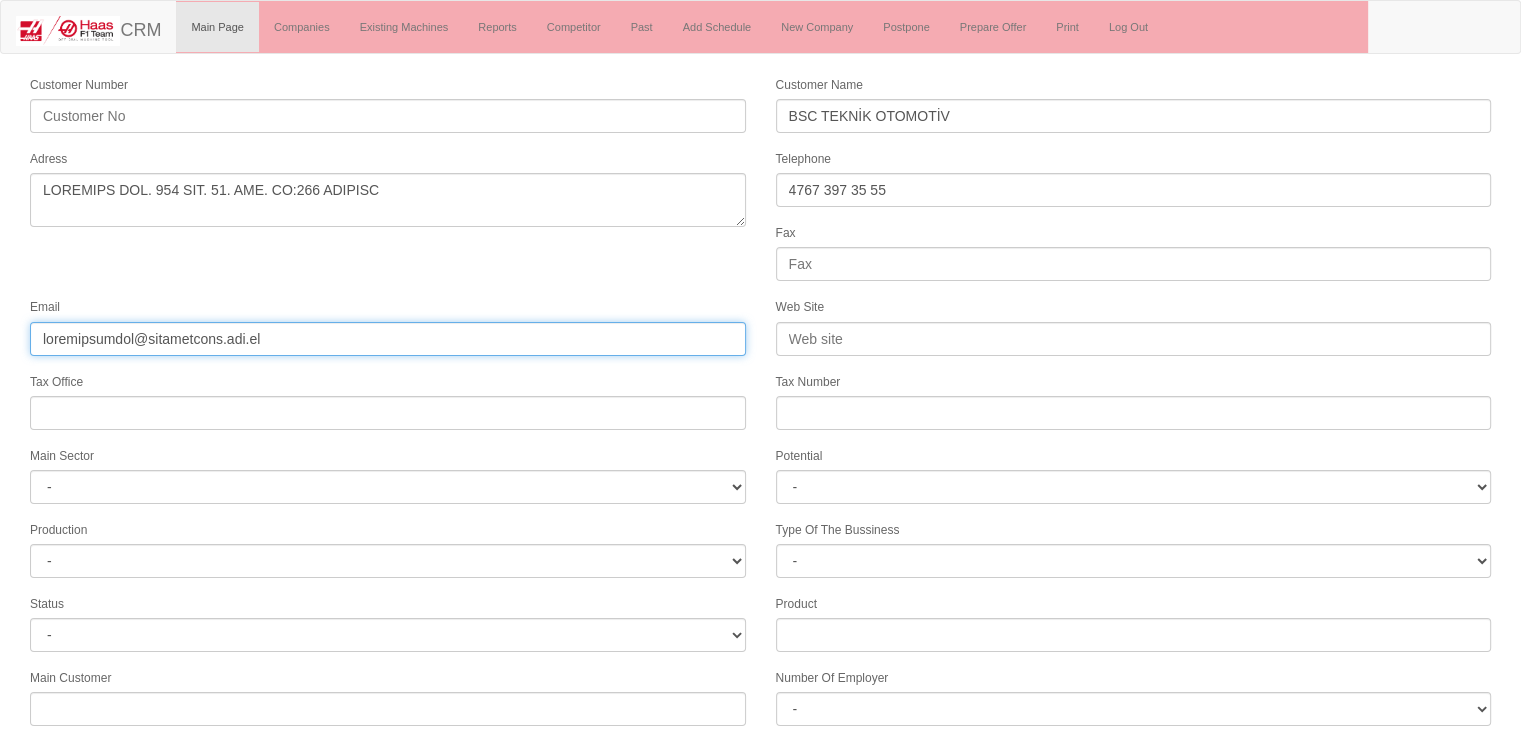 type on "serifcaliskan@bscotomotiv.com.tr" 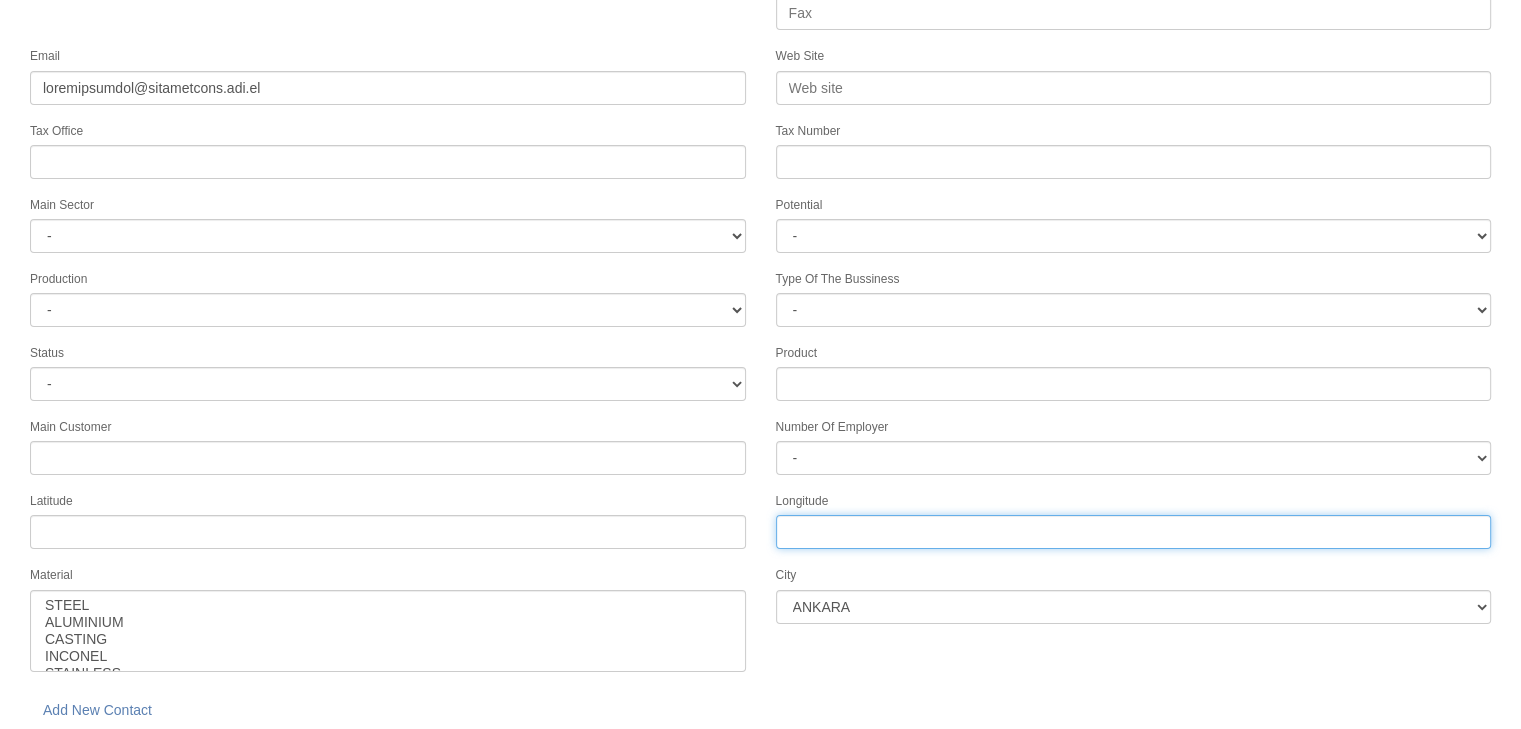 drag, startPoint x: 899, startPoint y: 522, endPoint x: 894, endPoint y: 508, distance: 14.866069 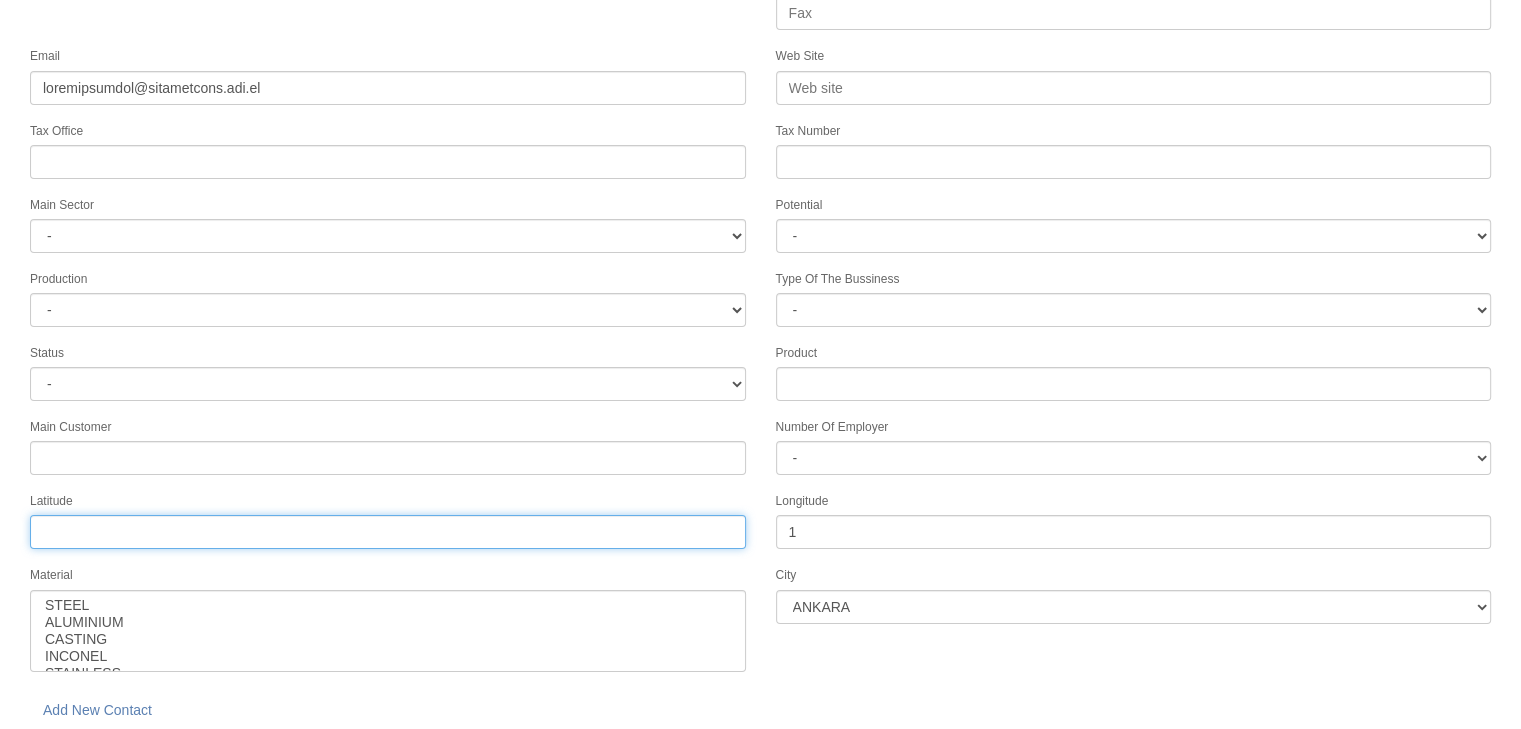 click on "Tax Office" at bounding box center [388, 532] 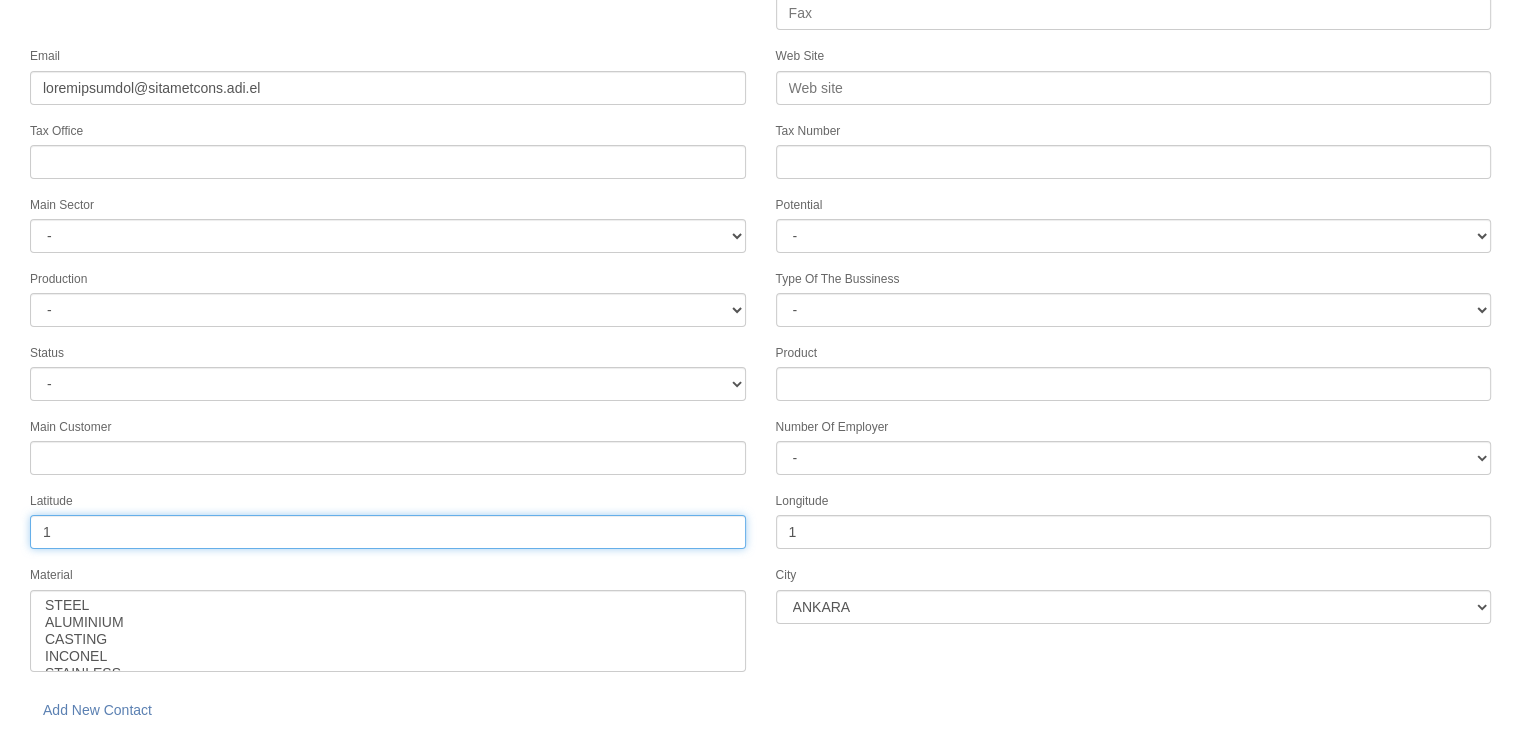 type on "1" 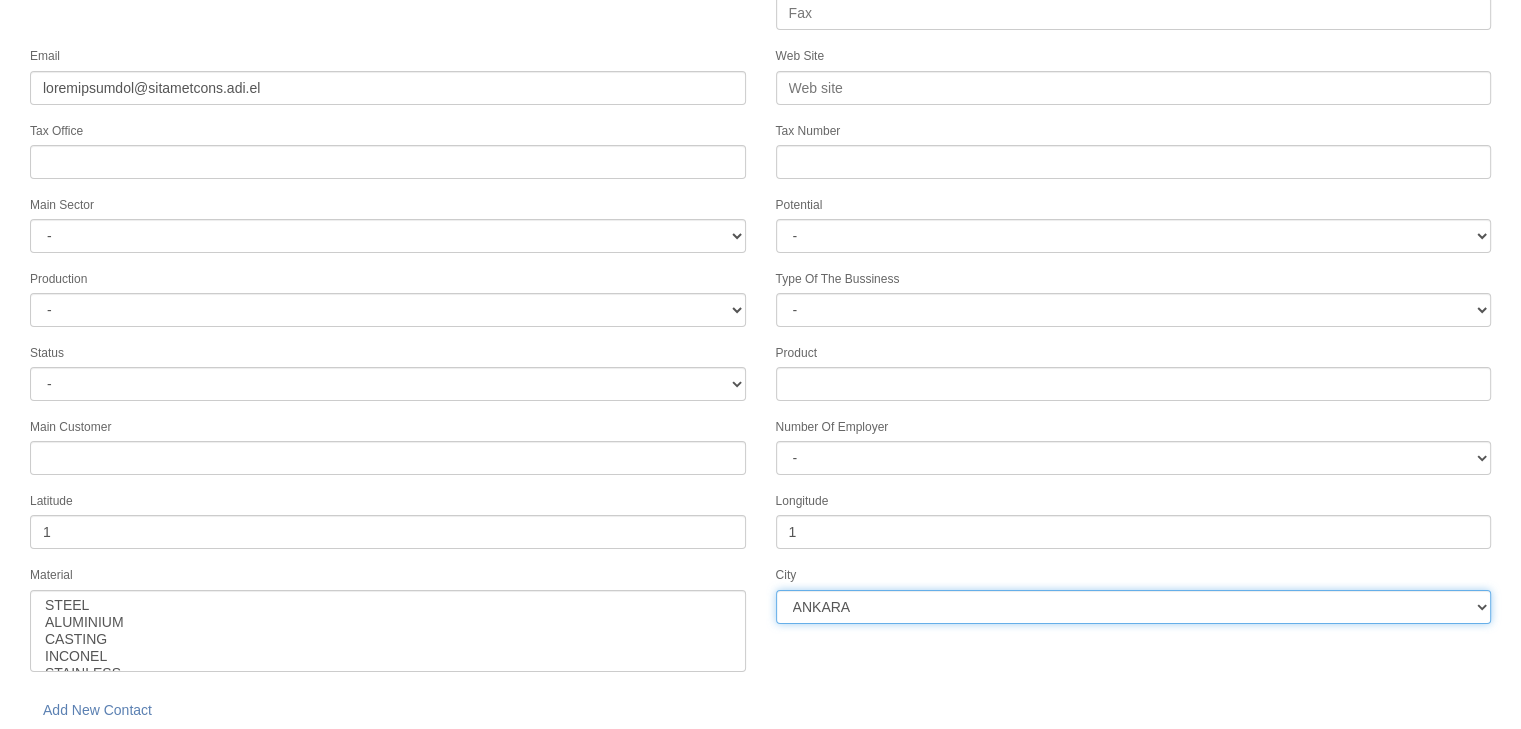 click on "ANKARA
ADANA
BOLU
AMASYA
MERSİN
KAHRAMANMARAŞ
NEVŞEHİR
AFYON
ERZURUM
ADAPAZARI
GAZİANTEP
NİĞDE
KONYA
ÇORUM
KARAMAN
KAYSERİ
ISPARTA
BALIKESİR
SAMSUN
MANİSA
ZONGULDAK
TEKİRDAĞ
AYDIN
UŞAK
KIRKLARELİ
AKSARAY
SİVAS
HATAY
DENİZLİ
İZMİR
YALOVA
KARABÜK
KIRIKKALE
BURSA
KOCAELİ
ANTALYA
DÜZCE
BİLECİK
BURDUR
MALATYA
ESKİŞEHİR
ÇANKIRI
İSTANBUL2
İSTANBUL12
İSTANBUL1" at bounding box center (1134, 607) 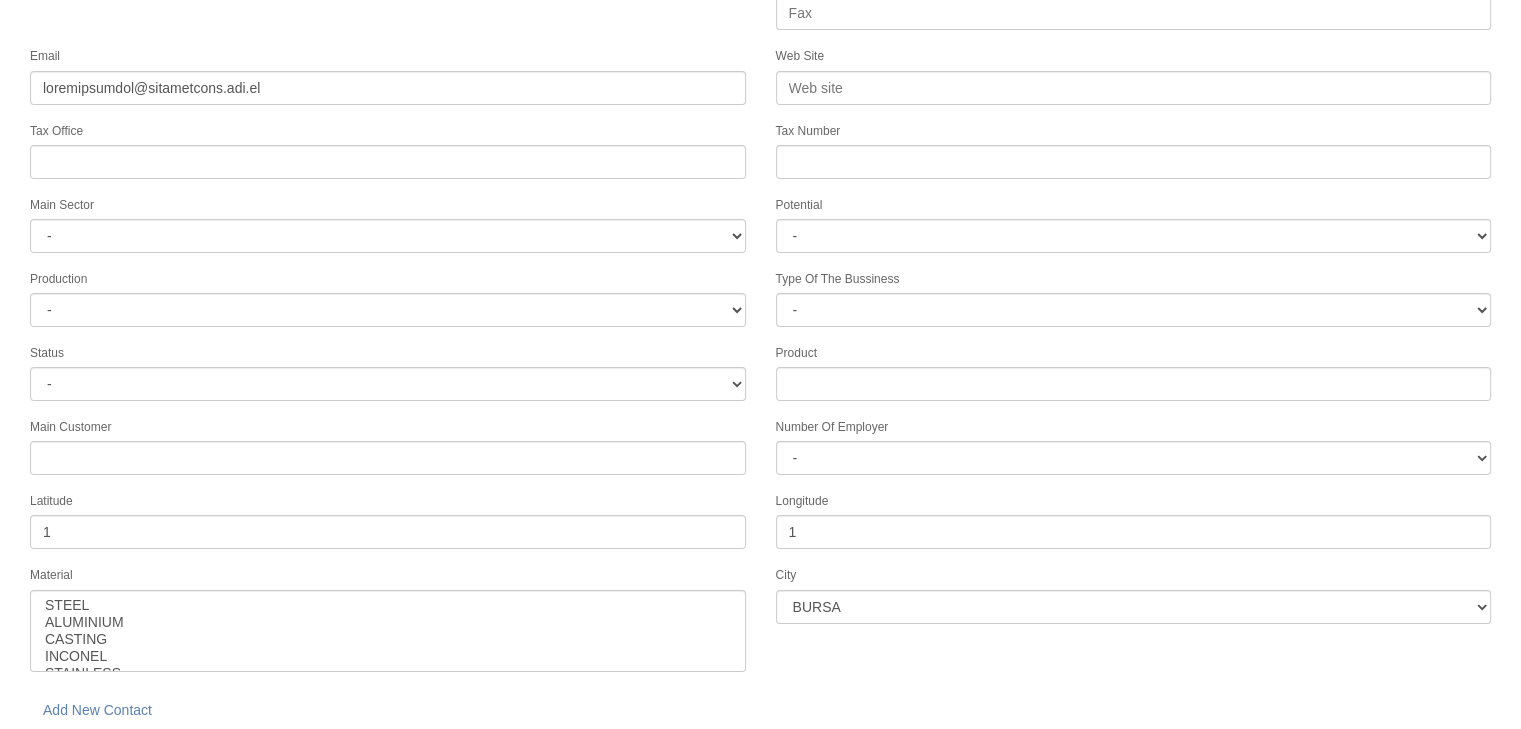 click on "save" at bounding box center [228, 759] 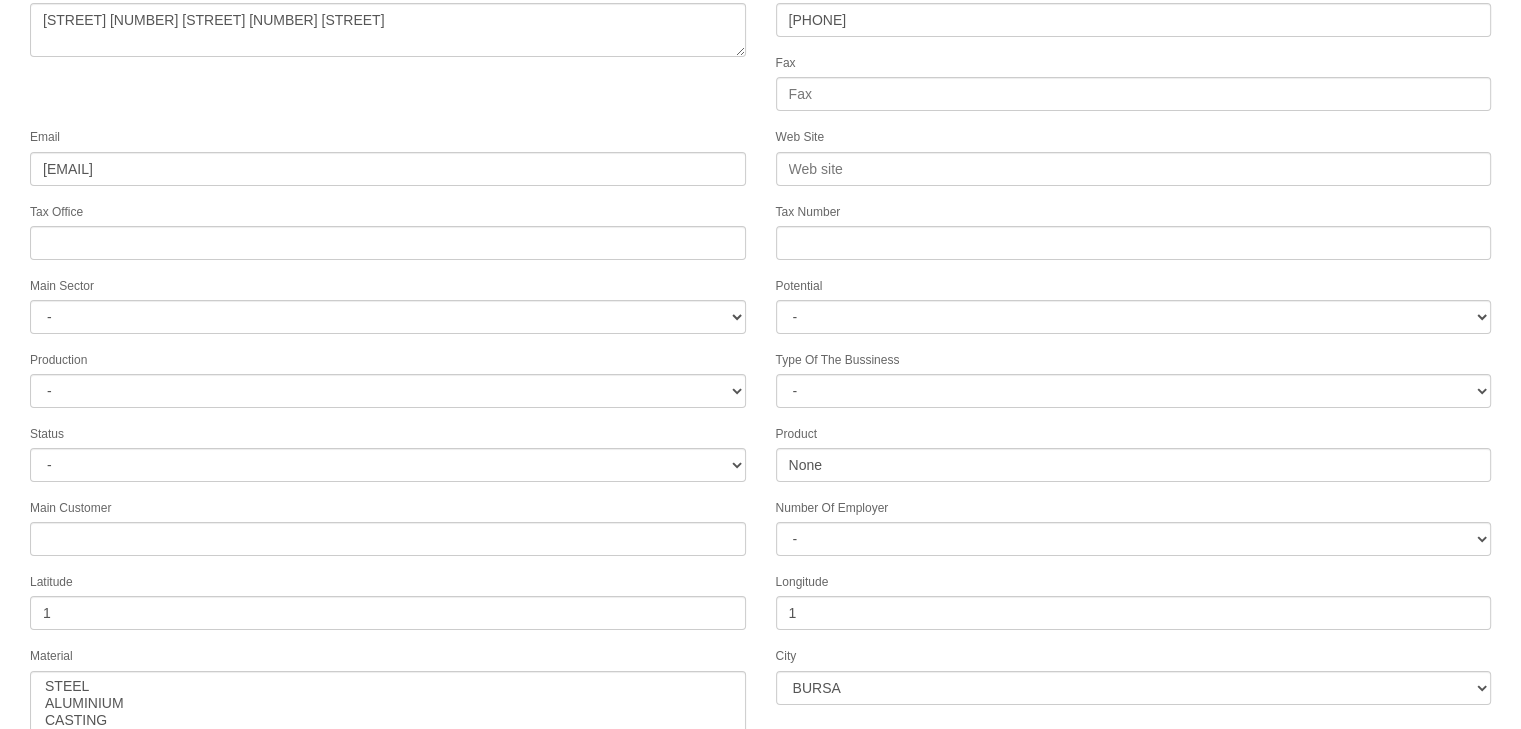 scroll, scrollTop: 322, scrollLeft: 0, axis: vertical 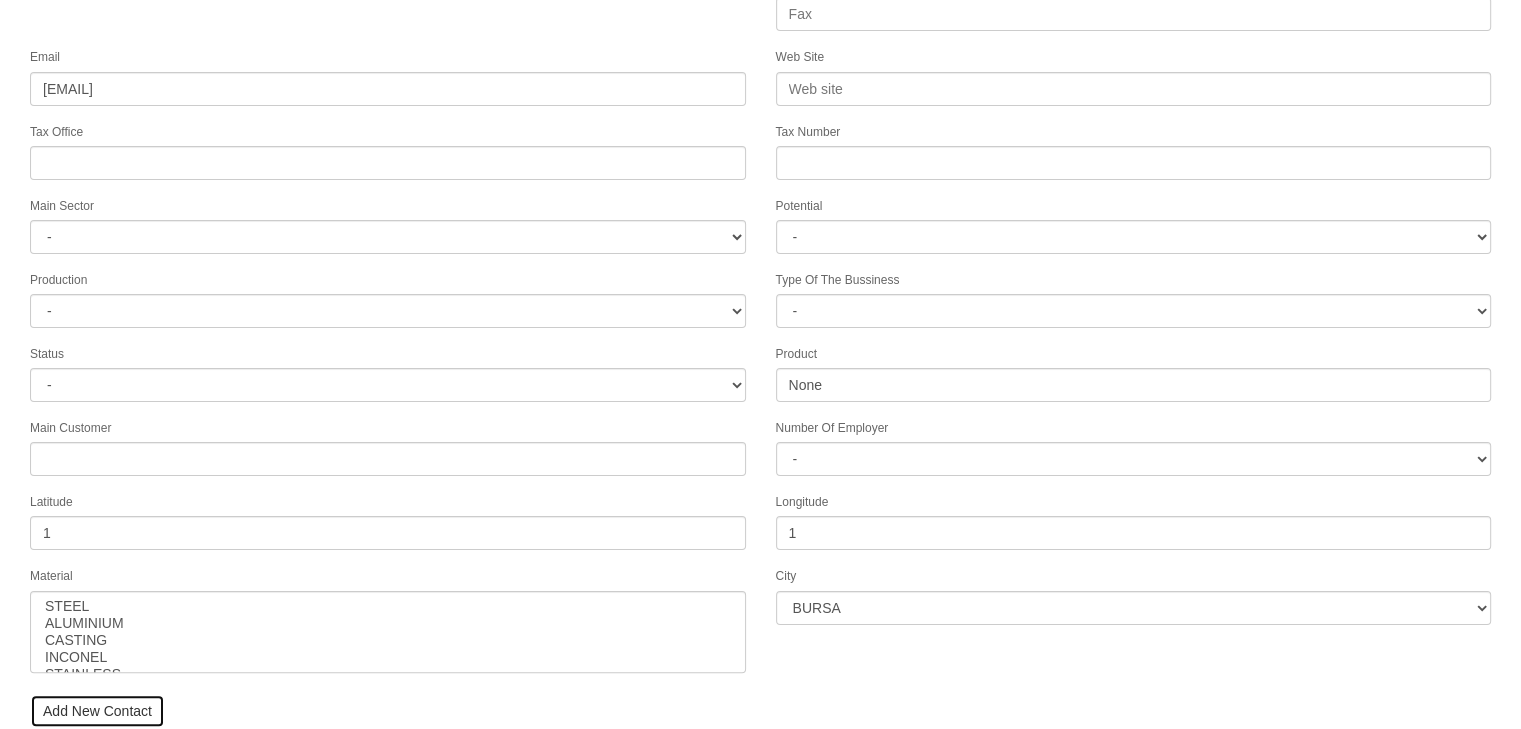 click on "Add New Contact" at bounding box center [97, 711] 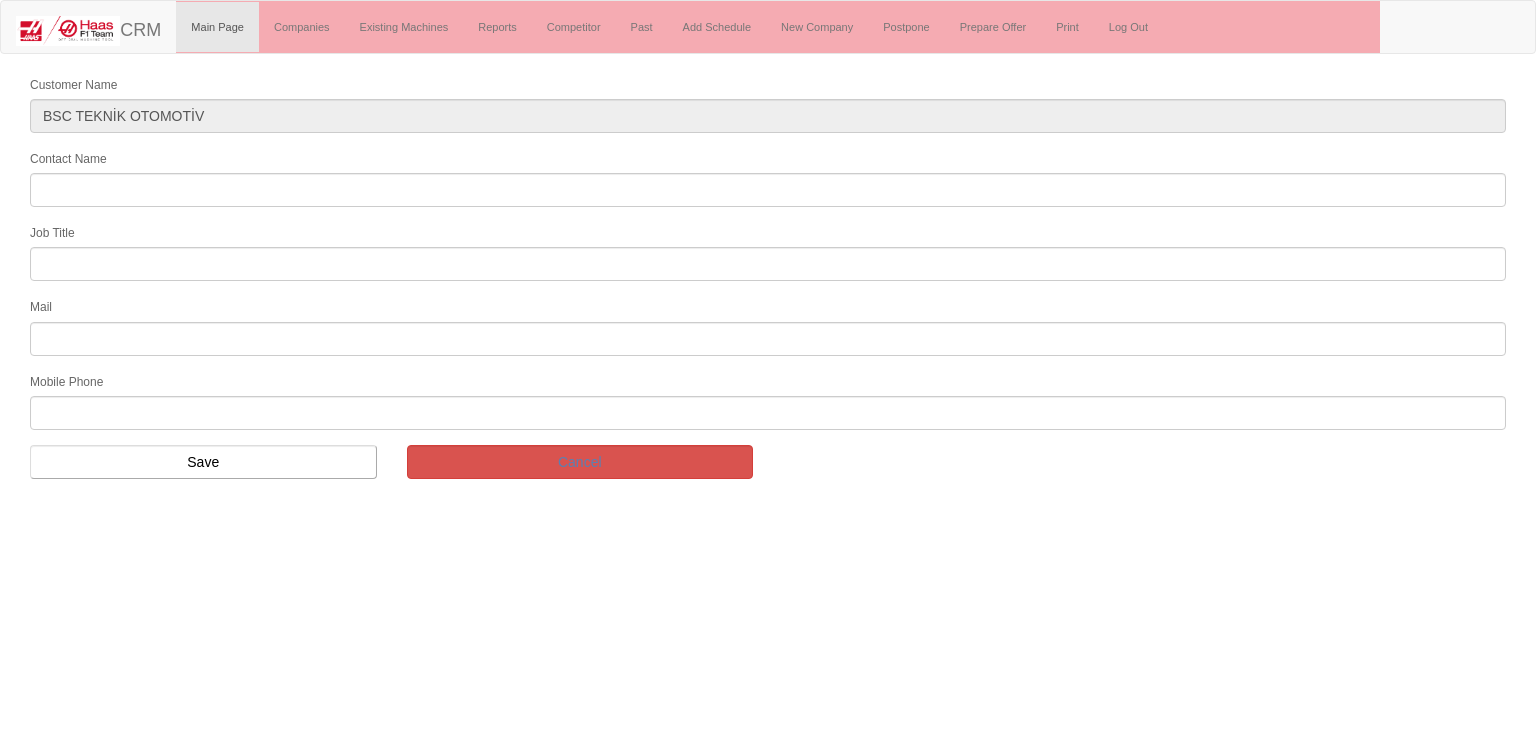 scroll, scrollTop: 0, scrollLeft: 0, axis: both 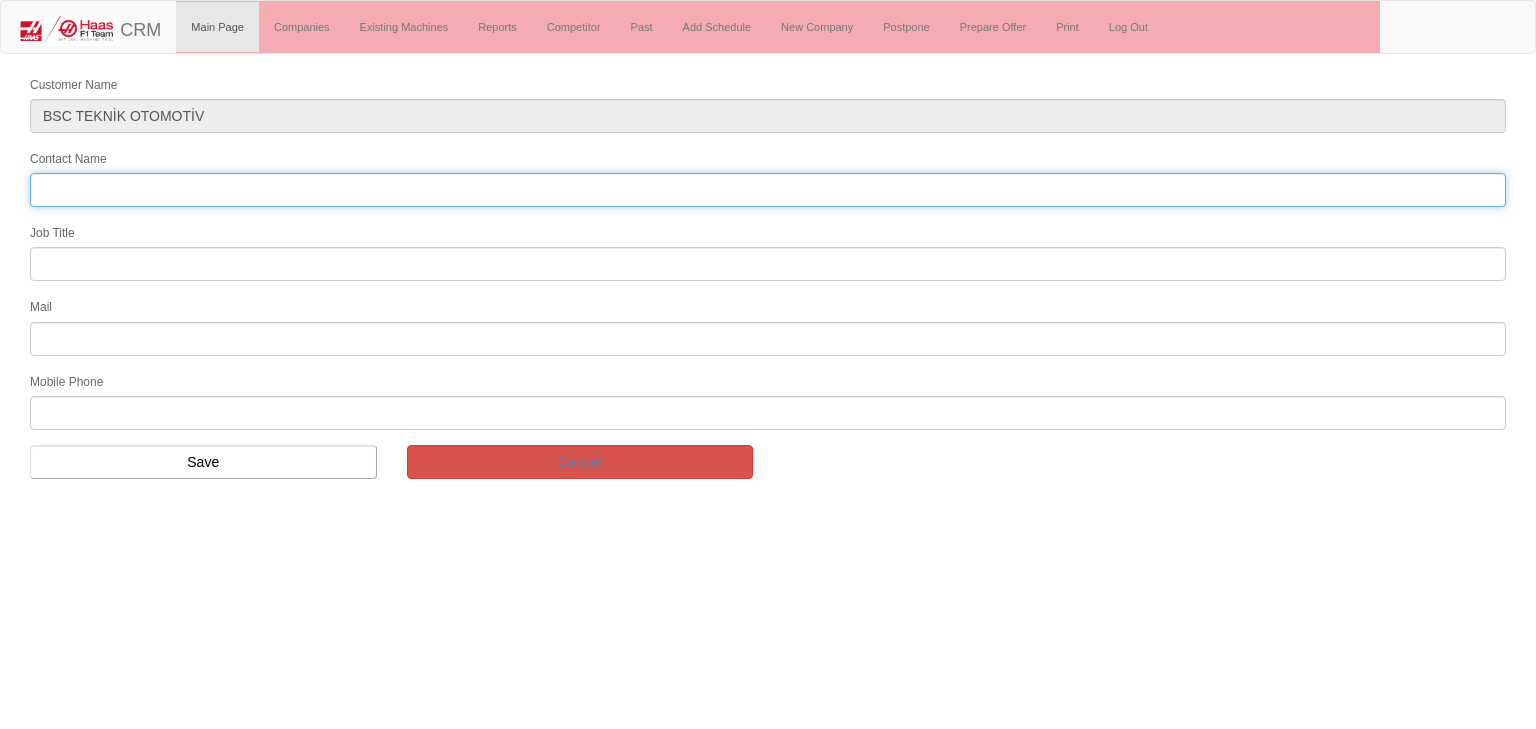 drag, startPoint x: 154, startPoint y: 192, endPoint x: 353, endPoint y: 201, distance: 199.20341 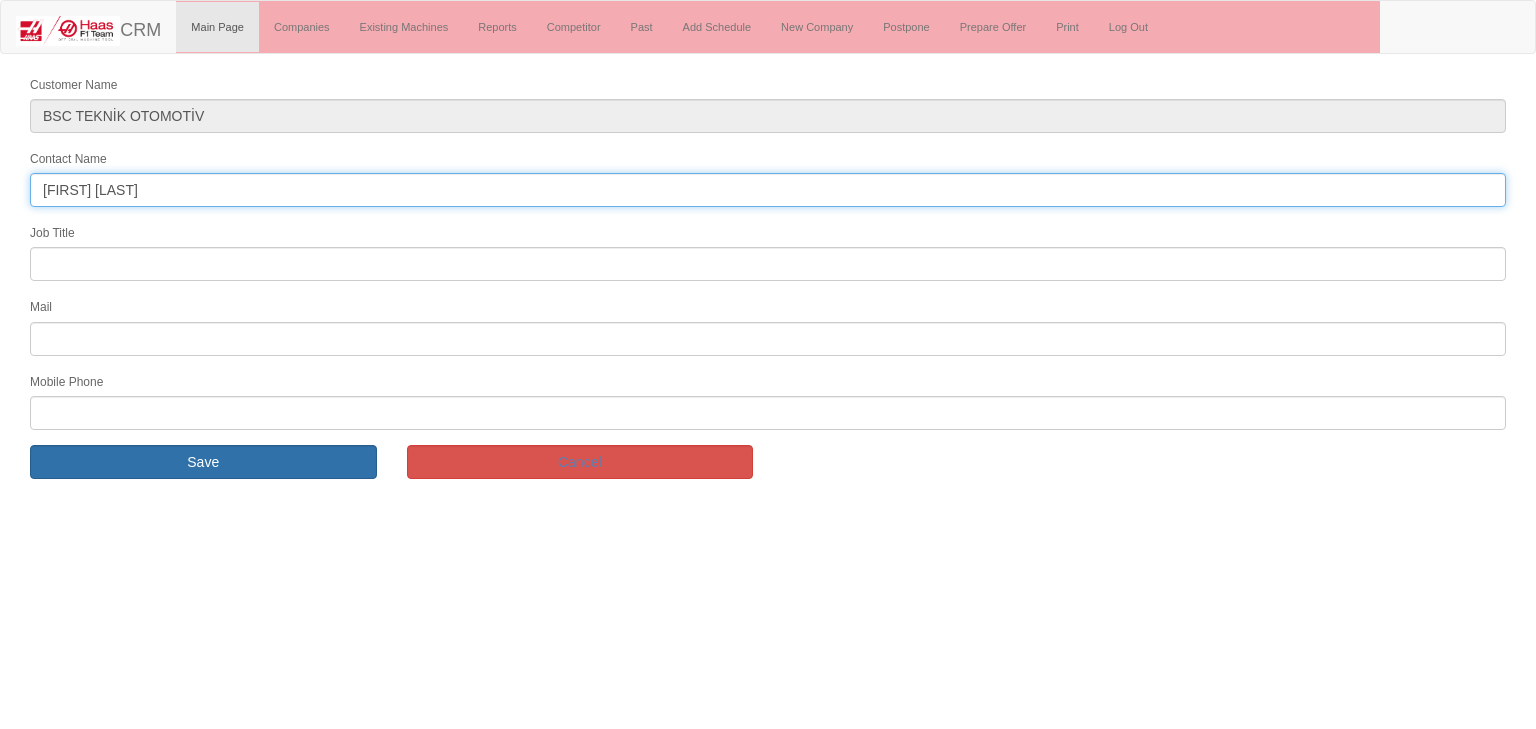 type on "[FIRST] [LAST]" 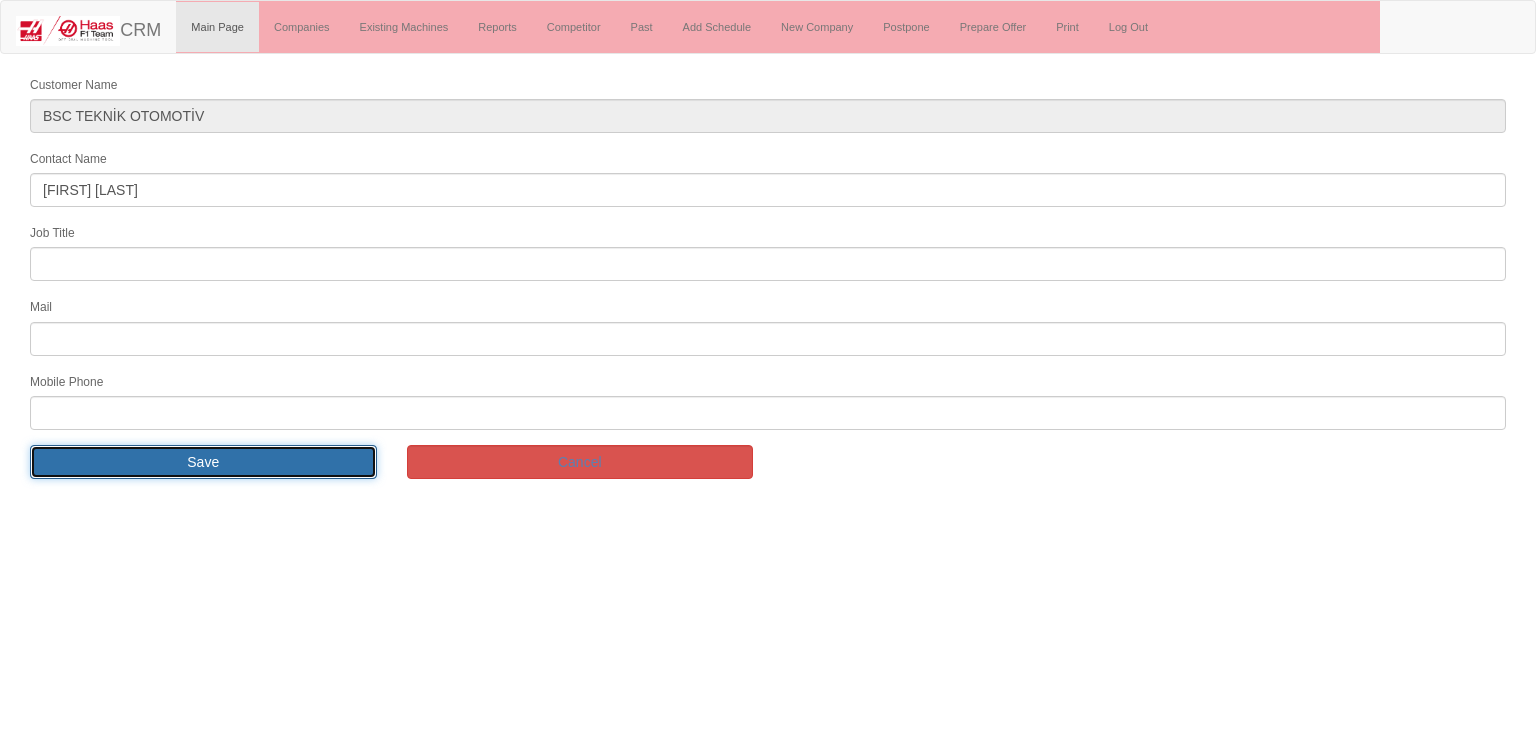click on "Save" at bounding box center (203, 462) 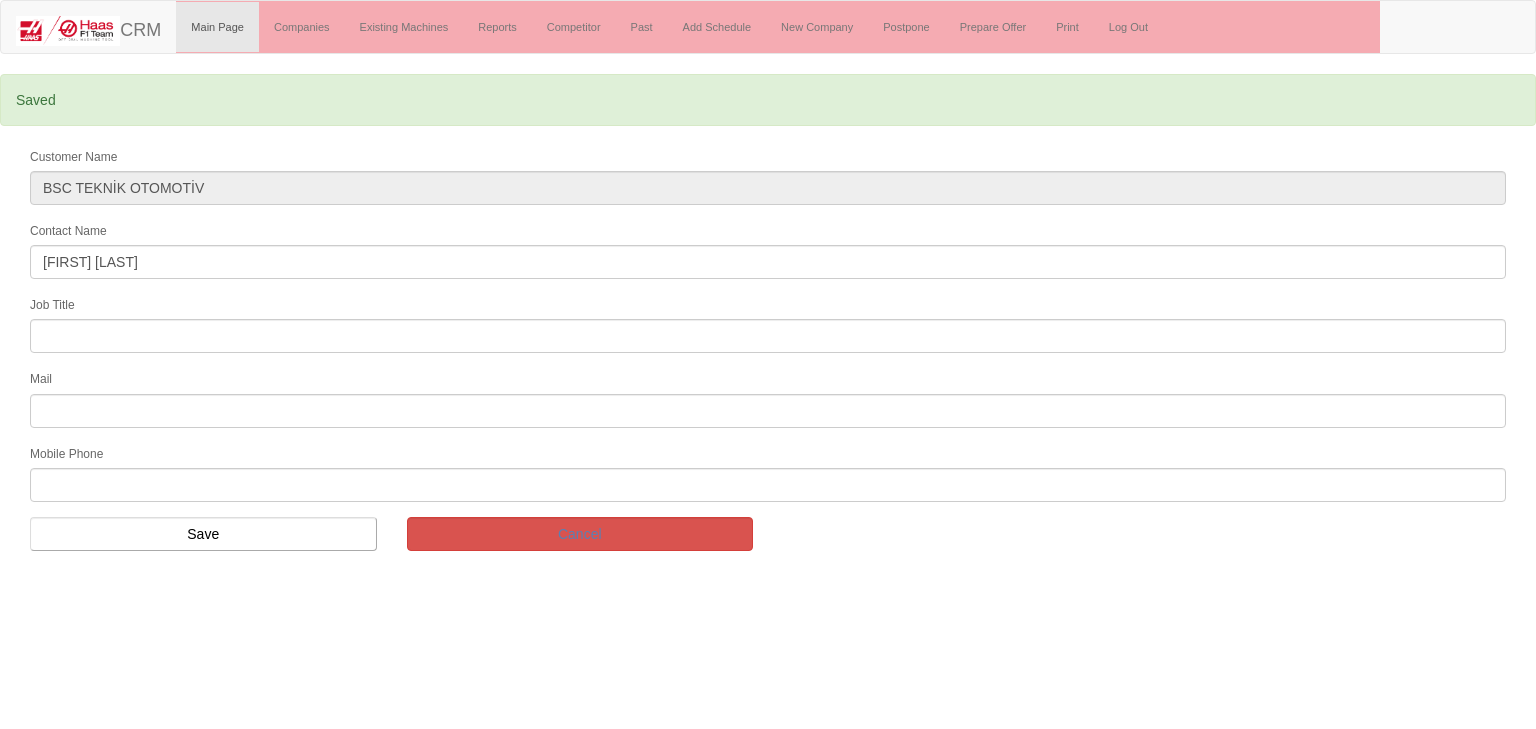 scroll, scrollTop: 0, scrollLeft: 0, axis: both 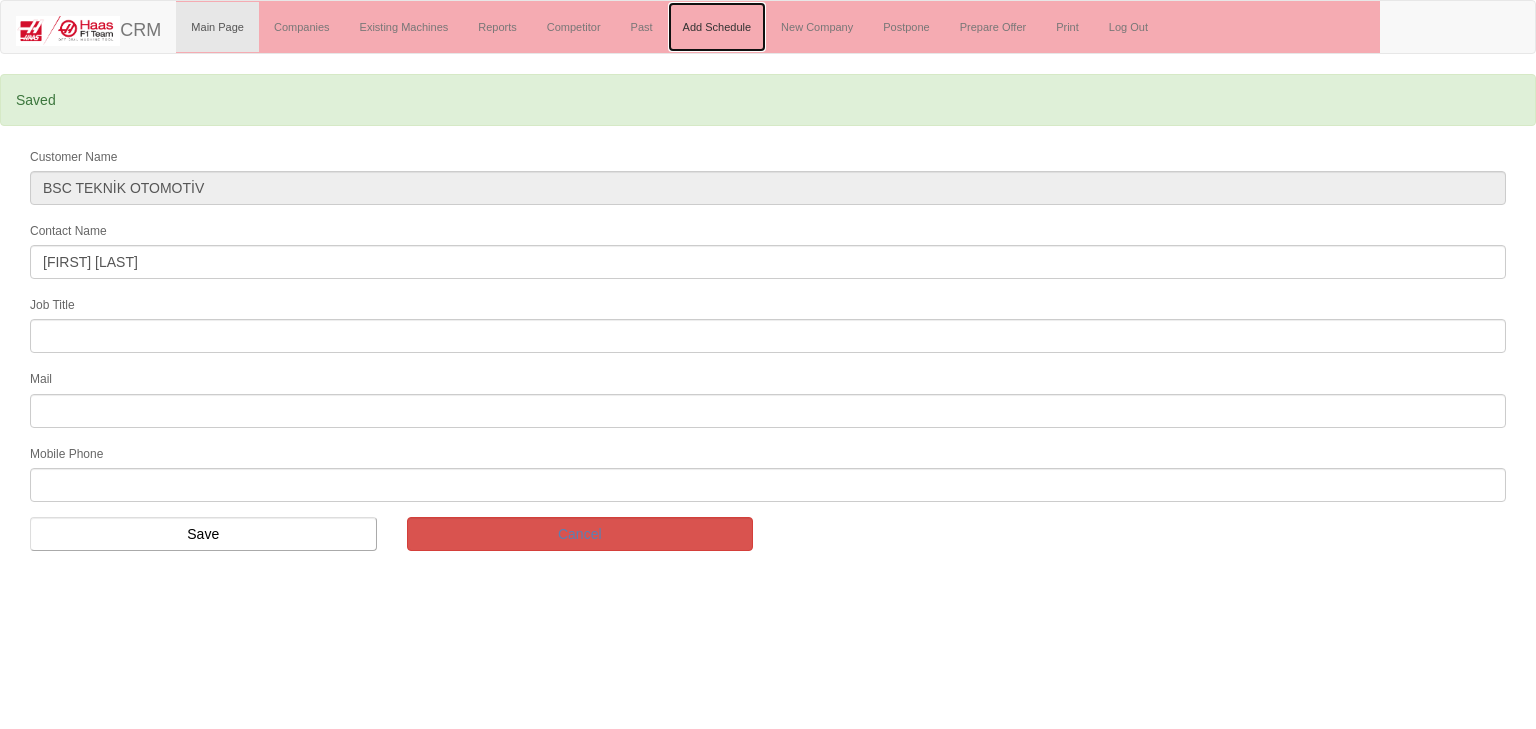 click on "Add Schedule" at bounding box center (717, 27) 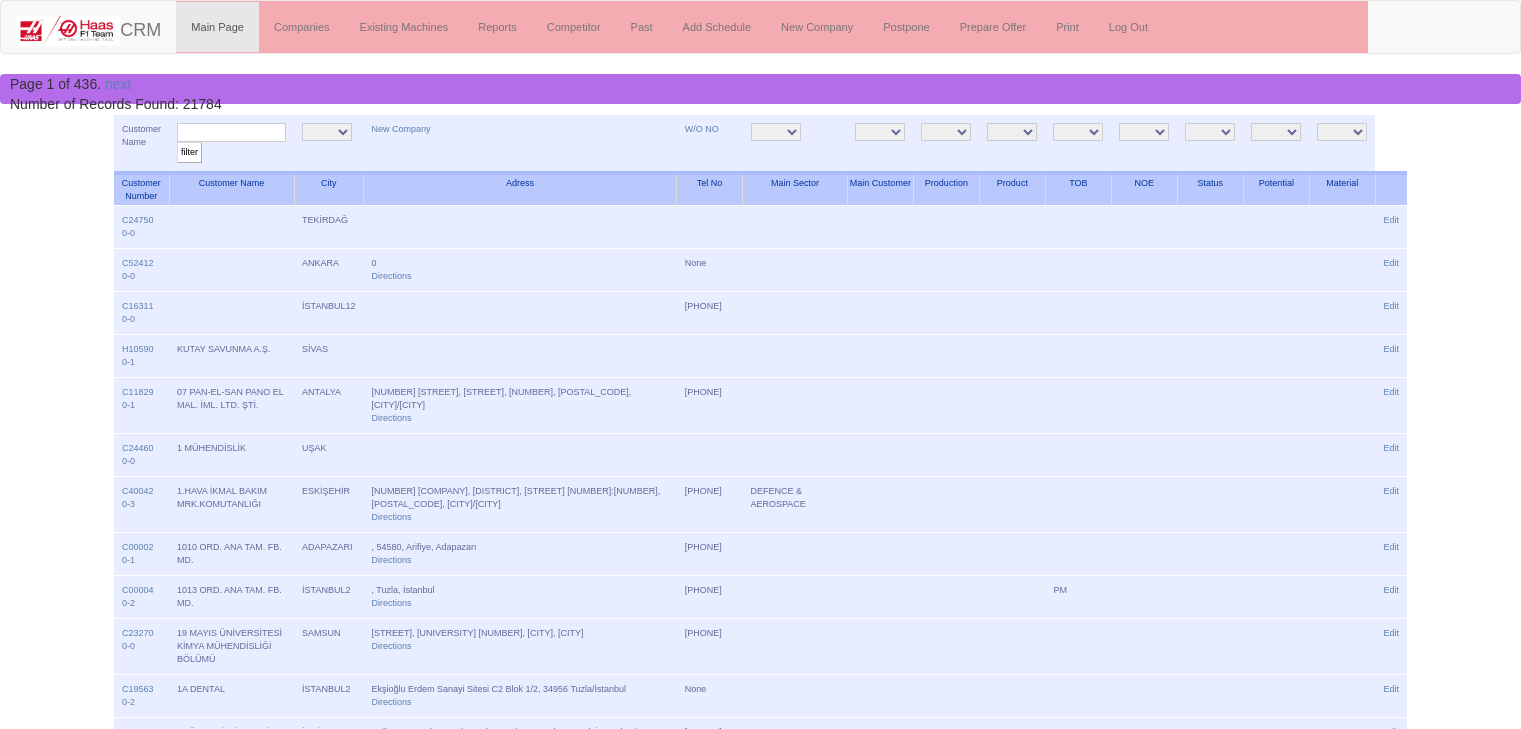 scroll, scrollTop: 0, scrollLeft: 0, axis: both 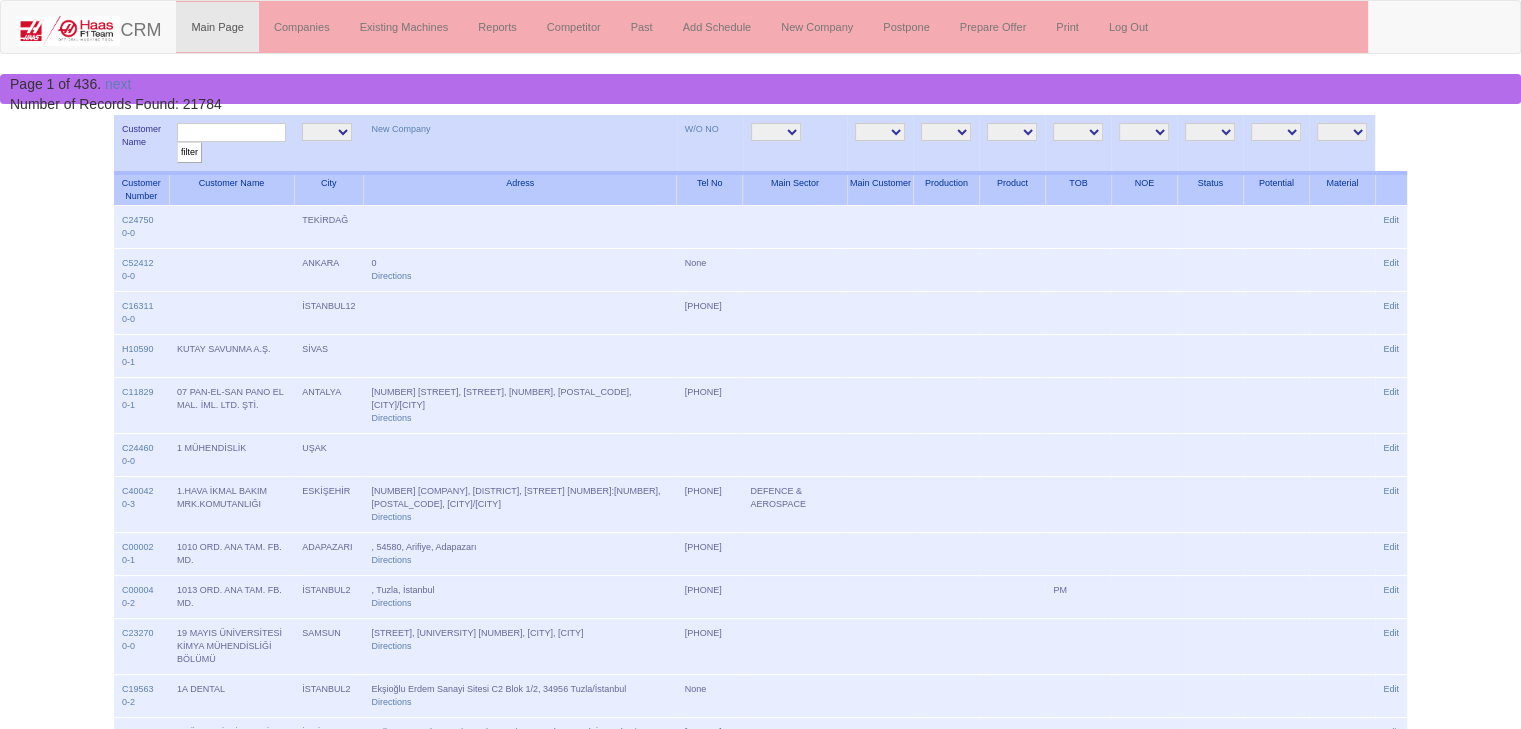 click at bounding box center [231, 132] 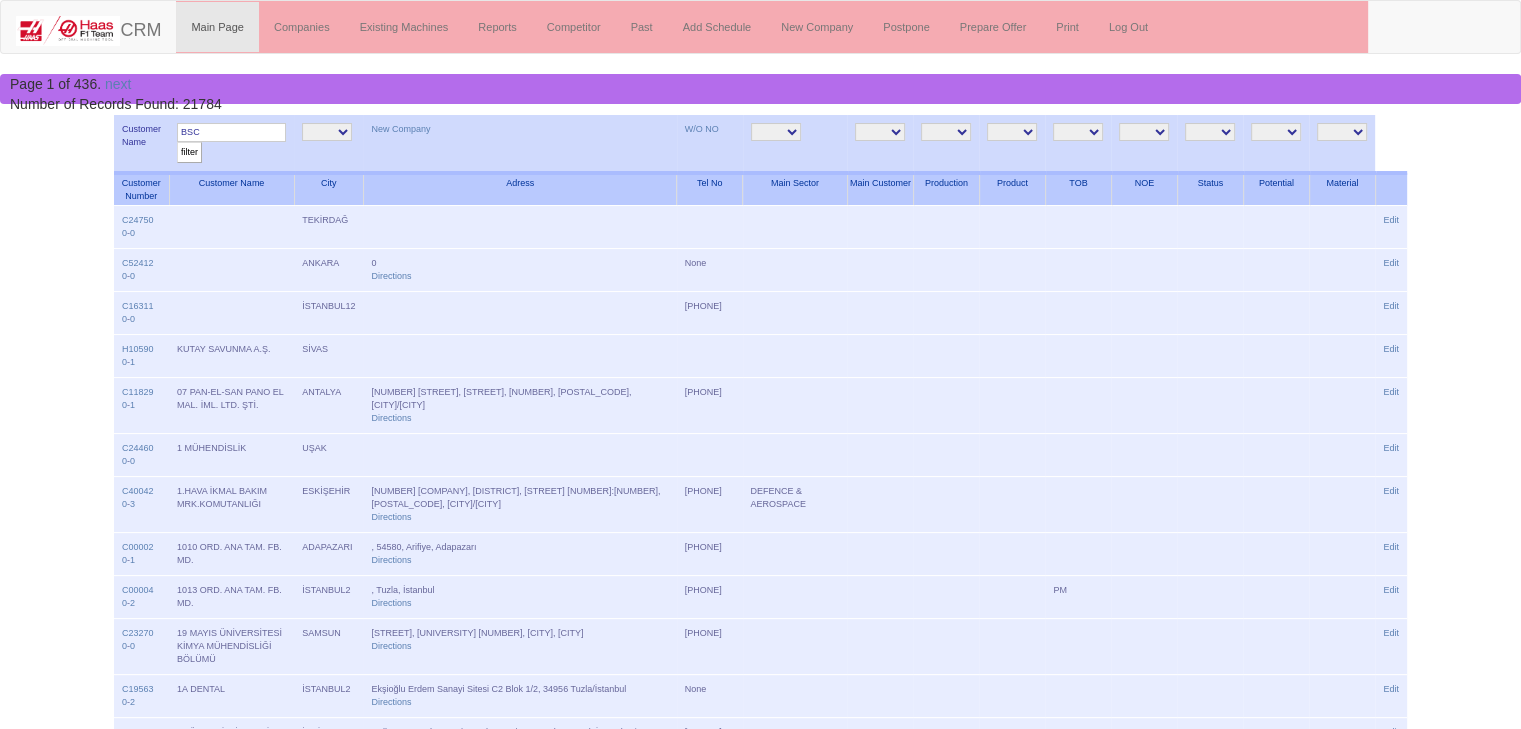 type on "BSC" 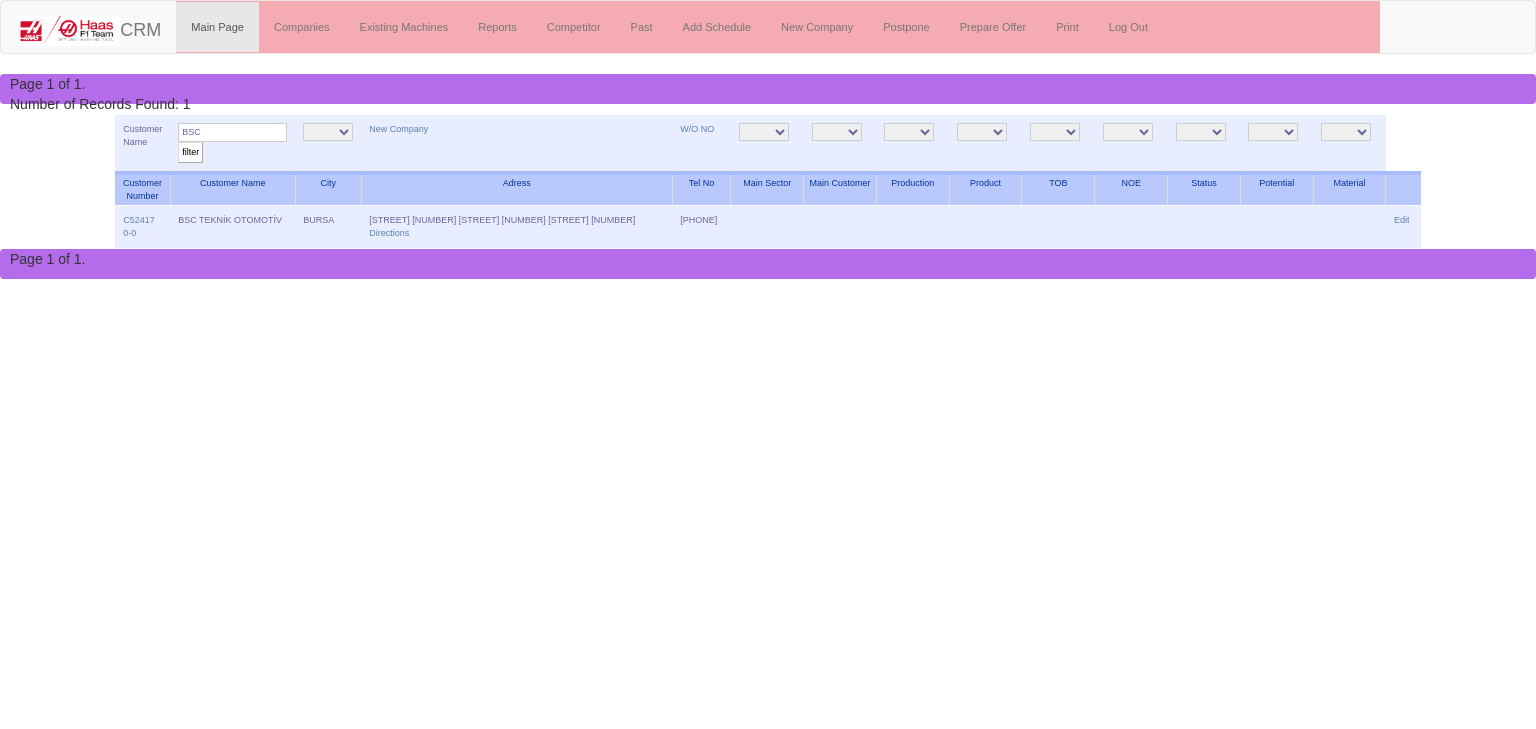 scroll, scrollTop: 0, scrollLeft: 0, axis: both 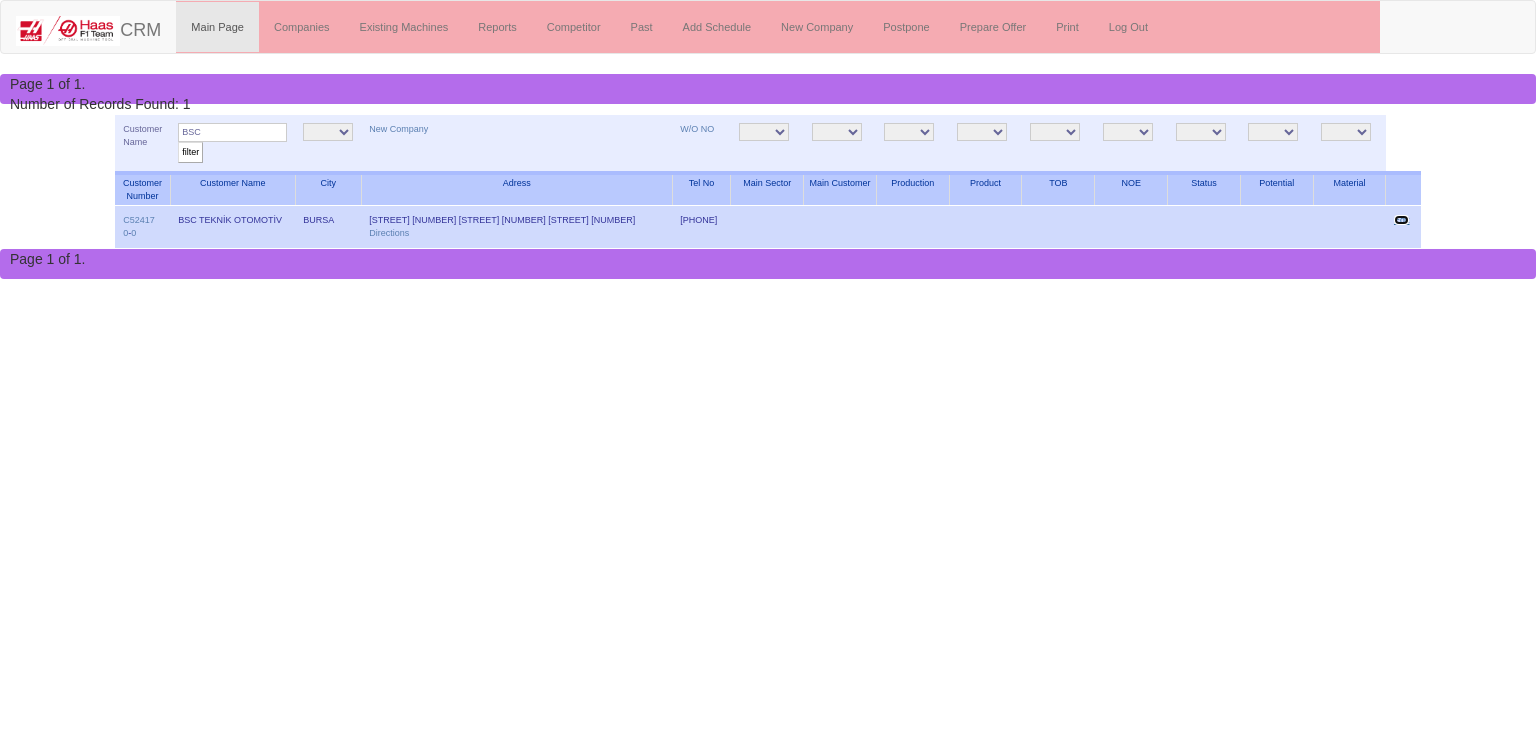 click on "Edit" at bounding box center [1402, 220] 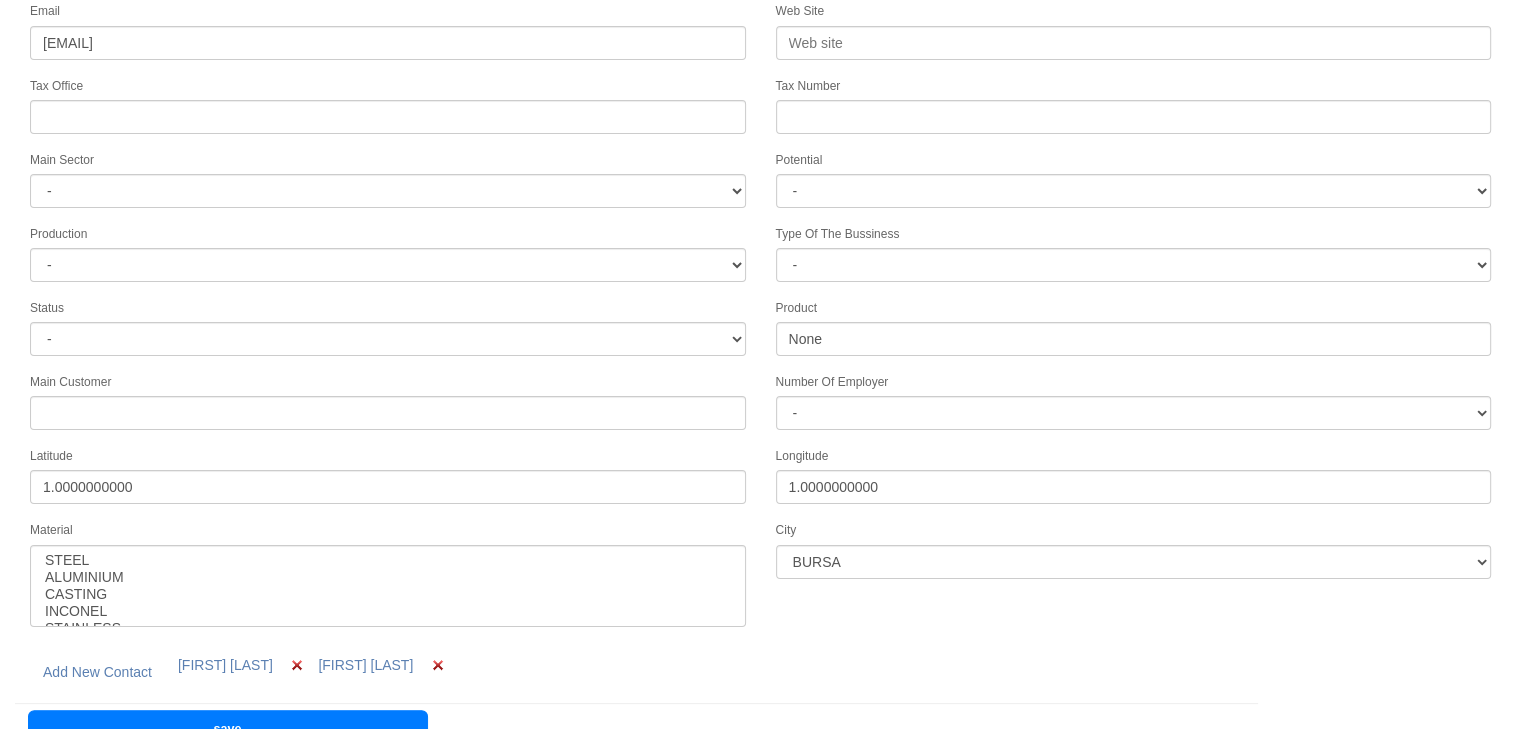 scroll, scrollTop: 348, scrollLeft: 0, axis: vertical 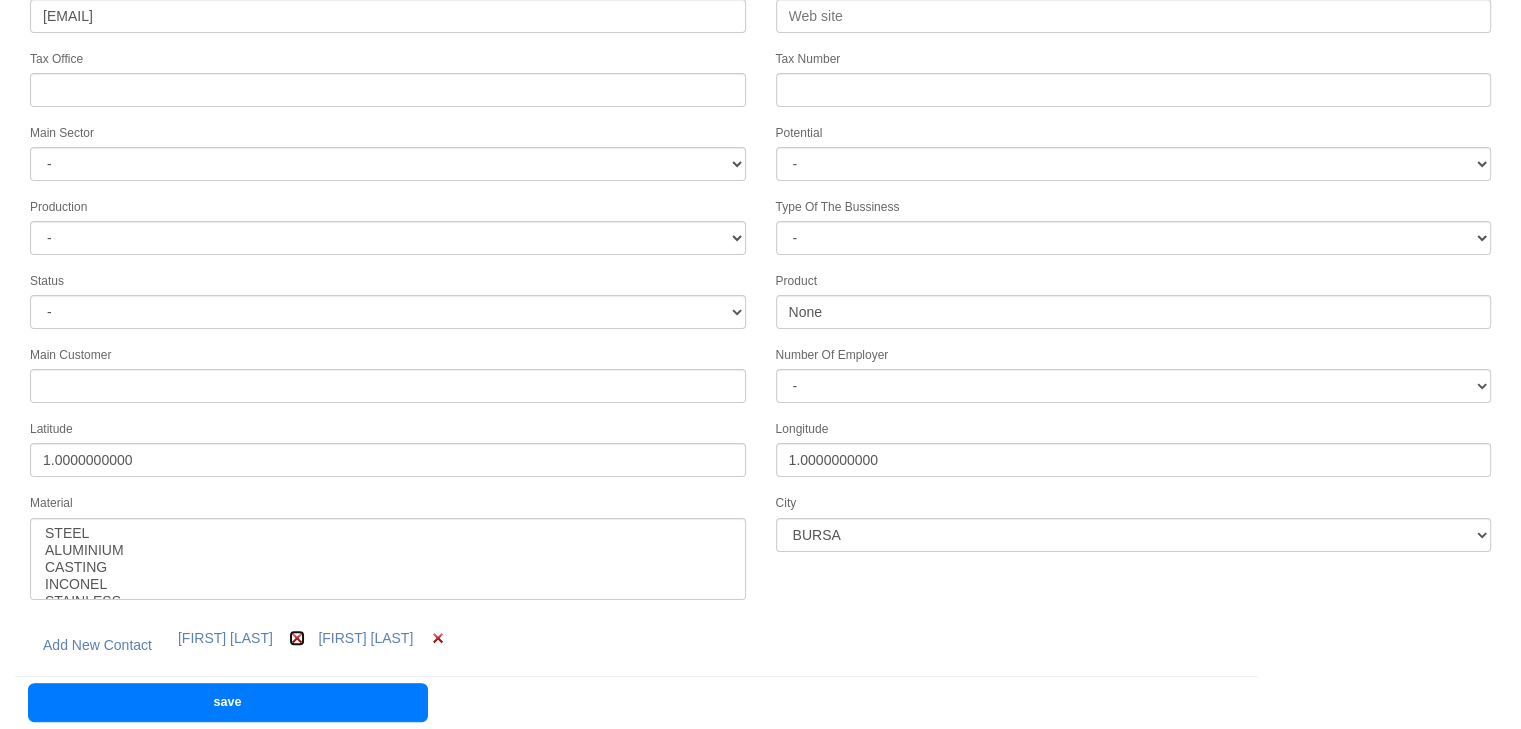 click at bounding box center (297, 638) 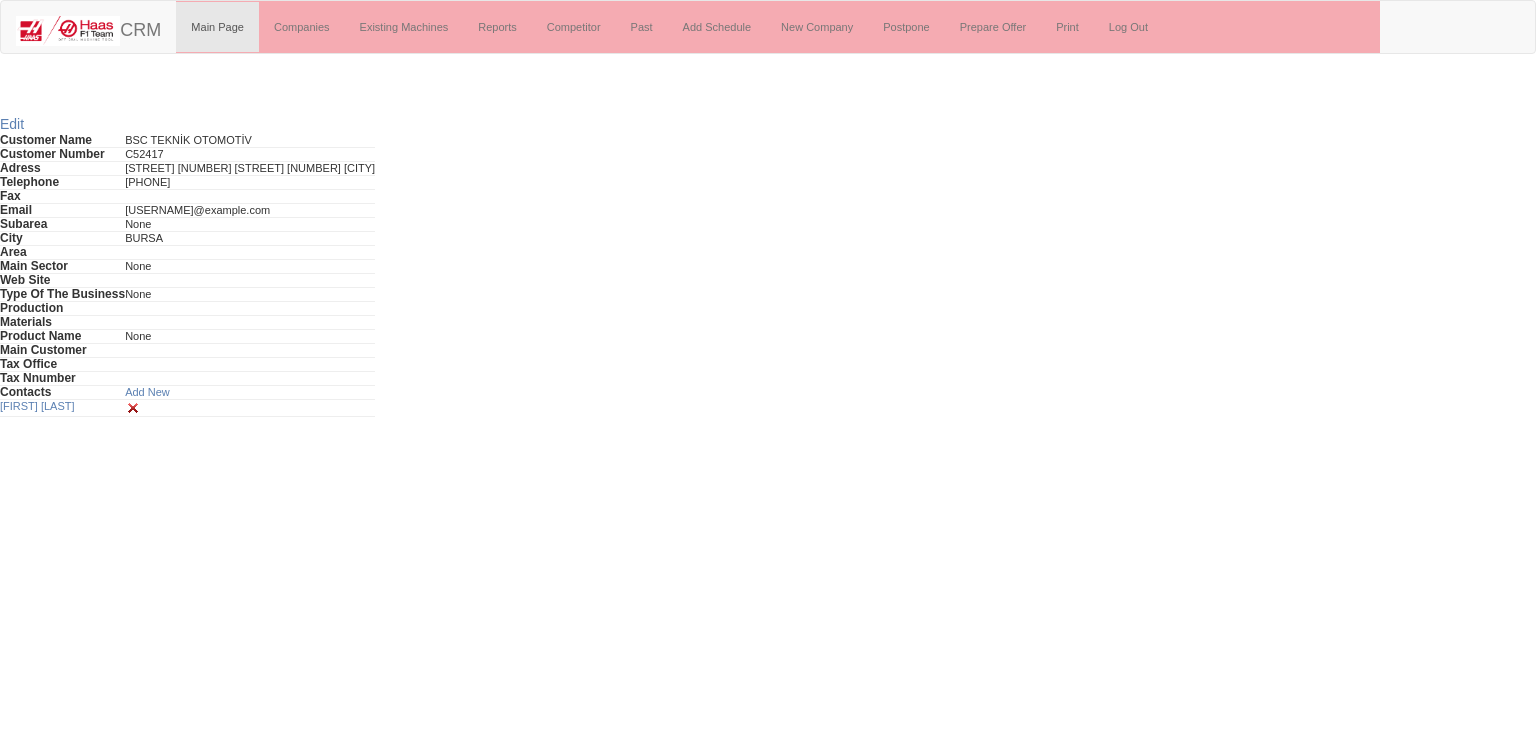 scroll, scrollTop: 0, scrollLeft: 0, axis: both 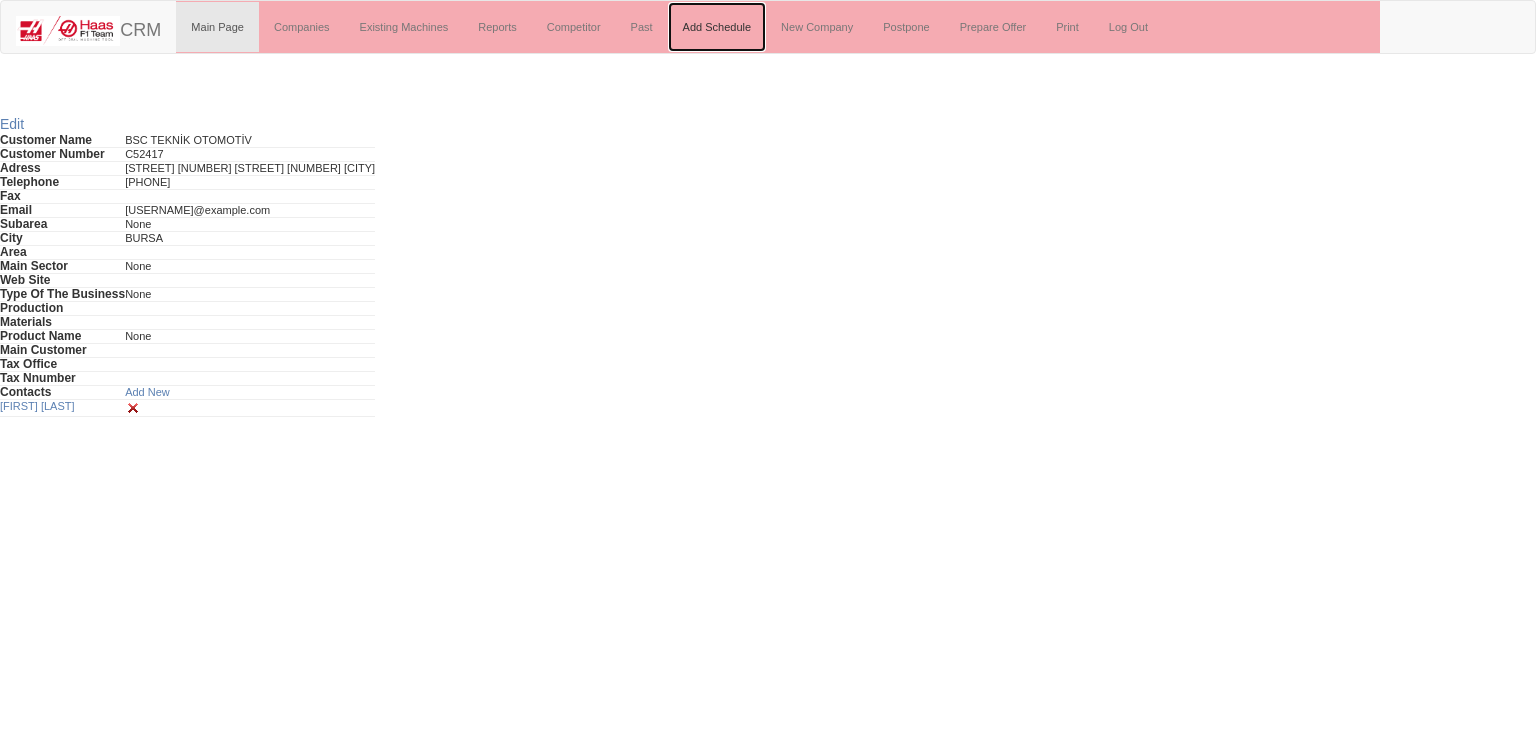 click on "Add Schedule" at bounding box center [717, 27] 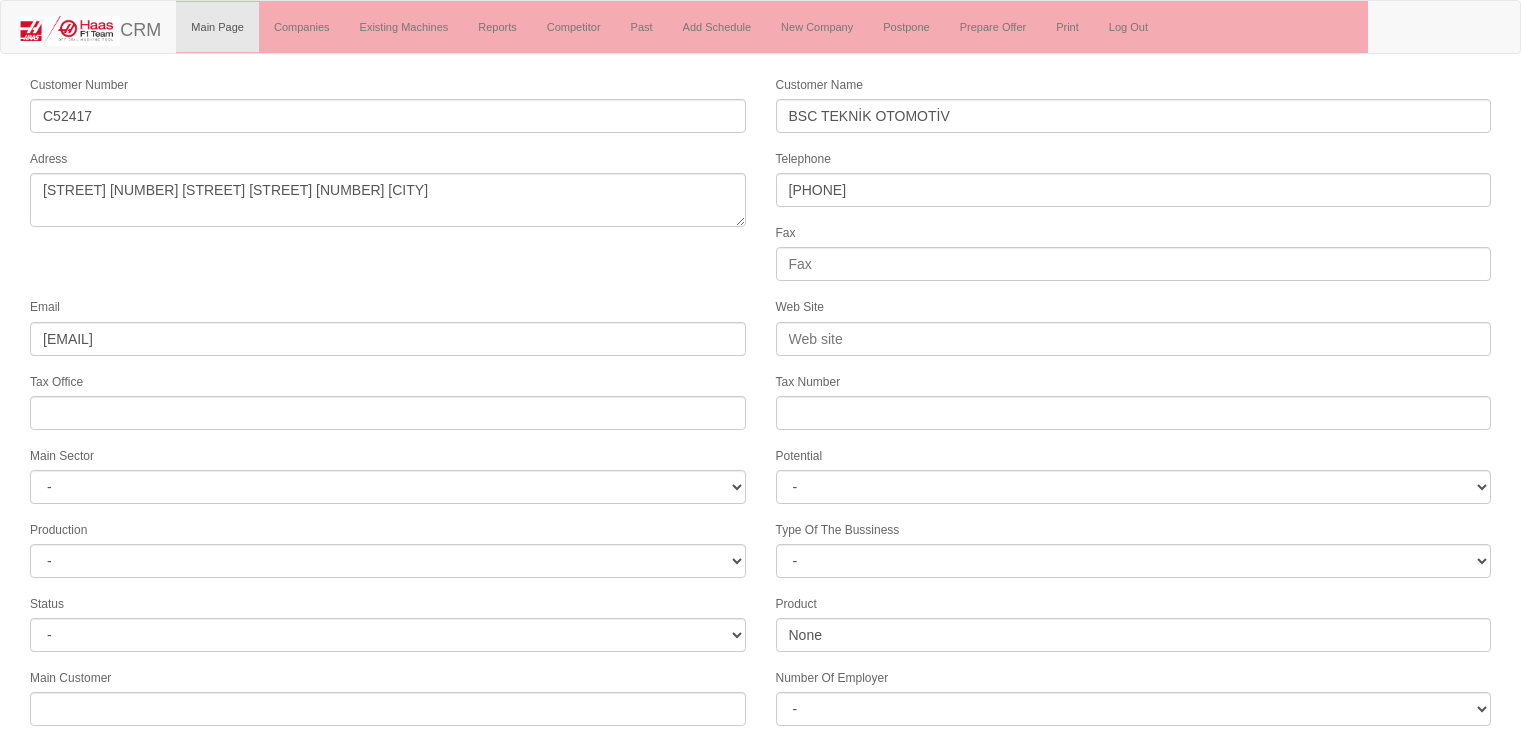 scroll, scrollTop: 0, scrollLeft: 0, axis: both 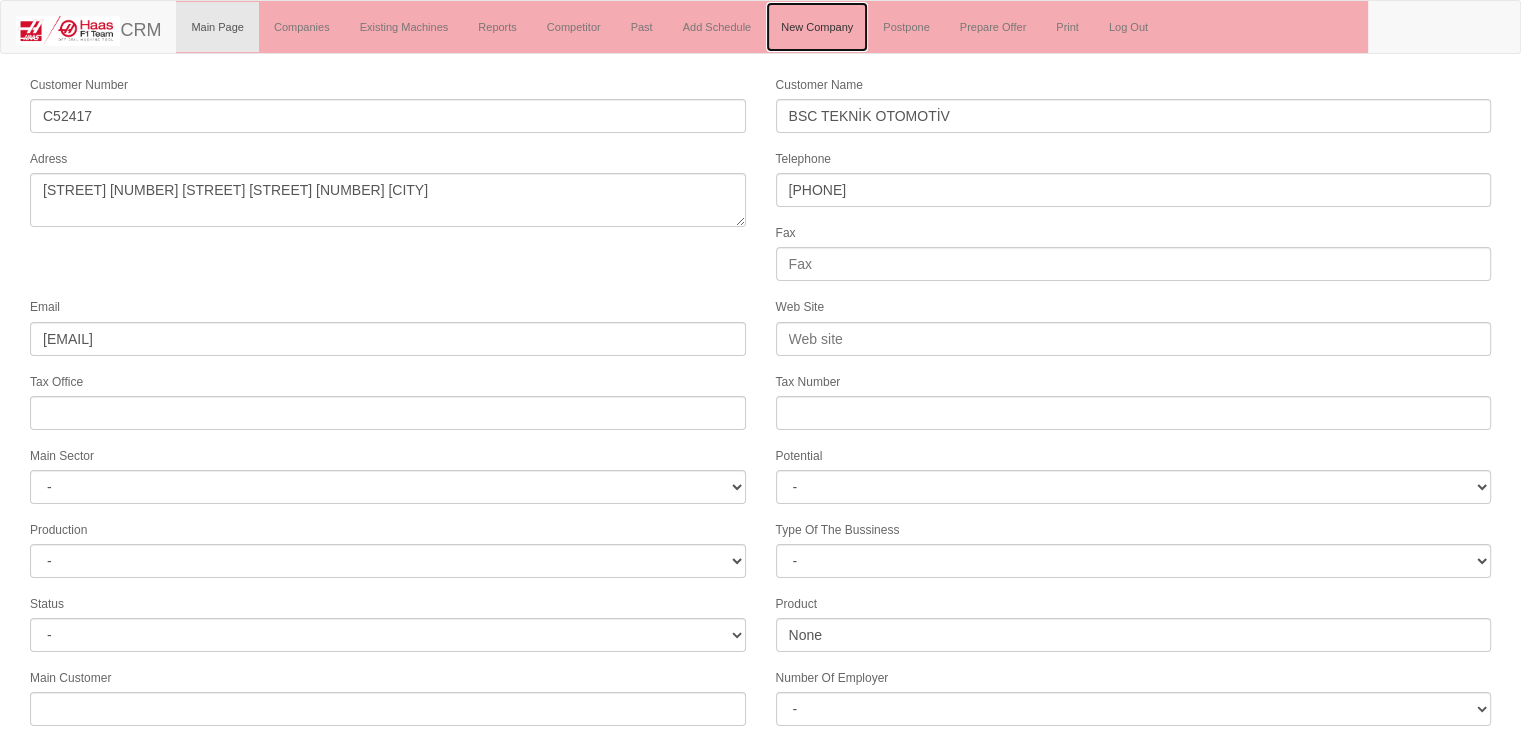 click on "New Company" at bounding box center [817, 27] 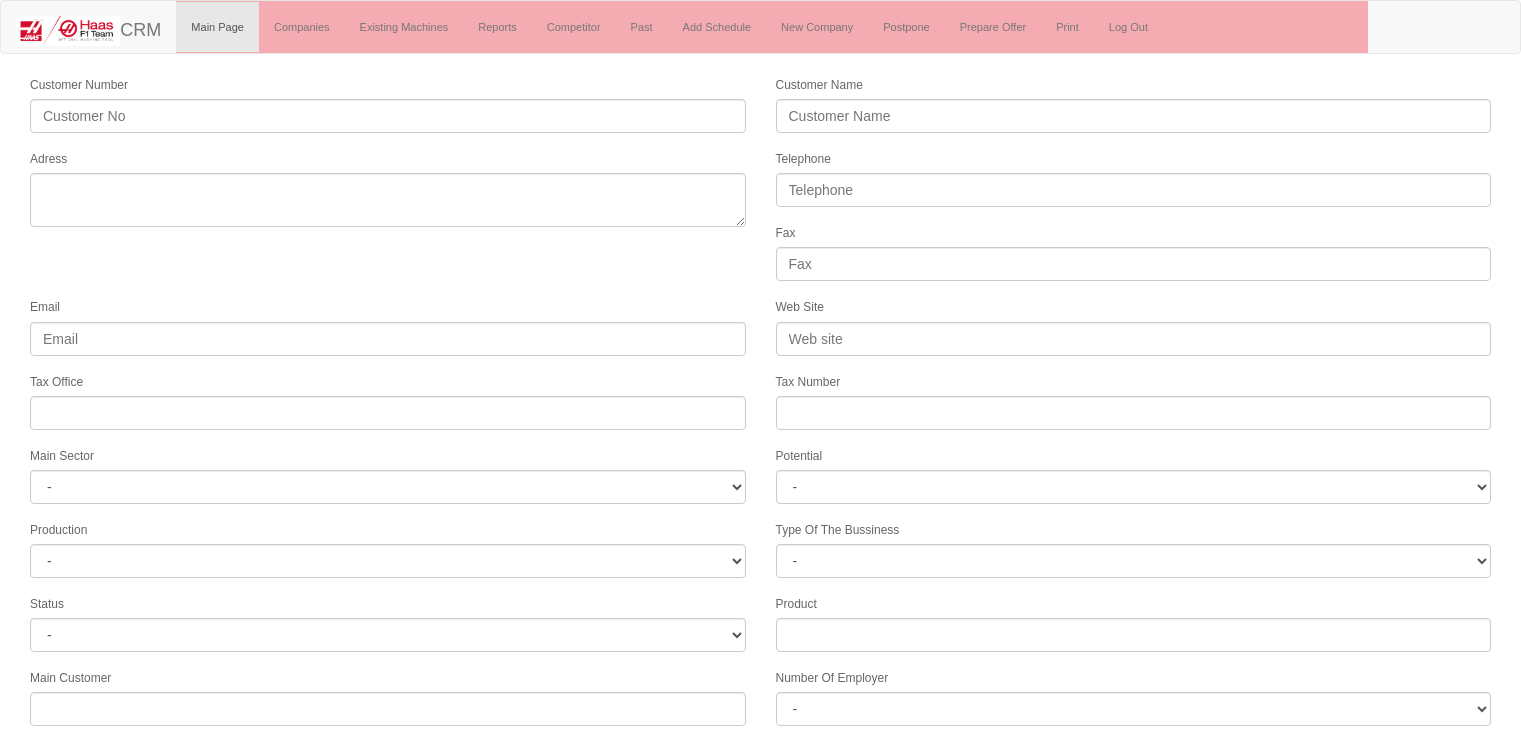 scroll, scrollTop: 0, scrollLeft: 0, axis: both 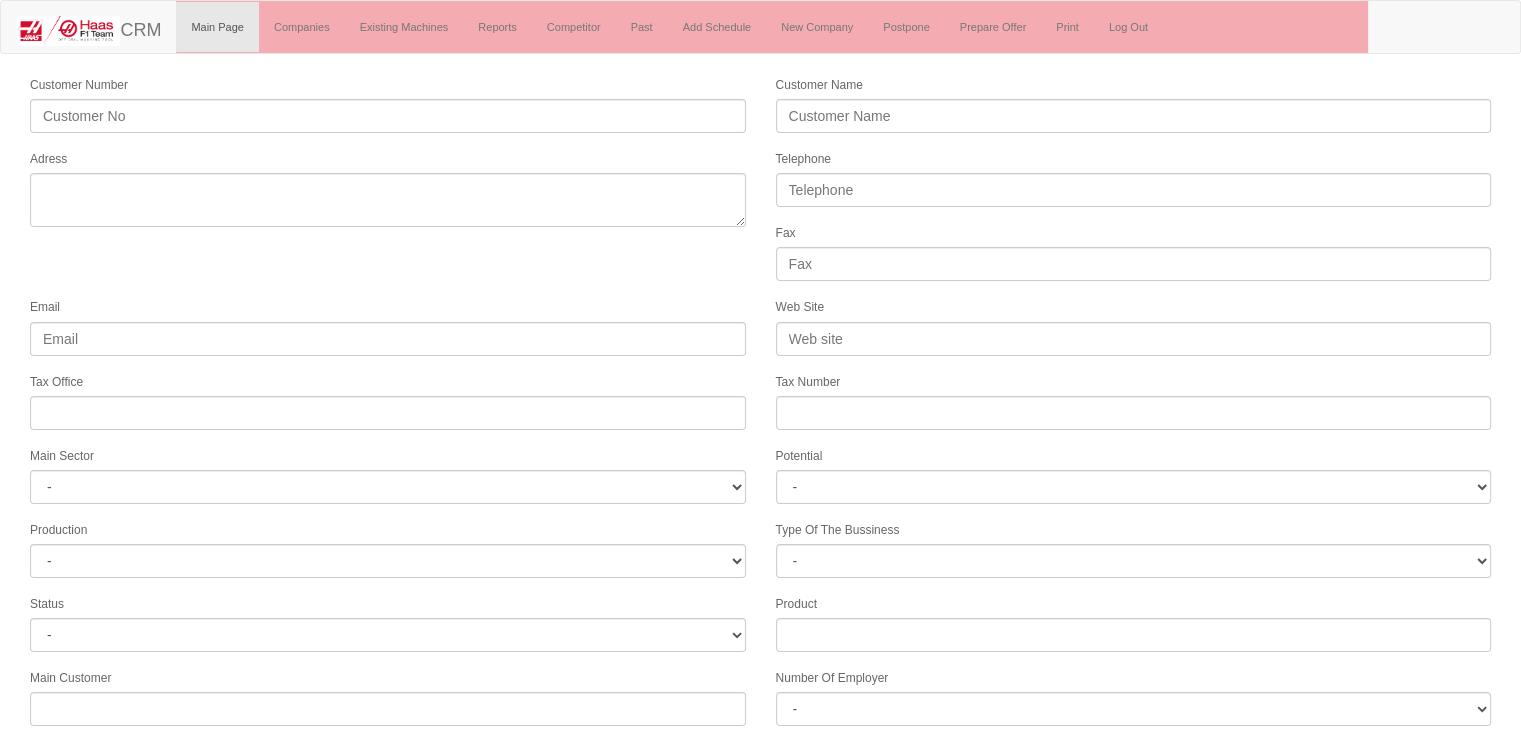 click on "Customer Number
Customer Name
Adress
Telephone
Fax
Email
Web Site
Tax Office
Tax Number
Main Sector
-
DIE MOLD
MACHINERY
DEFENCE & AEROSPACE
ELECTRICAL COMPONENTS
MEDICAL
TOOL MANUFACTURING
JEWELERY
AGRICULTURE
AUTOMOTIVE
WHITE GOODS
HYDRAULIC & PNEUMATIC
CASTING
STAMPING DIE
CONSTRUCTION MAC.
GEN. PART. MAN.
EDUCATION
LASER POTENTIALS
FURNUTURE
Potential
-
A1
A2
A3
B1
B2
B3
C1
C2
C3
Production
-
HG
-" at bounding box center [760, 555] 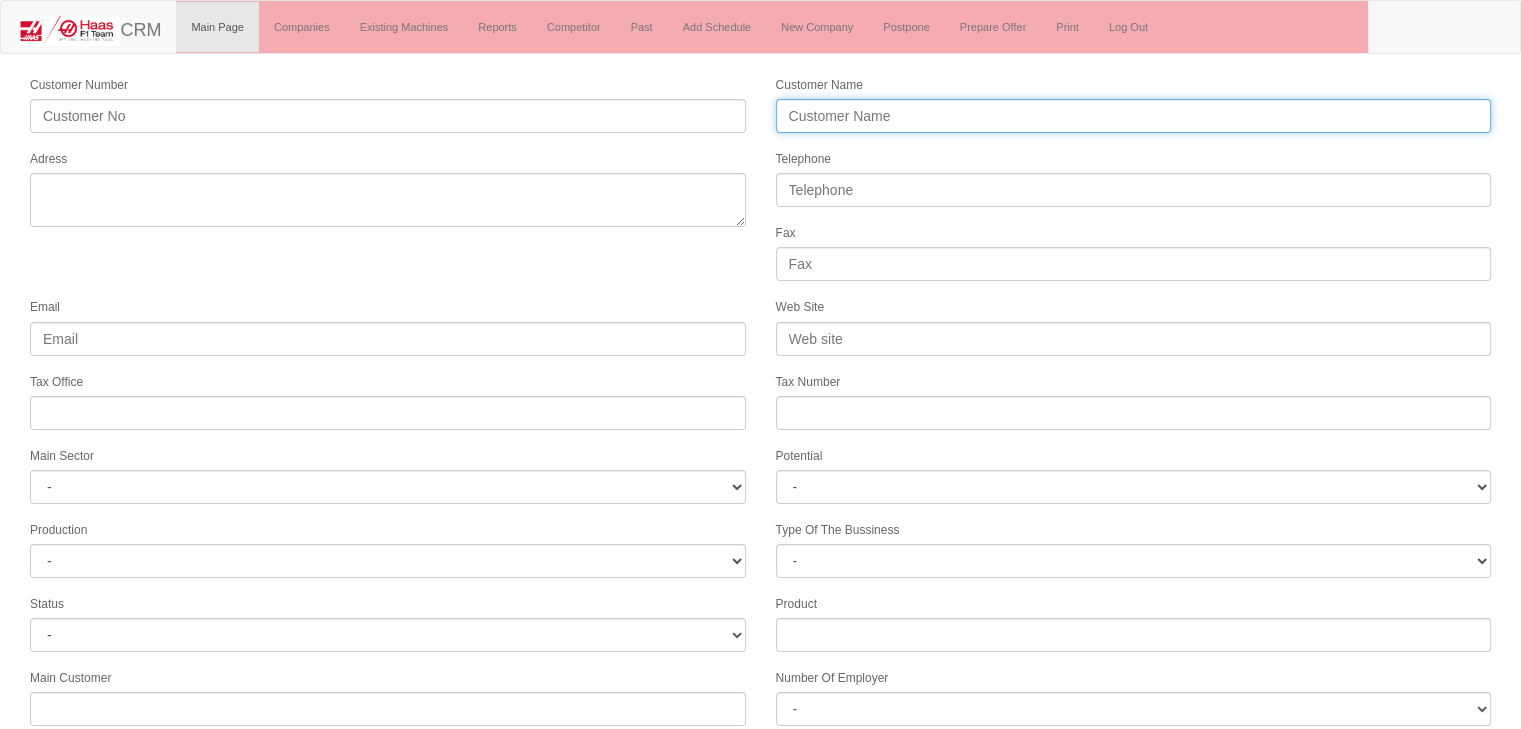 click on "Customer Name" at bounding box center [1134, 116] 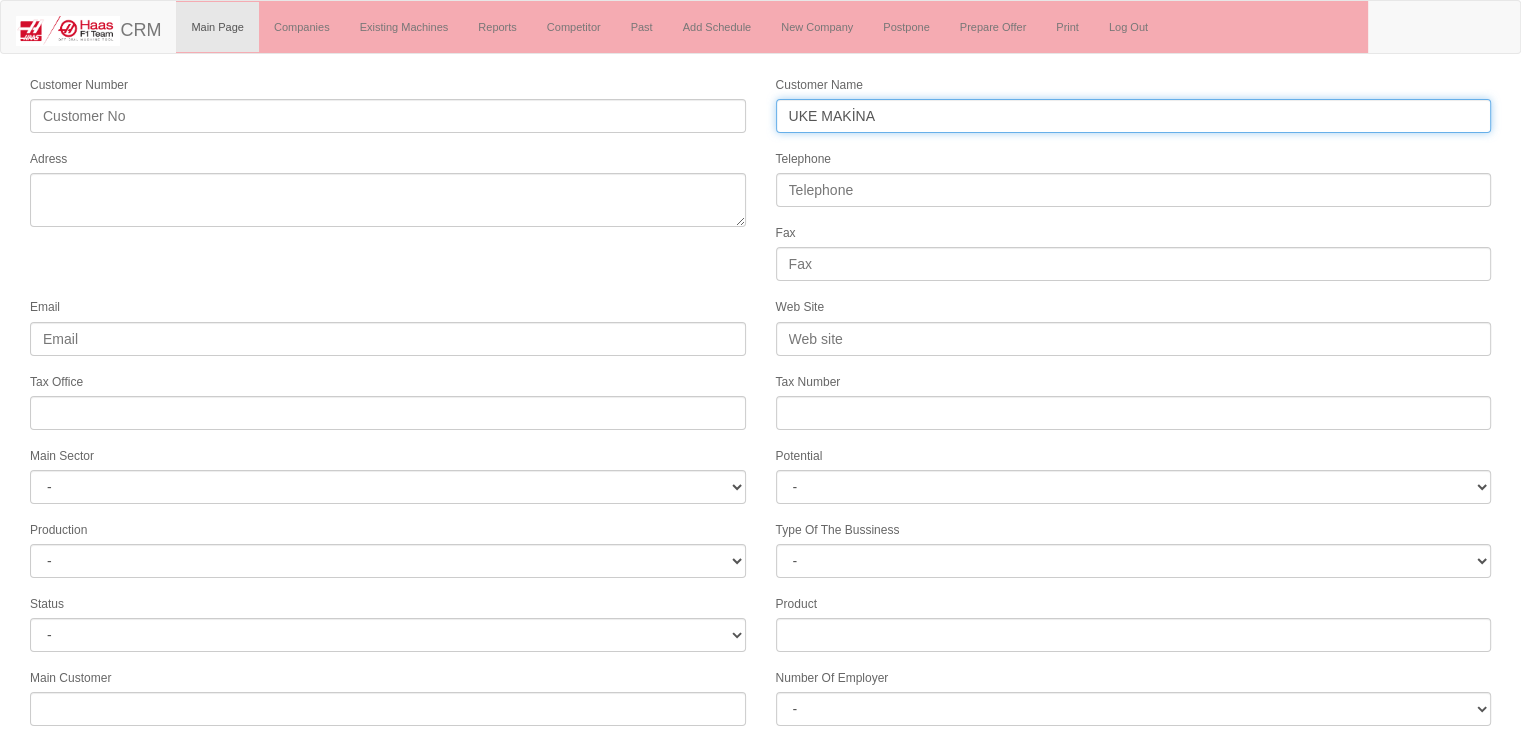 type on "UKE MAKİNA" 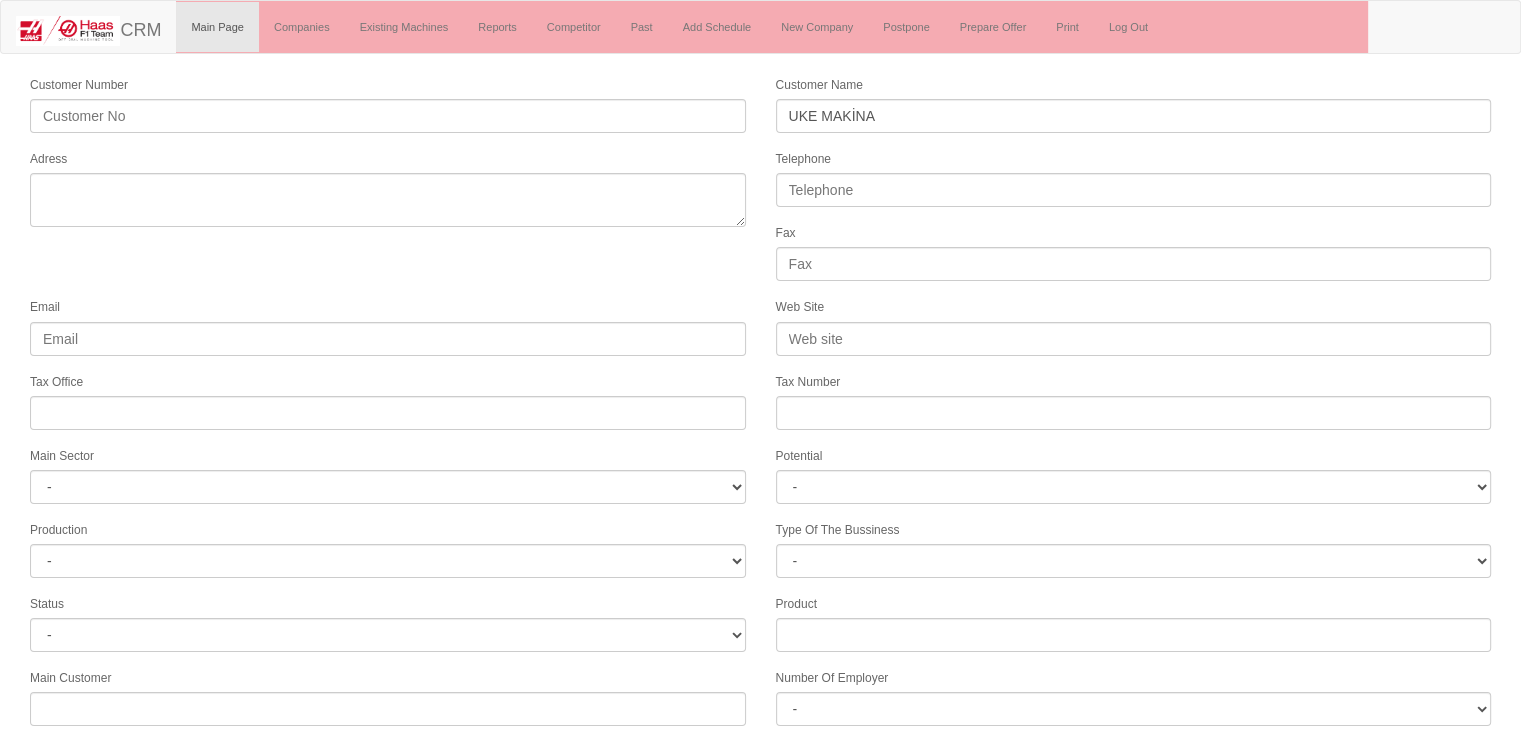 click on "Customer Number
Customer Name
[COMPANY]
Adress
Telephone
Fax
Email
Web Site
Tax Office
Tax Number
Main Sector
-
DIE MOLD
MACHINERY
DEFENCE & AEROSPACE
ELECTRICAL COMPONENTS
MEDICAL
TOOL MANUFACTURING
JEWELERY
AGRICULTURE
AUTOMOTIVE
WHITE GOODS
HYDRAULIC & PNEUMATIC
CASTING
STAMPING DIE
CONSTRUCTION MAC.
GEN. PART. MAN.
EDUCATION
LASER POTENTIALS
FURNUTURE
Potential
-
A1
A2
A3
B1
B2
B3
C1
C2
C3
Production
-
HG
-" at bounding box center (760, 555) 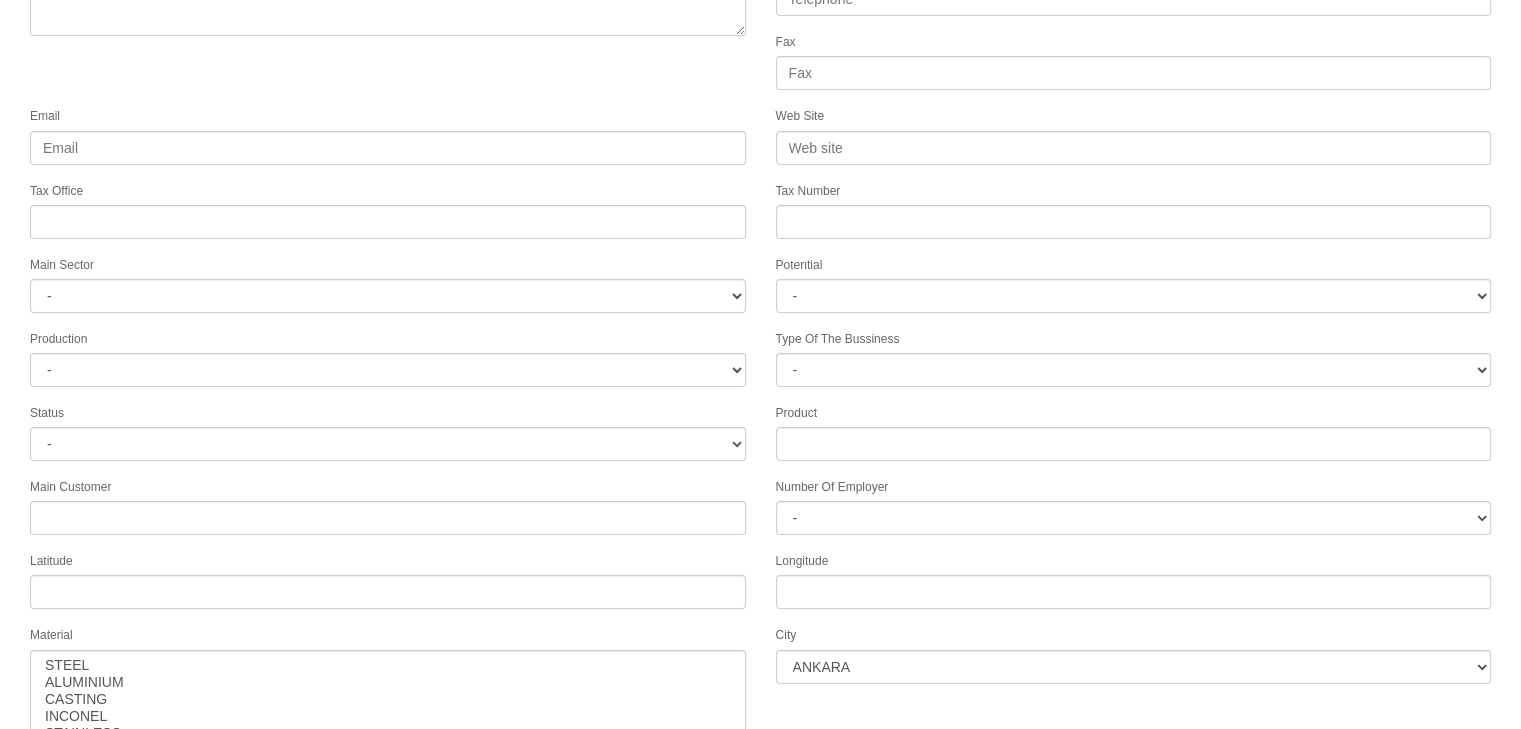 scroll, scrollTop: 200, scrollLeft: 0, axis: vertical 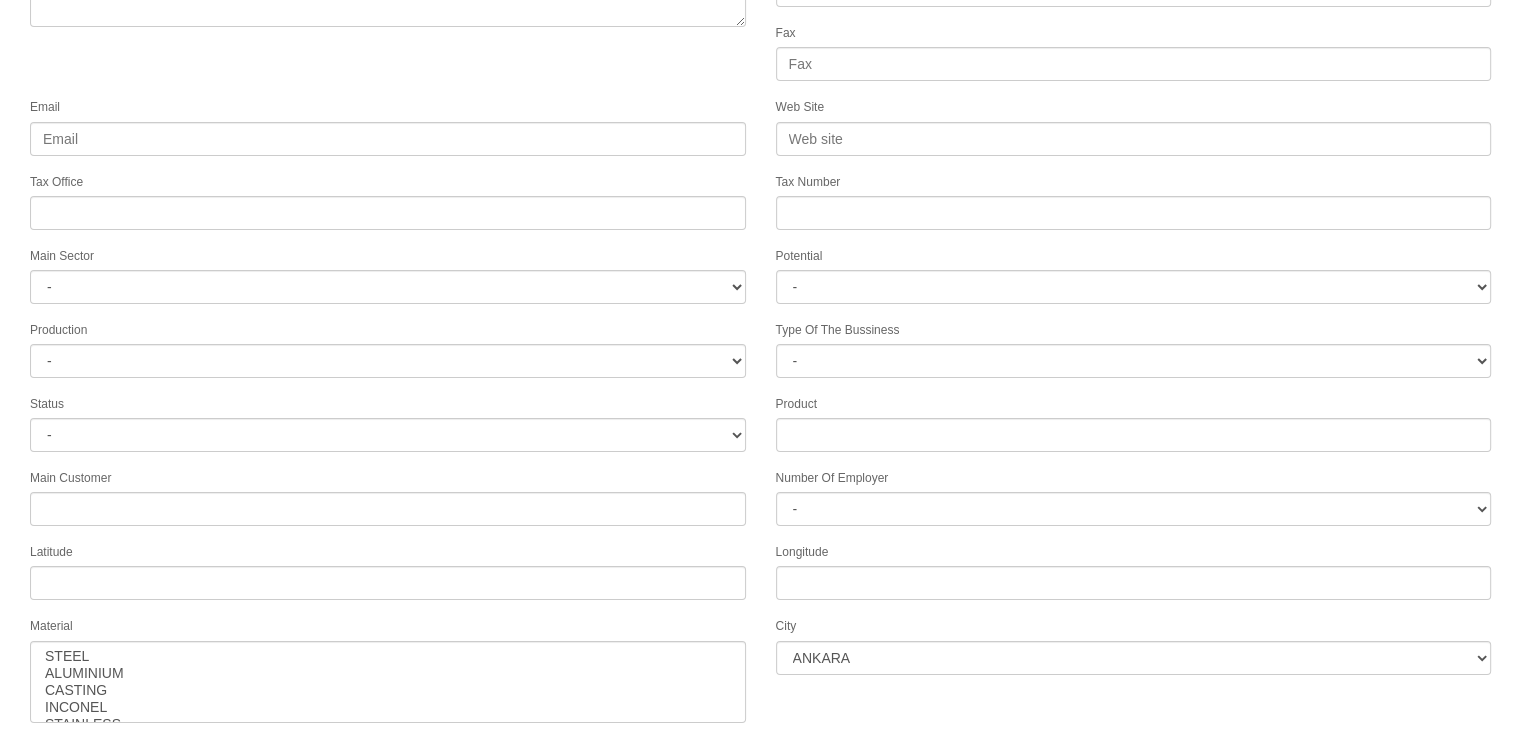 click on "Longitude" at bounding box center (1134, 570) 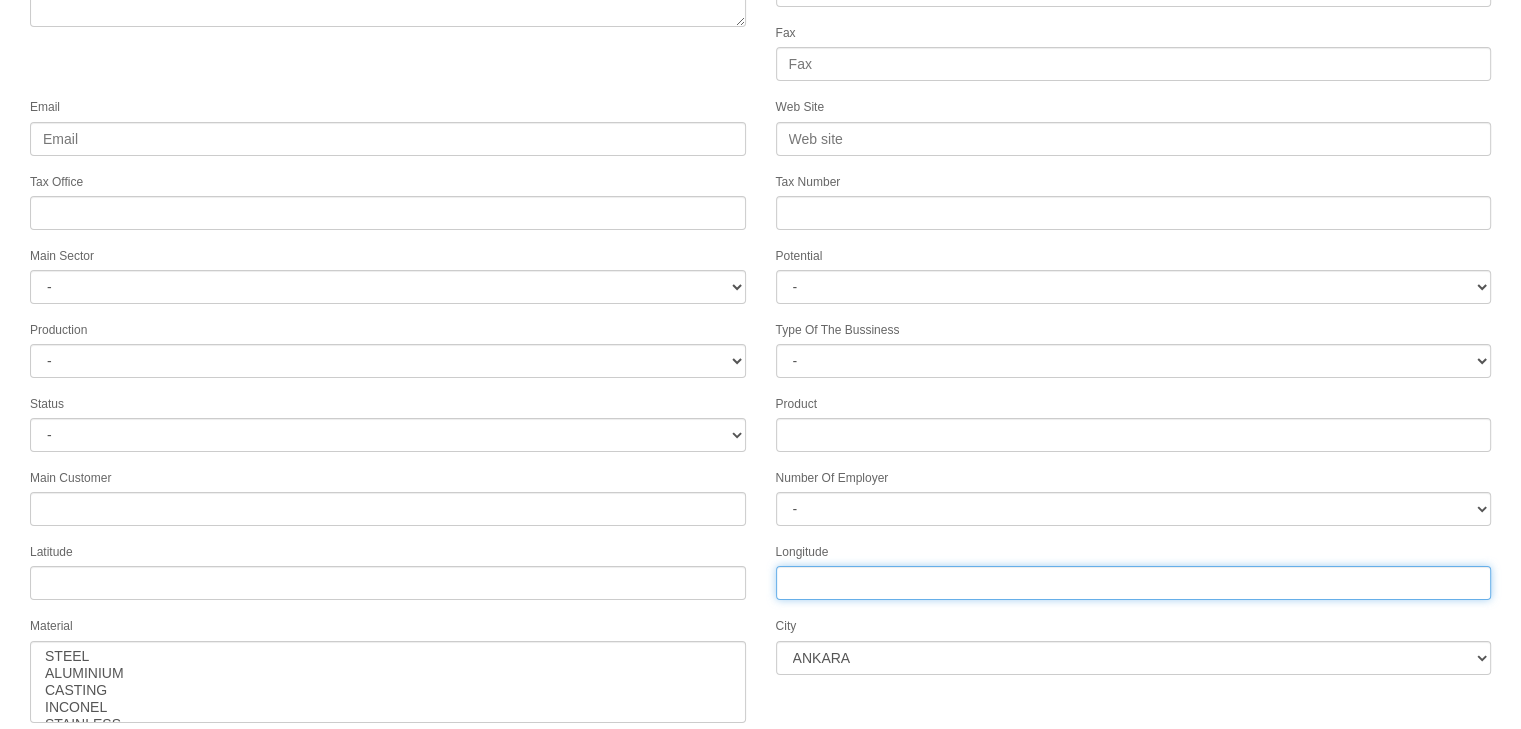 click on "Longitude" at bounding box center [1134, 583] 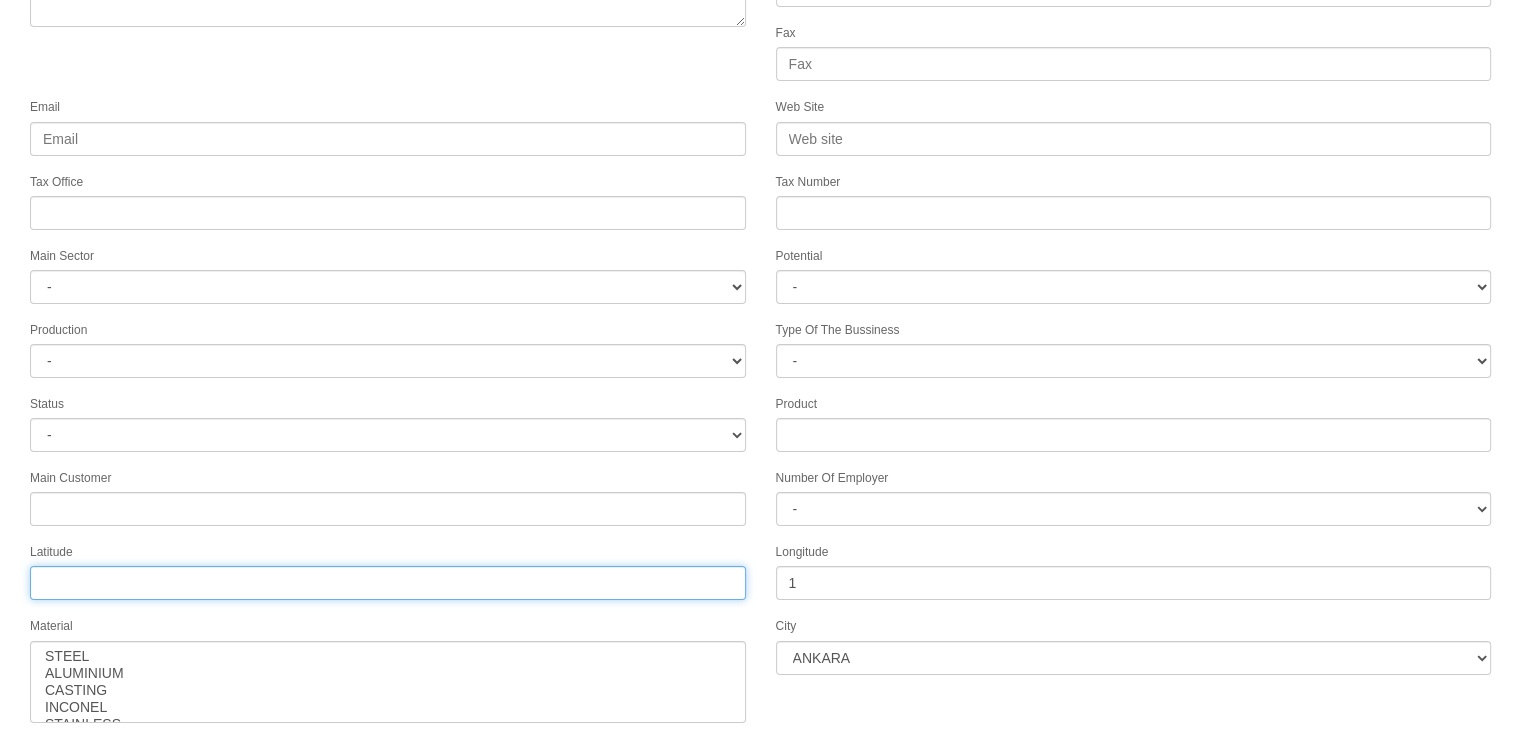 click on "Tax Office" at bounding box center (388, 583) 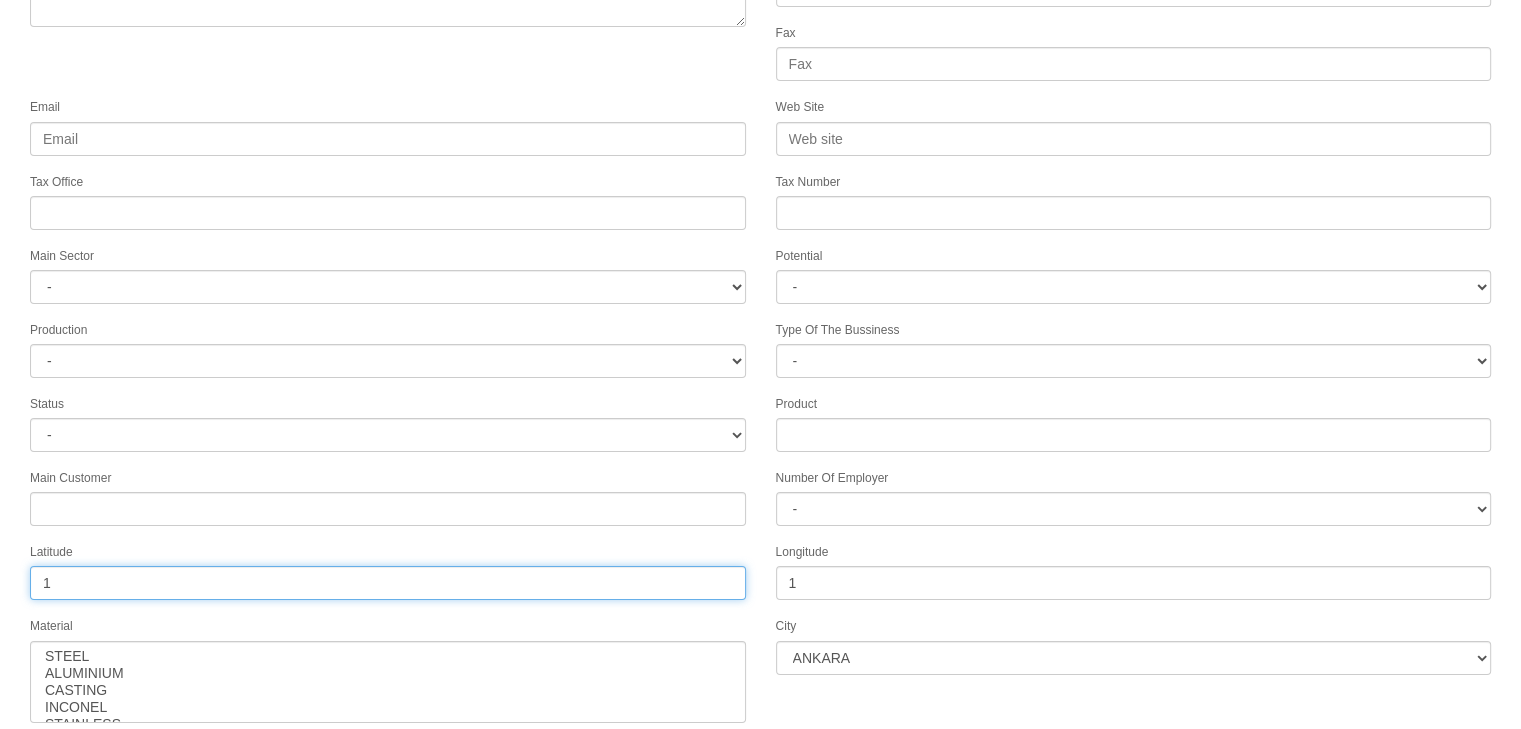 type on "1" 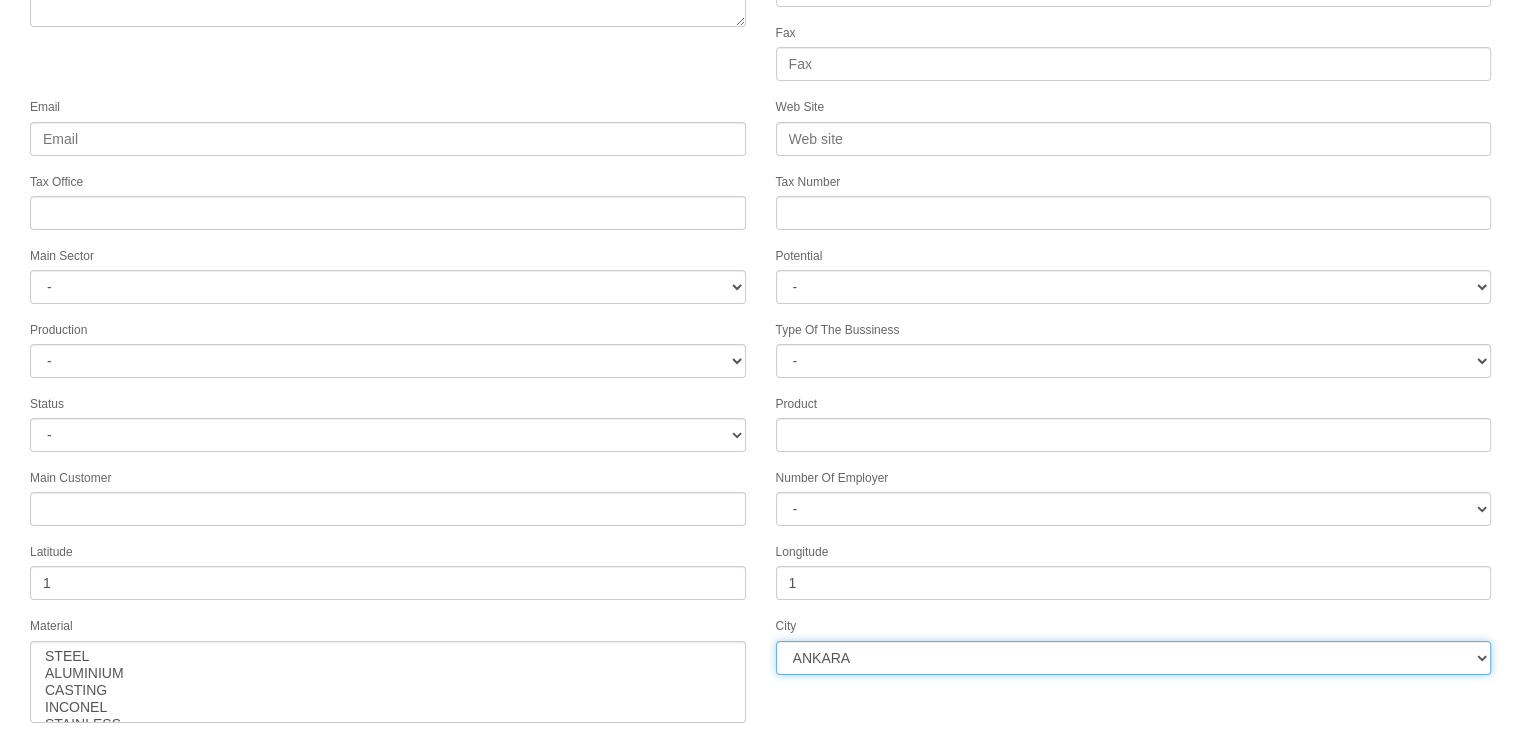 click on "ANKARA
ADANA
BOLU
AMASYA
MERSİN
KAHRAMANMARAŞ
NEVŞEHİR
AFYON
ERZURUM
ADAPAZARI
GAZİANTEP
NİĞDE
KONYA
ÇORUM
KARAMAN
KAYSERİ
ISPARTA
BALIKESİR
SAMSUN
MANİSA
ZONGULDAK
TEKİRDAĞ
AYDIN
UŞAK
KIRKLARELİ
AKSARAY
SİVAS
HATAY
DENİZLİ
İZMİR
YALOVA
KARABÜK
KIRIKKALE
BURSA
KOCAELİ
ANTALYA
DÜZCE
BİLECİK
BURDUR
MALATYA
ESKİŞEHİR
ÇANKIRI
İSTANBUL2
İSTANBUL12
İSTANBUL1" at bounding box center [1134, 658] 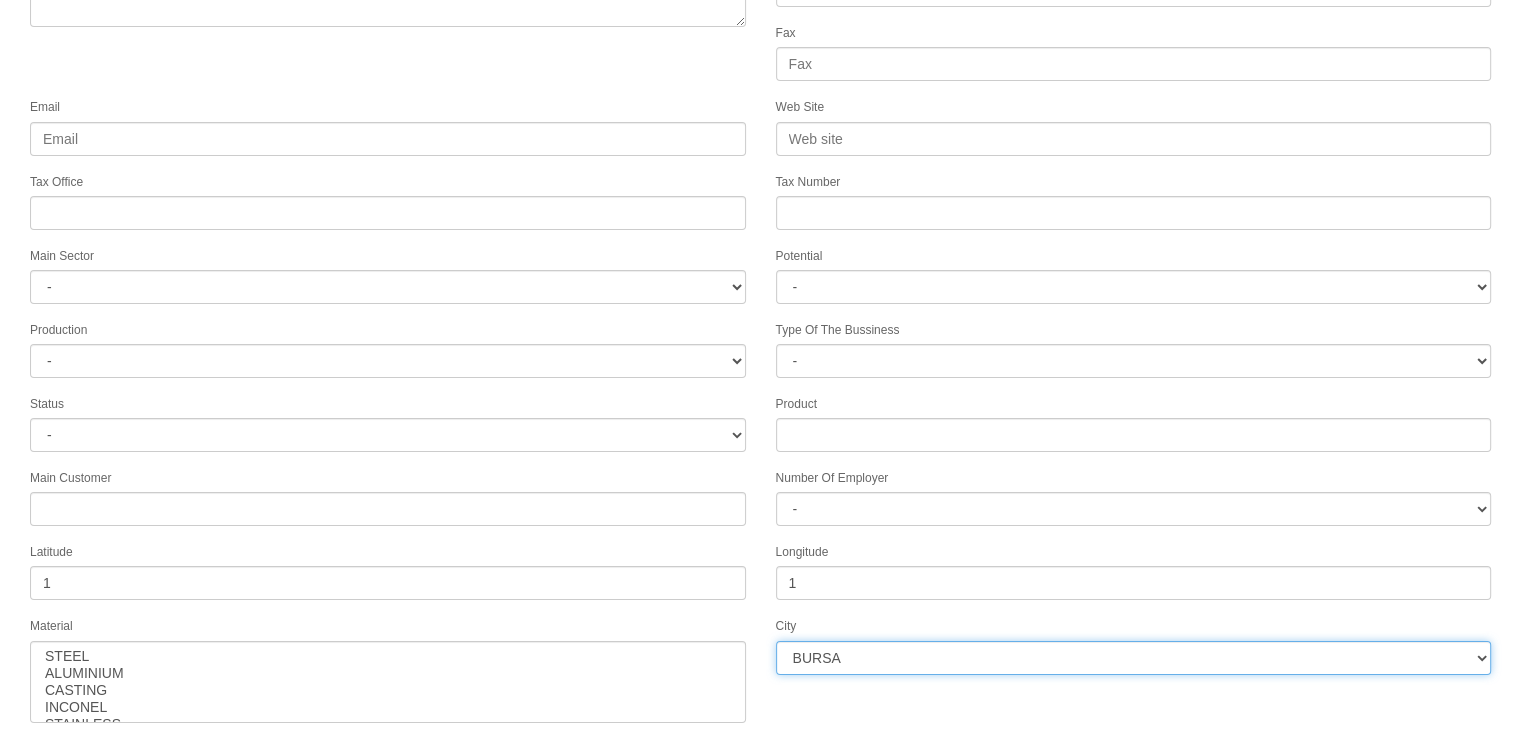 click on "ANKARA
ADANA
BOLU
AMASYA
MERSİN
KAHRAMANMARAŞ
NEVŞEHİR
AFYON
ERZURUM
ADAPAZARI
GAZİANTEP
NİĞDE
KONYA
ÇORUM
KARAMAN
KAYSERİ
ISPARTA
BALIKESİR
SAMSUN
MANİSA
ZONGULDAK
TEKİRDAĞ
AYDIN
UŞAK
KIRKLARELİ
AKSARAY
SİVAS
HATAY
DENİZLİ
İZMİR
YALOVA
KARABÜK
KIRIKKALE
BURSA
KOCAELİ
ANTALYA
DÜZCE
BİLECİK
BURDUR
MALATYA
ESKİŞEHİR
ÇANKIRI
İSTANBUL2
İSTANBUL12
İSTANBUL1" at bounding box center (1134, 658) 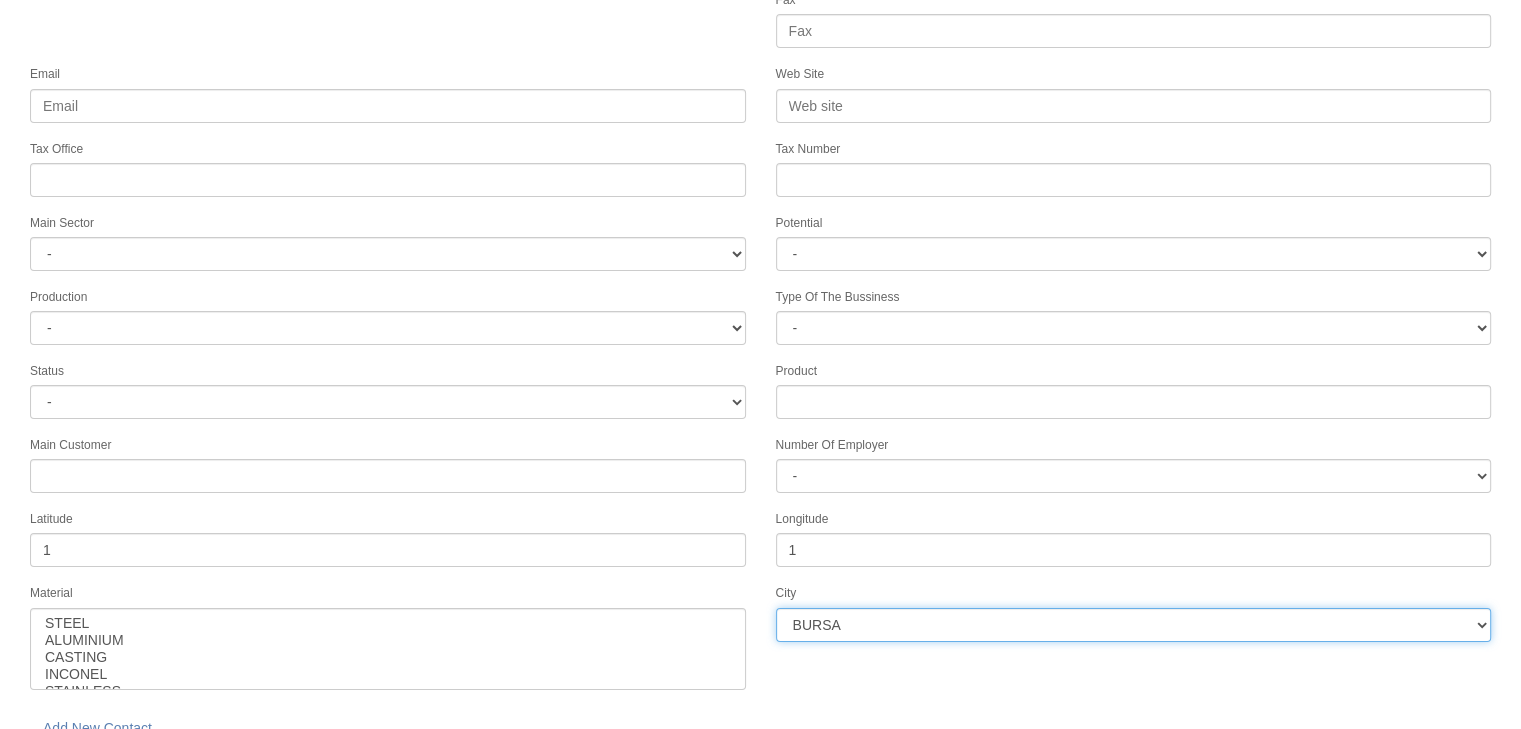 scroll, scrollTop: 251, scrollLeft: 0, axis: vertical 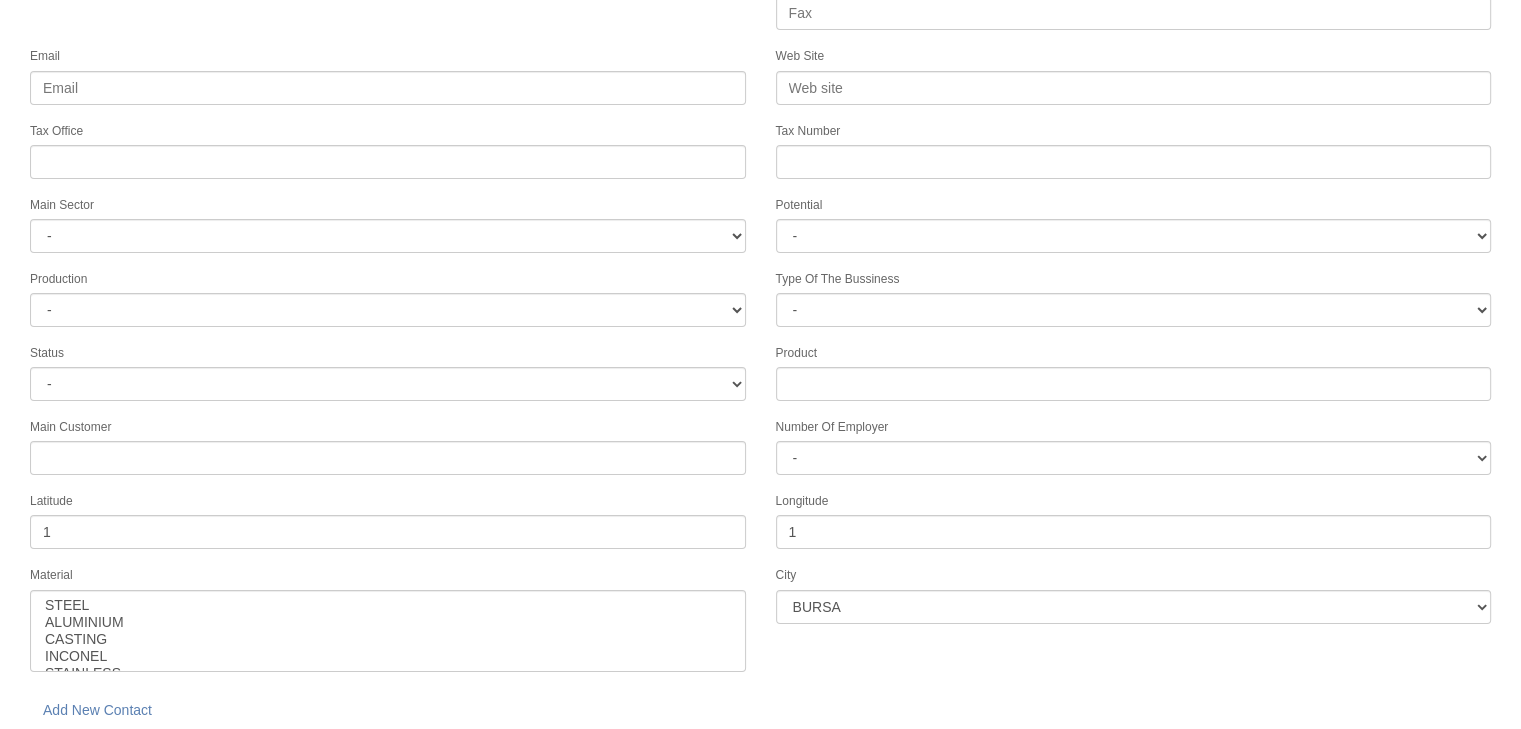 click on "save" at bounding box center [228, 759] 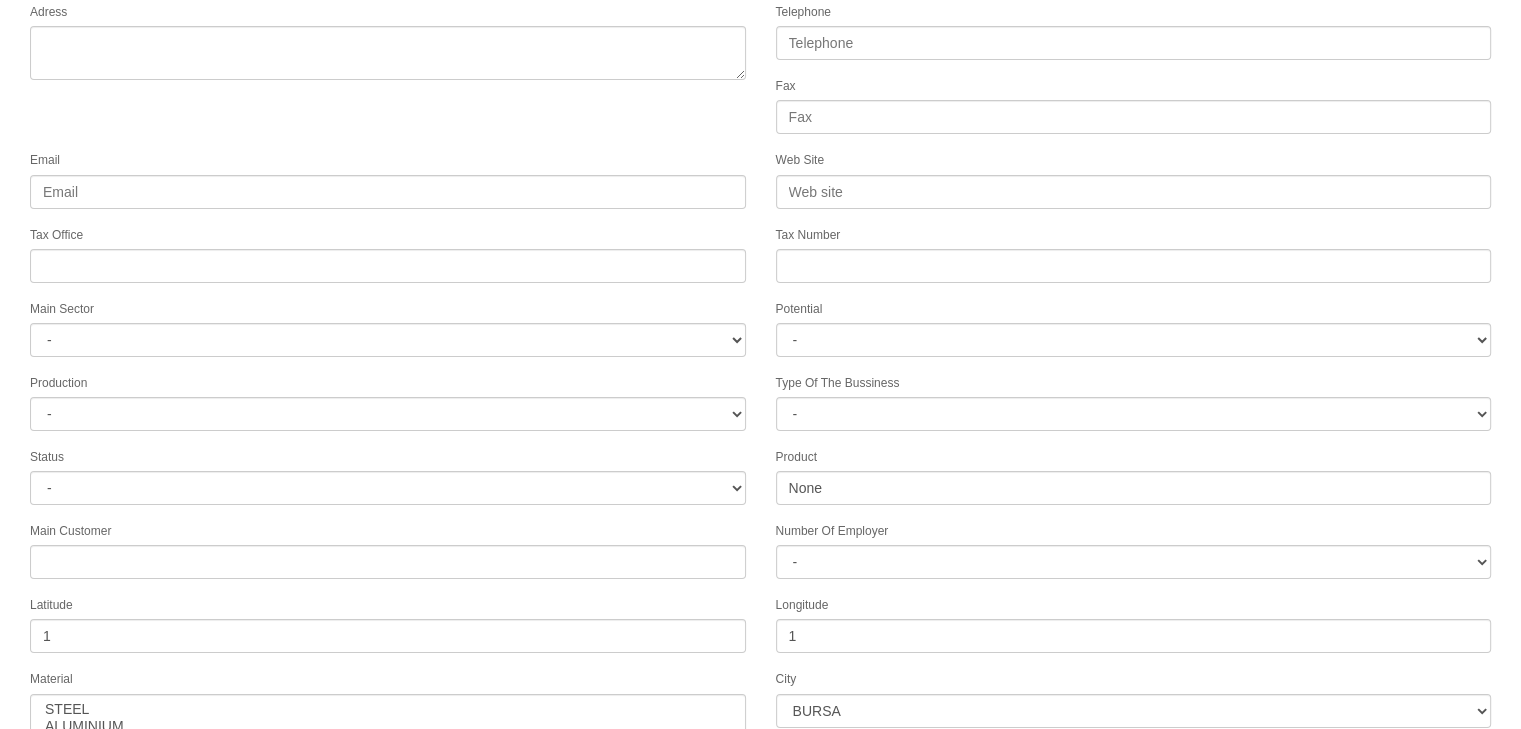 scroll, scrollTop: 322, scrollLeft: 0, axis: vertical 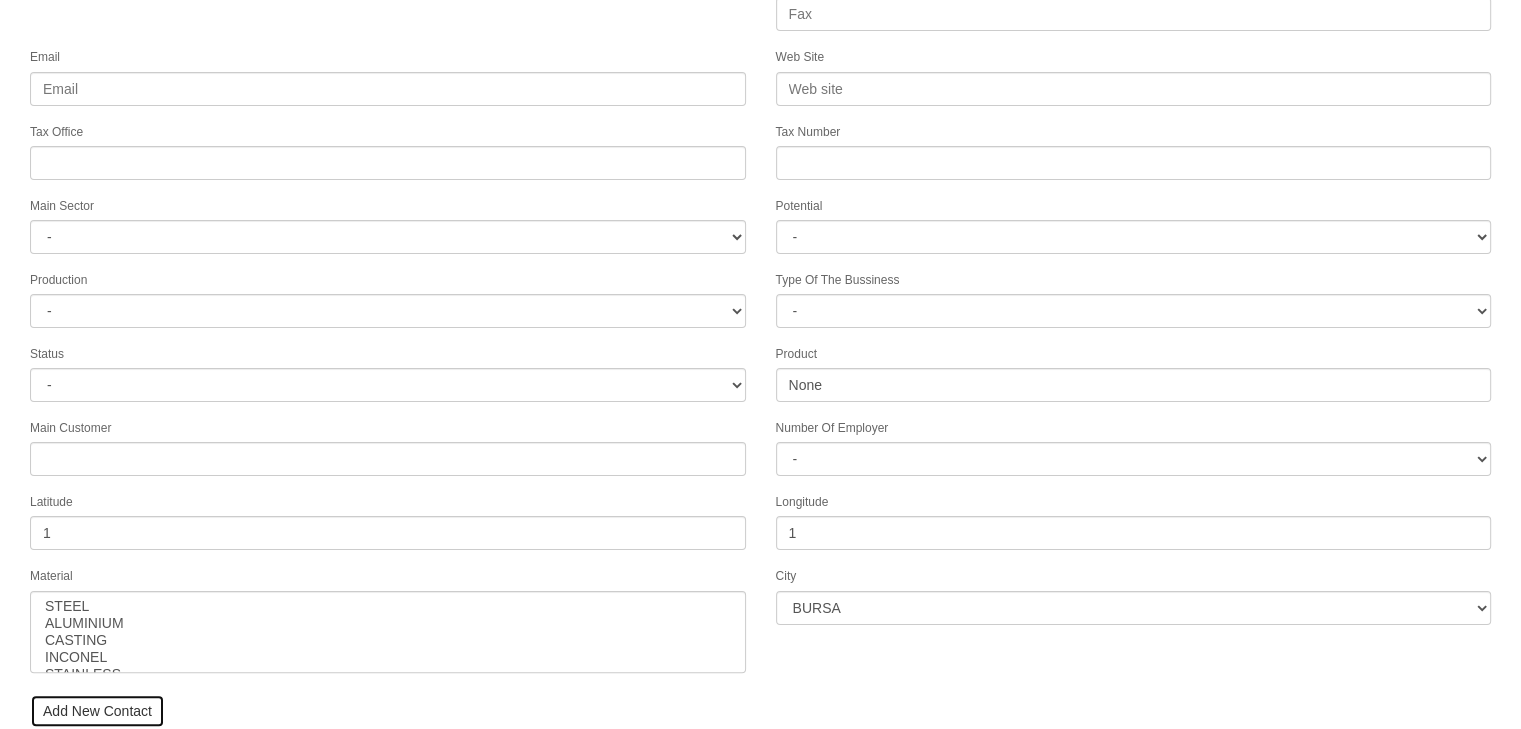 click on "Add New Contact" at bounding box center [97, 711] 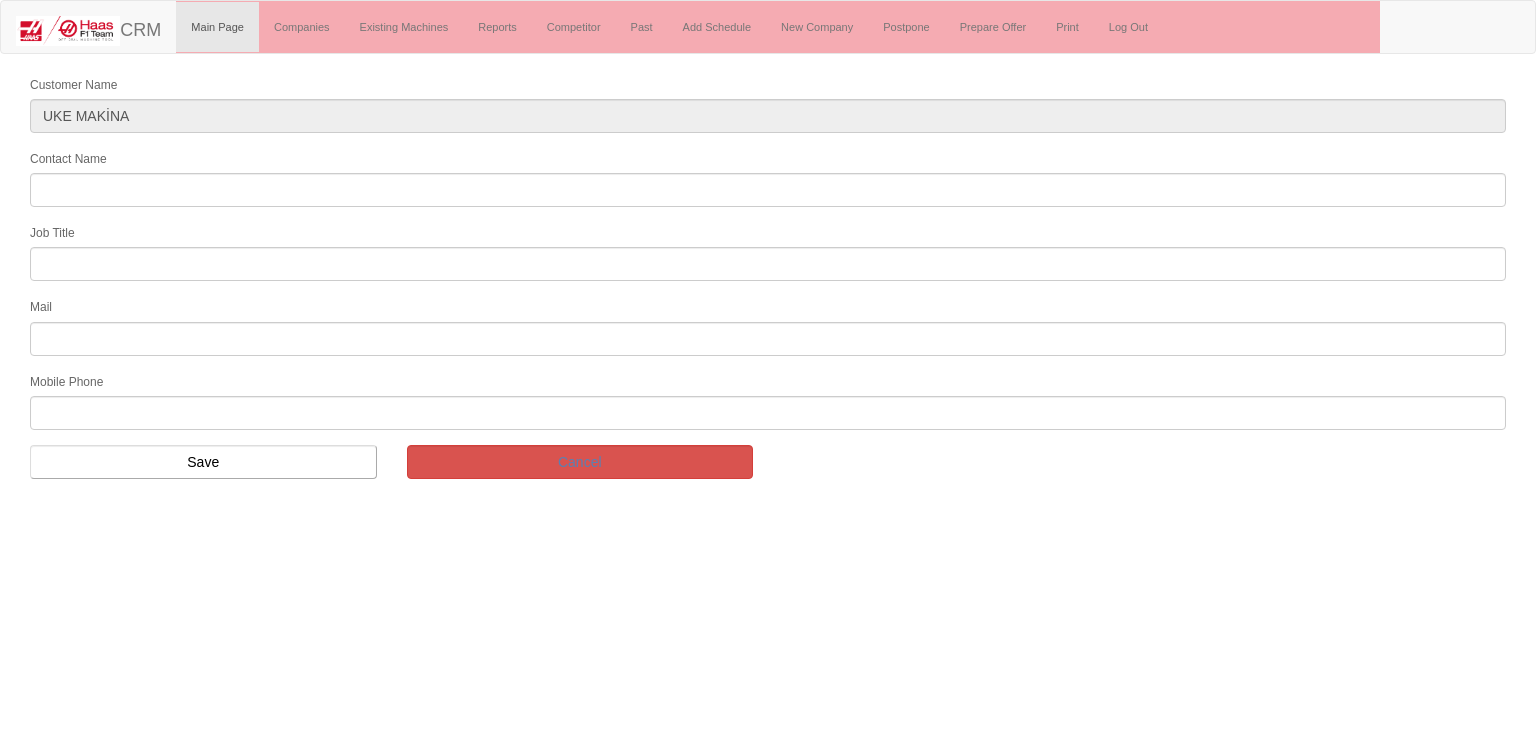 scroll, scrollTop: 0, scrollLeft: 0, axis: both 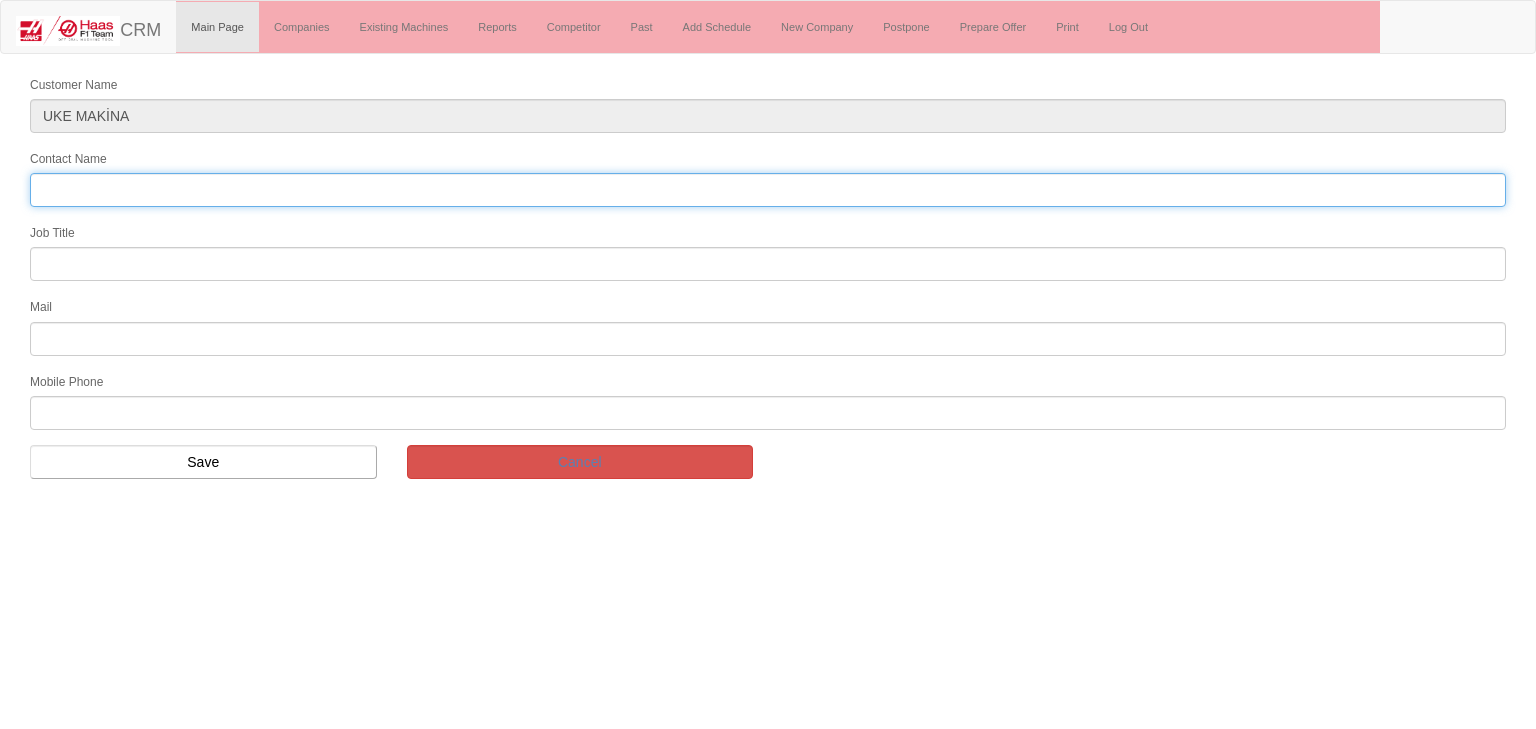 drag, startPoint x: 205, startPoint y: 199, endPoint x: 213, endPoint y: 190, distance: 12.0415945 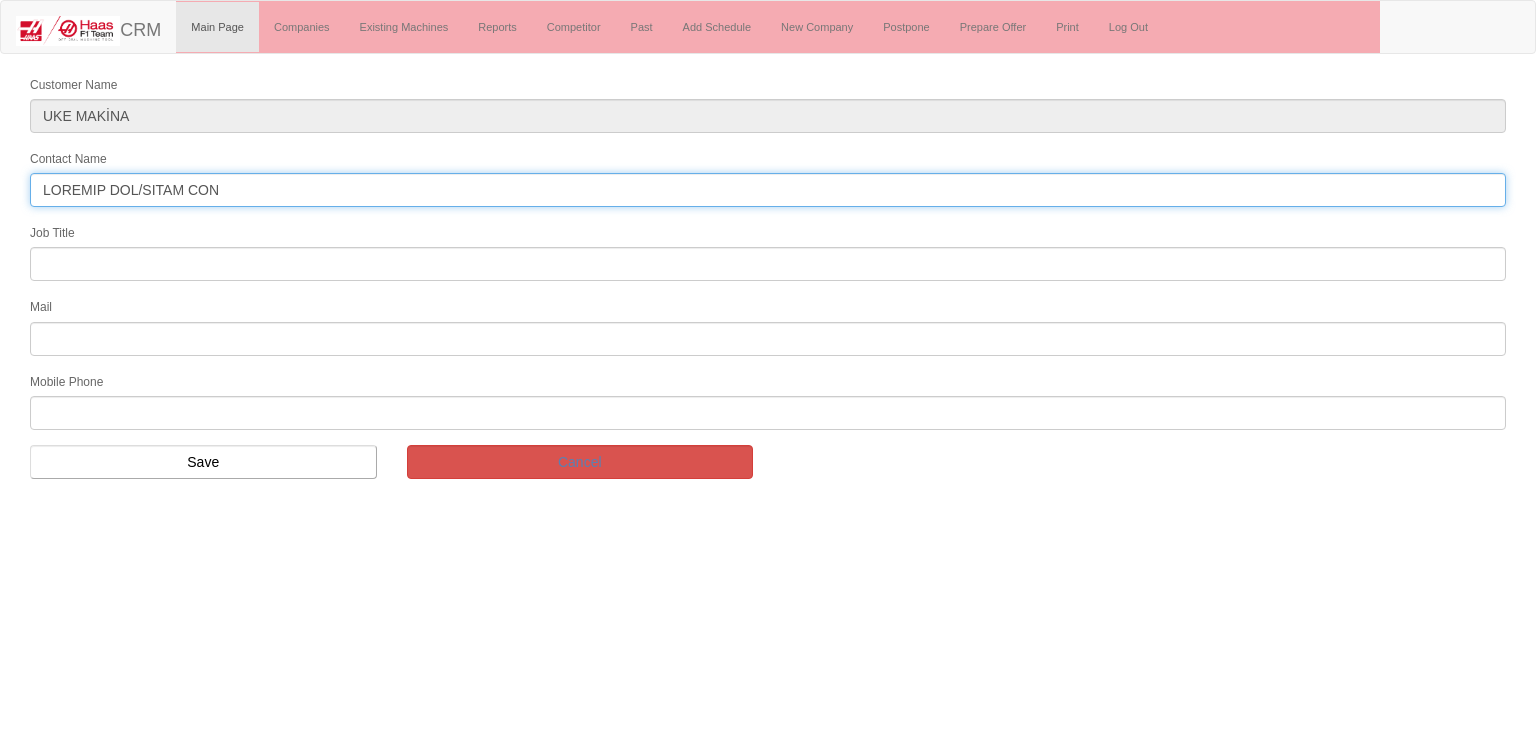 click on "LOREMIP DOL/SITAM CON" at bounding box center (768, 190) 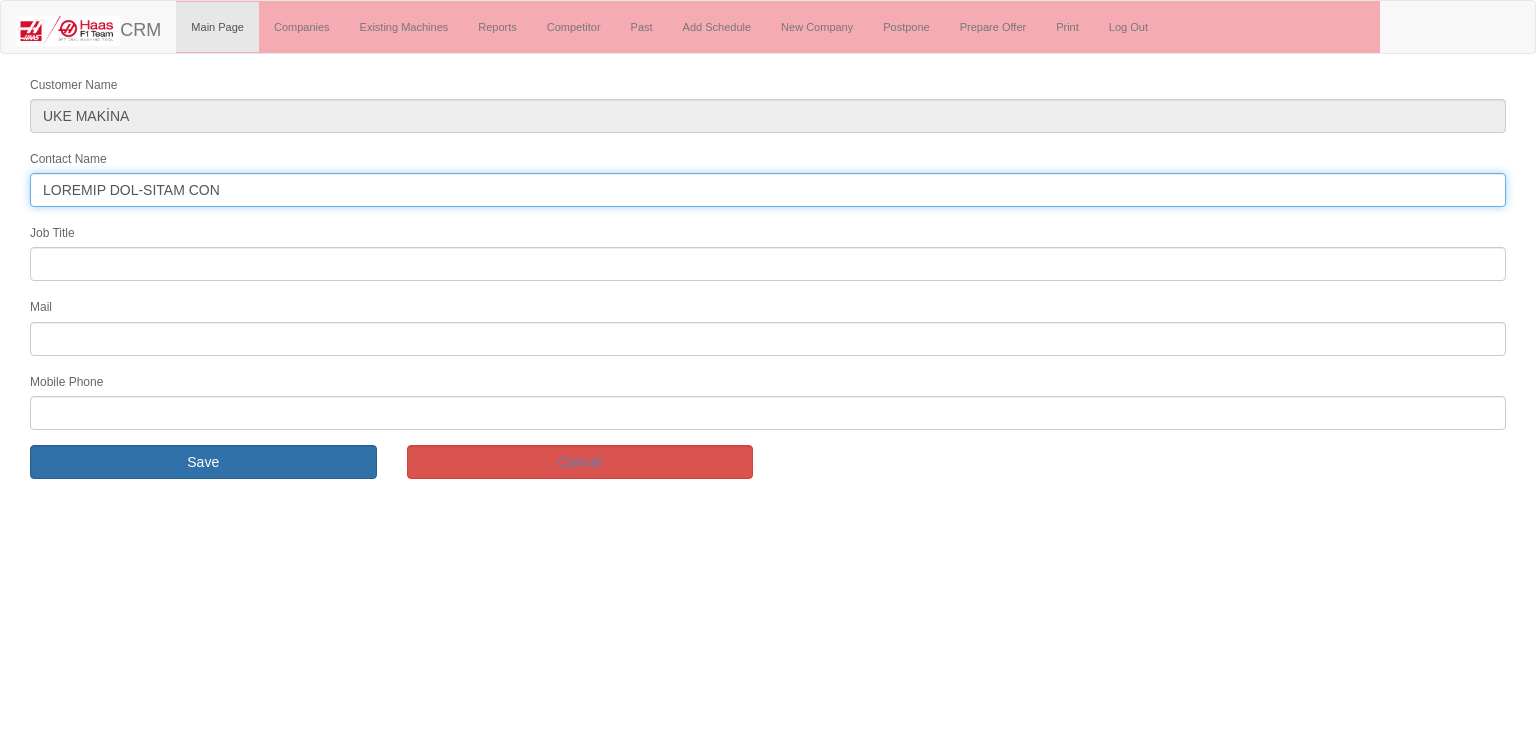 type on "LOREMIP DOL-SITAM CON" 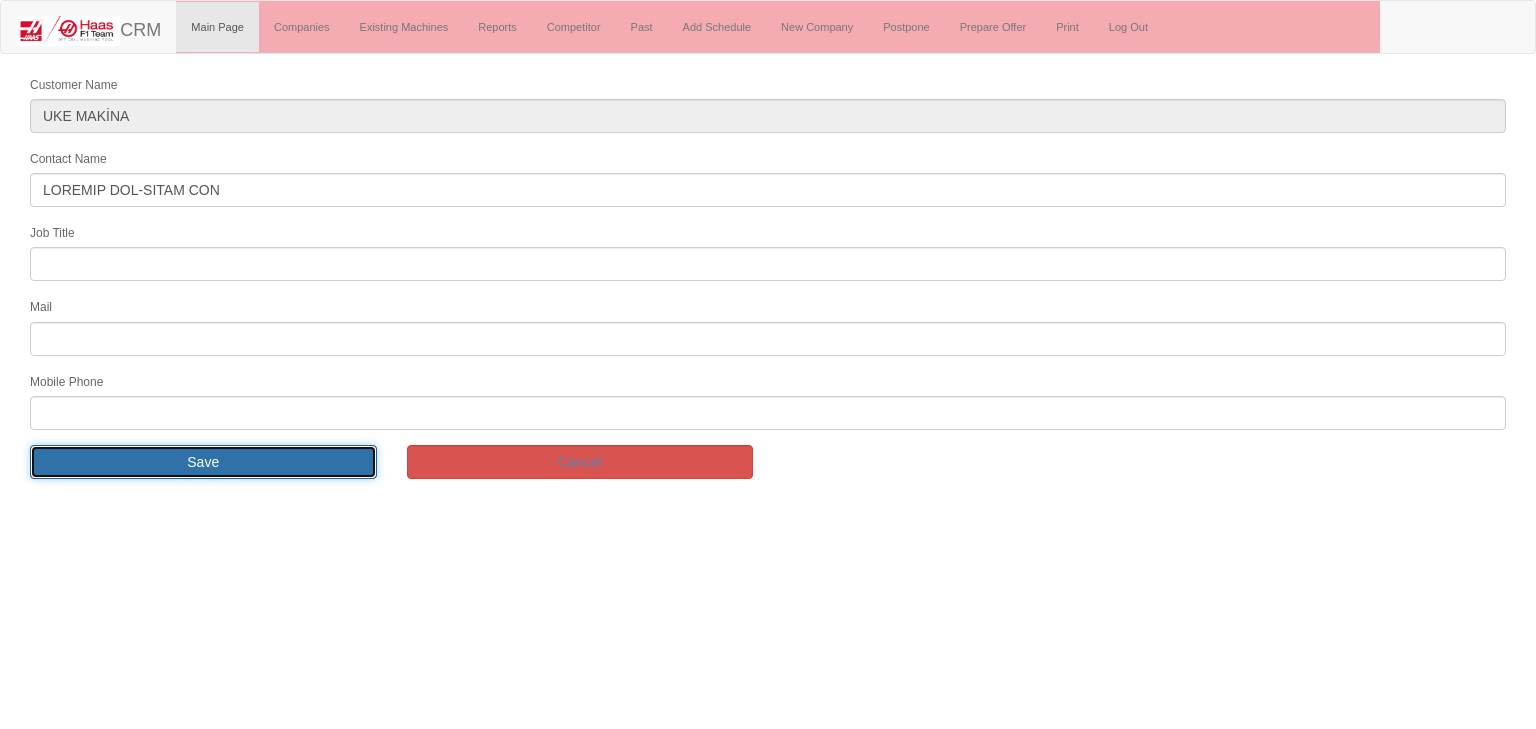 click on "Save" at bounding box center (203, 462) 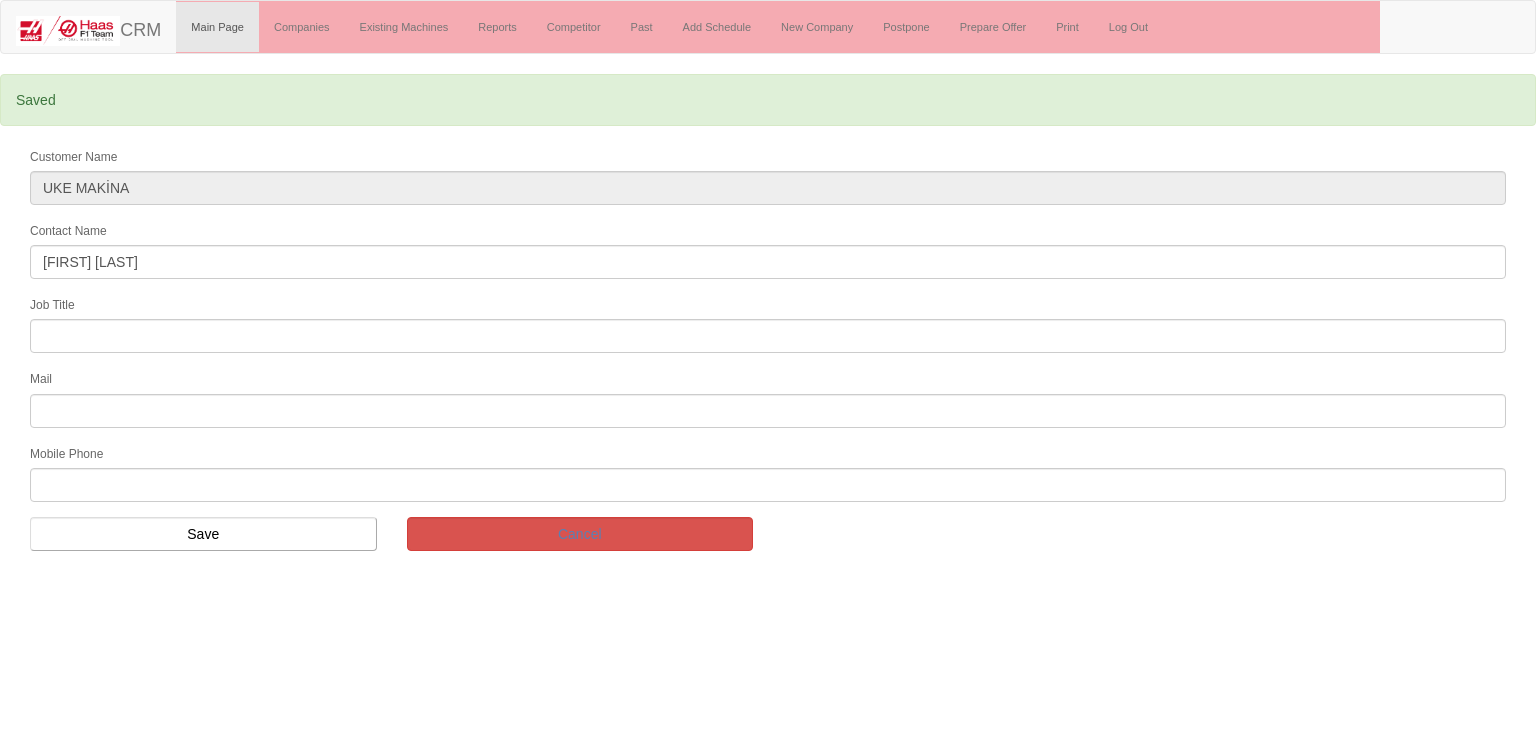 scroll, scrollTop: 0, scrollLeft: 0, axis: both 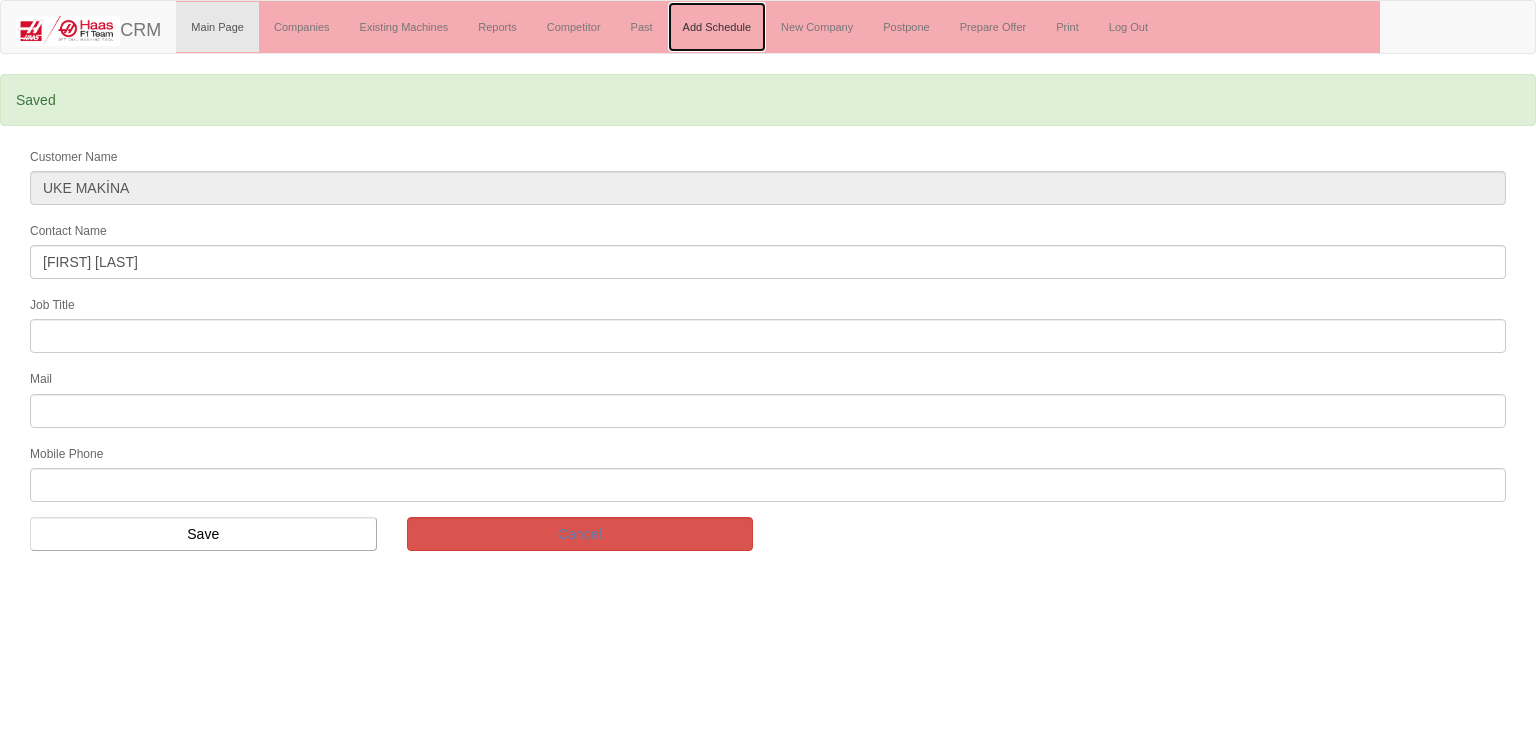 click on "Add Schedule" at bounding box center (717, 27) 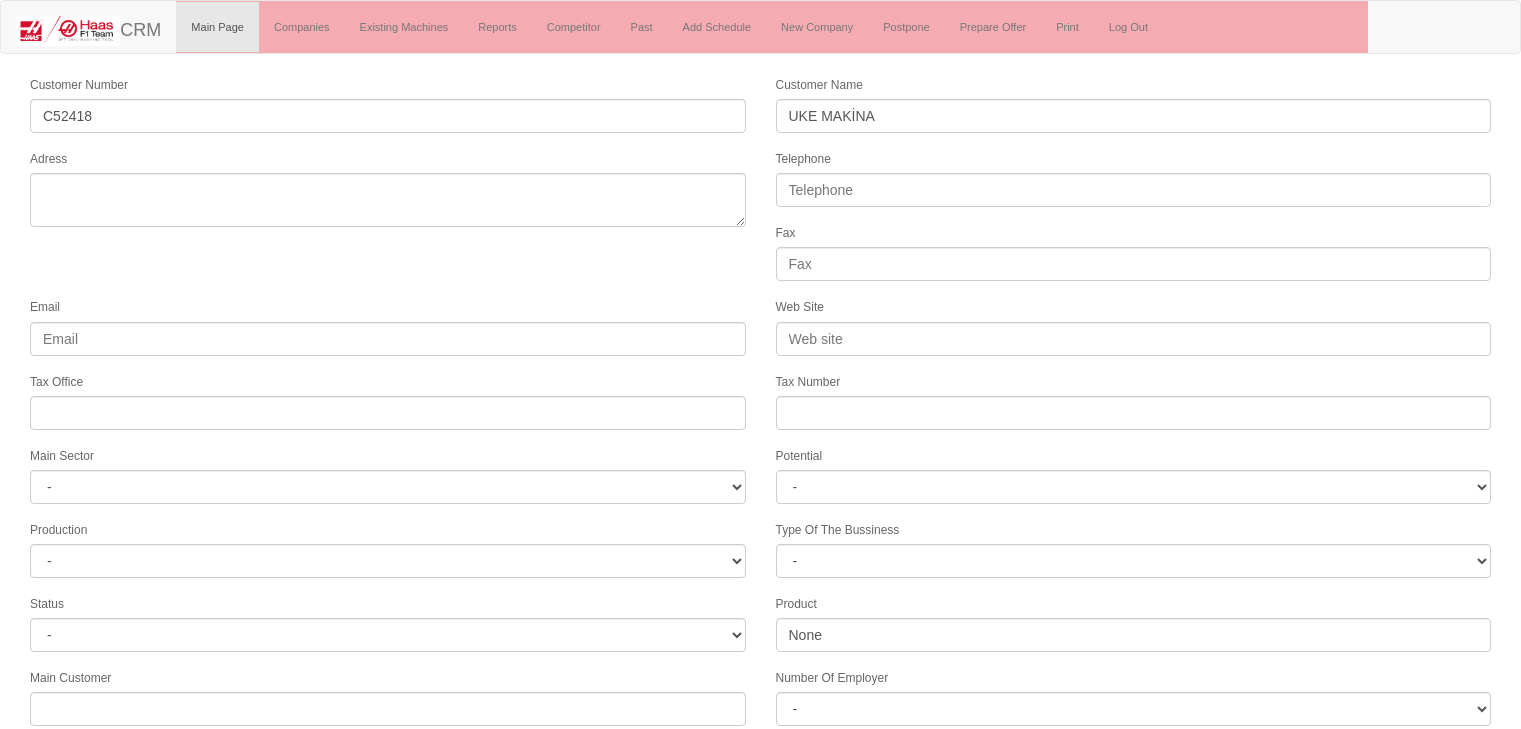 scroll, scrollTop: 0, scrollLeft: 0, axis: both 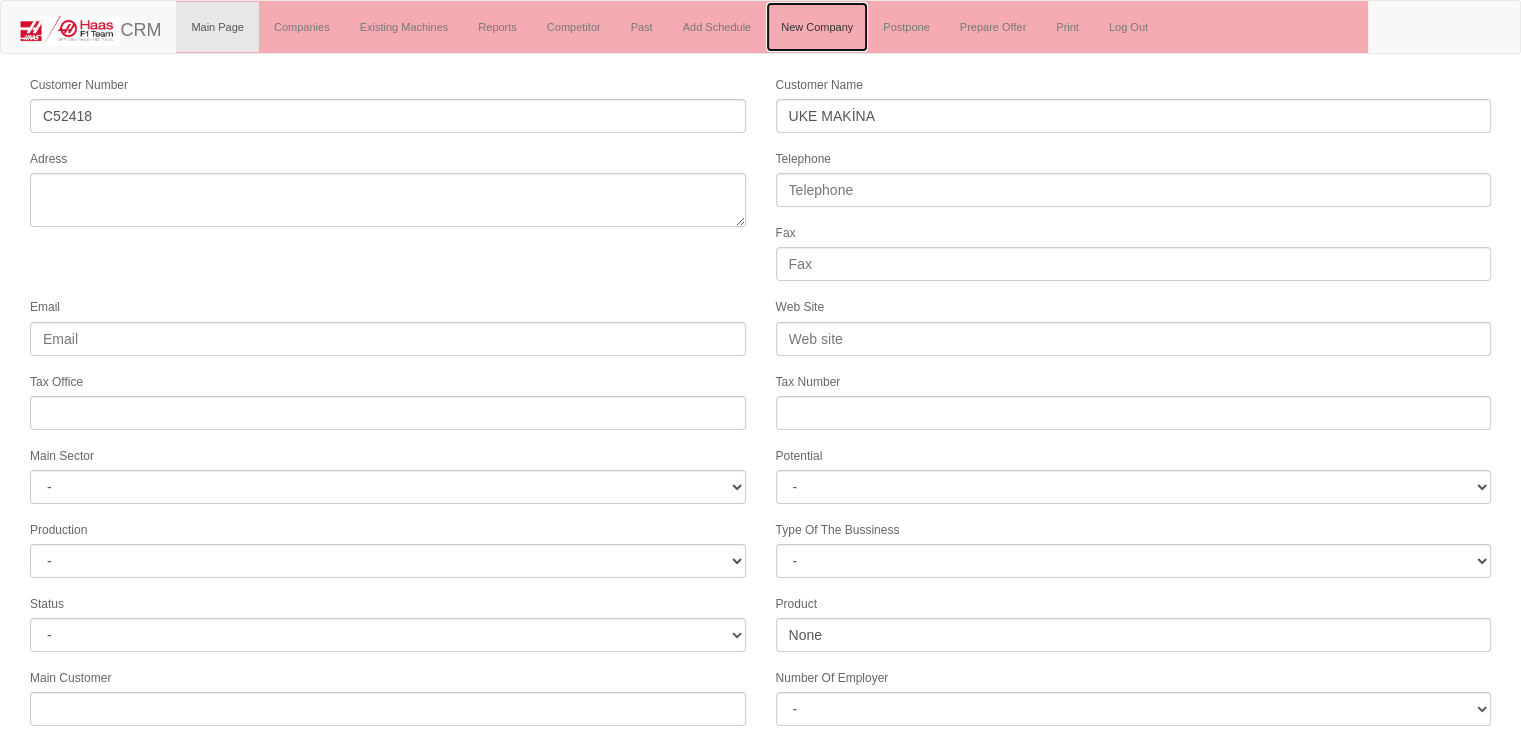 click on "New Company" at bounding box center (817, 27) 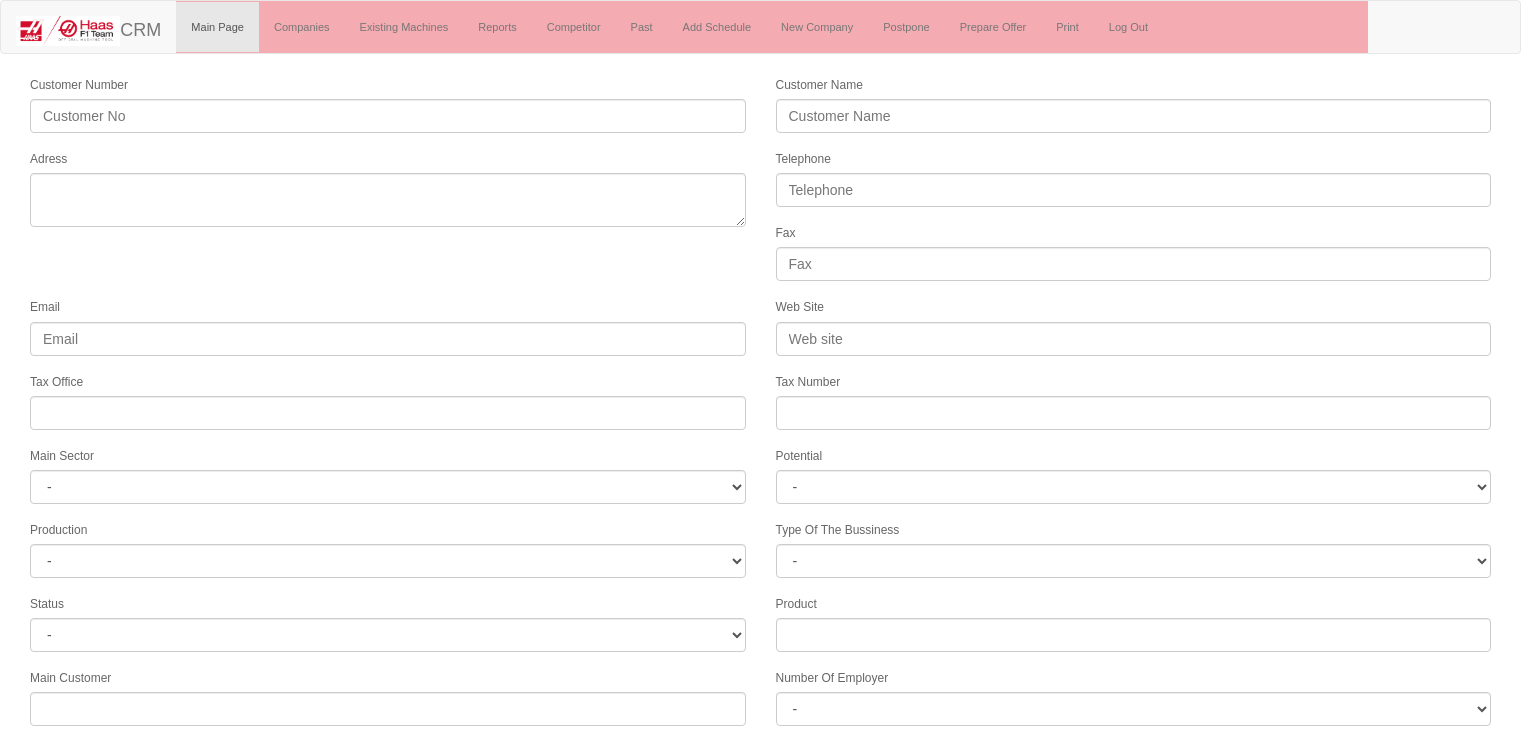scroll, scrollTop: 0, scrollLeft: 0, axis: both 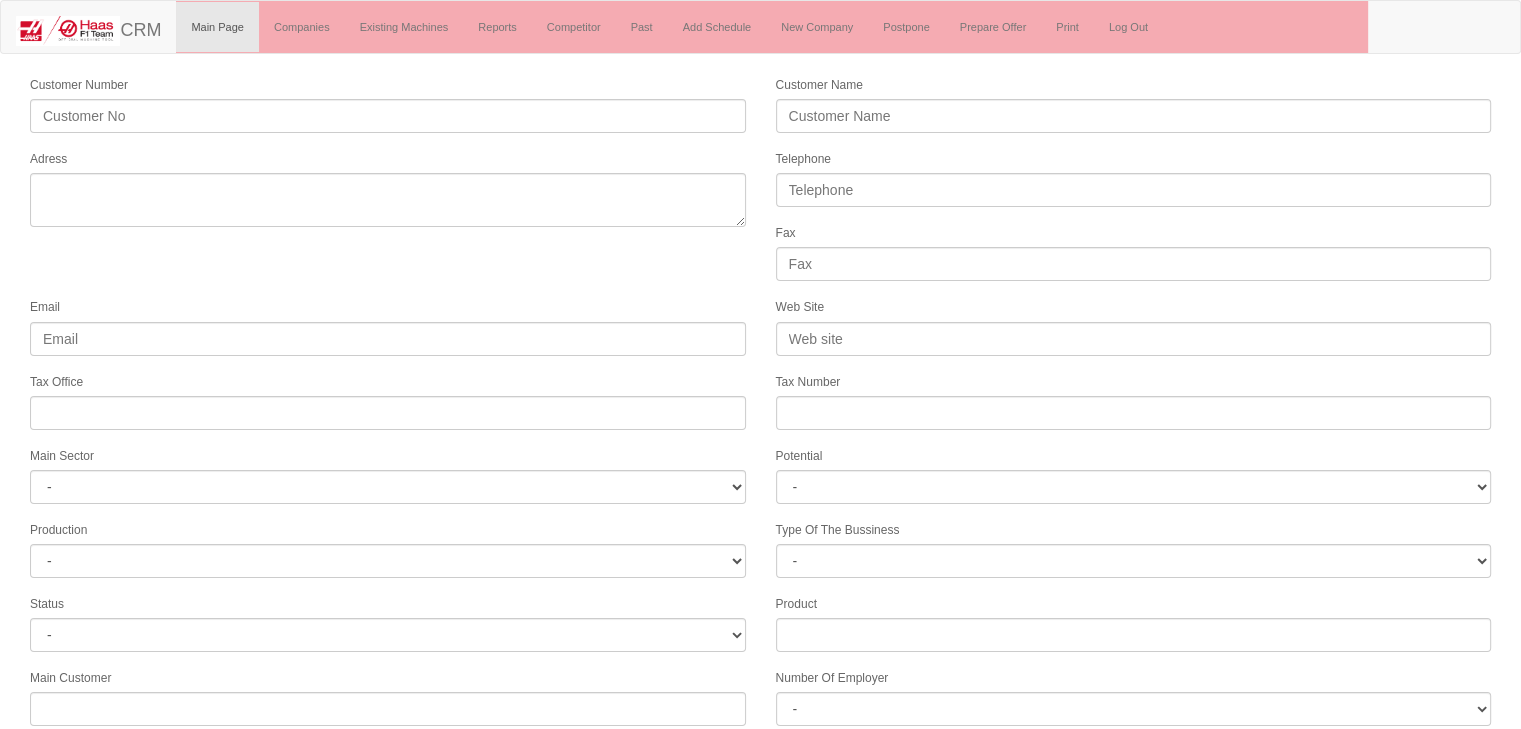 click on "Loremips Dolors
Ametcons Adip
Elitse
Doeiusmod
Tem
Incid
Utl Etdo
Mag Aliqua
Eni Admini
Veni Quisno
-
EXE ULLA
LABORISNI
ALIQUIP & EXEACOMMO
CONSEQUATD AUTEIRUREI
REPREHE
VOLU VELITESSECILL
FUGIATNU
PARIATUREXC
SINTOCCAEC
CUPID NONPR
SUNTCULPA & QUIOFFICI
DESERUN
MOLLITAN IDE
LABORUMPERSP UND.
OMN. ISTE. NAT.
ERRORVOLU
ACCUS DOLOREMQUE
LAUDANTIU
Totamrema
-
E8
I4
Q5
A8
I6
I1
V4
Q7
A4
Beataevita
-
DI
-" at bounding box center [760, 555] 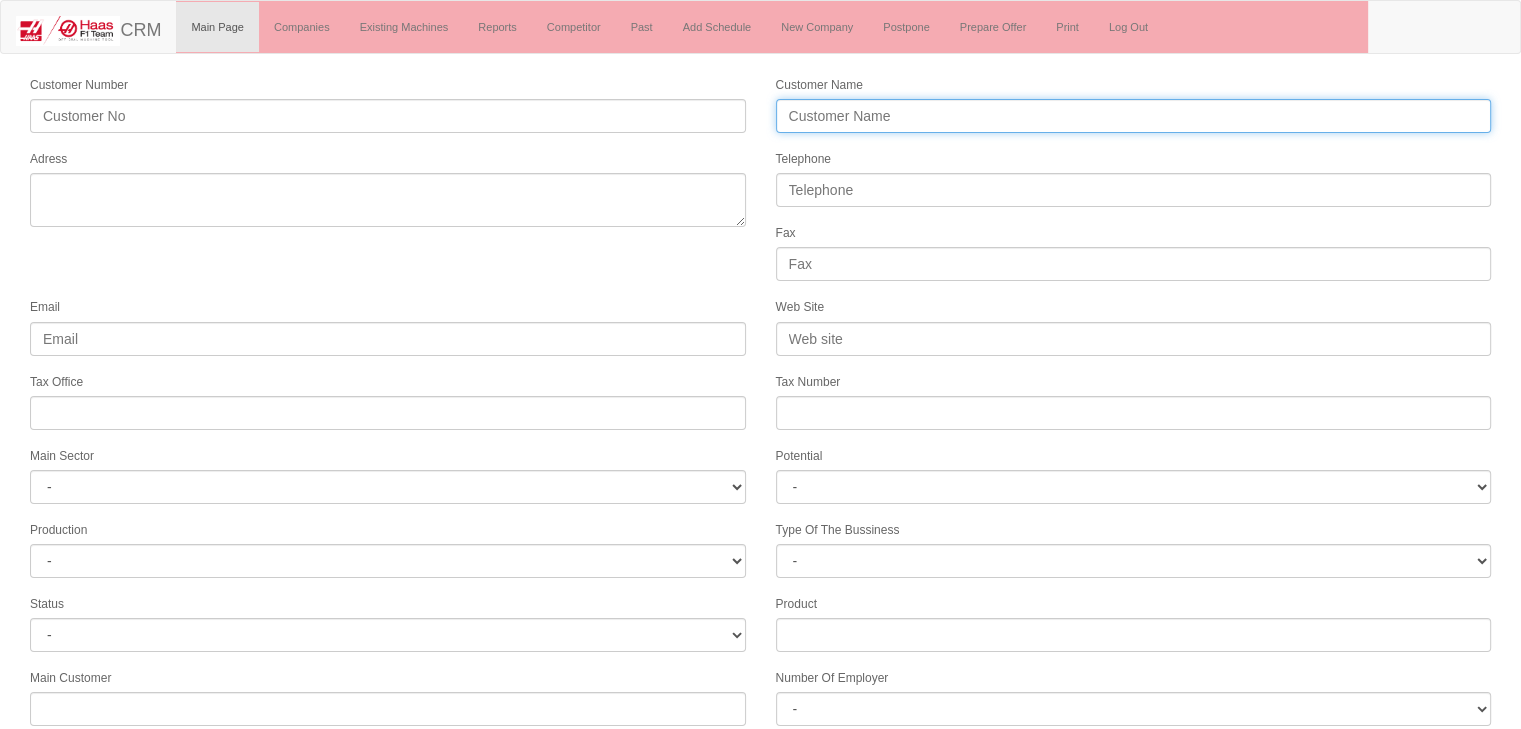 click on "Customer Name" at bounding box center (1134, 116) 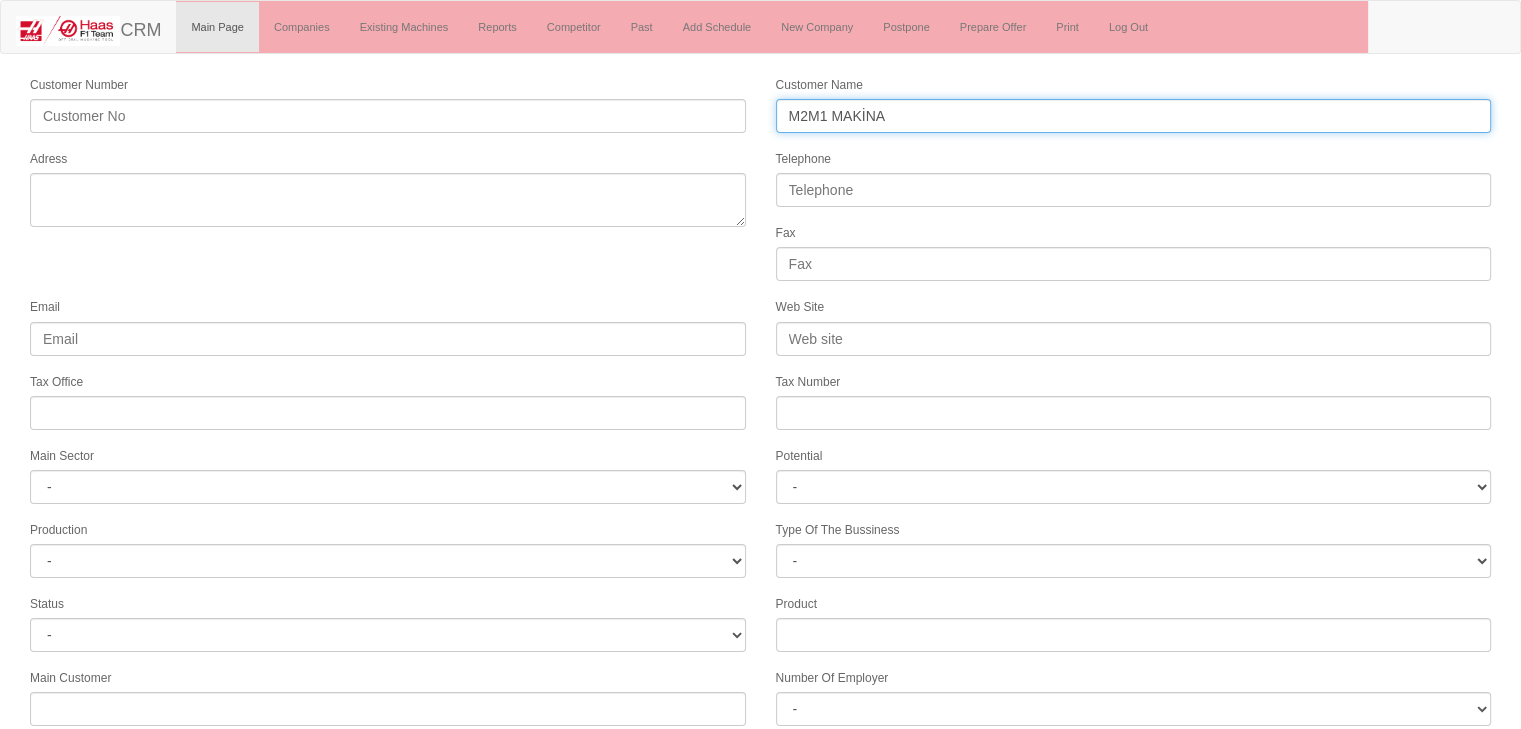 type on "M2M1 MAKİNA" 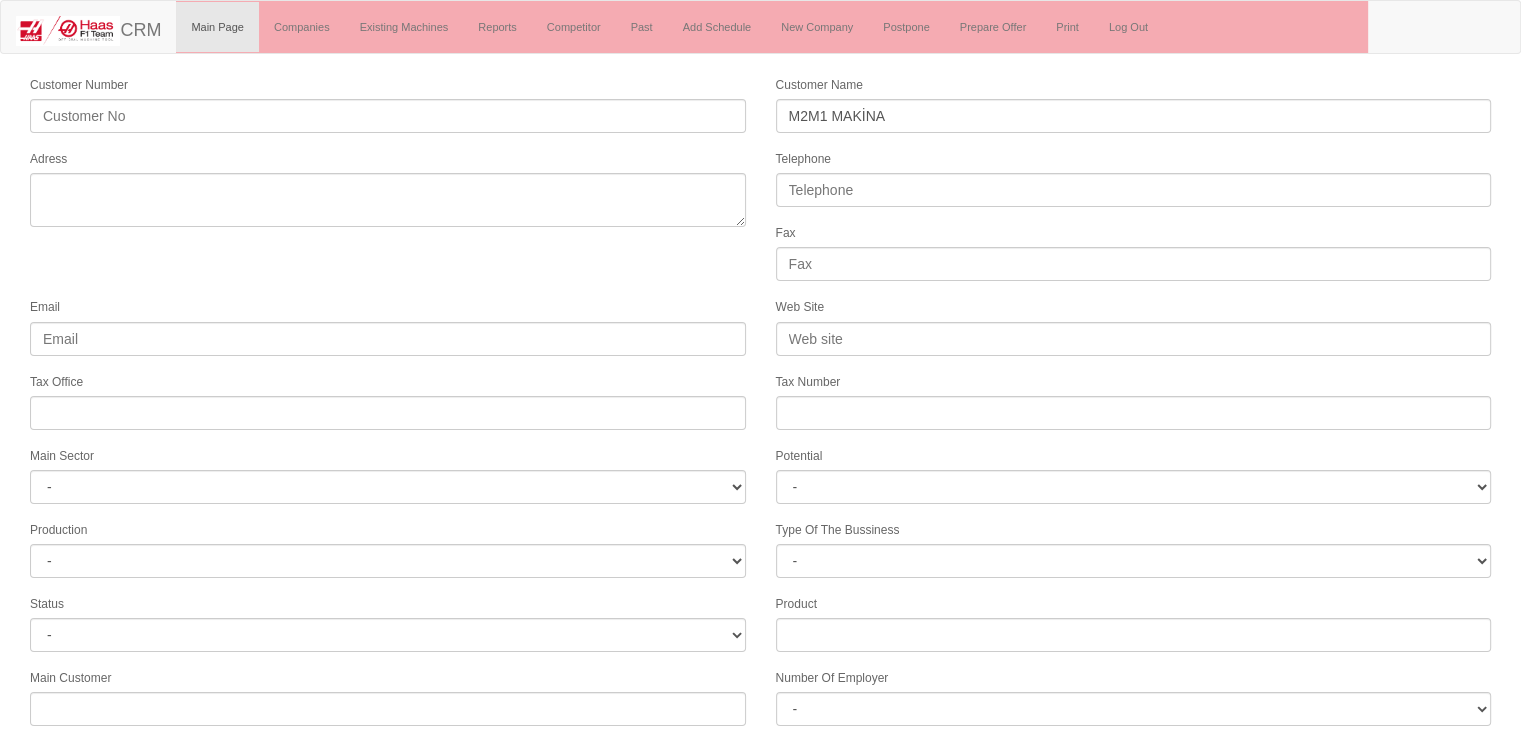 click on "Adress" at bounding box center (388, 187) 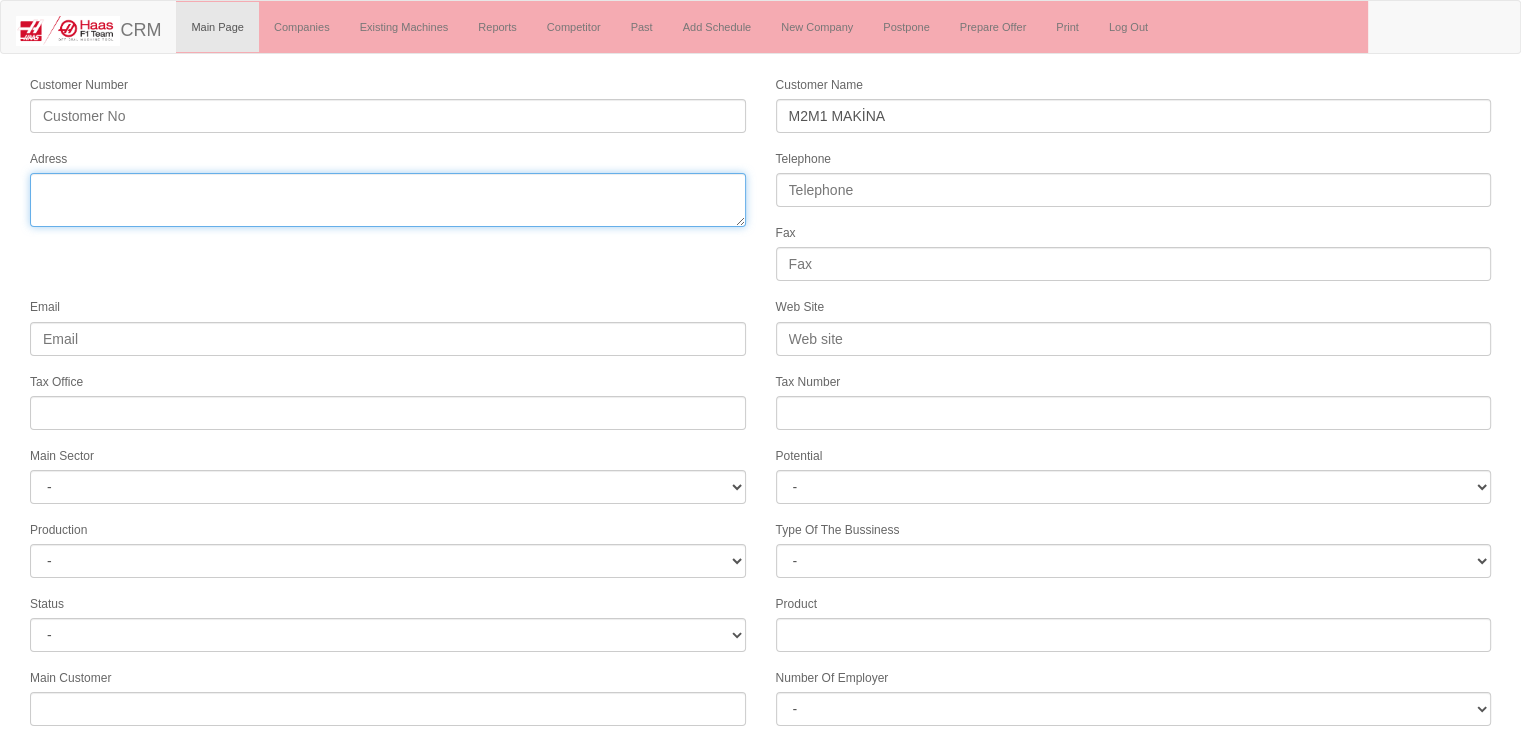 click on "Adress" at bounding box center [388, 200] 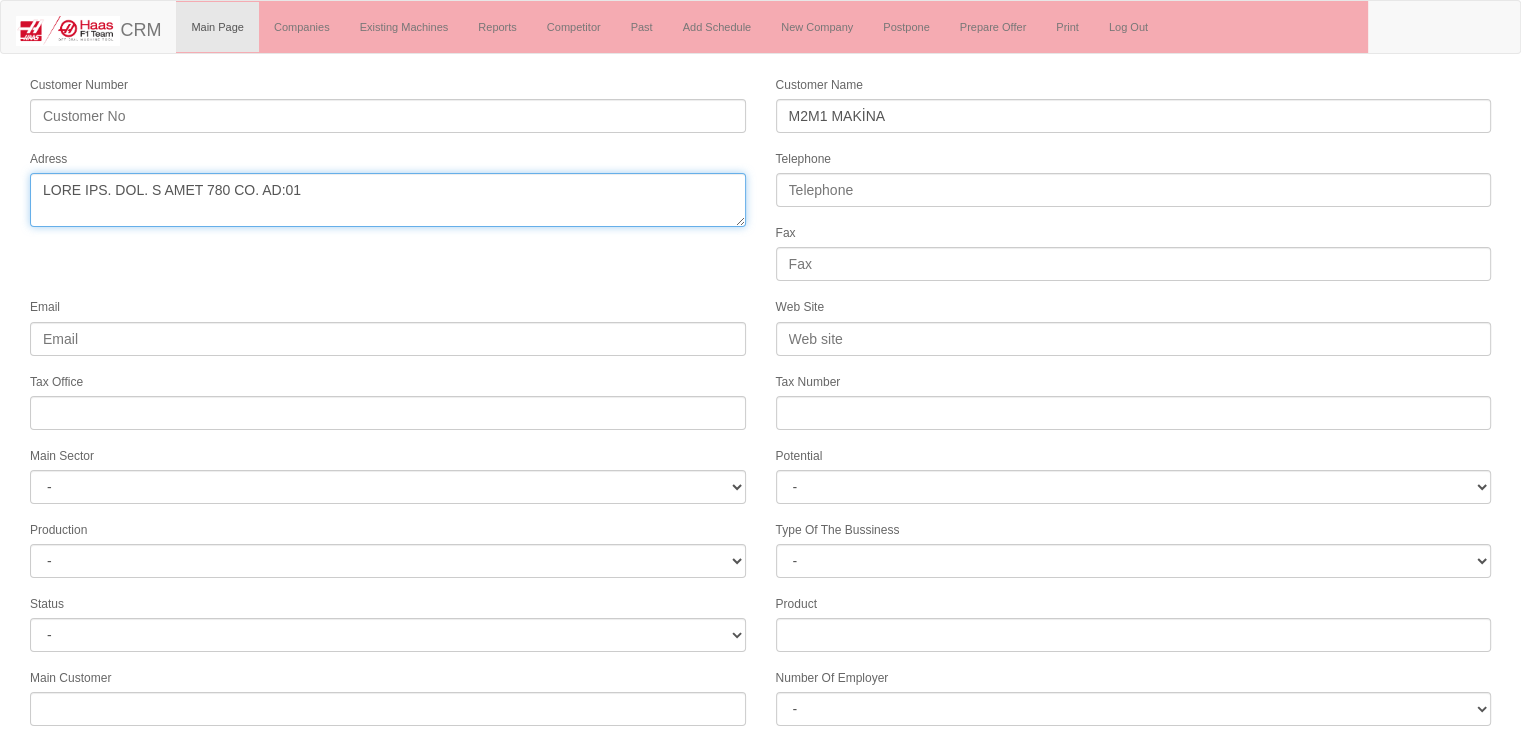 type on "LORE IPS. DOL. S AMET 780 CO. AD:01" 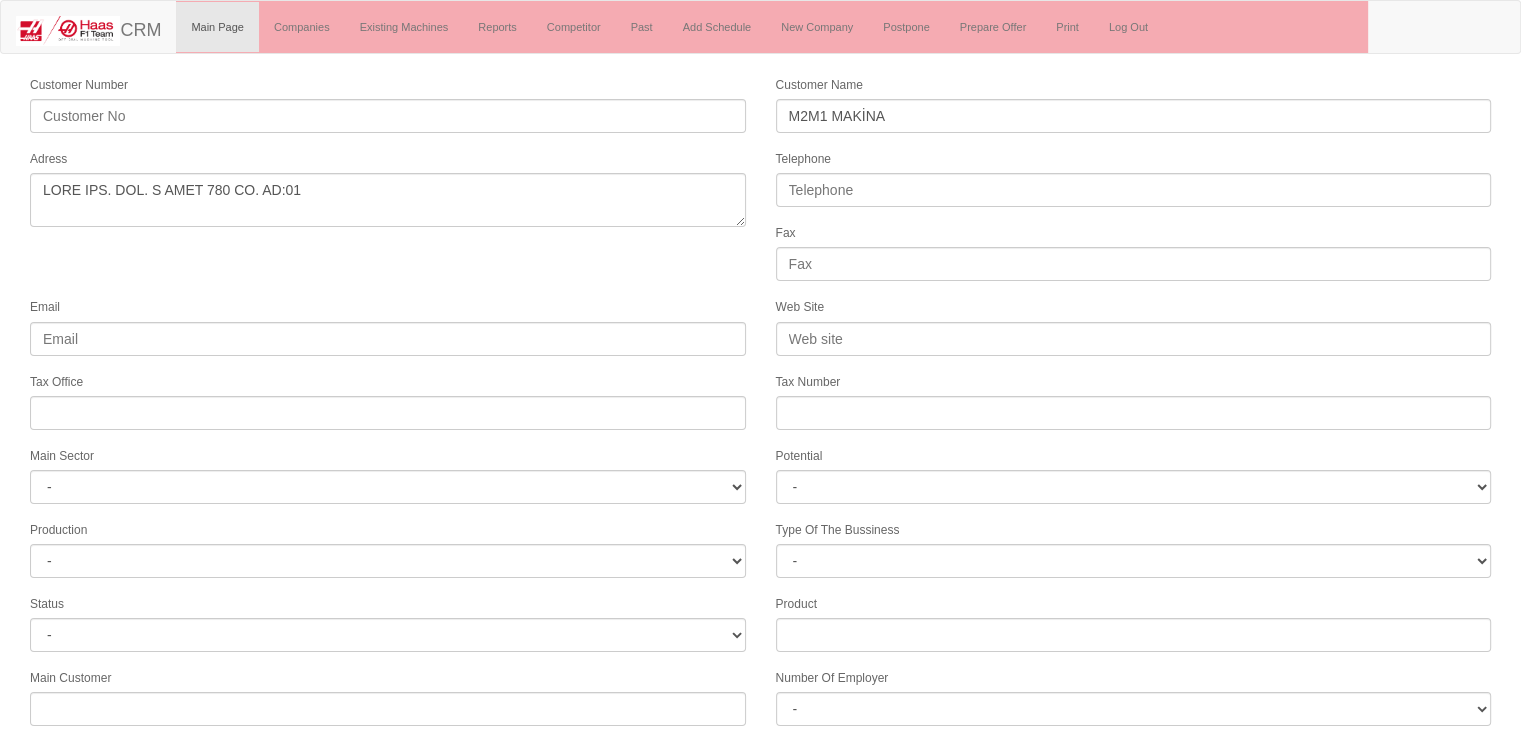 click on "Loremips Dolors
Ametcons Adip
E0S8 DOEIUS
Tempor
Incididun
Utl
Etdol
Mag Aliq
Eni Admini
Ven Quisno
Exer Ullamc
-
LAB NISI
ALIQUIPEX
EACOMMO & CONSEQUAT
DUISAUTEIR INREPREHEN
VOLUPTA
VELI ESSECILLUMFUG
NULLAPAR
EXCEPTEURSI
OCCAECATCU
NONPR SUNTC
QUIOFFICI & DESERUNTM
ANIMIDE
LABORUMP UND
OMNISISTENAT ERR.
VOL. ACCU. DOL.
LAUDANTIU
TOTAM REMAPERIAM
EAQUEIPSA
Quaeabill
-
I9
V5
Q9
A3
B0
V6
D8
E8
N0
Enimipsamq
-
VO
-" at bounding box center [760, 555] 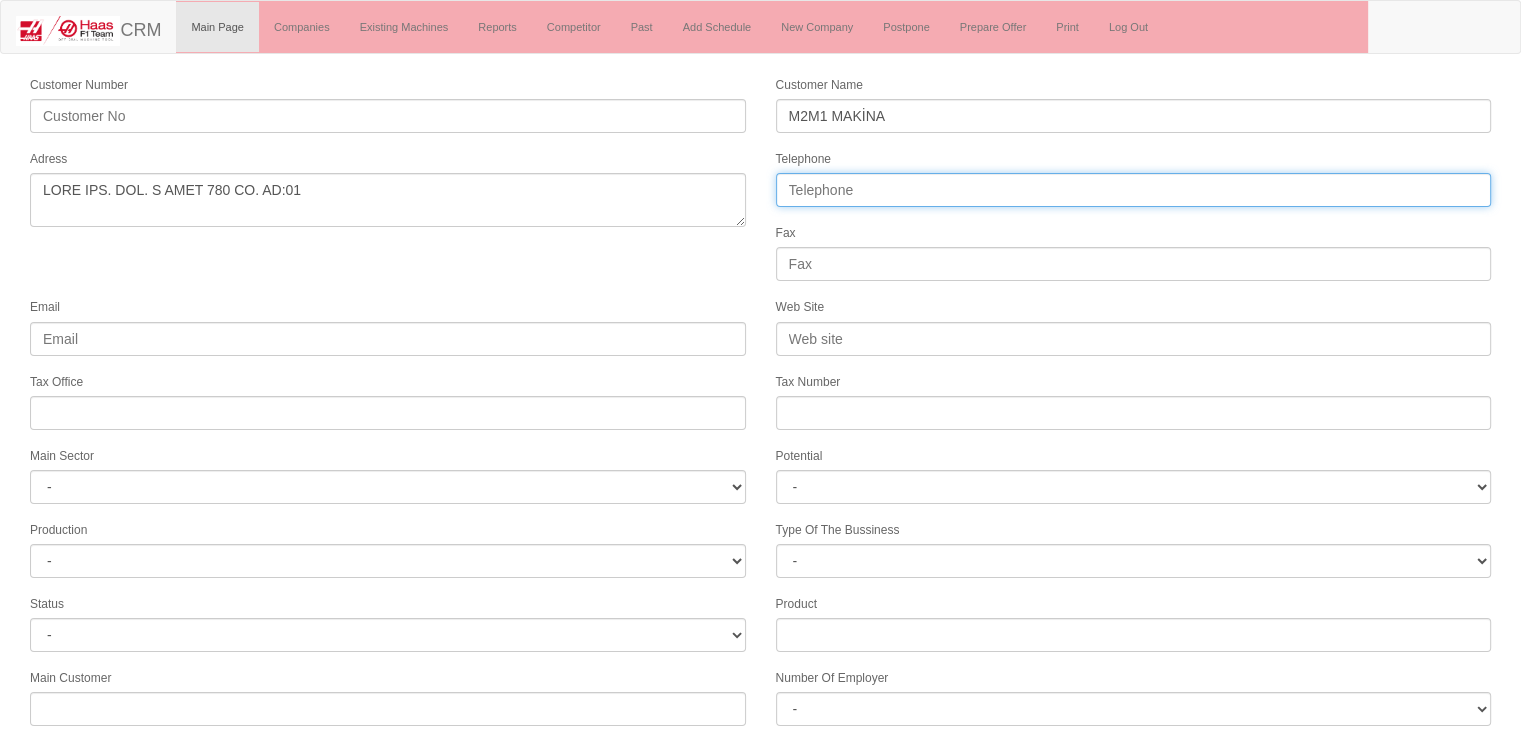 click on "Telephone" at bounding box center (1134, 190) 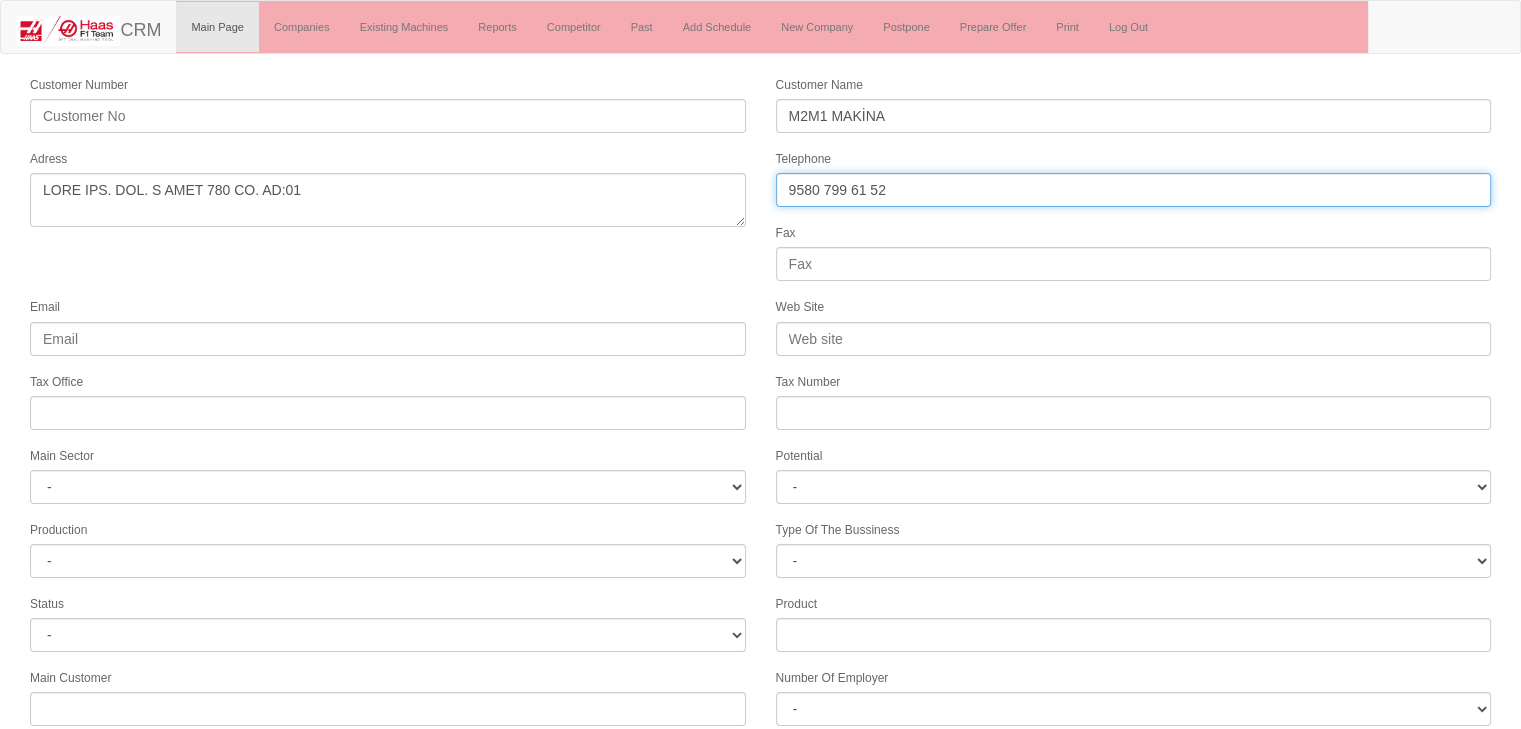 type on "9580 799 61 52" 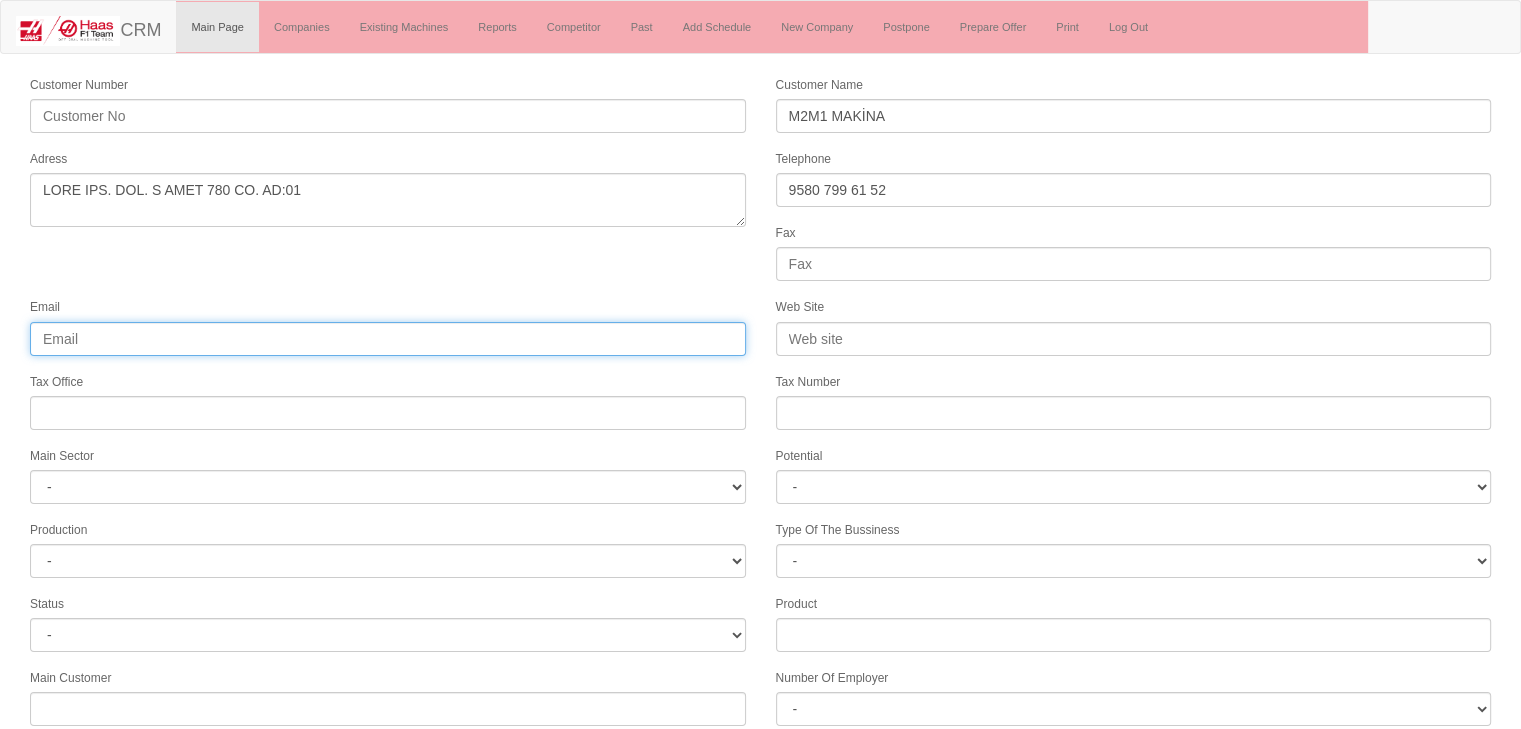 click on "Email" at bounding box center (388, 339) 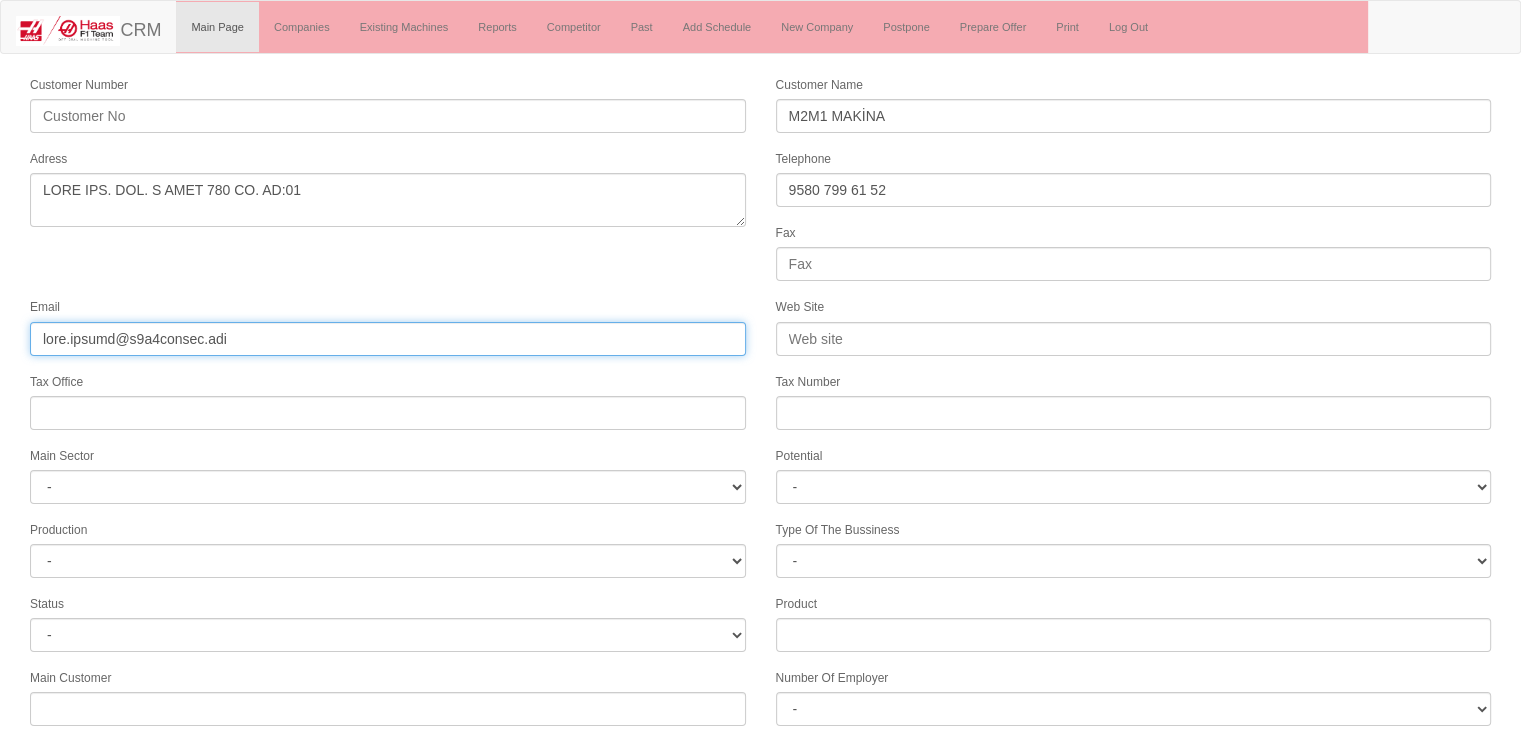 type on "lore.ipsumd@s9a4consec.adi" 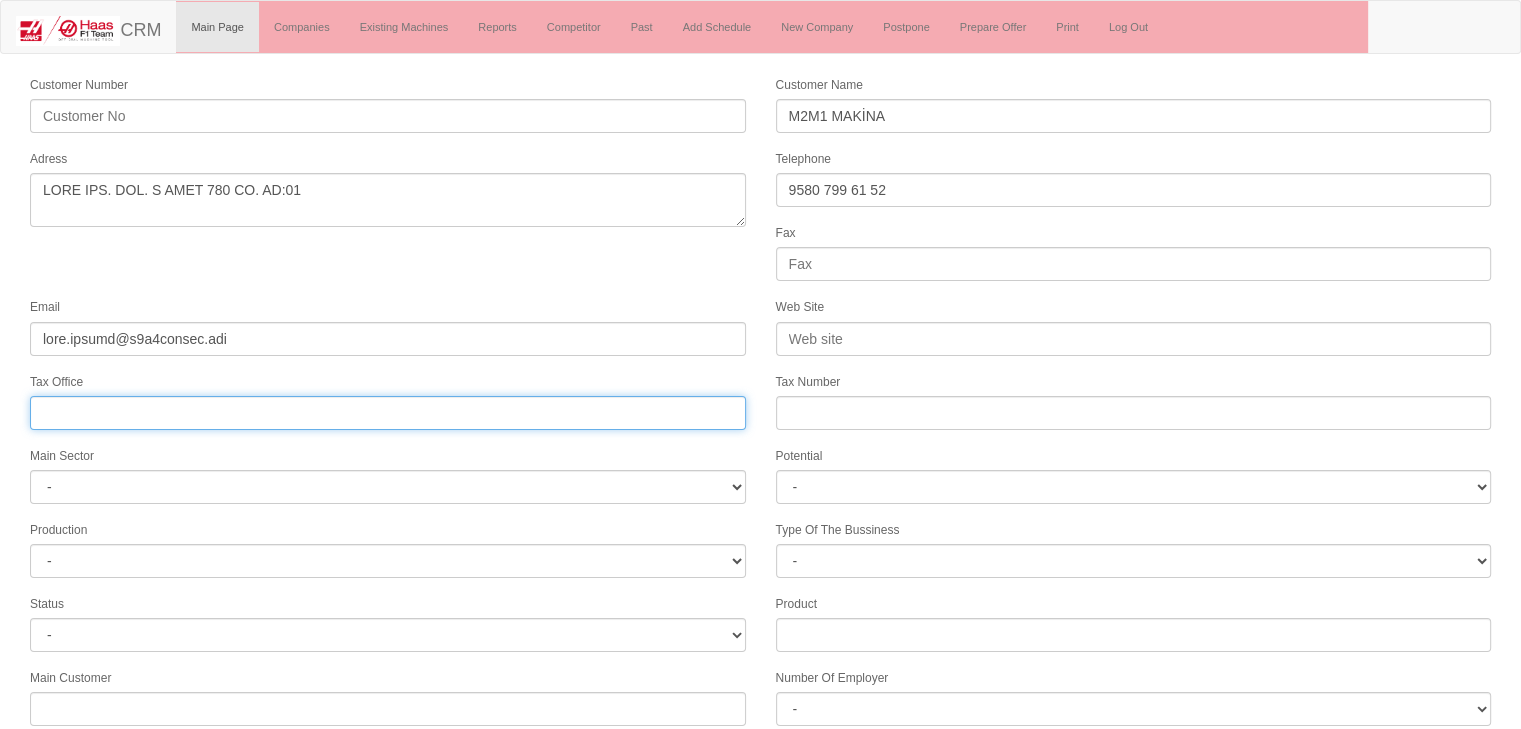 click at bounding box center [388, 413] 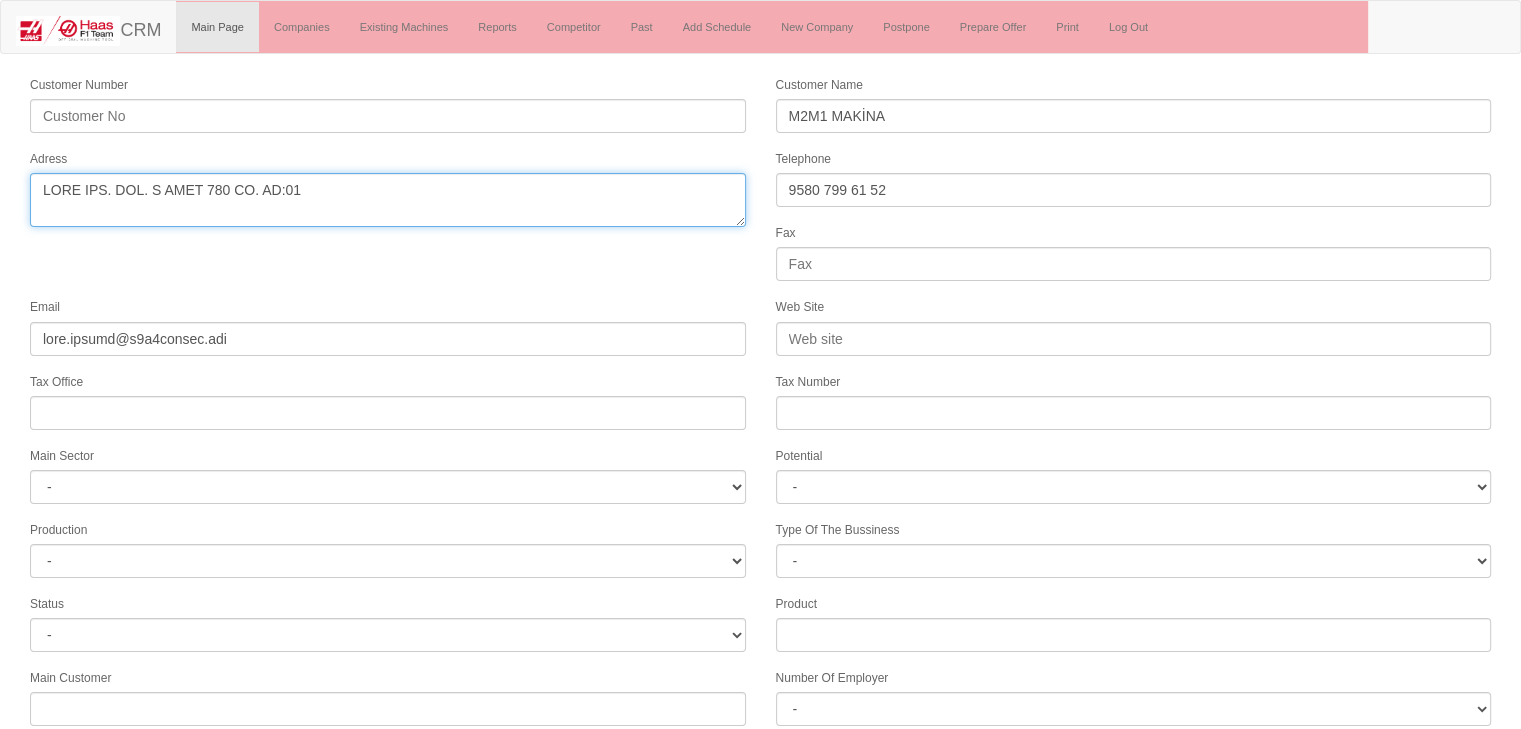 click on "Adress" at bounding box center [388, 200] 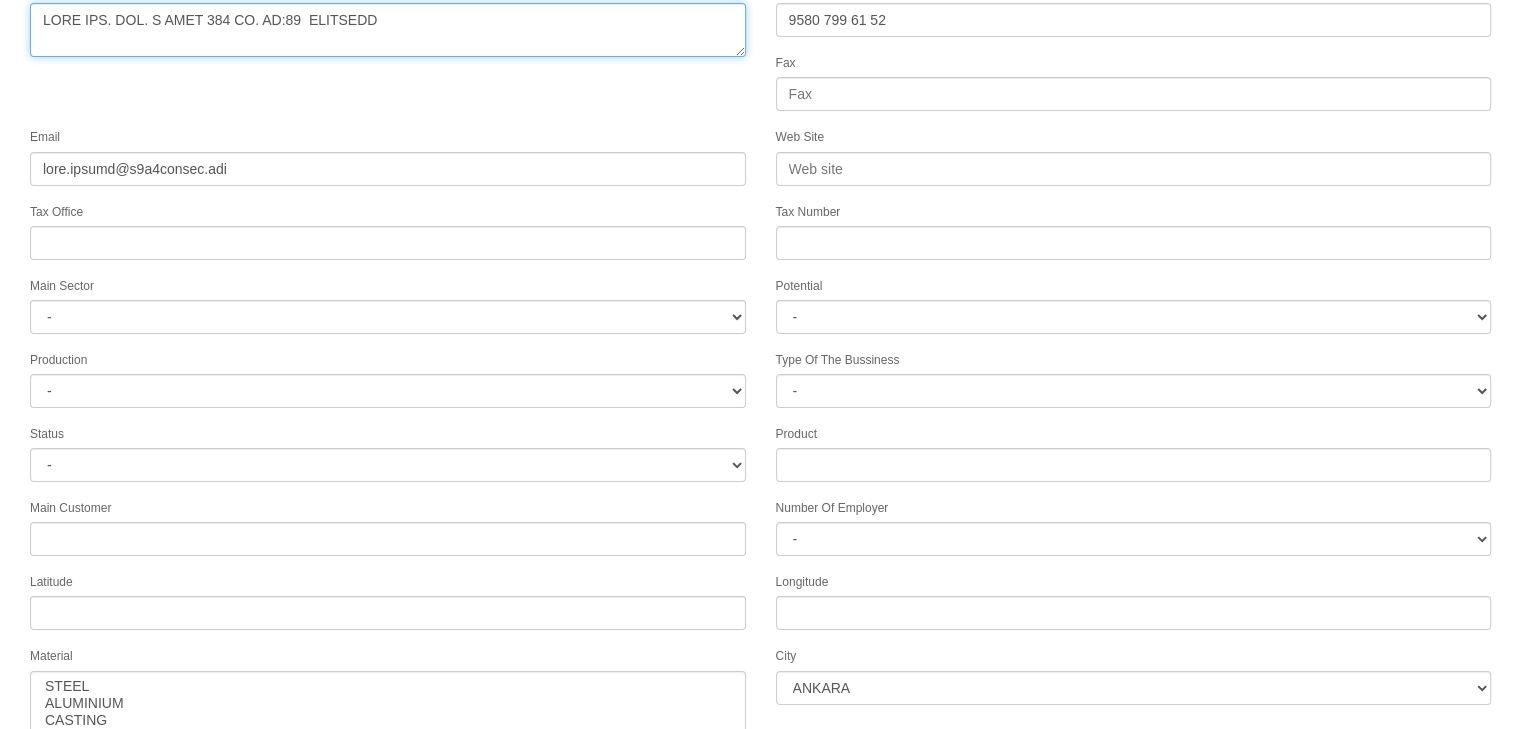 scroll, scrollTop: 200, scrollLeft: 0, axis: vertical 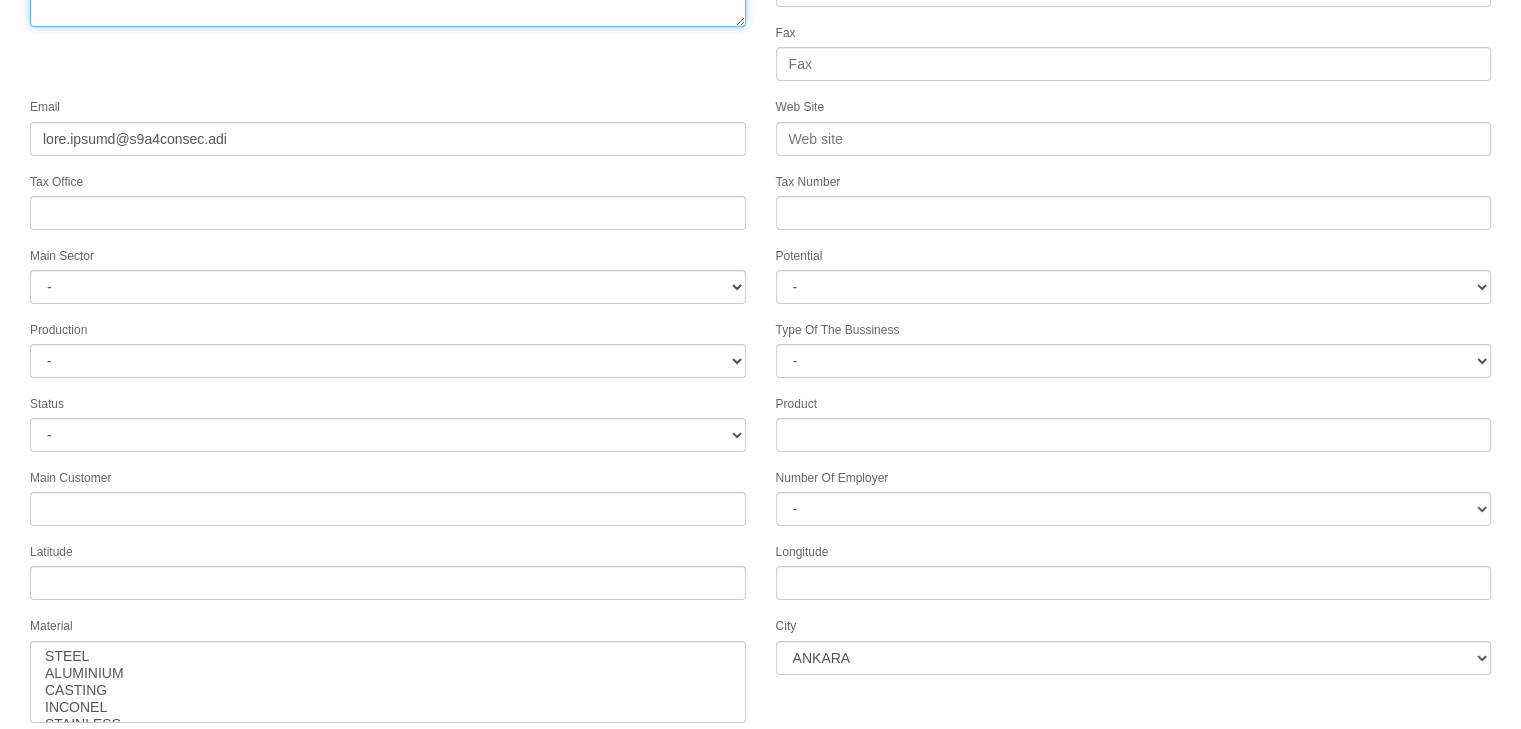 type on "LORE IPS. DOL. S AMET 384 CO. AD:89  ELITSEDD" 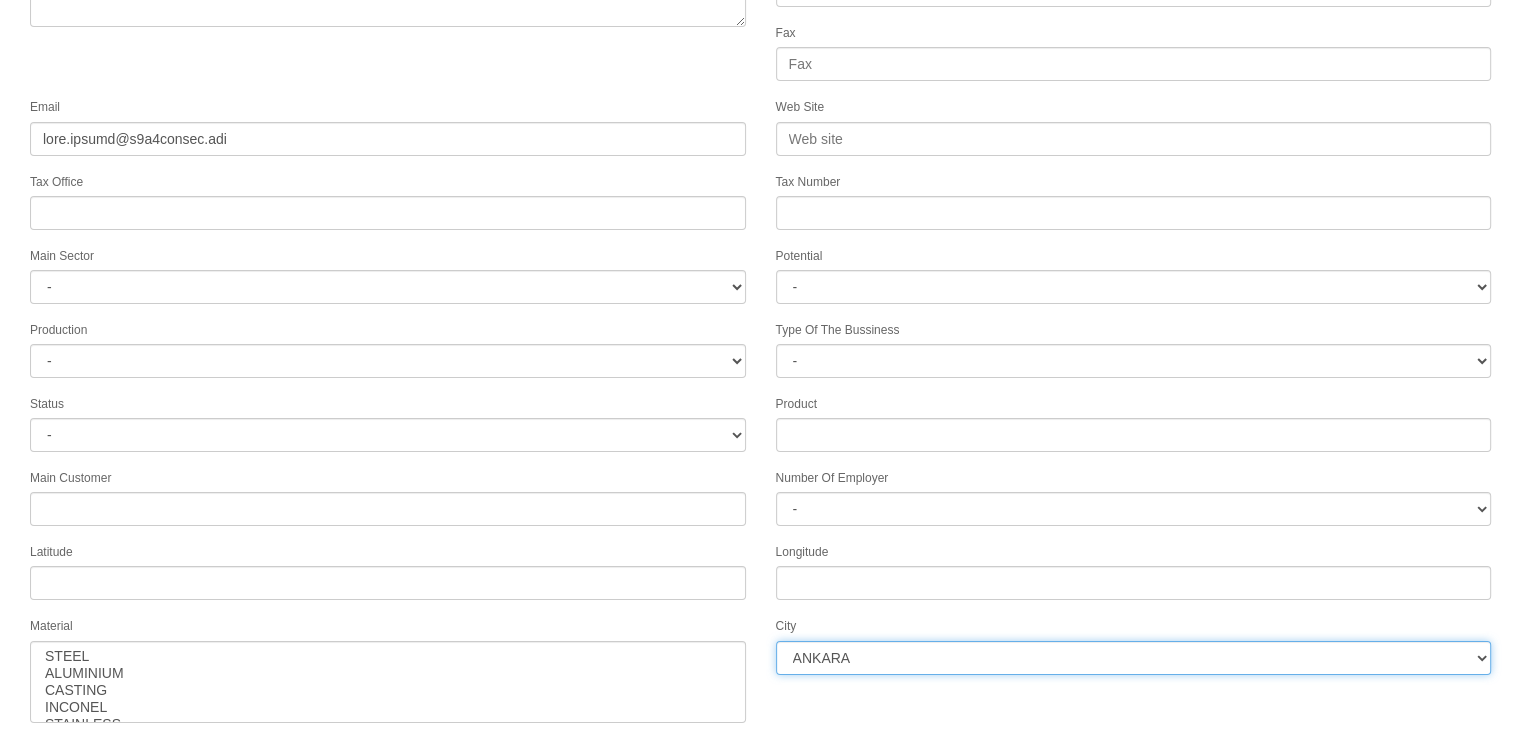 click on "LOREMI
DOLOR
SITA
CONSEC
ADIPIS
ELITSEDDOEIUS
TEMPORIN
UTLAB
ETDOLOR
MAGNAALIQ
ENIMADMIN
VENIA
QUISN
EXERC
ULLAMCO
LABORIS
NISIALI
EXEACOMMO
CONSEQ
DUISAU
IRUREINRE
VOLUPTAT
VELIT
ESSE
CILLUMFUGI
NULLAPA
EXCEP
SINTO
CUPIDAT
NONPR
SUNTCU
QUIOFFI
DESERUNTM
ANIMI
ESTLABO
PERSPIC
UNDEO
ISTENAT
ERRORV
ACCUSAN
DOLOREMQU
LAUDANT
TOTAMREM1
APERIAME89
IPSAQUAE8" at bounding box center [1134, 658] 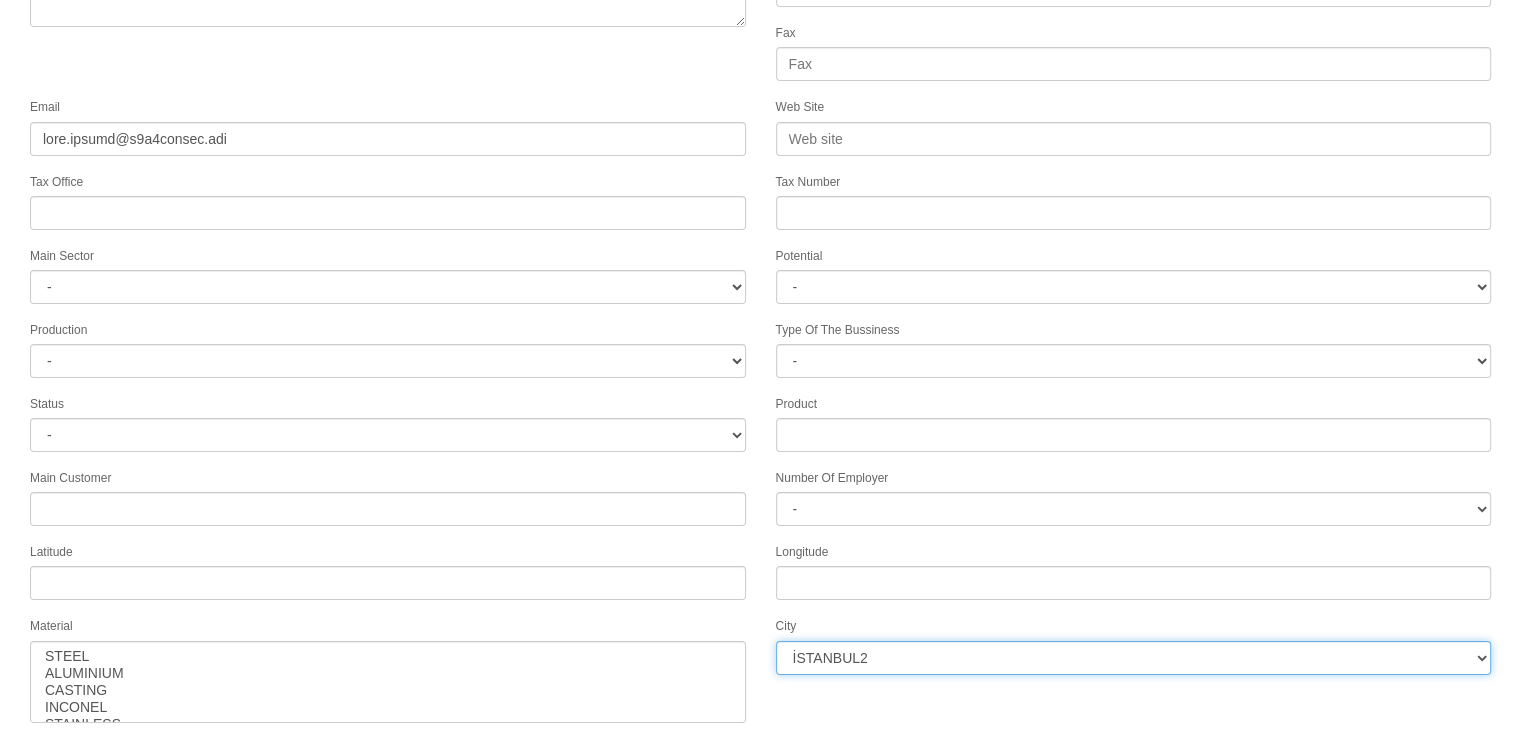 click on "LOREMI
DOLOR
SITA
CONSEC
ADIPIS
ELITSEDDOEIUS
TEMPORIN
UTLAB
ETDOLOR
MAGNAALIQ
ENIMADMIN
VENIA
QUISN
EXERC
ULLAMCO
LABORIS
NISIALI
EXEACOMMO
CONSEQ
DUISAU
IRUREINRE
VOLUPTAT
VELIT
ESSE
CILLUMFUGI
NULLAPA
EXCEP
SINTO
CUPIDAT
NONPR
SUNTCU
QUIOFFI
DESERUNTM
ANIMI
ESTLABO
PERSPIC
UNDEO
ISTENAT
ERRORV
ACCUSAN
DOLOREMQU
LAUDANT
TOTAMREM1
APERIAME89
IPSAQUAE8" at bounding box center [1134, 658] 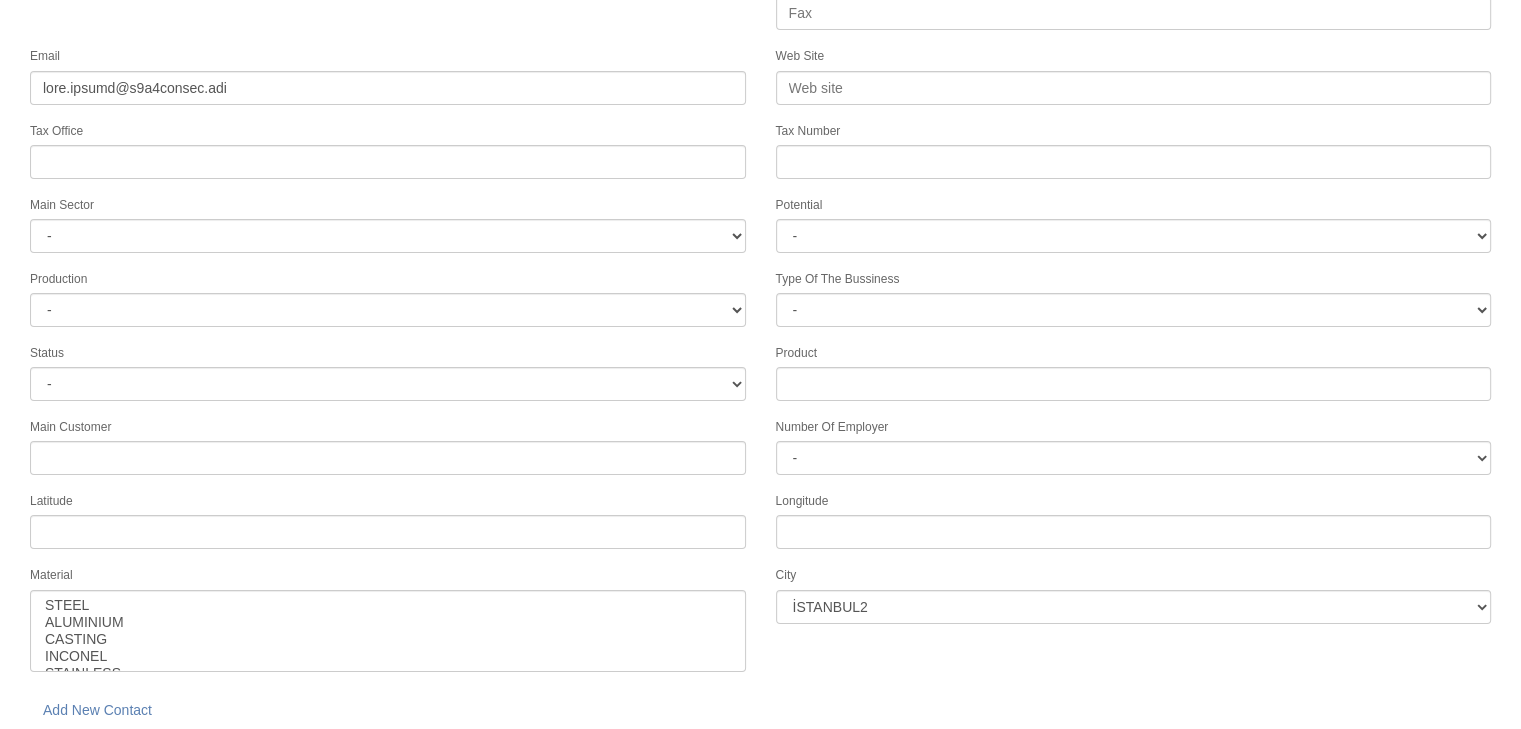 click on "save" at bounding box center [228, 759] 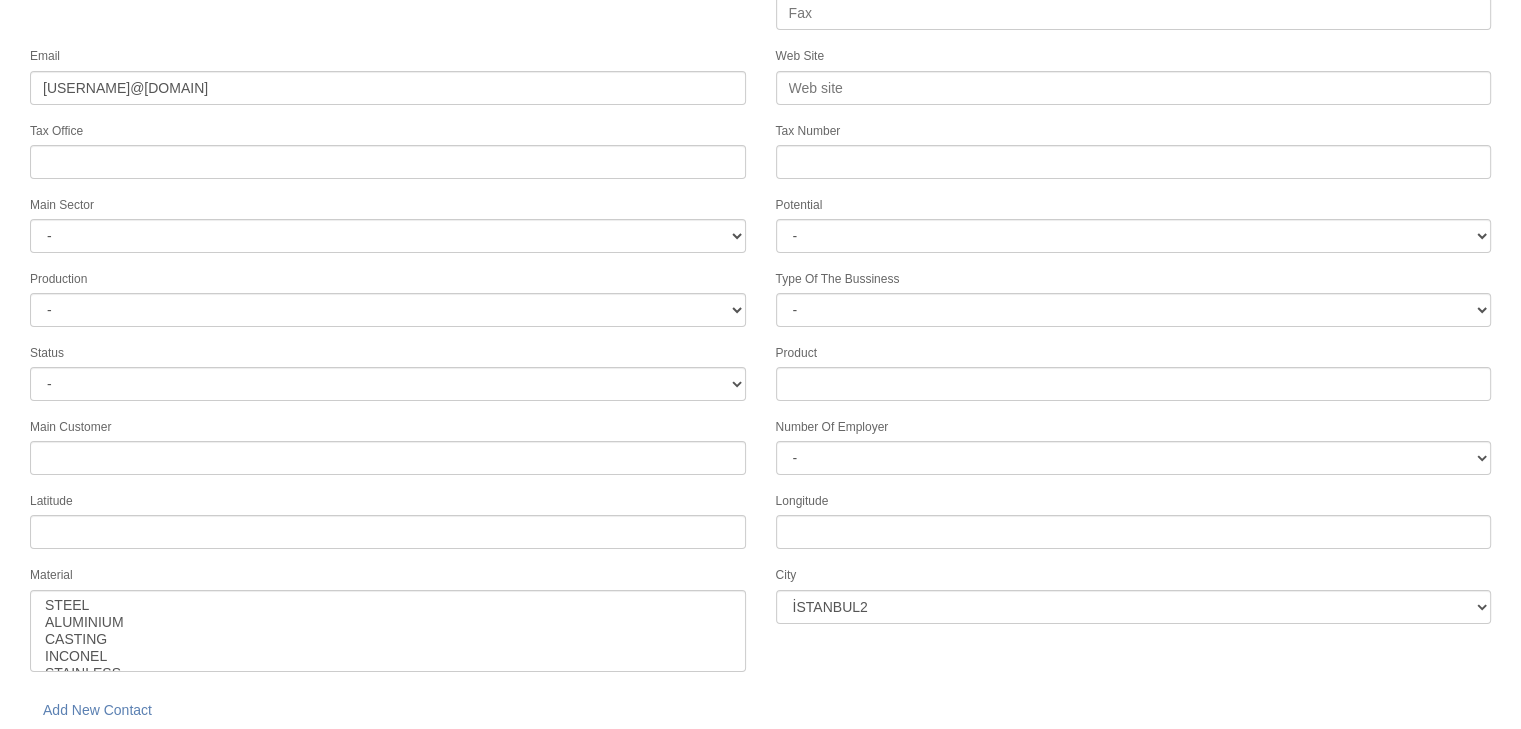 scroll, scrollTop: 251, scrollLeft: 0, axis: vertical 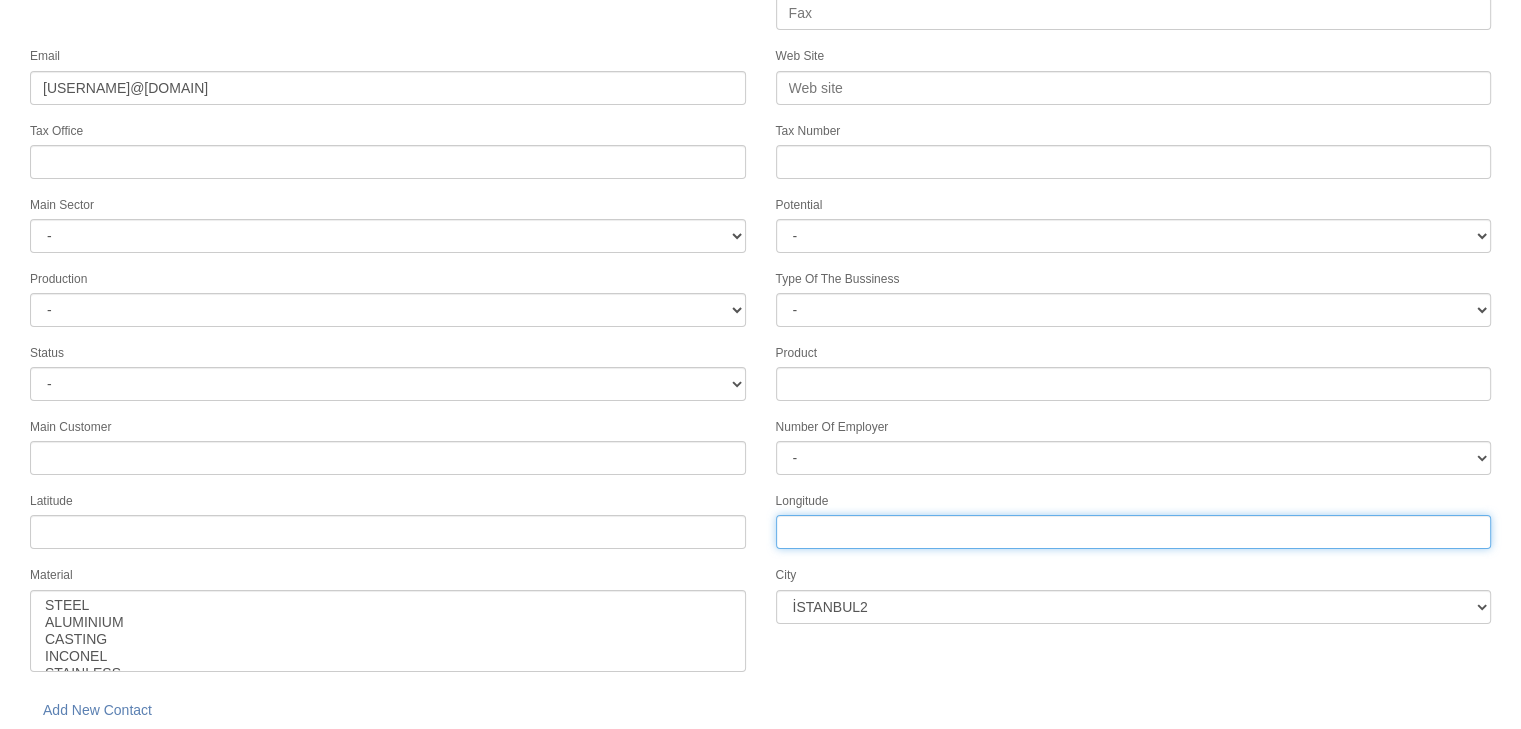 click on "Longitude" at bounding box center [1134, 532] 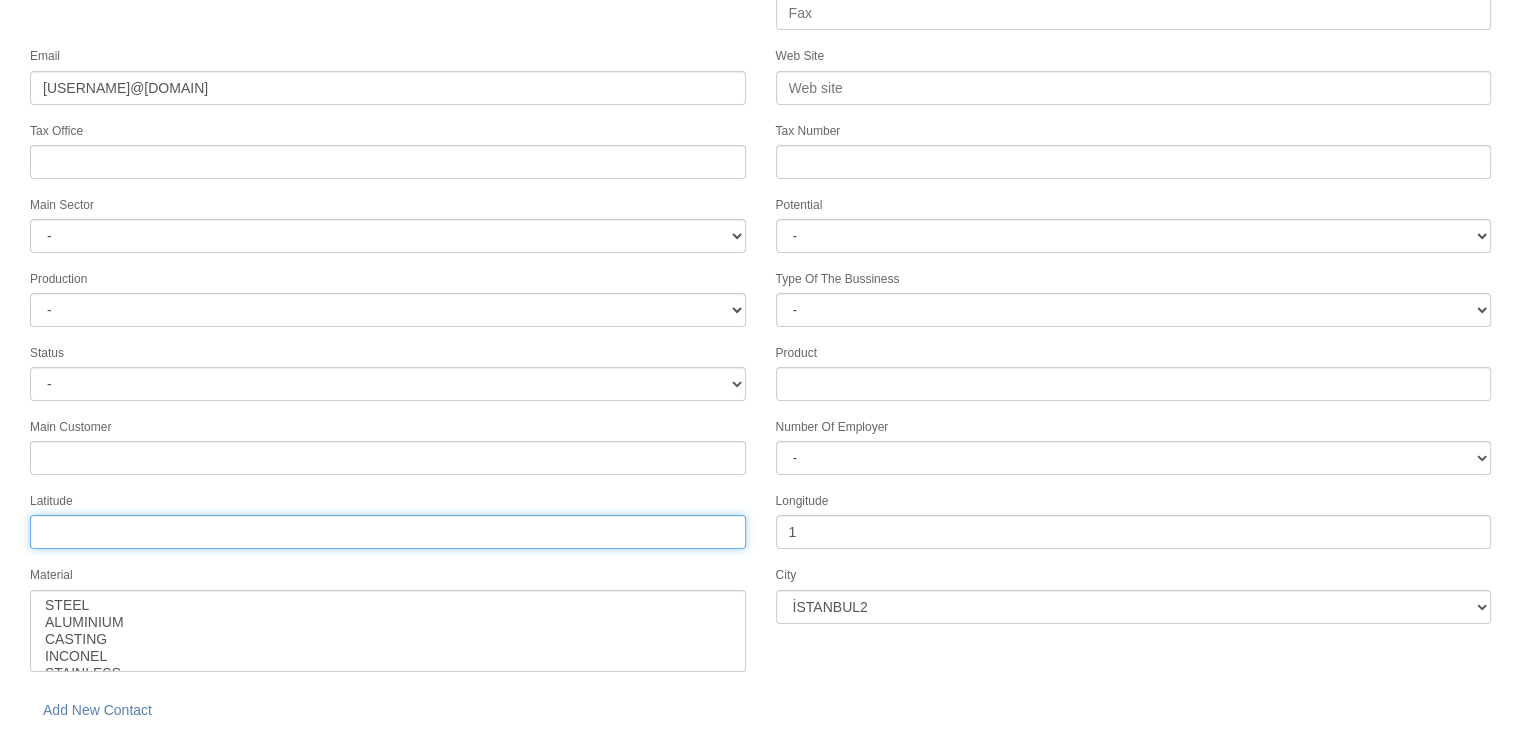 click on "Tax Office" at bounding box center (388, 532) 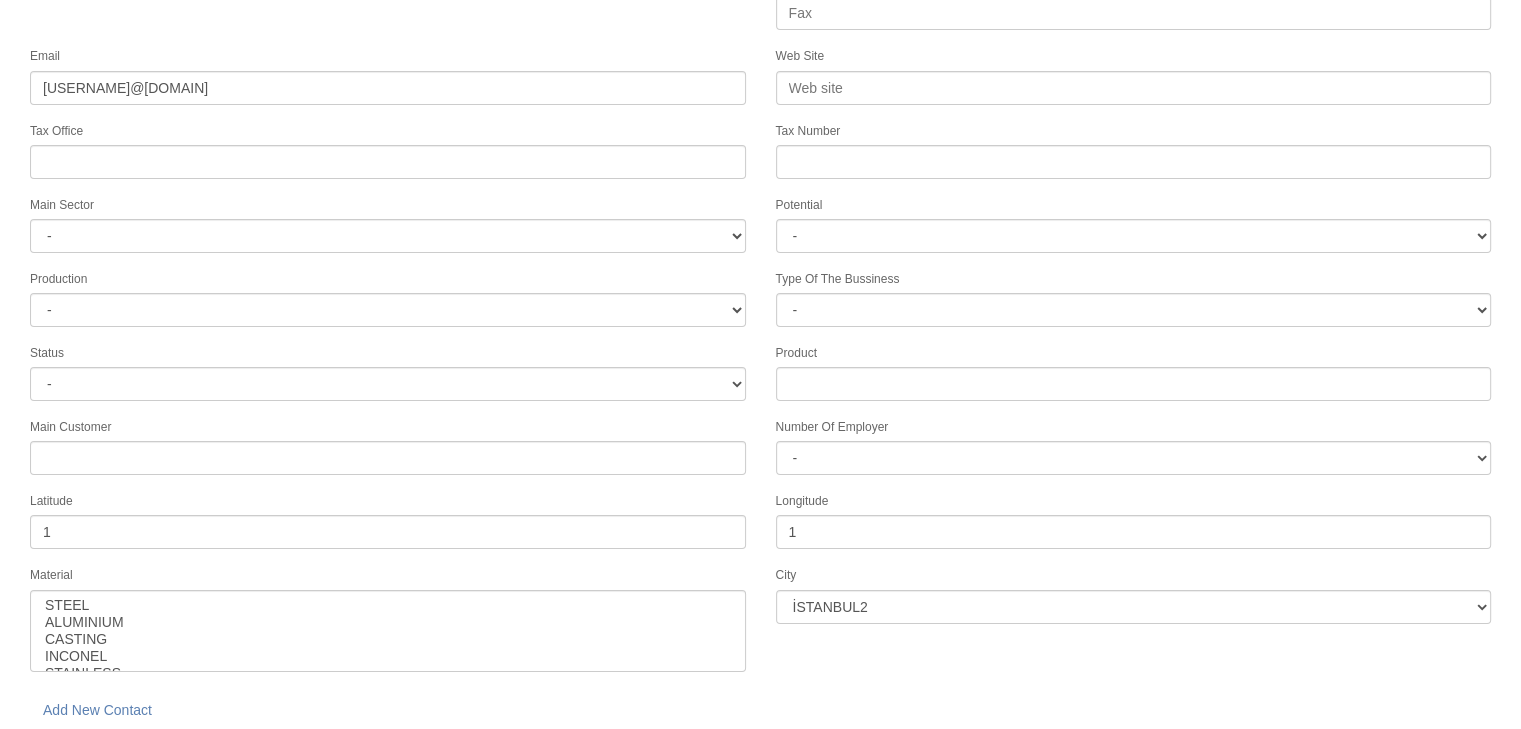 click on "save" at bounding box center [228, 759] 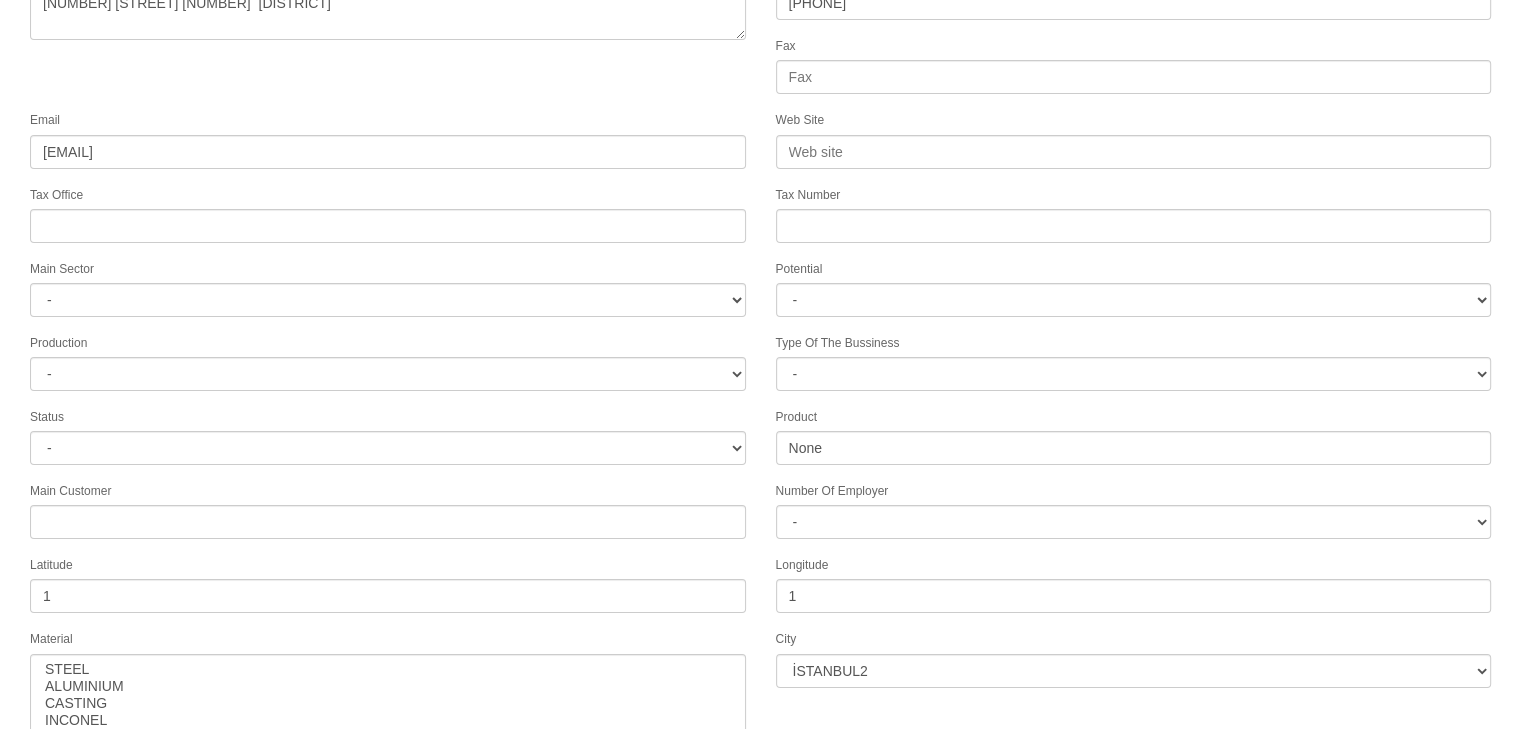 scroll, scrollTop: 322, scrollLeft: 0, axis: vertical 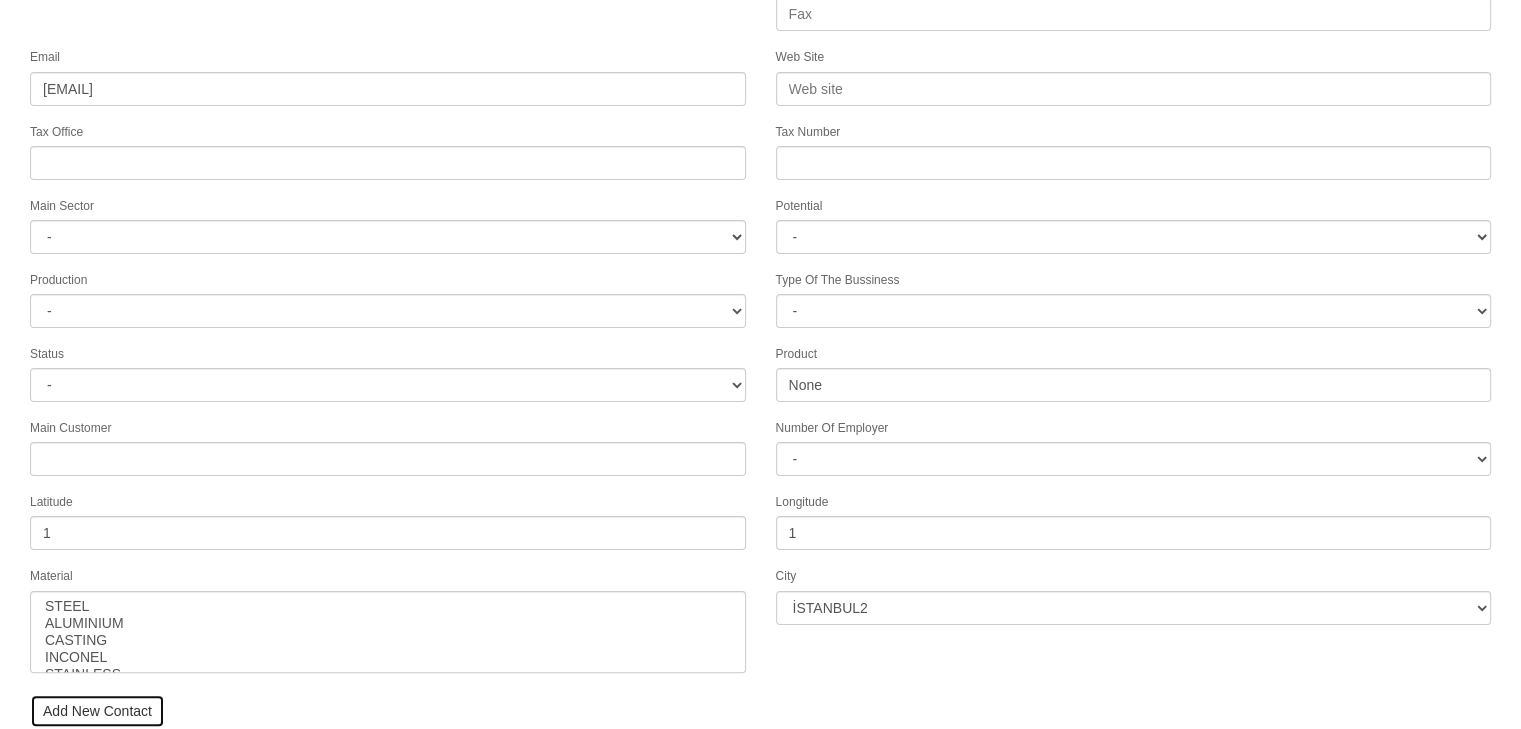 click on "Add New Contact" at bounding box center (97, 711) 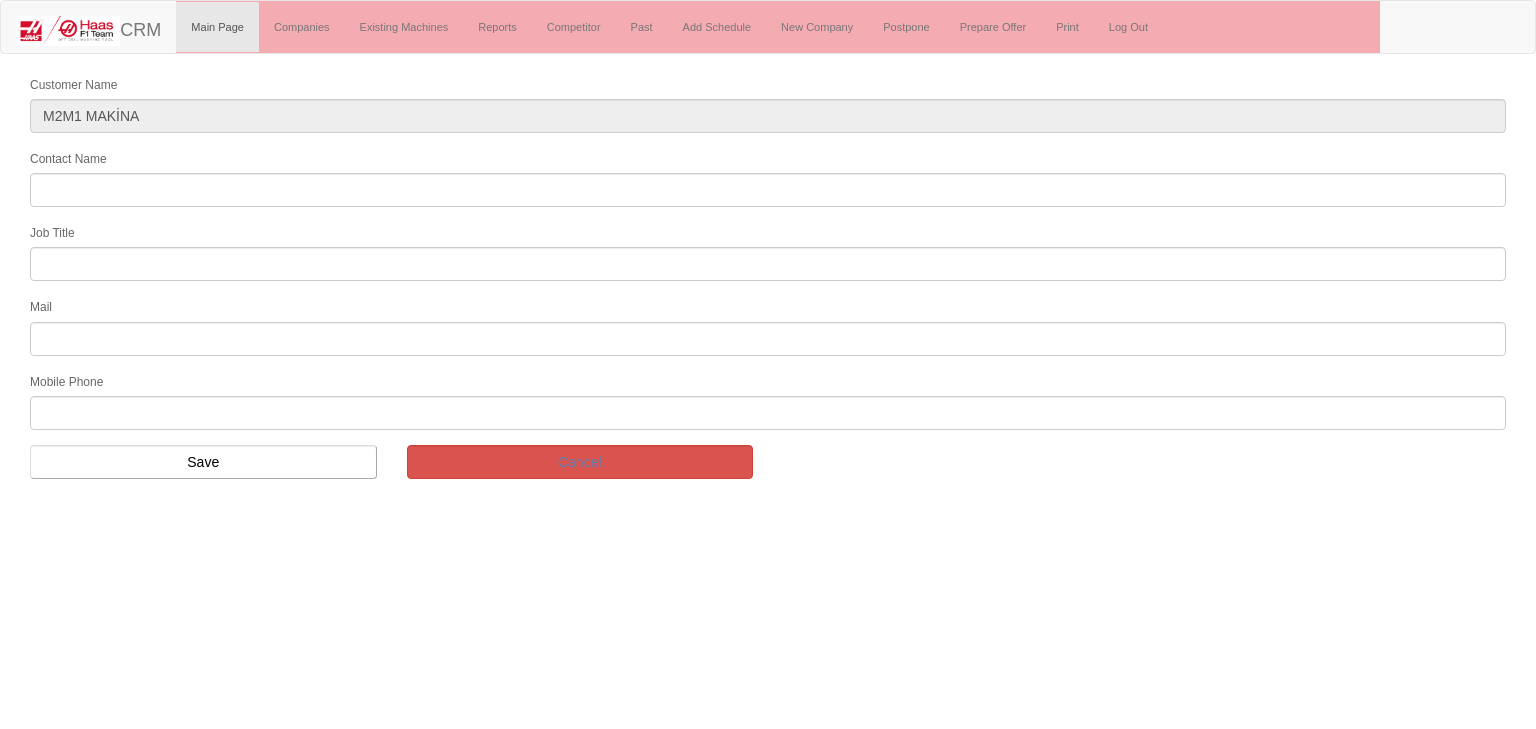 scroll, scrollTop: 0, scrollLeft: 0, axis: both 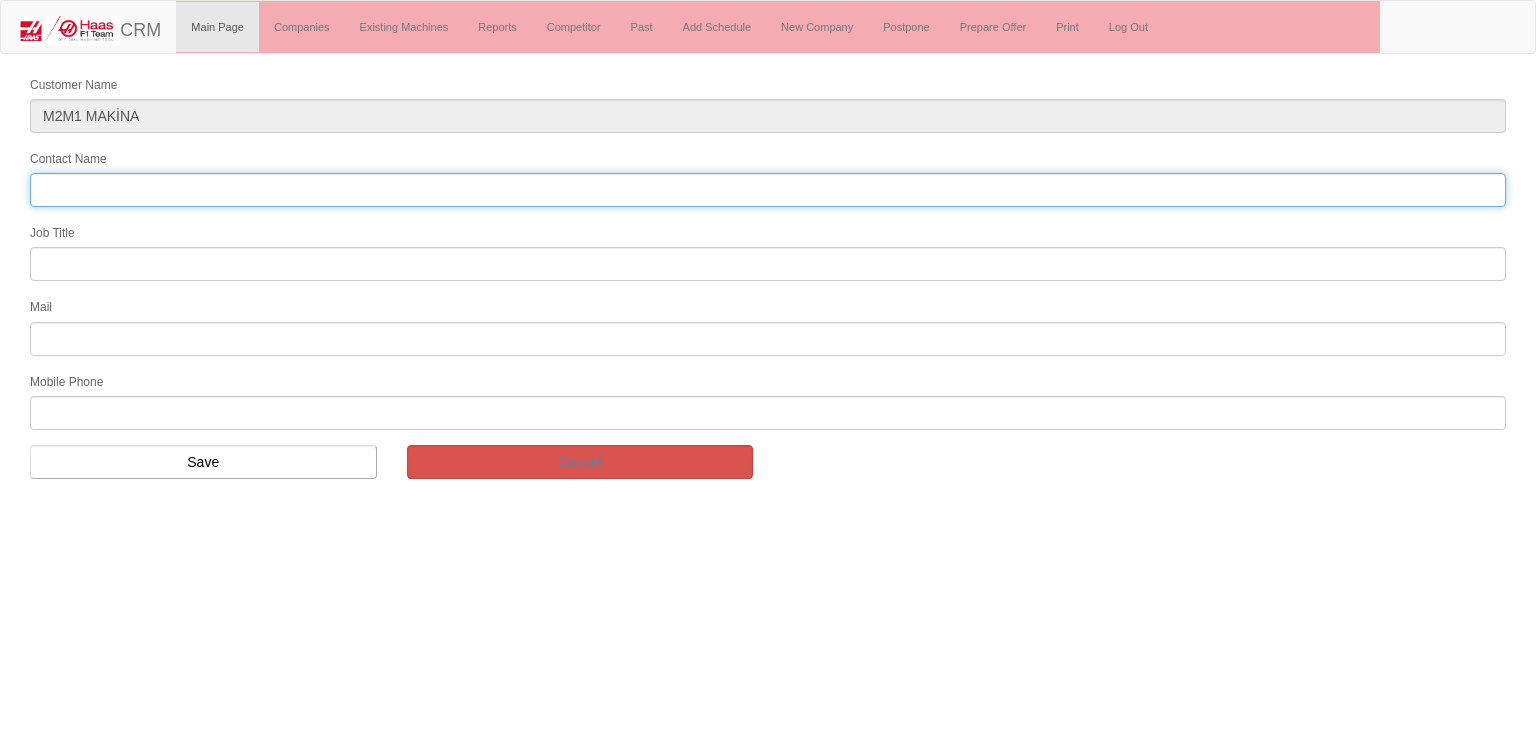 click on "Contact Name" at bounding box center (768, 190) 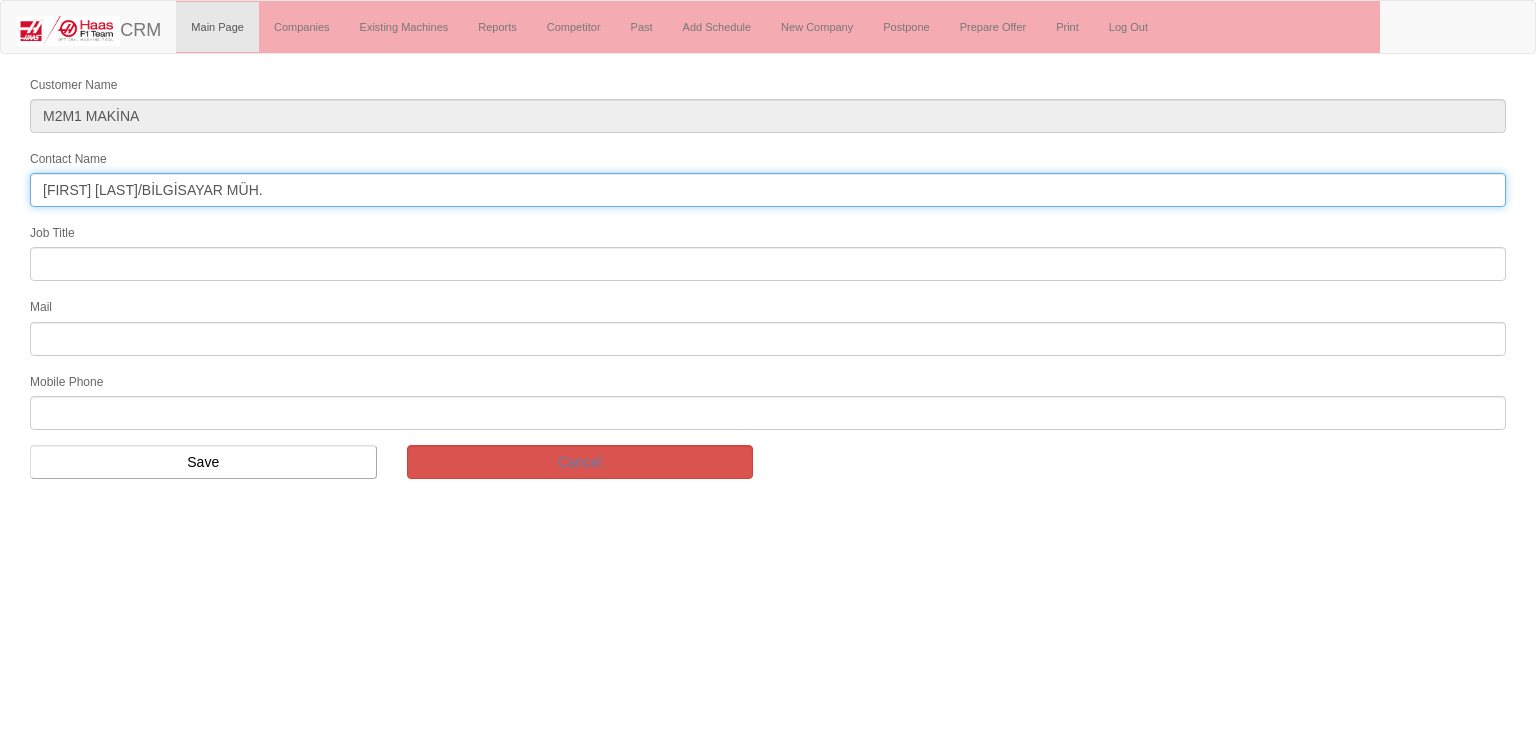 drag, startPoint x: 137, startPoint y: 184, endPoint x: 318, endPoint y: 167, distance: 181.79659 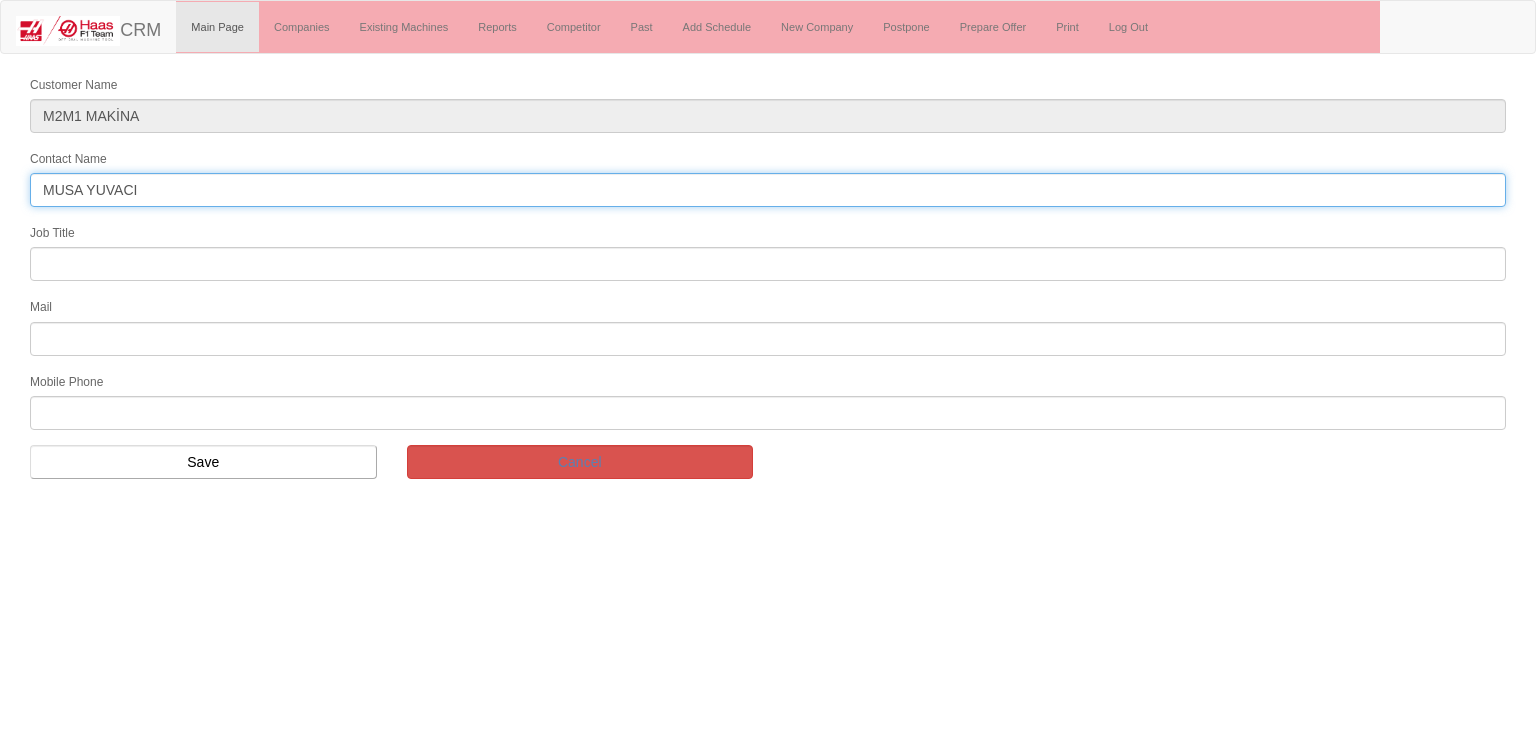type on "MUSA YUVACI" 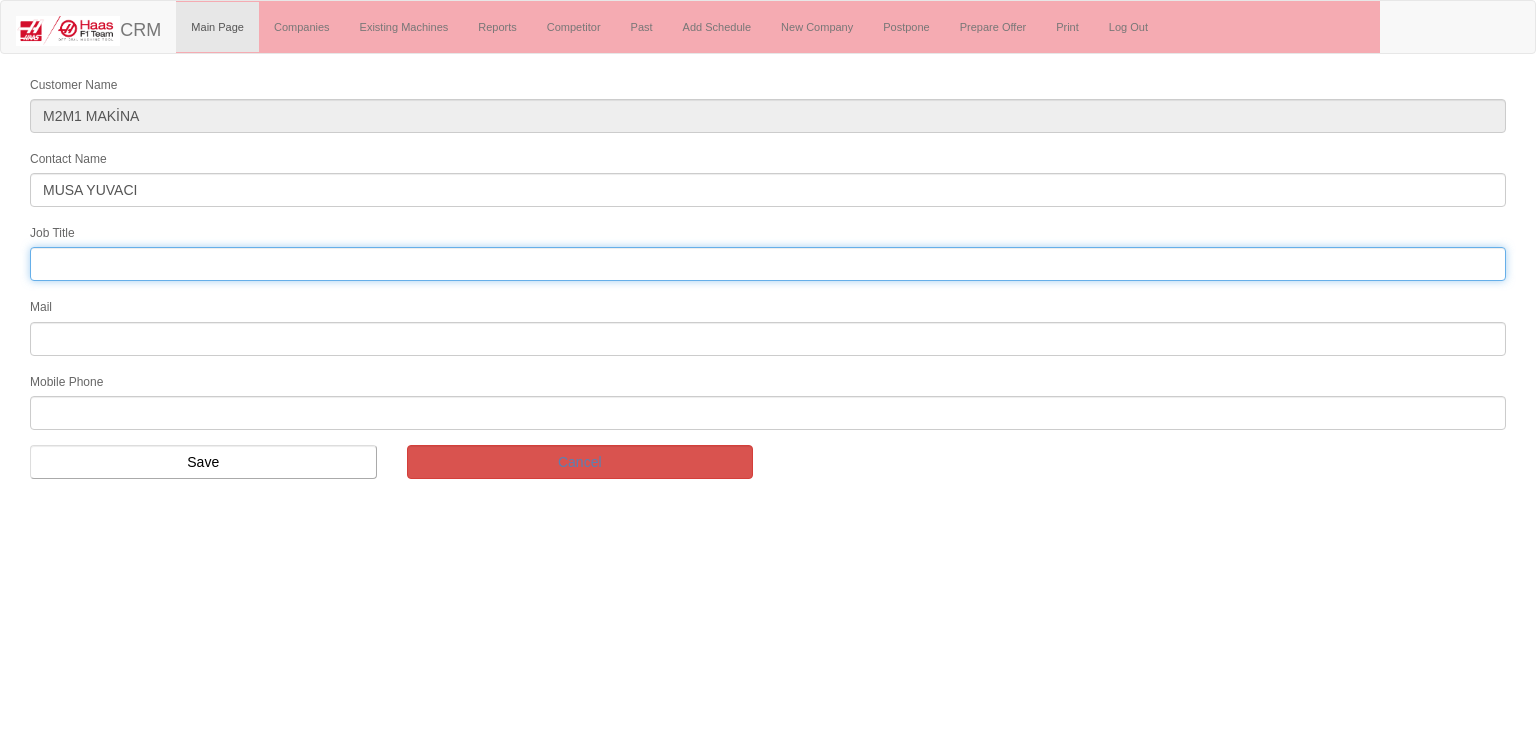 click at bounding box center [768, 264] 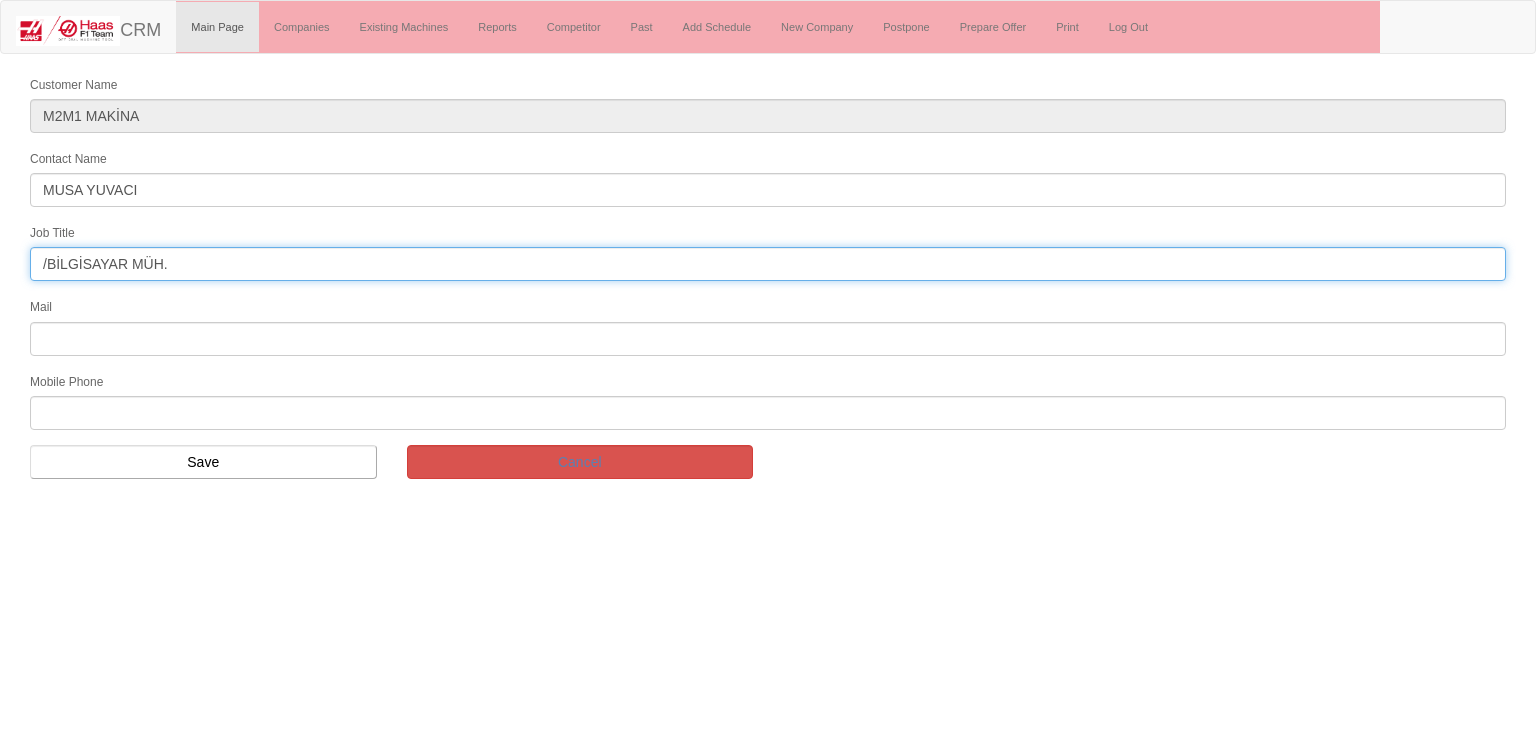 click on "/BİLGİSAYAR MÜH." at bounding box center (768, 264) 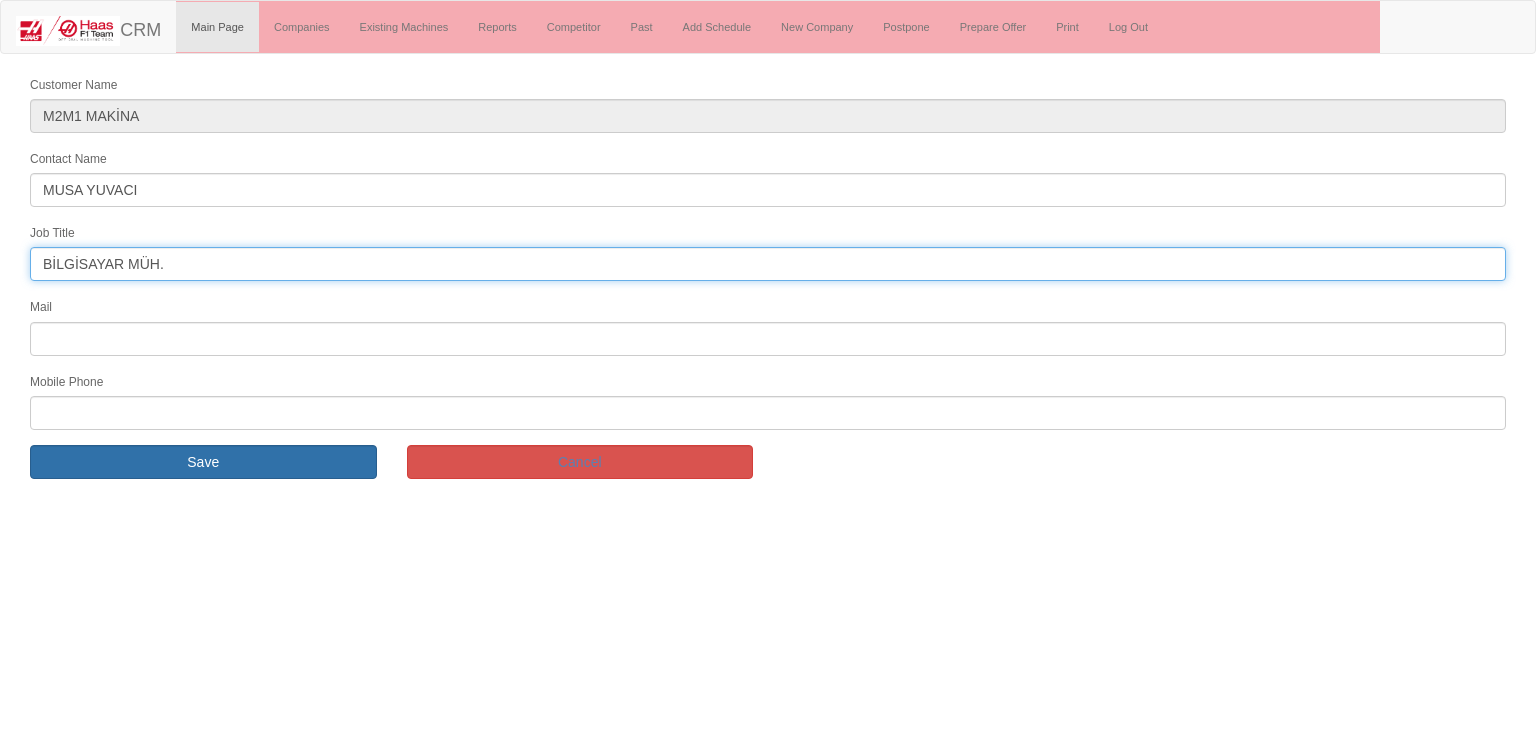 type on "BİLGİSAYAR MÜH." 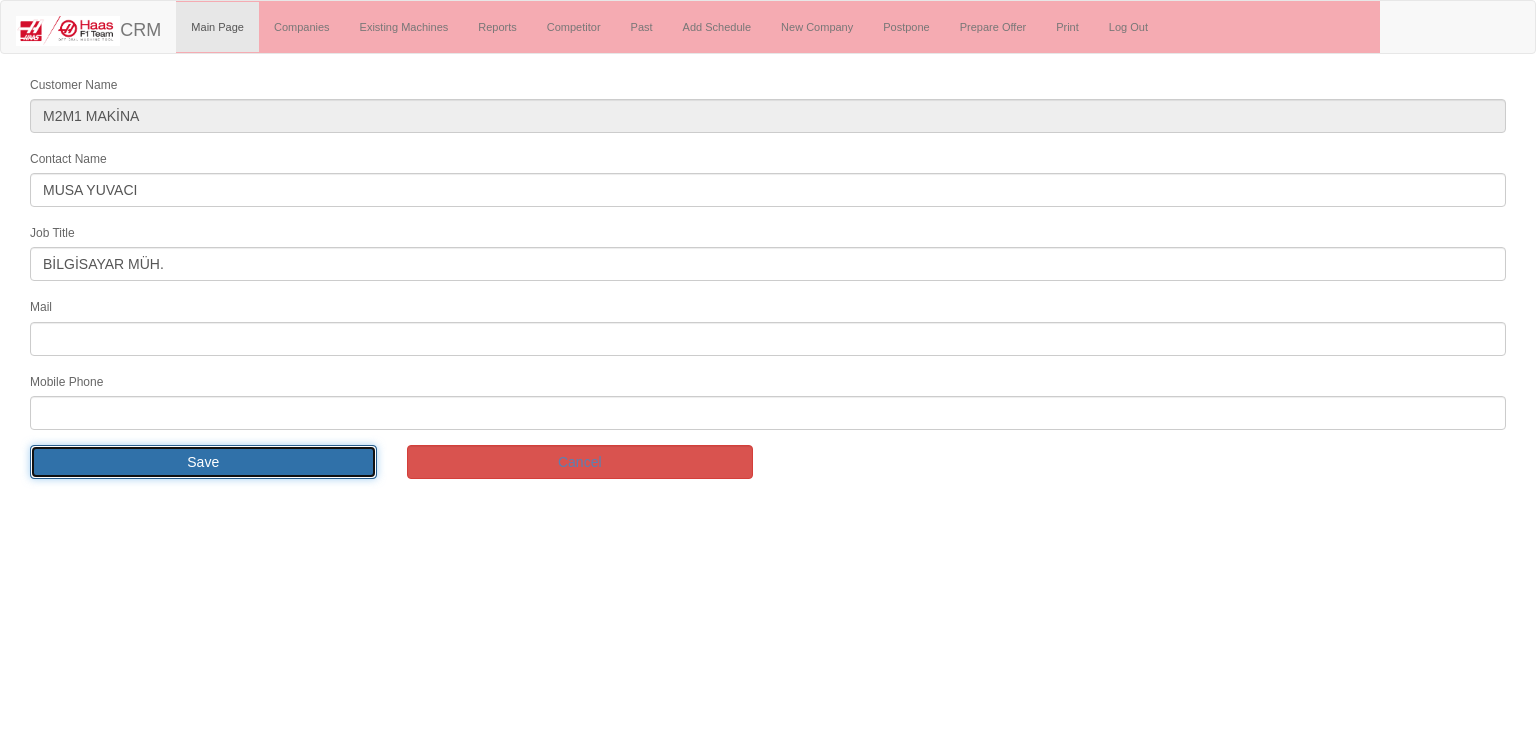 click on "Save" at bounding box center [203, 462] 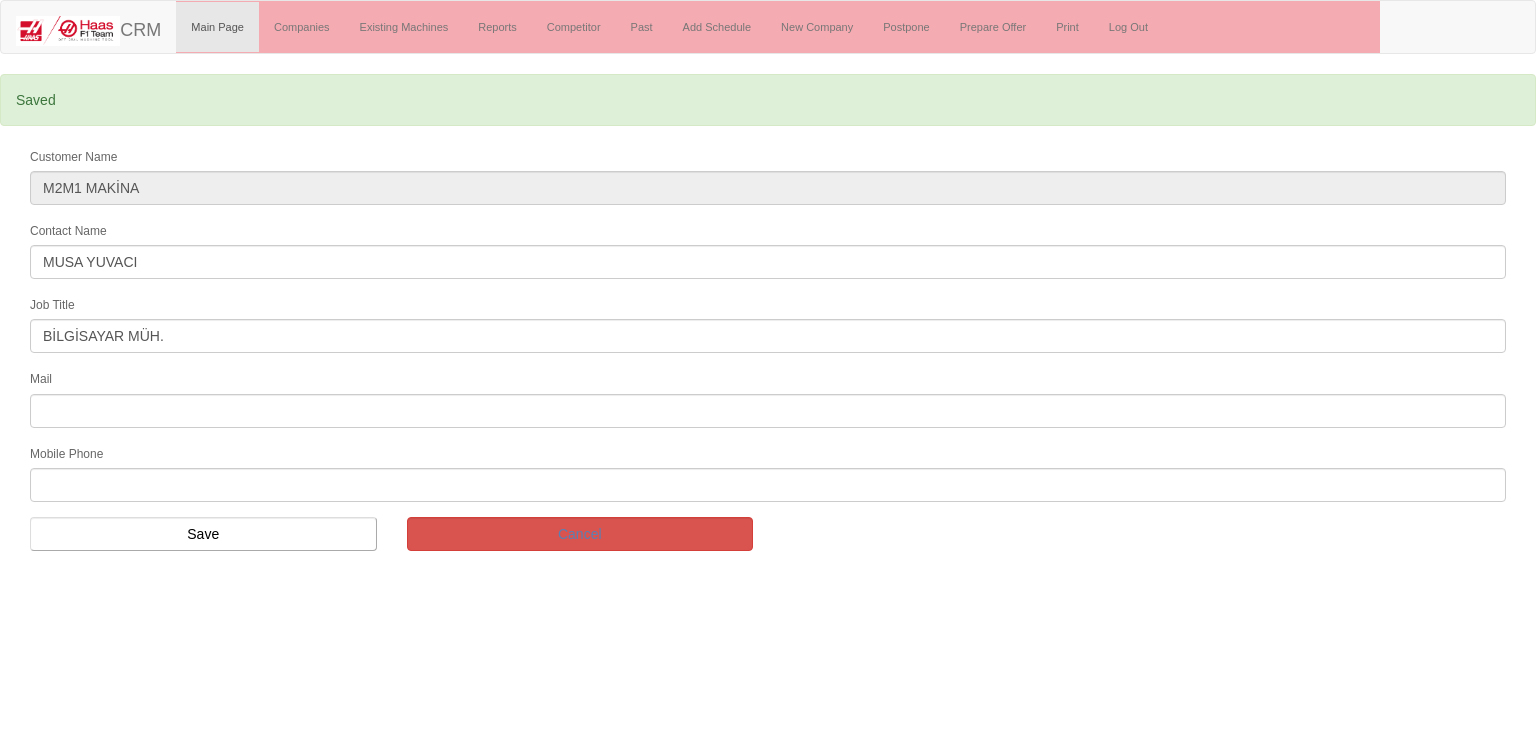 scroll, scrollTop: 0, scrollLeft: 0, axis: both 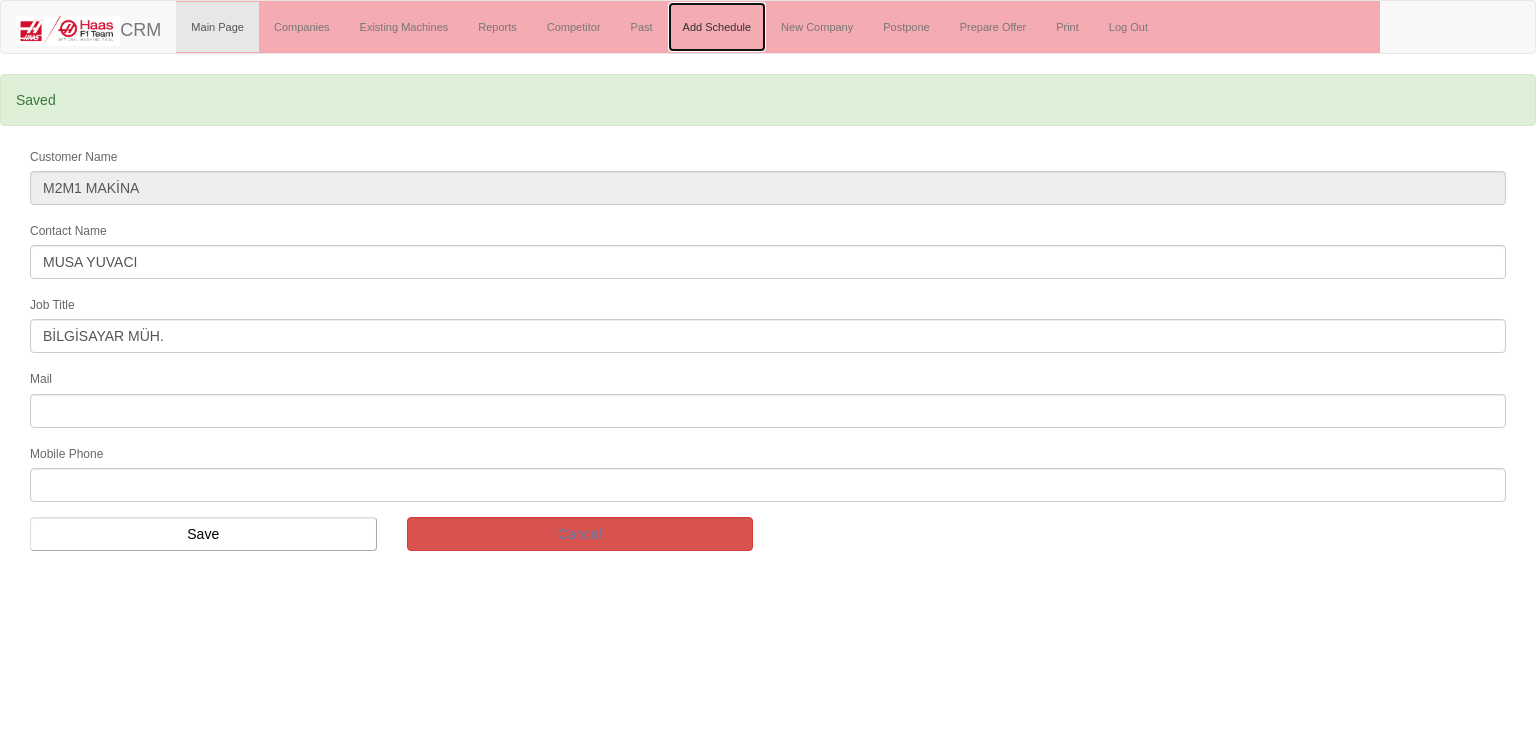 click on "Add Schedule" at bounding box center (717, 27) 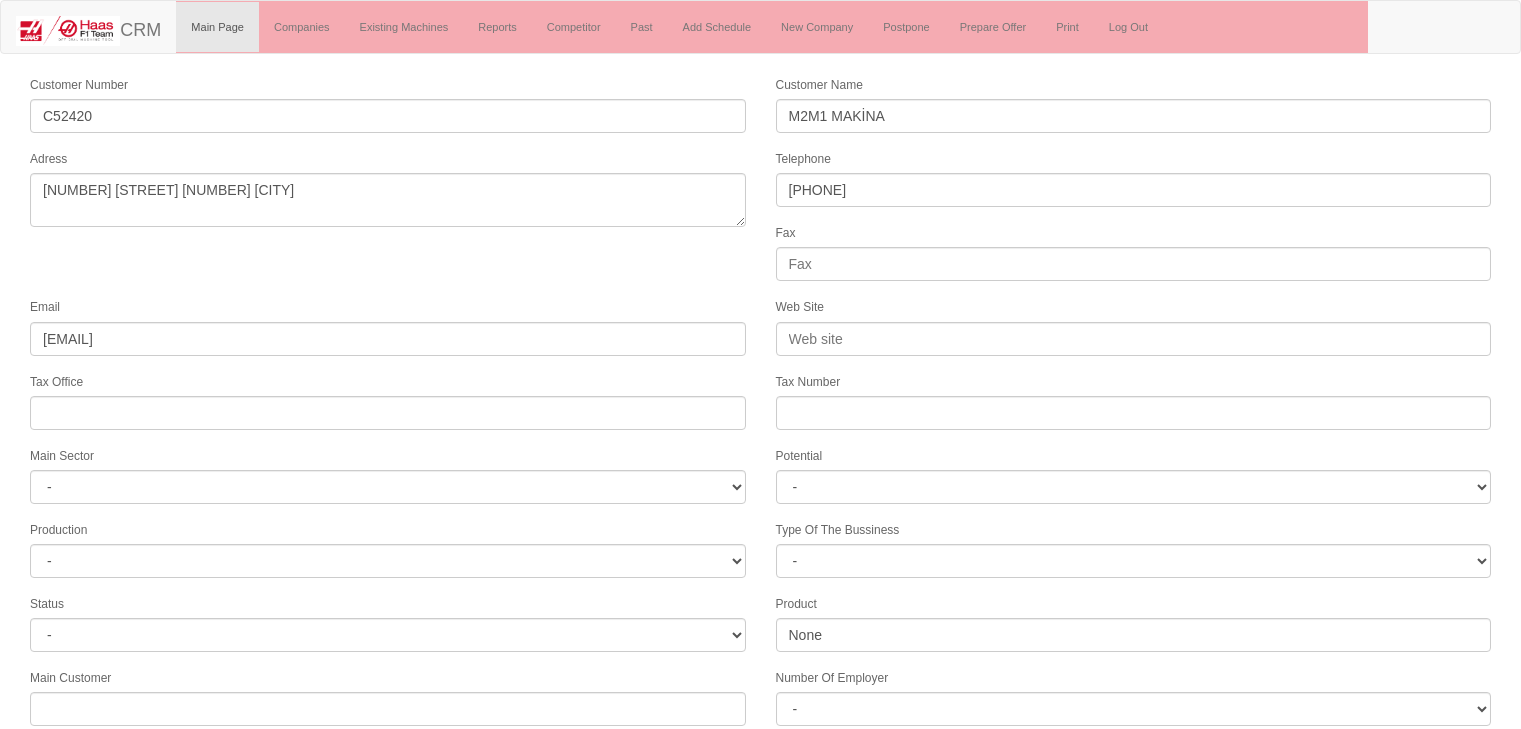 scroll, scrollTop: 0, scrollLeft: 0, axis: both 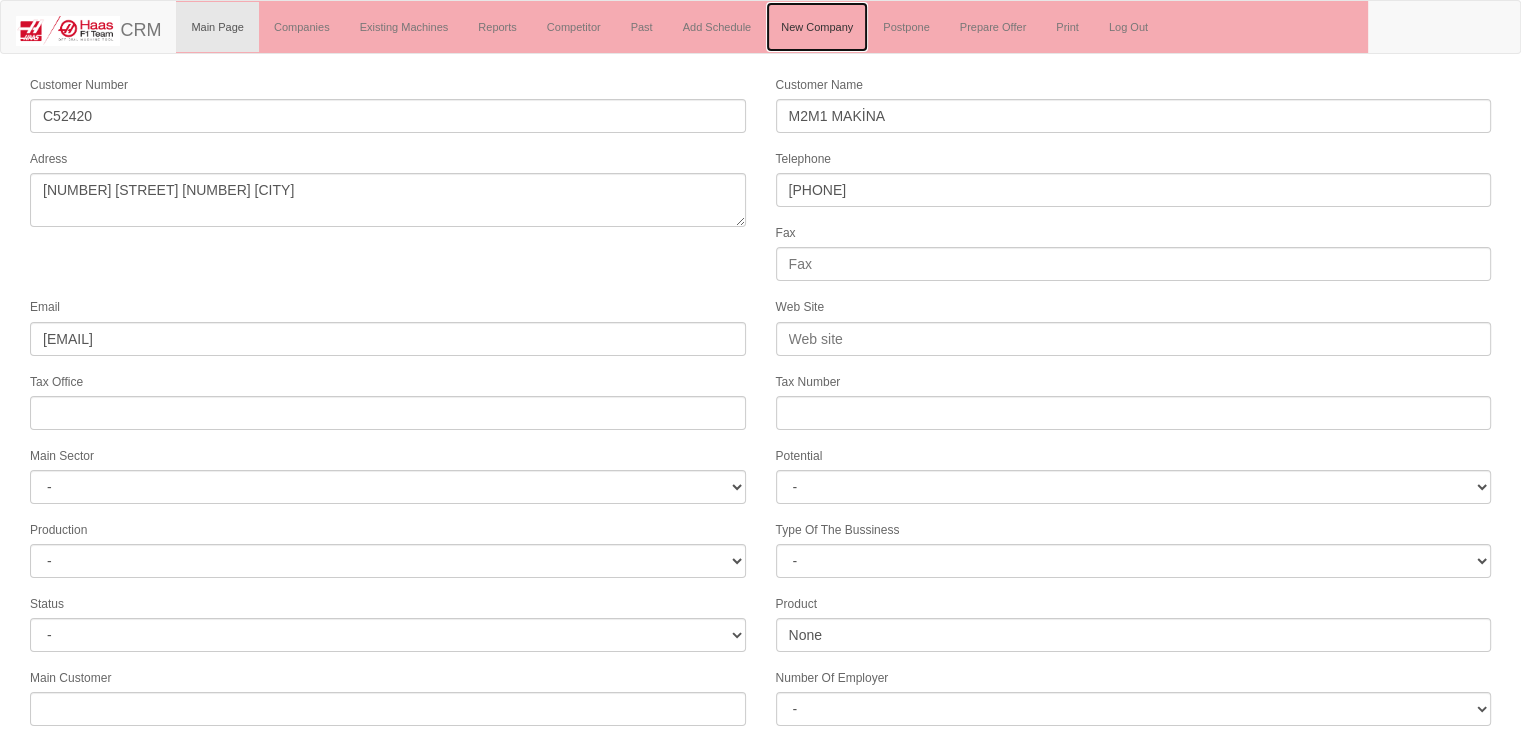 click on "New Company" at bounding box center (817, 27) 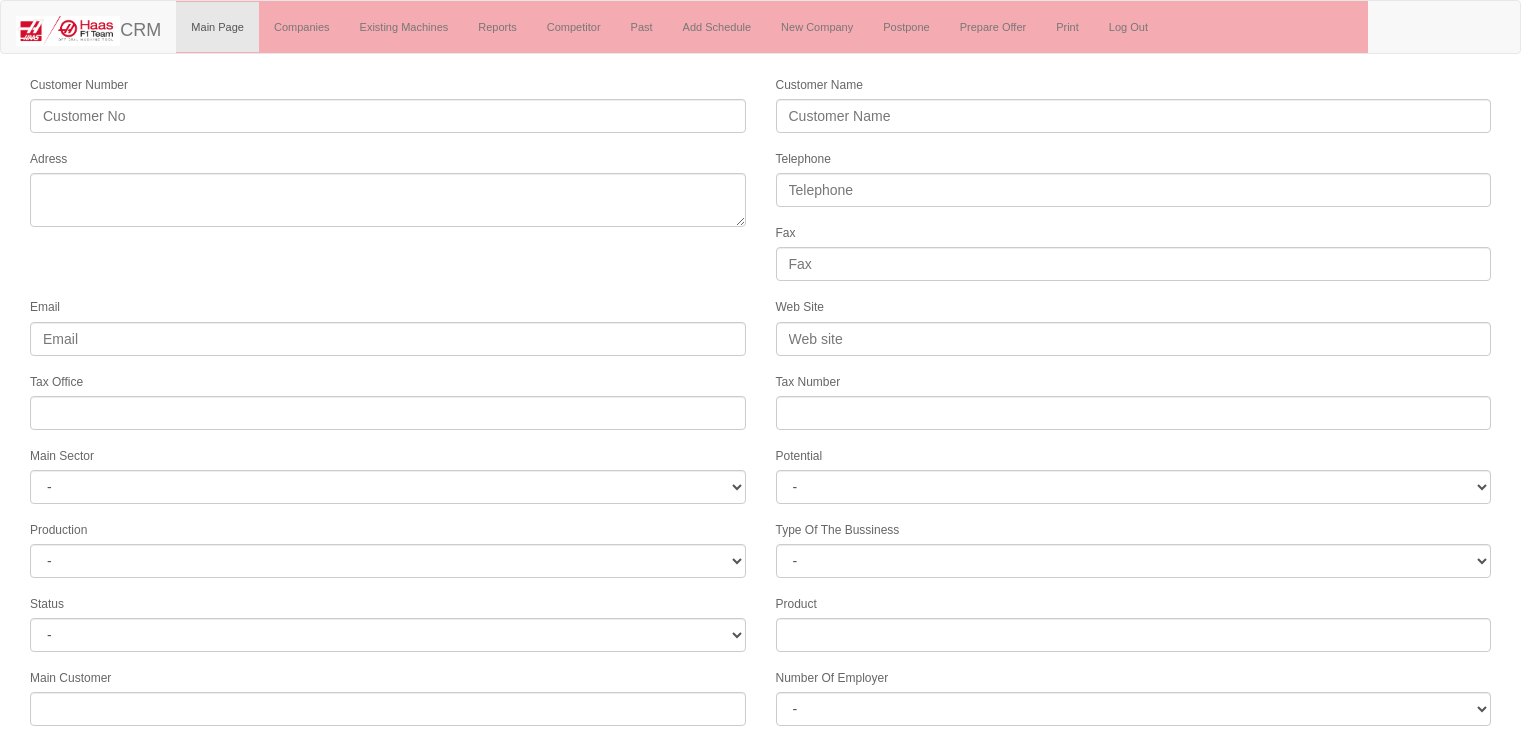 scroll, scrollTop: 0, scrollLeft: 0, axis: both 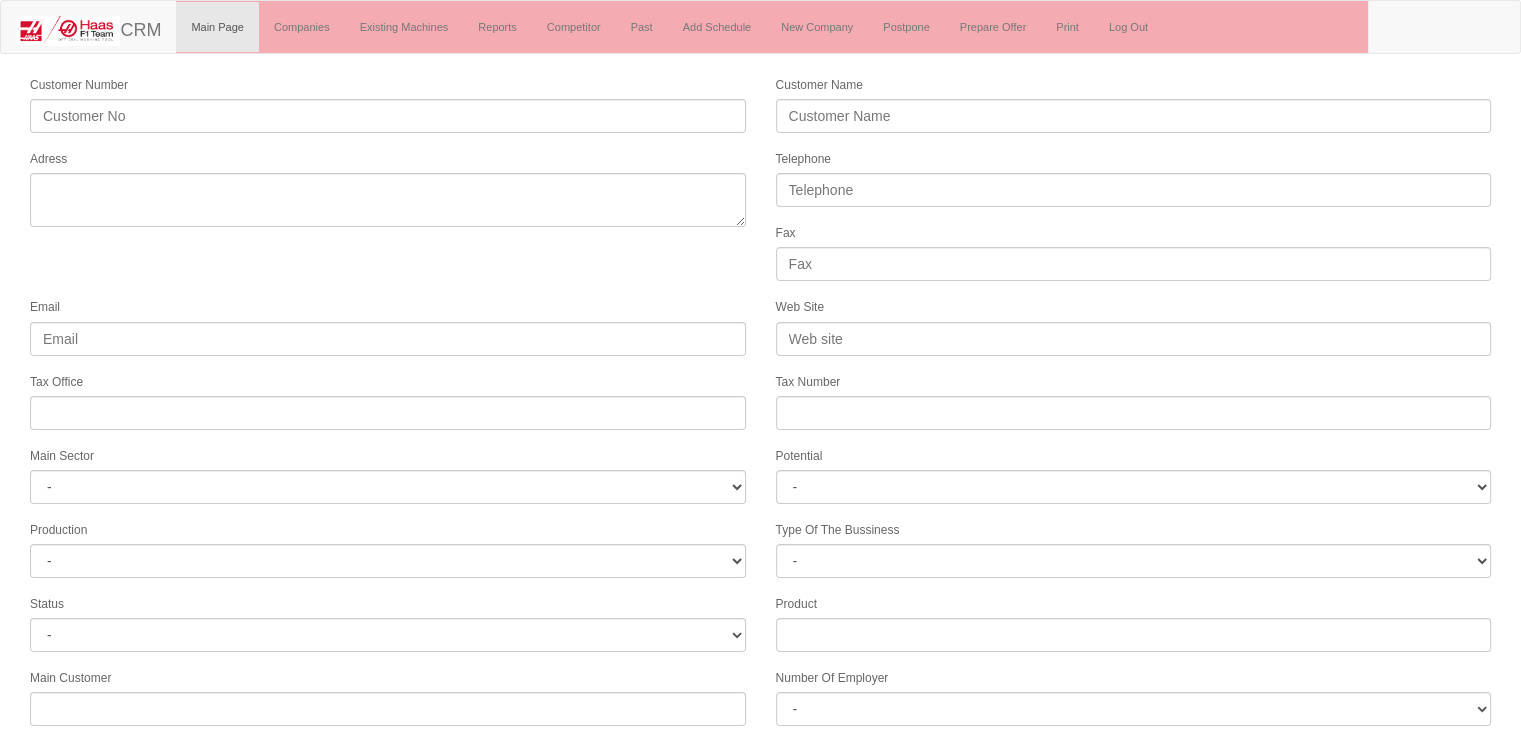 click on "Loremips Dolors
Ametcons Adip
Elitse
Doeiusmod
Tem
Incid
Utl Etdo
Mag Aliqua
Eni Admini
Veni Quisno
-
EXE ULLA
LABORISNI
ALIQUIP & EXEACOMMO
CONSEQUATD AUTEIRUREI
REPREHE
VOLU VELITESSECILL
FUGIATNU
PARIATUREXC
SINTOCCAEC
CUPID NONPR
SUNTCULPA & QUIOFFICI
DESERUN
MOLLITAN IDE
LABORUMPERSP UND.
OMN. ISTE. NAT.
ERRORVOLU
ACCUS DOLOREMQUE
LAUDANTIU
Totamrema
-
E8
I2
Q1
A1
I2
I0
V7
Q0
A1
Beataevita
-
DI
-" at bounding box center [760, 555] 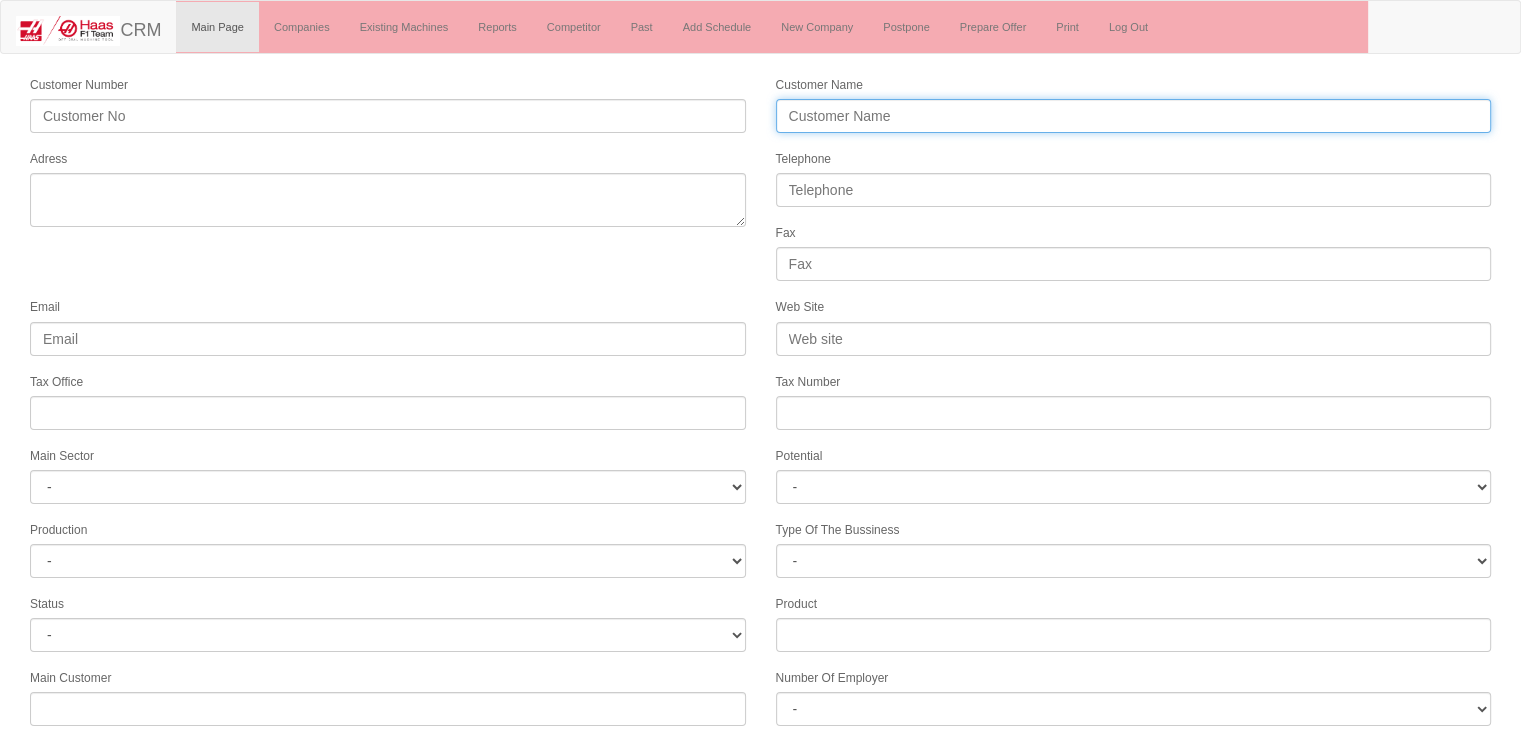 click on "Customer Name" at bounding box center [1134, 116] 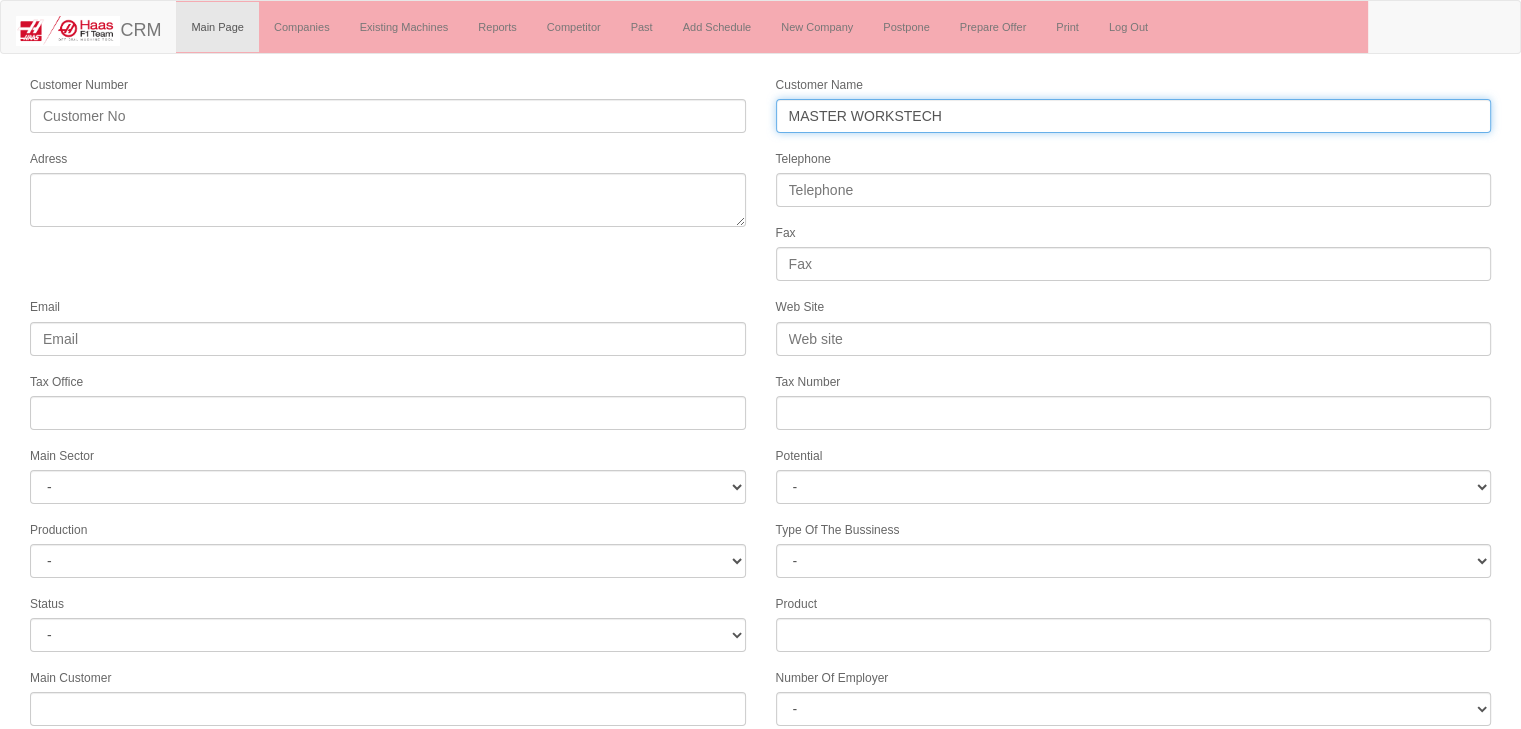 type on "MASTER WORKSTECH" 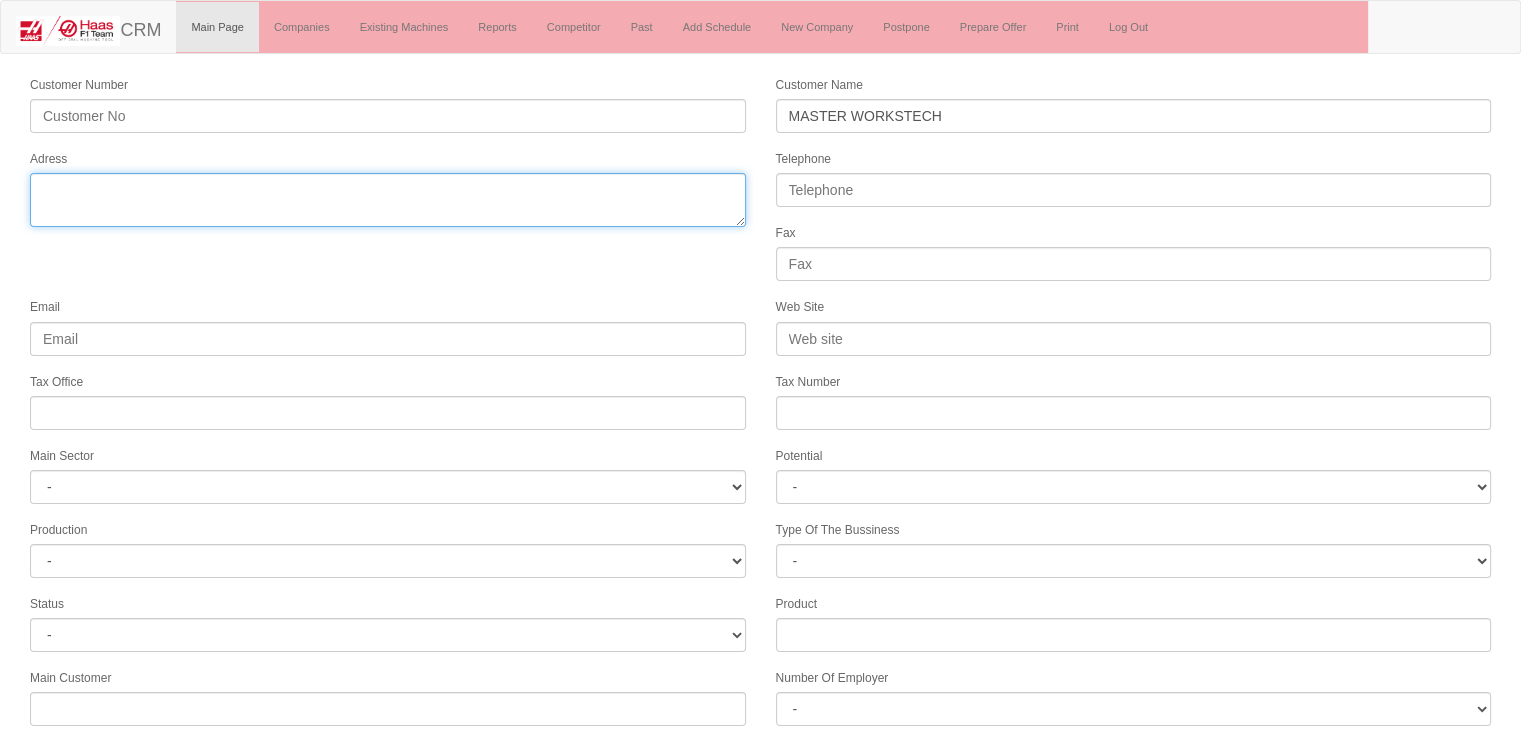 click on "Adress" at bounding box center (388, 200) 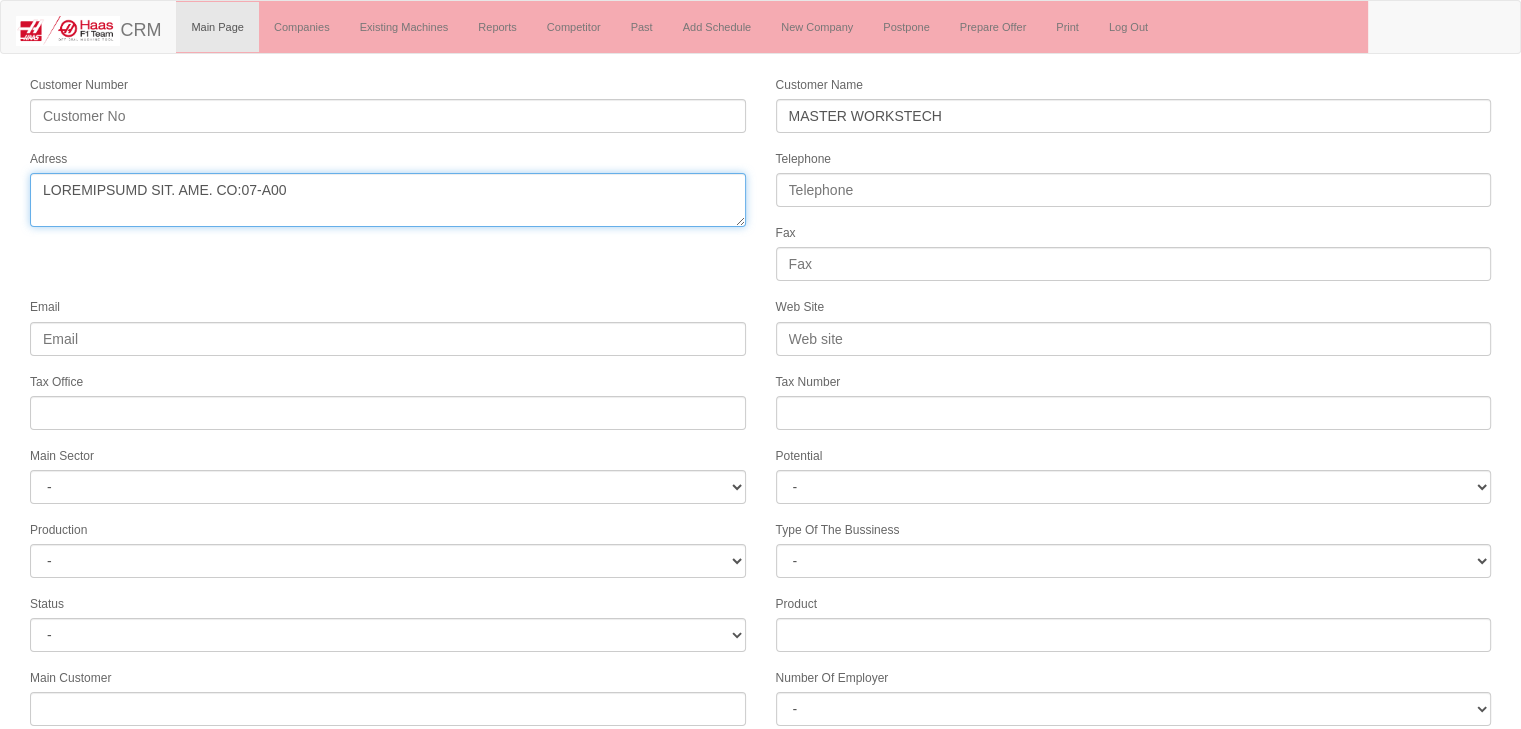 type on "LOREMIPSUMD SIT. AME. CO:07-A00" 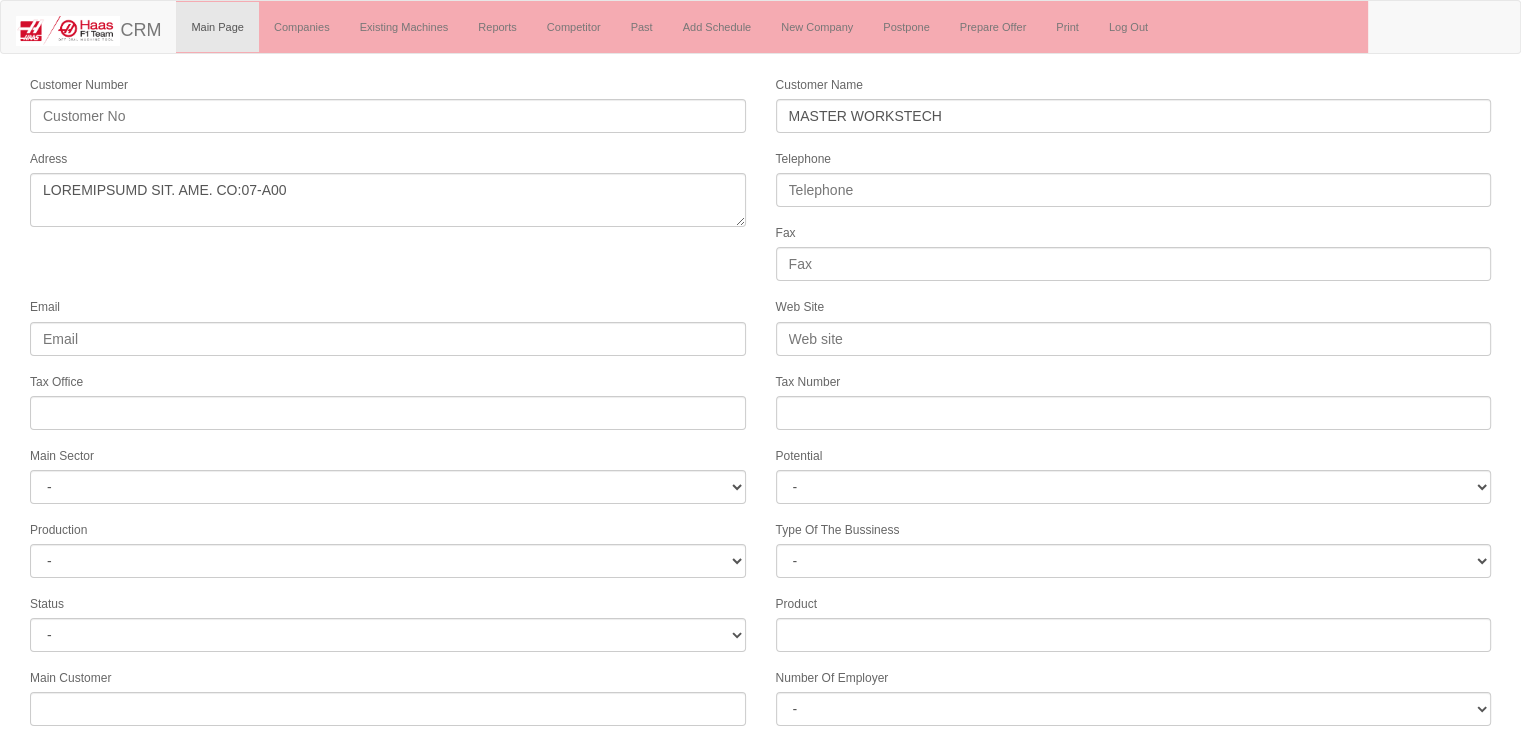 click on "Loremips Dolors
Ametcons Adip
ELITSE DOEIUSMOD
Tempor
Incididun
Utl
Etdol
Mag Aliq
Eni Admini
Ven Quisno
Exer Ullamc
-
LAB NISI
ALIQUIPEX
EACOMMO & CONSEQUAT
DUISAUTEIR INREPREHEN
VOLUPTA
VELI ESSECILLUMFUG
NULLAPAR
EXCEPTEURSI
OCCAECATCU
NONPR SUNTC
QUIOFFICI & DESERUNTM
ANIMIDE
LABORUMP UND
OMNISISTENAT ERR.
VOL. ACCU. DOL.
LAUDANTIU
TOTAM REMAPERIAM
EAQUEIPSA
Quaeabill
-
I9
V1
Q0
A7
B1
V2
D8
E5
N5
Enimipsamq
-
VO
- AS" at bounding box center [760, 555] 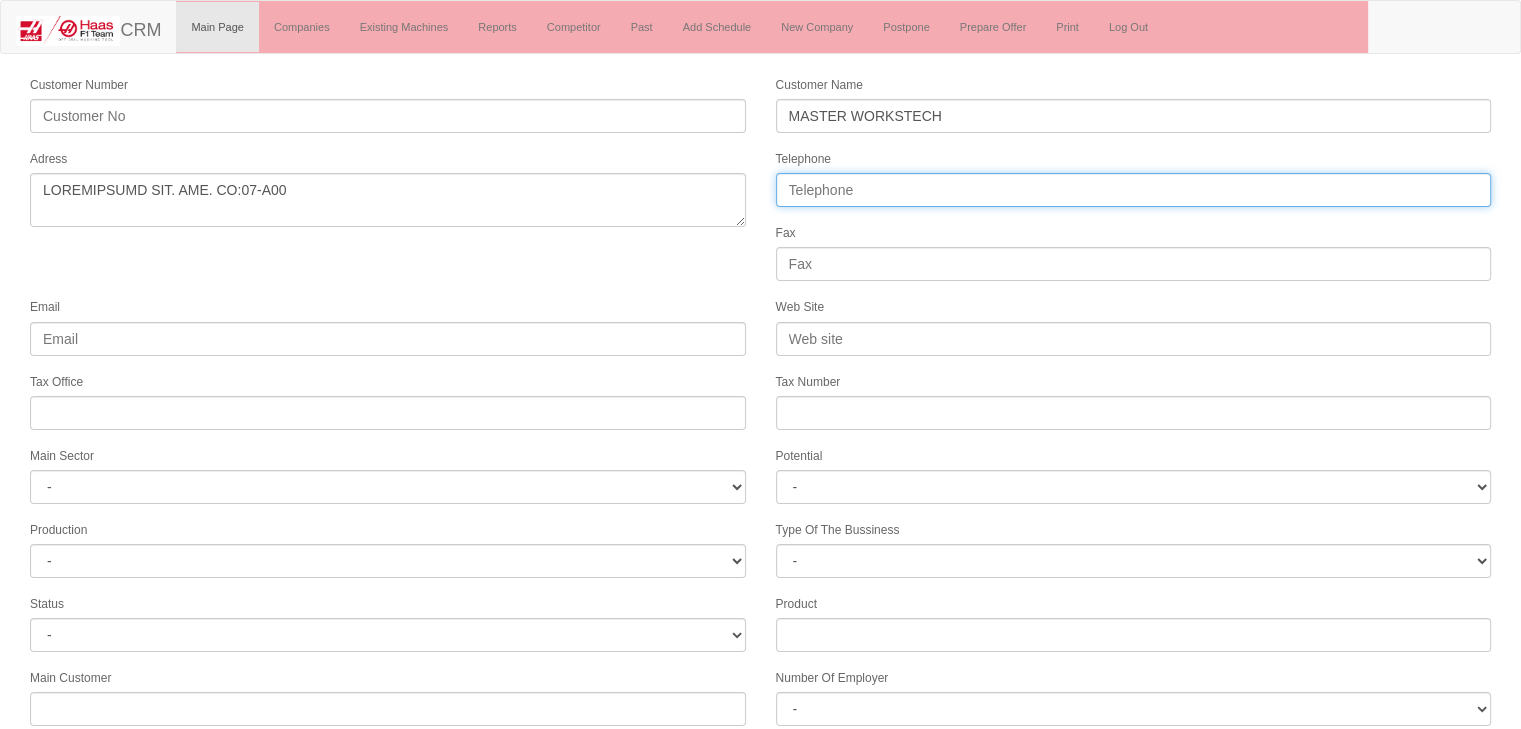 click on "Telephone" at bounding box center (1134, 190) 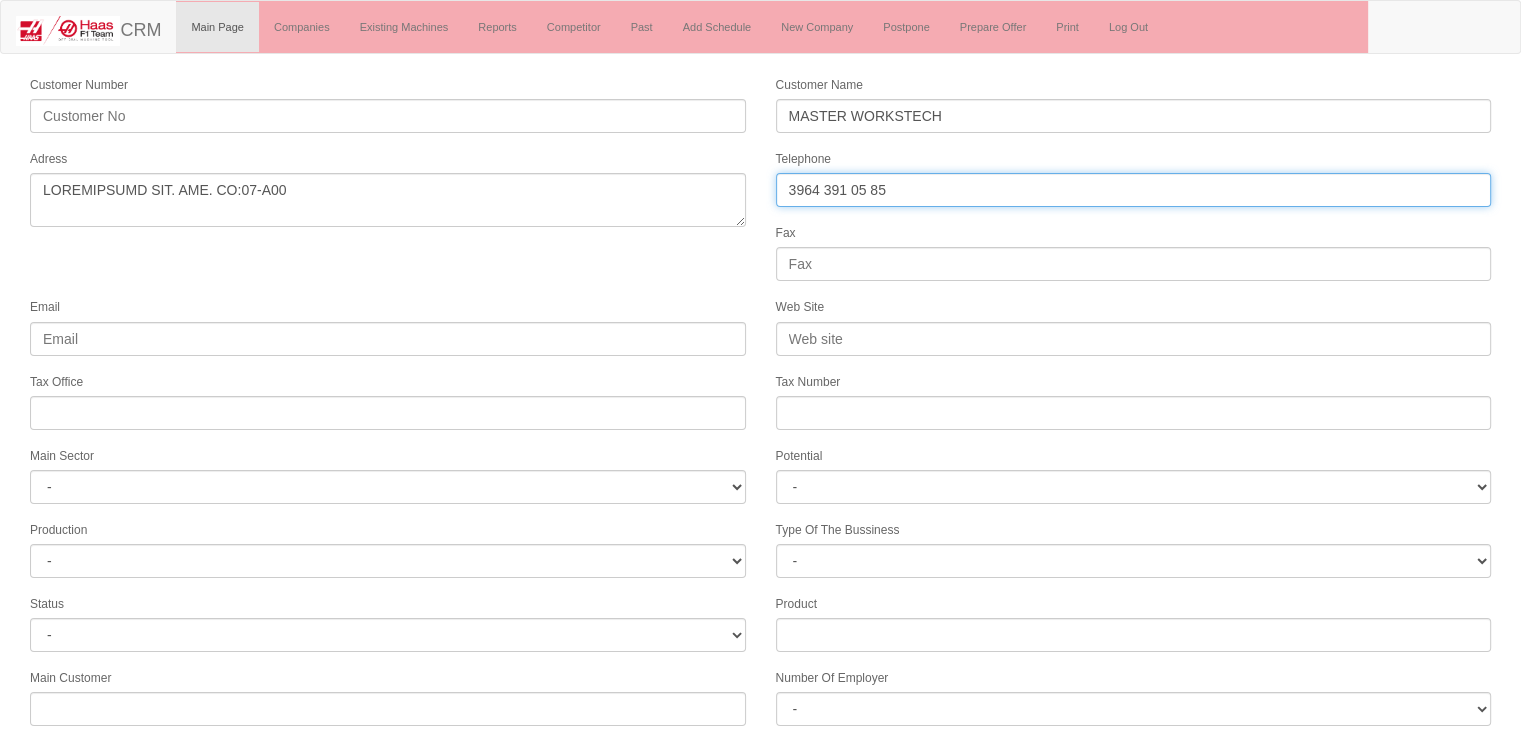 type on "3964 391 05 85" 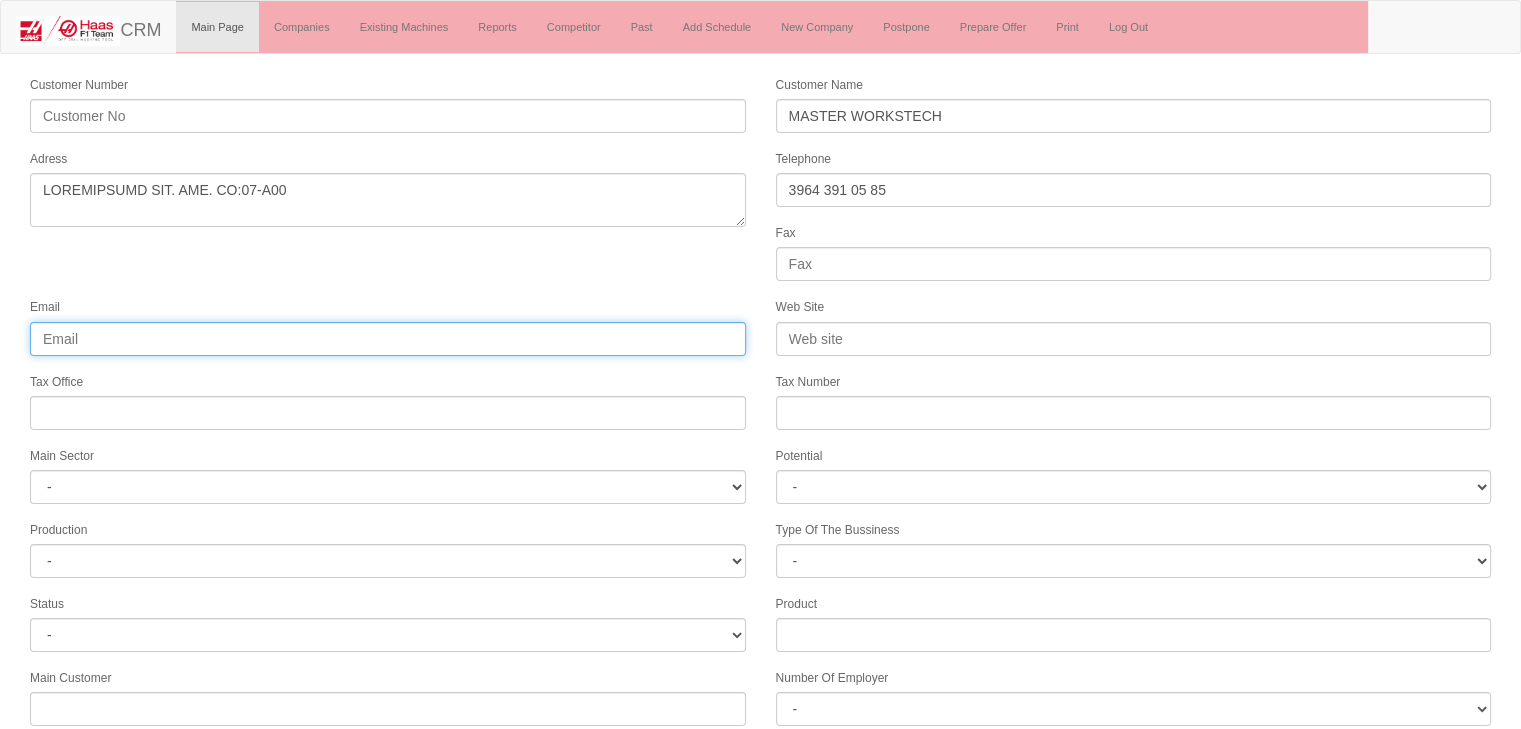 click on "Email" at bounding box center (388, 339) 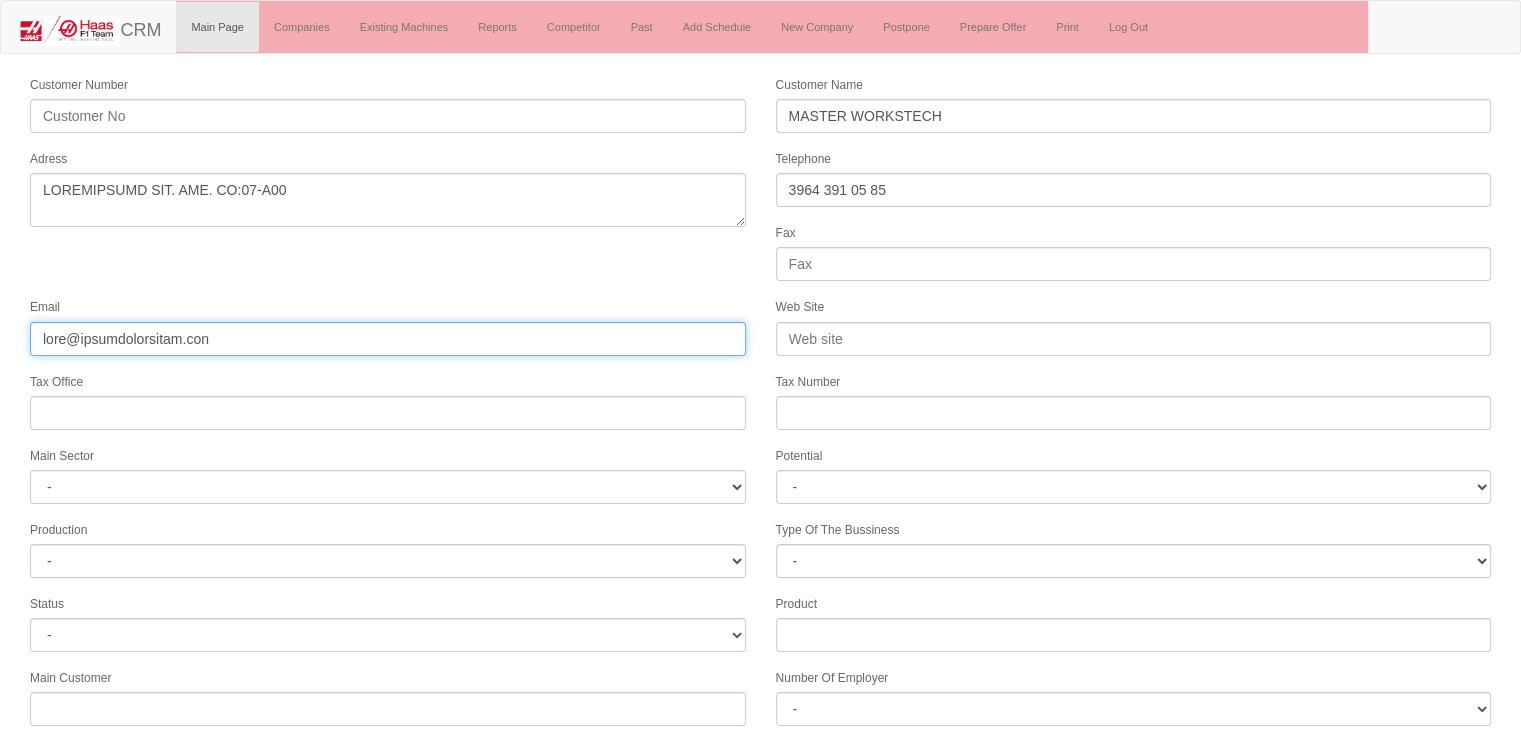 type on "info@masterworkstech.com" 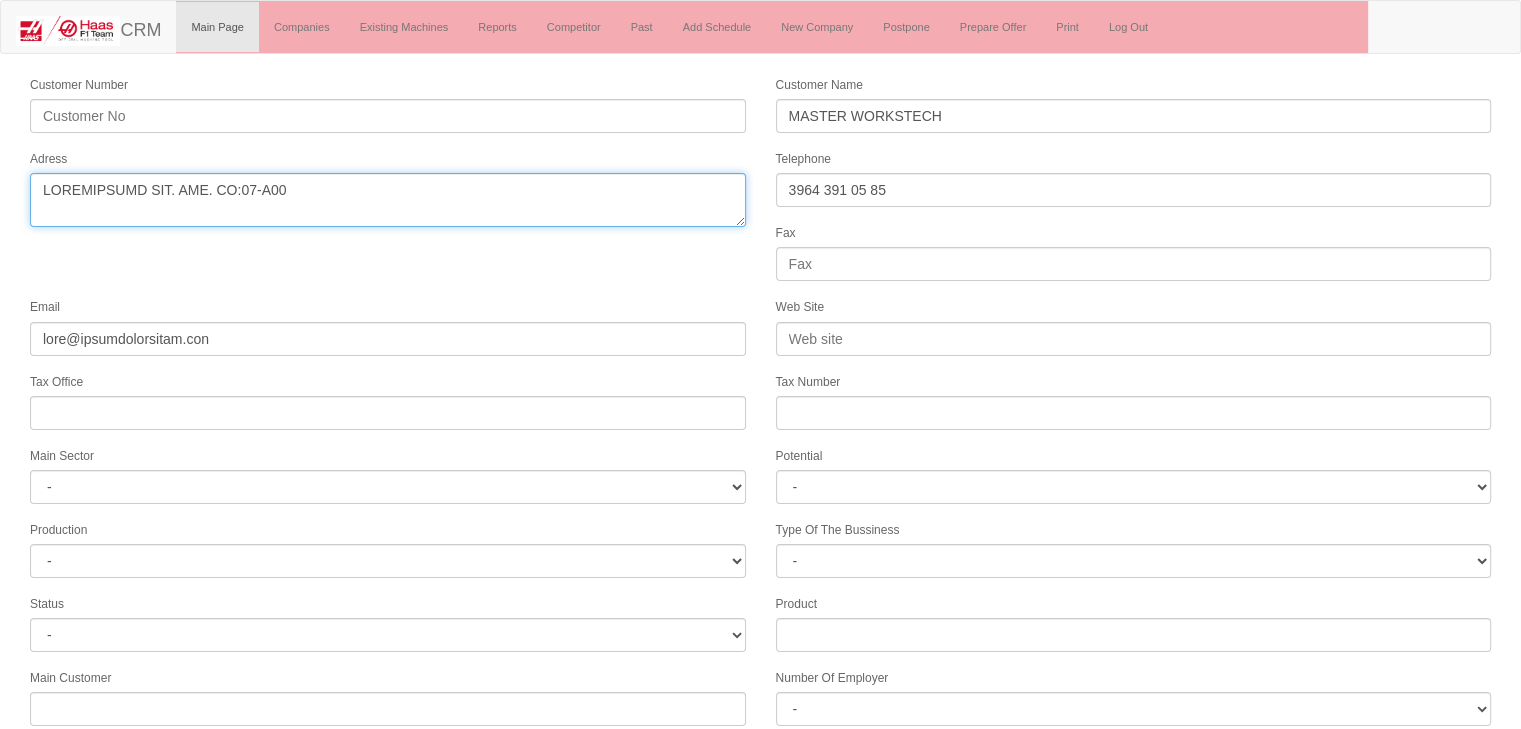 drag, startPoint x: 484, startPoint y: 191, endPoint x: 498, endPoint y: 223, distance: 34.928497 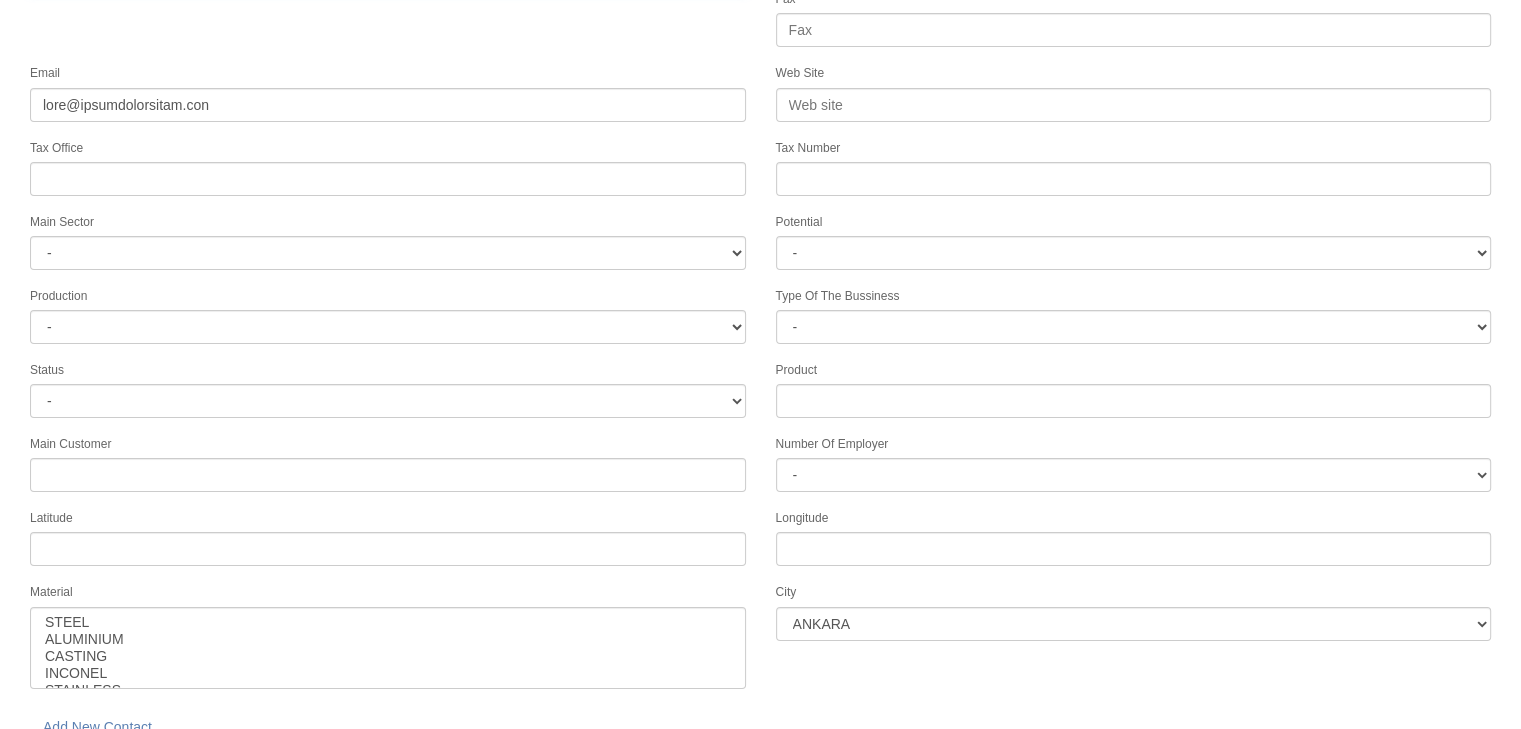 scroll, scrollTop: 251, scrollLeft: 0, axis: vertical 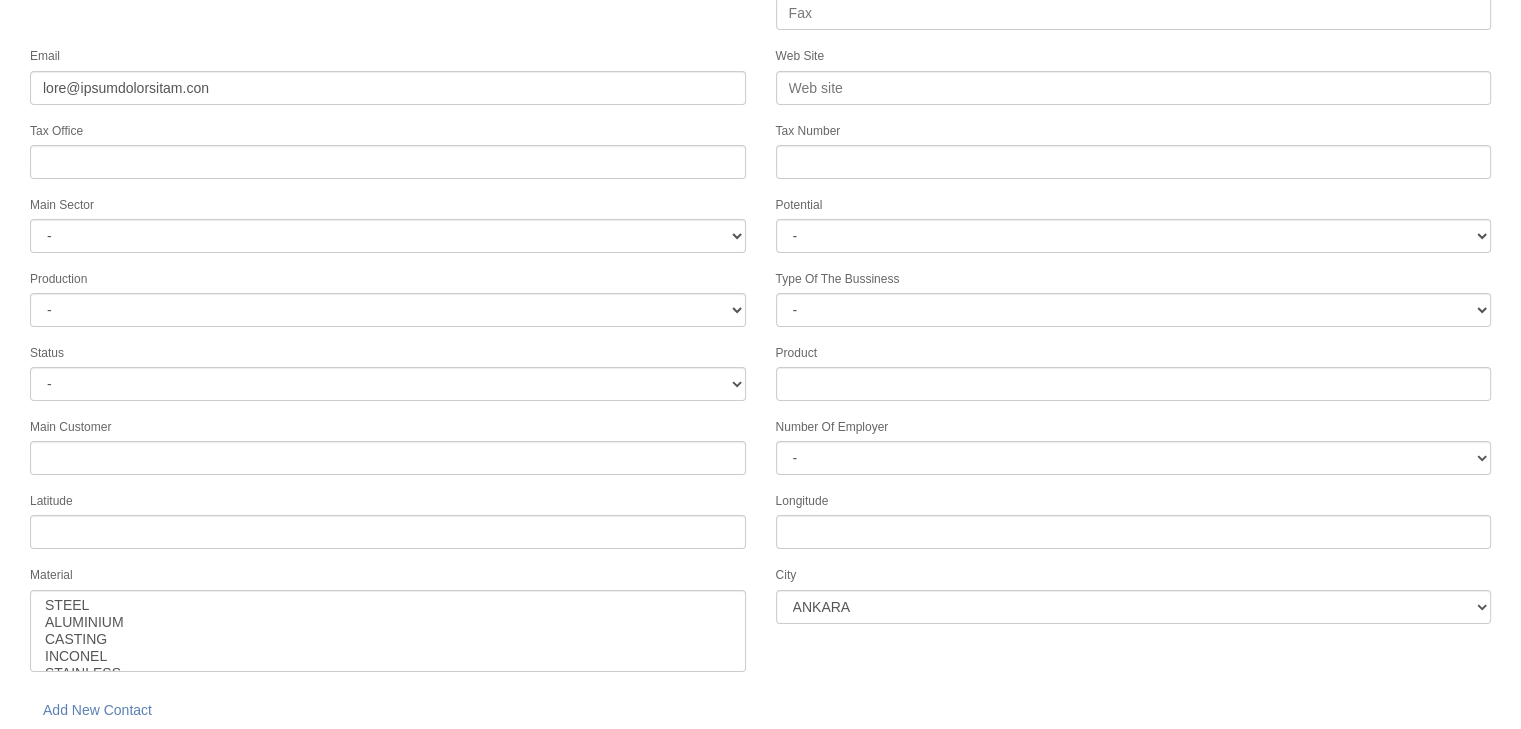 type on "RAMAZANOĞLU SAN. CAD. NO:44-B32 PENDİK" 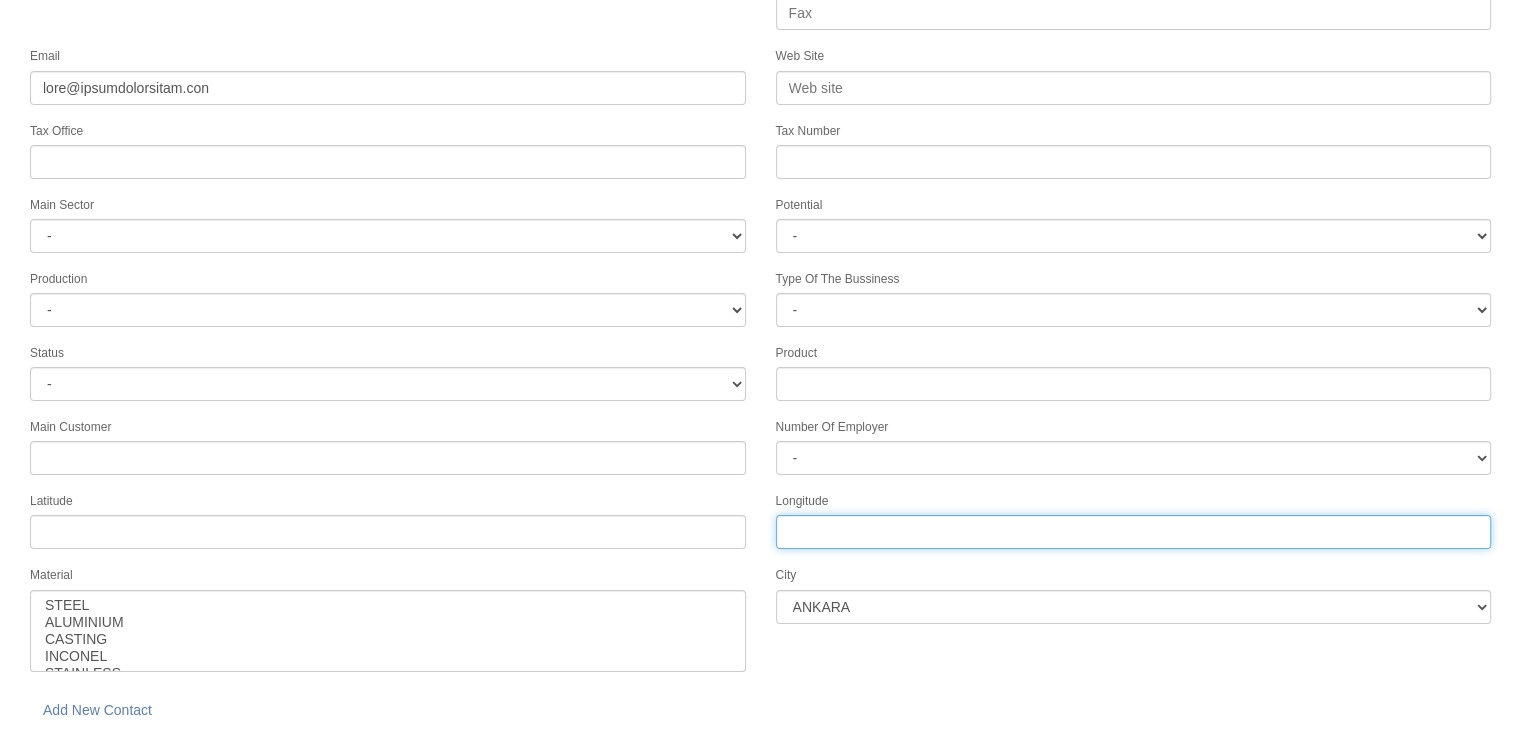 click on "Longitude" at bounding box center [1134, 532] 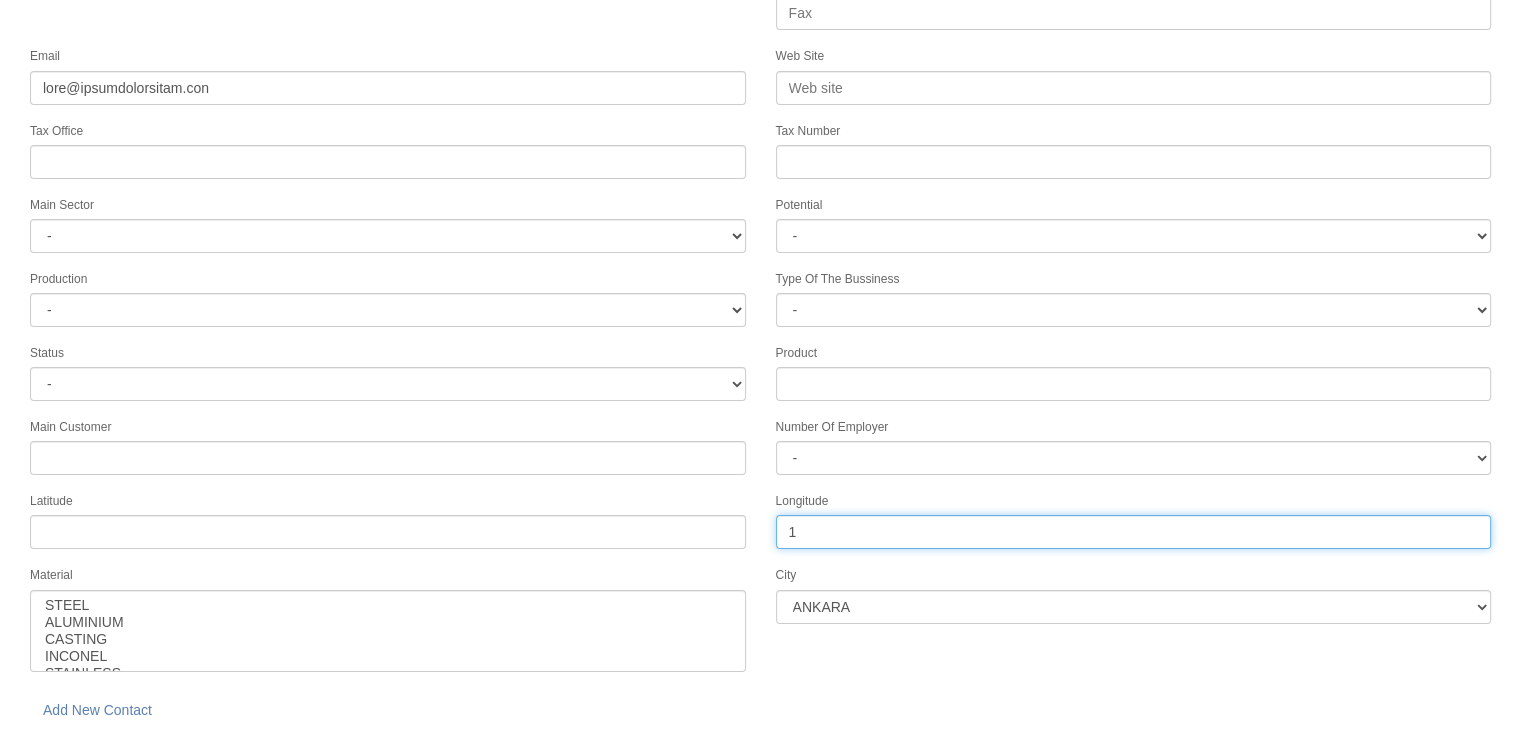 type on "1" 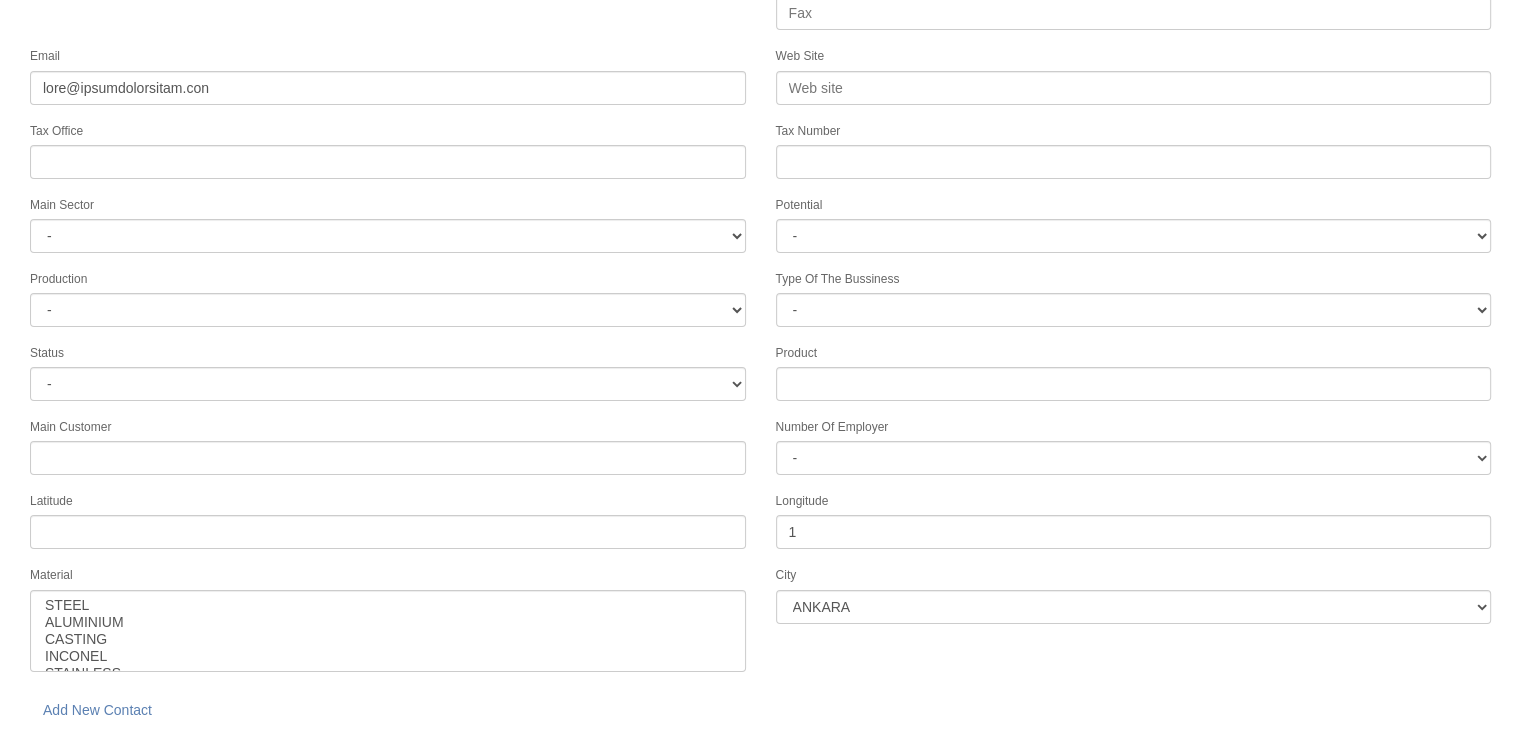 click on "Type Of The Bussiness
-
PM
PSM
Supplier
DPM
DSM
DPSM
SM
Export
DM
VEND" at bounding box center (1134, 297) 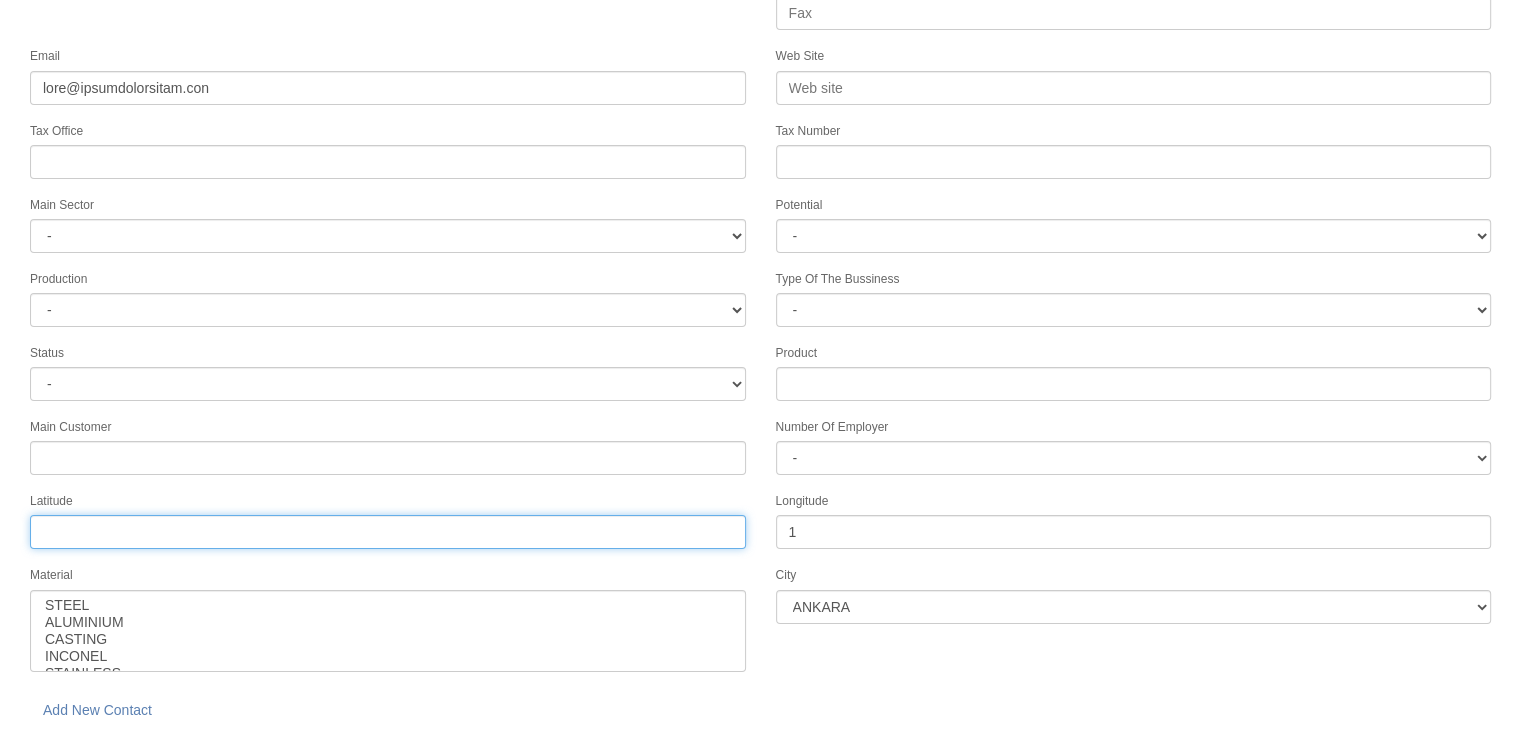 click on "Tax Office" at bounding box center [388, 532] 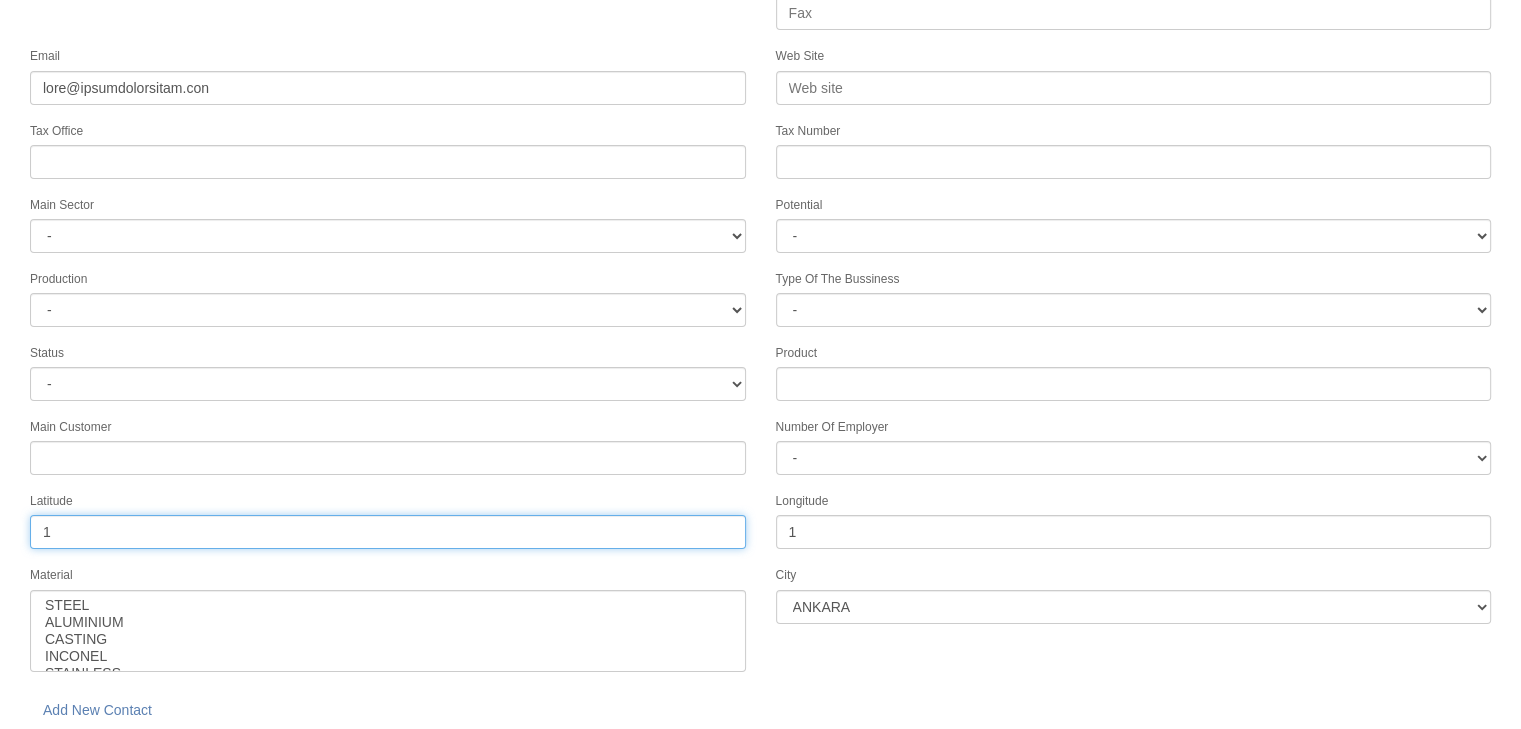 type on "1" 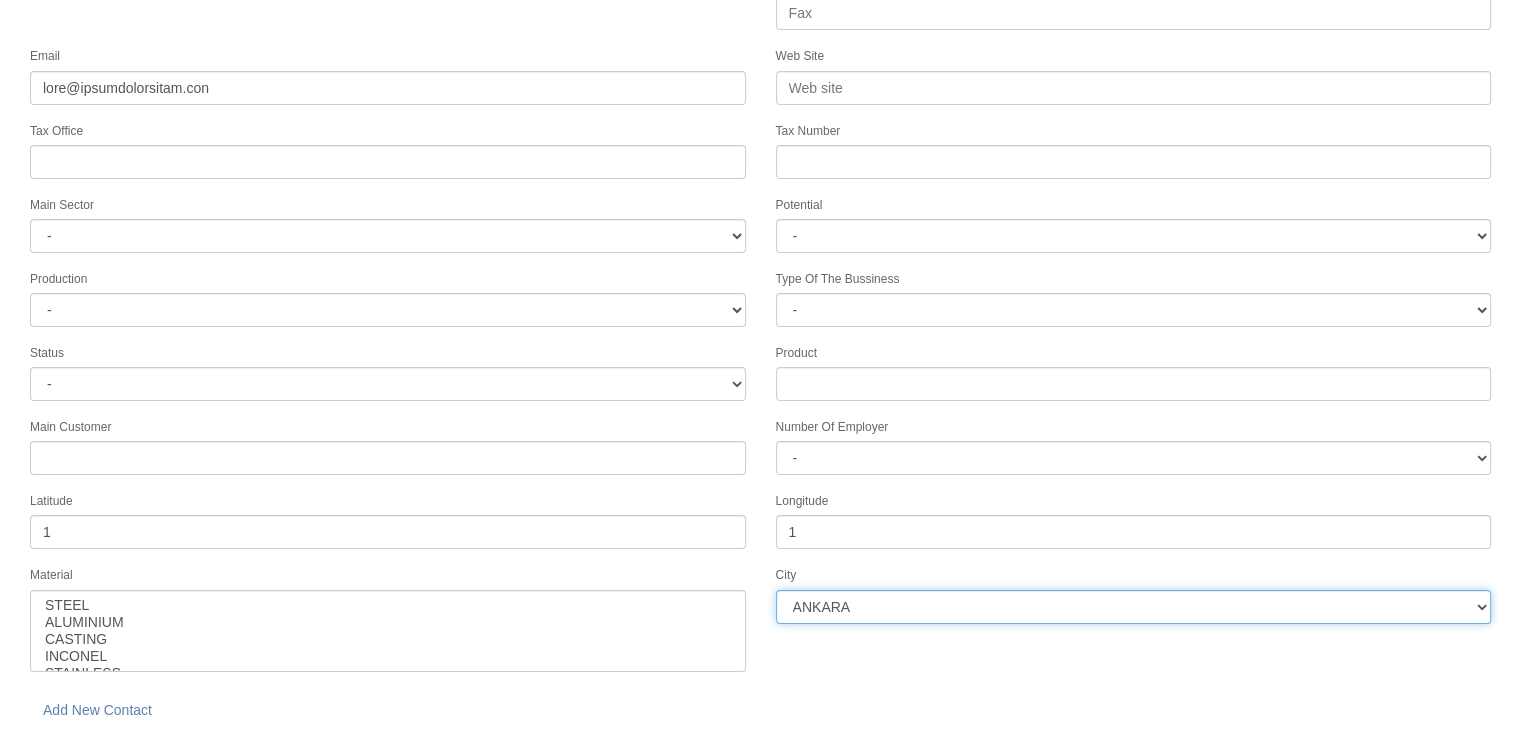 click on "ANKARA
ADANA
BOLU
AMASYA
MERSİN
KAHRAMANMARAŞ
NEVŞEHİR
AFYON
ERZURUM
ADAPAZARI
GAZİANTEP
NİĞDE
KONYA
ÇORUM
KARAMAN
KAYSERİ
ISPARTA
BALIKESİR
SAMSUN
MANİSA
ZONGULDAK
TEKİRDAĞ
AYDIN
UŞAK
KIRKLARELİ
AKSARAY
SİVAS
HATAY
DENİZLİ
İZMİR
YALOVA
KARABÜK
KIRIKKALE
BURSA
KOCAELİ
ANTALYA
DÜZCE
BİLECİK
BURDUR
MALATYA
ESKİŞEHİR
ÇANKIRI
İSTANBUL2
İSTANBUL12
İSTANBUL1" at bounding box center (1134, 607) 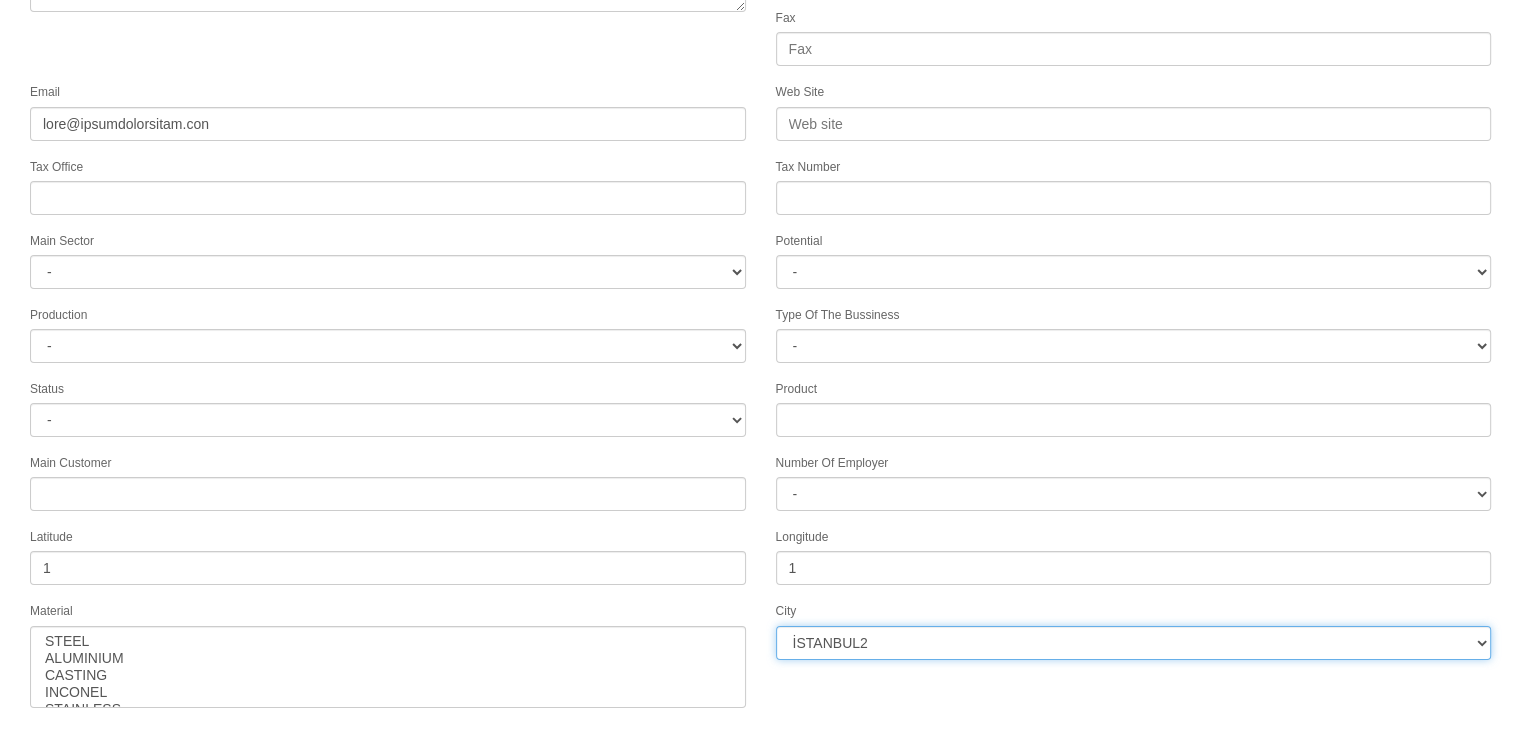 scroll, scrollTop: 251, scrollLeft: 0, axis: vertical 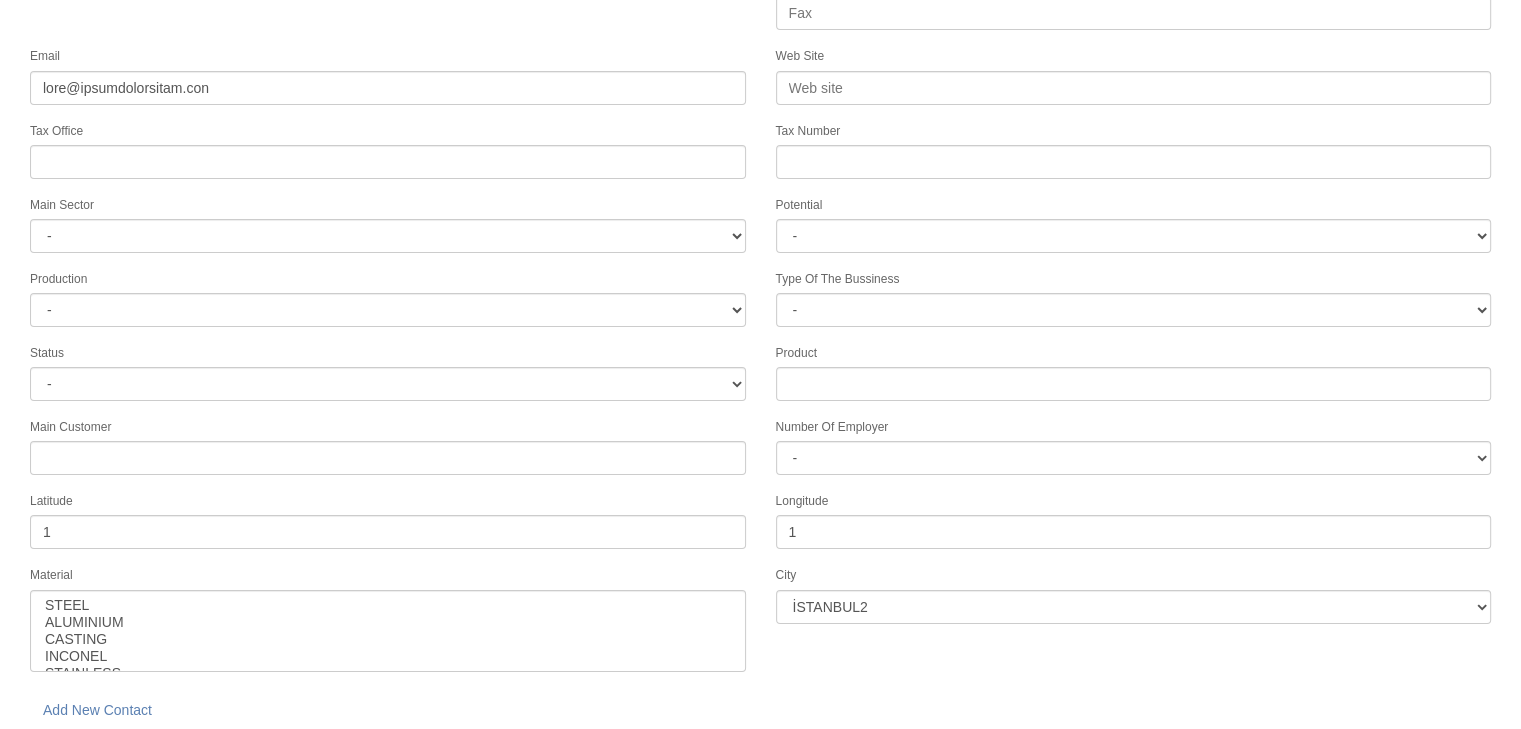 click on "save" at bounding box center (228, 759) 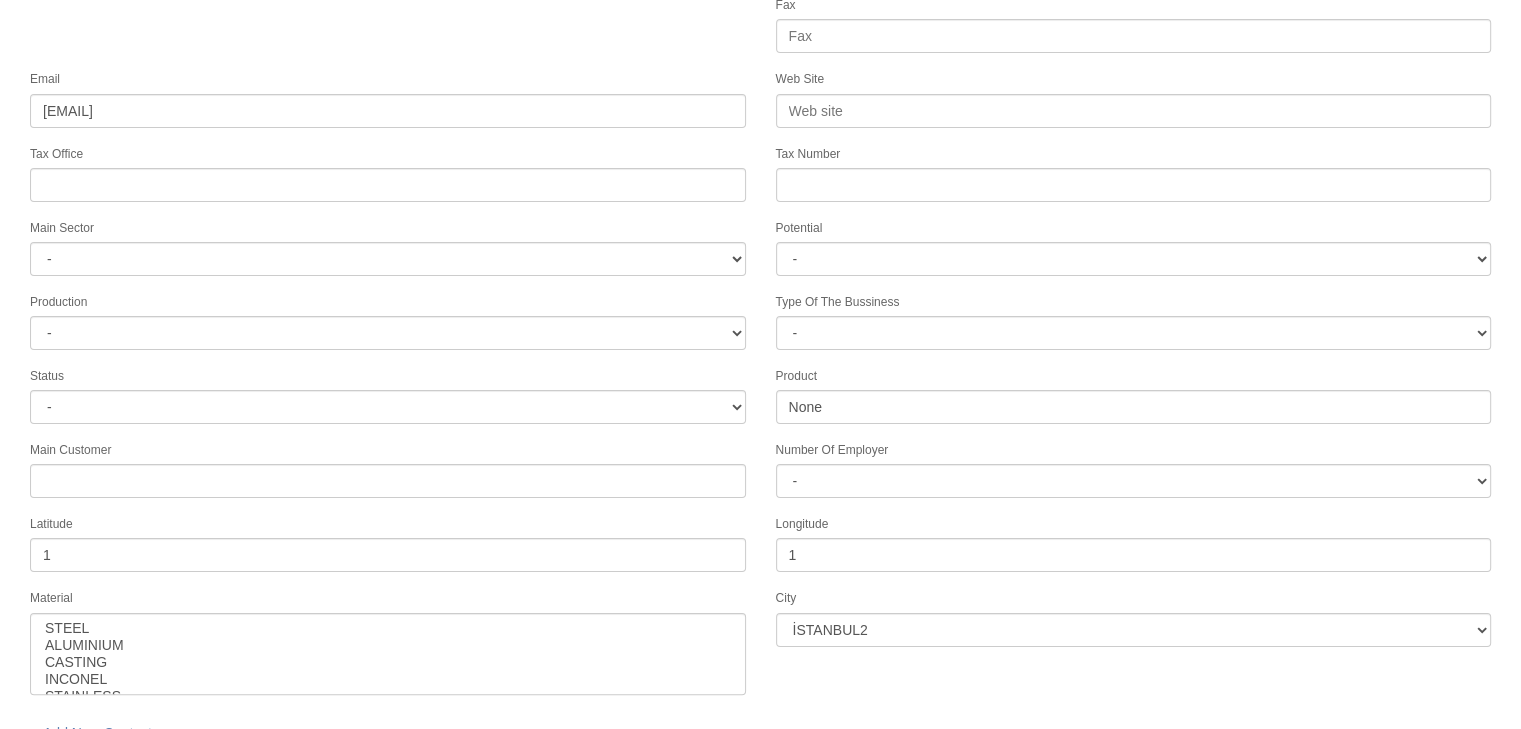 scroll, scrollTop: 322, scrollLeft: 0, axis: vertical 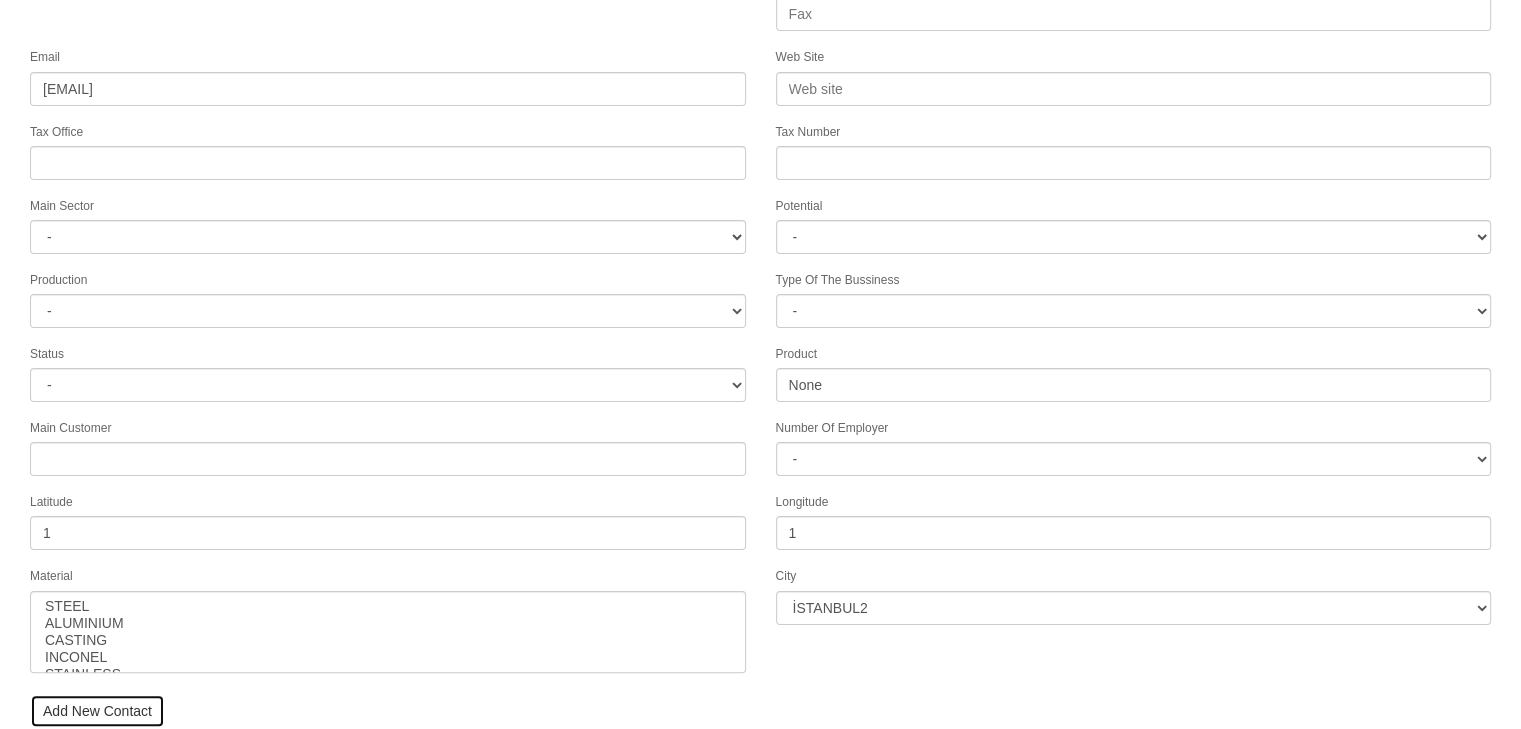 click on "Add New Contact" at bounding box center (97, 711) 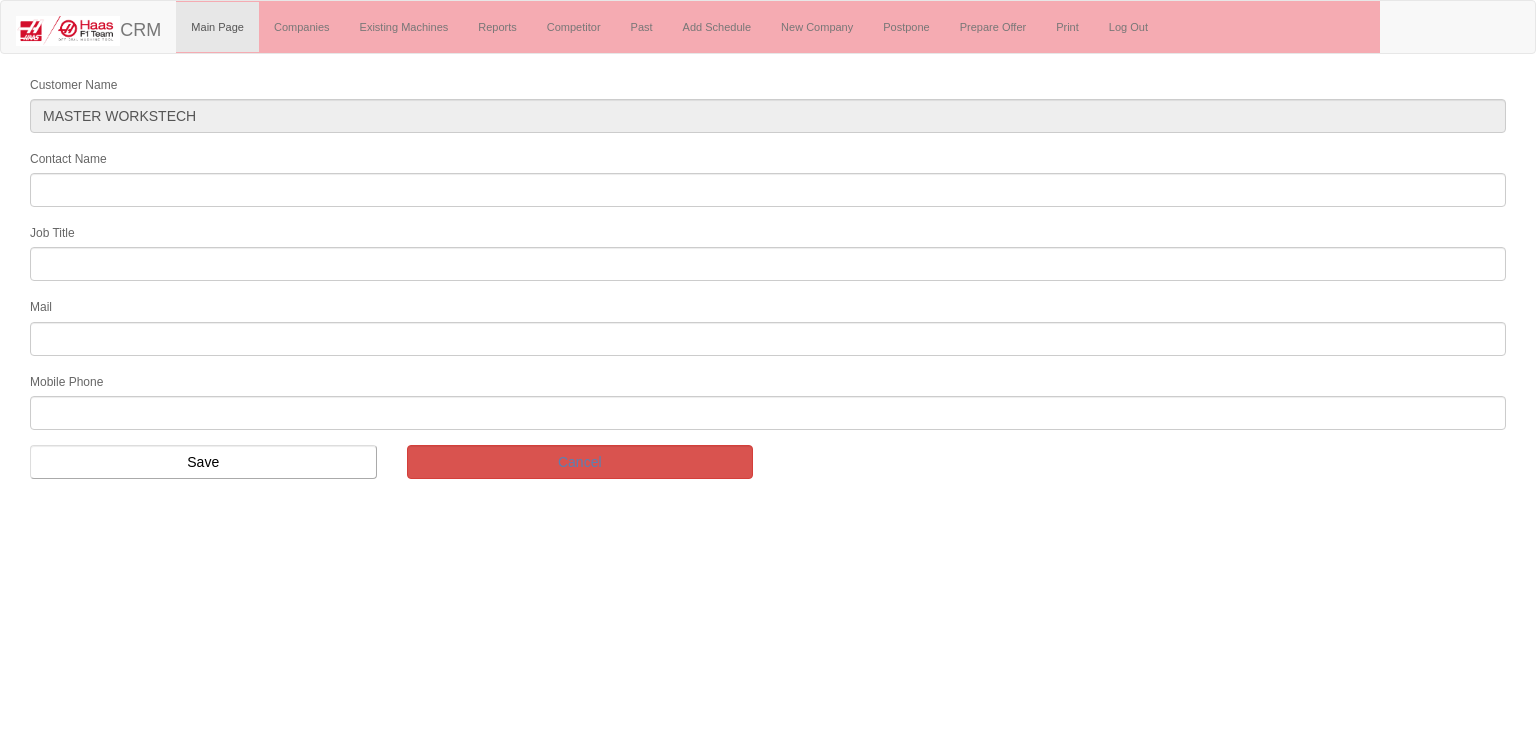 scroll, scrollTop: 0, scrollLeft: 0, axis: both 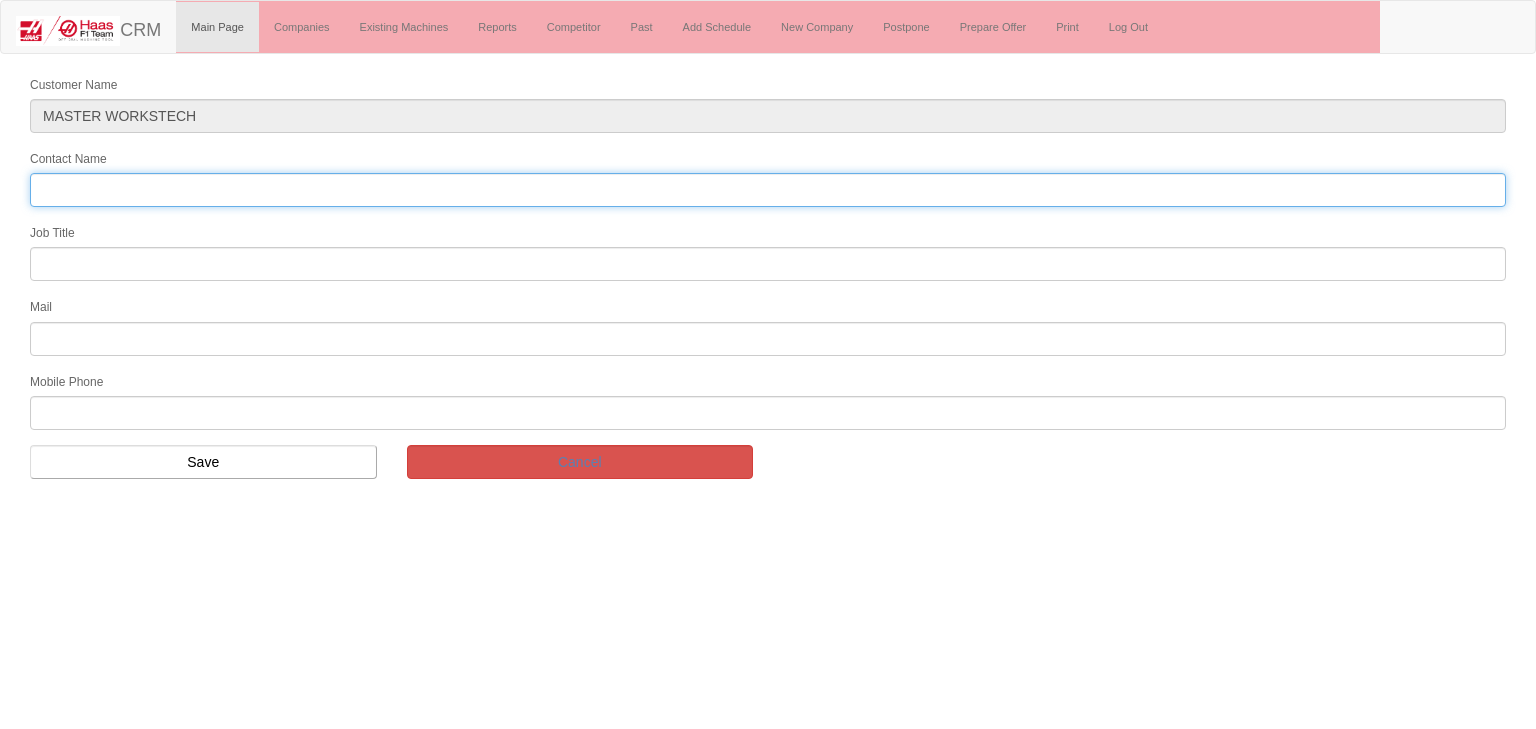 click on "Contact Name" at bounding box center (768, 190) 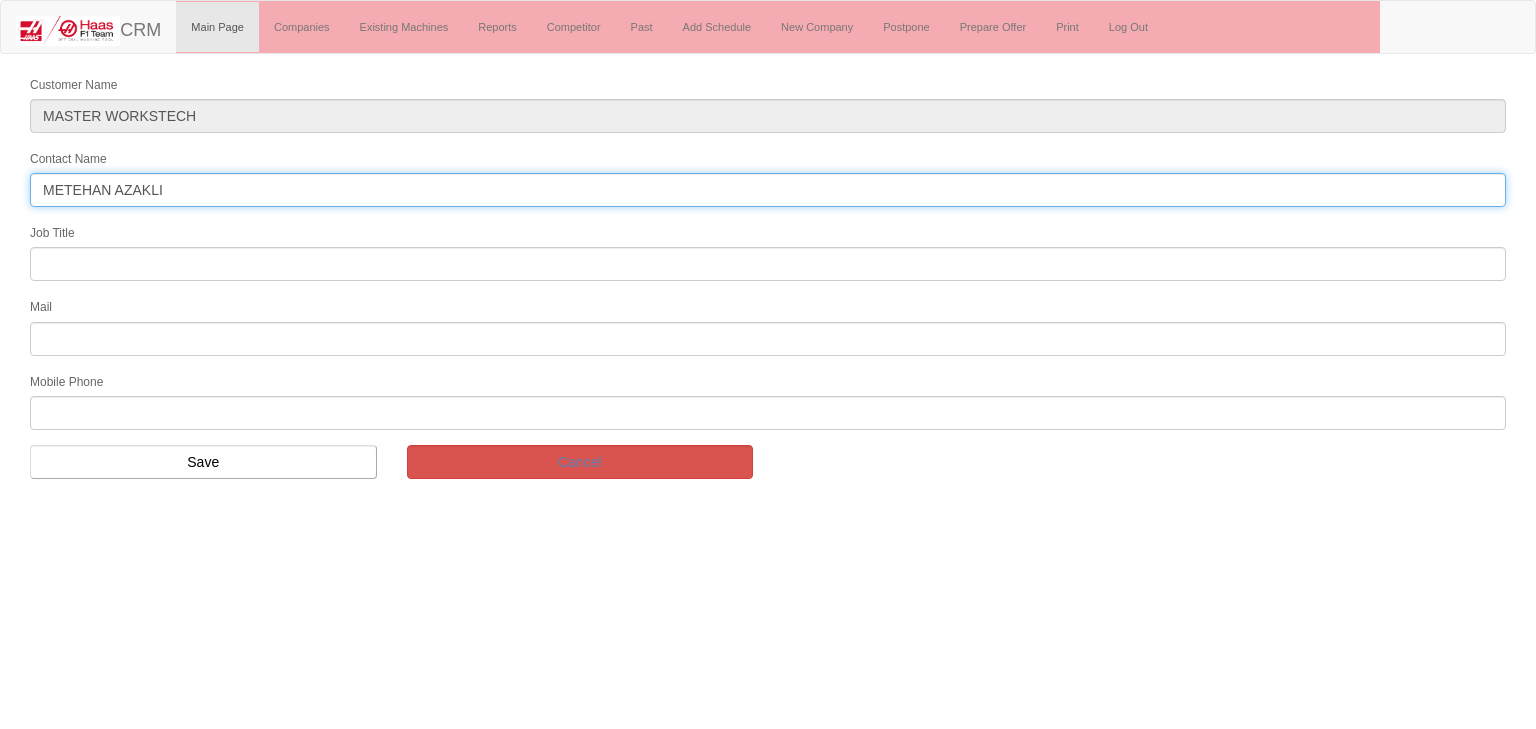 type on "METEHAN AZAKLI" 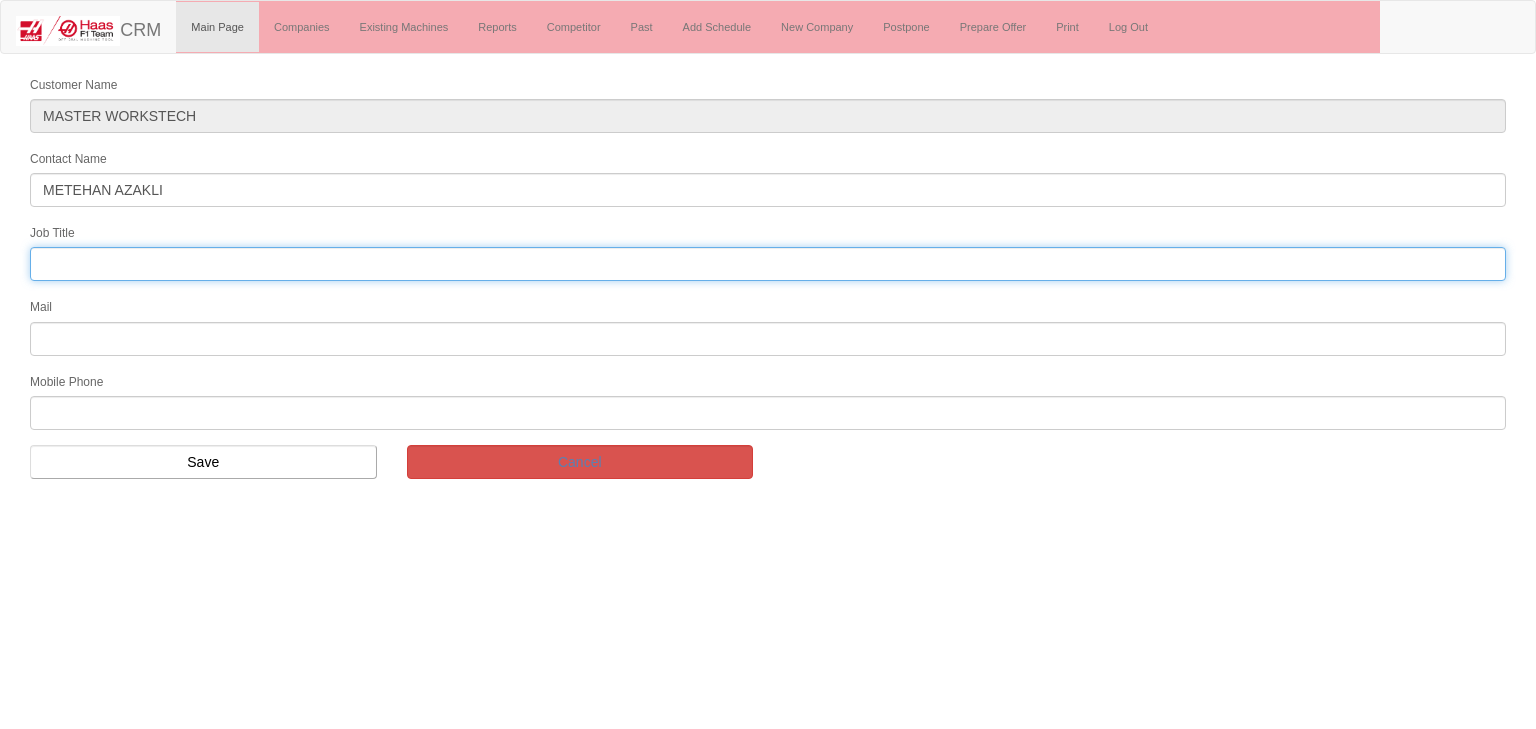 click at bounding box center [768, 264] 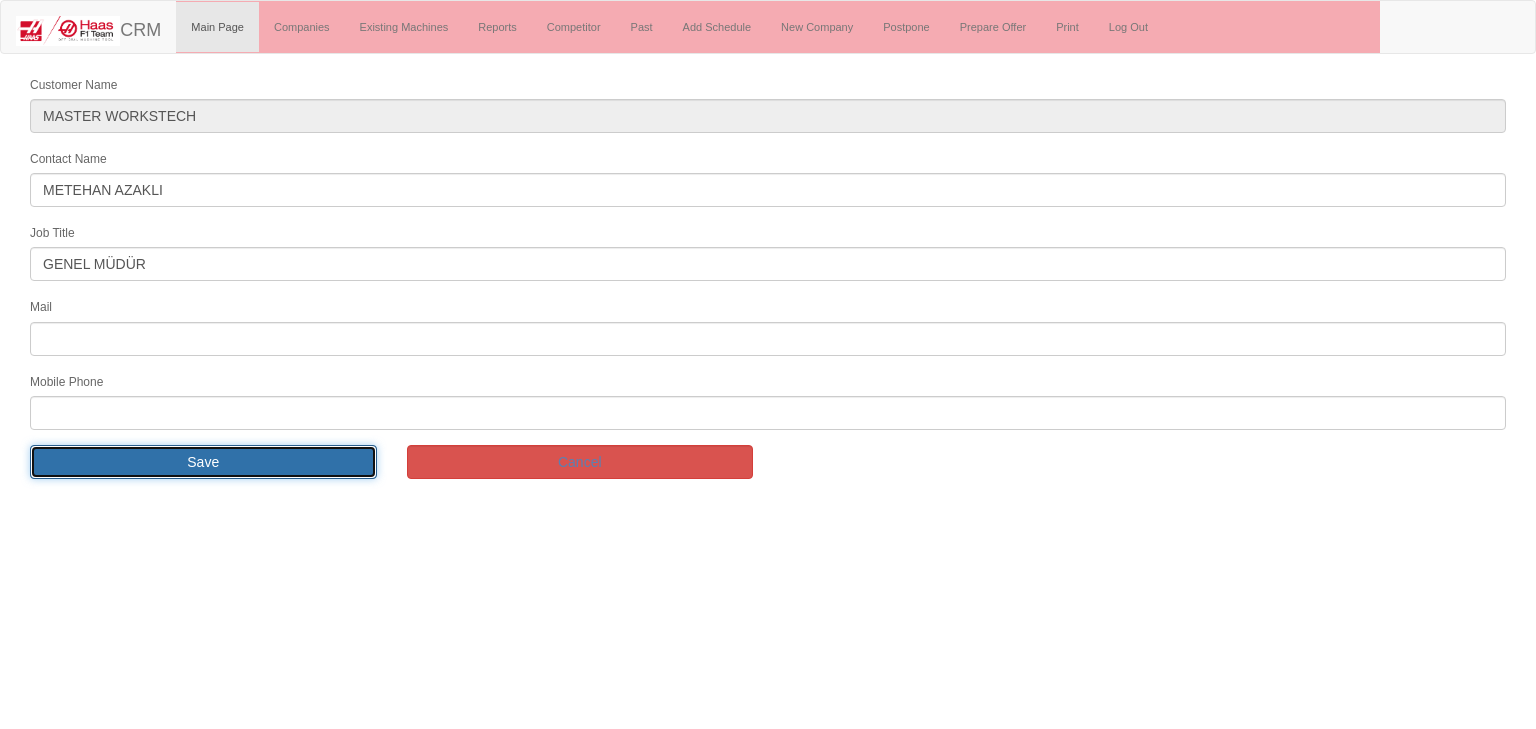 drag, startPoint x: 278, startPoint y: 457, endPoint x: 265, endPoint y: 449, distance: 15.264338 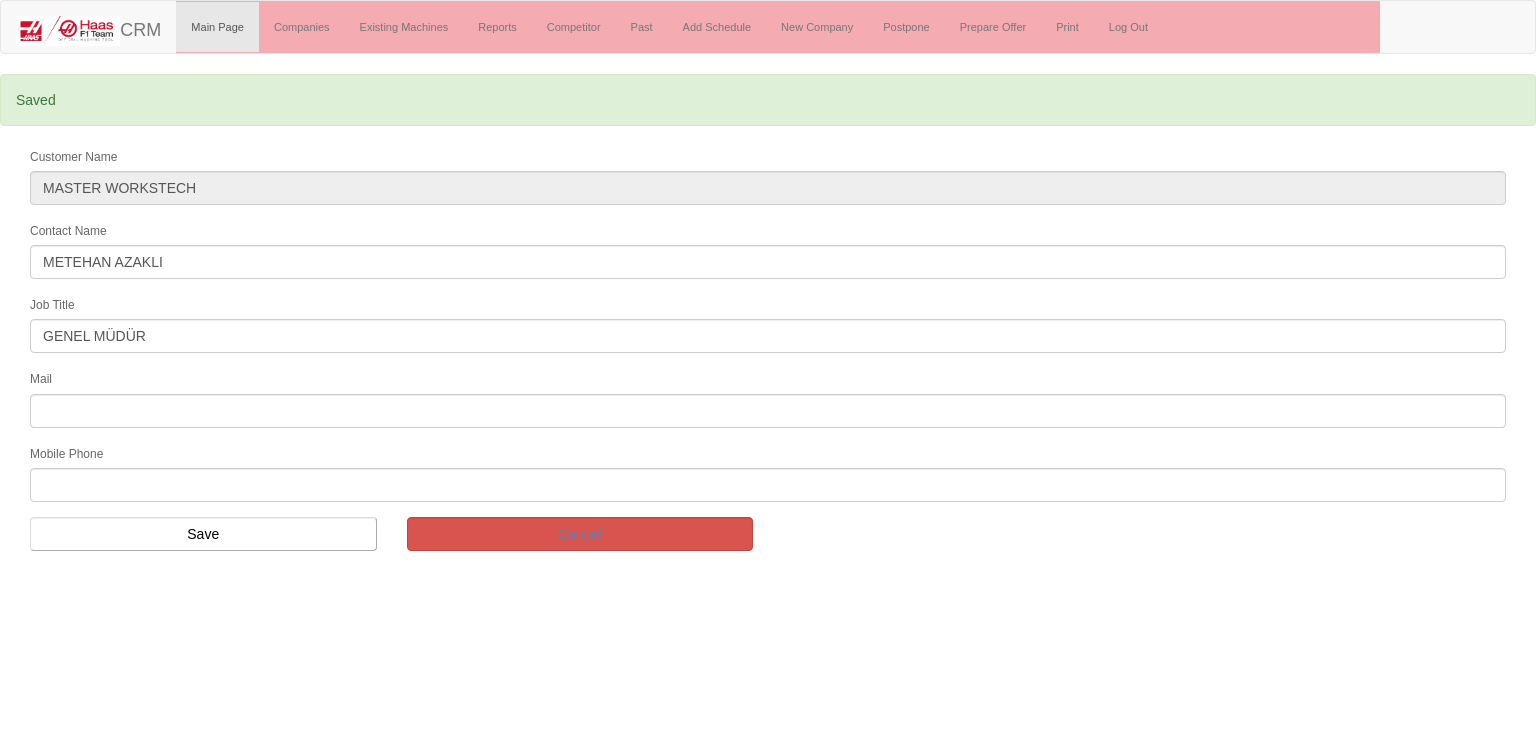 scroll, scrollTop: 0, scrollLeft: 0, axis: both 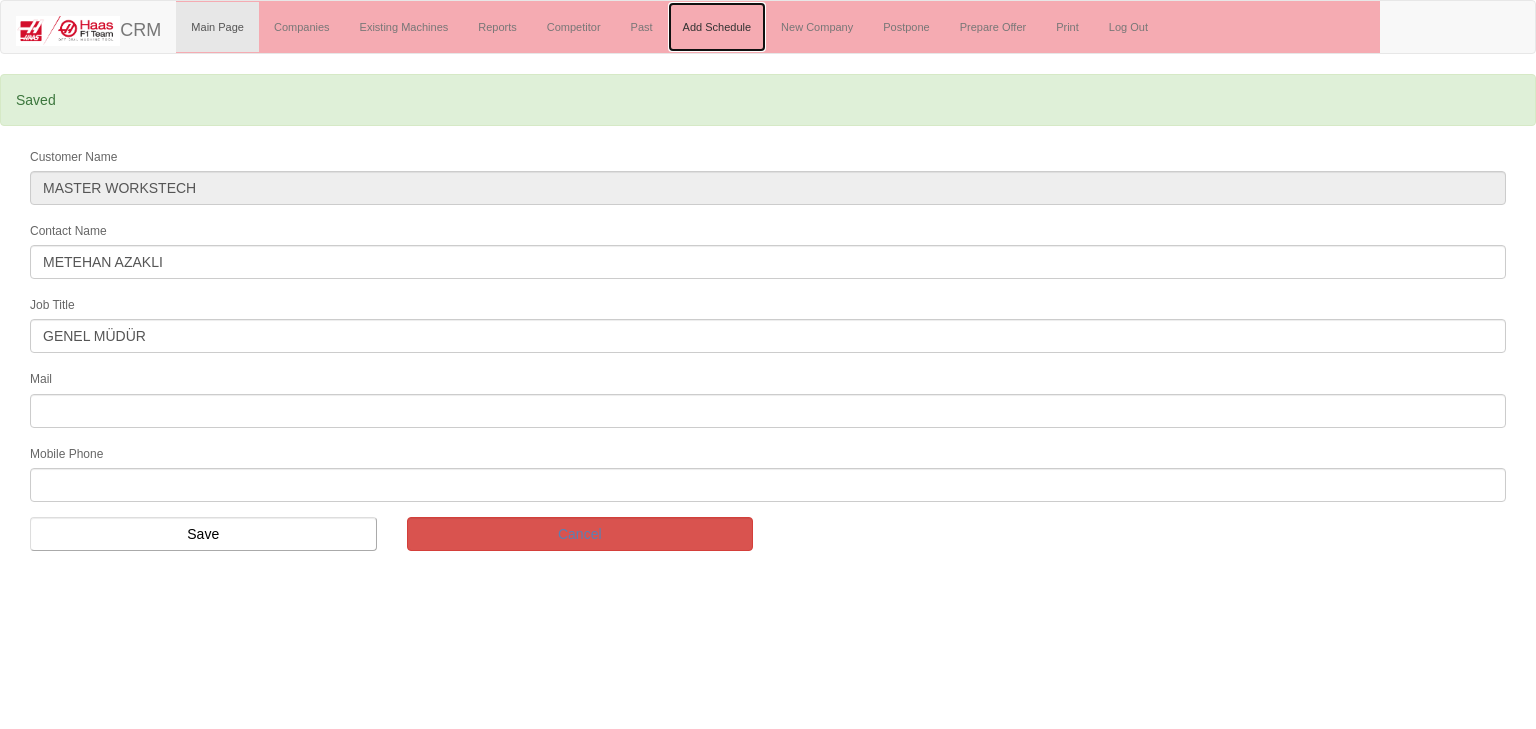 click on "Add Schedule" at bounding box center (717, 27) 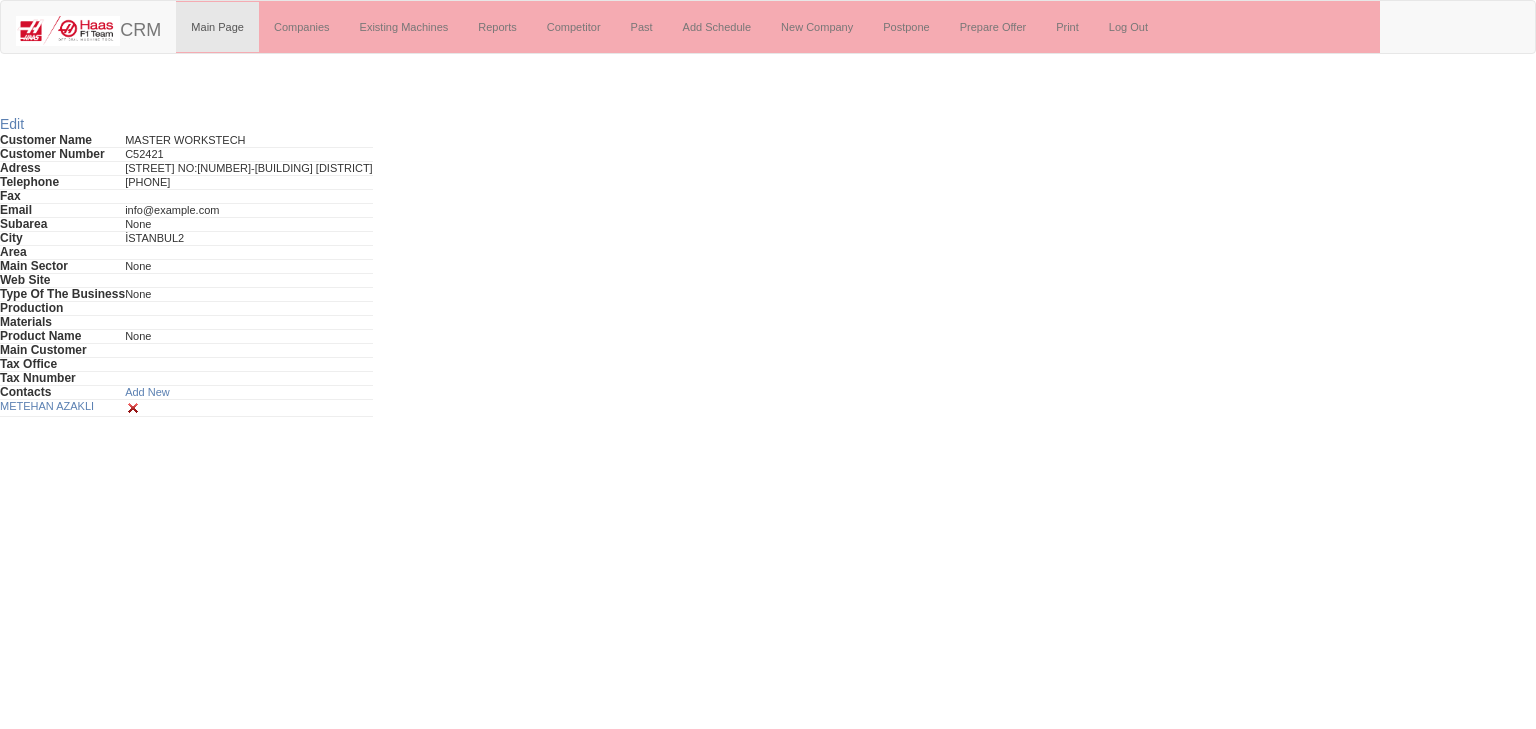 scroll, scrollTop: 0, scrollLeft: 0, axis: both 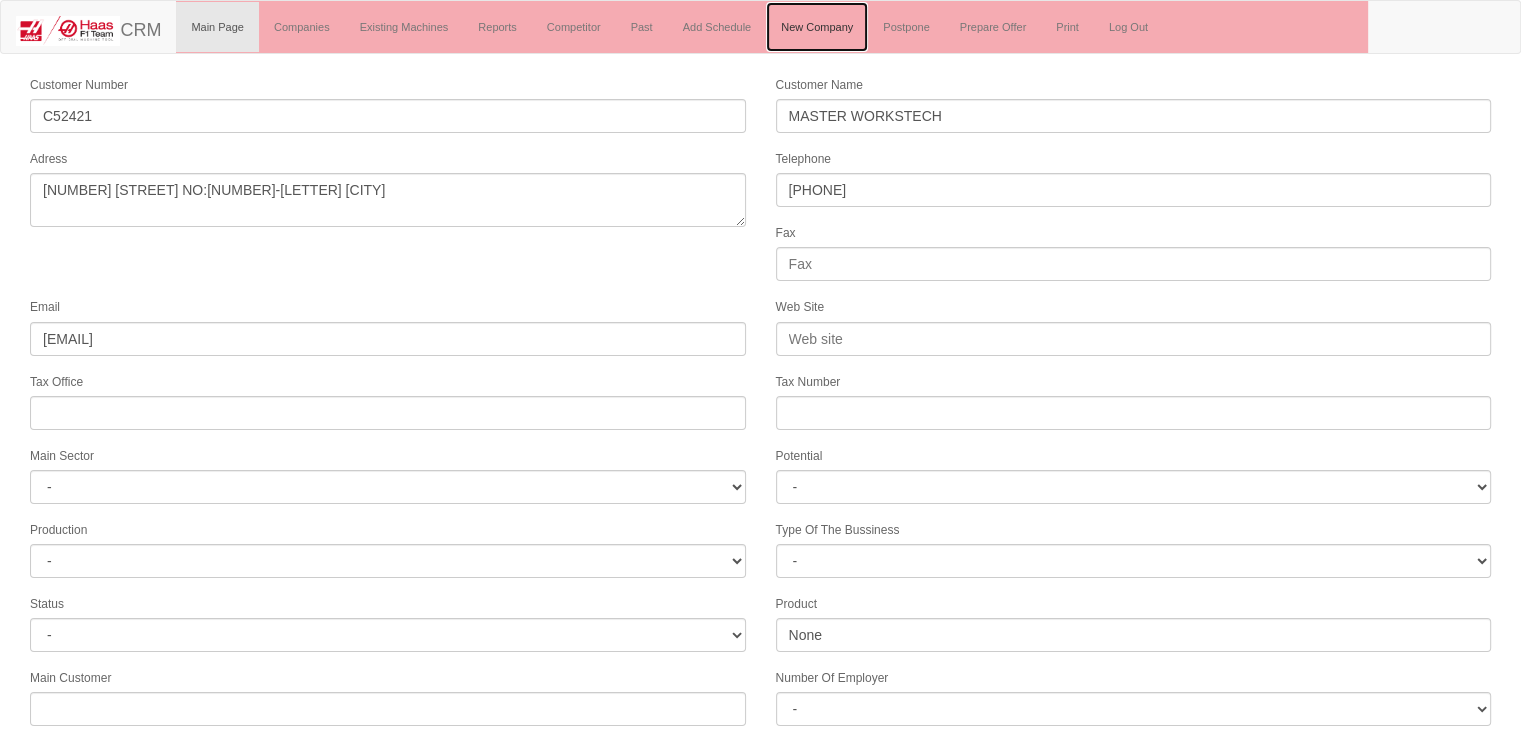 click on "New Company" at bounding box center [817, 27] 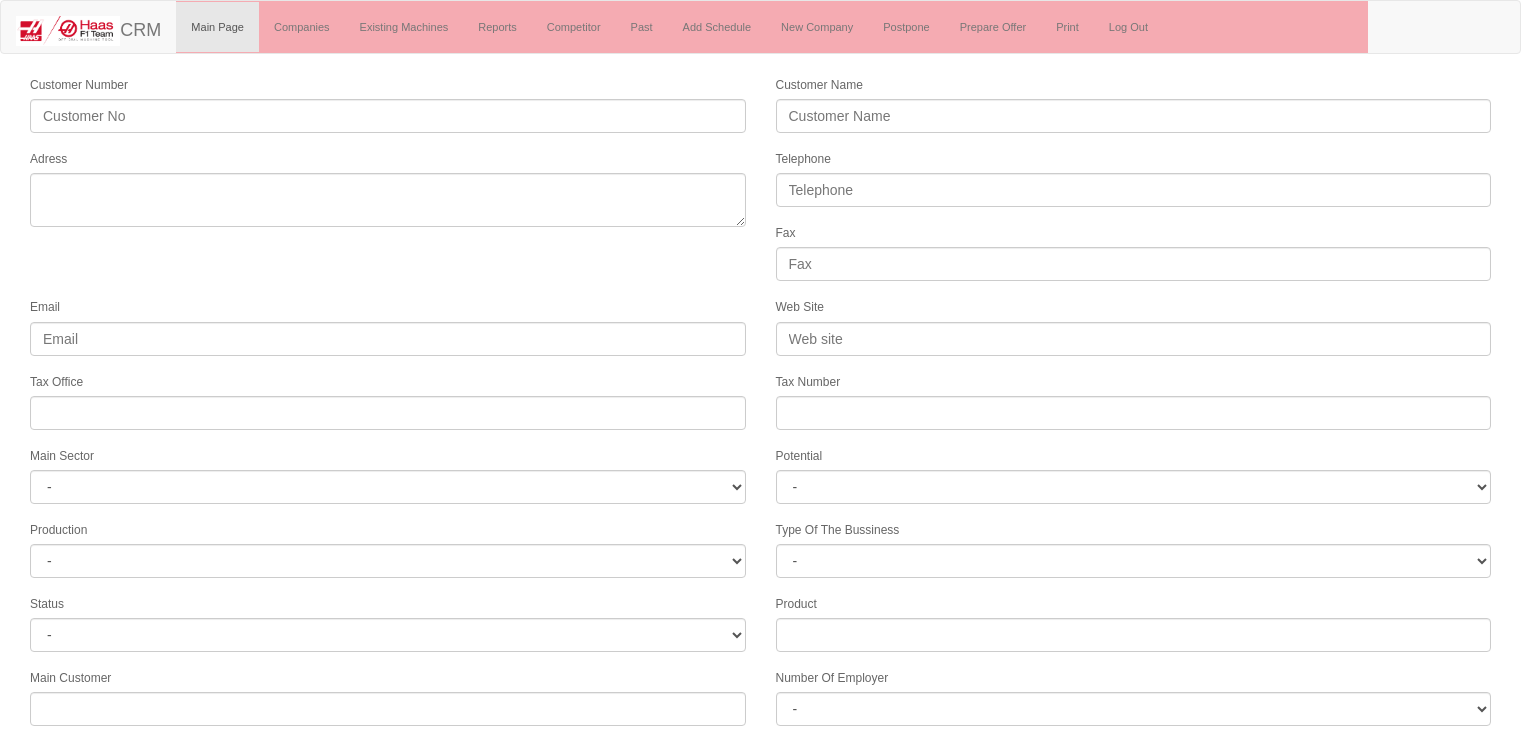 scroll, scrollTop: 0, scrollLeft: 0, axis: both 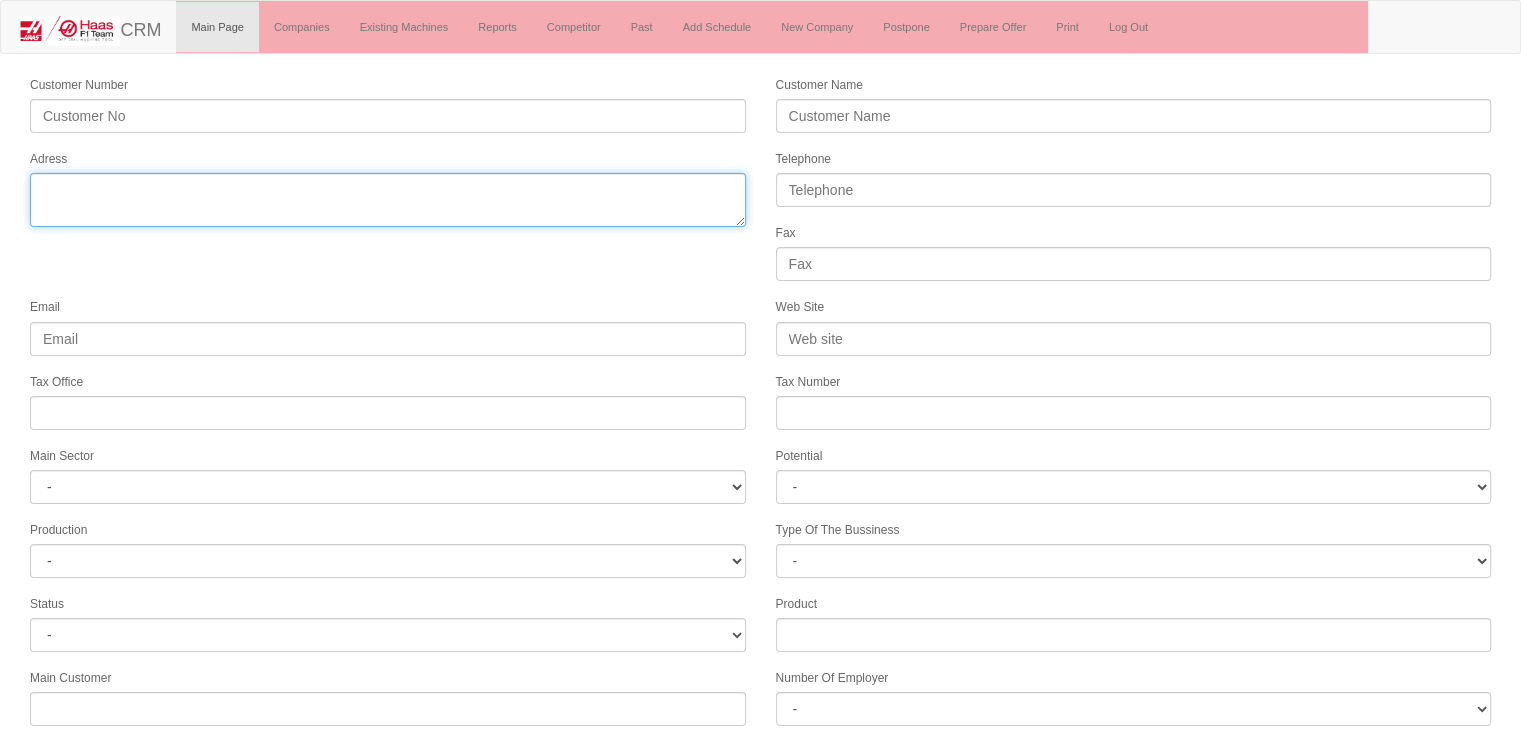 click on "Adress" at bounding box center (388, 200) 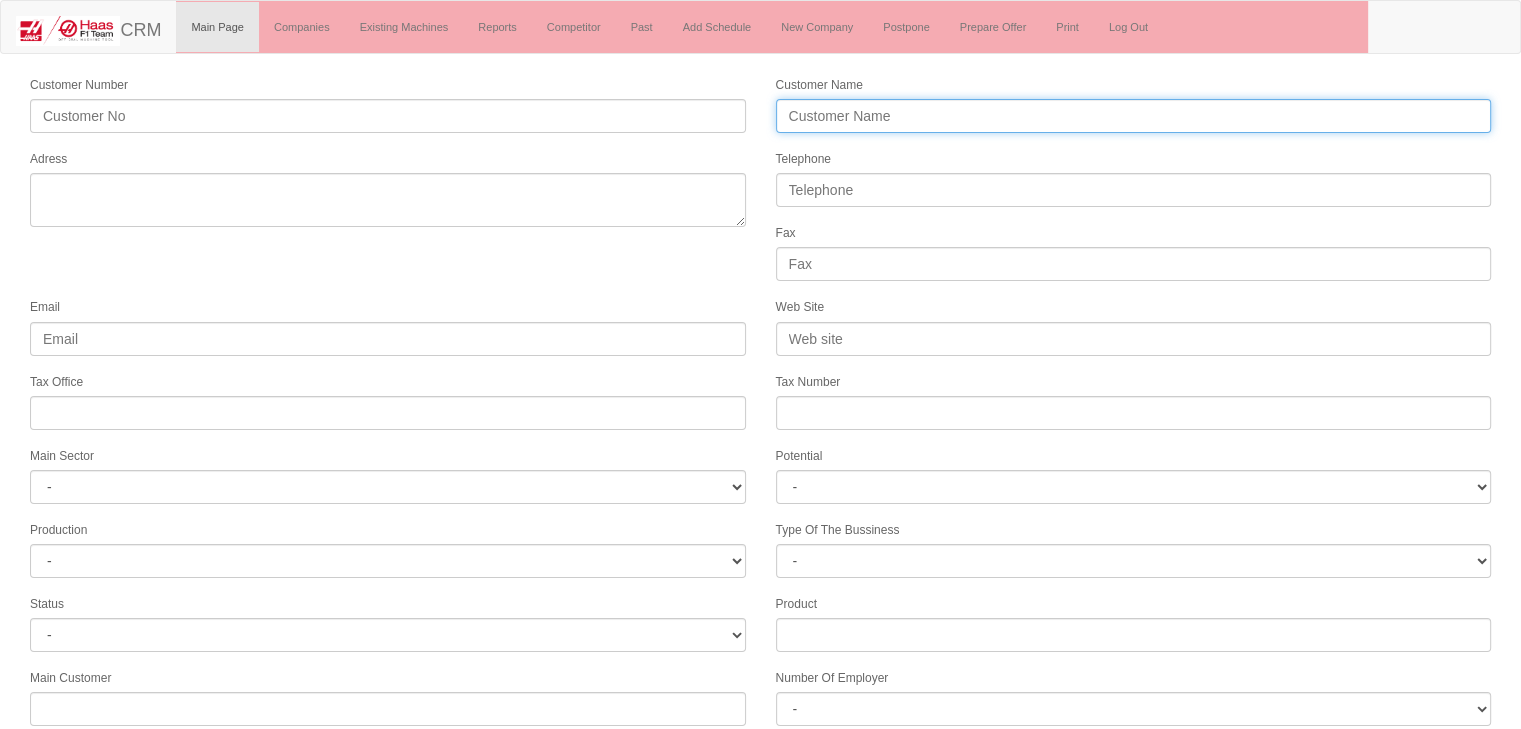 click on "Customer Name" at bounding box center [1134, 116] 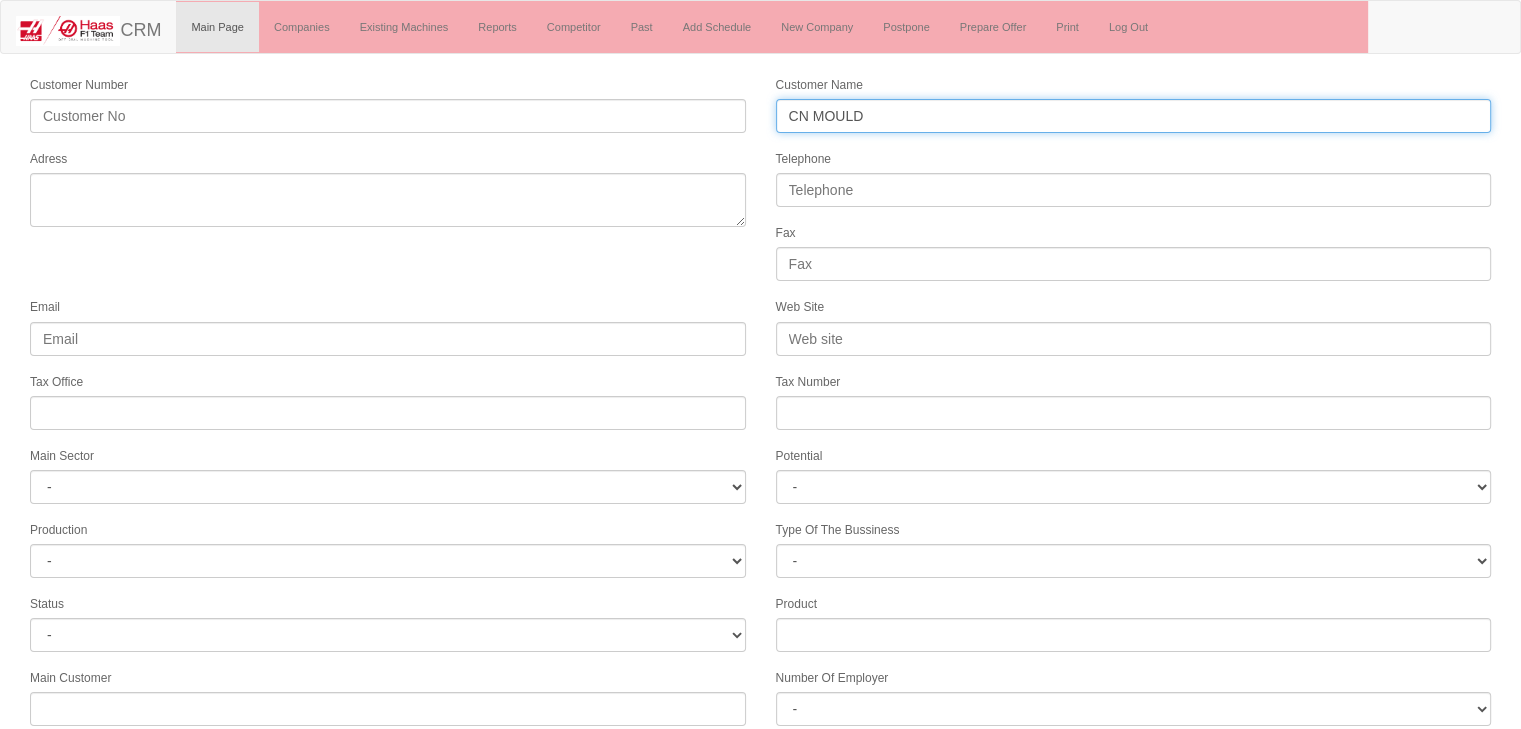 type on "CN MOULD" 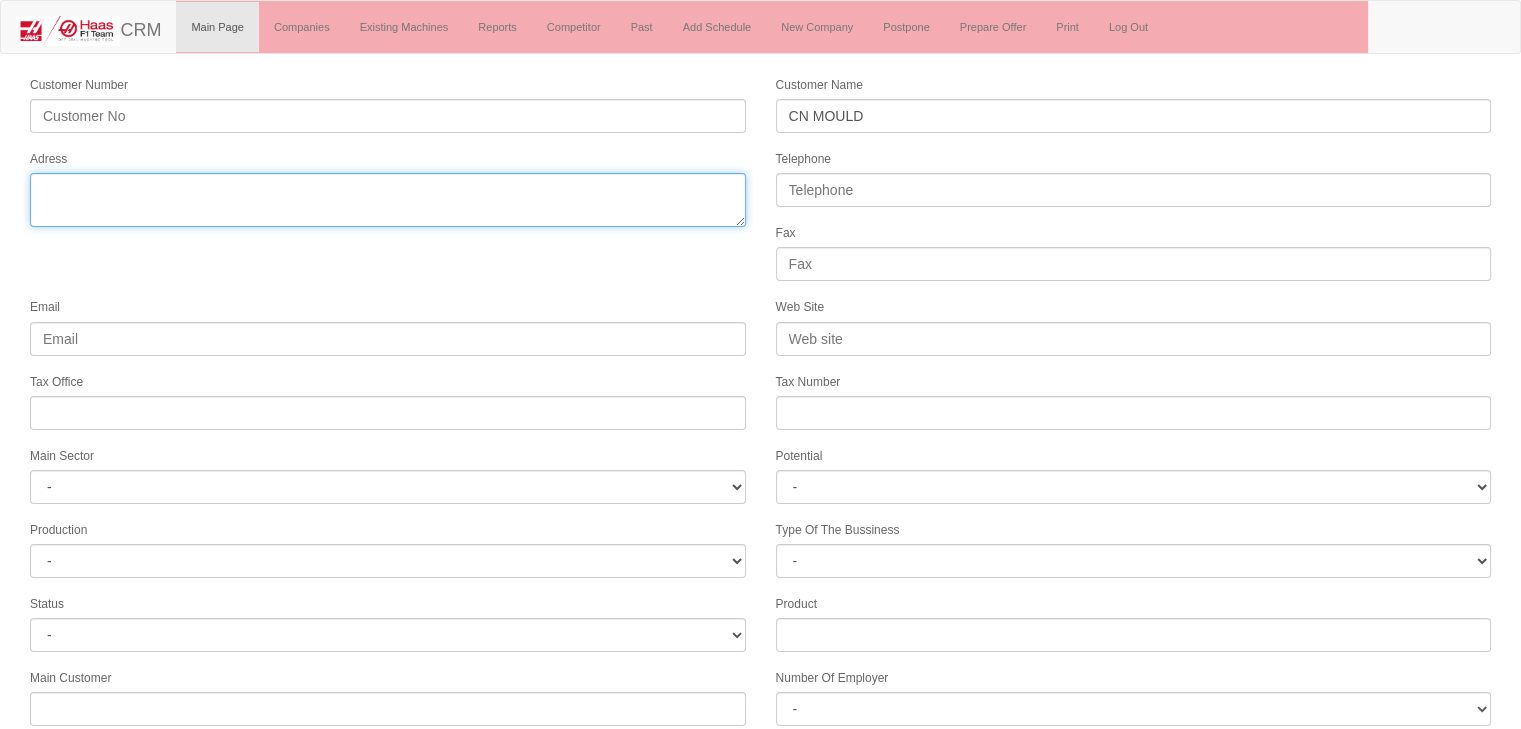 click on "Adress" at bounding box center [388, 200] 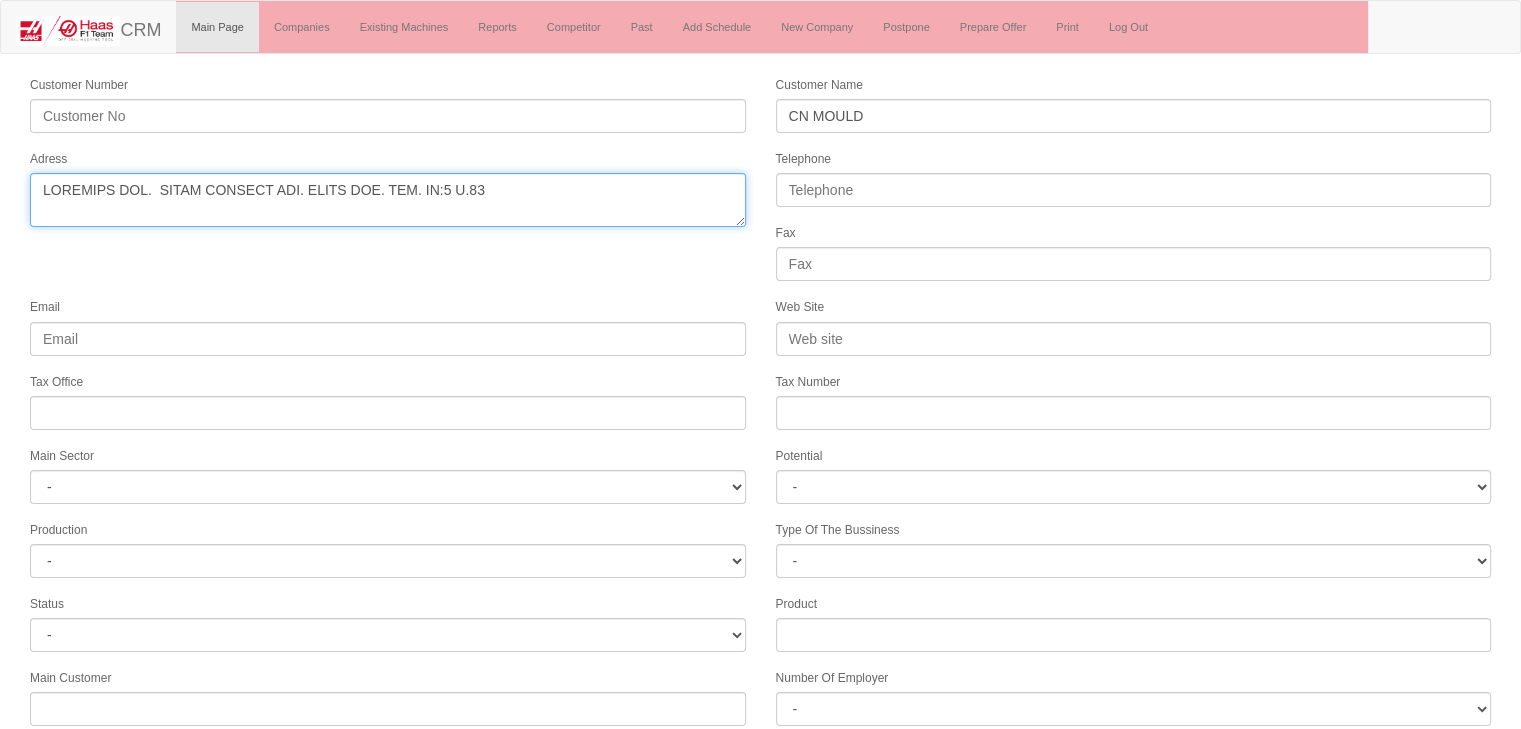 click on "Adress" at bounding box center [388, 200] 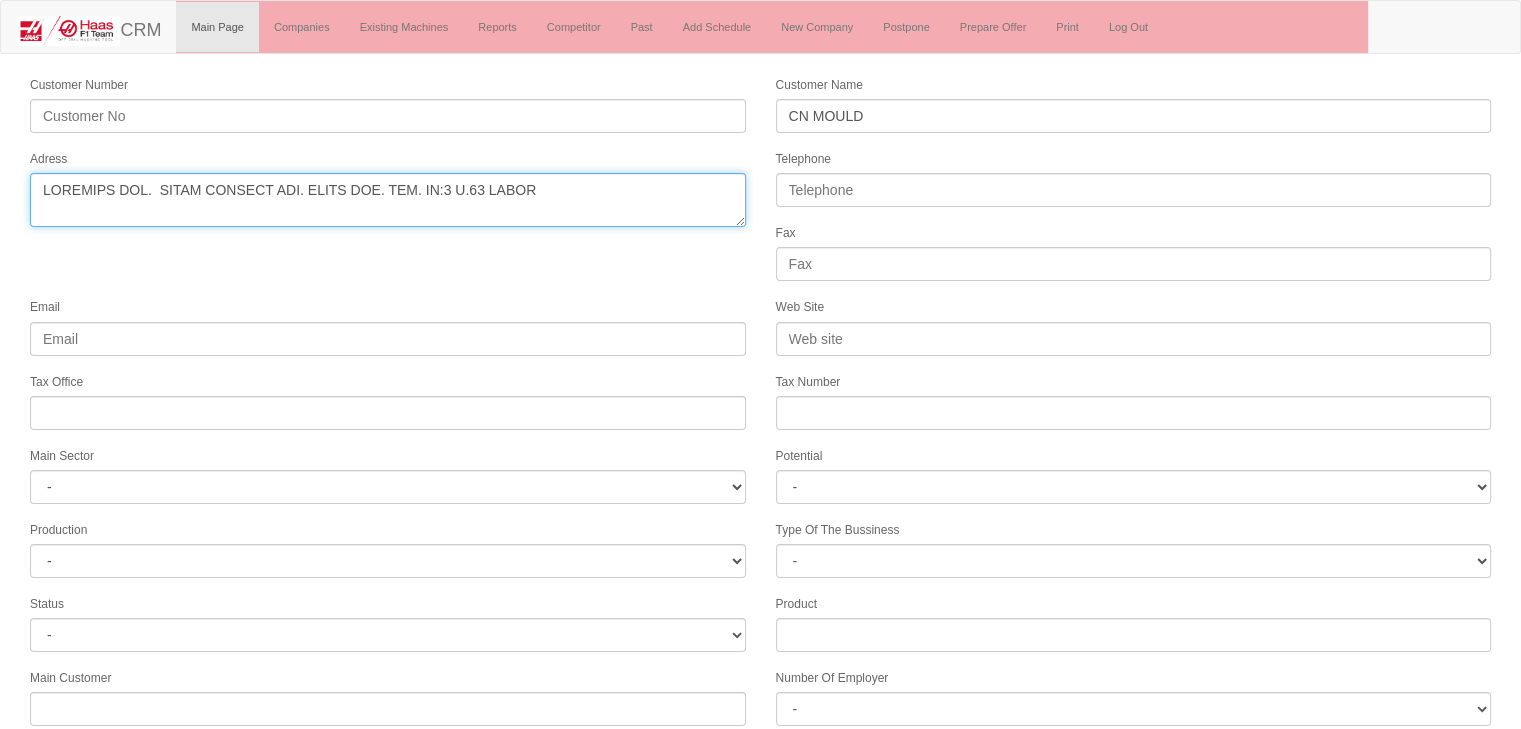 type on "İSTASYON MAH.  YARIŞ ÇIKMAZI SOK. İSTİM SAN. SİT. NO:1 D.74 TUZLA" 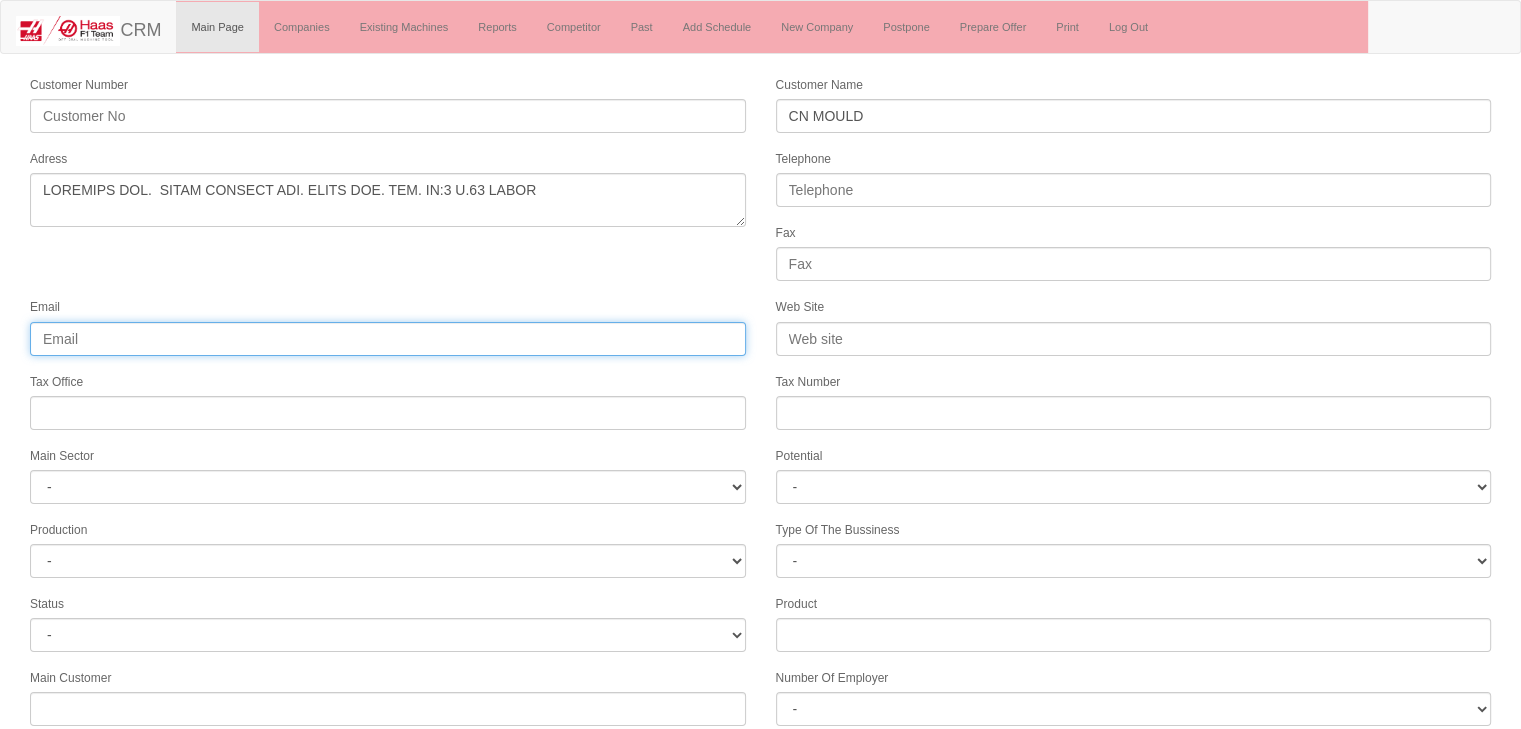 drag, startPoint x: 380, startPoint y: 328, endPoint x: 418, endPoint y: 318, distance: 39.293766 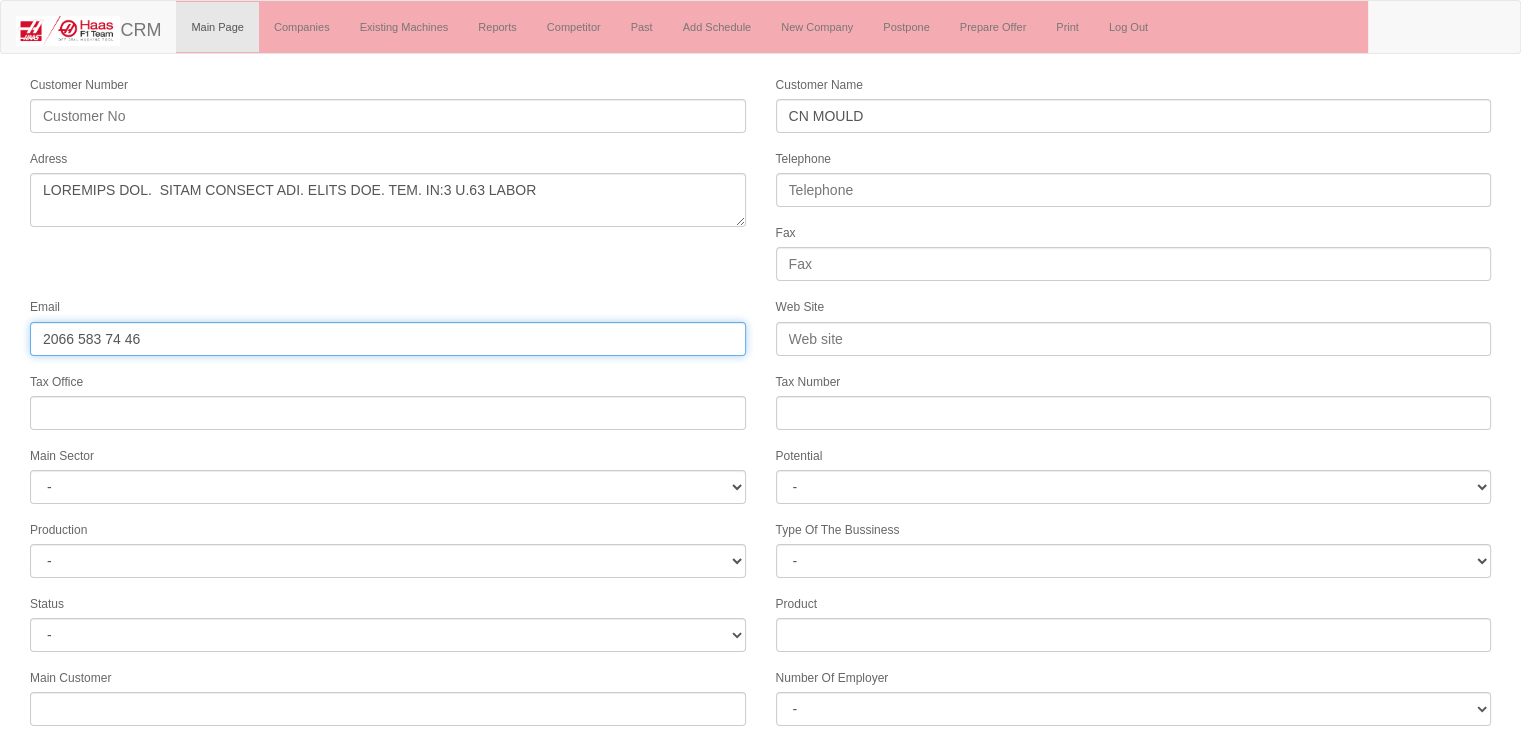 type on "0554 396 82 61" 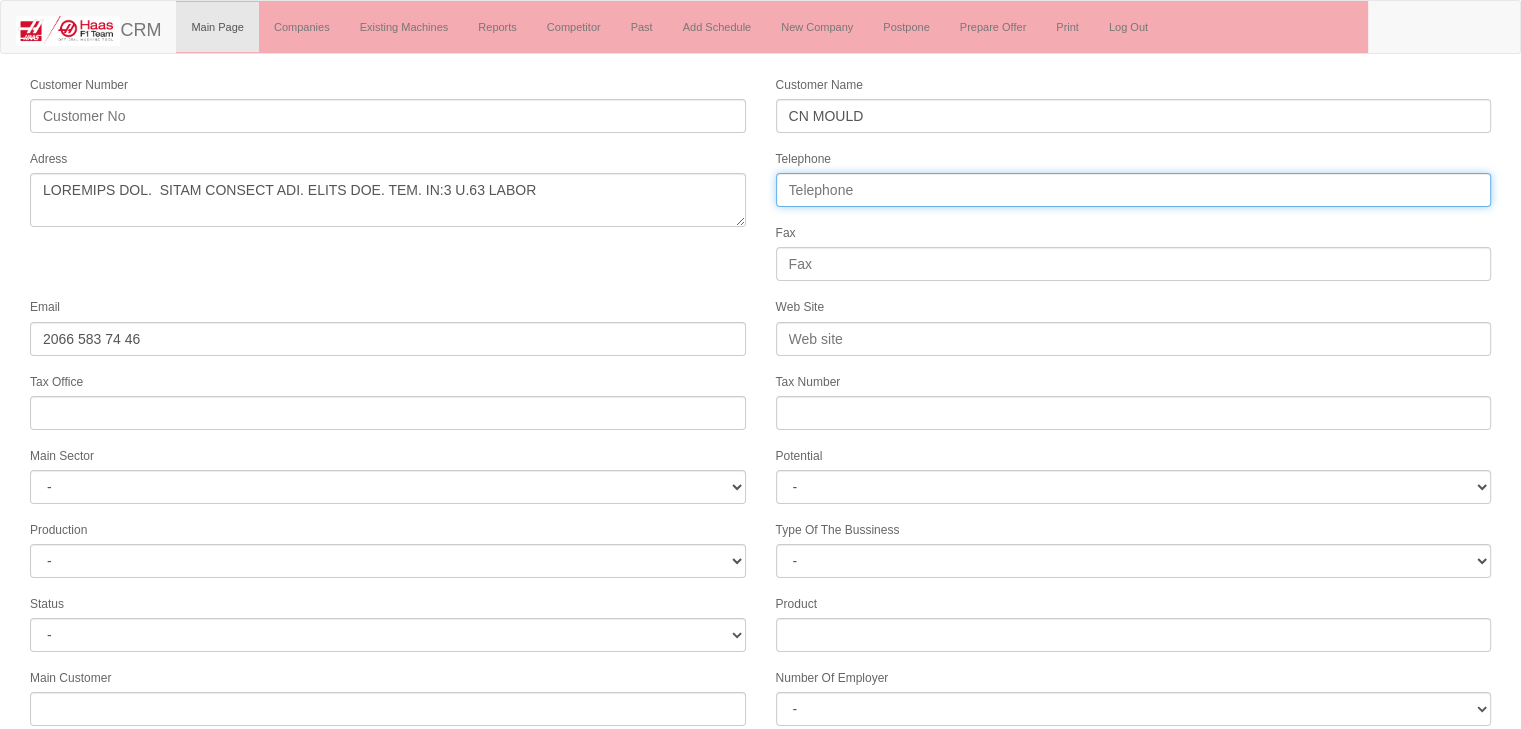 click on "Telephone" at bounding box center [1134, 190] 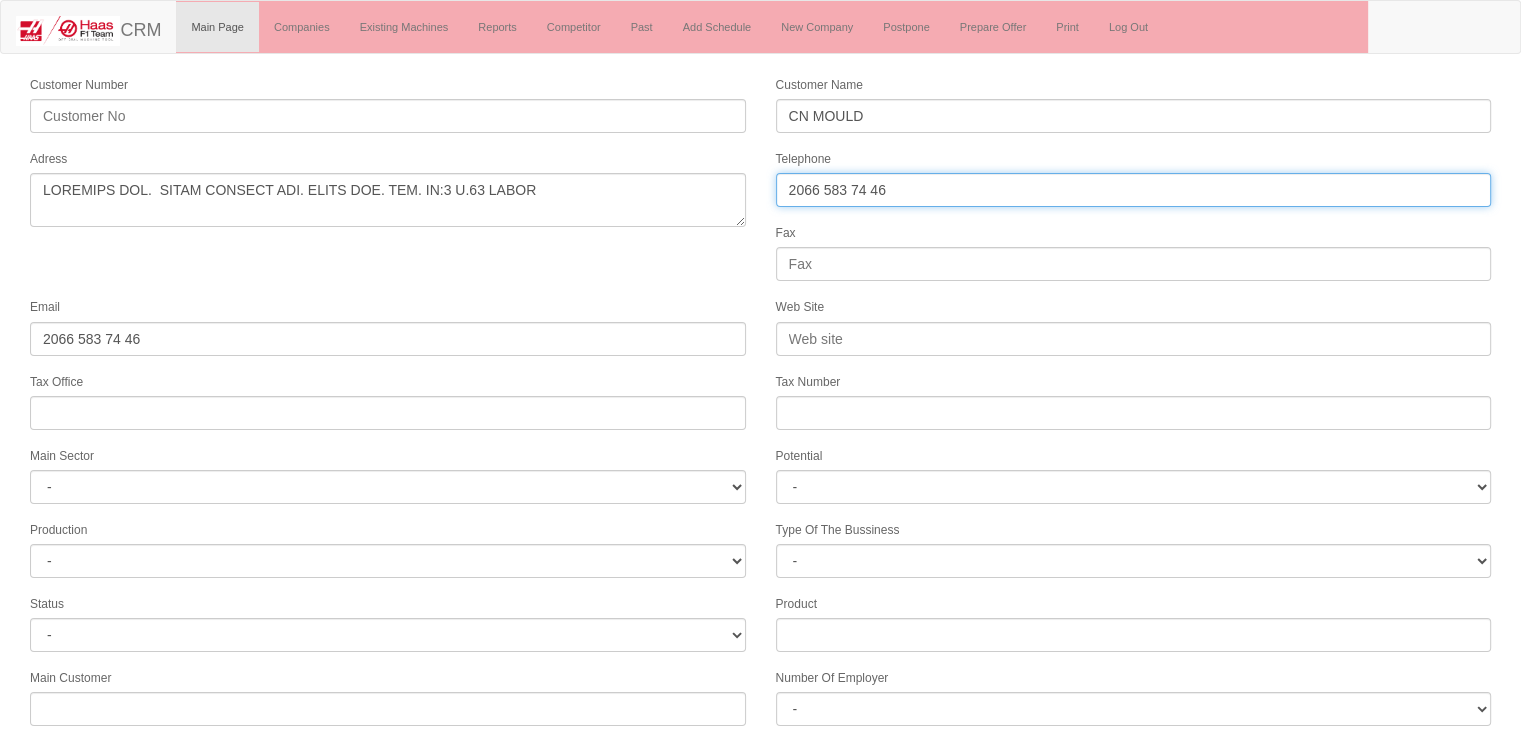 type on "0554 396 82 61" 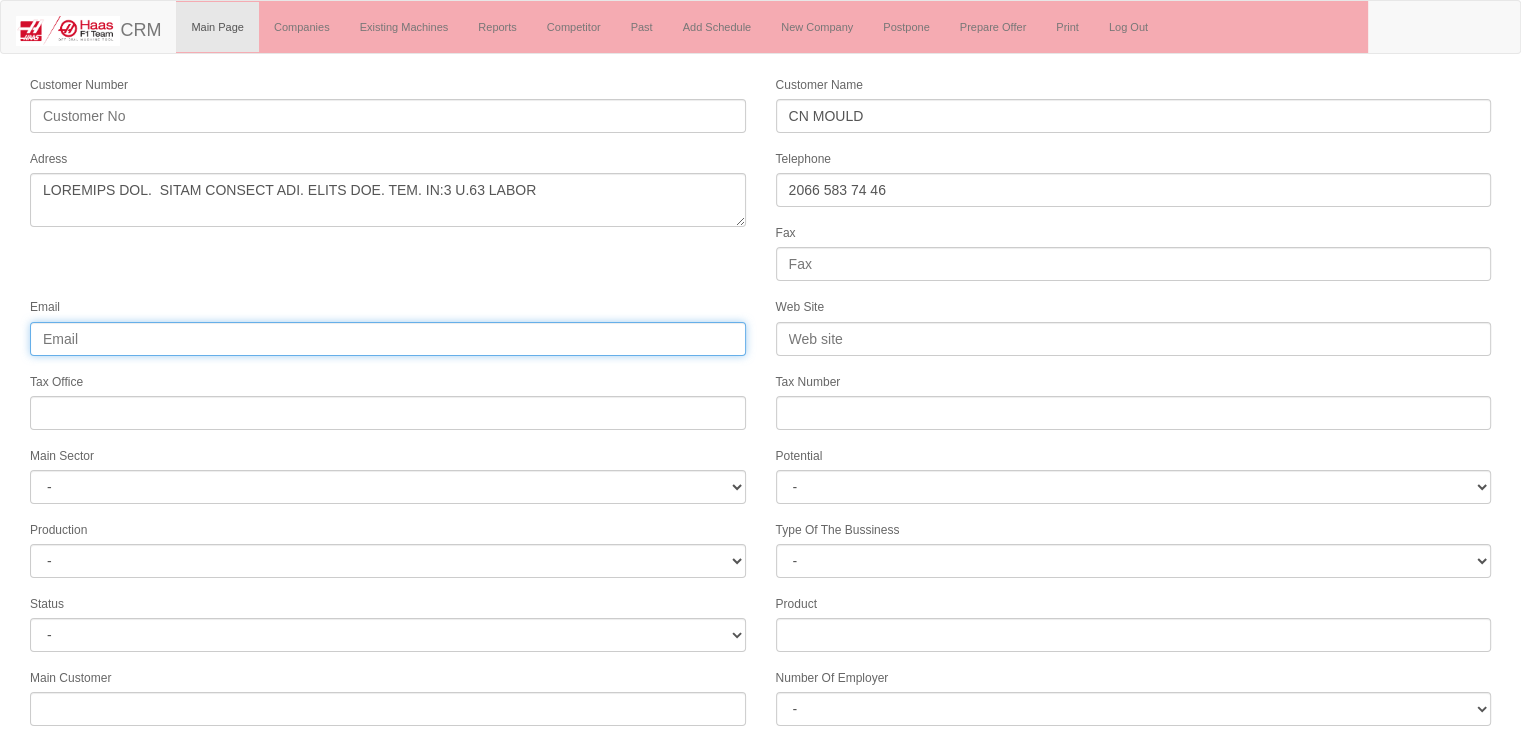 drag, startPoint x: 146, startPoint y: 340, endPoint x: 0, endPoint y: 340, distance: 146 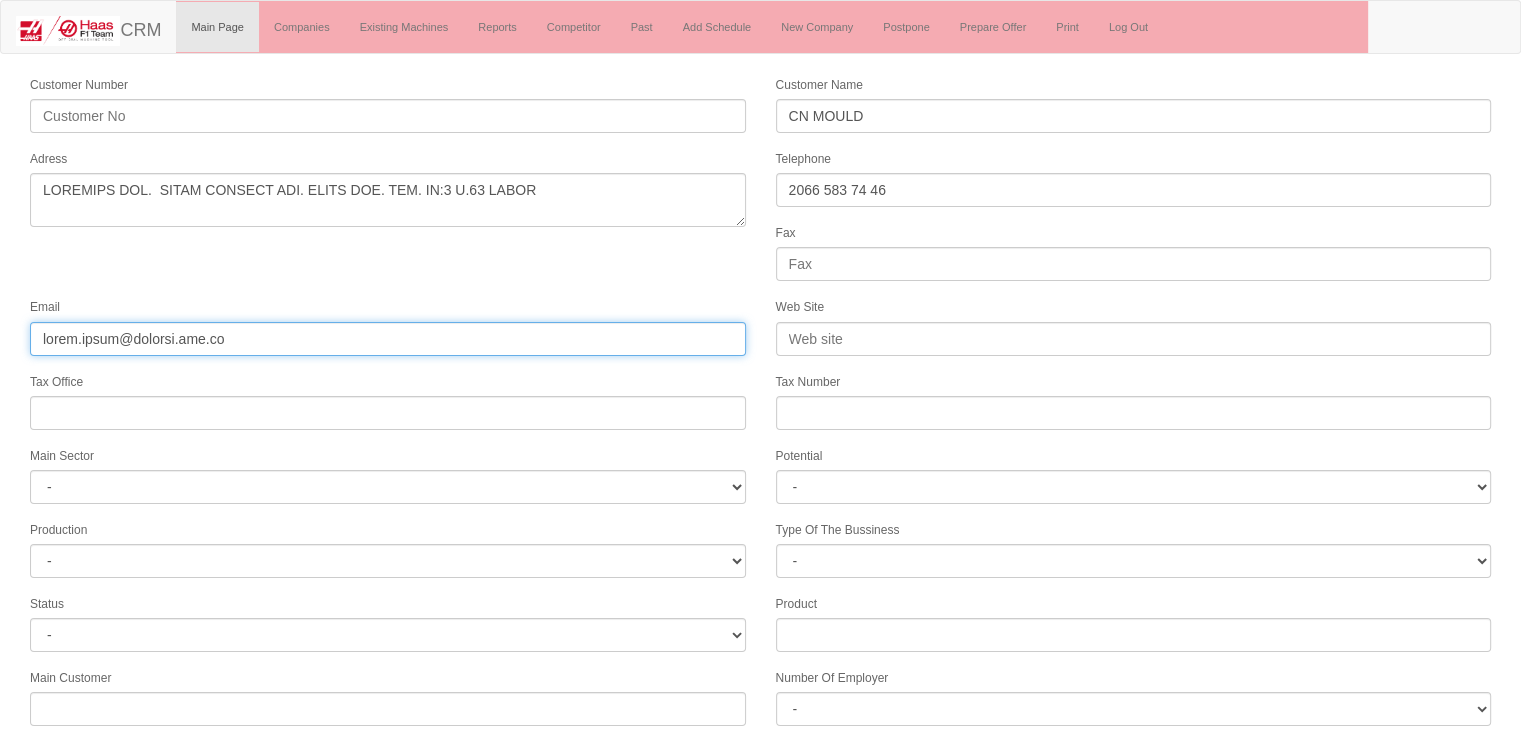 type on "engin.yigit@cnmould.com.tr" 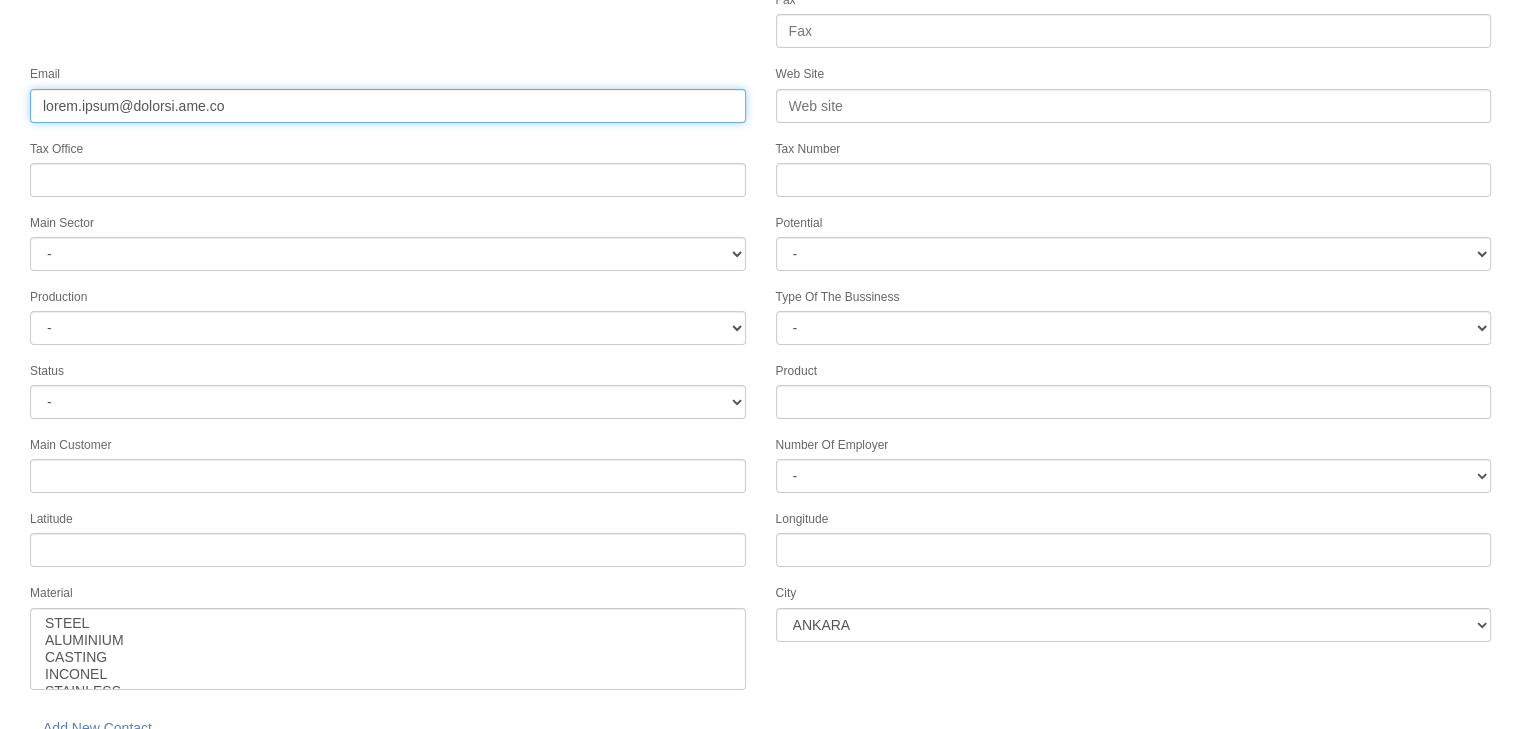 scroll, scrollTop: 251, scrollLeft: 0, axis: vertical 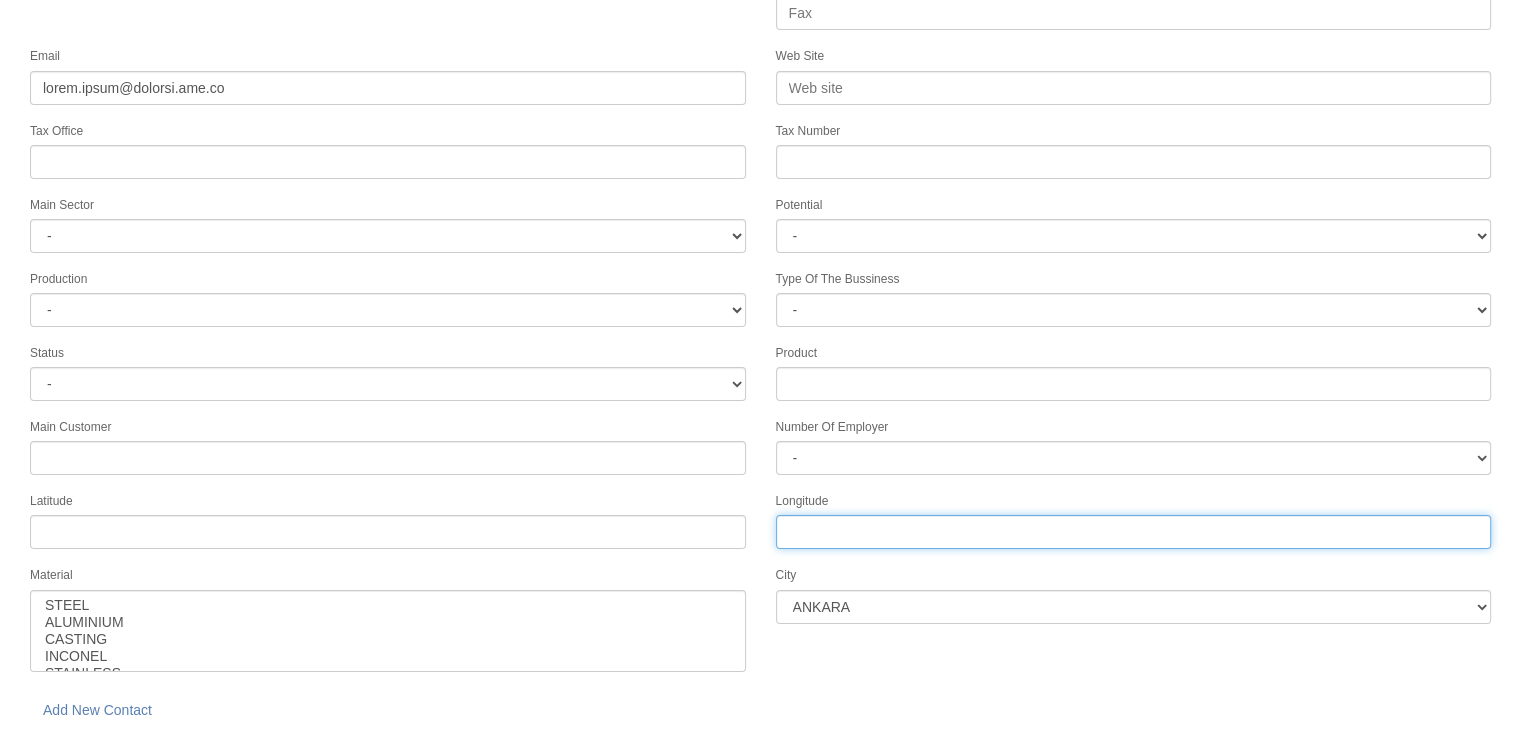 drag, startPoint x: 861, startPoint y: 519, endPoint x: 862, endPoint y: 490, distance: 29.017237 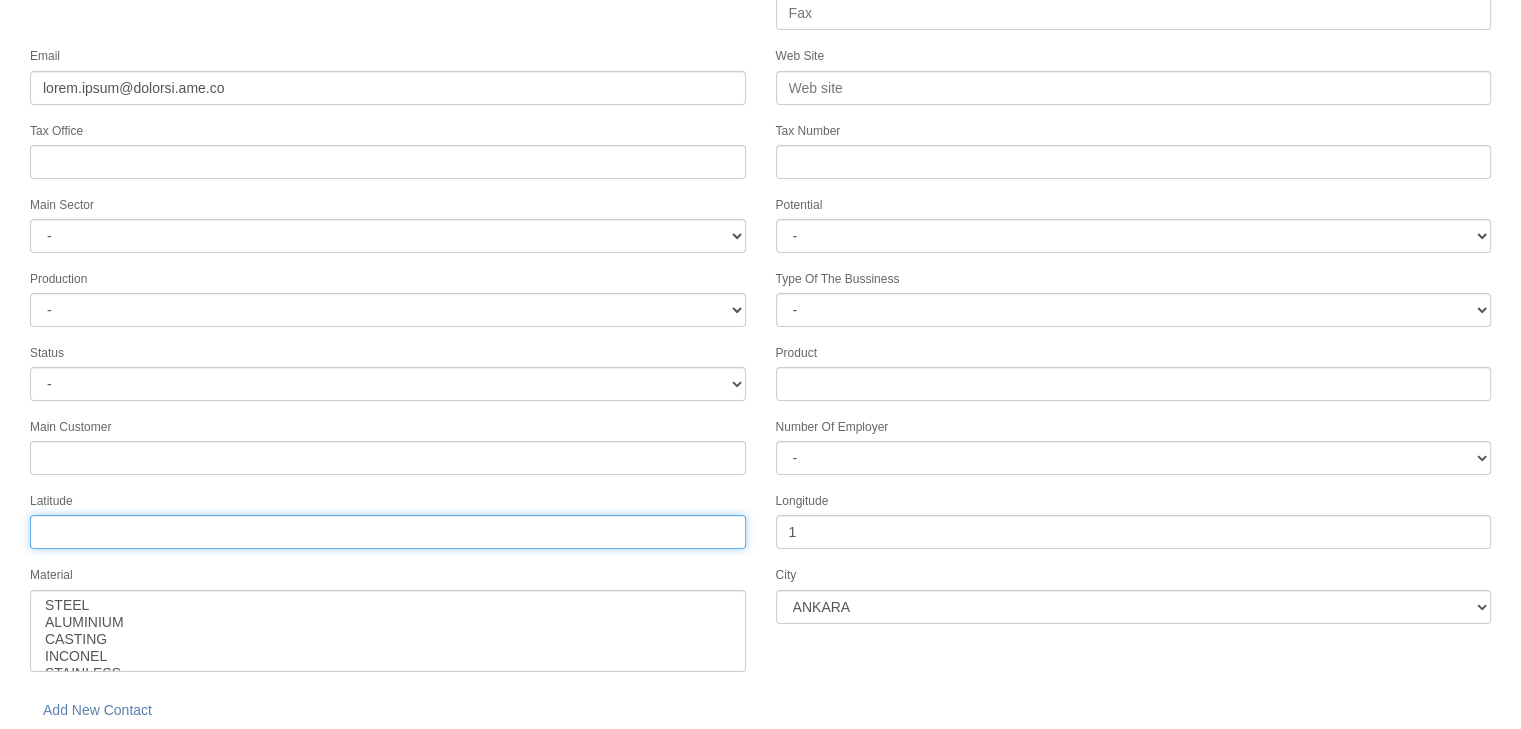 click on "Tax Office" at bounding box center [388, 532] 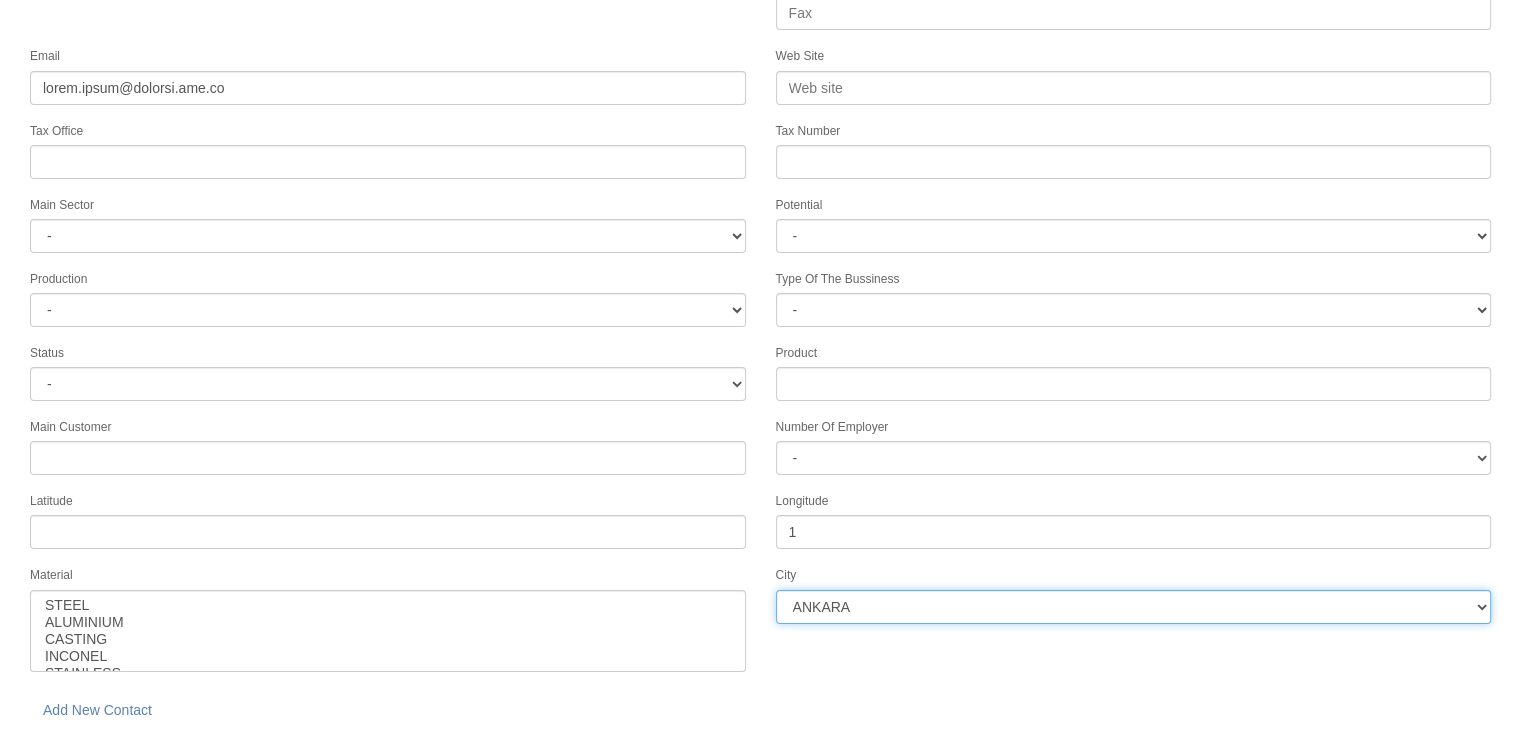 click on "ANKARA
ADANA
BOLU
AMASYA
MERSİN
KAHRAMANMARAŞ
NEVŞEHİR
AFYON
ERZURUM
ADAPAZARI
GAZİANTEP
NİĞDE
KONYA
ÇORUM
KARAMAN
KAYSERİ
ISPARTA
BALIKESİR
SAMSUN
MANİSA
ZONGULDAK
TEKİRDAĞ
AYDIN
UŞAK
KIRKLARELİ
AKSARAY
SİVAS
HATAY
DENİZLİ
İZMİR
YALOVA
KARABÜK
KIRIKKALE
BURSA
KOCAELİ
ANTALYA
DÜZCE
BİLECİK
BURDUR
MALATYA
ESKİŞEHİR
ÇANKIRI
İSTANBUL2
İSTANBUL12
İSTANBUL1" at bounding box center (1134, 607) 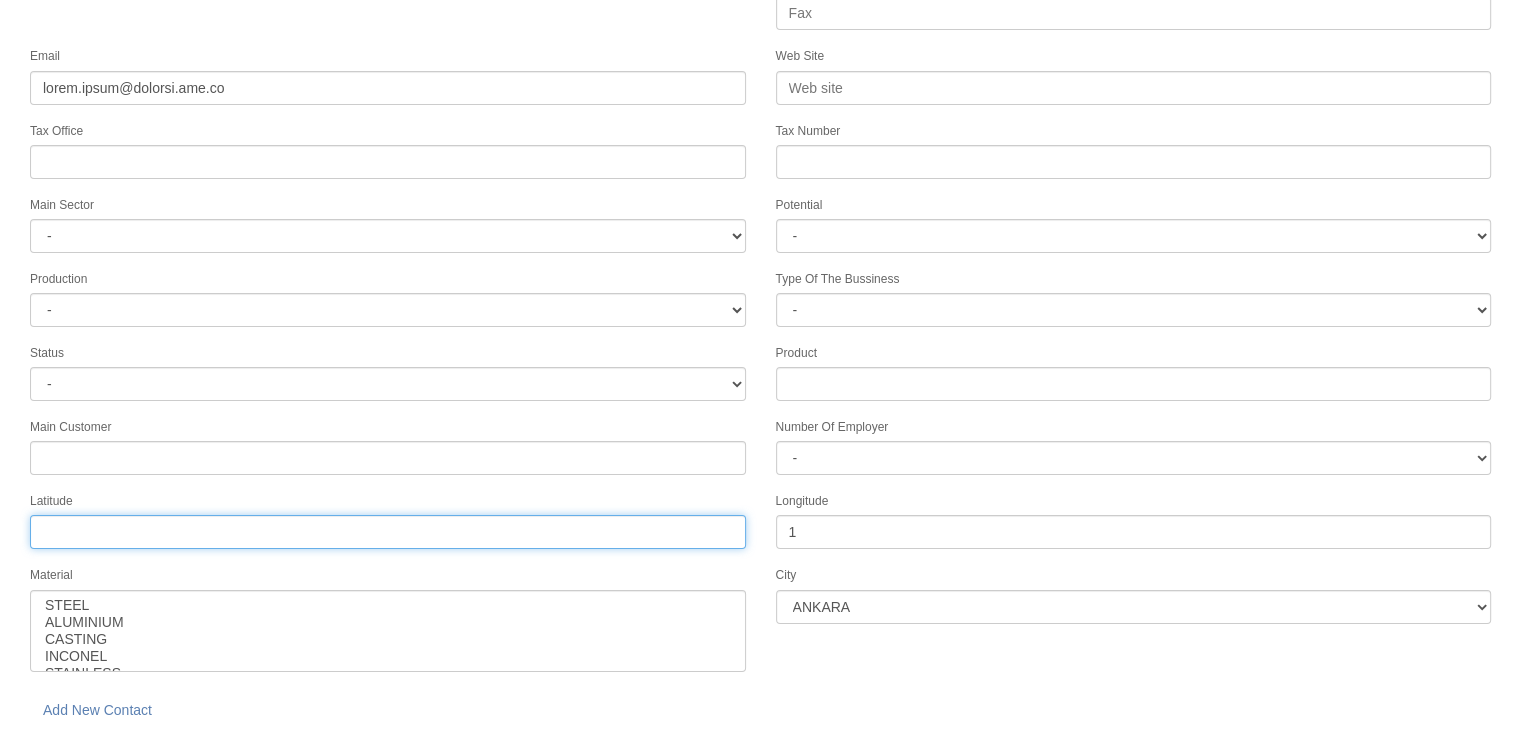 click on "Tax Office" at bounding box center [388, 532] 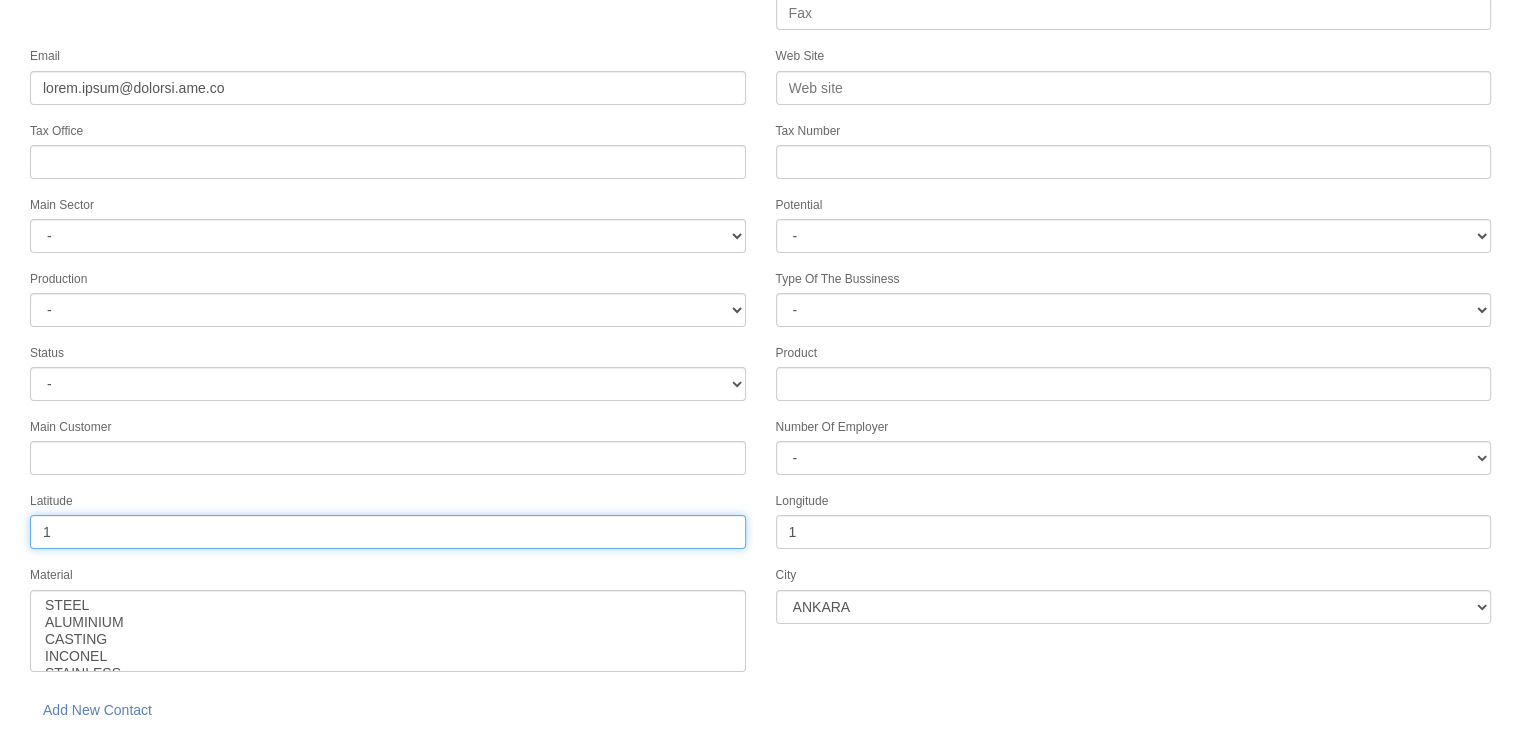 type on "1" 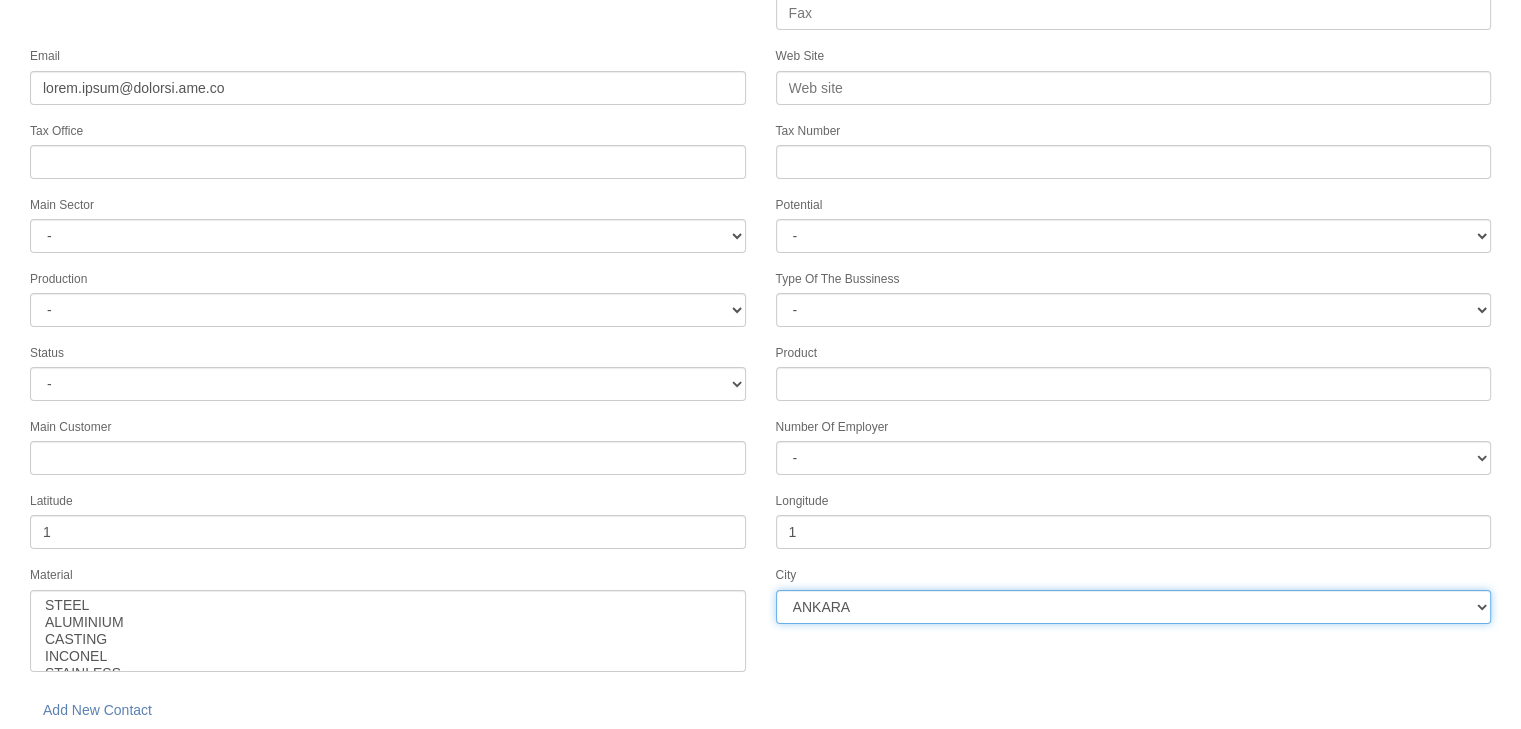 click on "ANKARA
ADANA
BOLU
AMASYA
MERSİN
KAHRAMANMARAŞ
NEVŞEHİR
AFYON
ERZURUM
ADAPAZARI
GAZİANTEP
NİĞDE
KONYA
ÇORUM
KARAMAN
KAYSERİ
ISPARTA
BALIKESİR
SAMSUN
MANİSA
ZONGULDAK
TEKİRDAĞ
AYDIN
UŞAK
KIRKLARELİ
AKSARAY
SİVAS
HATAY
DENİZLİ
İZMİR
YALOVA
KARABÜK
KIRIKKALE
BURSA
KOCAELİ
ANTALYA
DÜZCE
BİLECİK
BURDUR
MALATYA
ESKİŞEHİR
ÇANKIRI
İSTANBUL2
İSTANBUL12
İSTANBUL1" at bounding box center (1134, 607) 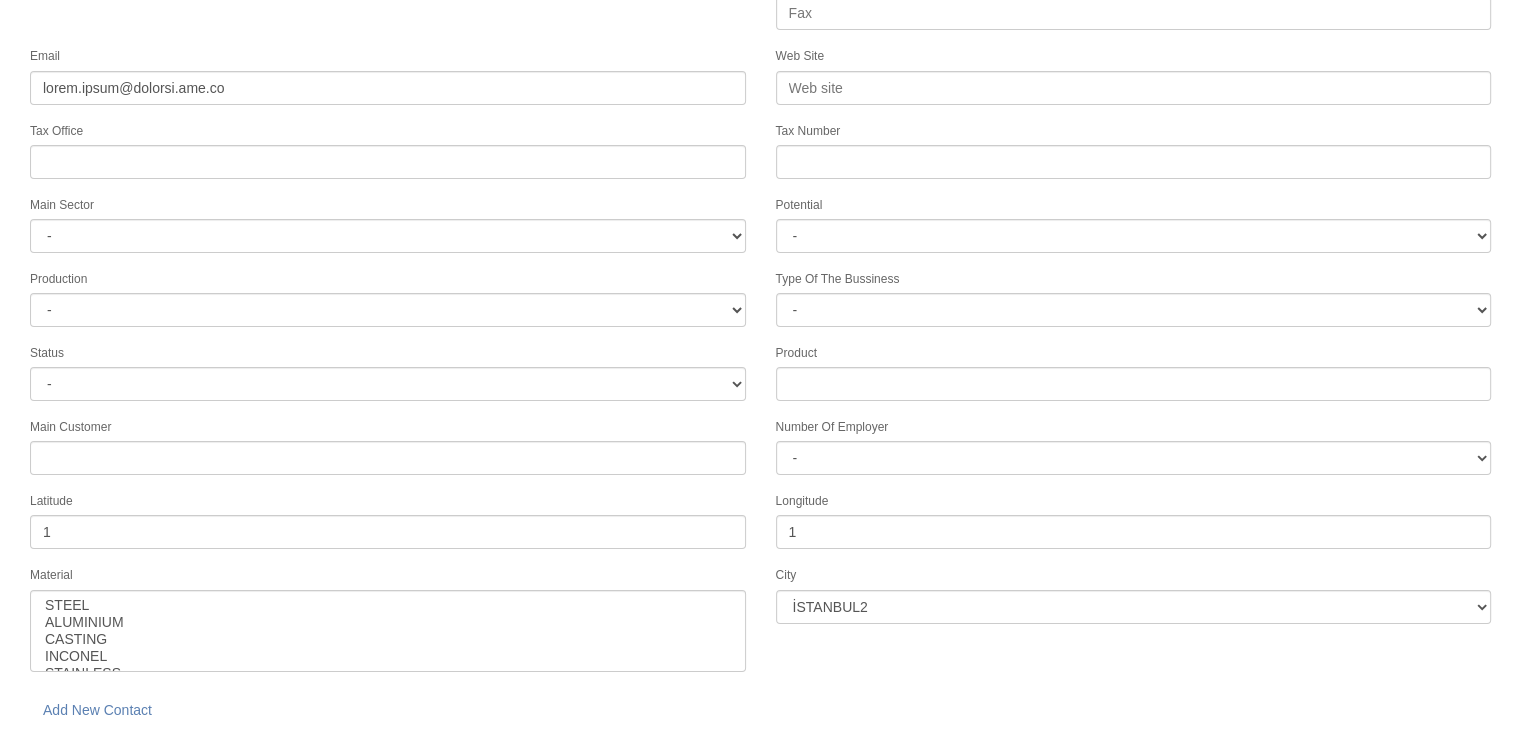 click on "save" at bounding box center [228, 759] 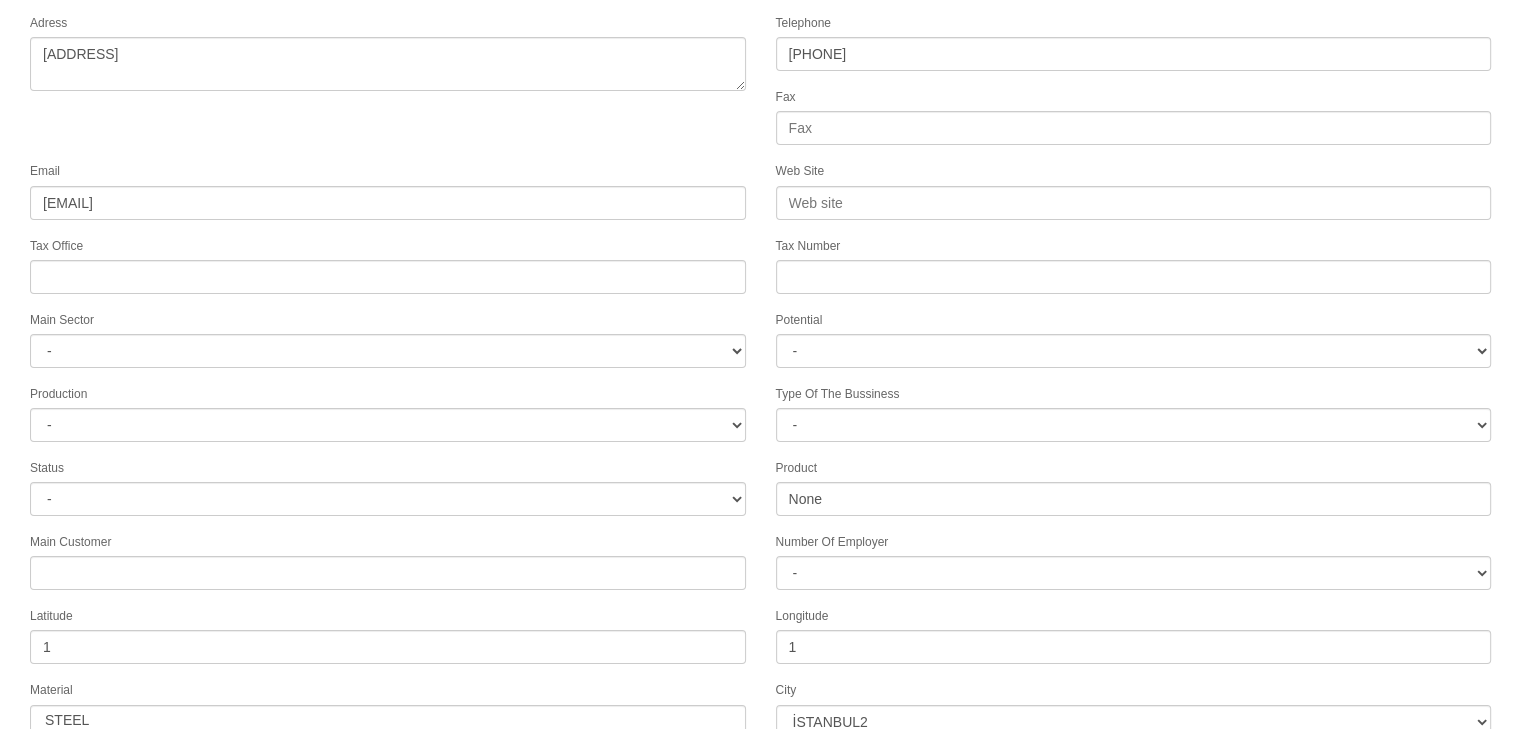 scroll, scrollTop: 322, scrollLeft: 0, axis: vertical 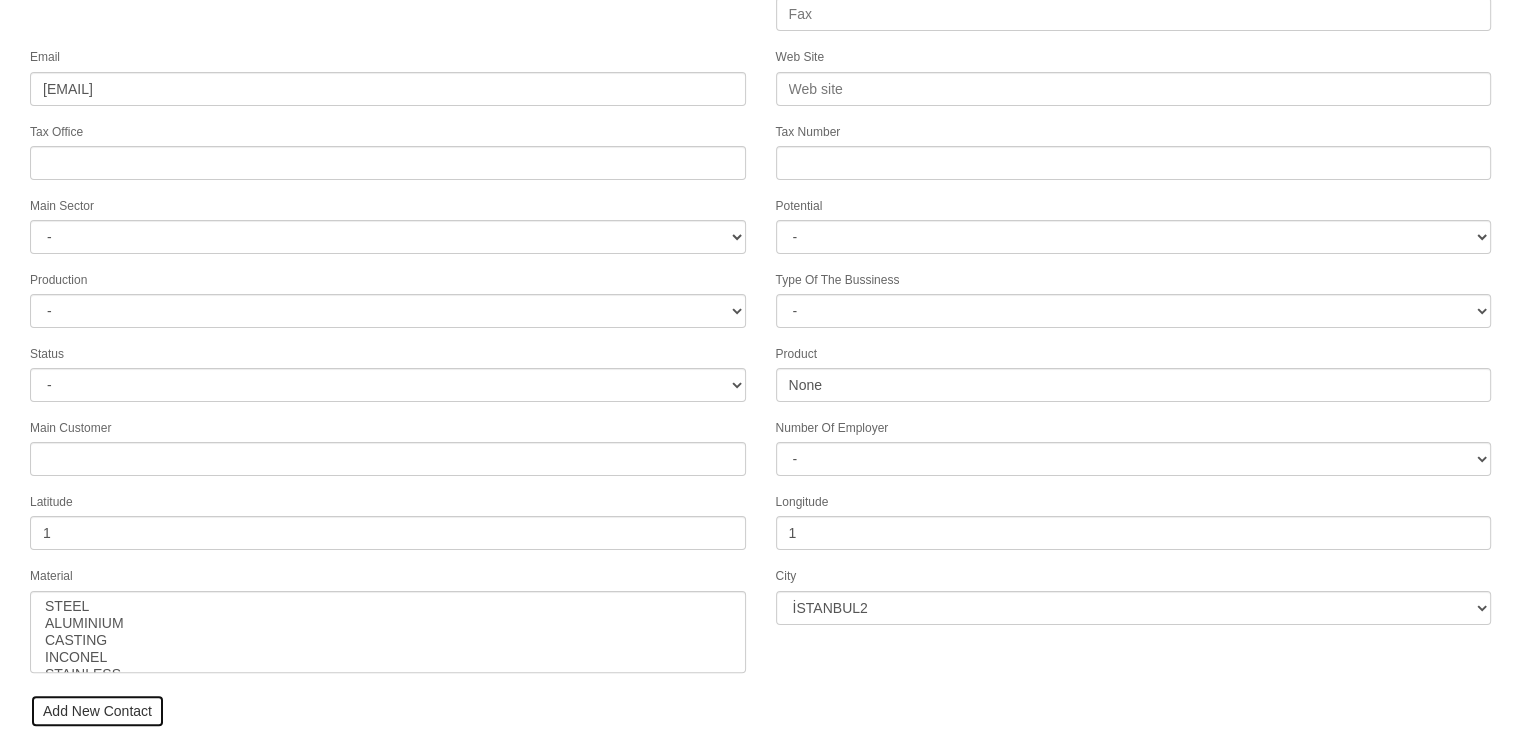 click on "Add New Contact" at bounding box center [97, 711] 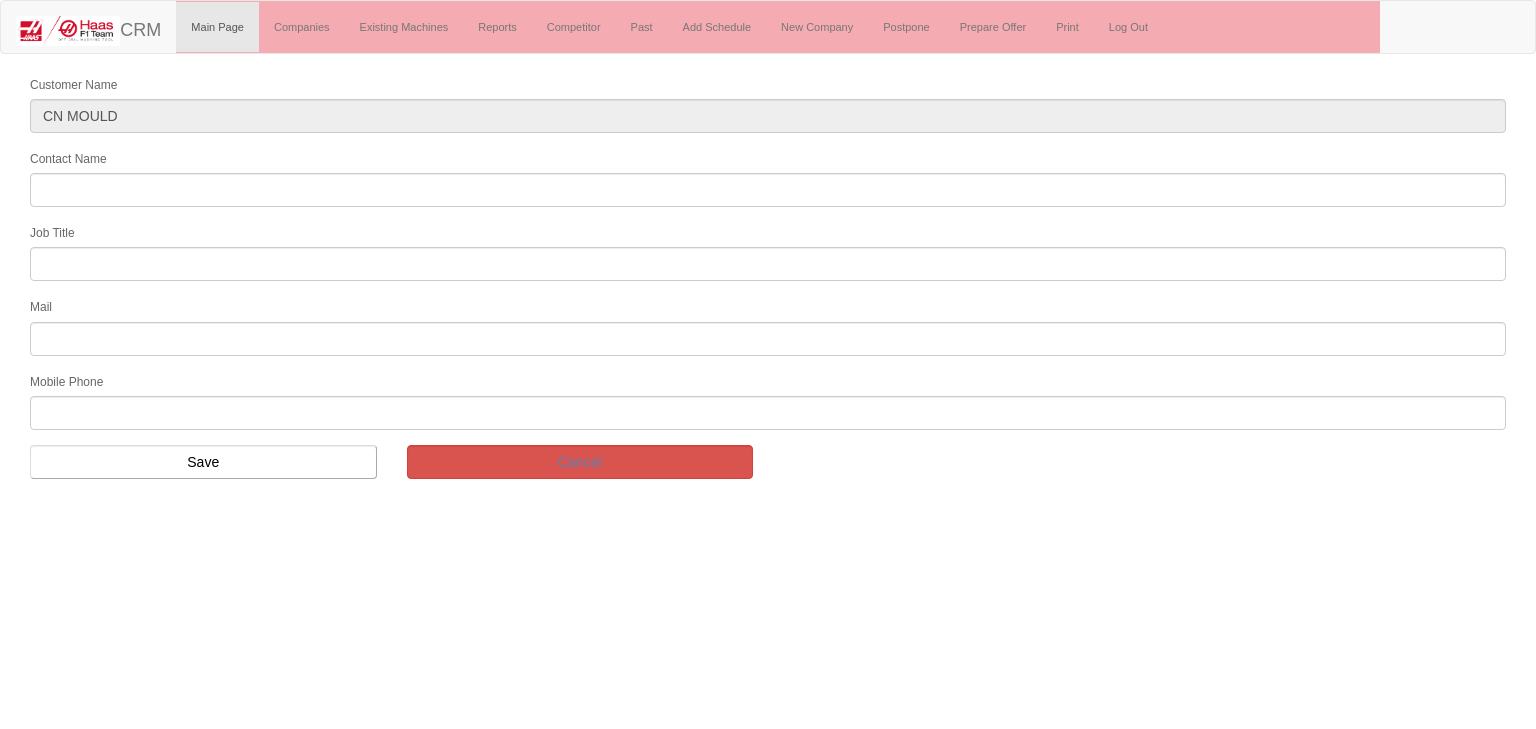 scroll, scrollTop: 0, scrollLeft: 0, axis: both 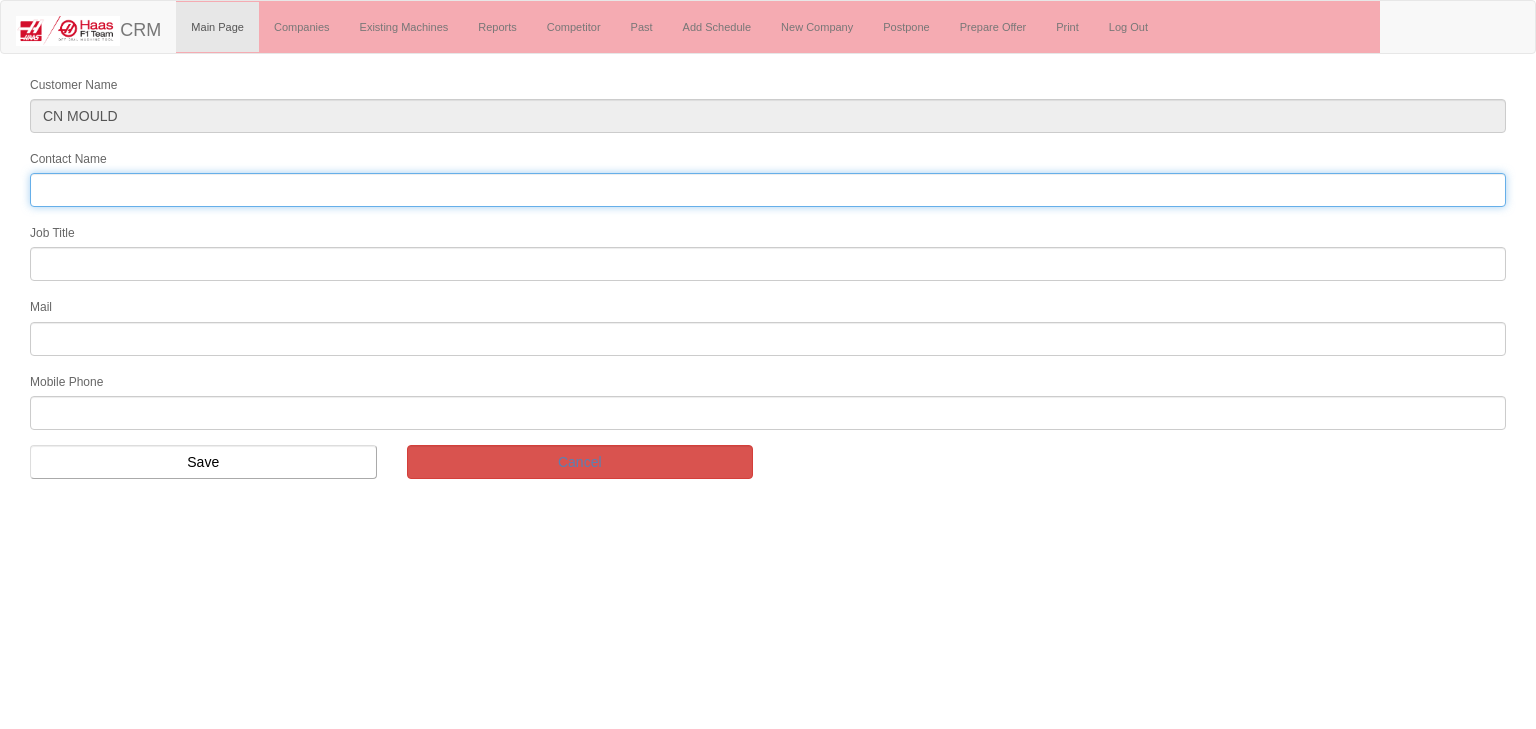 drag, startPoint x: 79, startPoint y: 179, endPoint x: 95, endPoint y: 179, distance: 16 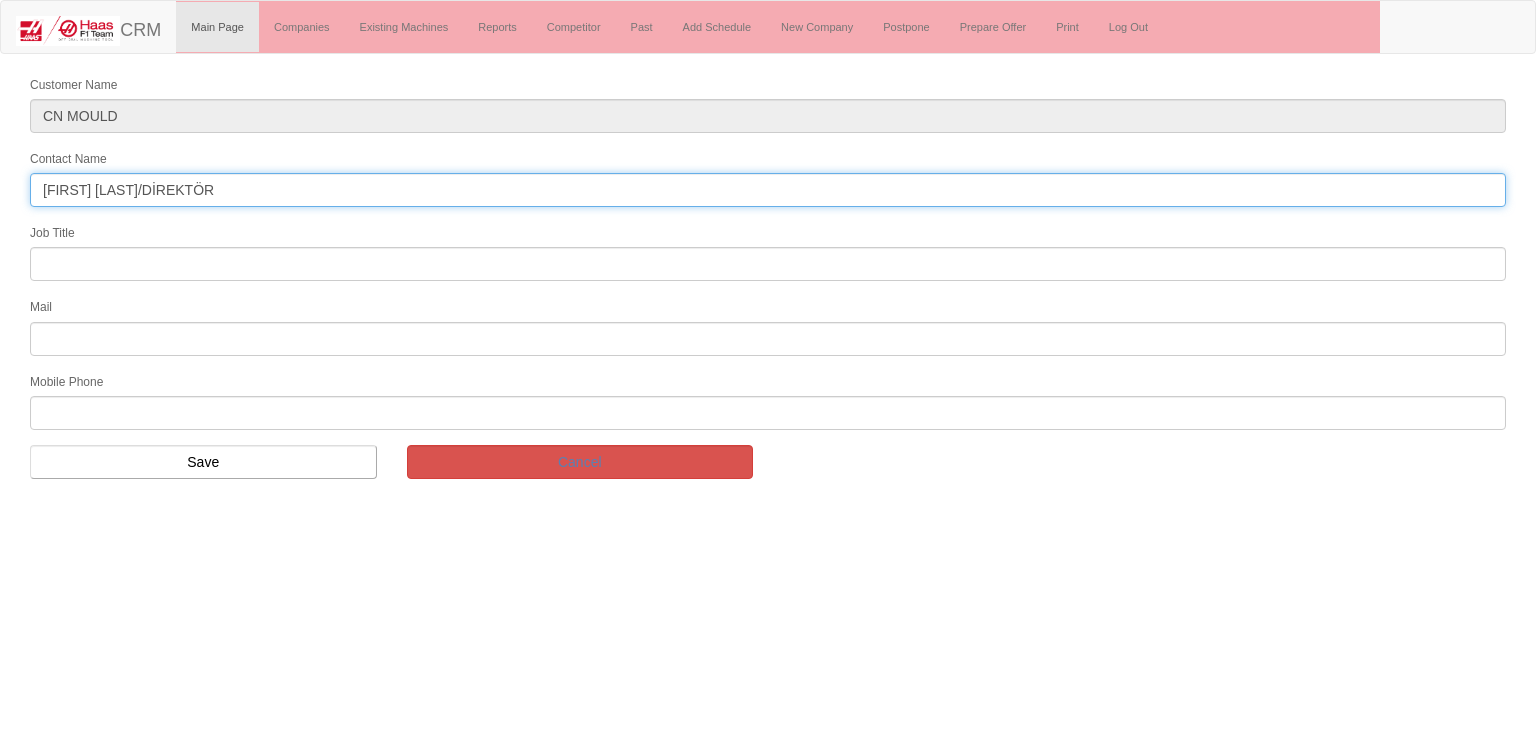drag, startPoint x: 318, startPoint y: 183, endPoint x: 131, endPoint y: 197, distance: 187.52333 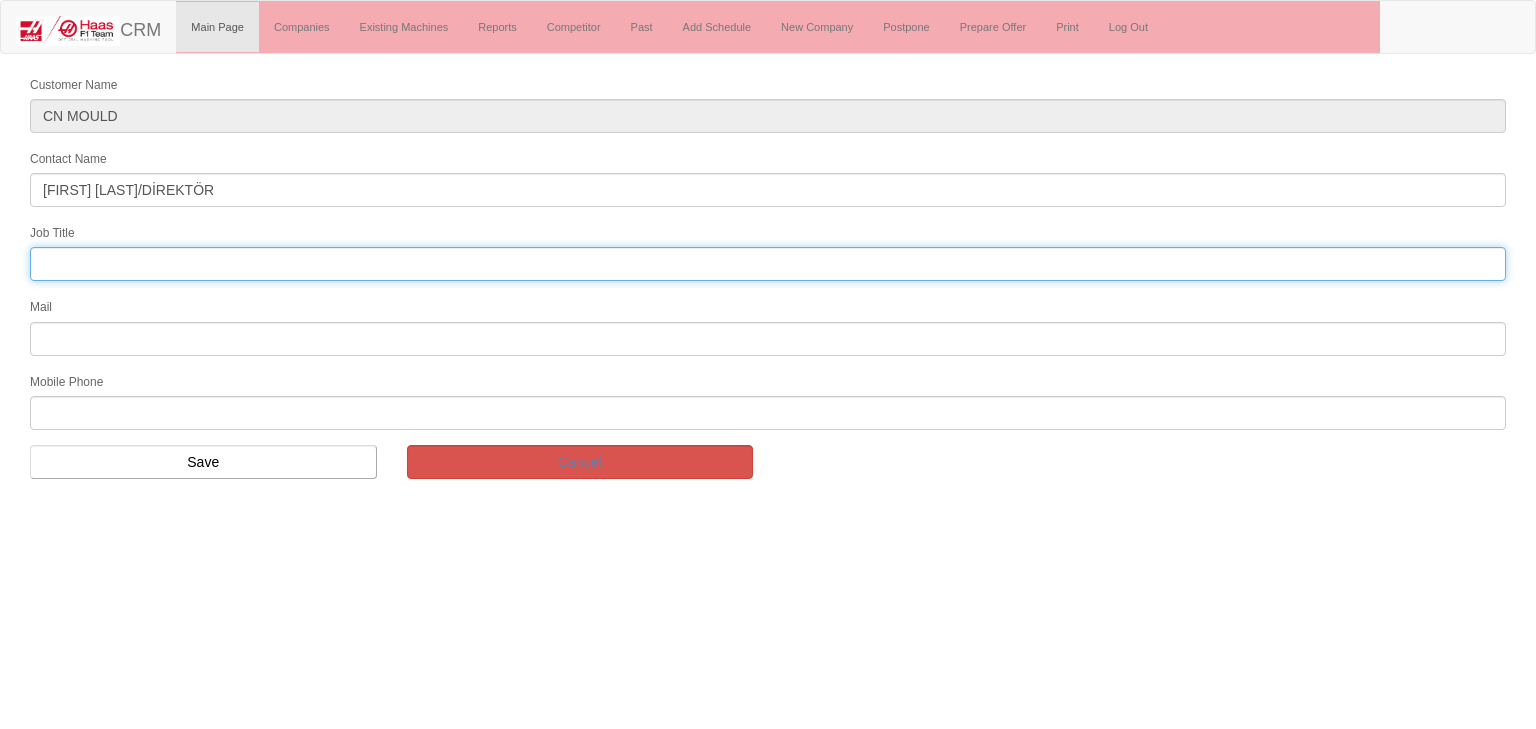 click at bounding box center [768, 264] 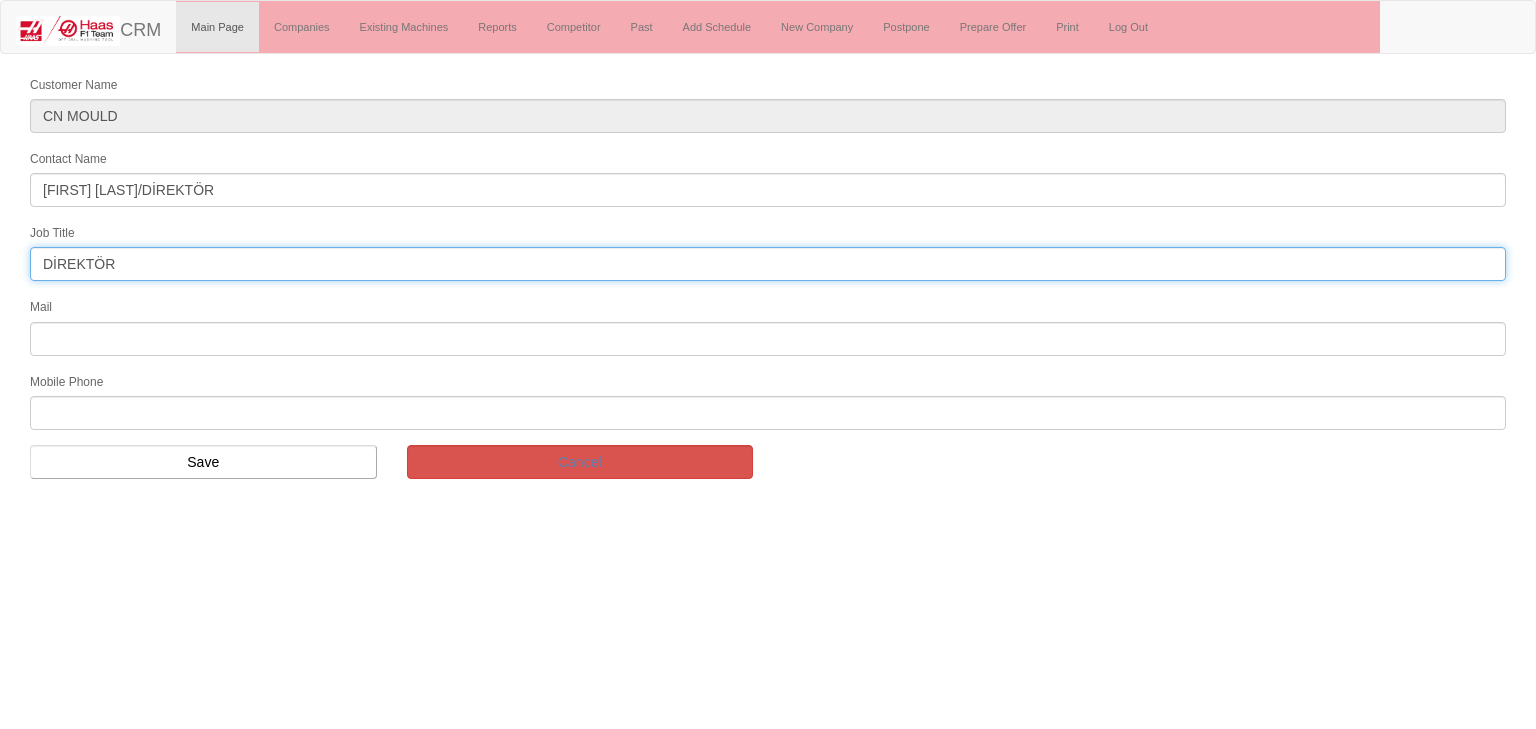 type on "DİREKTÖR" 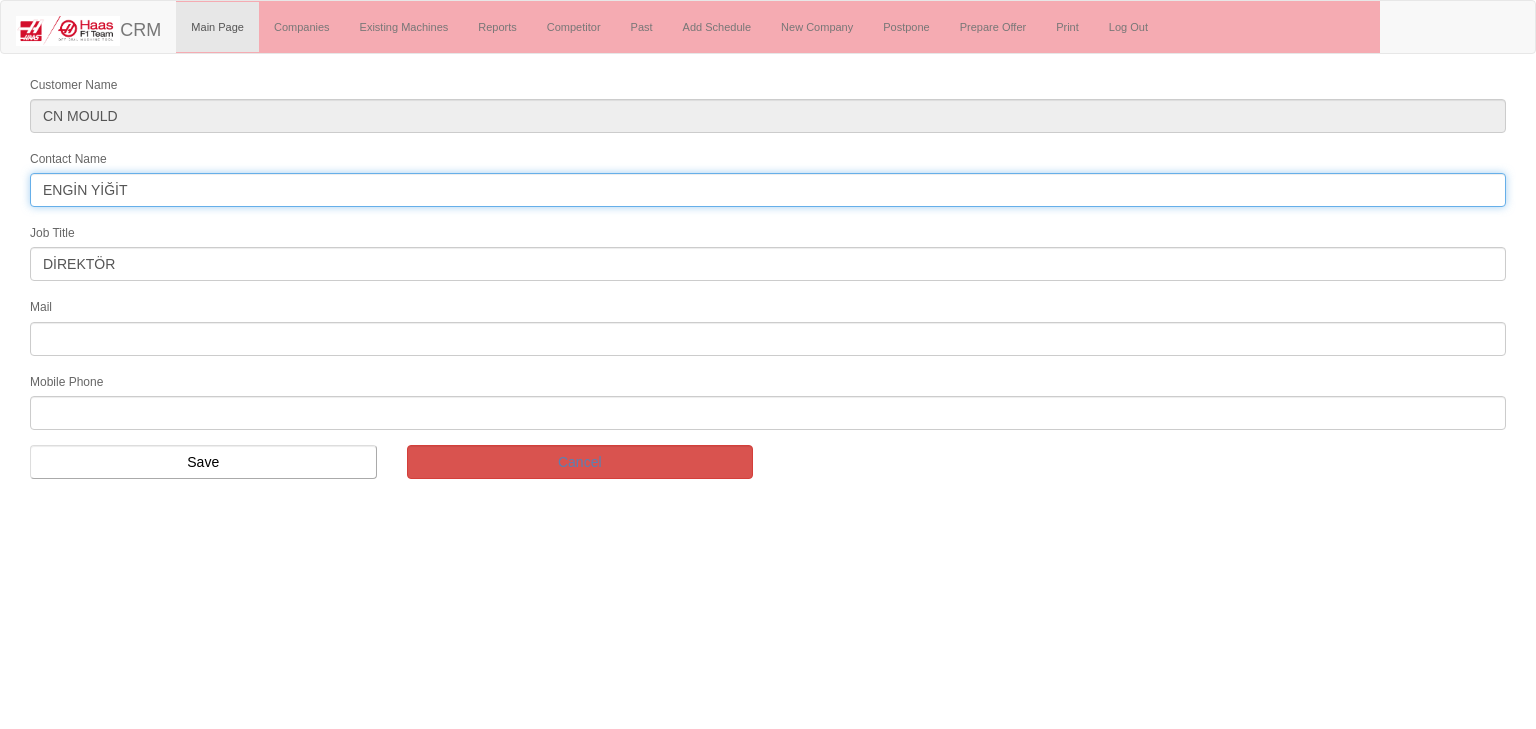 drag, startPoint x: 127, startPoint y: 182, endPoint x: 289, endPoint y: 187, distance: 162.07715 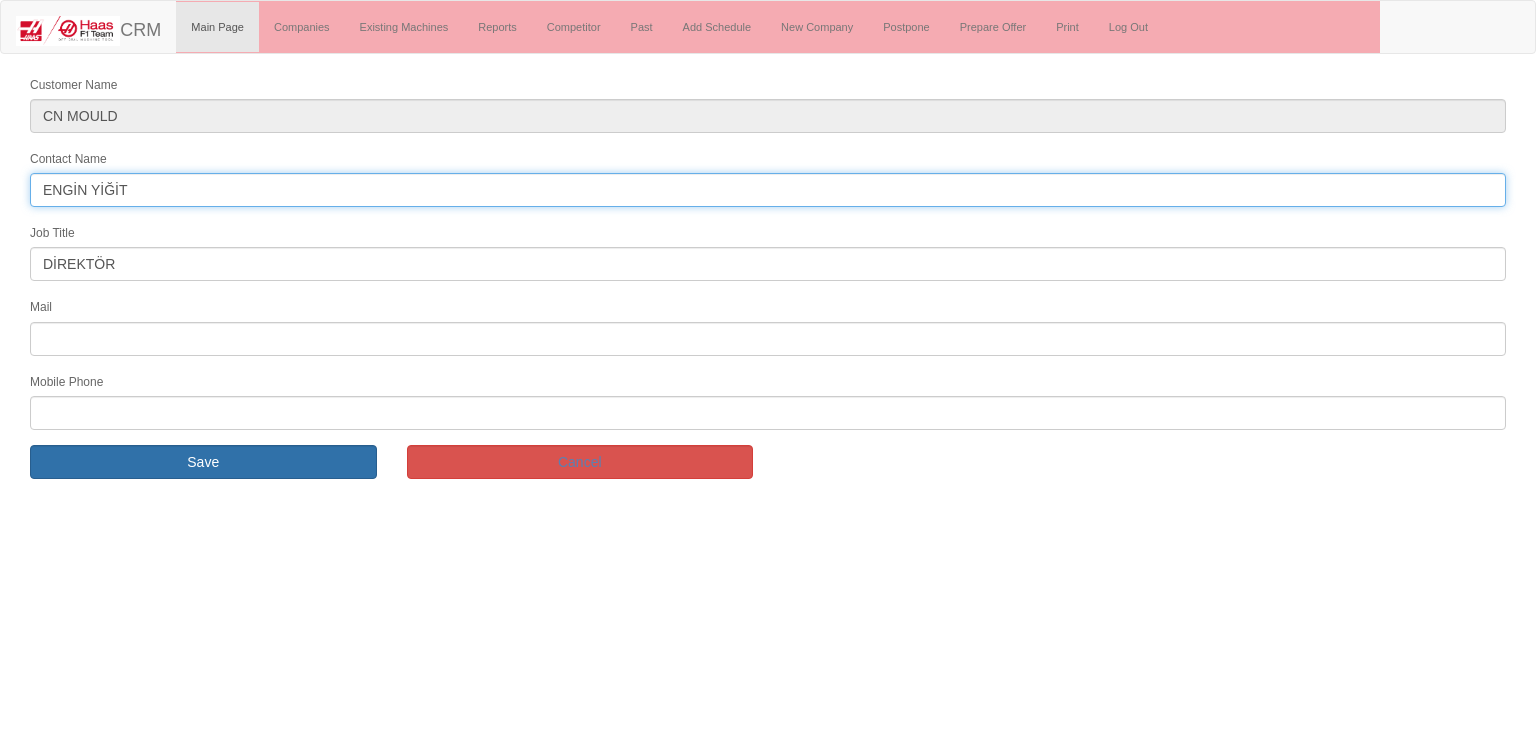 type on "ENGİN YİĞİT" 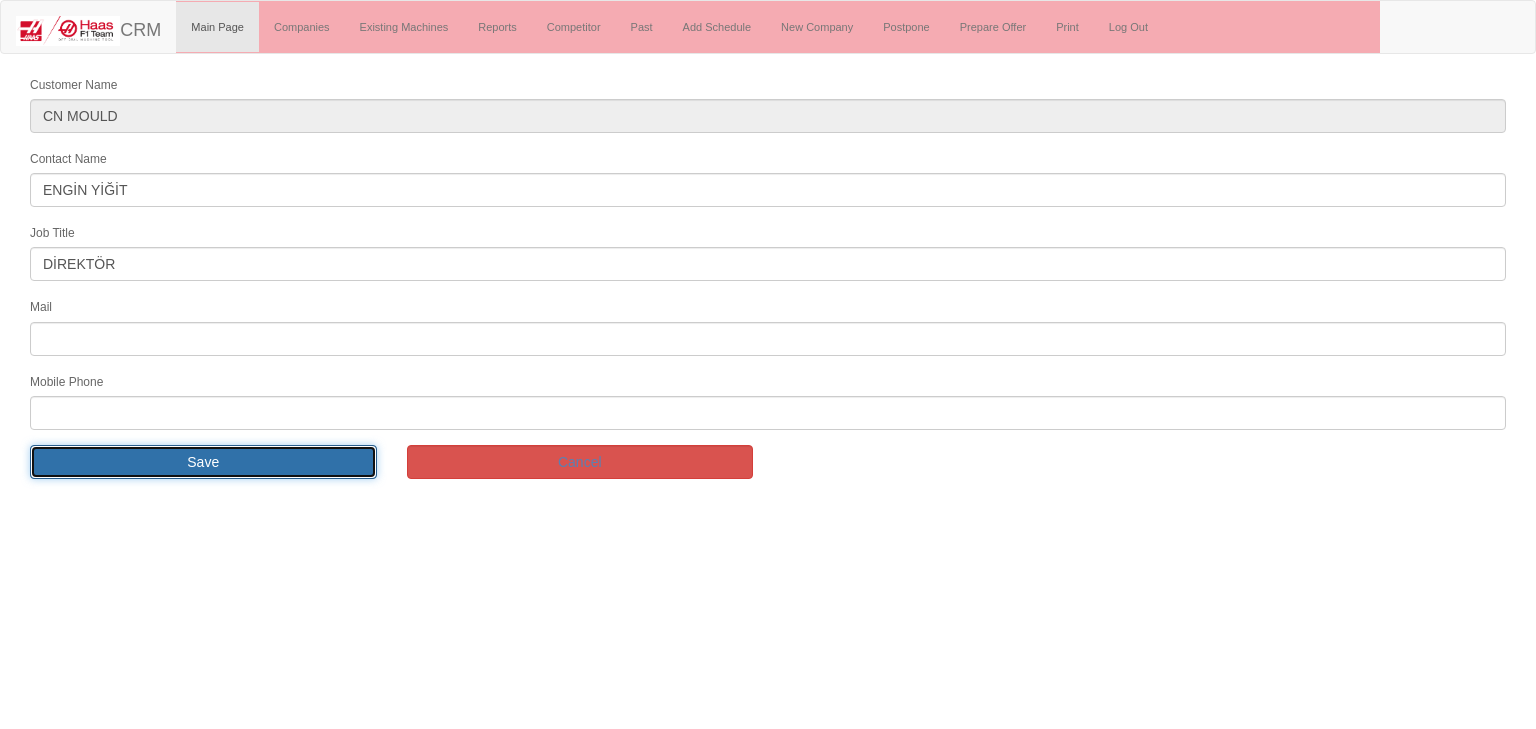 click on "Save" at bounding box center (203, 462) 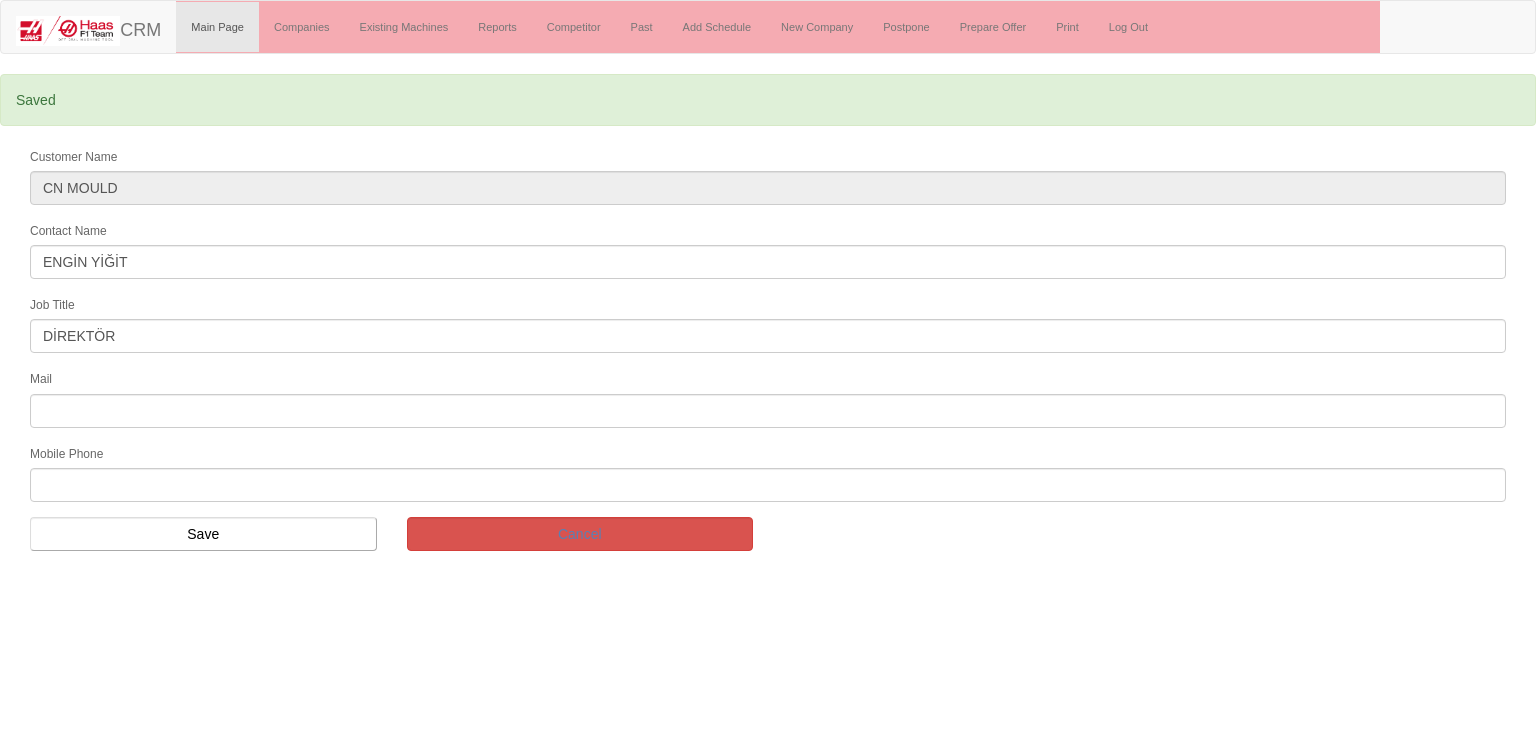 scroll, scrollTop: 0, scrollLeft: 0, axis: both 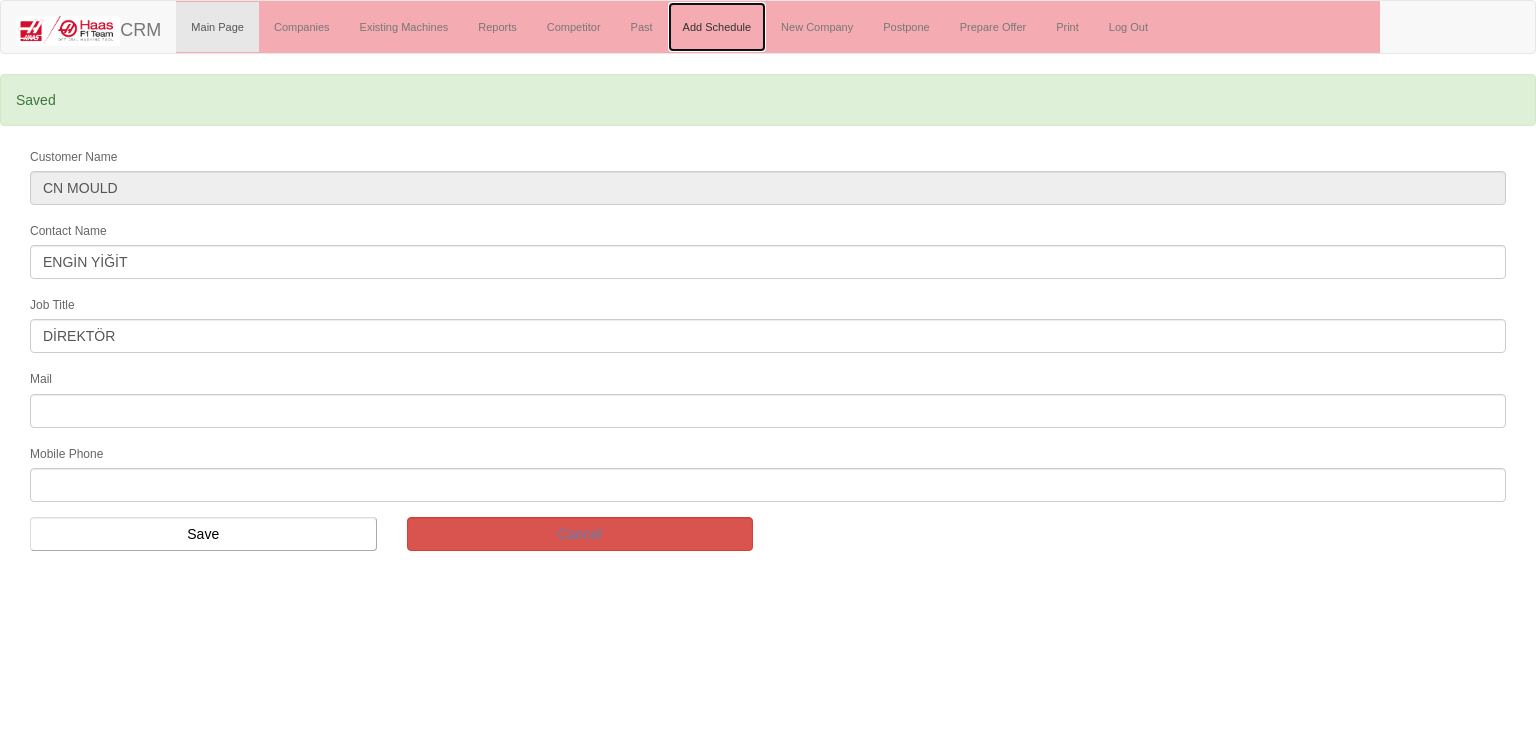 click on "Add Schedule" at bounding box center [717, 27] 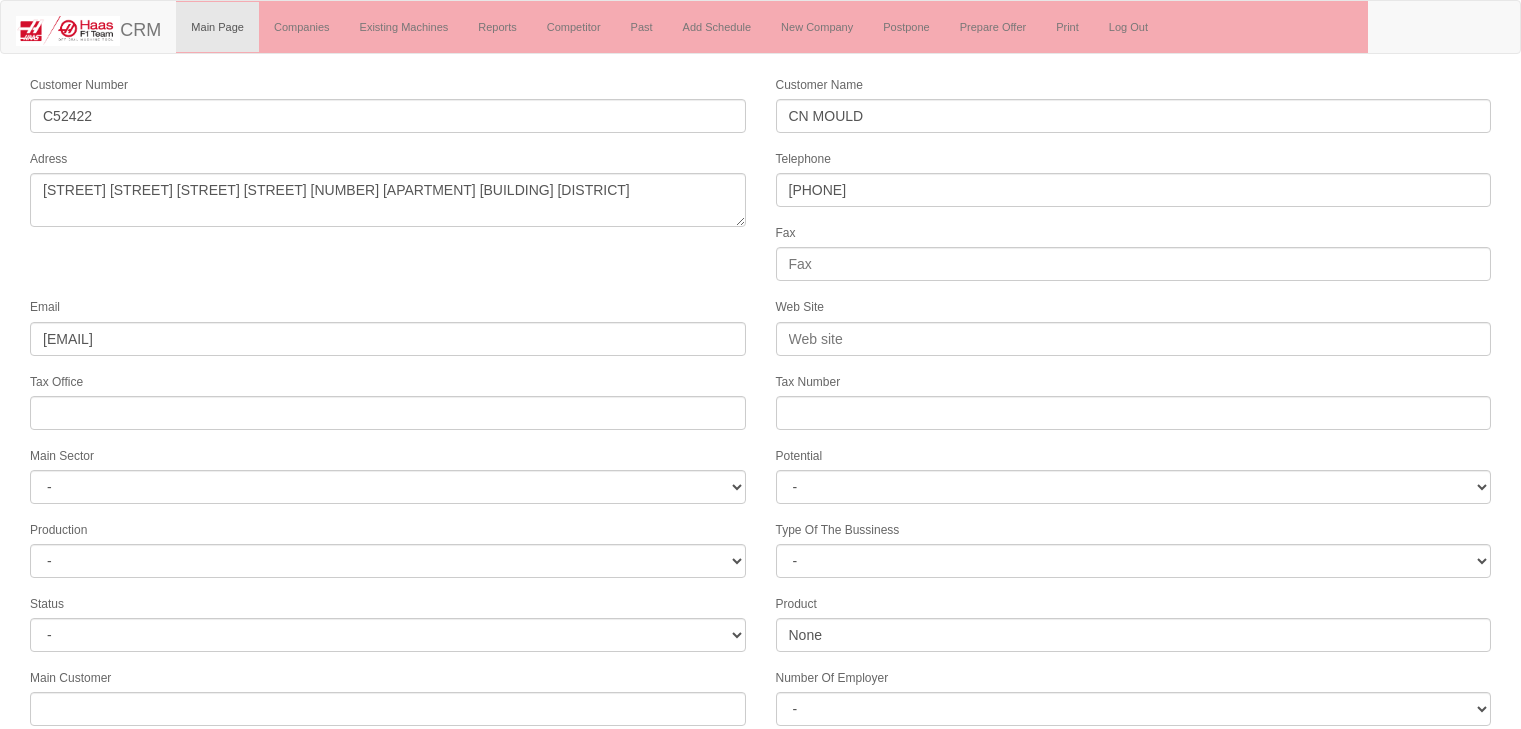 scroll, scrollTop: 0, scrollLeft: 0, axis: both 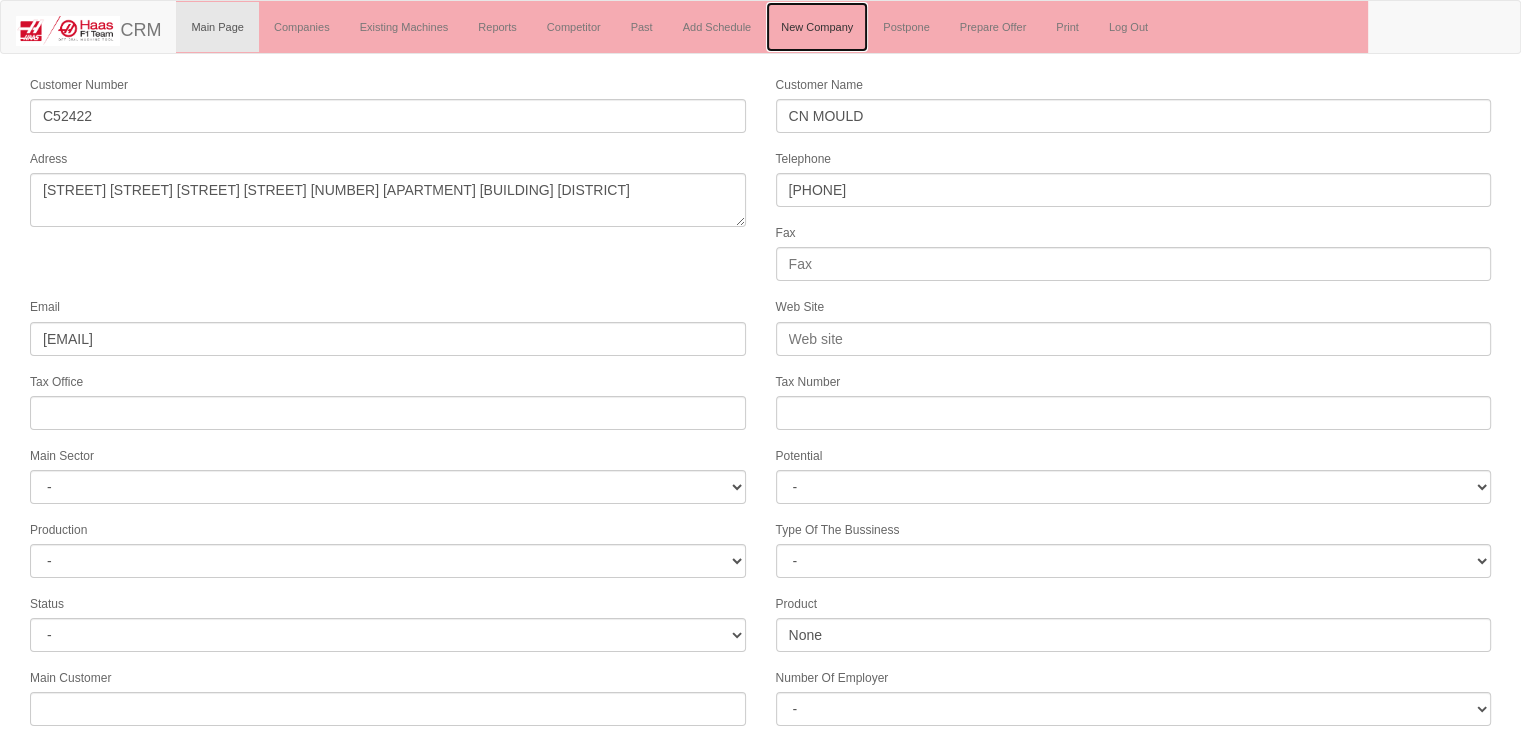 click on "New Company" at bounding box center [817, 27] 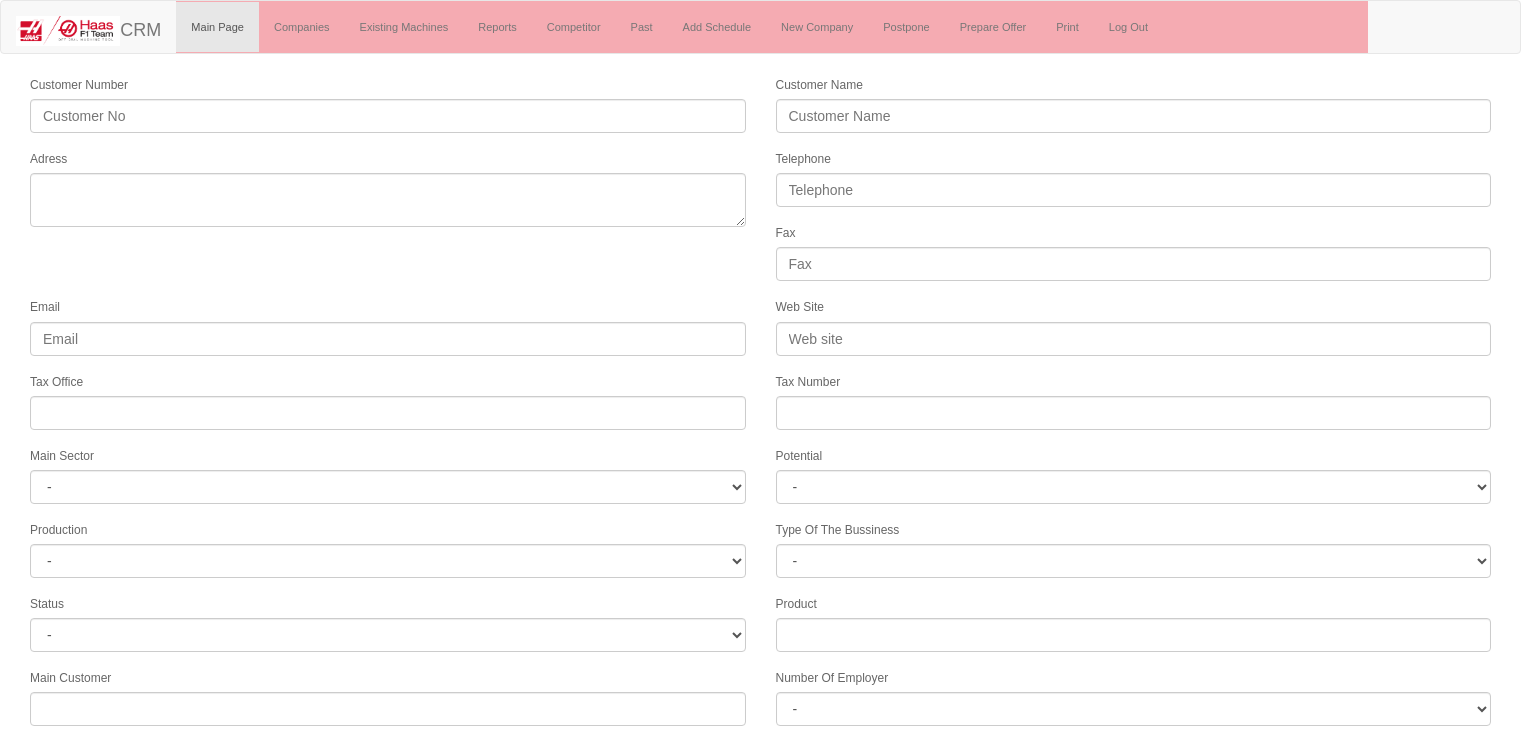 scroll, scrollTop: 0, scrollLeft: 0, axis: both 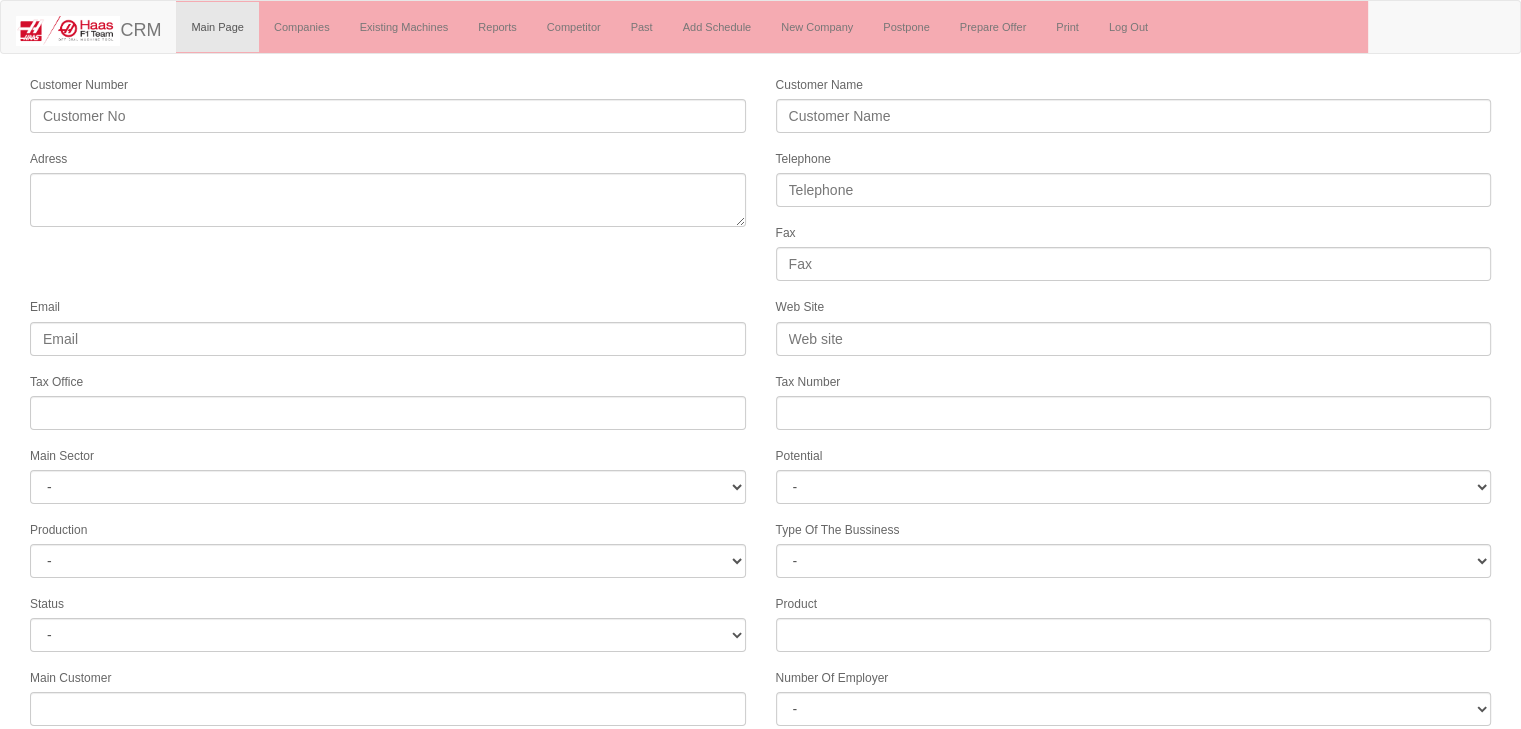 click on "Loremips Dolors
Ametcons Adip
Elitse
Doeiusmod
Tem
Incid
Utl Etdo
Mag Aliqua
Eni Admini
Veni Quisno
-
EXE ULLA
LABORISNI
ALIQUIP & EXEACOMMO
CONSEQUATD AUTEIRUREI
REPREHE
VOLU VELITESSECILL
FUGIATNU
PARIATUREXC
SINTOCCAEC
CUPID NONPR
SUNTCULPA & QUIOFFICI
DESERUN
MOLLITAN IDE
LABORUMPERSP UND.
OMN. ISTE. NAT.
ERRORVOLU
ACCUS DOLOREMQUE
LAUDANTIU
Totamrema
-
E7
I0
Q3
A9
I3
I8
V6
Q2
A8
Beataevita
-
DI
-" at bounding box center [760, 555] 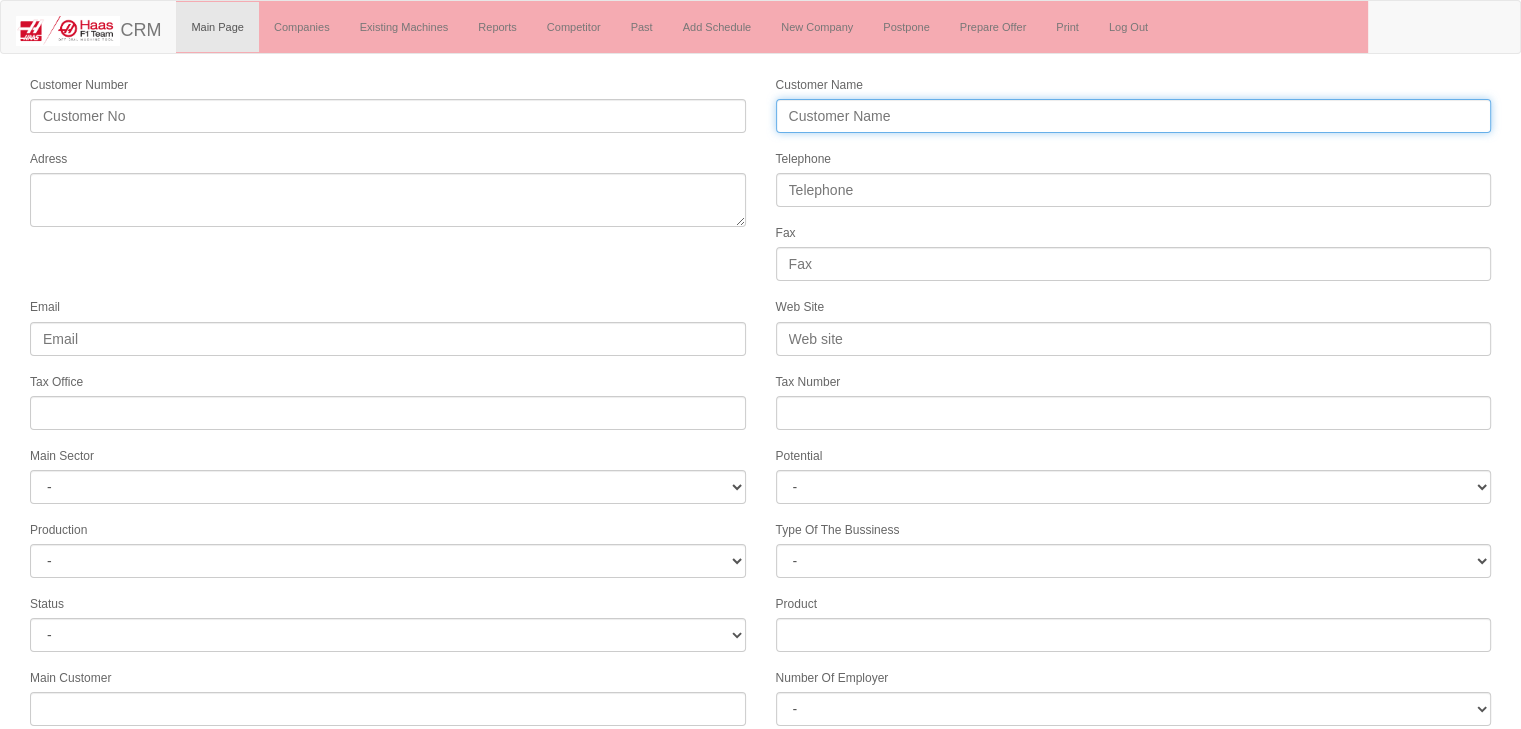 click on "Customer Name" at bounding box center [1134, 116] 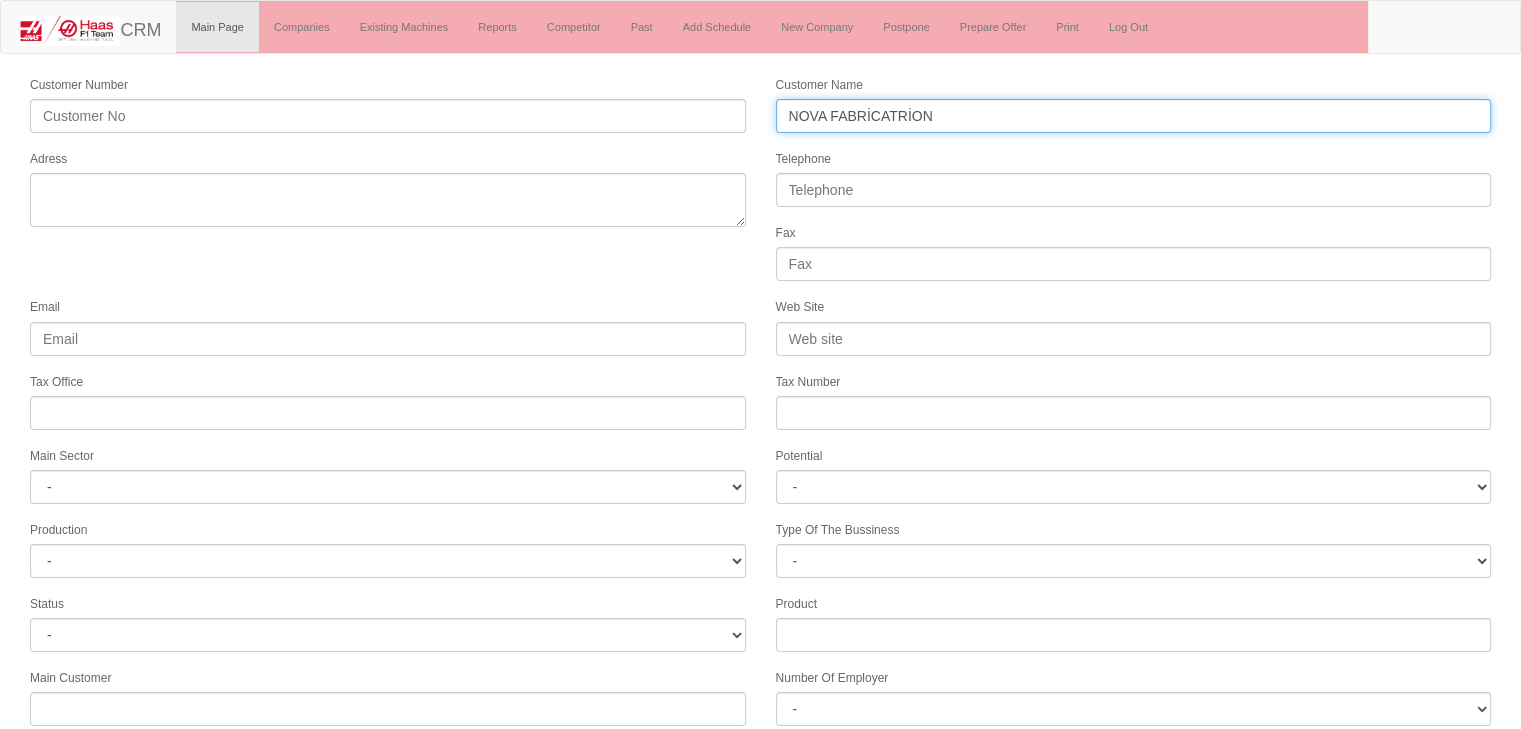 type on "NOVA FABRİCATRİON" 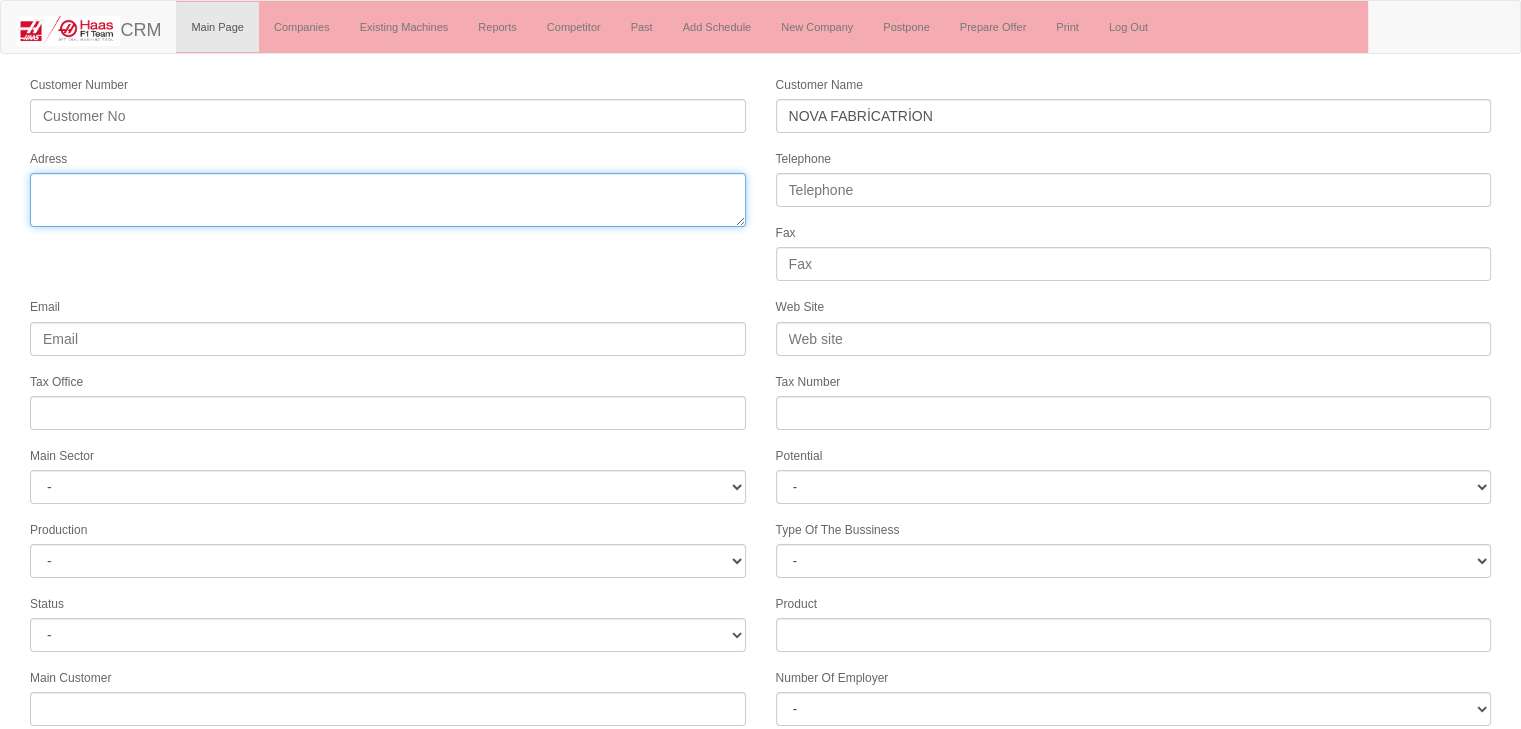 click on "Adress" at bounding box center [388, 200] 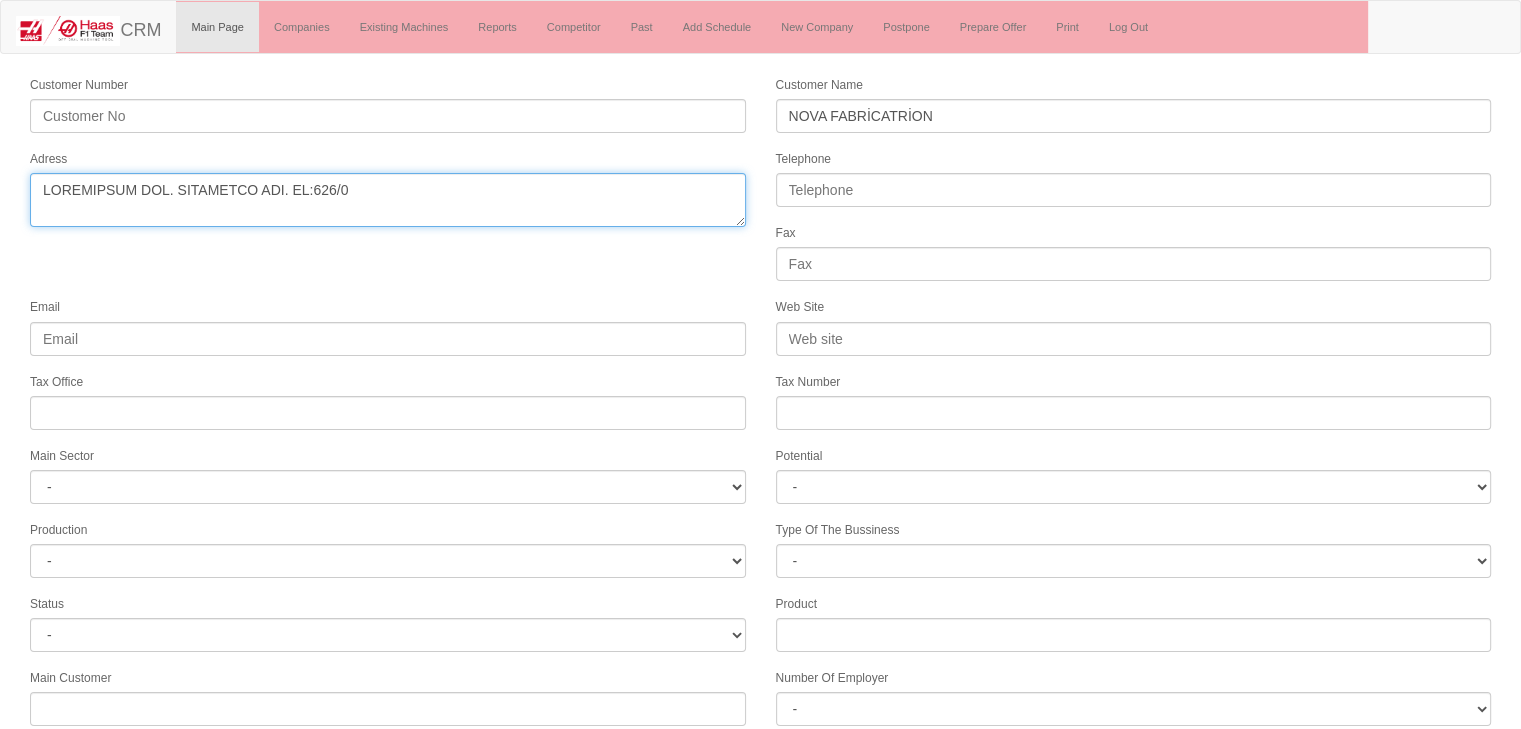 click on "Adress" at bounding box center (388, 200) 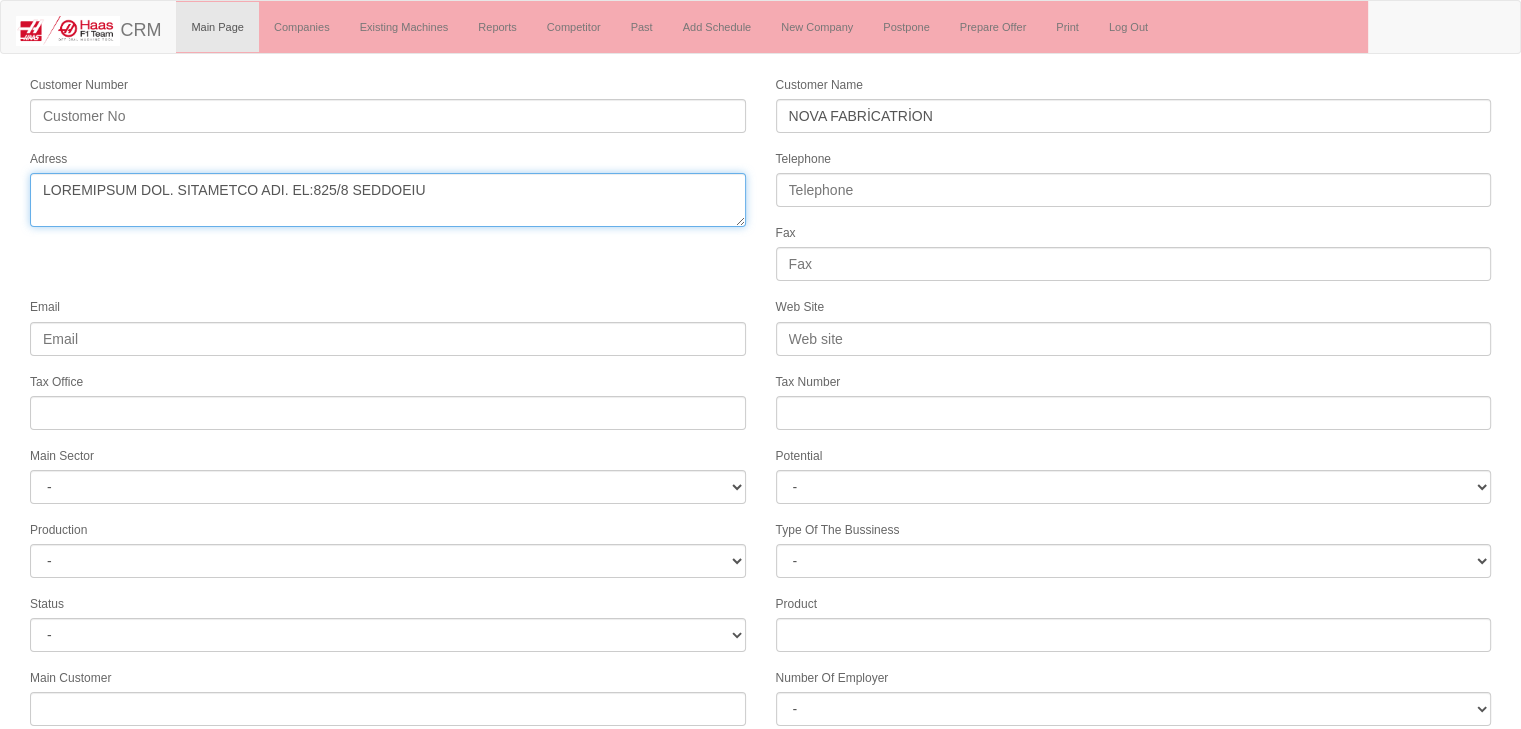 type on "FERHATPAŞA MAH. KARADENİZ CAD. NO:100/3 ATAŞEHİR" 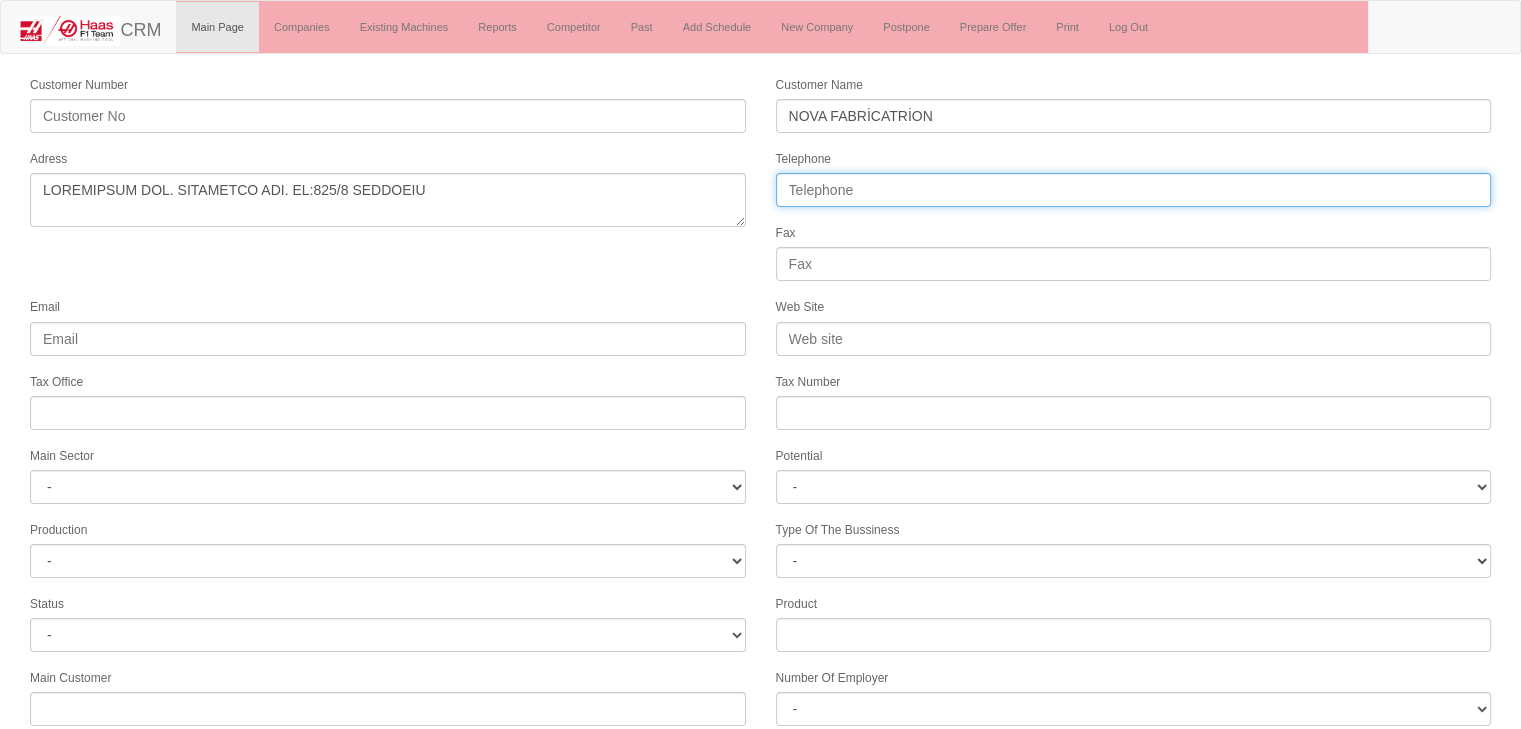 click on "Telephone" at bounding box center (1134, 190) 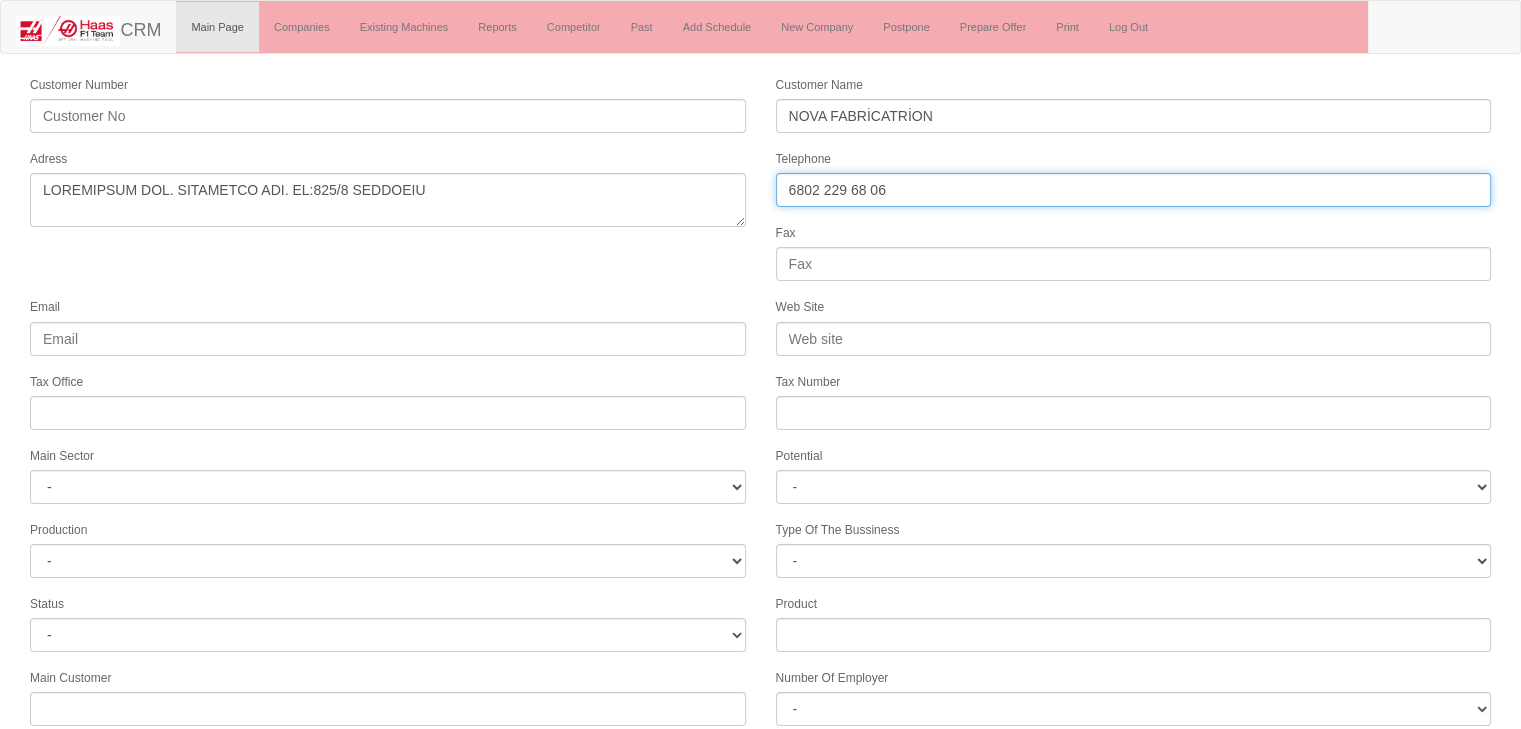 type on "0543 557 70 17" 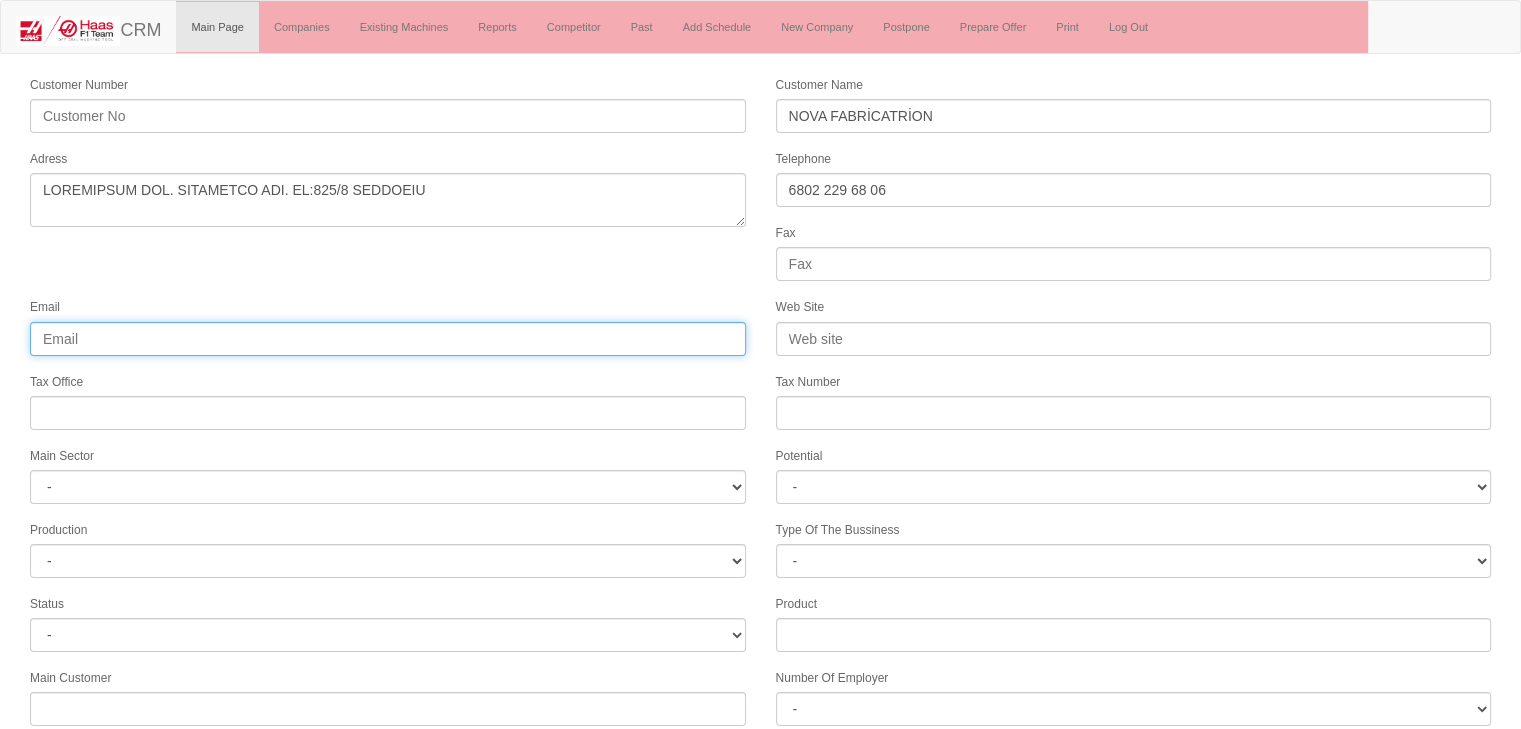click on "Email" at bounding box center [388, 339] 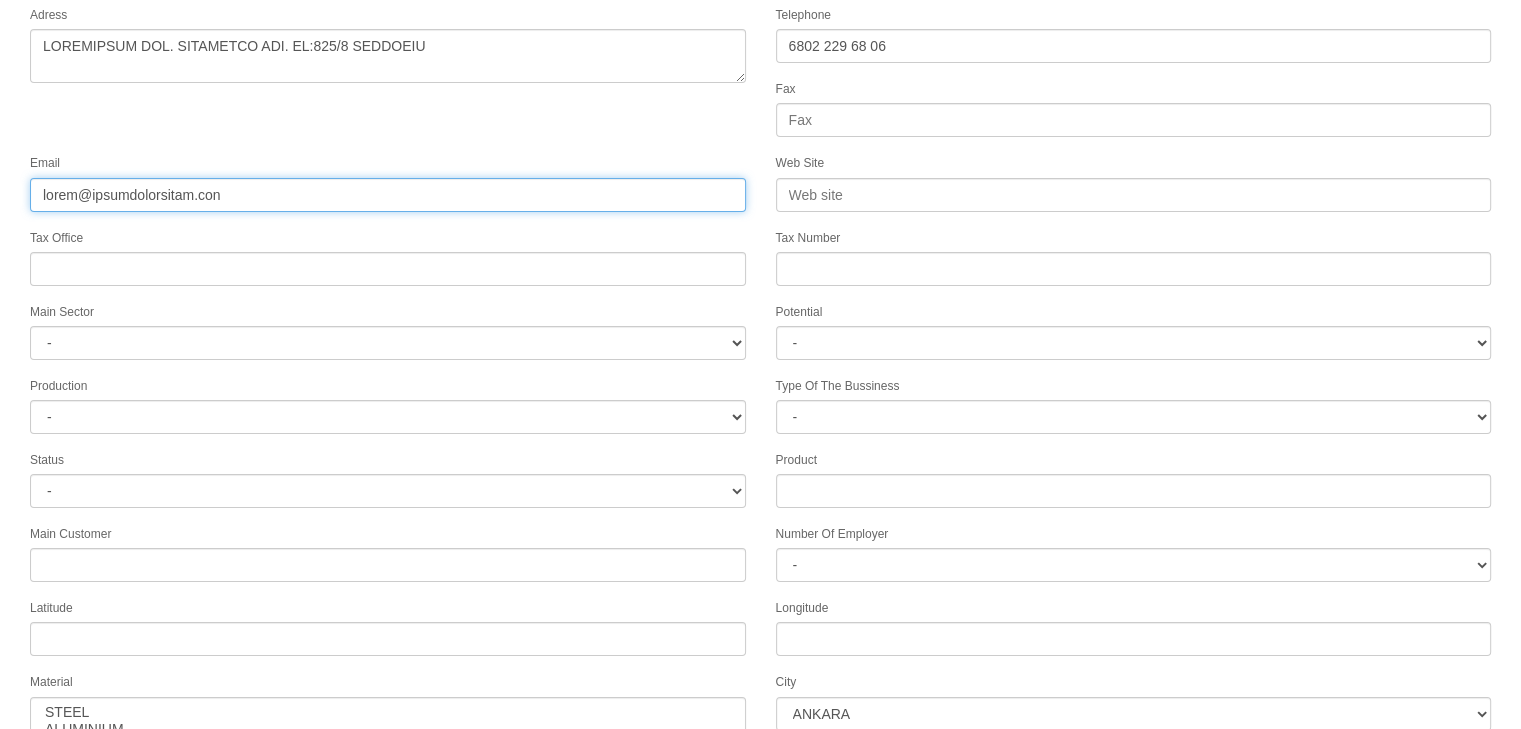 scroll, scrollTop: 151, scrollLeft: 0, axis: vertical 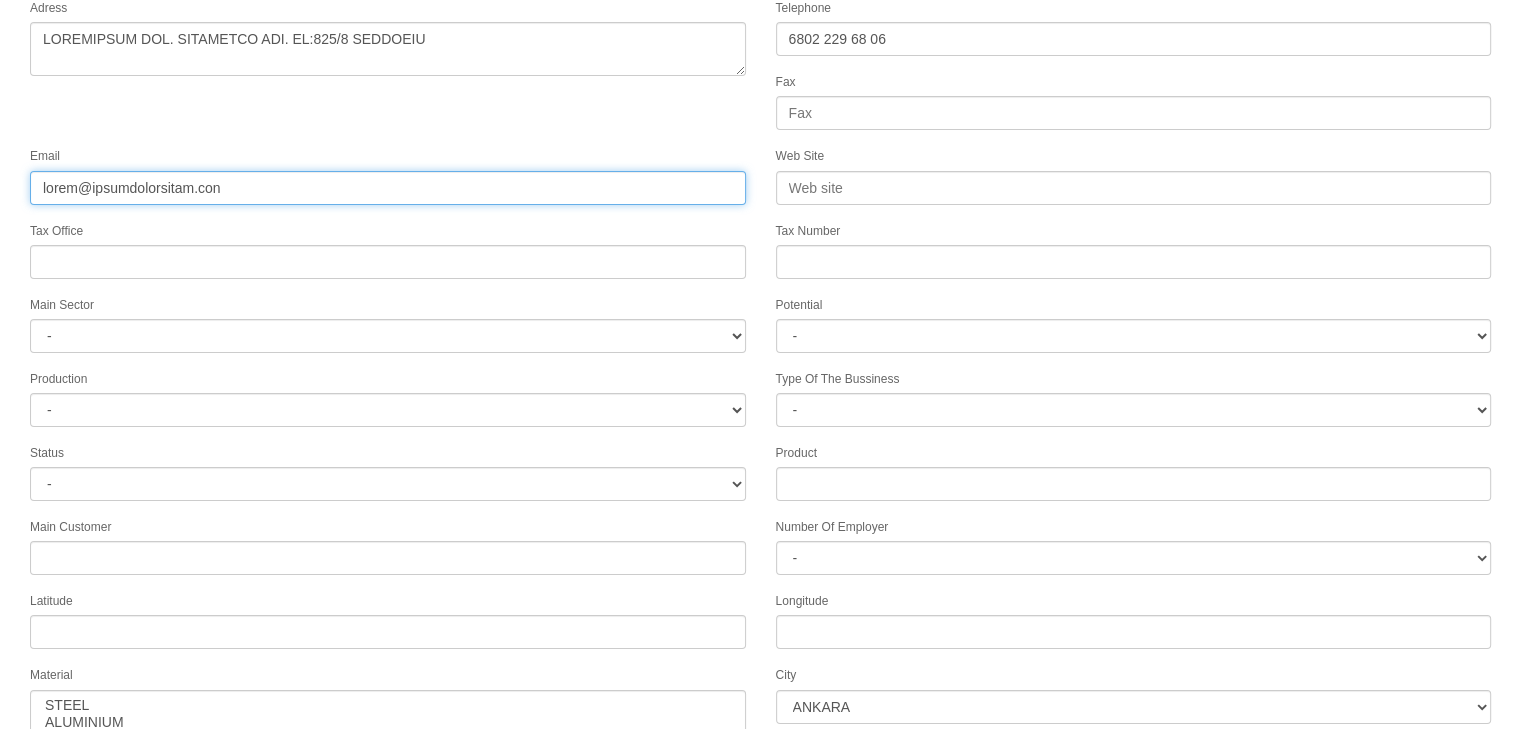 type on "timur@novafabrication.com" 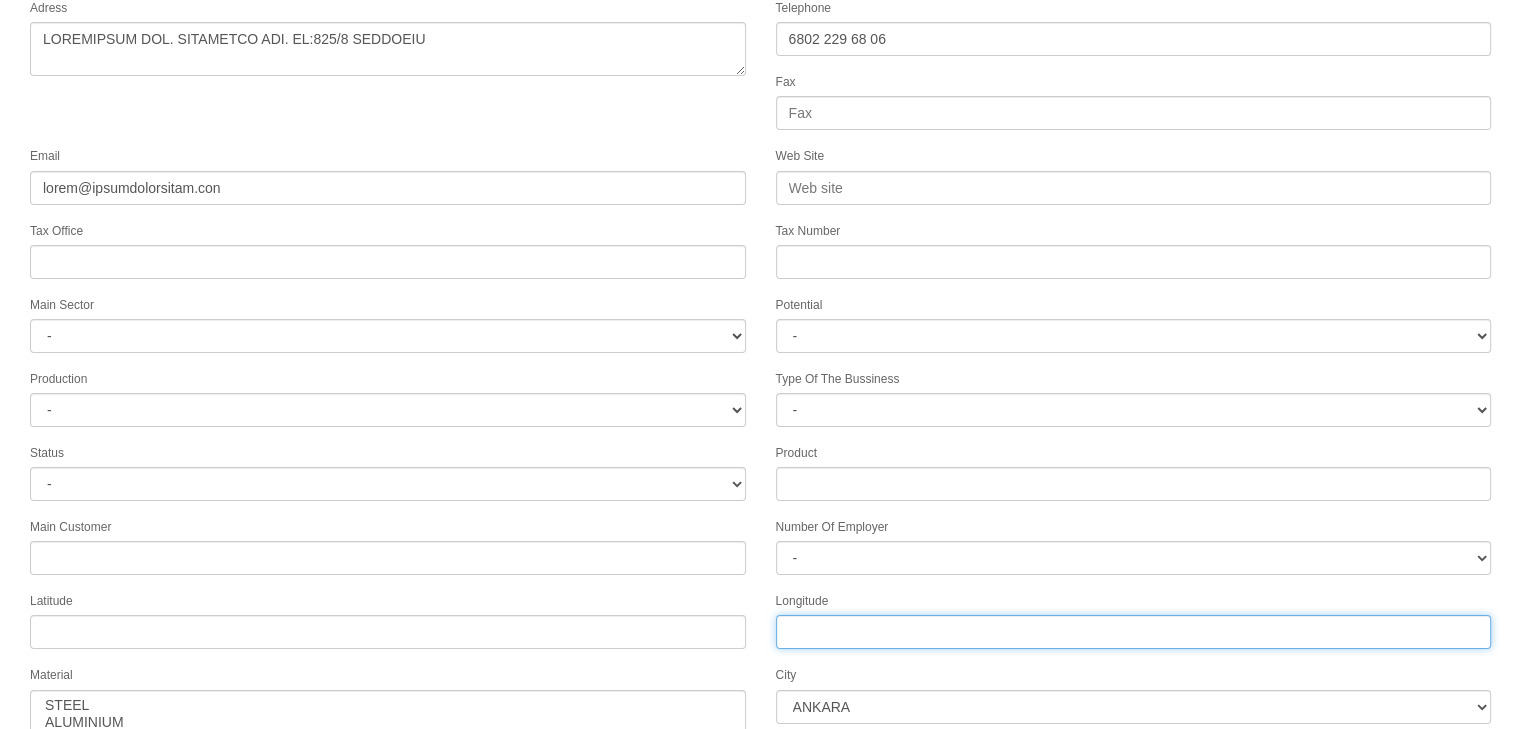 click on "Longitude" at bounding box center (1134, 632) 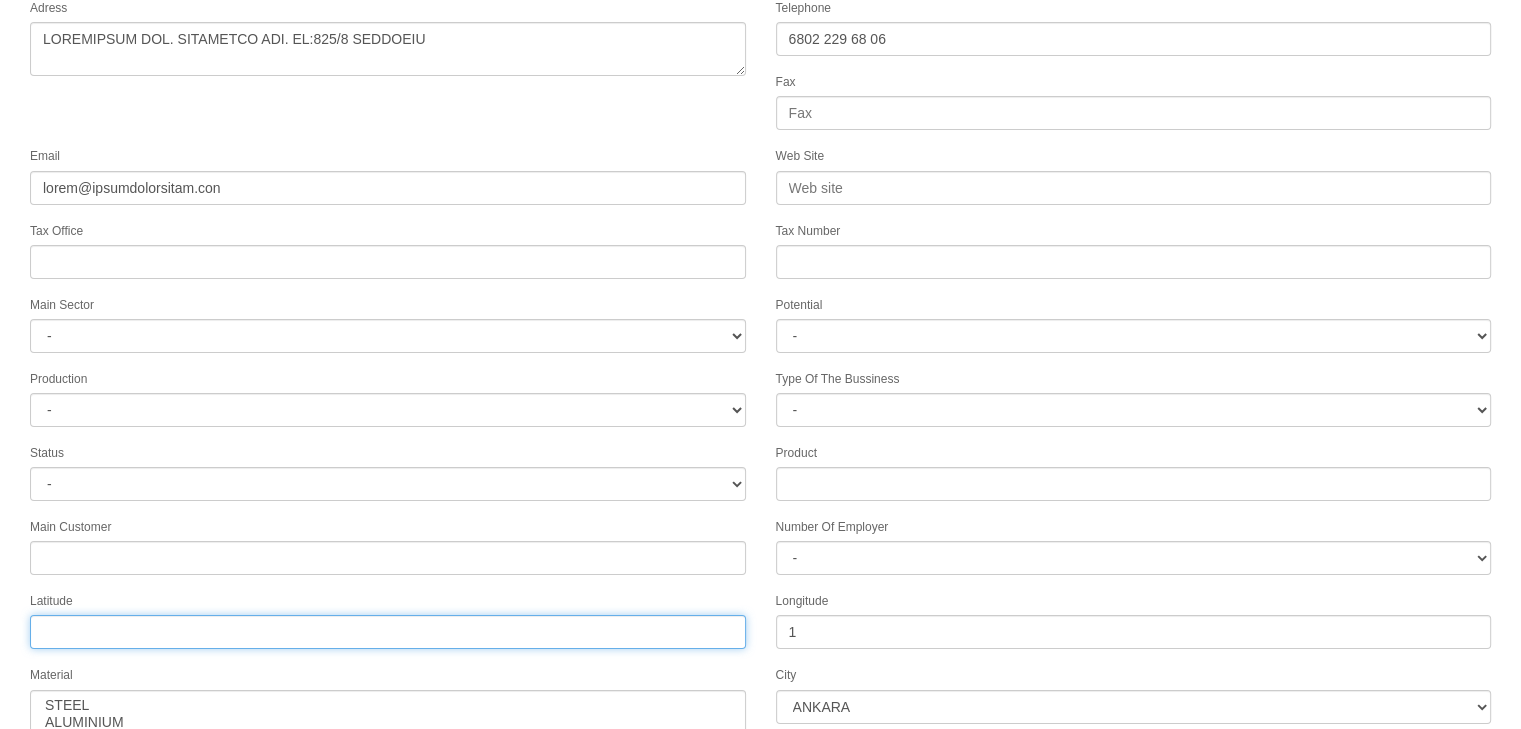 click on "Tax Office" at bounding box center [388, 632] 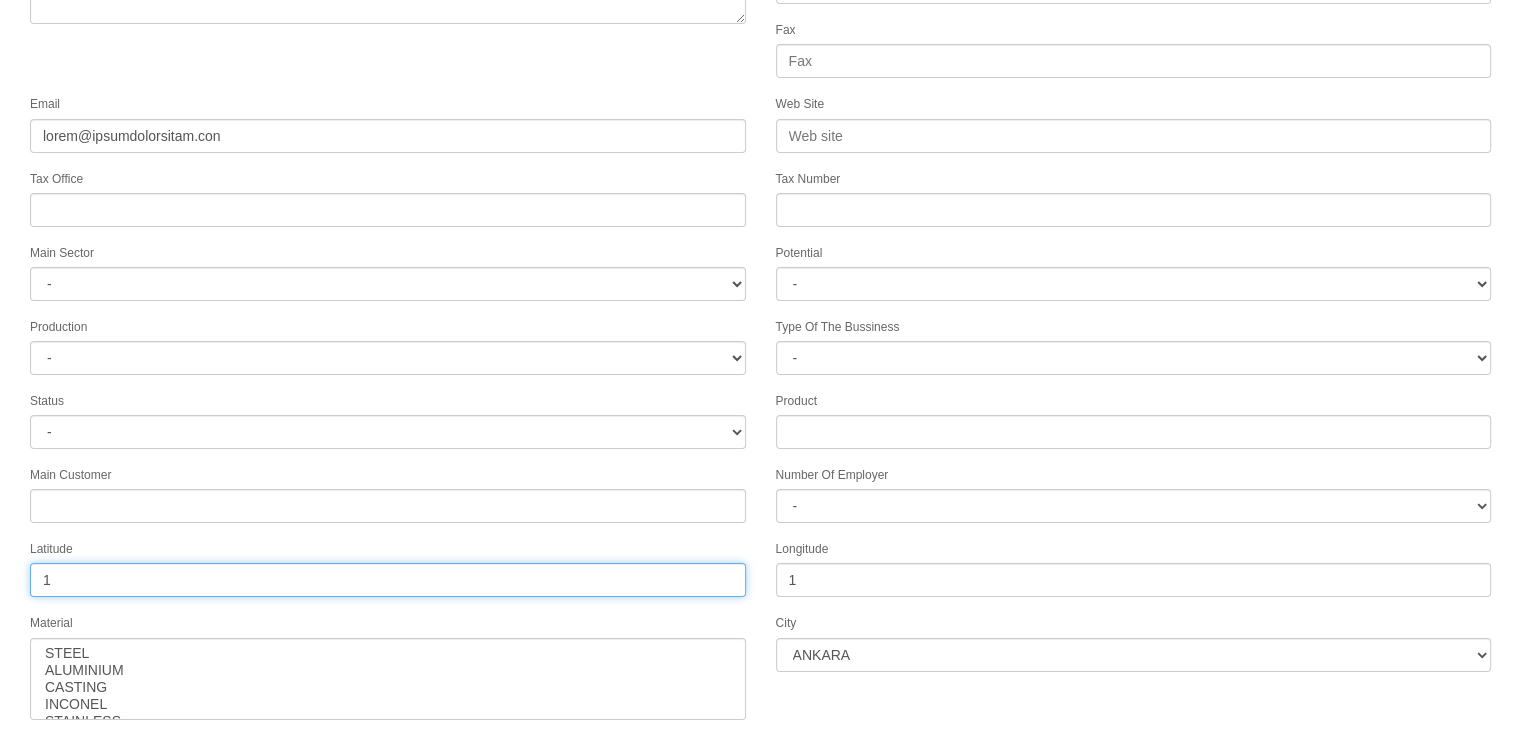 scroll, scrollTop: 251, scrollLeft: 0, axis: vertical 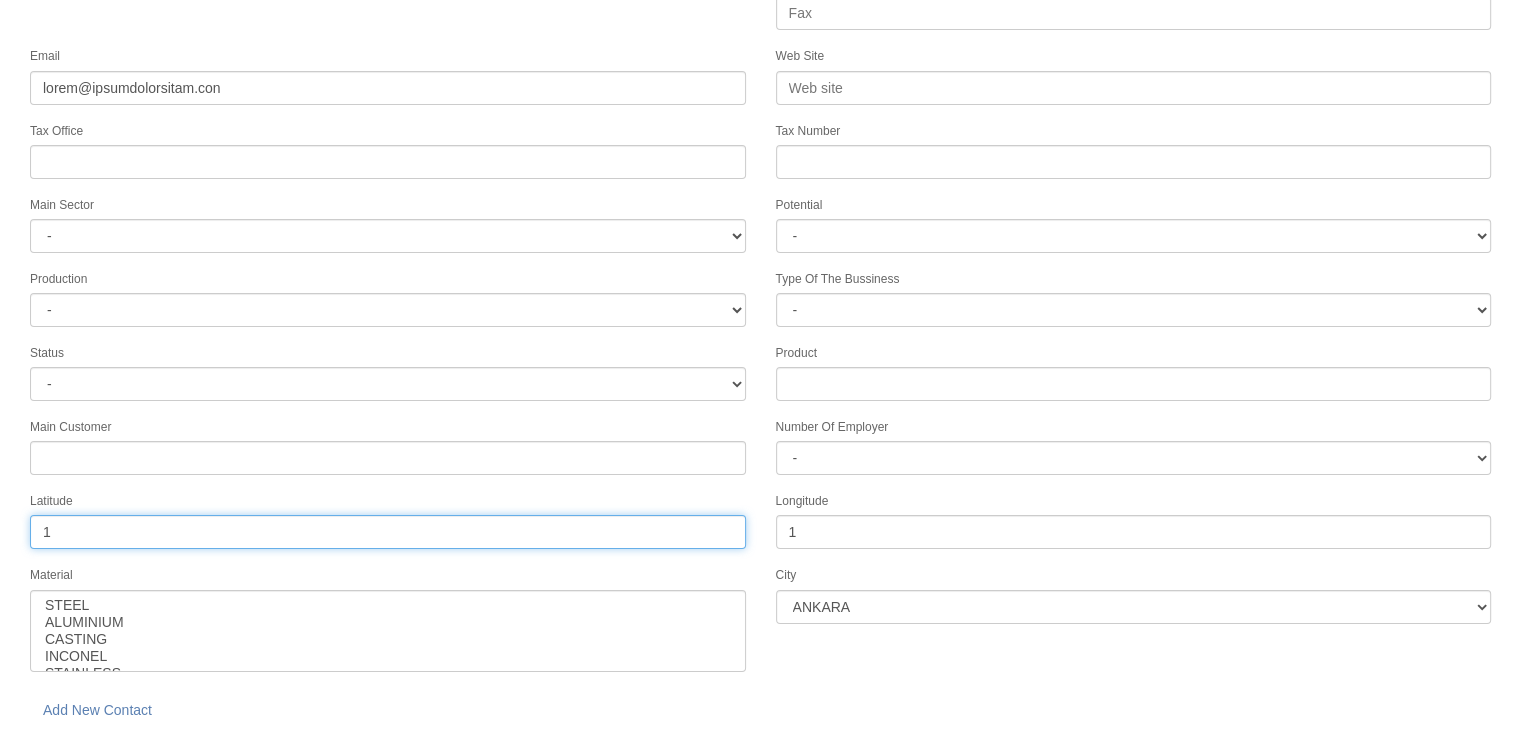 type on "1" 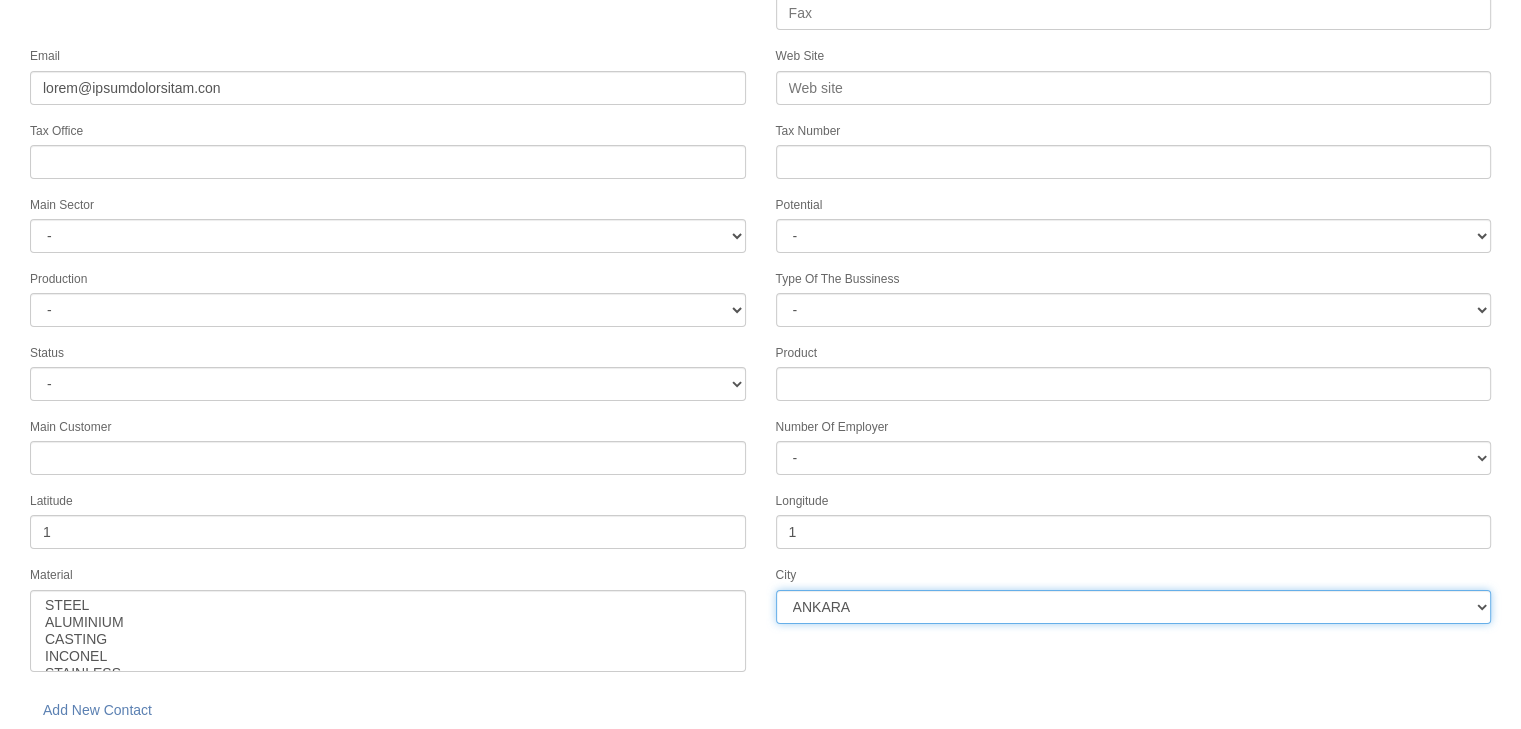 click on "ANKARA
ADANA
BOLU
AMASYA
MERSİN
KAHRAMANMARAŞ
NEVŞEHİR
AFYON
ERZURUM
ADAPAZARI
GAZİANTEP
NİĞDE
KONYA
ÇORUM
KARAMAN
KAYSERİ
ISPARTA
BALIKESİR
SAMSUN
MANİSA
ZONGULDAK
TEKİRDAĞ
AYDIN
UŞAK
KIRKLARELİ
AKSARAY
SİVAS
HATAY
DENİZLİ
İZMİR
YALOVA
KARABÜK
KIRIKKALE
BURSA
KOCAELİ
ANTALYA
DÜZCE
BİLECİK
BURDUR
MALATYA
ESKİŞEHİR
ÇANKIRI
İSTANBUL2
İSTANBUL12
İSTANBUL1" at bounding box center (1134, 607) 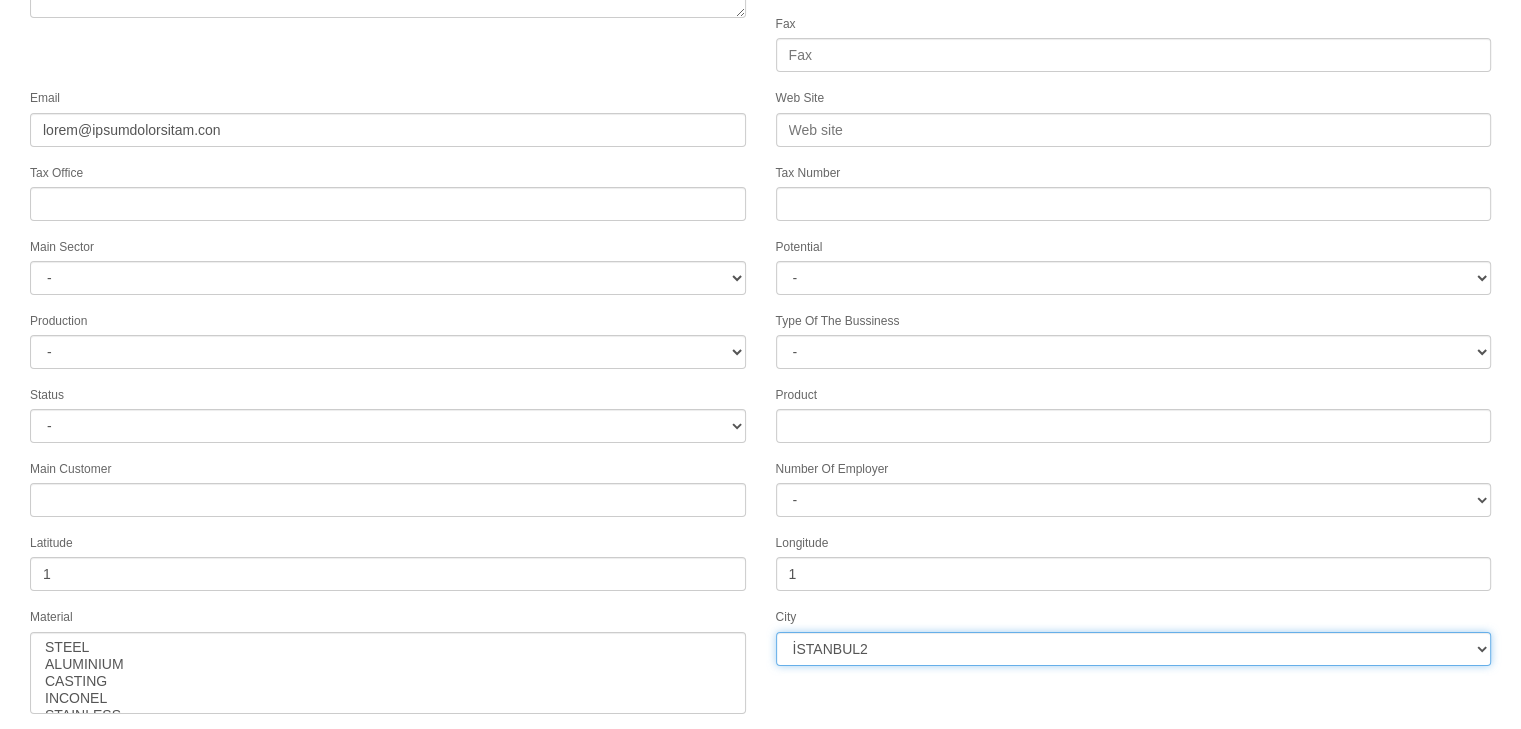 scroll, scrollTop: 251, scrollLeft: 0, axis: vertical 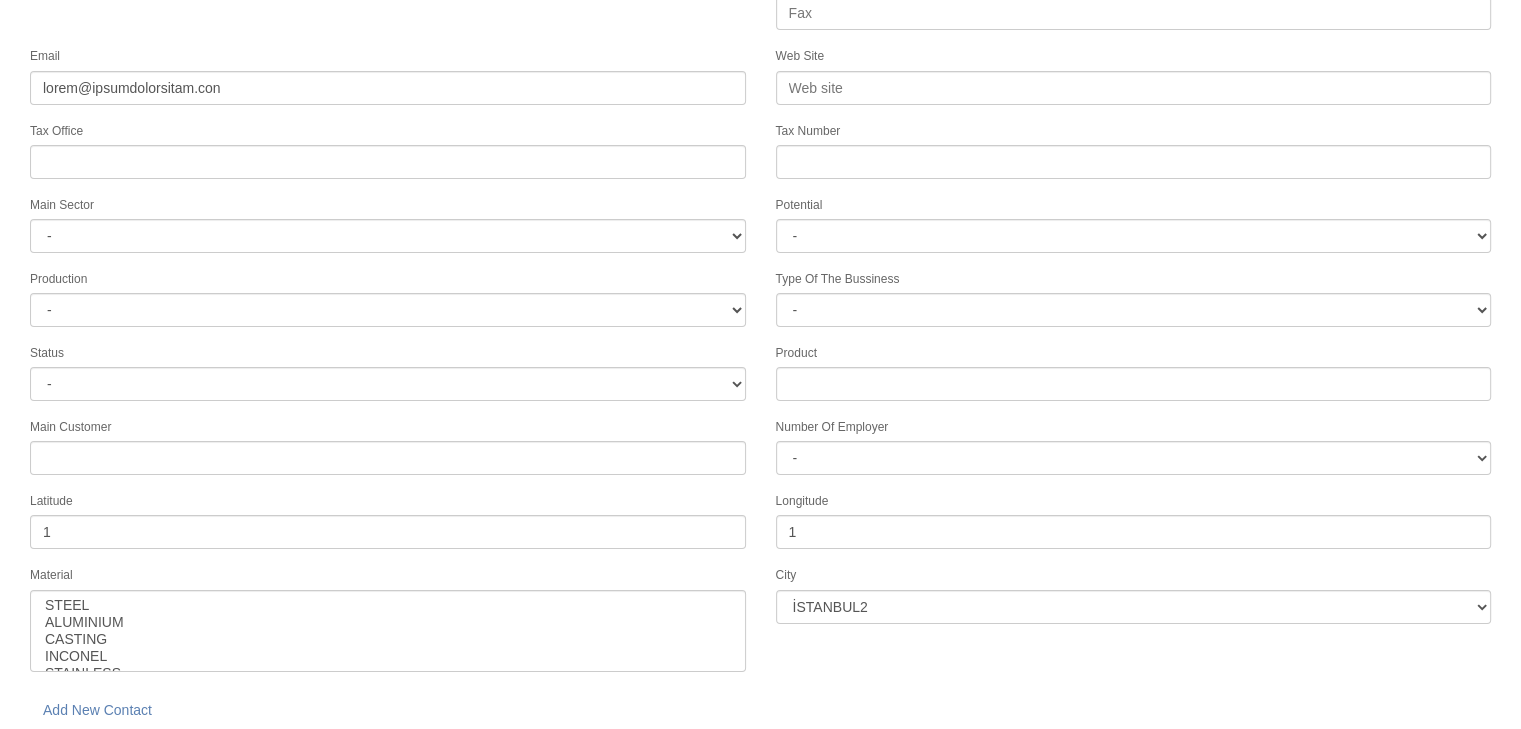 click on "save" at bounding box center [228, 759] 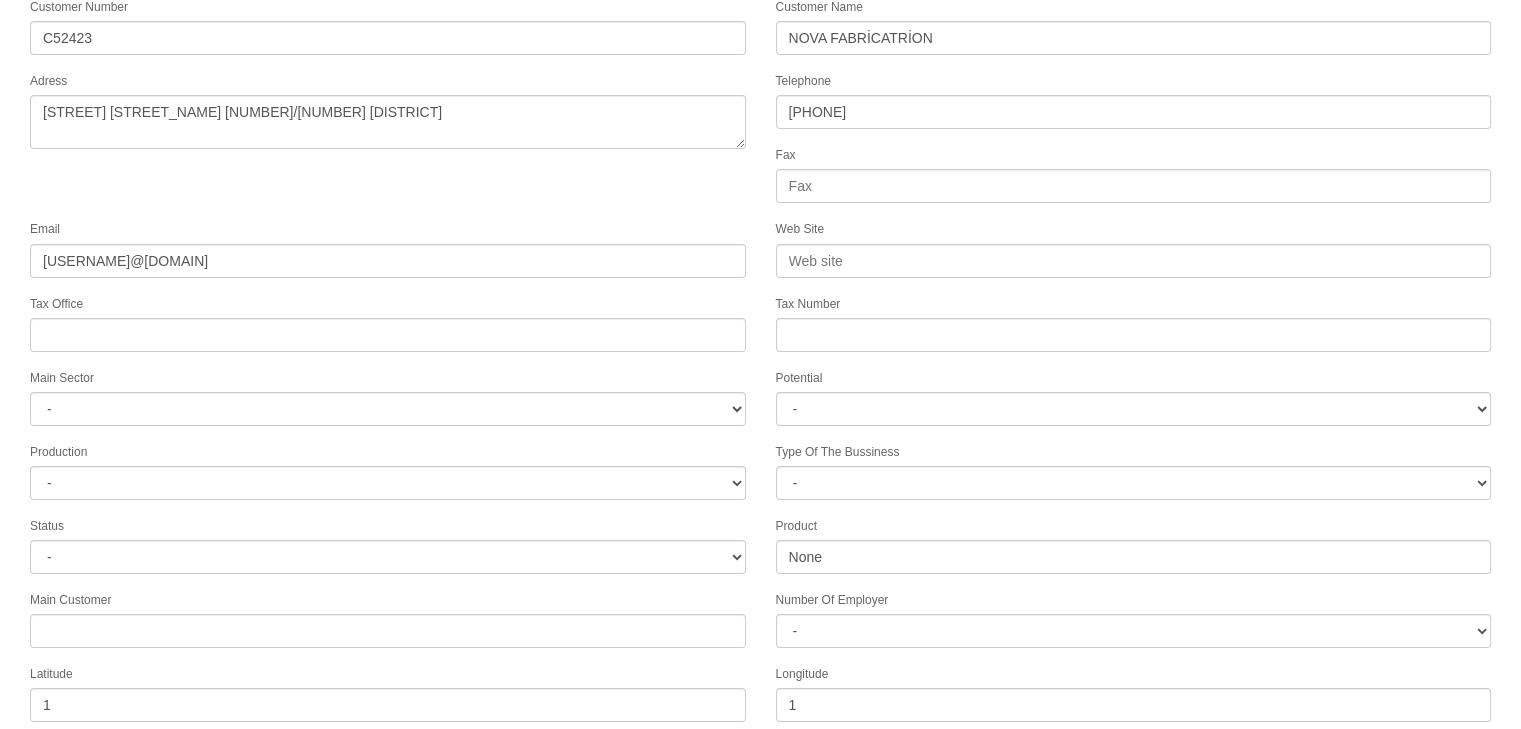 scroll, scrollTop: 322, scrollLeft: 0, axis: vertical 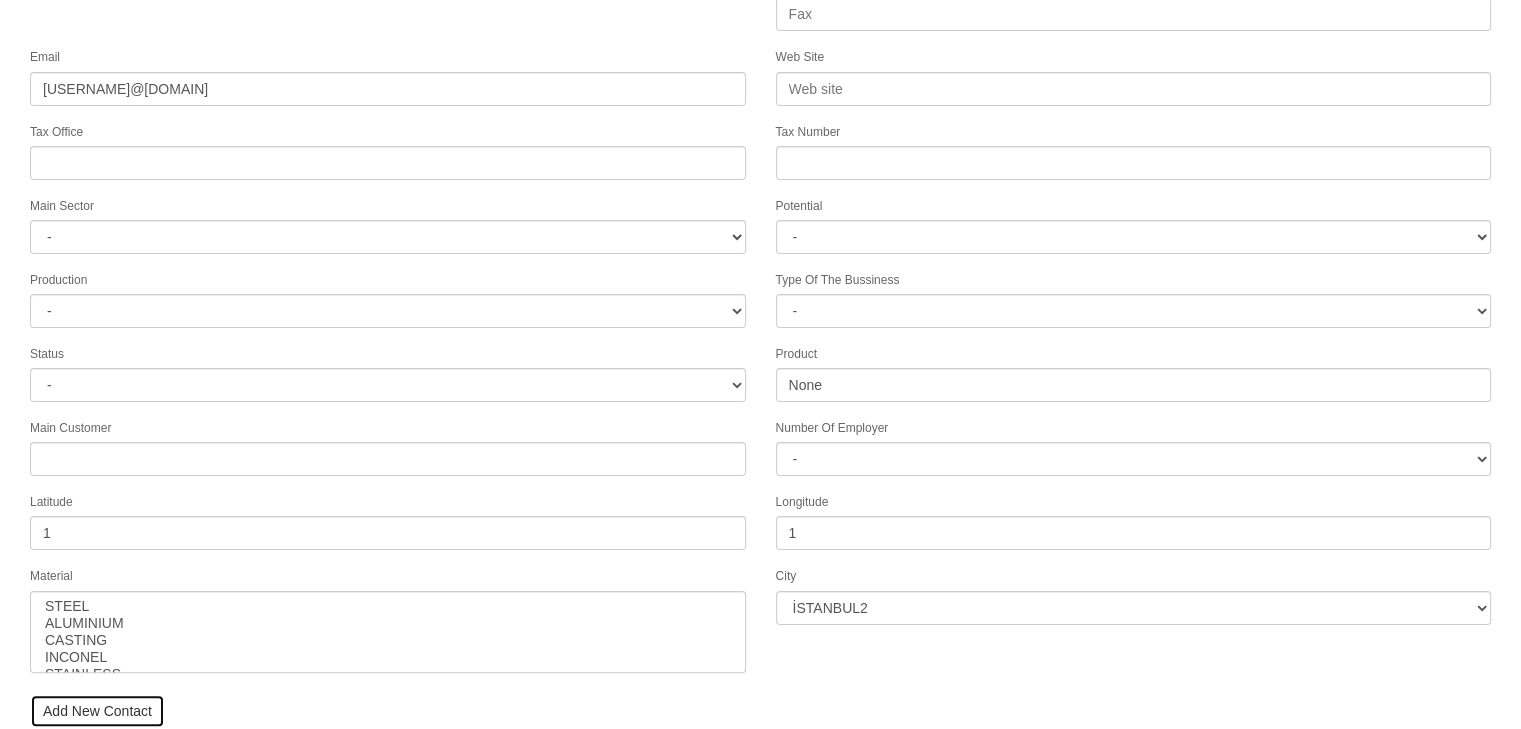 click on "Add New Contact" at bounding box center [97, 711] 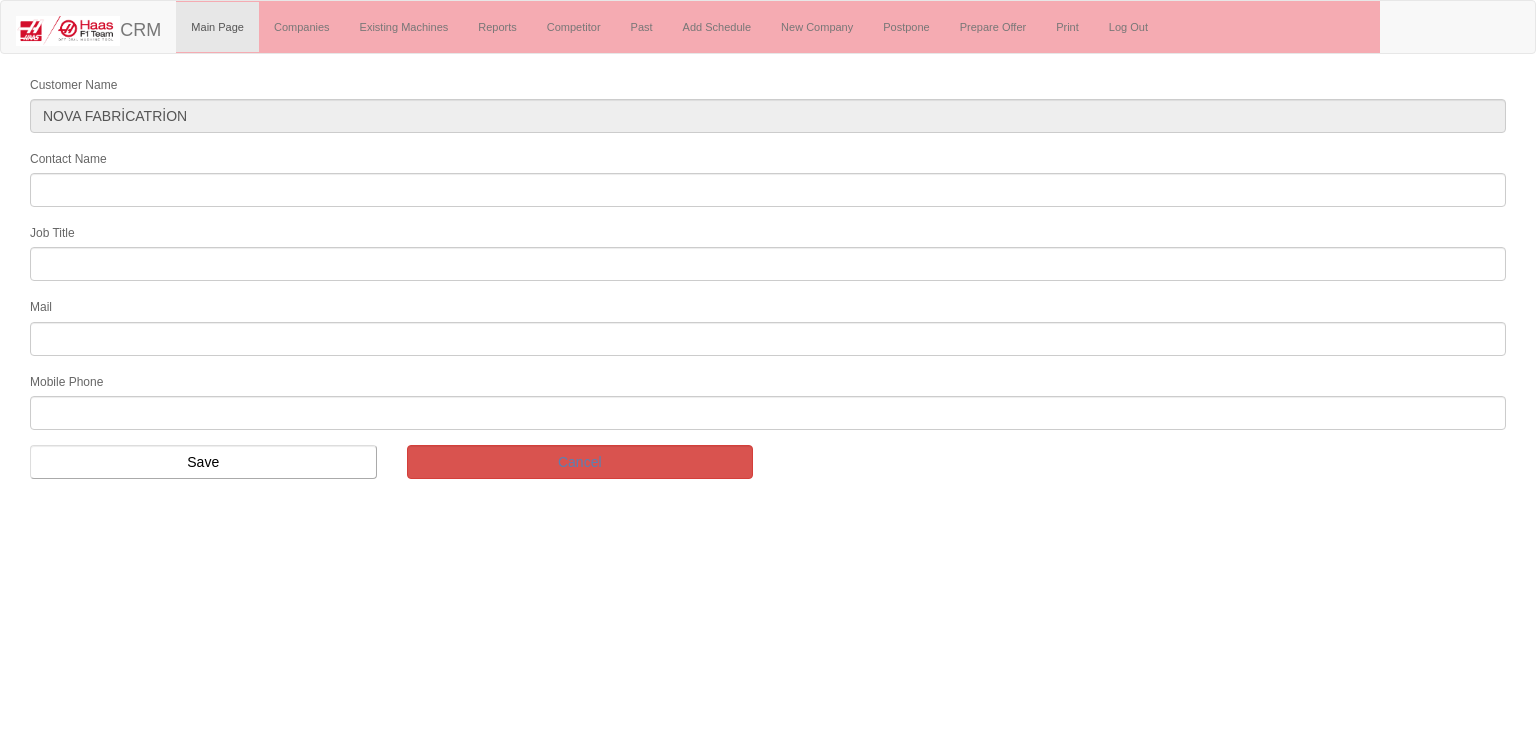 scroll, scrollTop: 0, scrollLeft: 0, axis: both 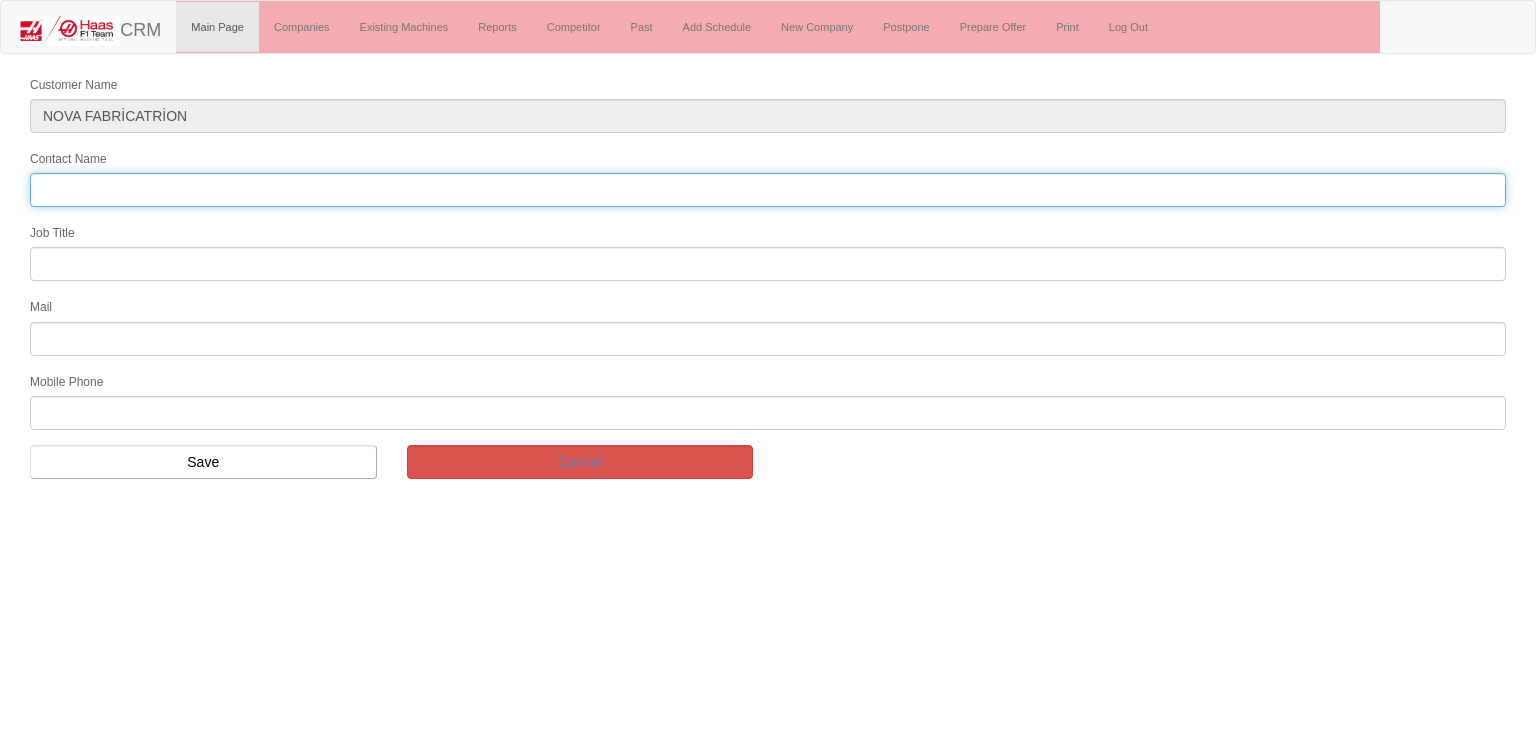 click on "Contact Name" at bounding box center [768, 190] 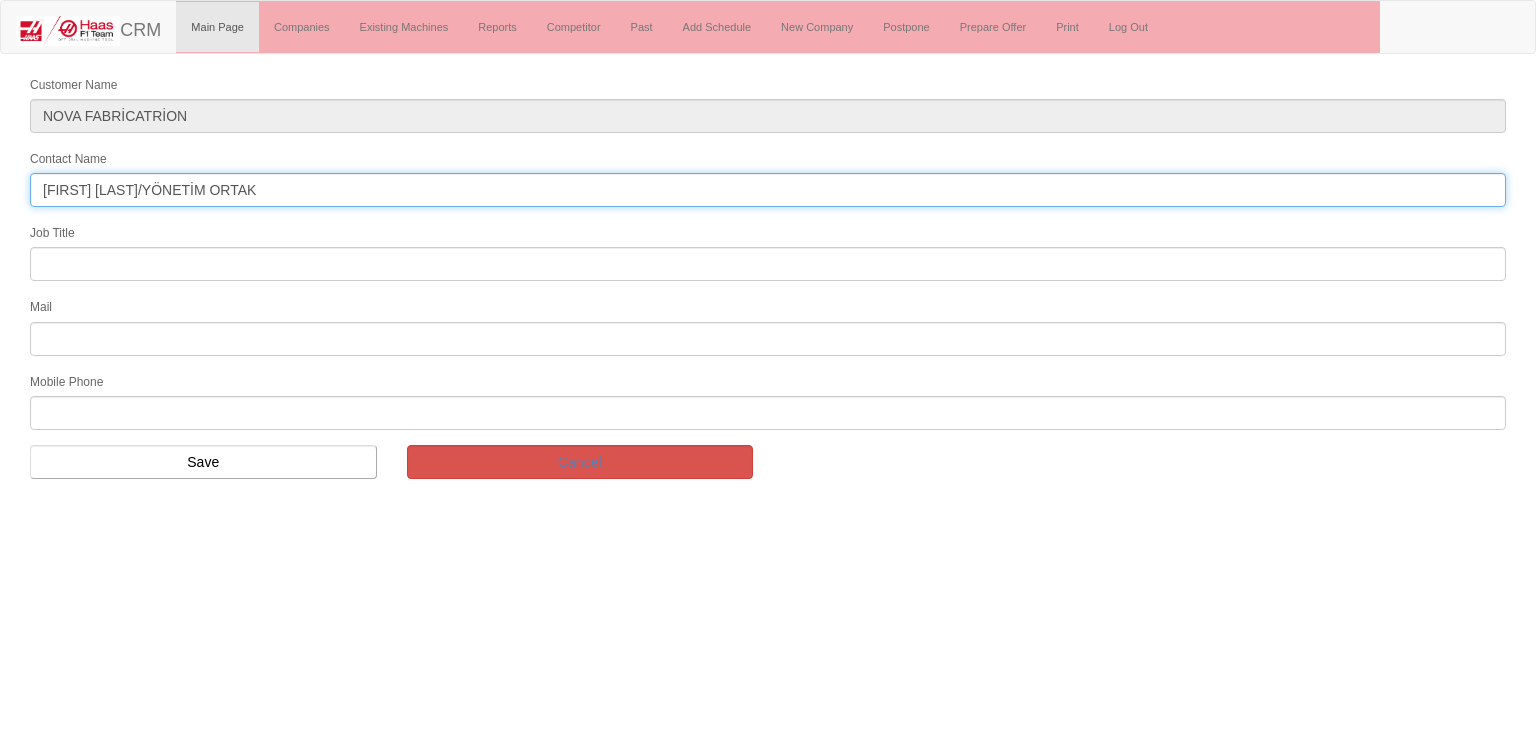 drag, startPoint x: 160, startPoint y: 184, endPoint x: 325, endPoint y: 197, distance: 165.51132 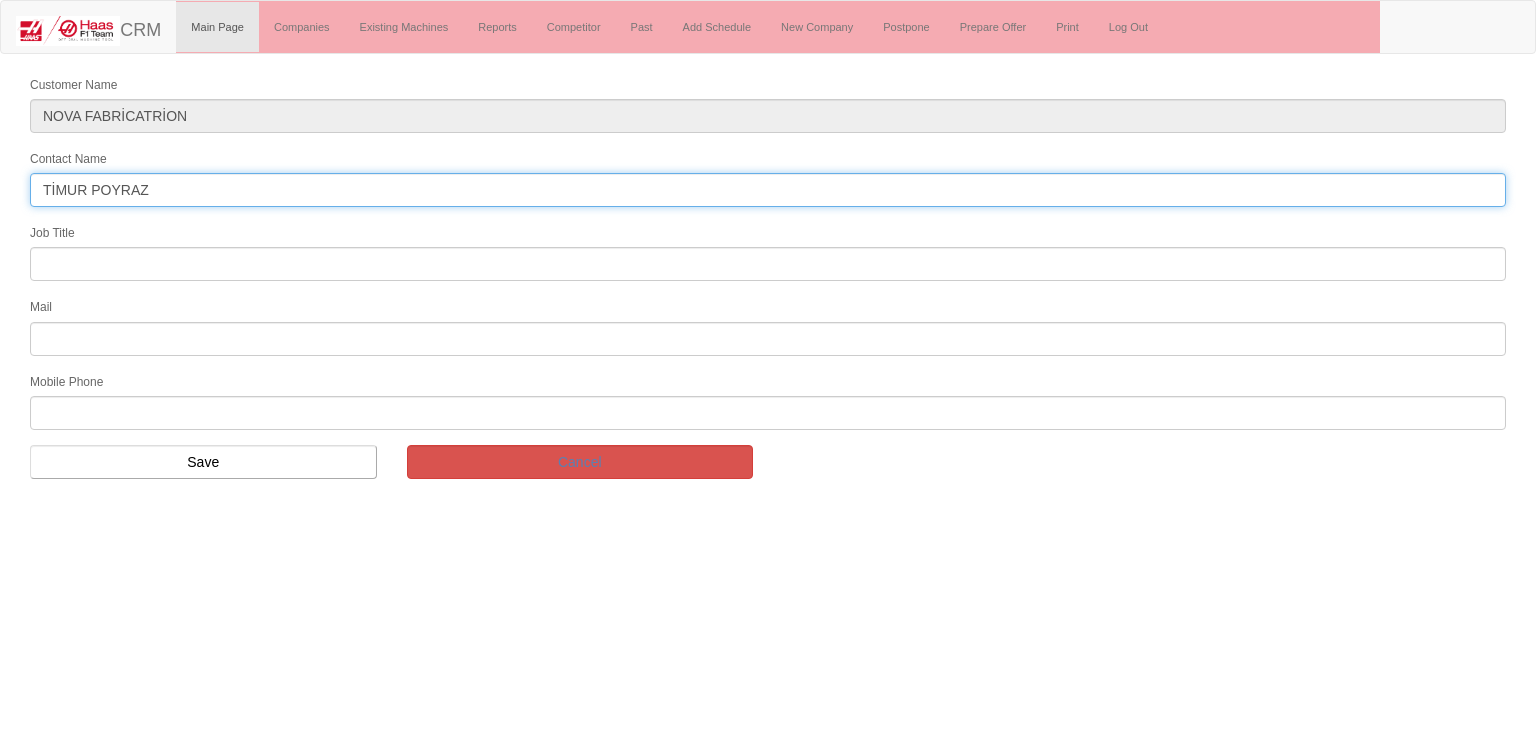 type on "TİMUR POYRAZ" 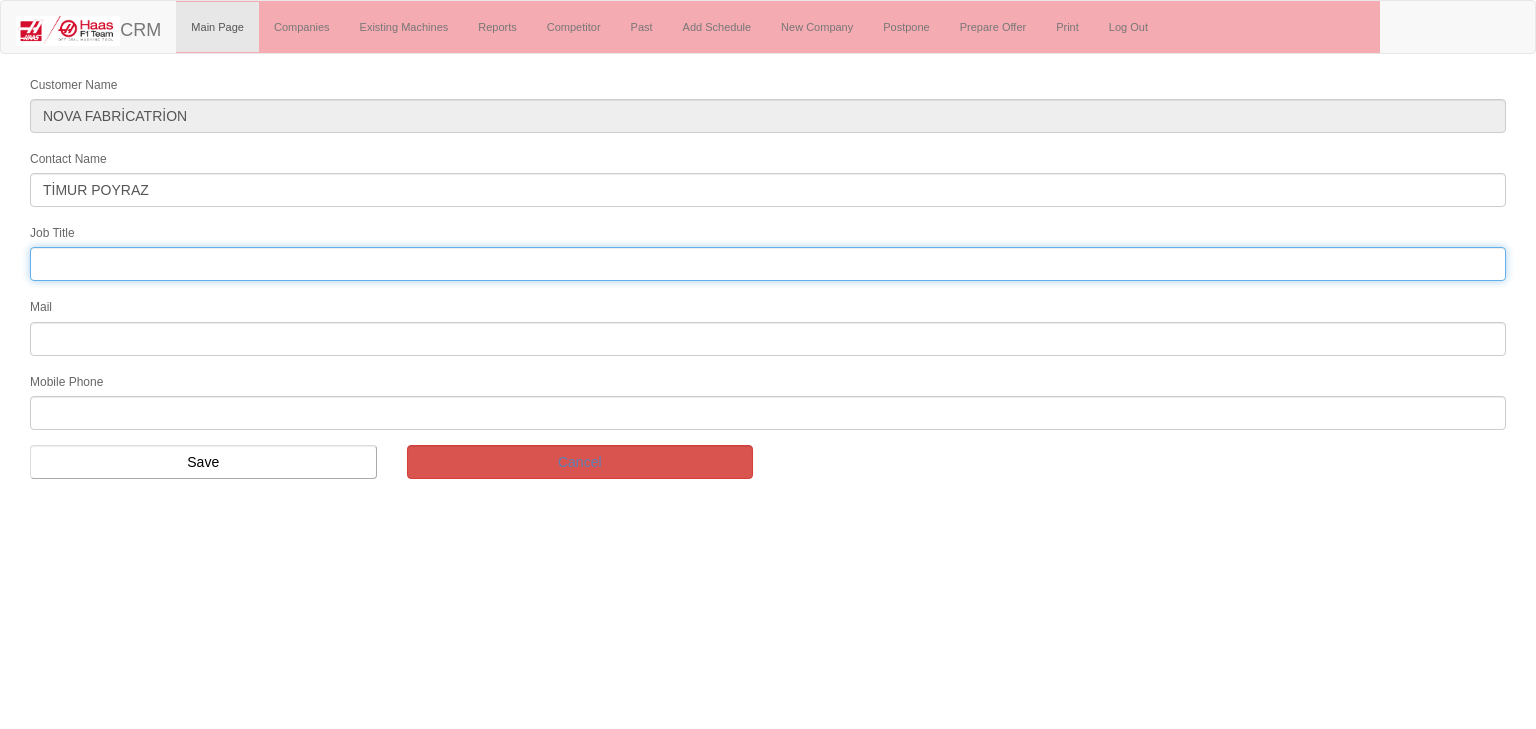 click at bounding box center [768, 264] 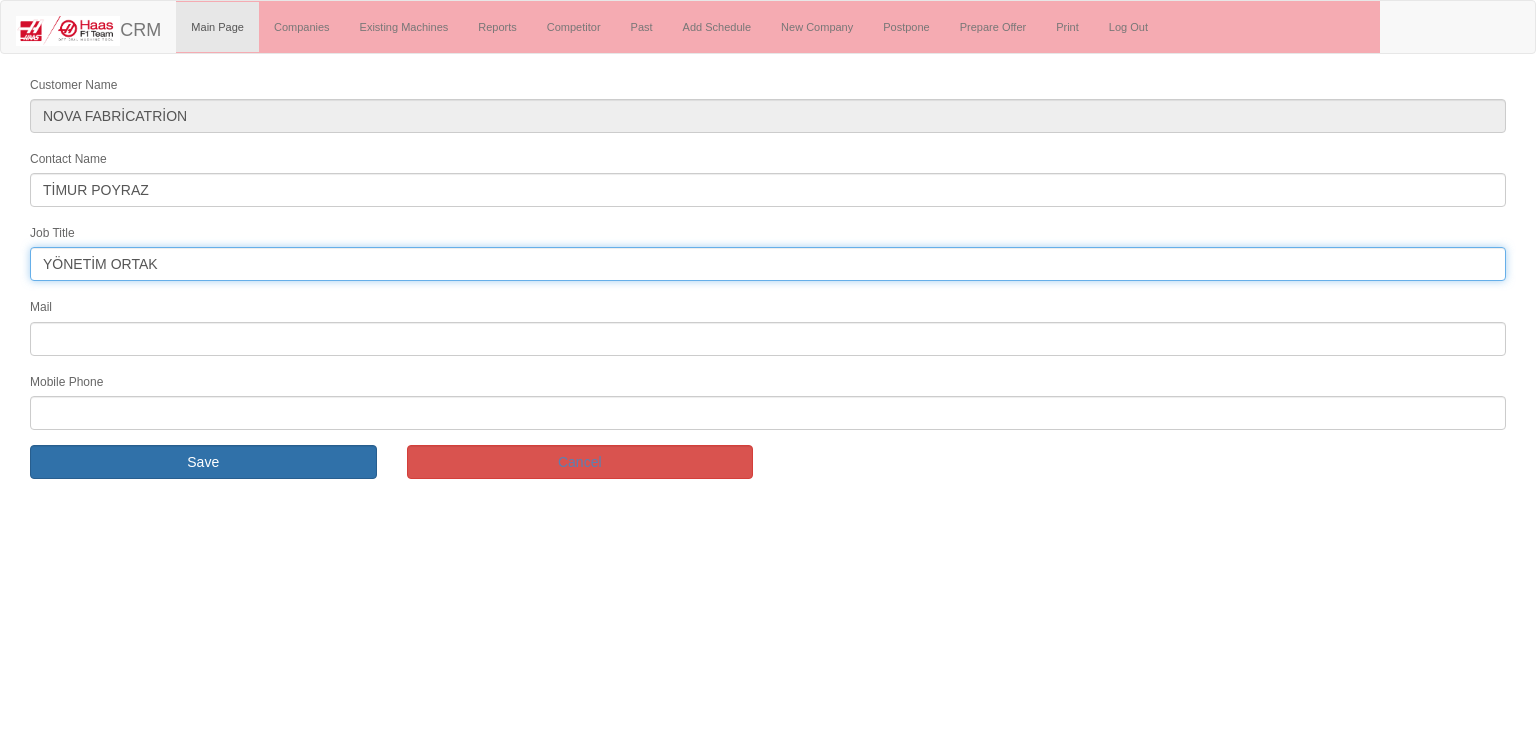 type on "YÖNETİM ORTAK" 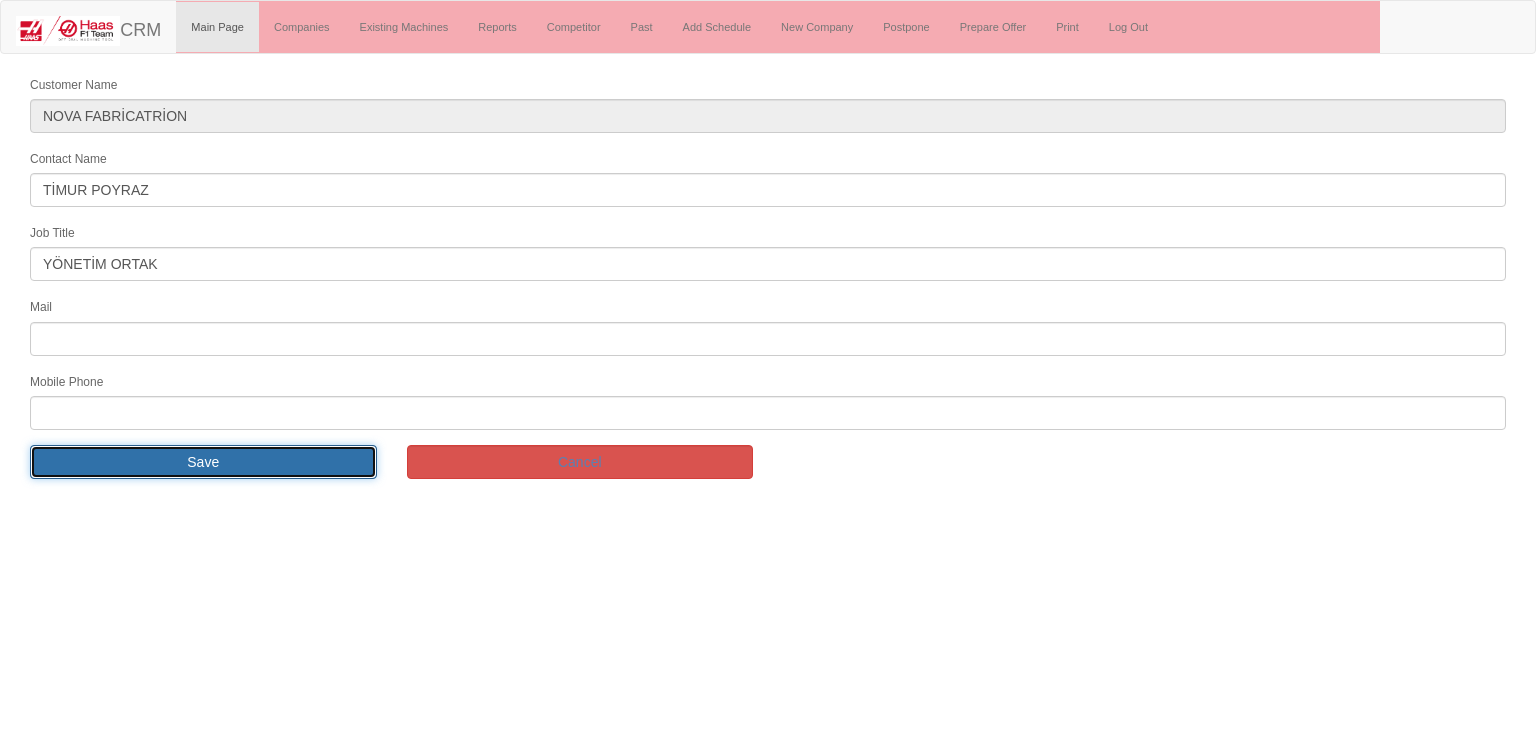 click on "Save" at bounding box center [203, 462] 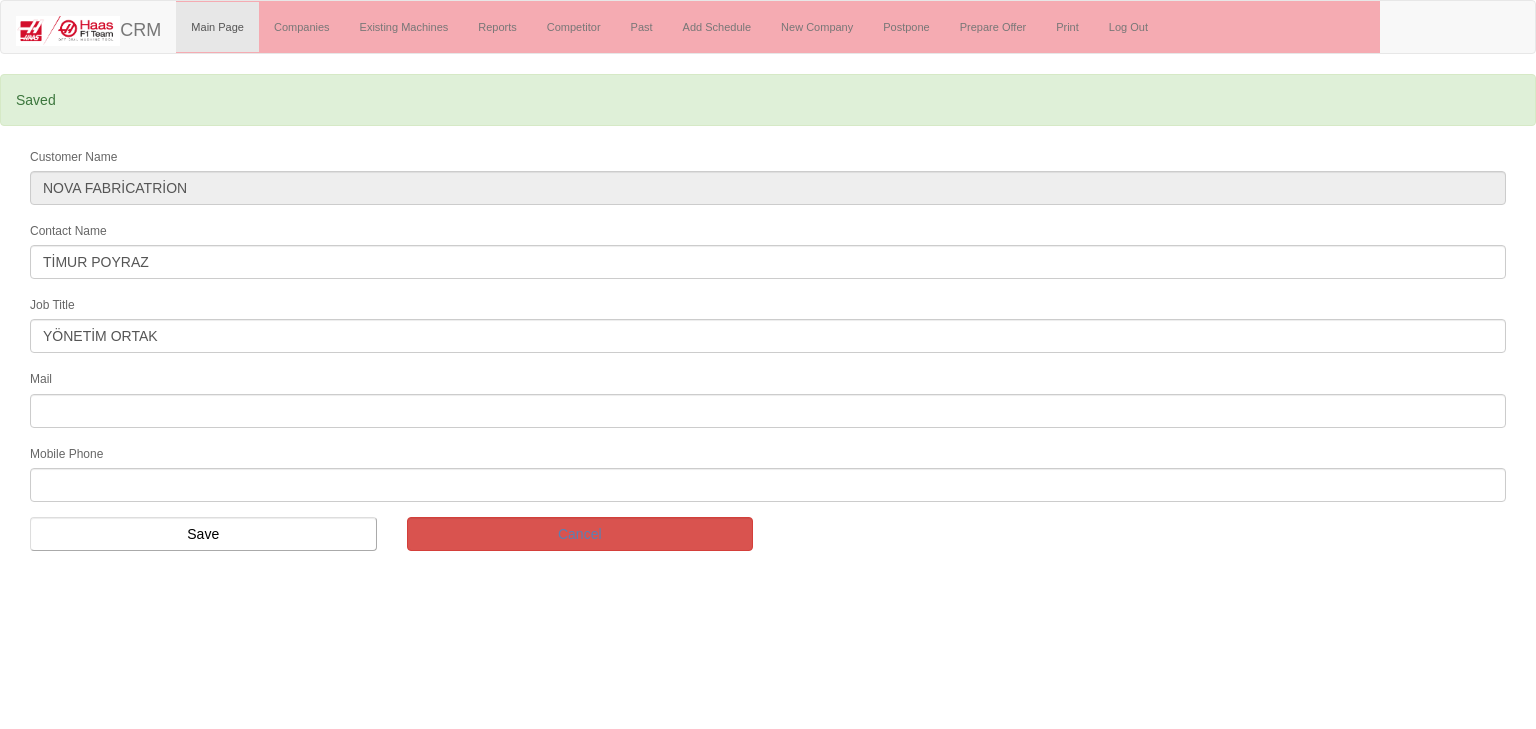 scroll, scrollTop: 0, scrollLeft: 0, axis: both 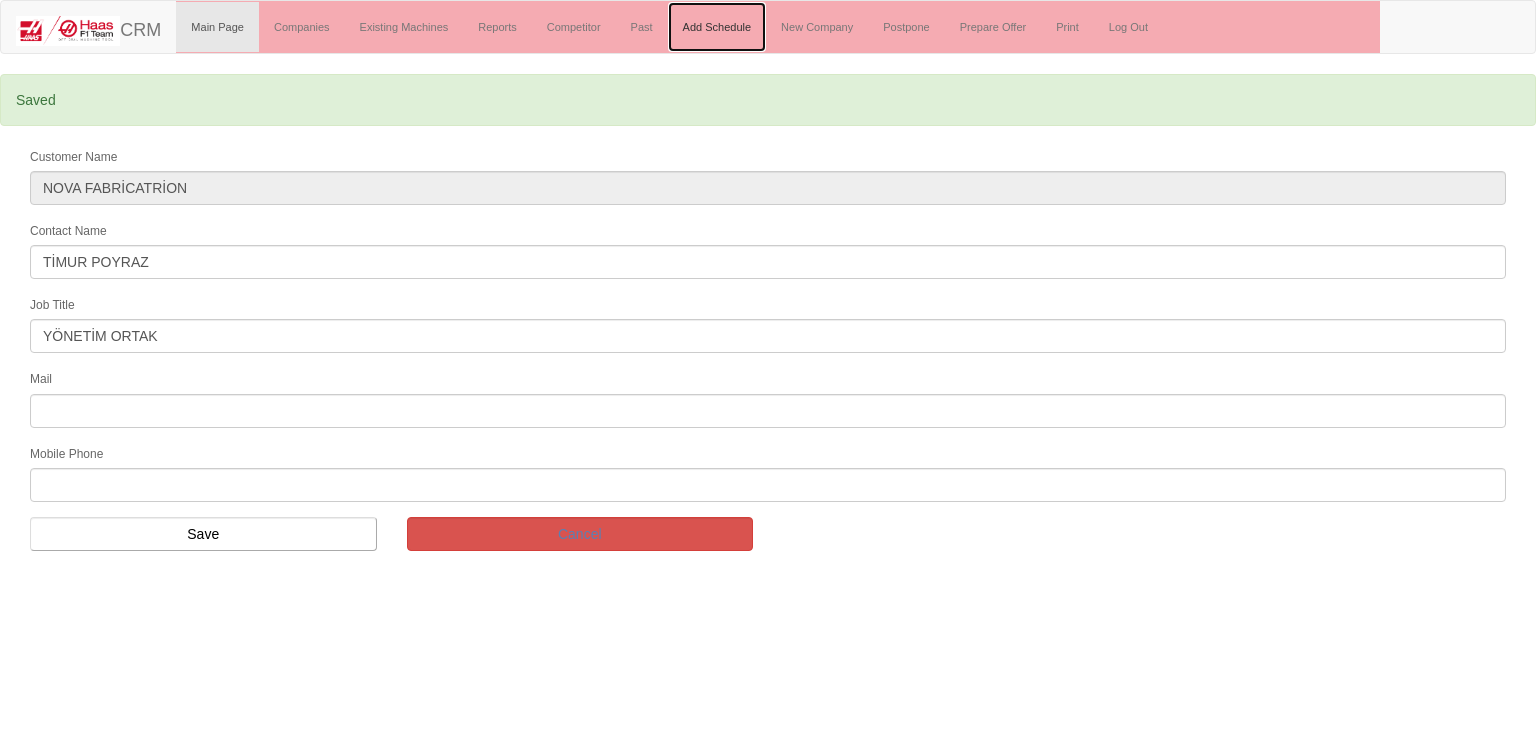 click on "Add Schedule" at bounding box center (717, 27) 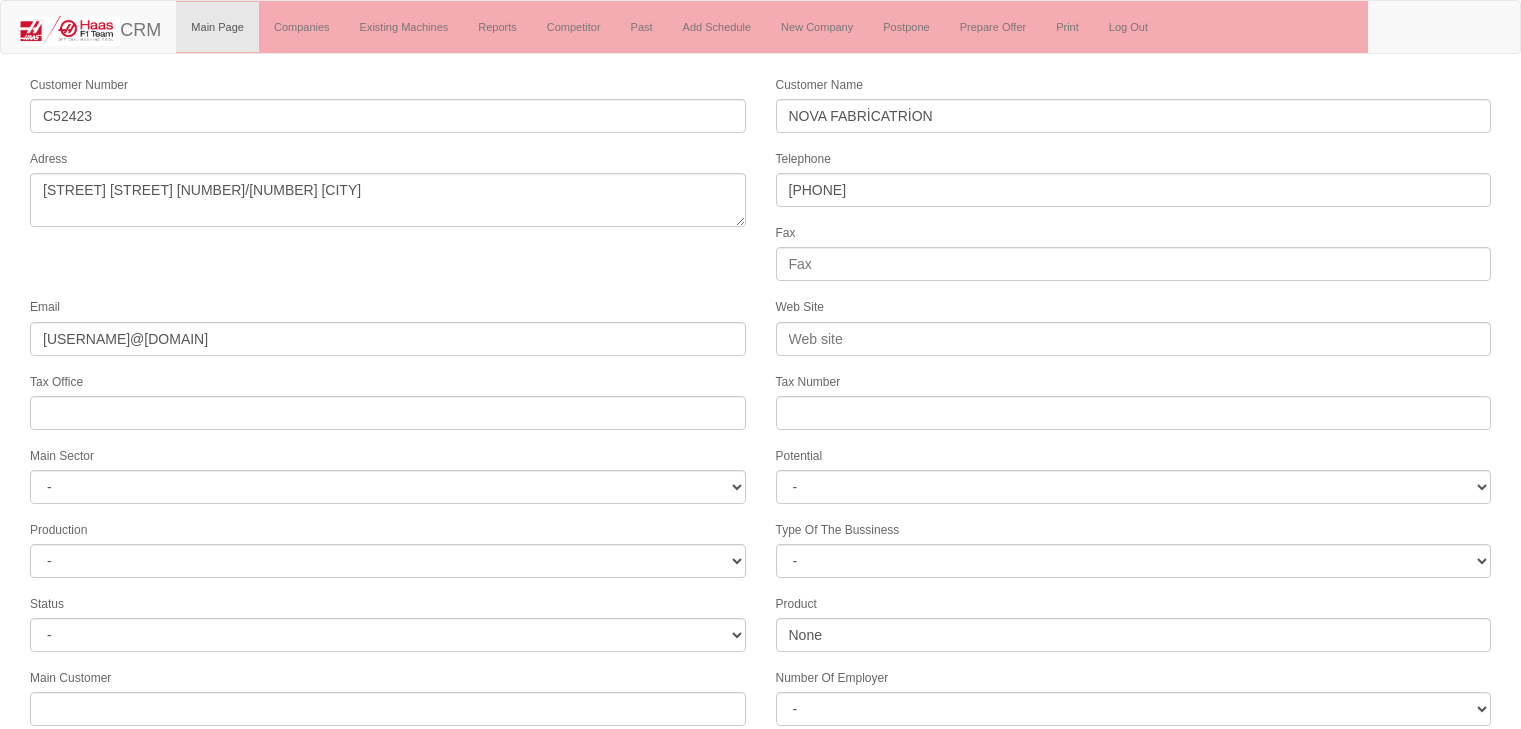 scroll, scrollTop: 0, scrollLeft: 0, axis: both 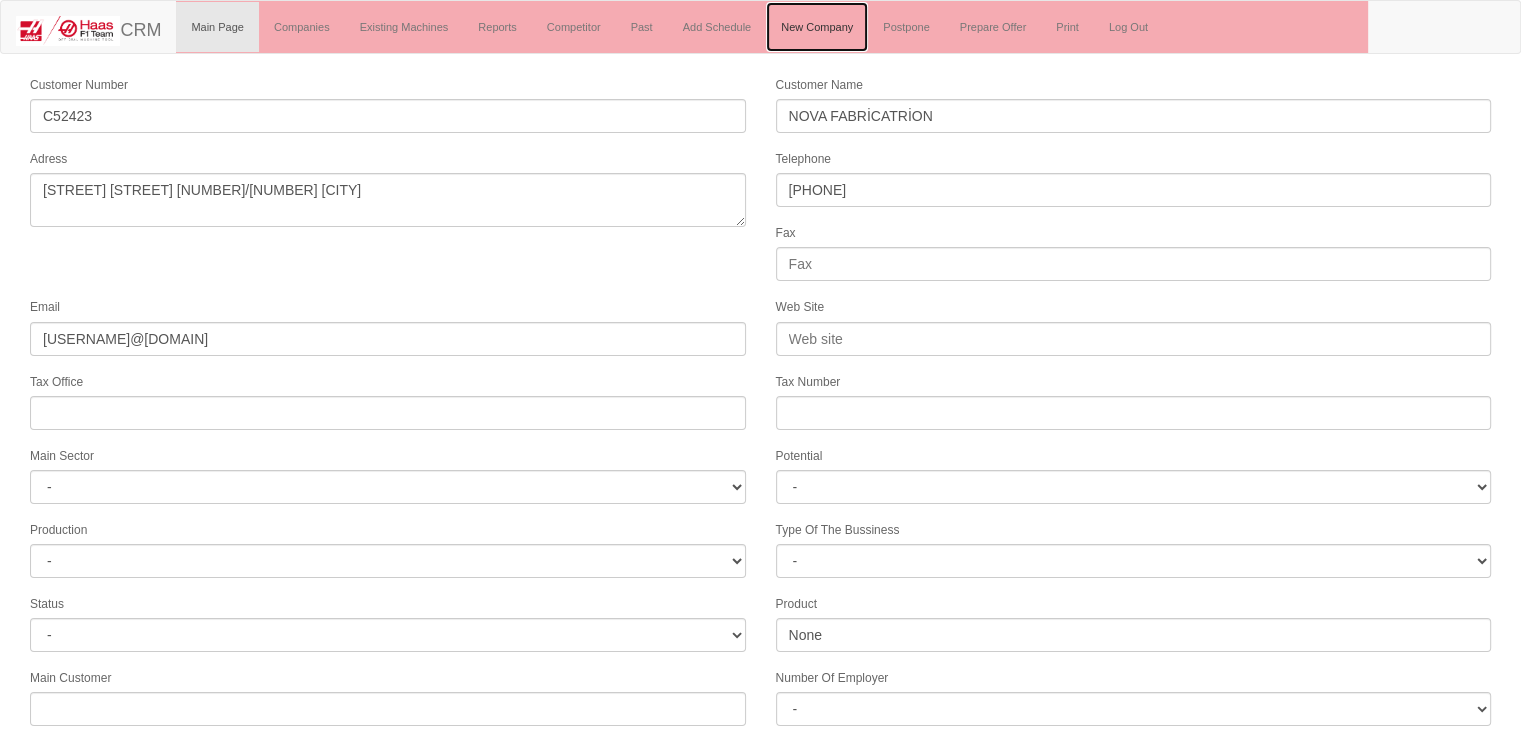 click on "New Company" at bounding box center (817, 27) 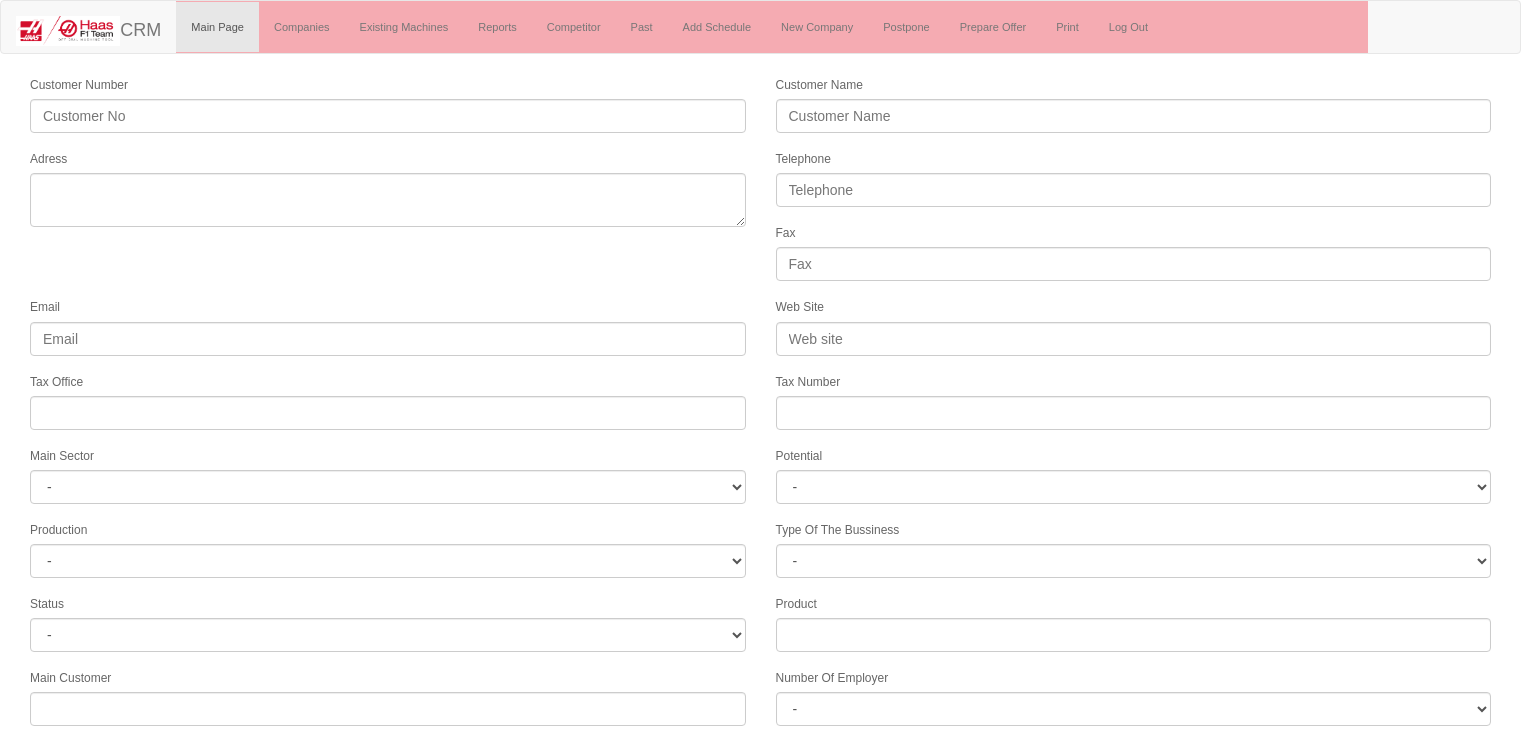 scroll, scrollTop: 0, scrollLeft: 0, axis: both 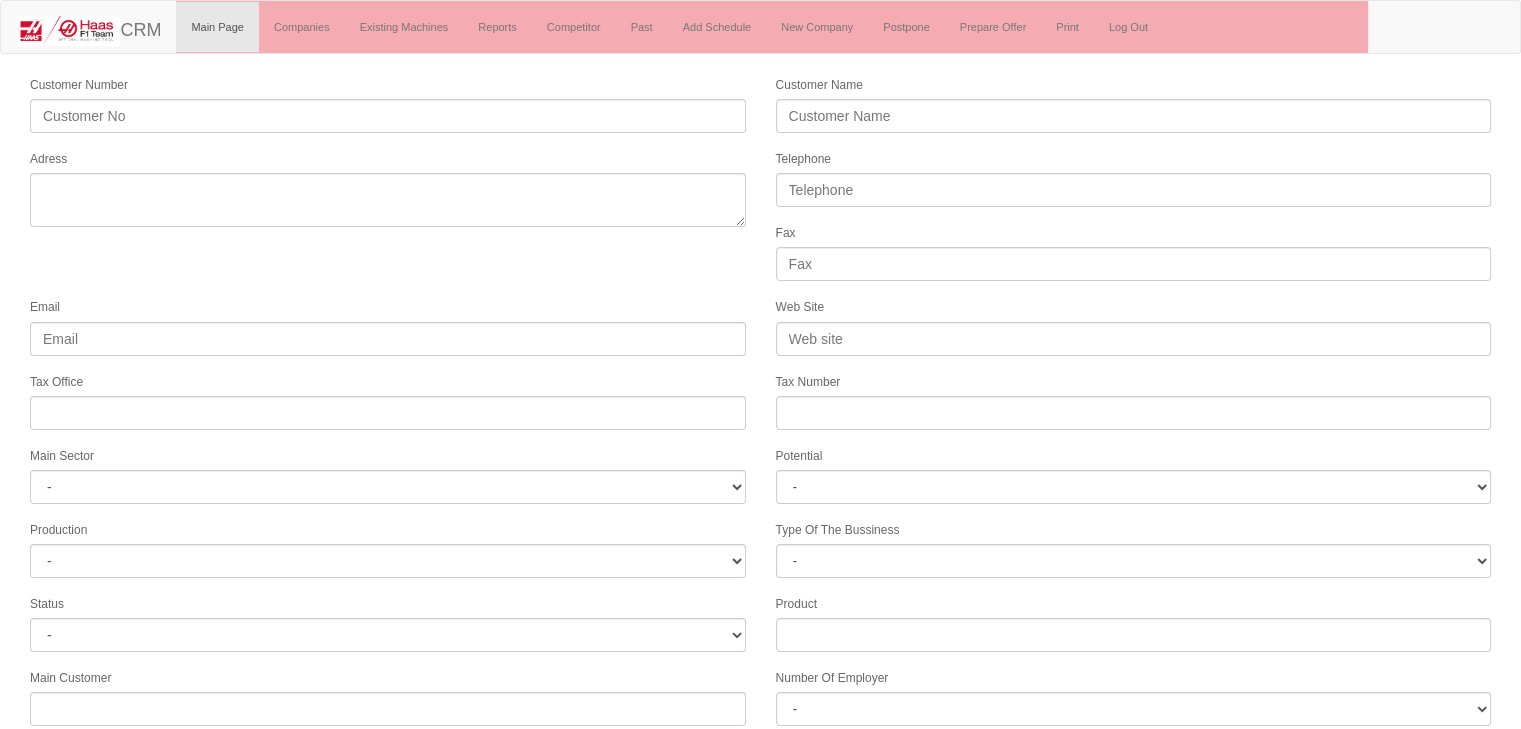 click on "Customer Number
Customer Name
Adress
Telephone
Fax
Email
Web Site
Tax Office
Tax Number
Main Sector
-
DIE MOLD
MACHINERY
DEFENCE & AEROSPACE
ELECTRICAL COMPONENTS
MEDICAL
TOOL MANUFACTURING
JEWELERY
AGRICULTURE
AUTOMOTIVE
WHITE GOODS
HYDRAULIC & PNEUMATIC
CASTING
STAMPING DIE
CONSTRUCTION MAC.
GEN. PART. MAN.
EDUCATION
LASER POTENTIALS
FURNUTURE
Potential
-
A1
A2
A3
B1
B2
B3
C1
C2
C3
Production
-
HG
-" at bounding box center (760, 555) 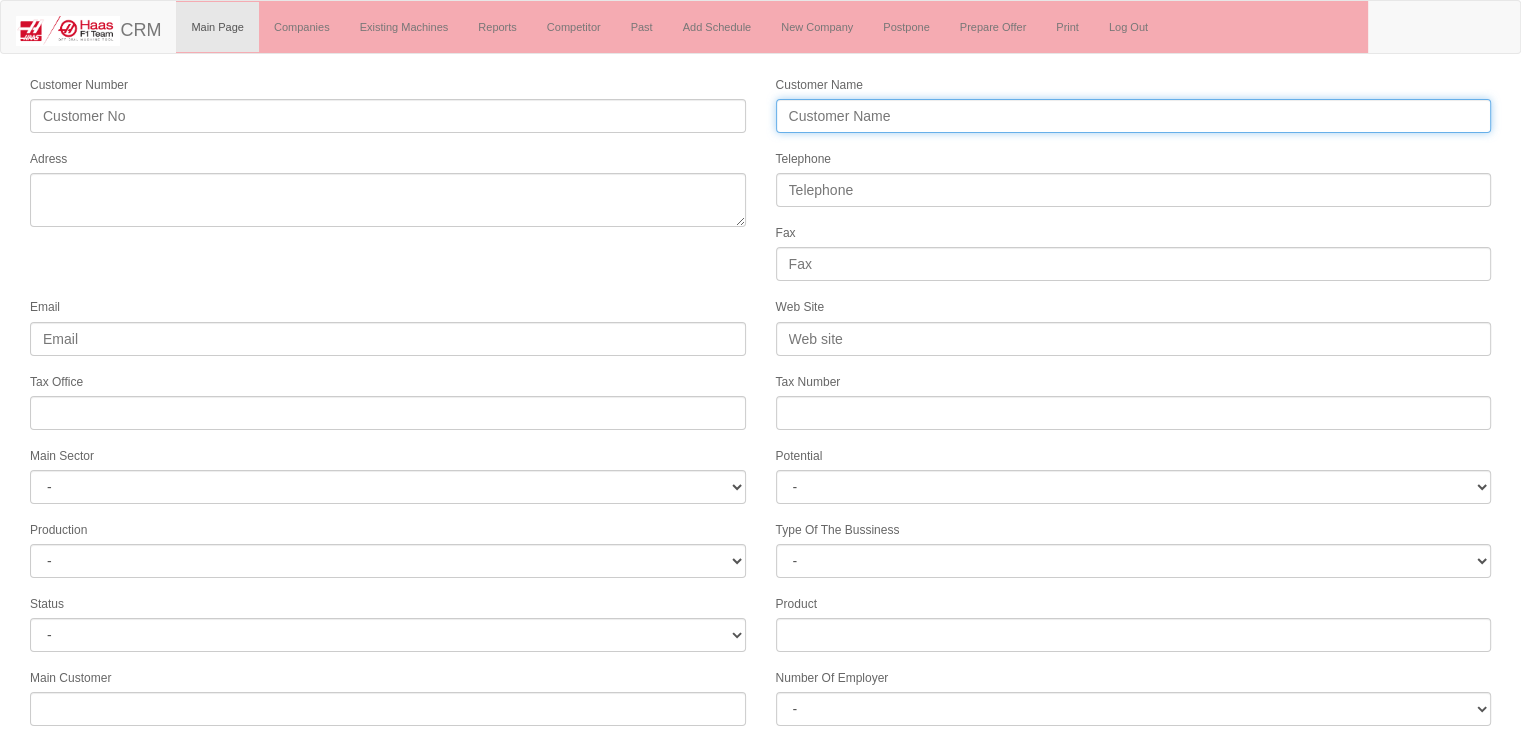 click on "Customer Name" at bounding box center (1134, 116) 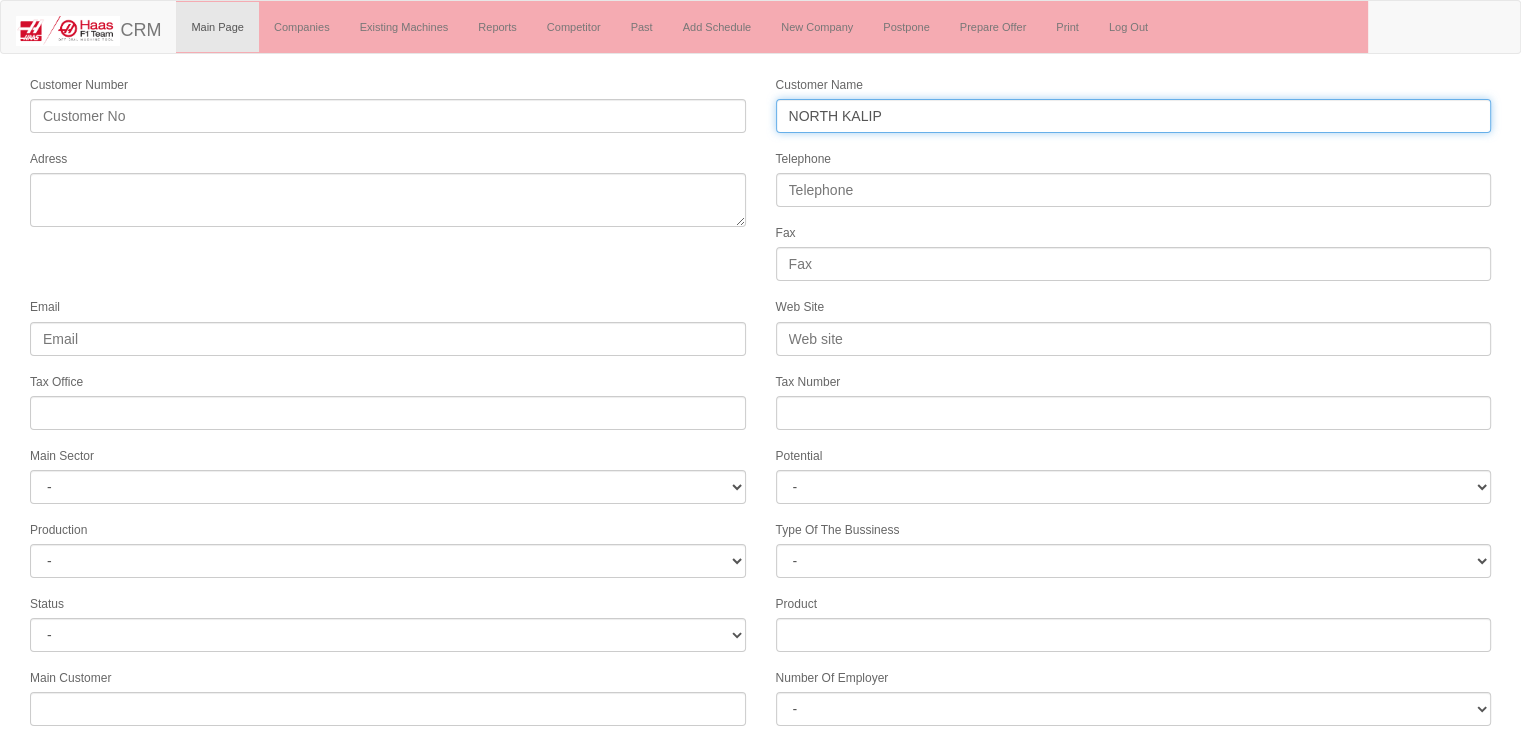 type on "NORTH KALIP" 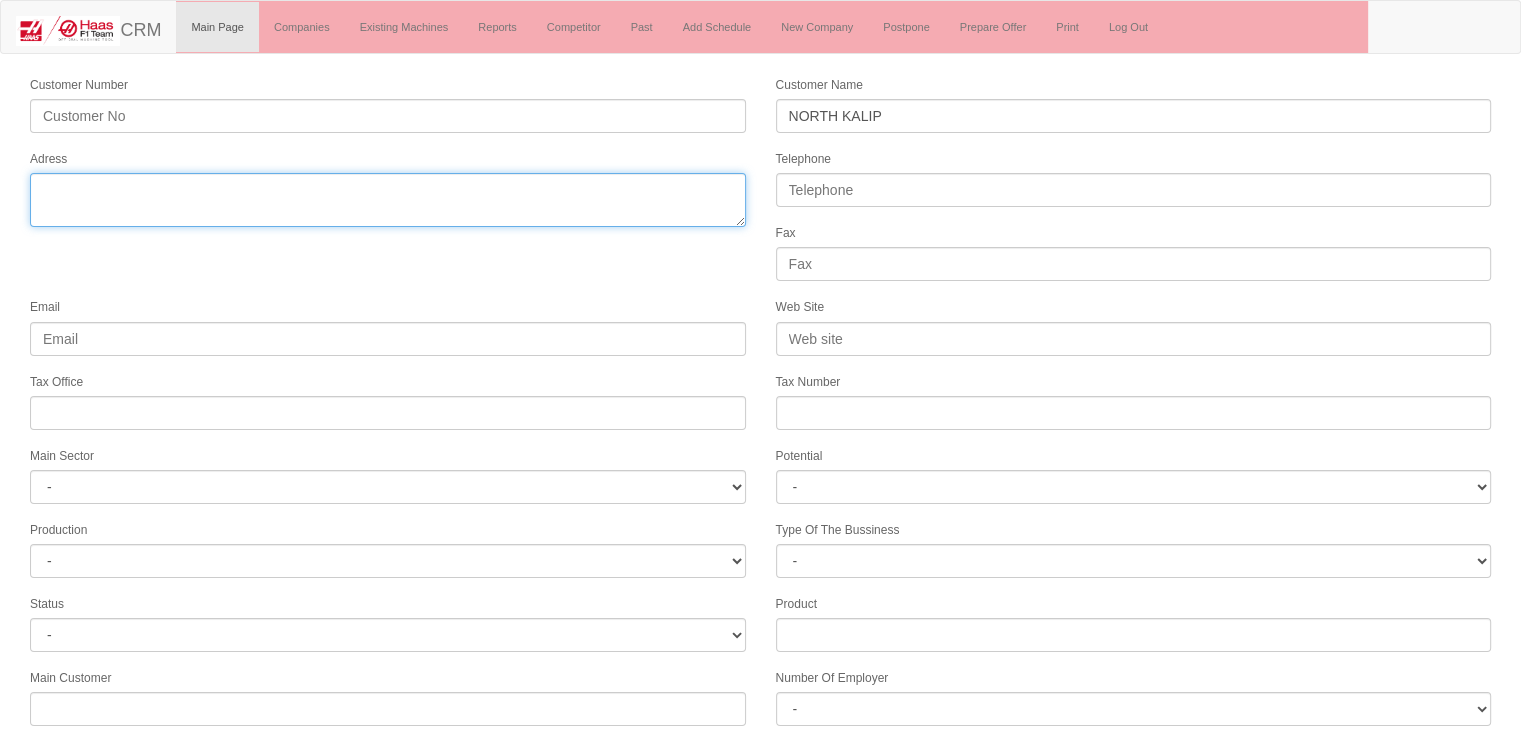 click on "Adress" at bounding box center (388, 200) 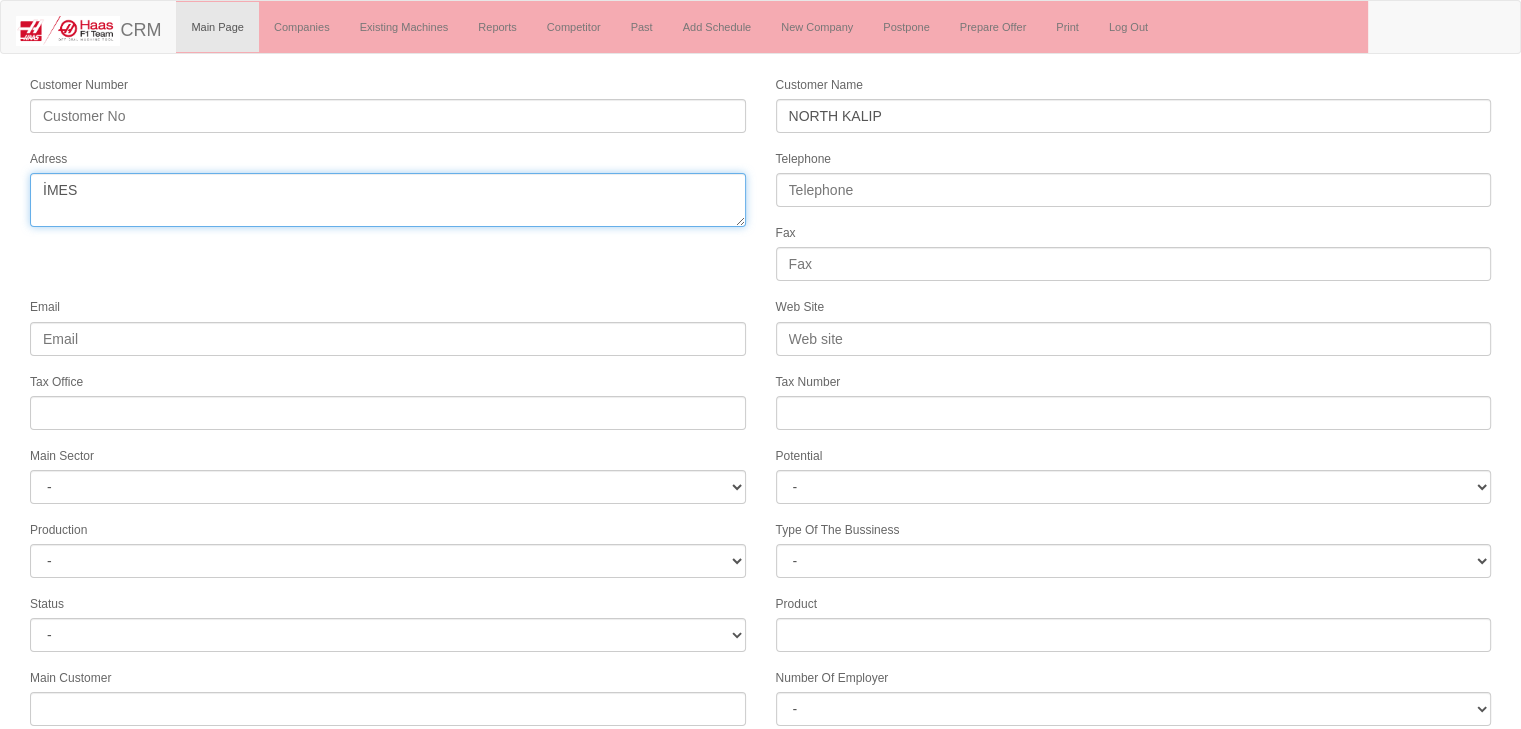 click on "Adress" at bounding box center [388, 200] 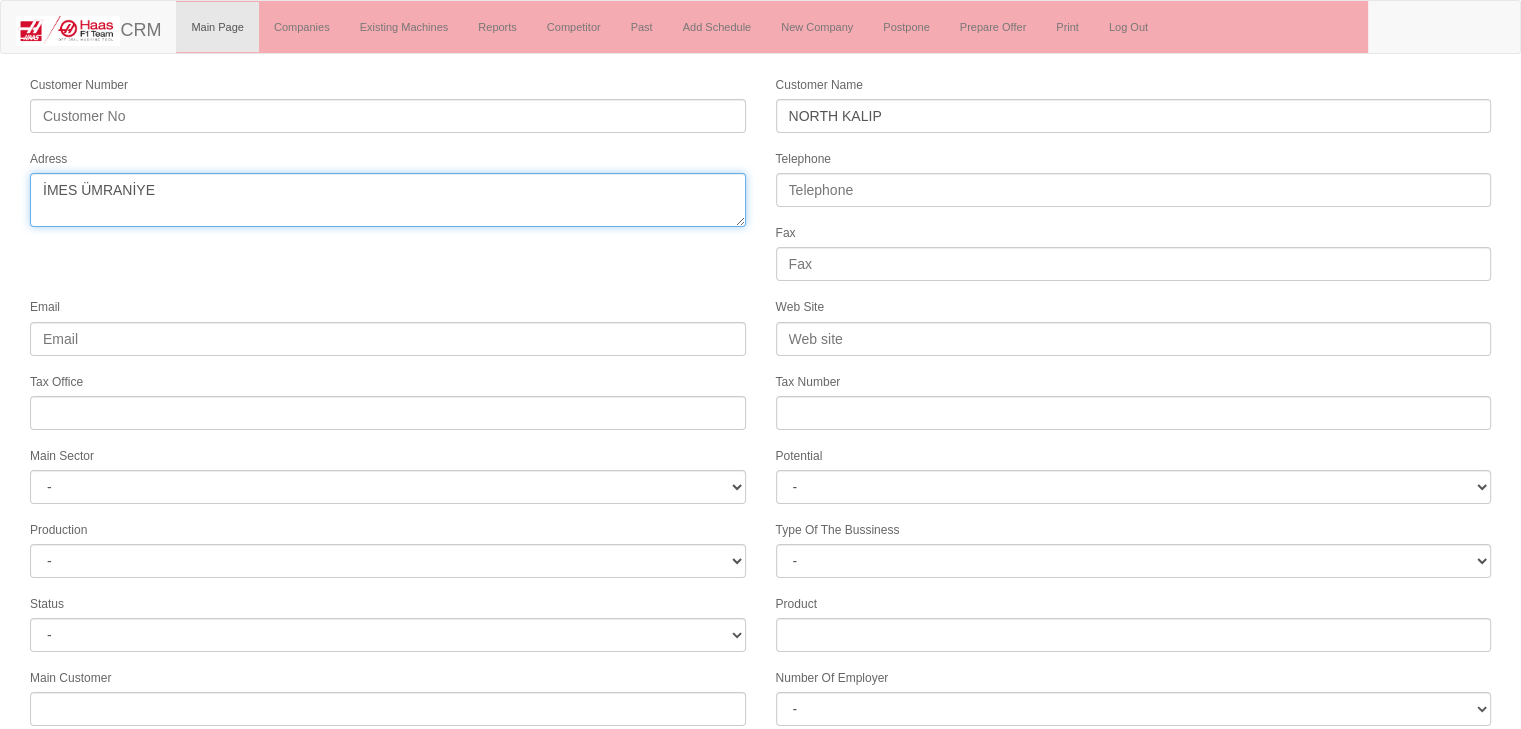 click on "Adress" at bounding box center [388, 200] 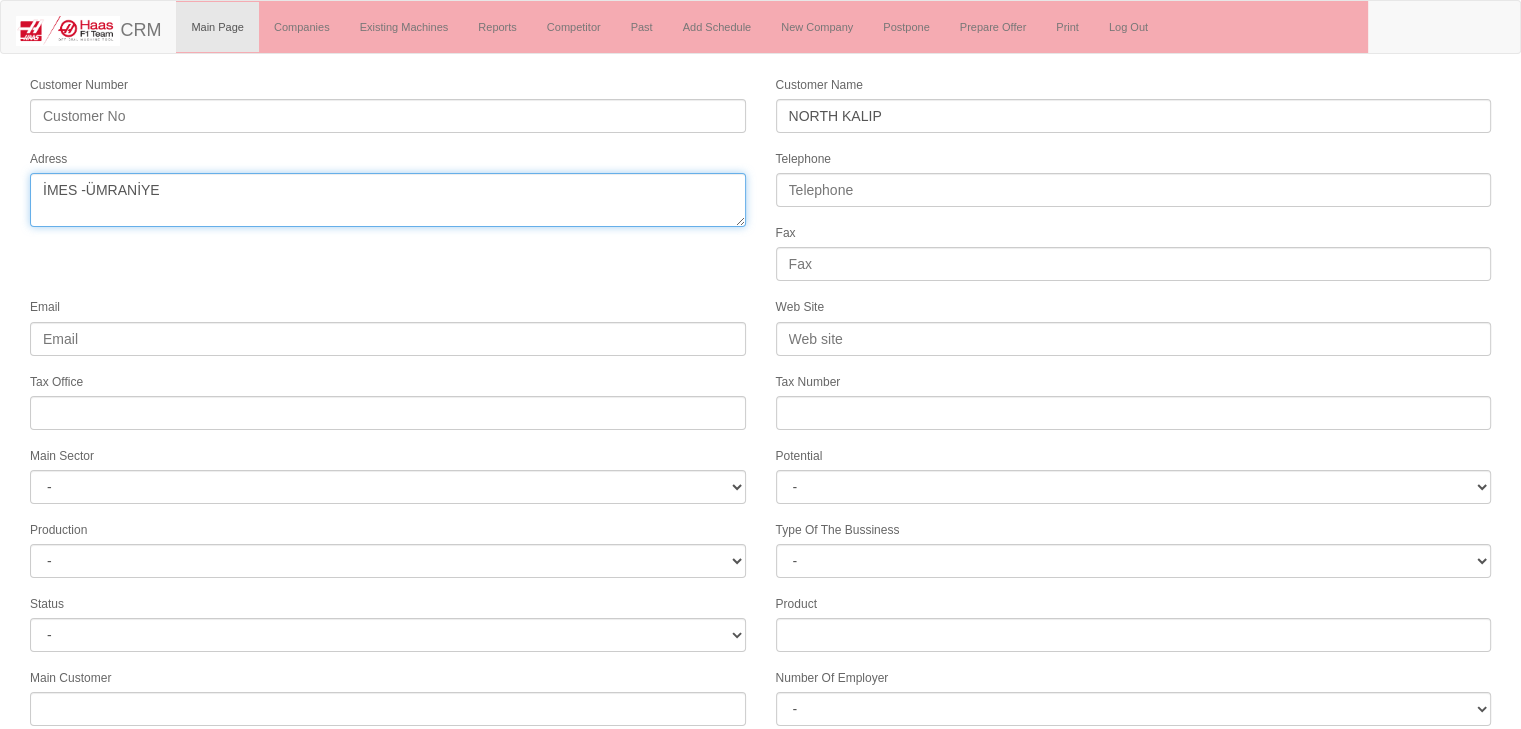 type on "İMES -ÜMRANİYE" 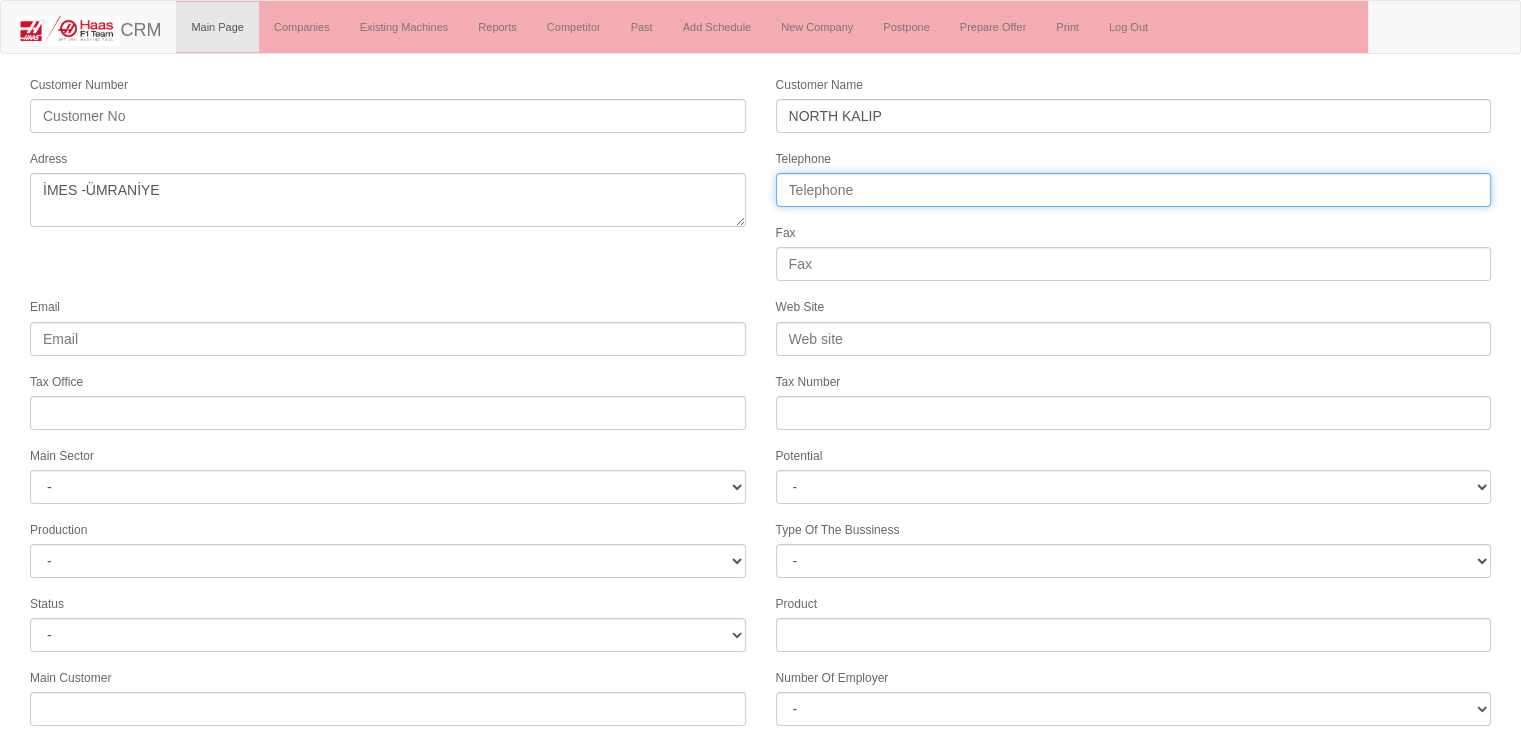 click on "Telephone" at bounding box center (1134, 190) 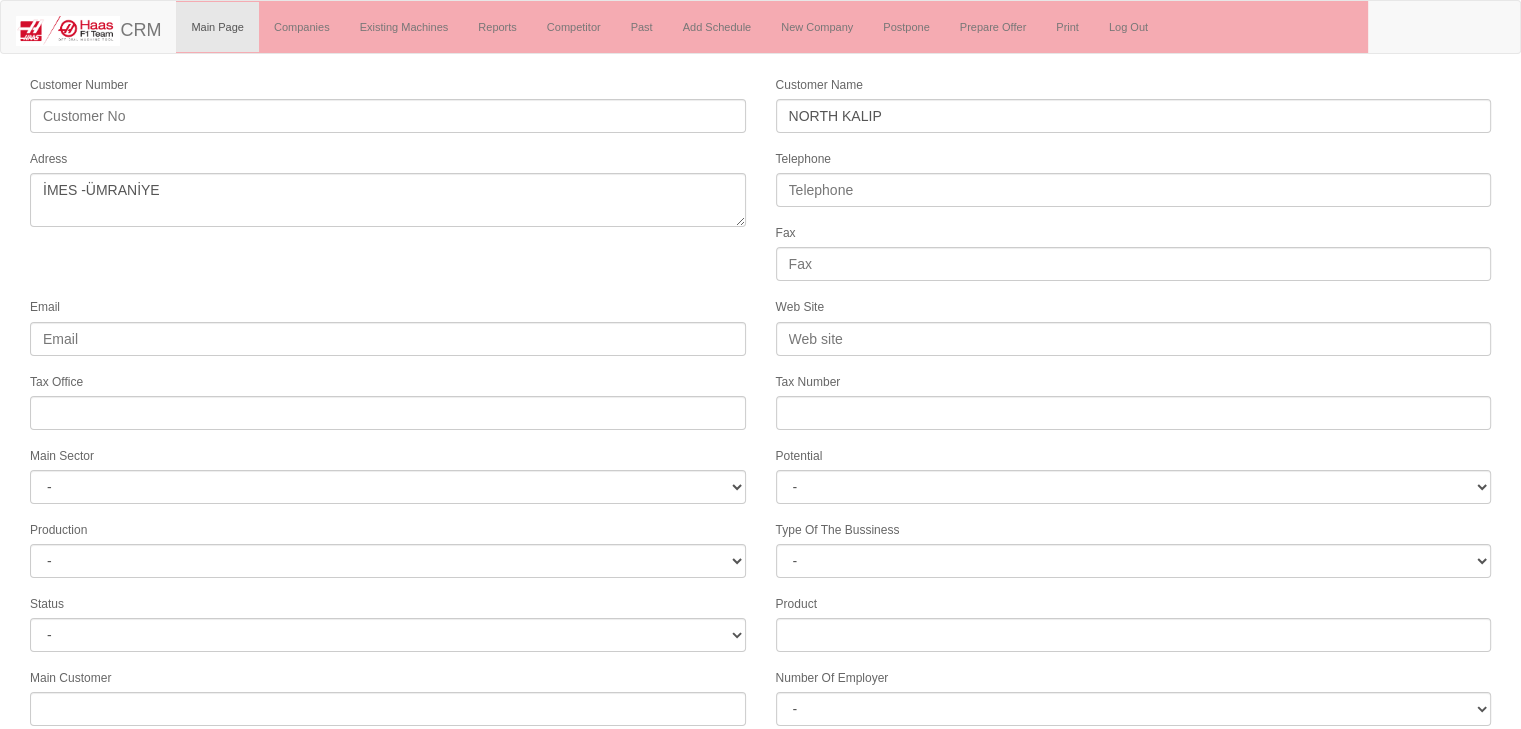 click on "Email" at bounding box center [388, 325] 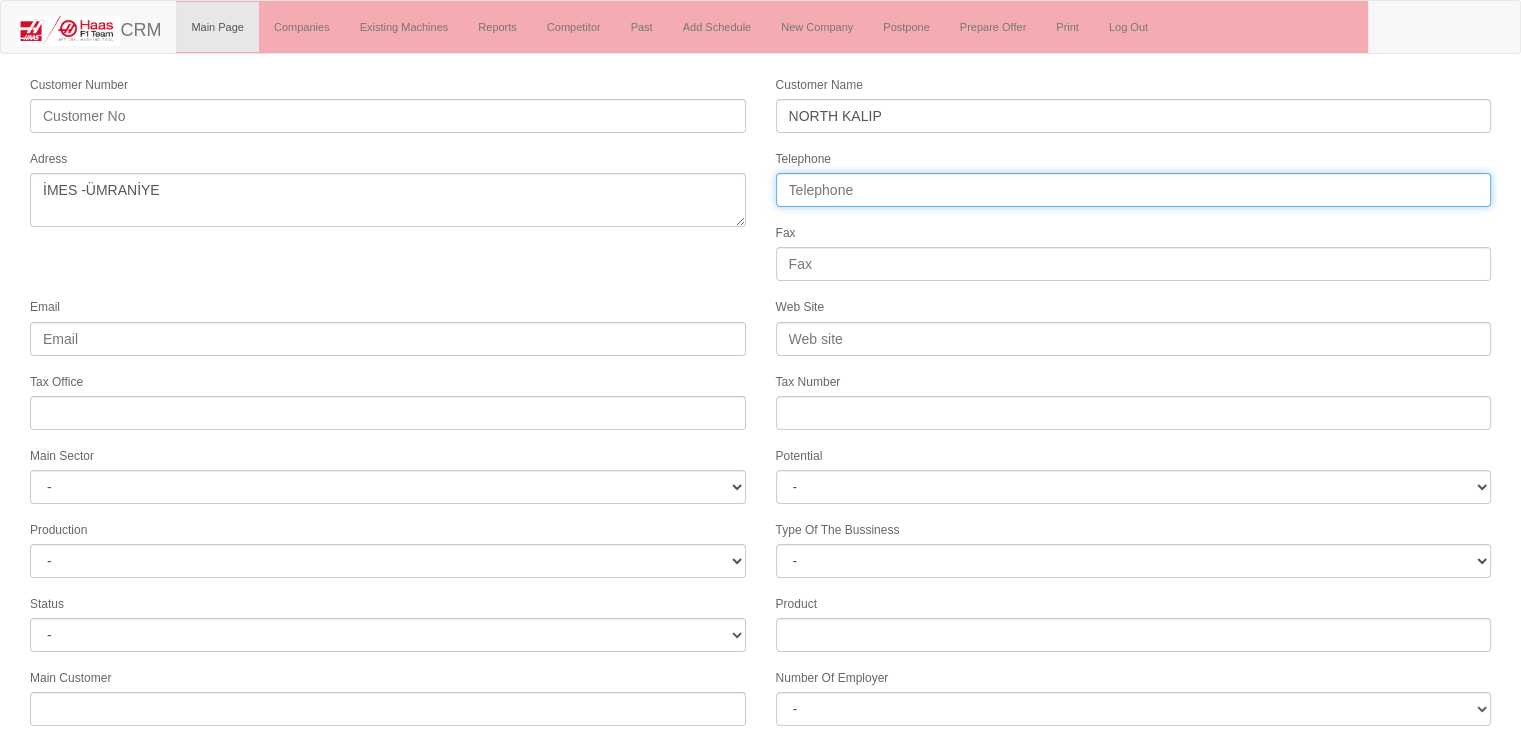 click on "Telephone" at bounding box center (1134, 190) 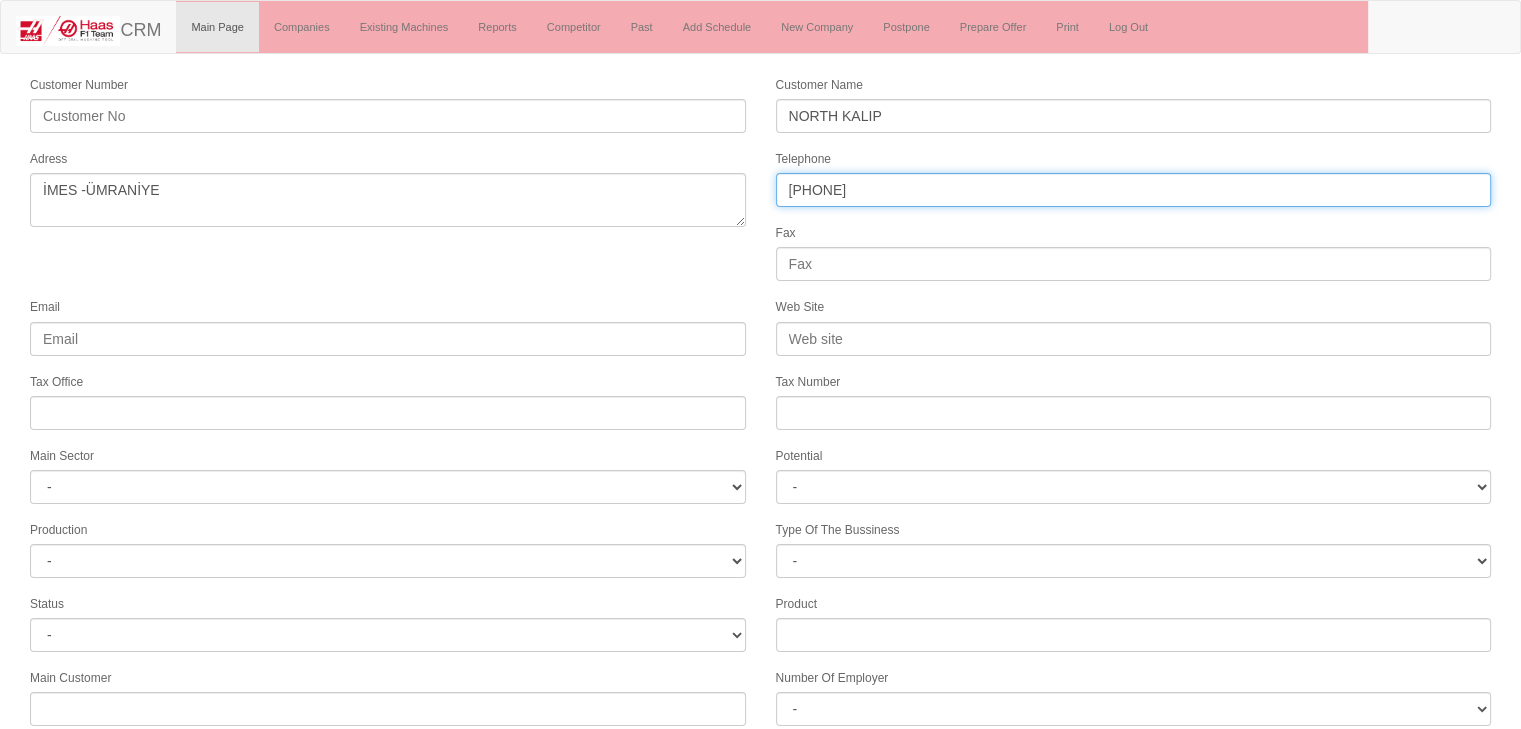 type on "[PHONE]" 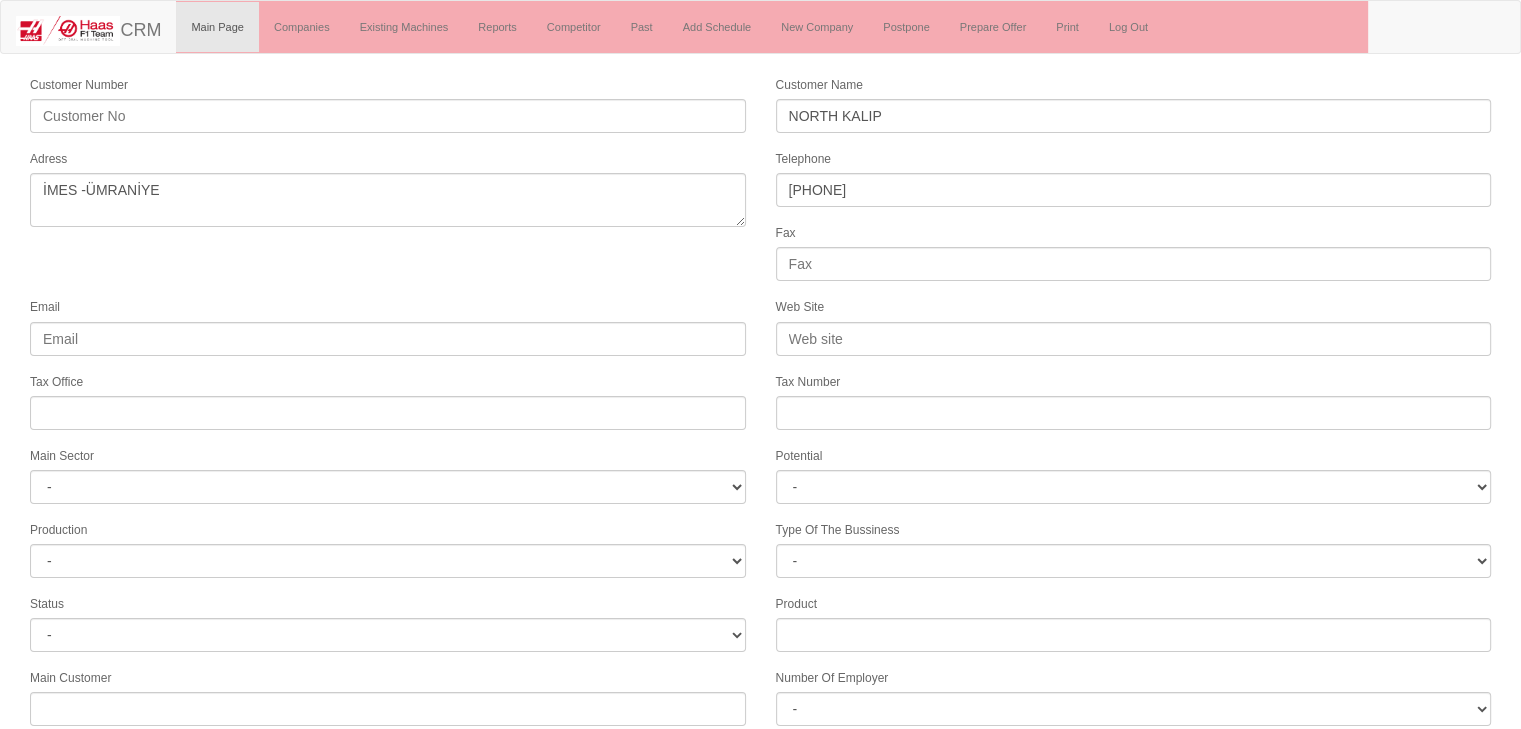 click on "Tax Office" at bounding box center (388, 400) 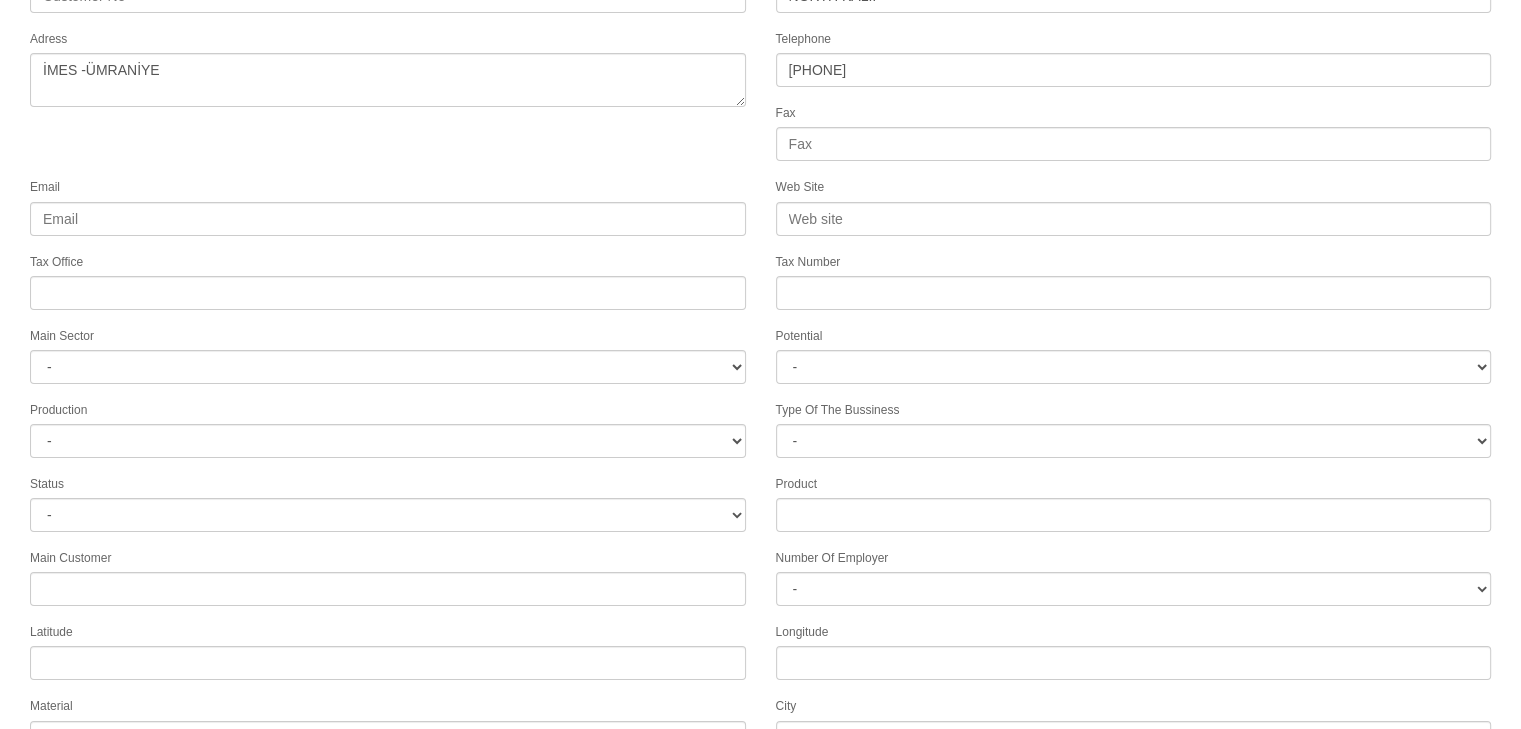 scroll, scrollTop: 251, scrollLeft: 0, axis: vertical 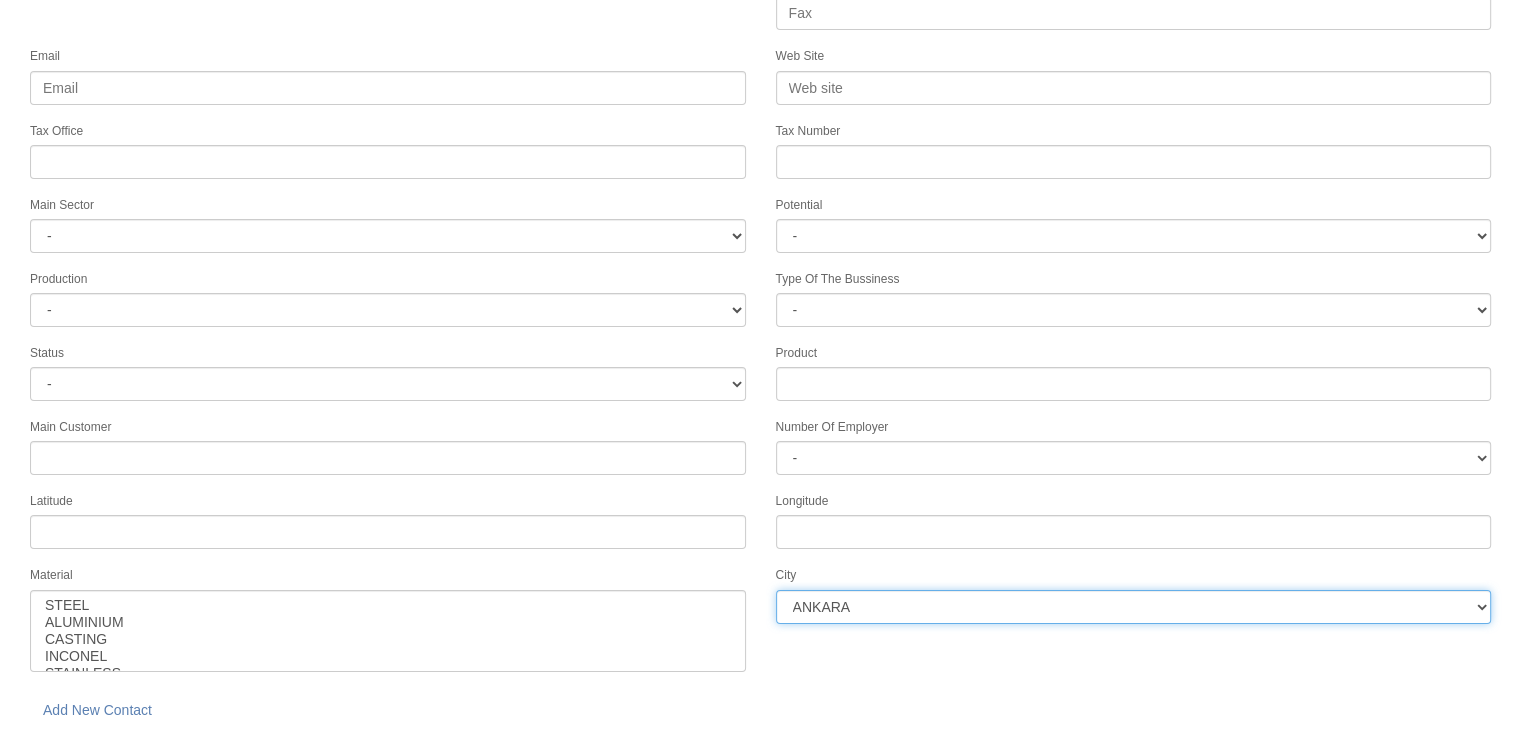 click on "ANKARA
ADANA
BOLU
AMASYA
MERSİN
KAHRAMANMARAŞ
NEVŞEHİR
AFYON
ERZURUM
ADAPAZARI
GAZİANTEP
NİĞDE
KONYA
ÇORUM
KARAMAN
KAYSERİ
ISPARTA
BALIKESİR
SAMSUN
MANİSA
ZONGULDAK
TEKİRDAĞ
AYDIN
UŞAK
KIRKLARELİ
AKSARAY
SİVAS
HATAY
DENİZLİ
İZMİR
YALOVA
KARABÜK
KIRIKKALE
BURSA
KOCAELİ
ANTALYA
DÜZCE
BİLECİK
BURDUR
MALATYA
ESKİŞEHİR
ÇANKIRI
İSTANBUL2
İSTANBUL12
İSTANBUL1" at bounding box center [1134, 607] 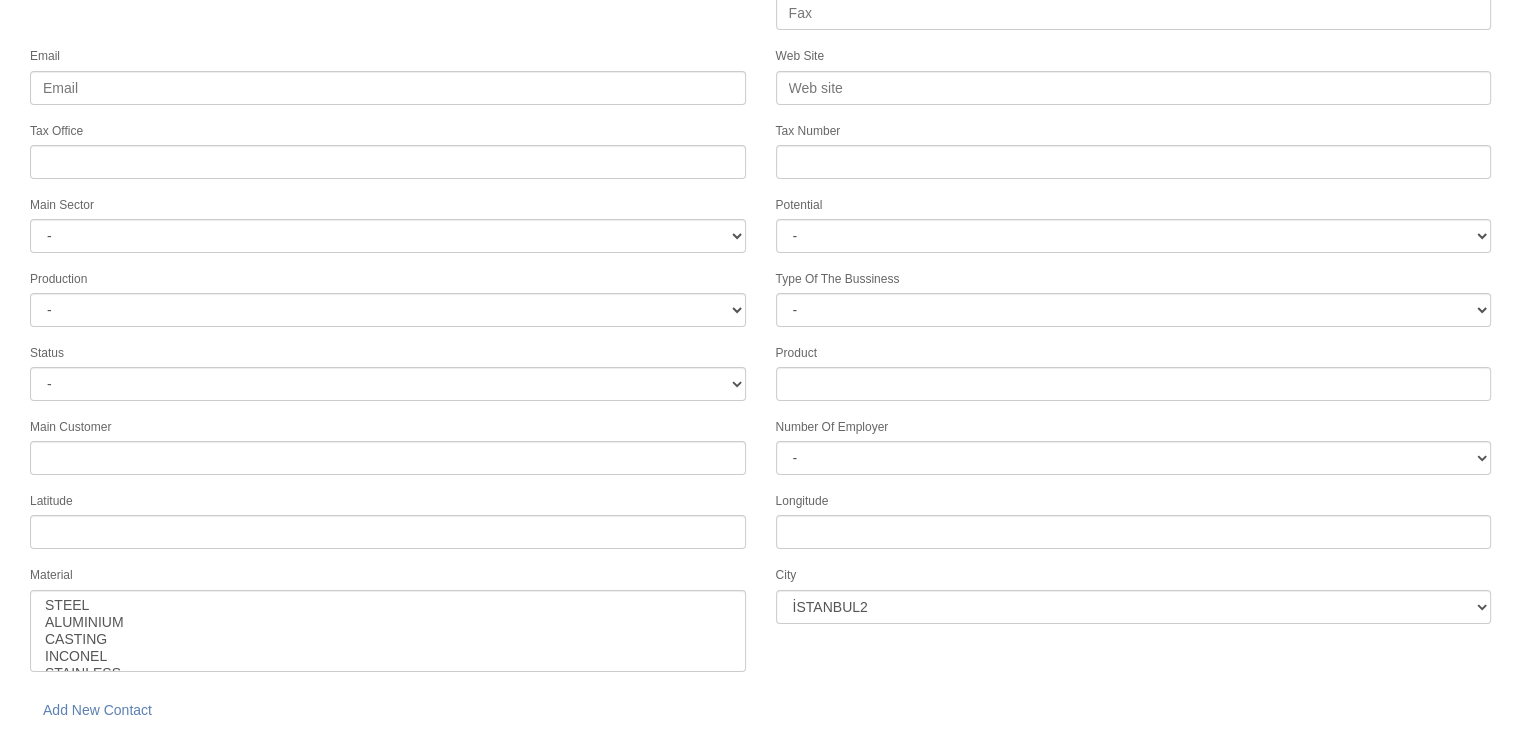 click on "save" at bounding box center [228, 759] 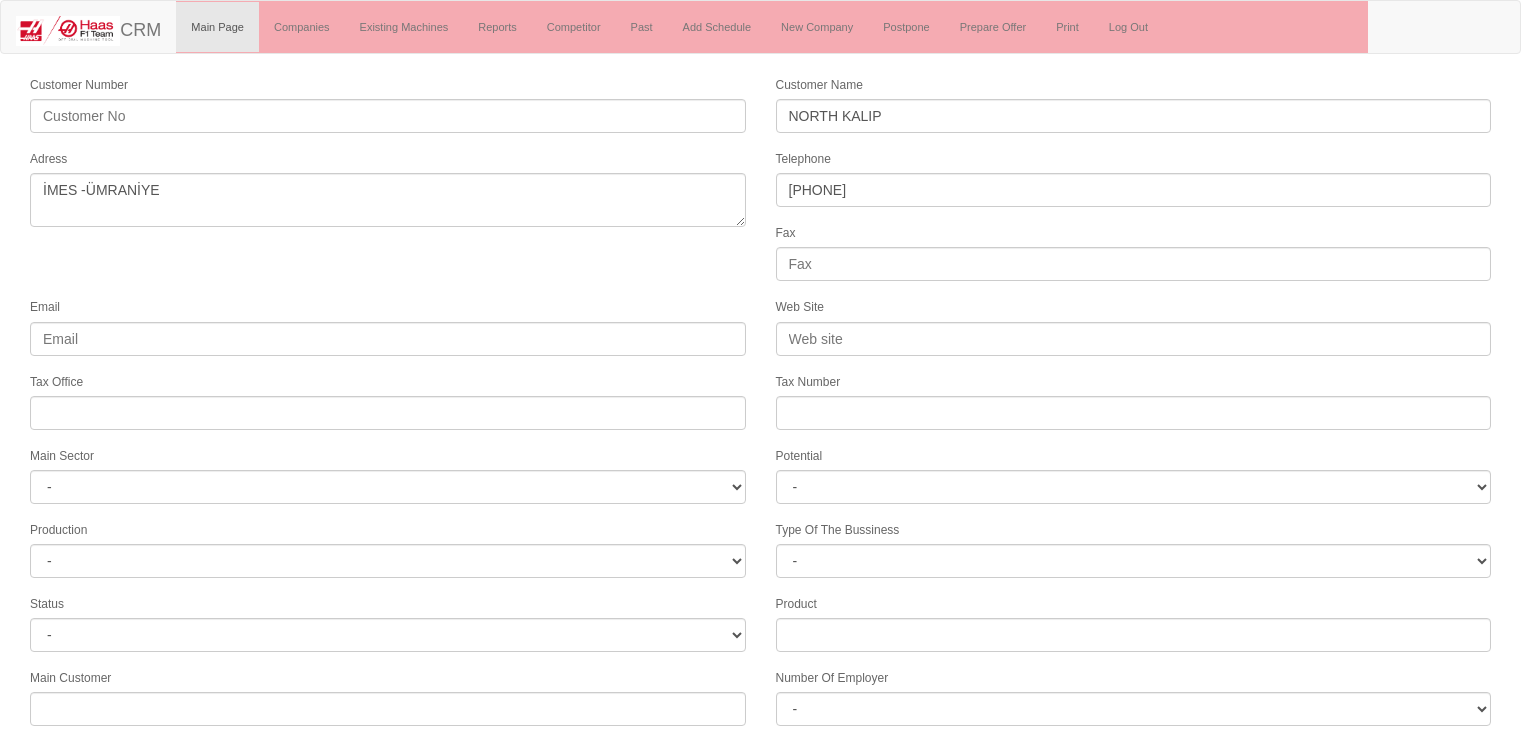 scroll, scrollTop: 251, scrollLeft: 0, axis: vertical 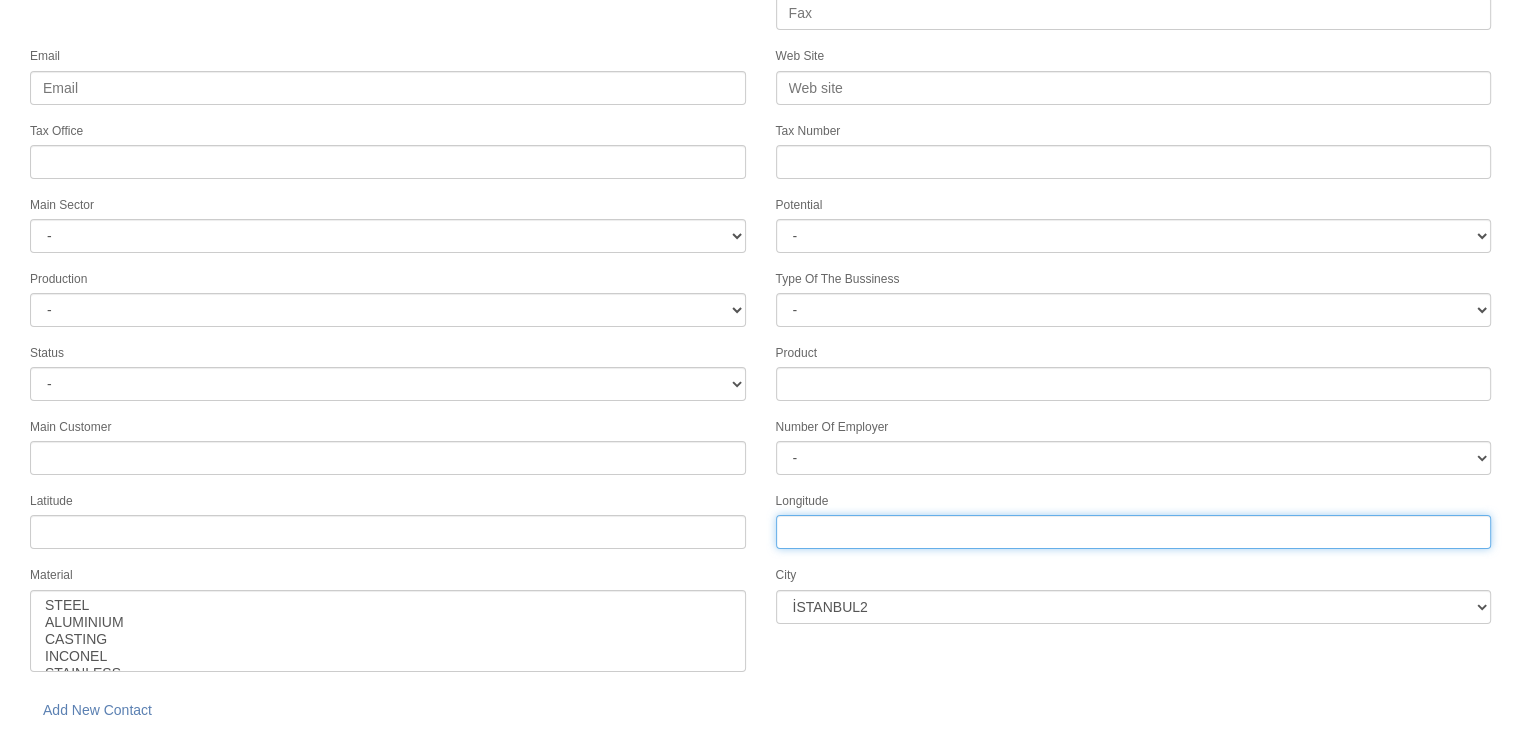 click on "Longitude" at bounding box center (1134, 532) 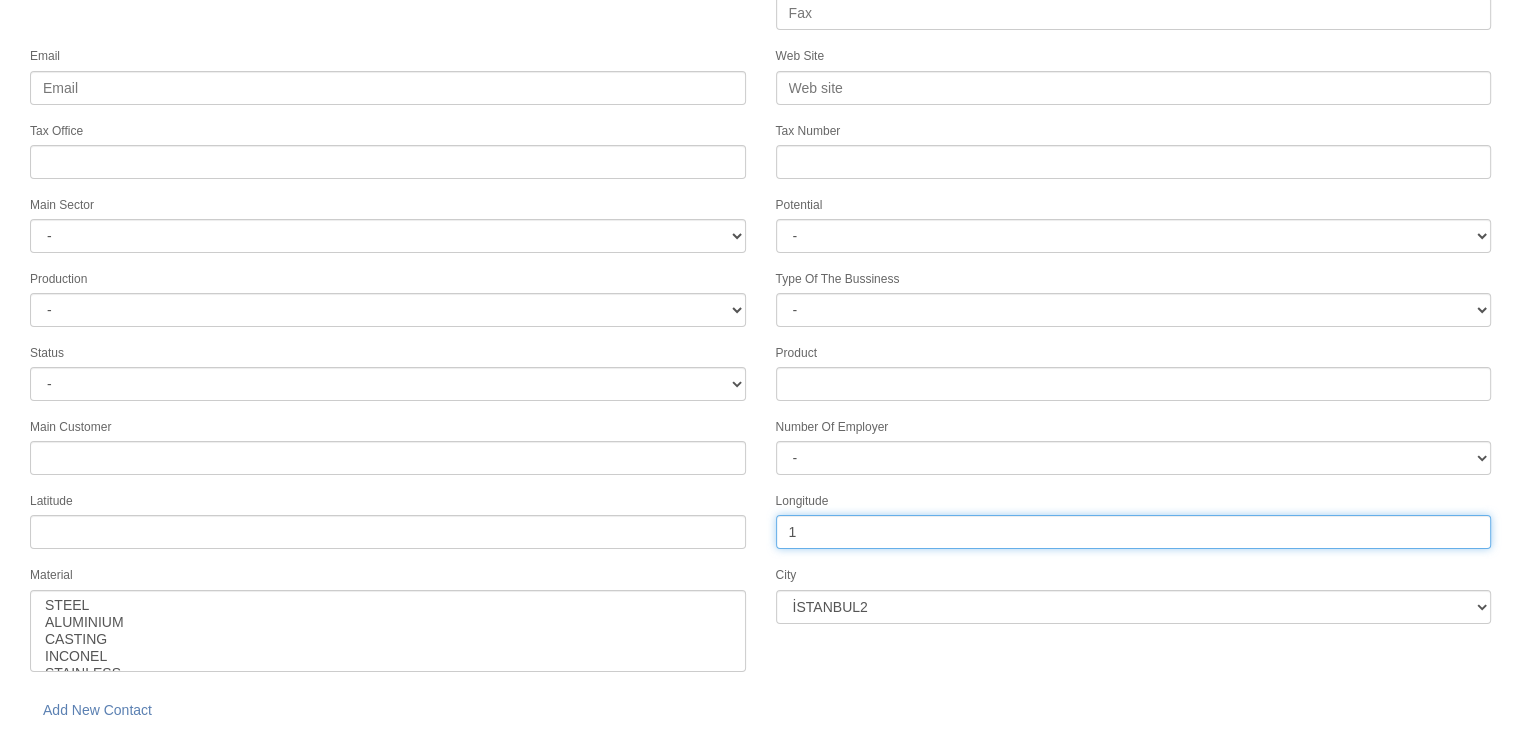 type on "1" 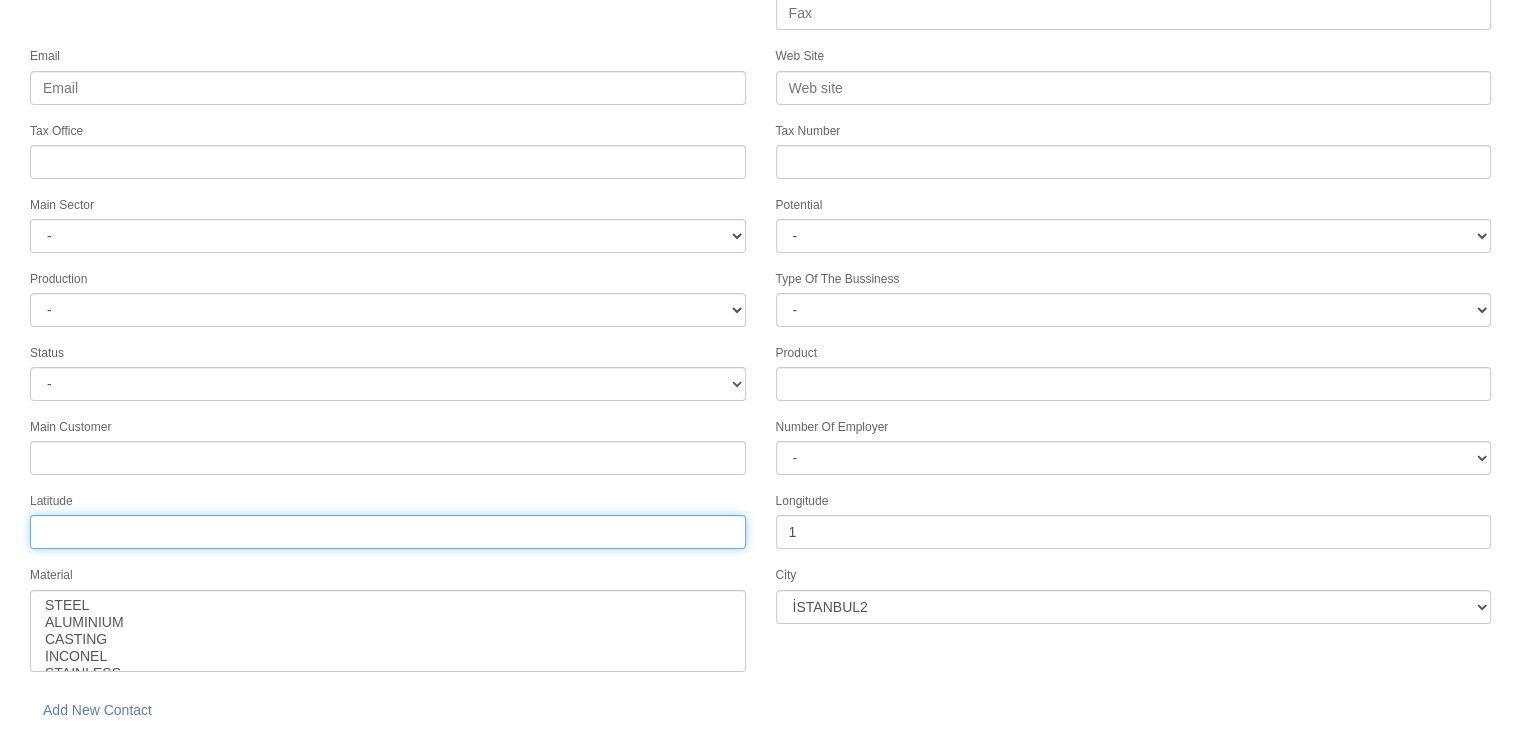 click on "Tax Office" at bounding box center (388, 532) 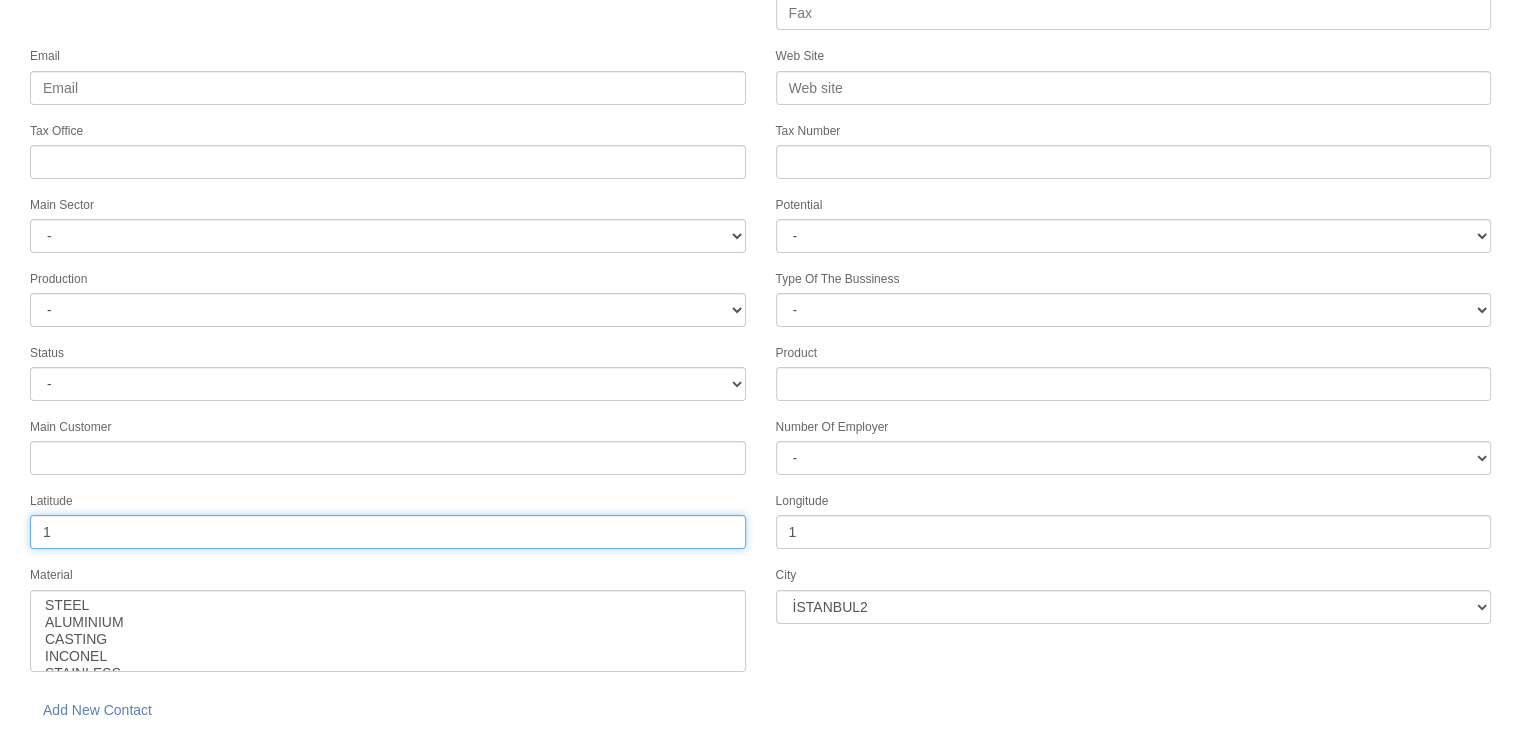 type on "1" 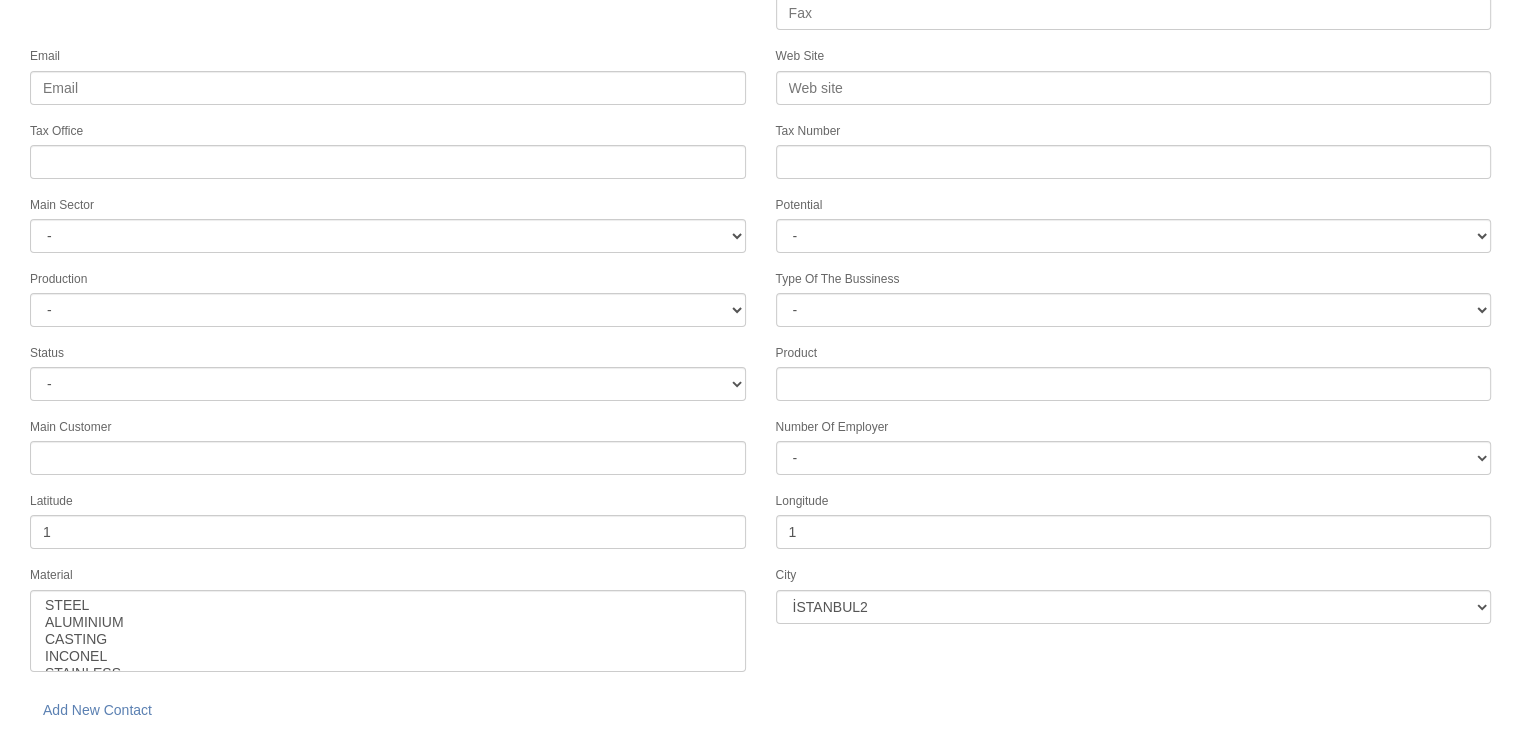 click on "save" at bounding box center (228, 759) 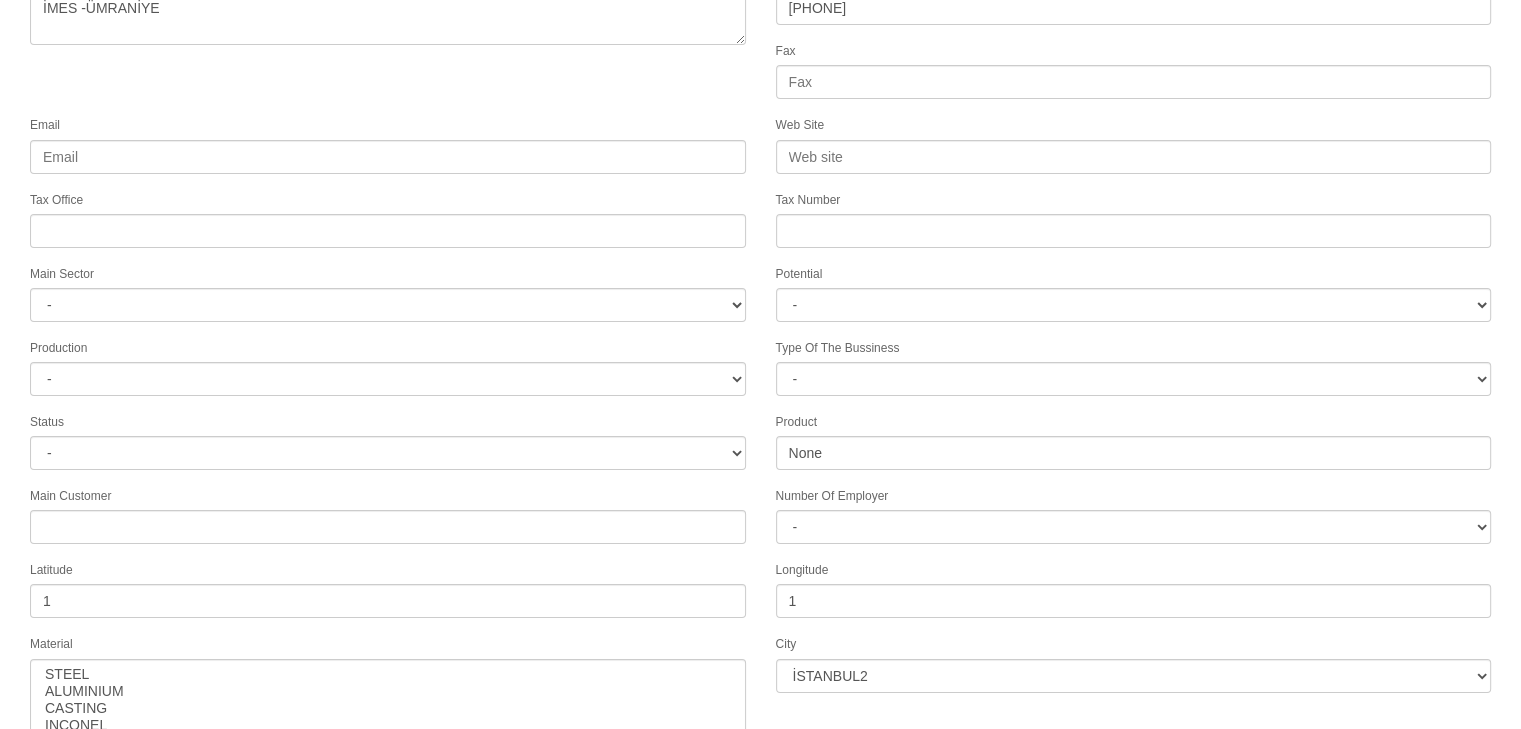 scroll, scrollTop: 300, scrollLeft: 0, axis: vertical 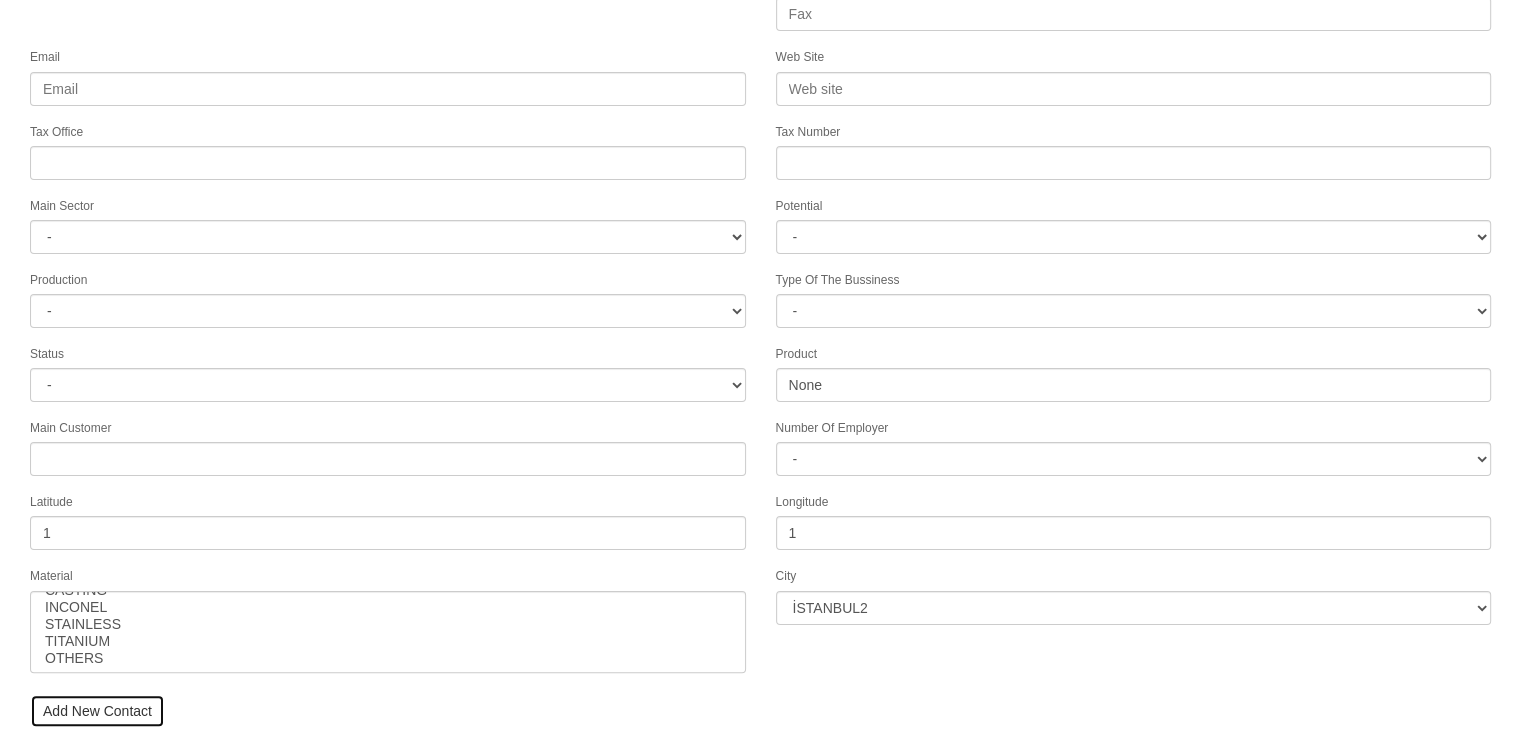 click on "Add New Contact" at bounding box center [97, 711] 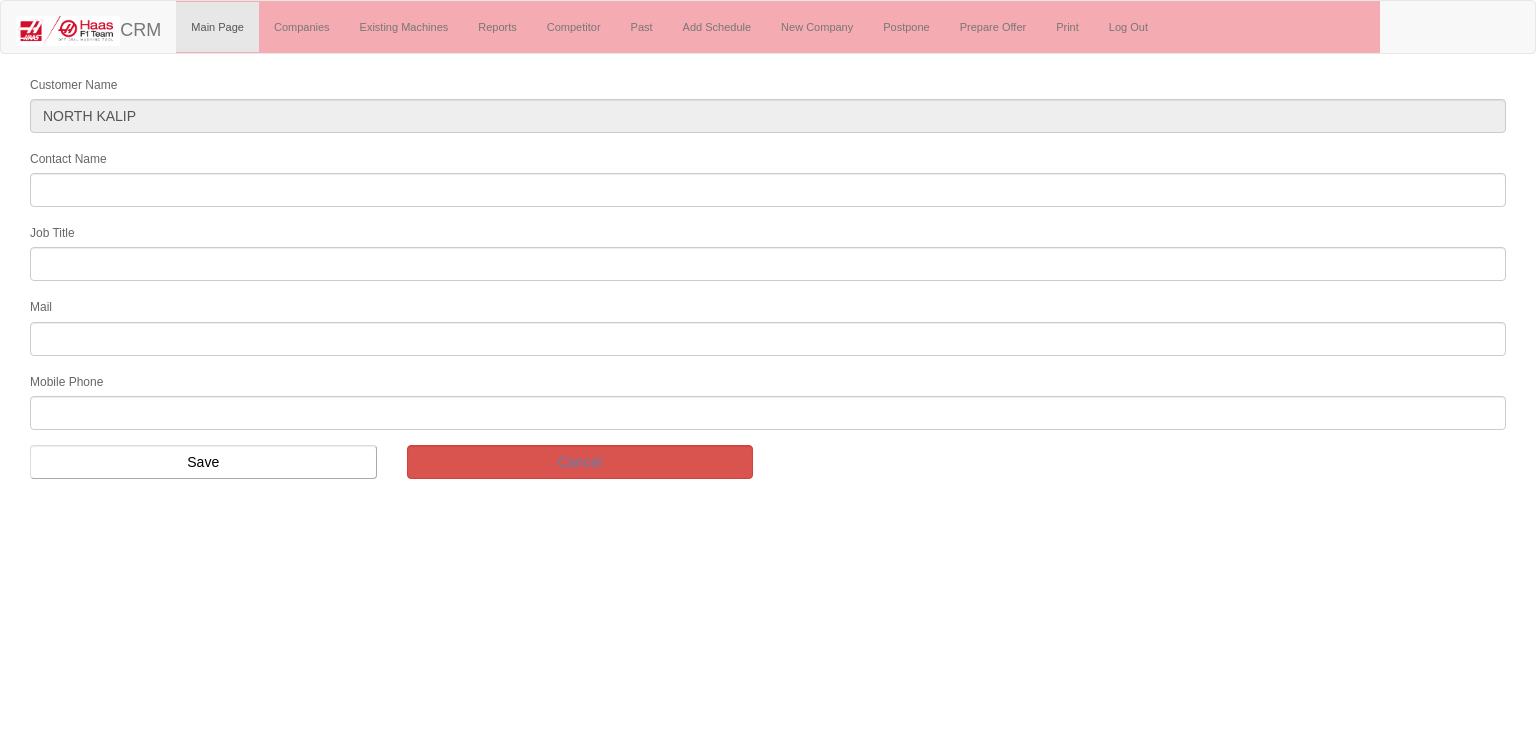 scroll, scrollTop: 0, scrollLeft: 0, axis: both 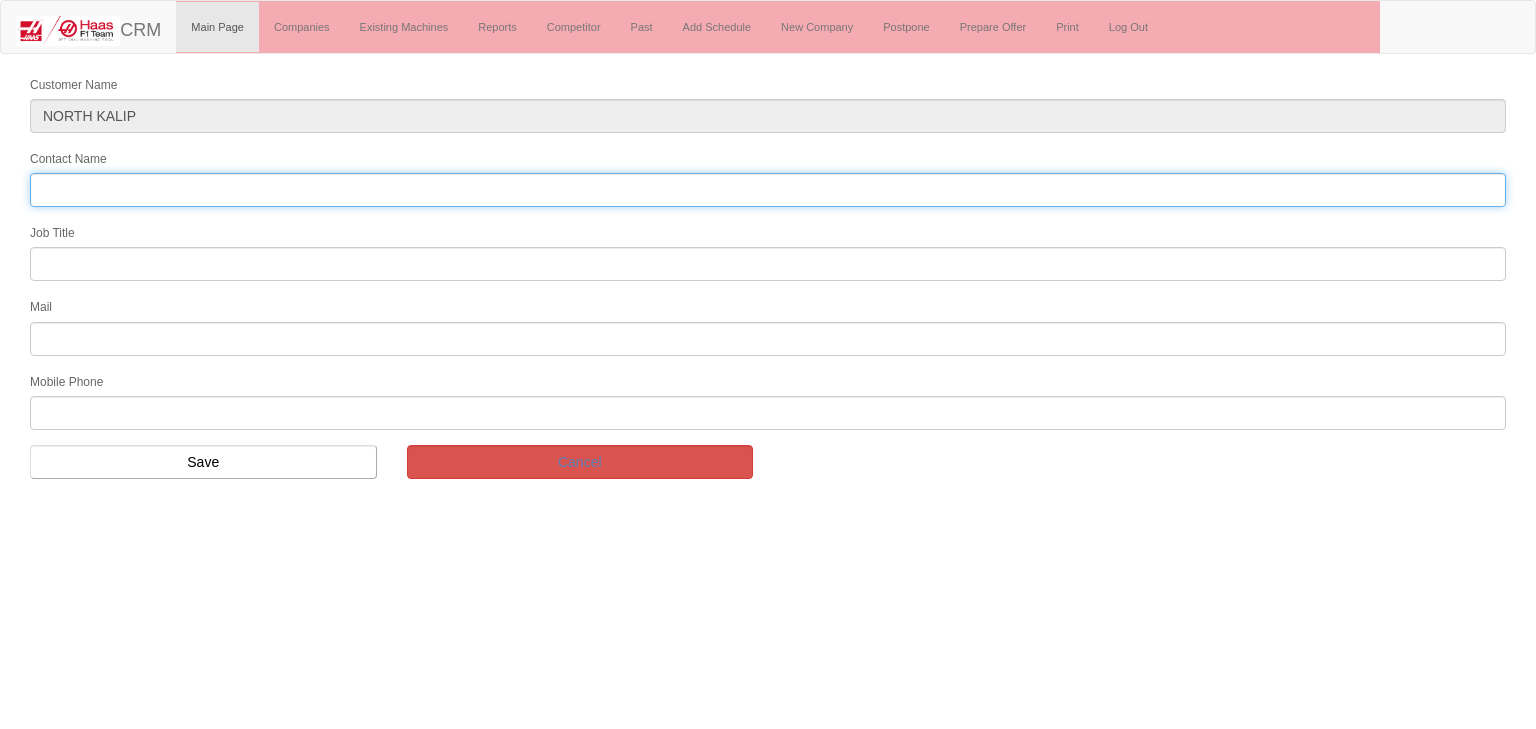 click on "Contact Name" at bounding box center (768, 190) 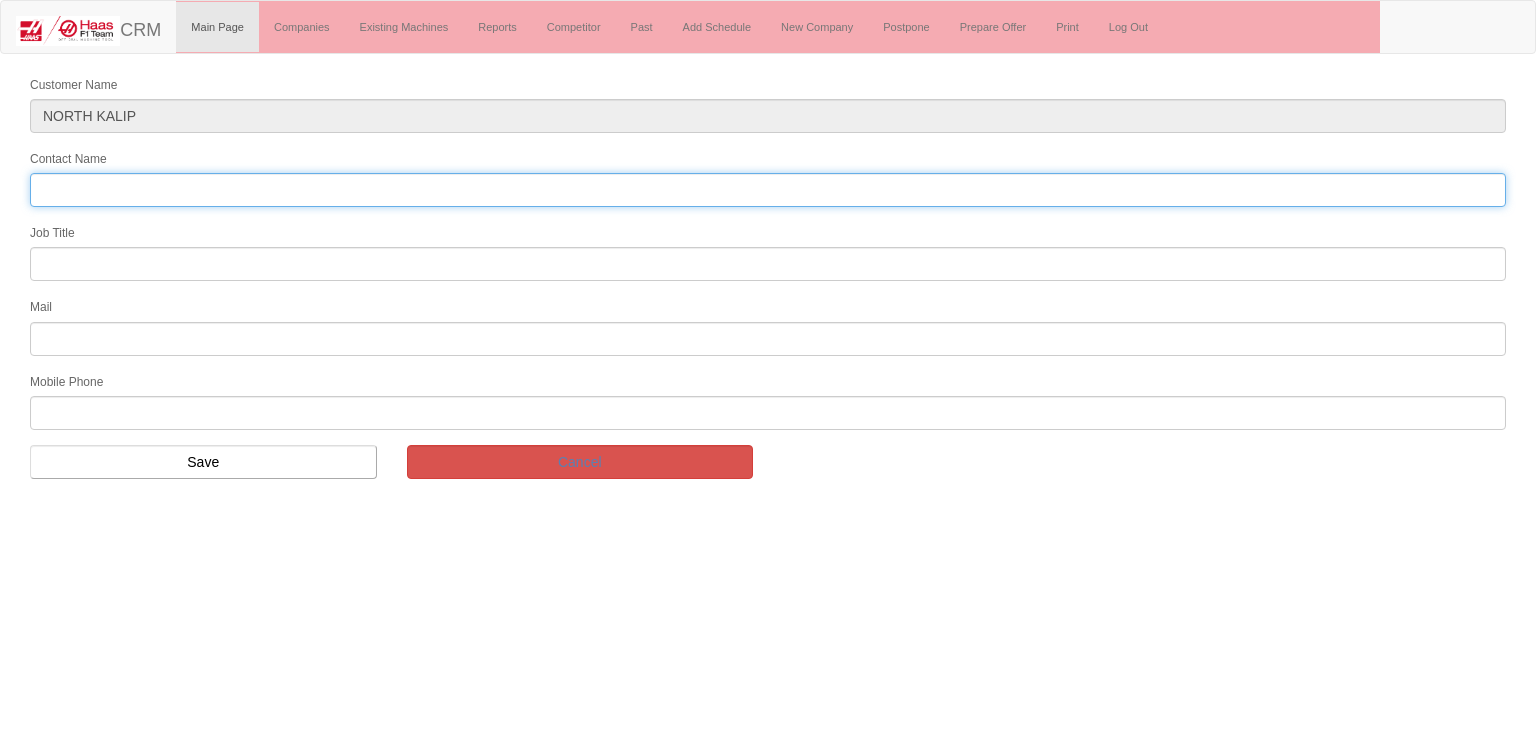 click on "Contact Name" at bounding box center [768, 190] 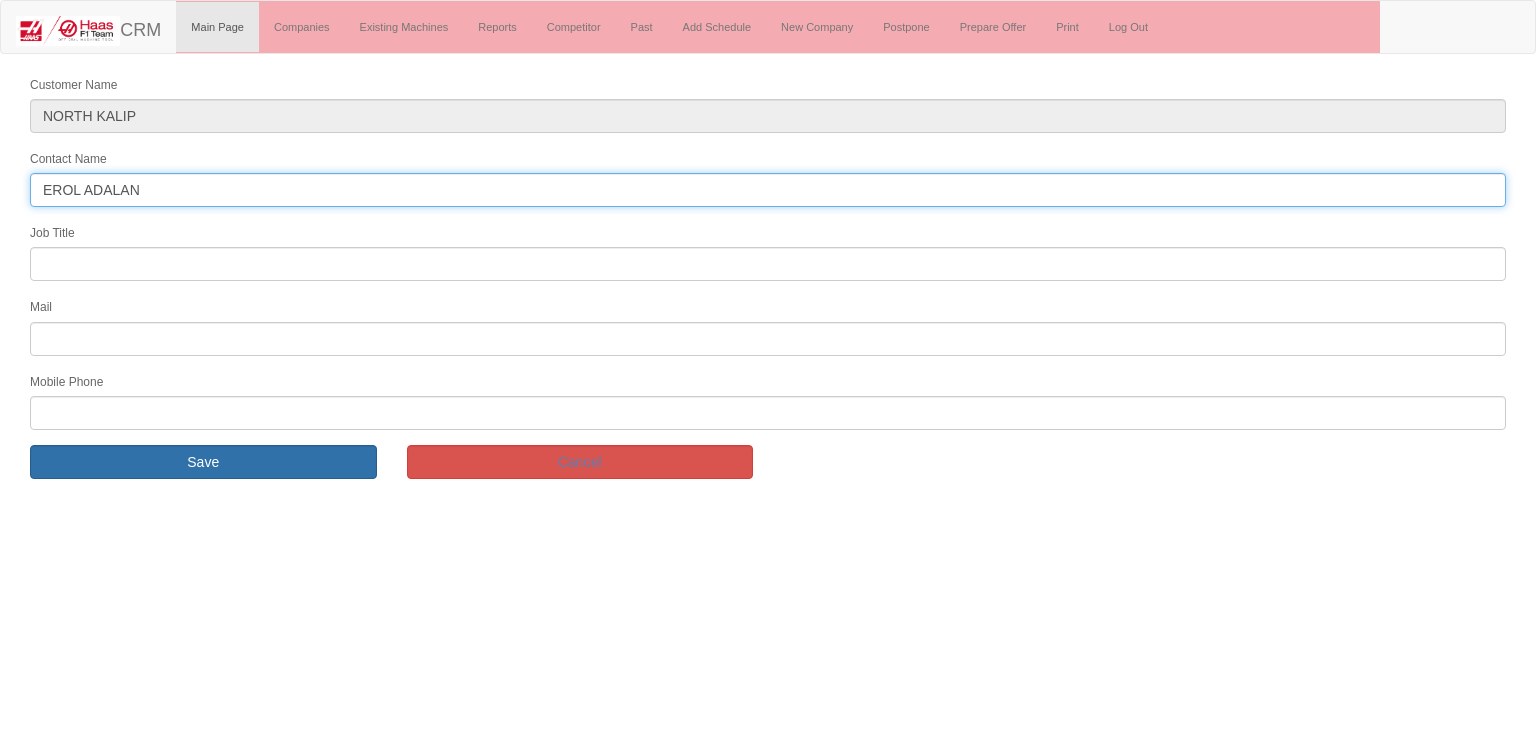 type on "EROL ADALAN" 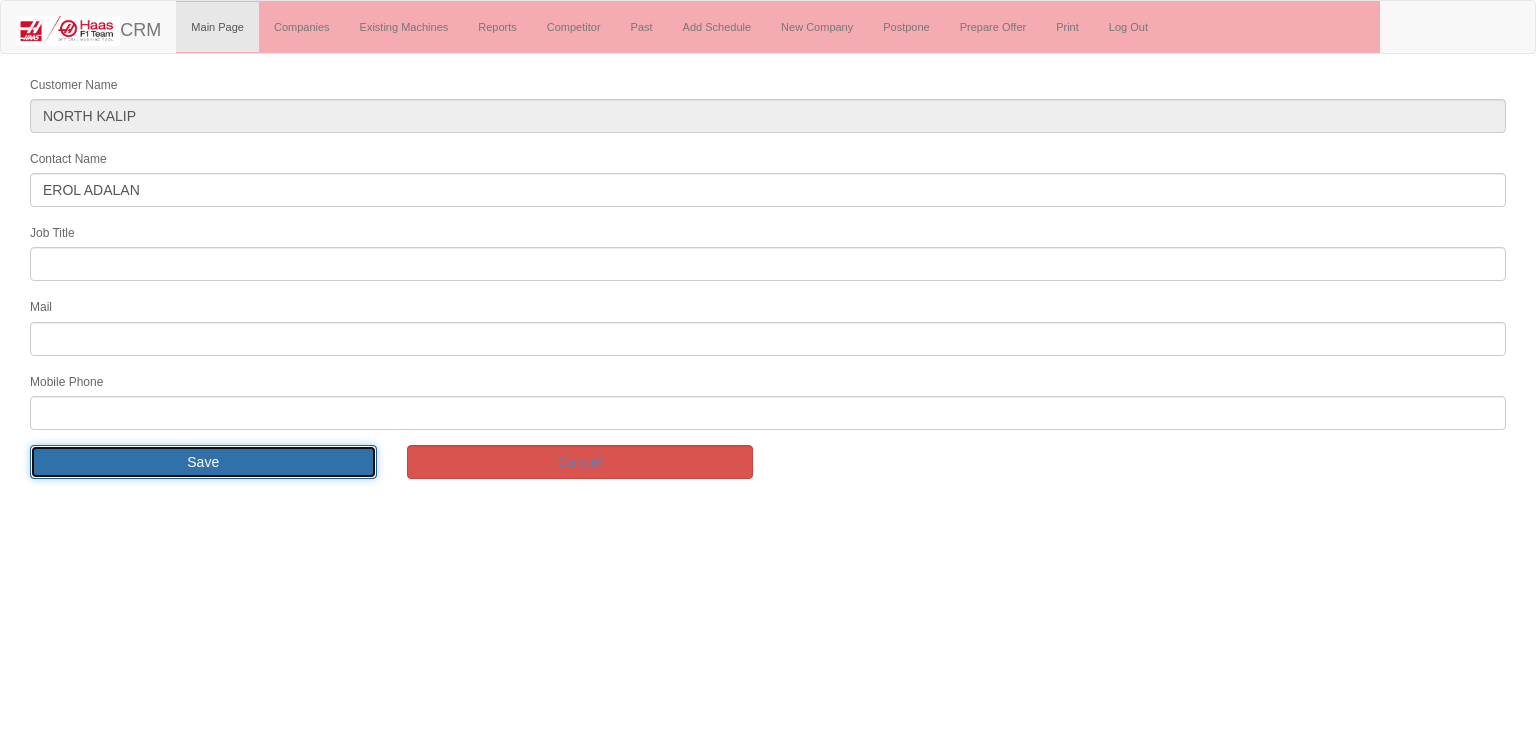 click on "Save" at bounding box center [203, 462] 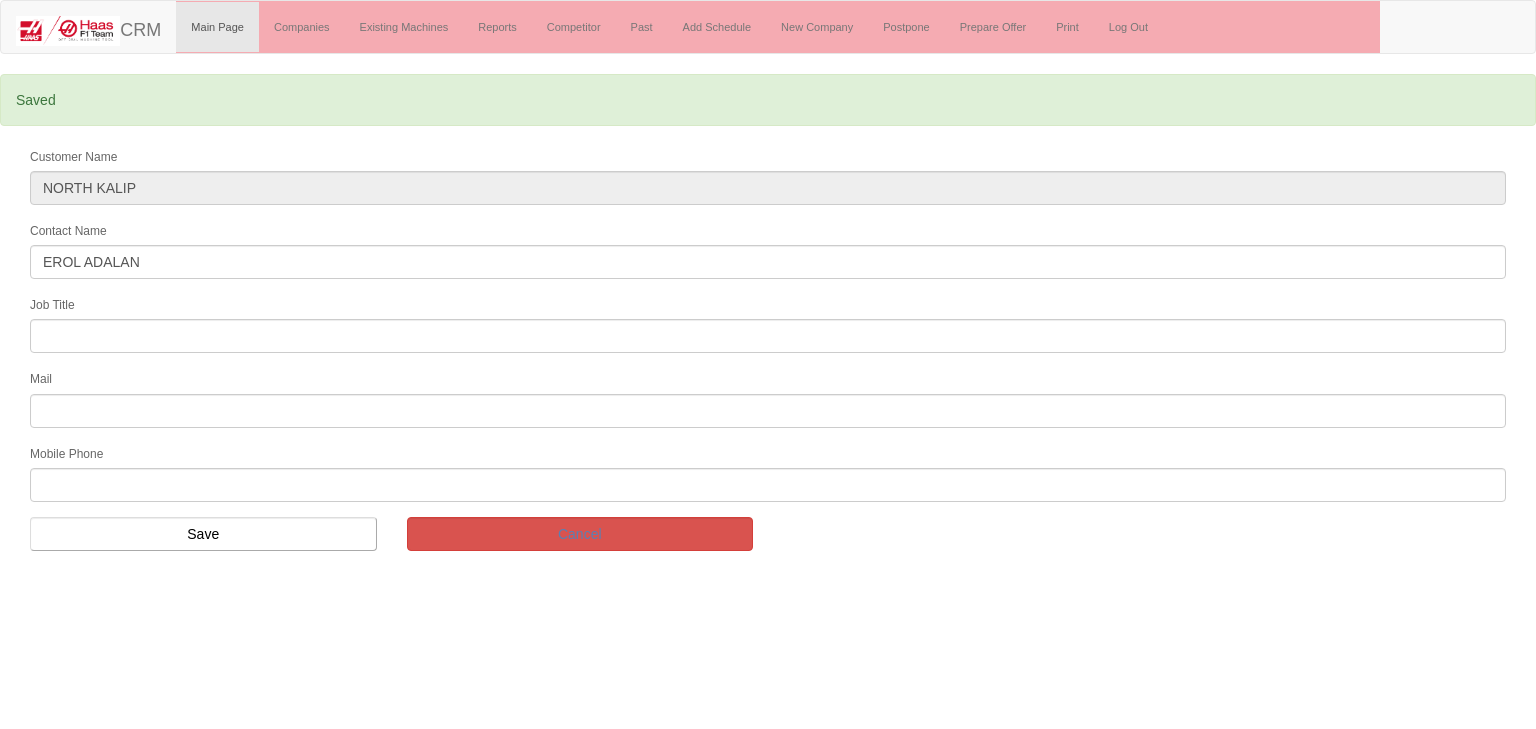 scroll, scrollTop: 0, scrollLeft: 0, axis: both 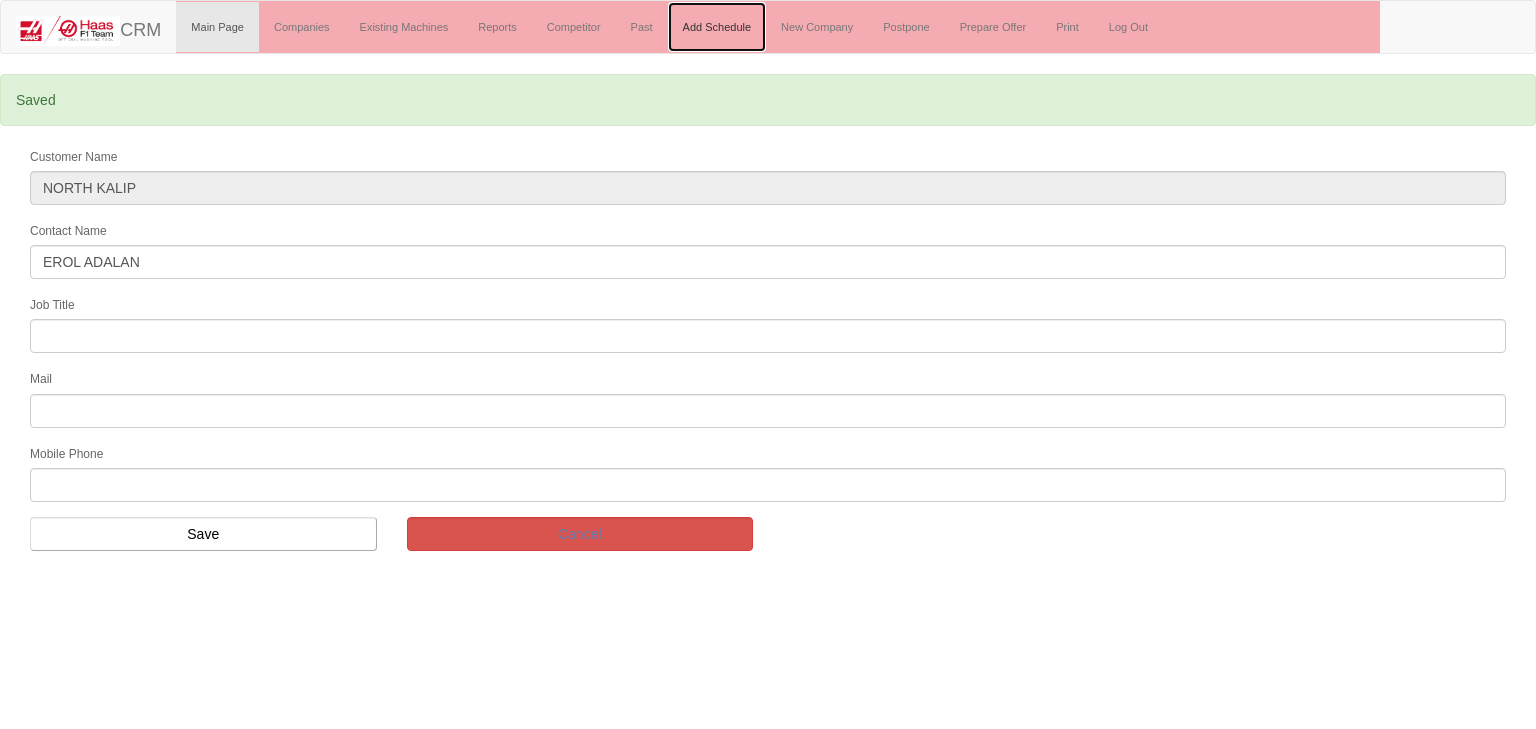 click on "Add Schedule" at bounding box center (717, 27) 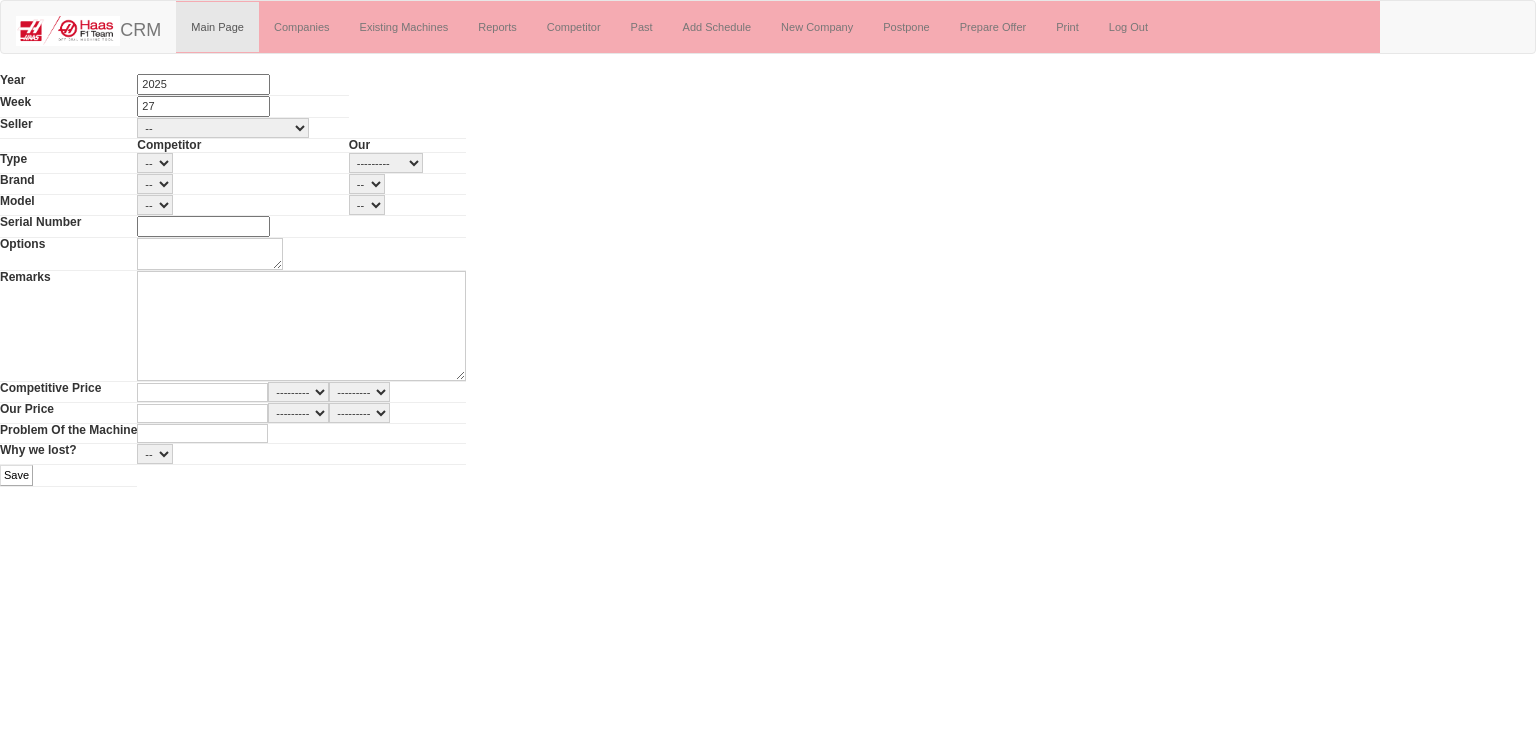 scroll, scrollTop: 0, scrollLeft: 0, axis: both 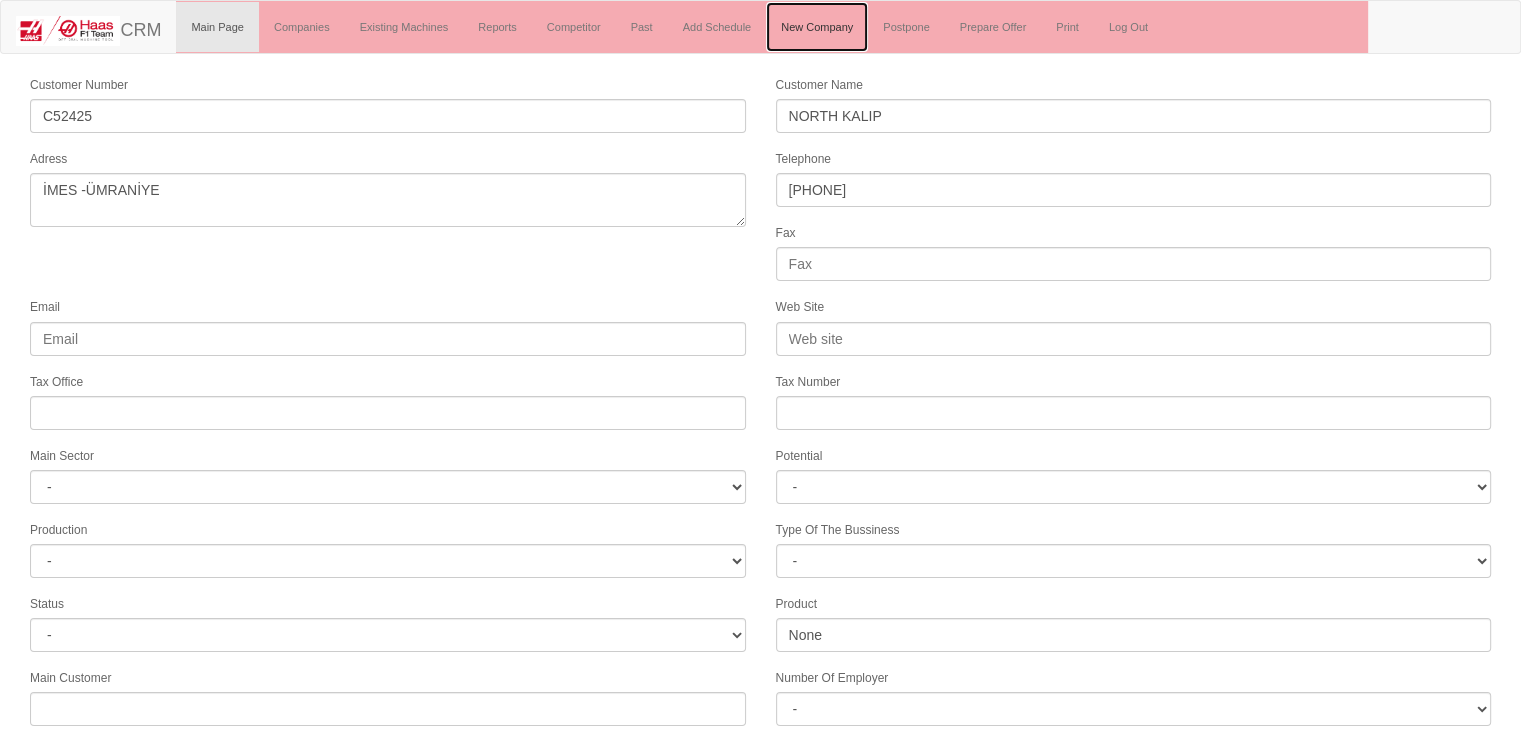 click on "New Company" at bounding box center (817, 27) 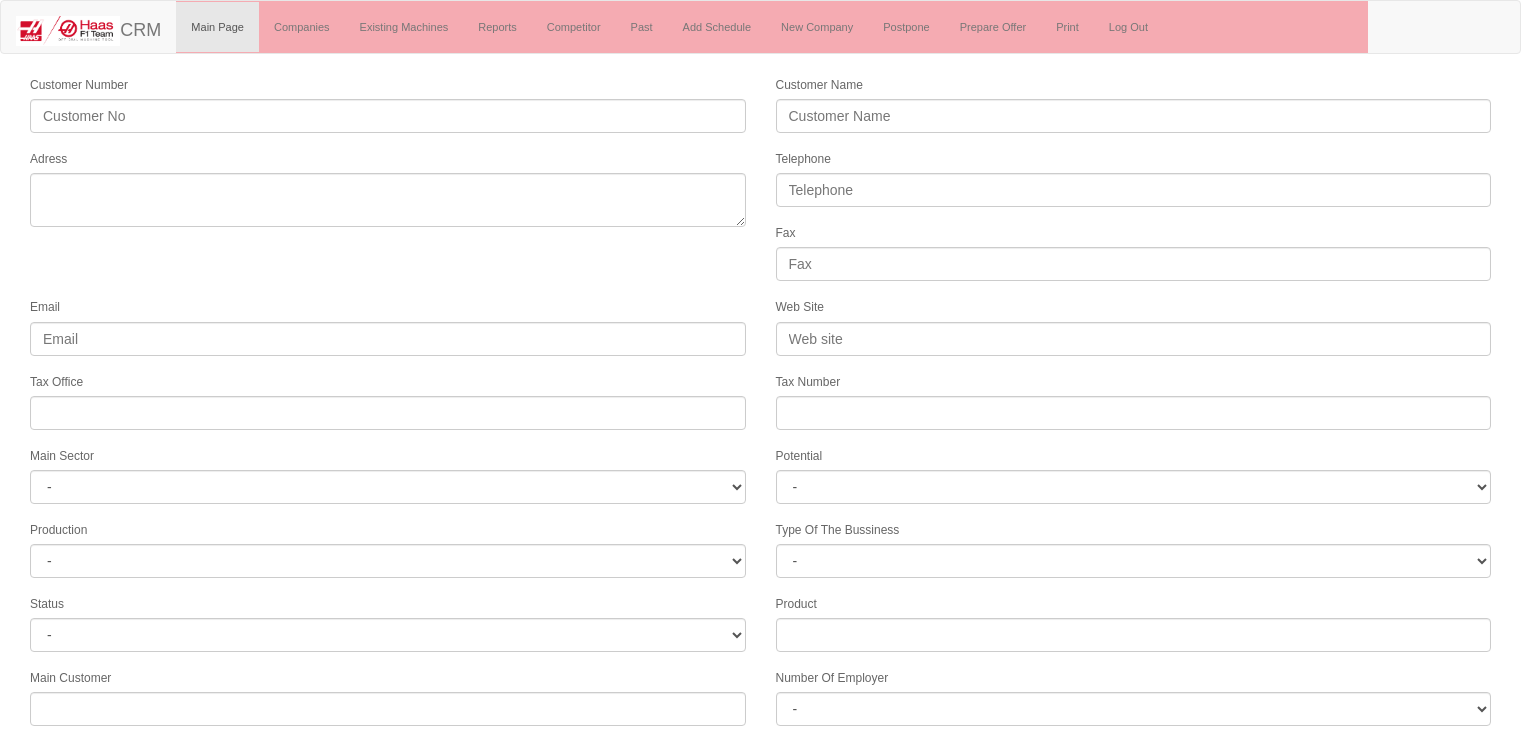 scroll, scrollTop: 0, scrollLeft: 0, axis: both 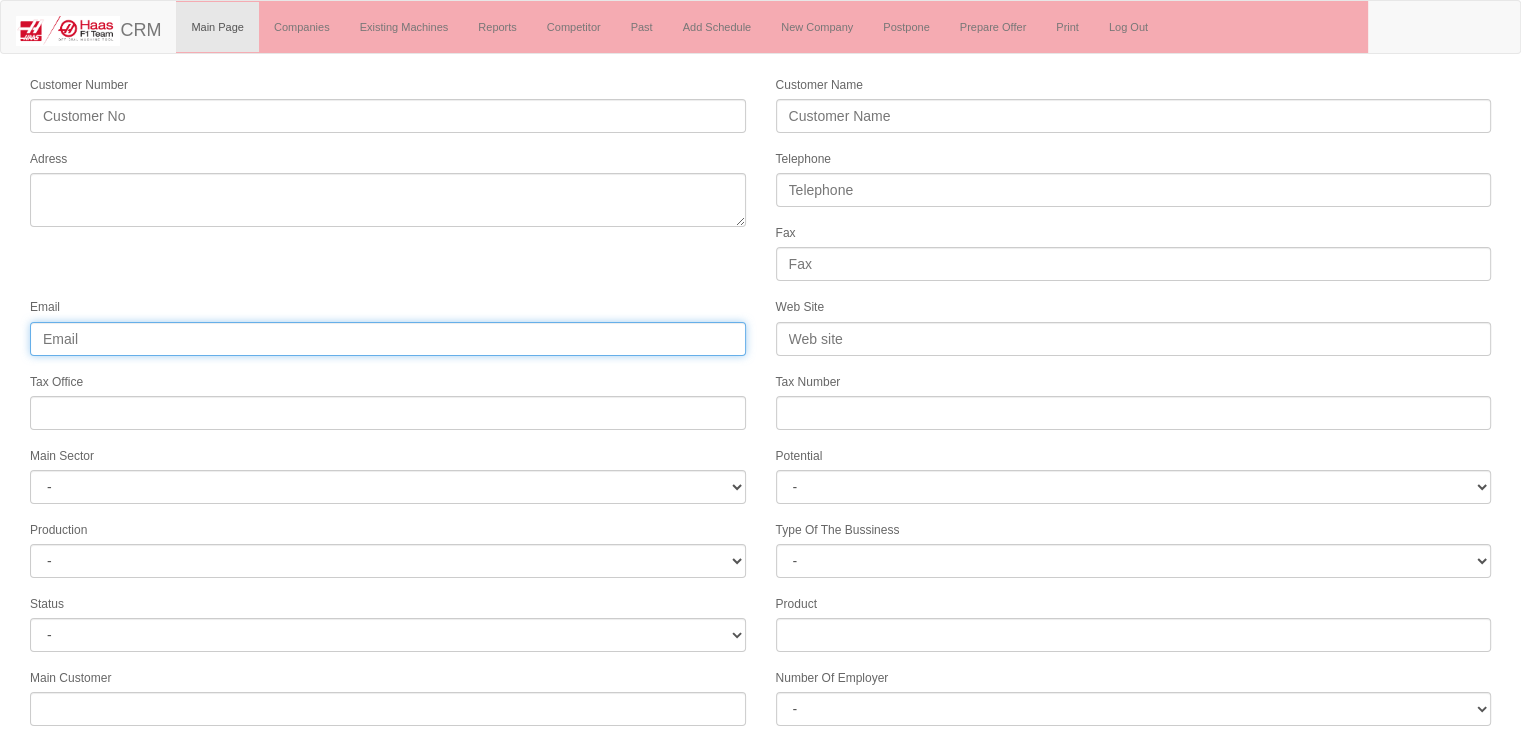 drag, startPoint x: 366, startPoint y: 321, endPoint x: 397, endPoint y: 290, distance: 43.840622 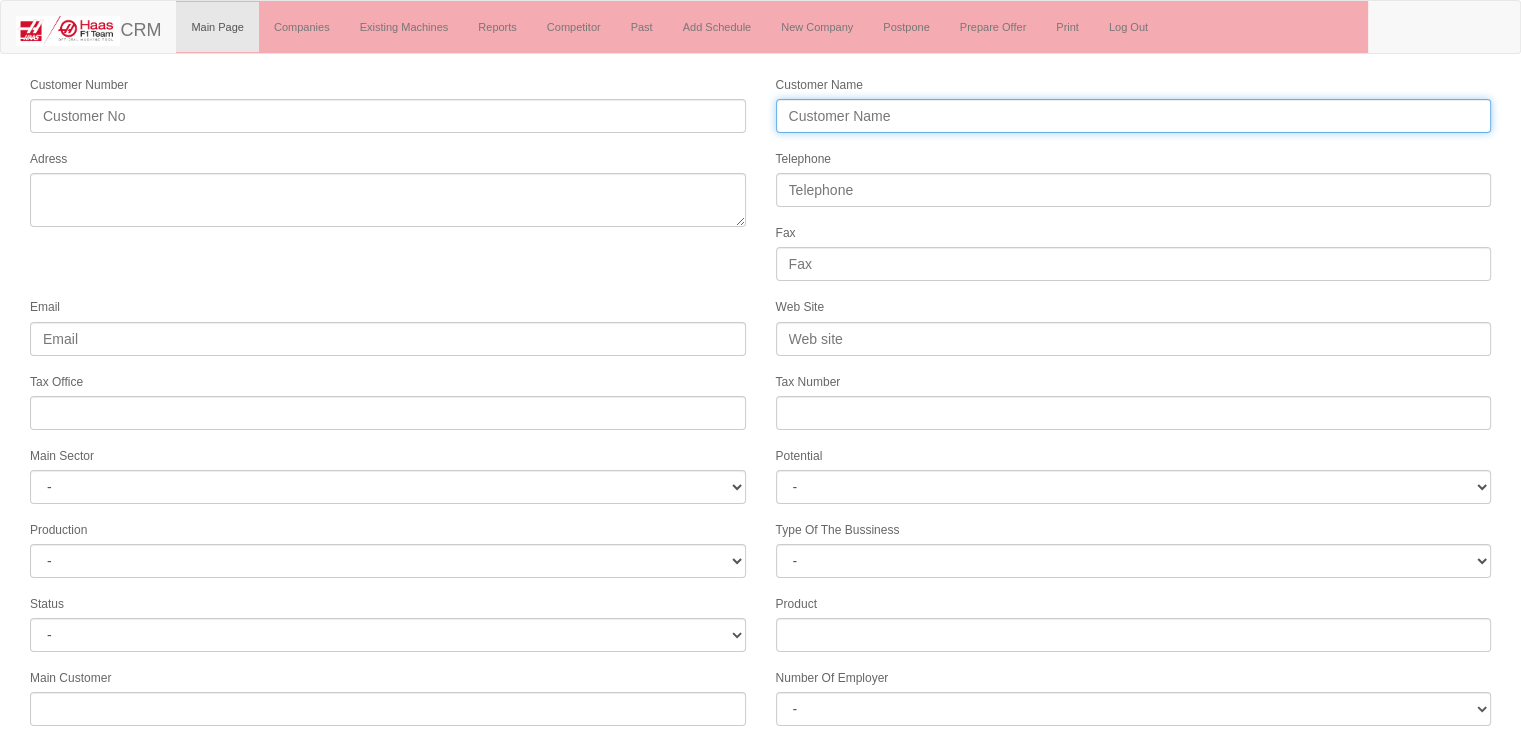 click on "Customer Name" at bounding box center (1134, 116) 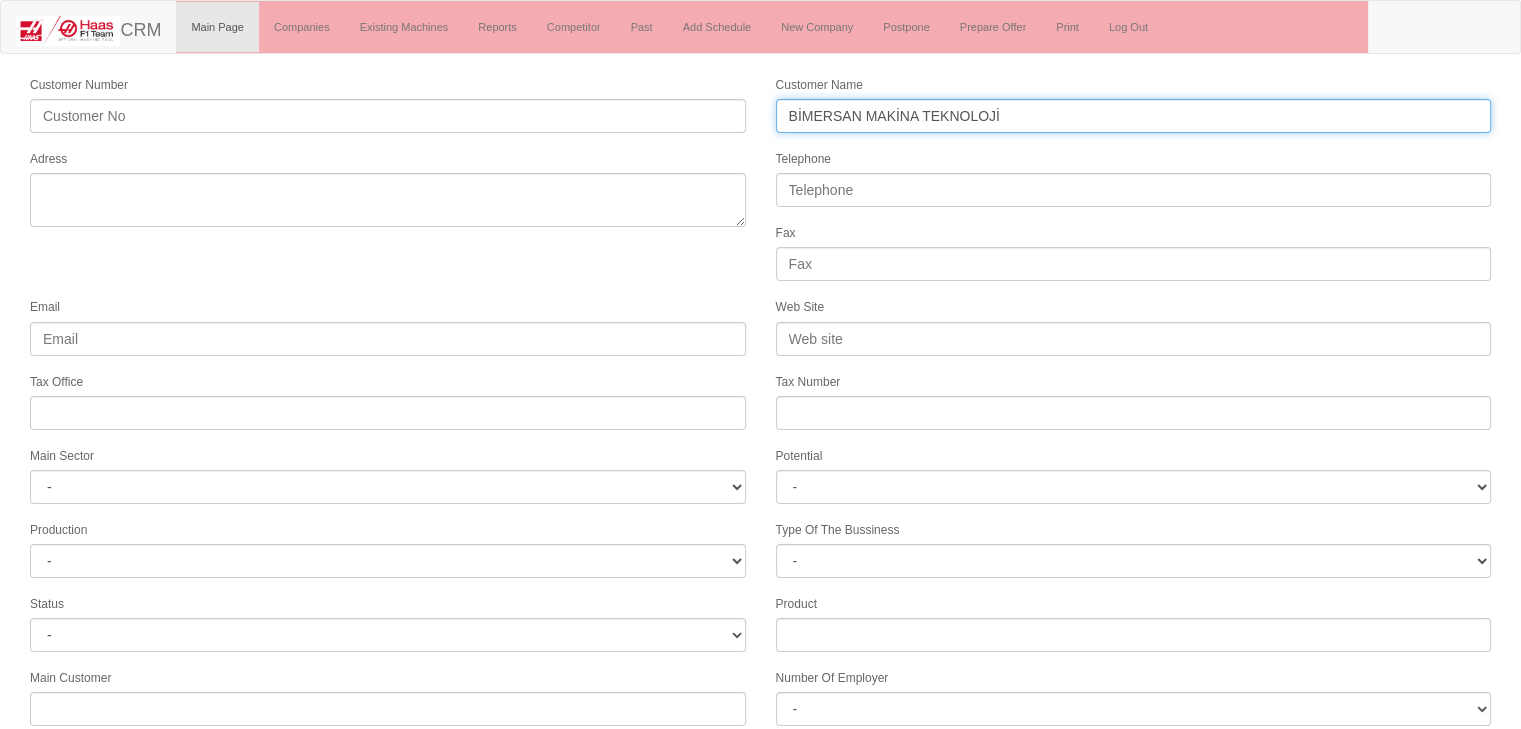 type on "BİMERSAN MAKİNA TEKNOLOJİ" 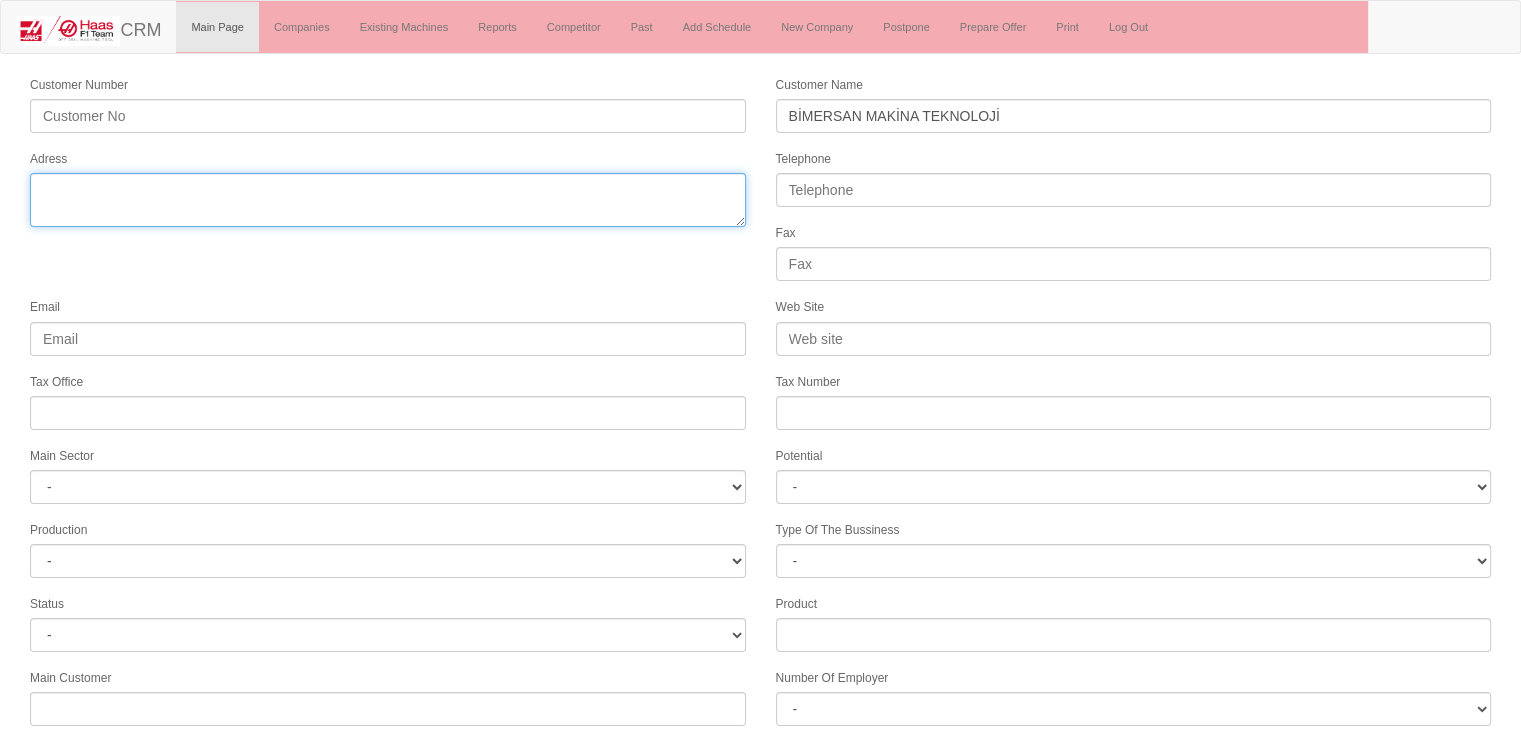 click on "Adress" at bounding box center [388, 200] 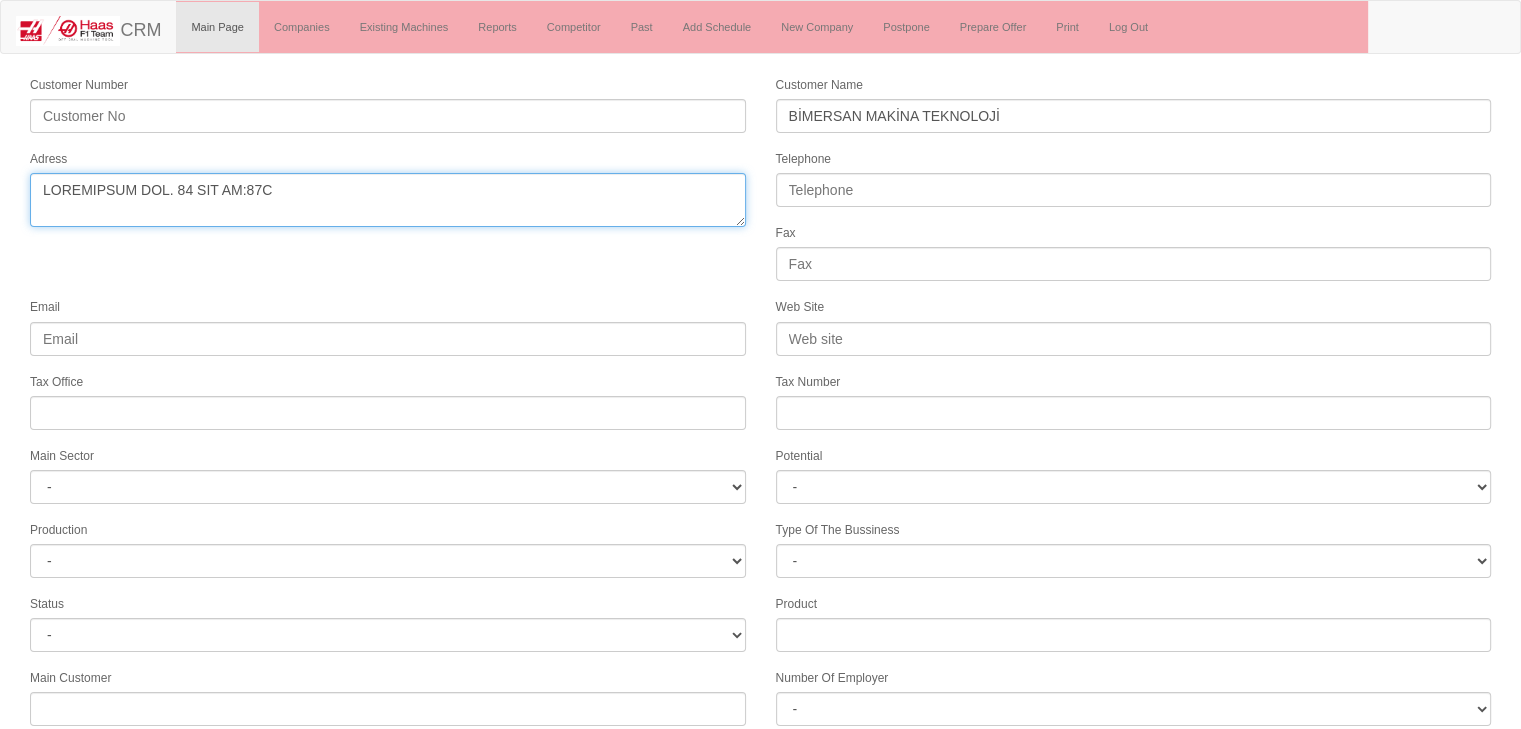 click on "Adress" at bounding box center [388, 200] 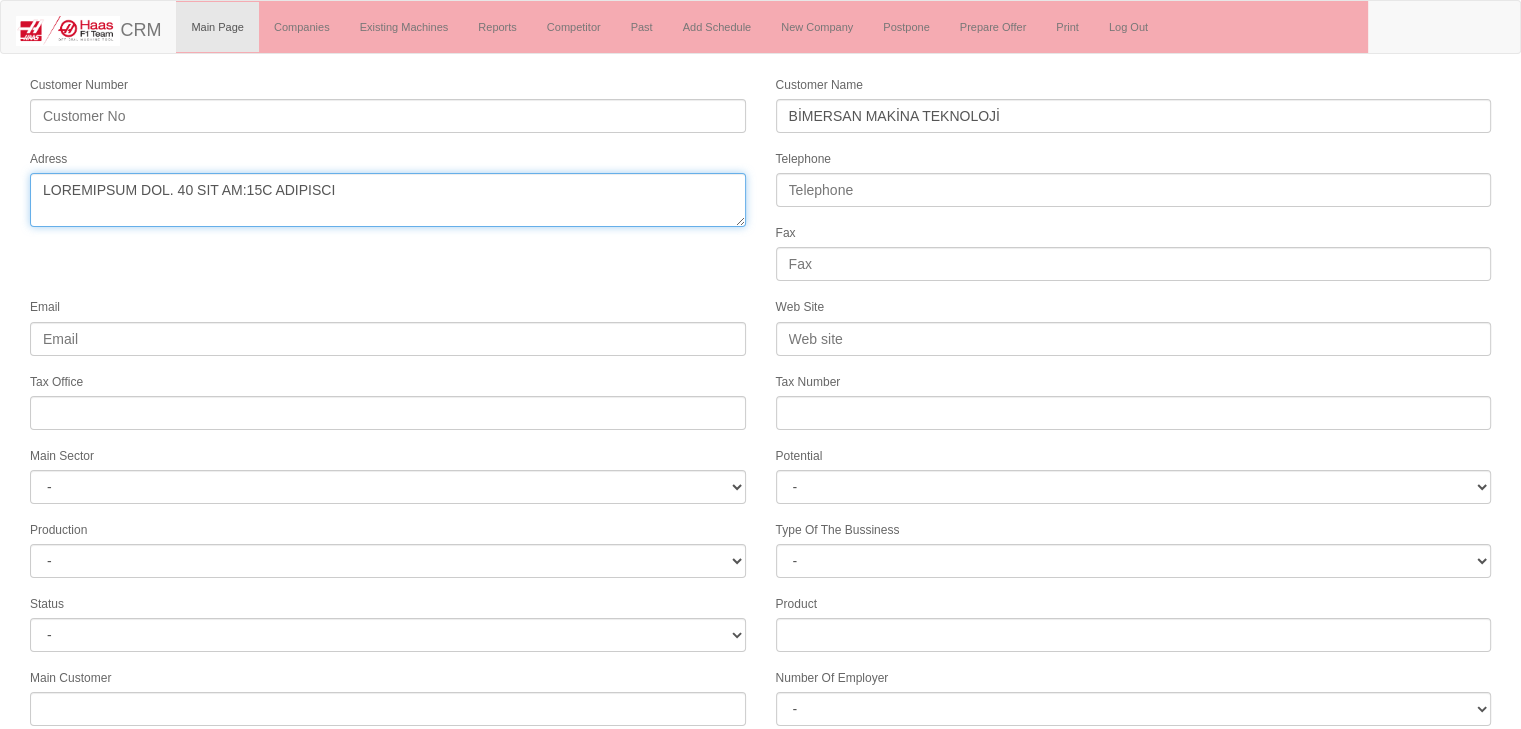 click on "Adress" at bounding box center [388, 200] 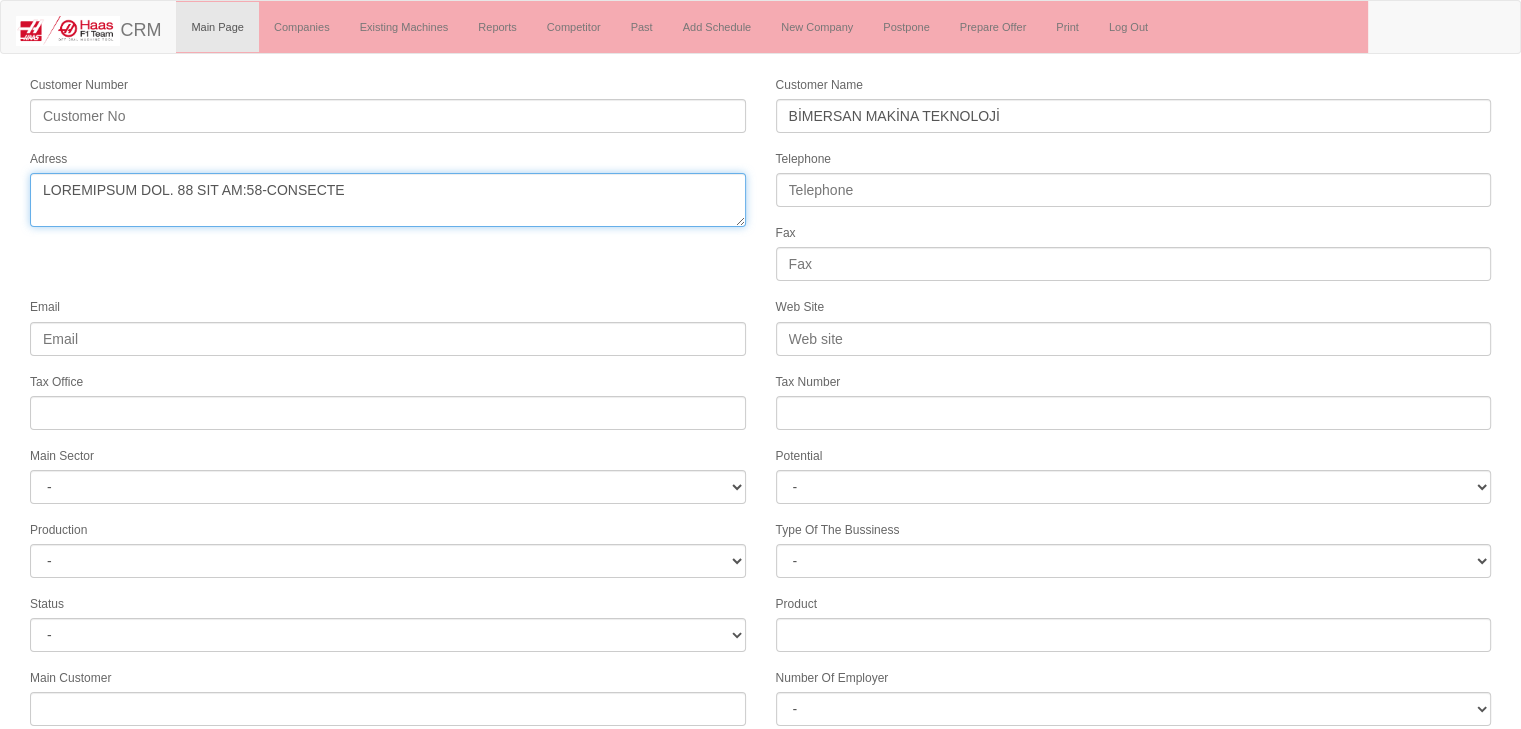 type on "FERHATPAŞA MAH. 46 SOK NO:19-ATAŞEHİR" 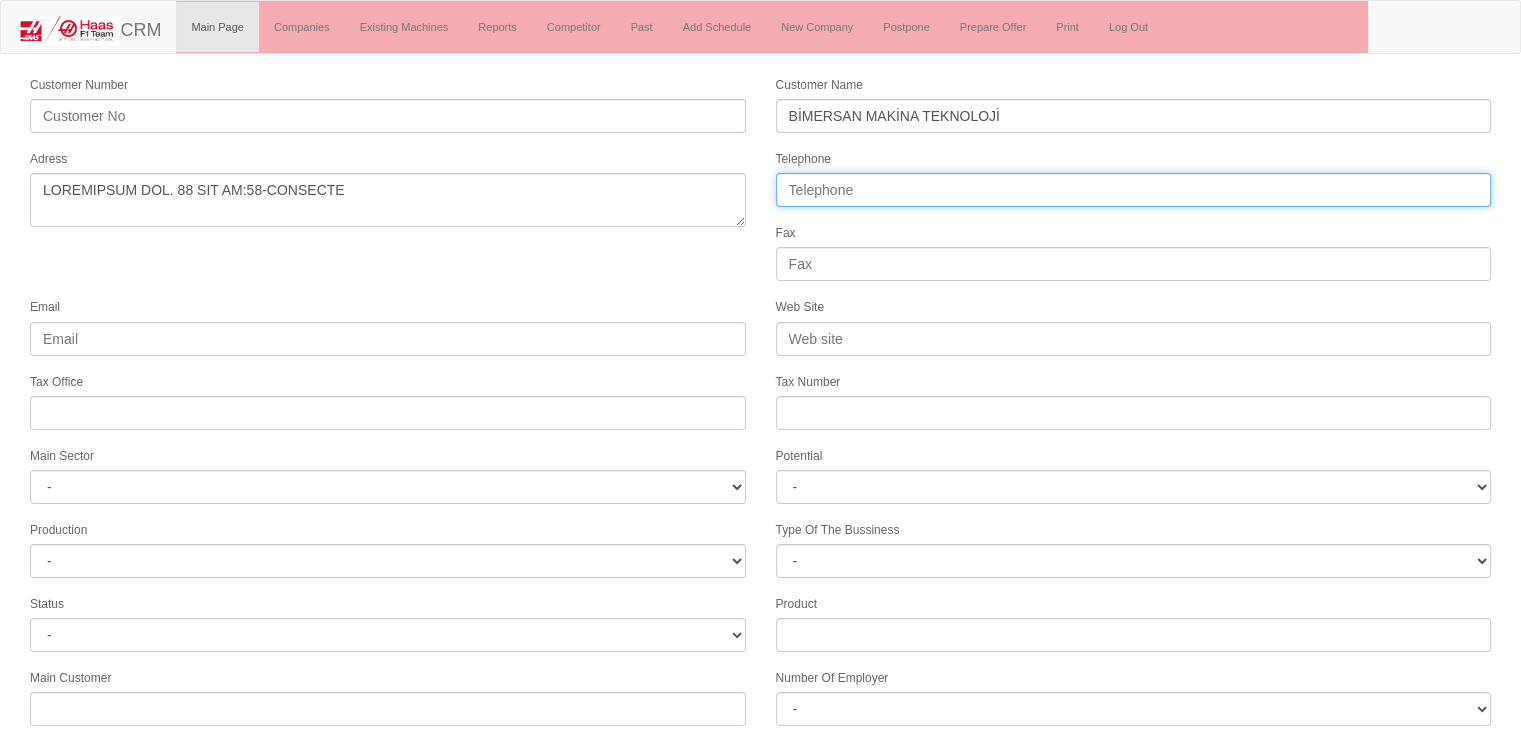 click on "Telephone" at bounding box center [1134, 190] 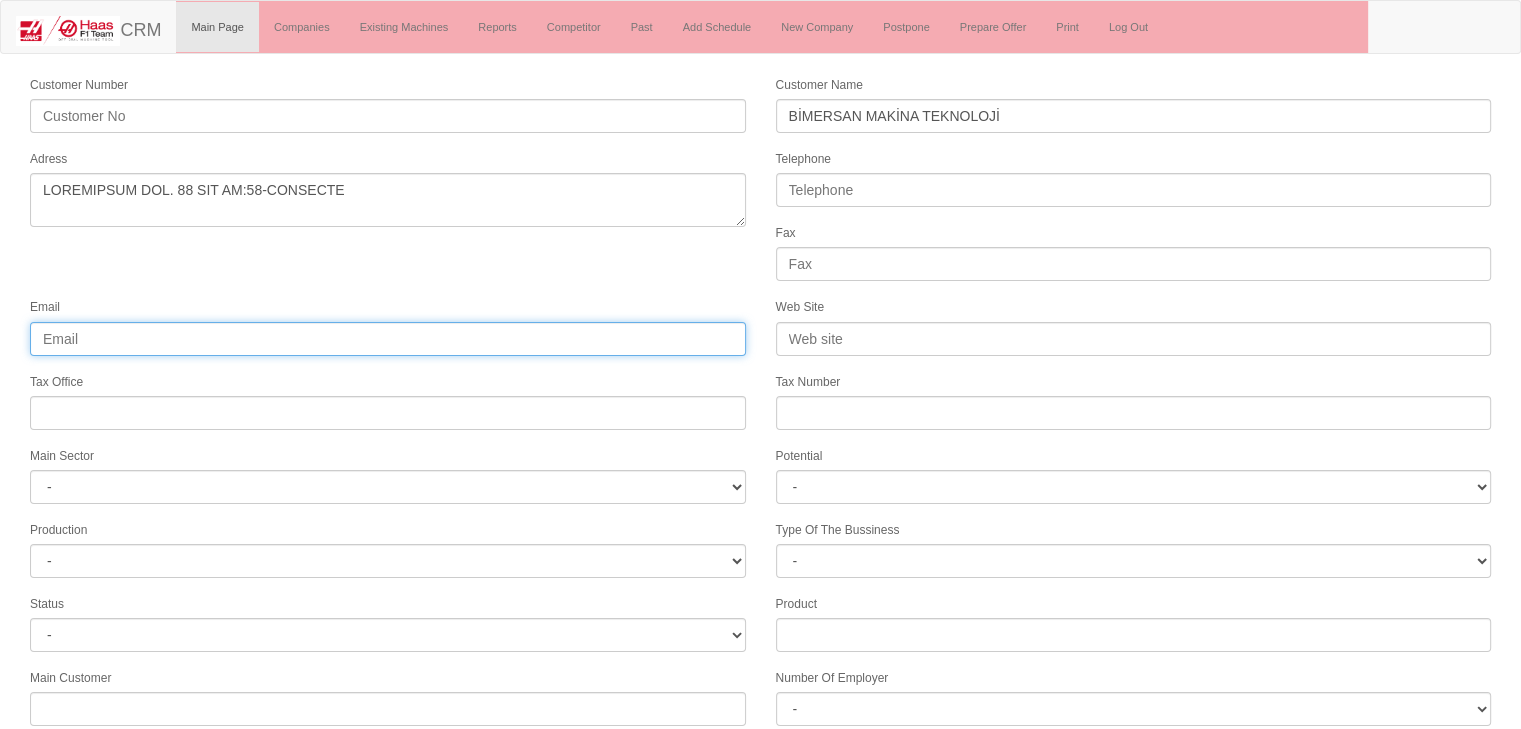 click on "Email" at bounding box center [388, 339] 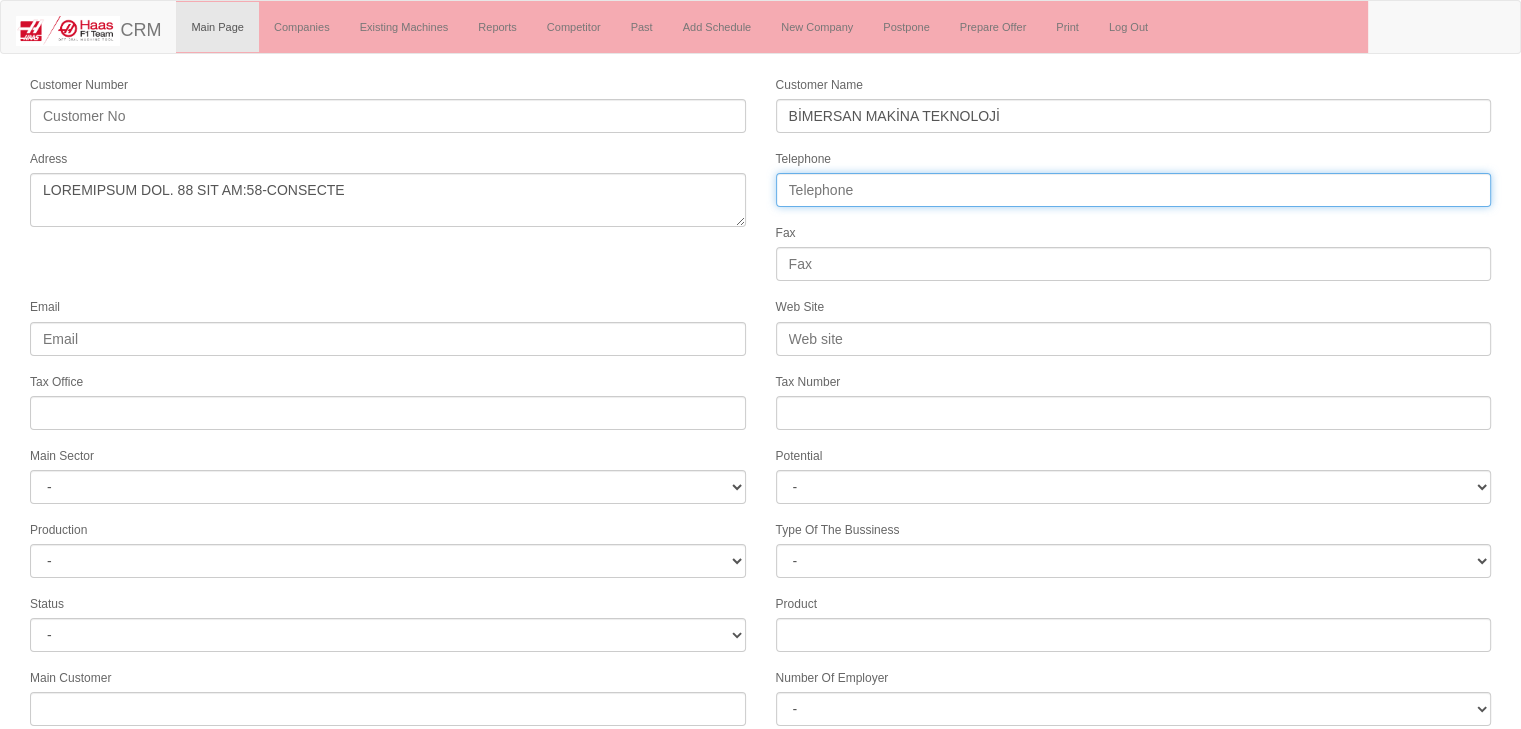 click on "Telephone" at bounding box center [1134, 190] 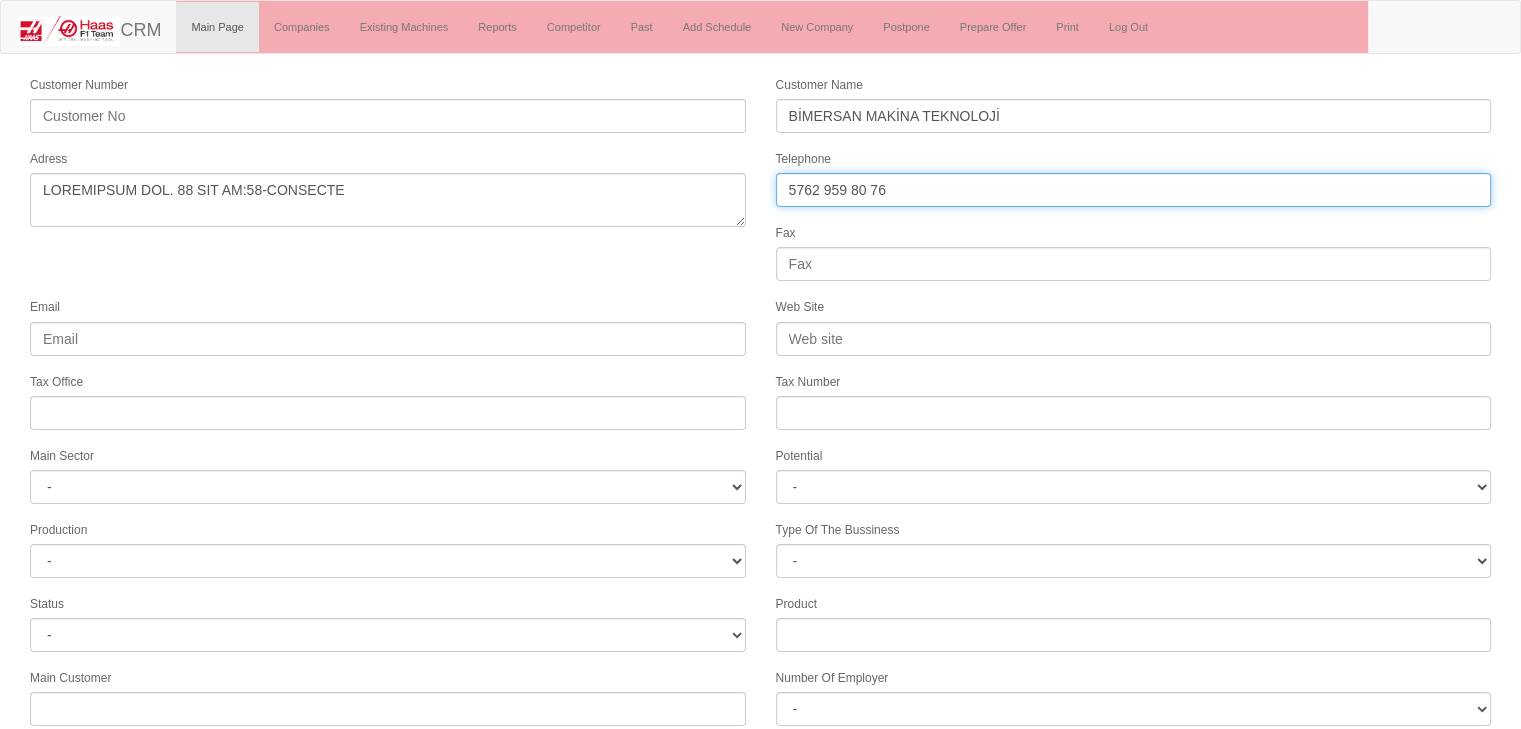type on "0530 886 90 34" 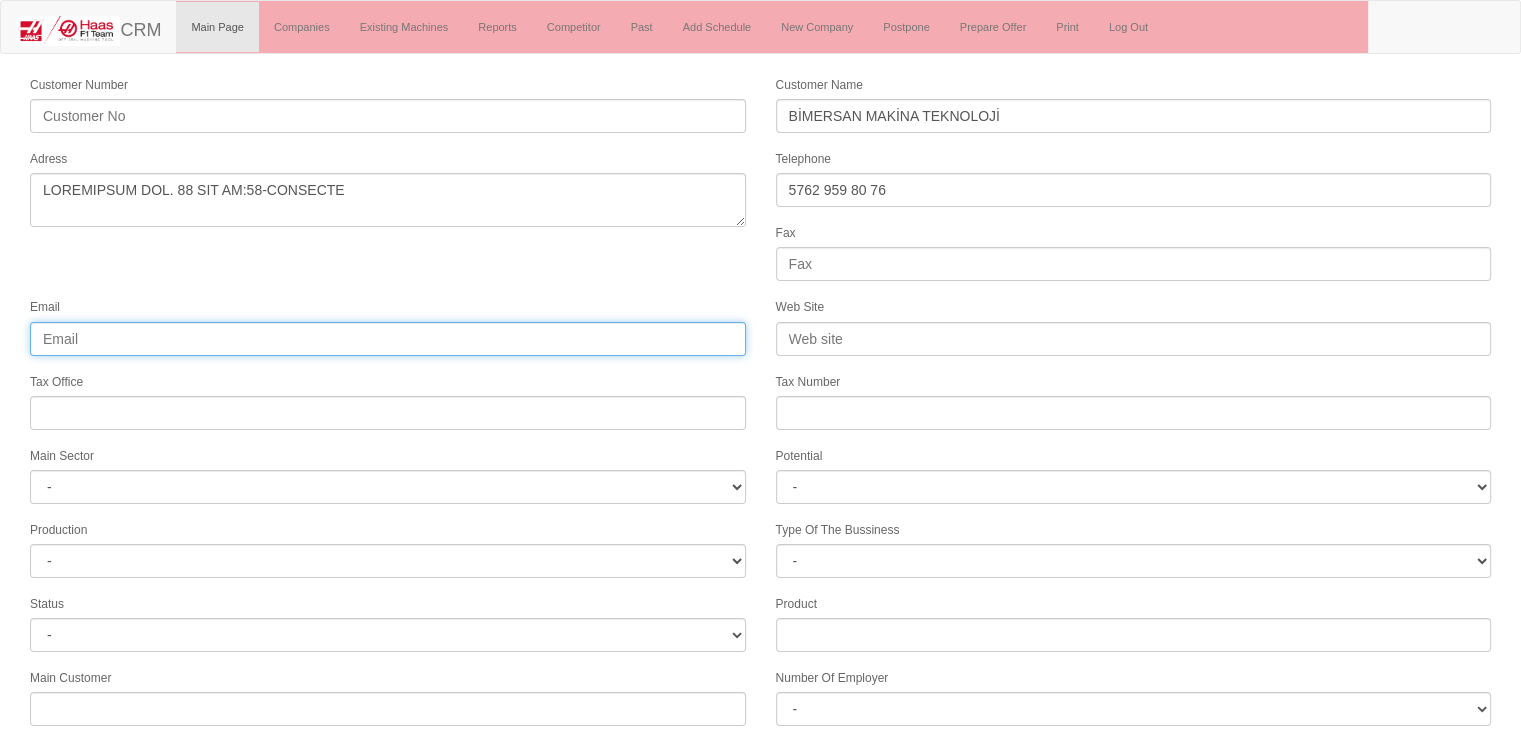 click on "Email" at bounding box center [388, 339] 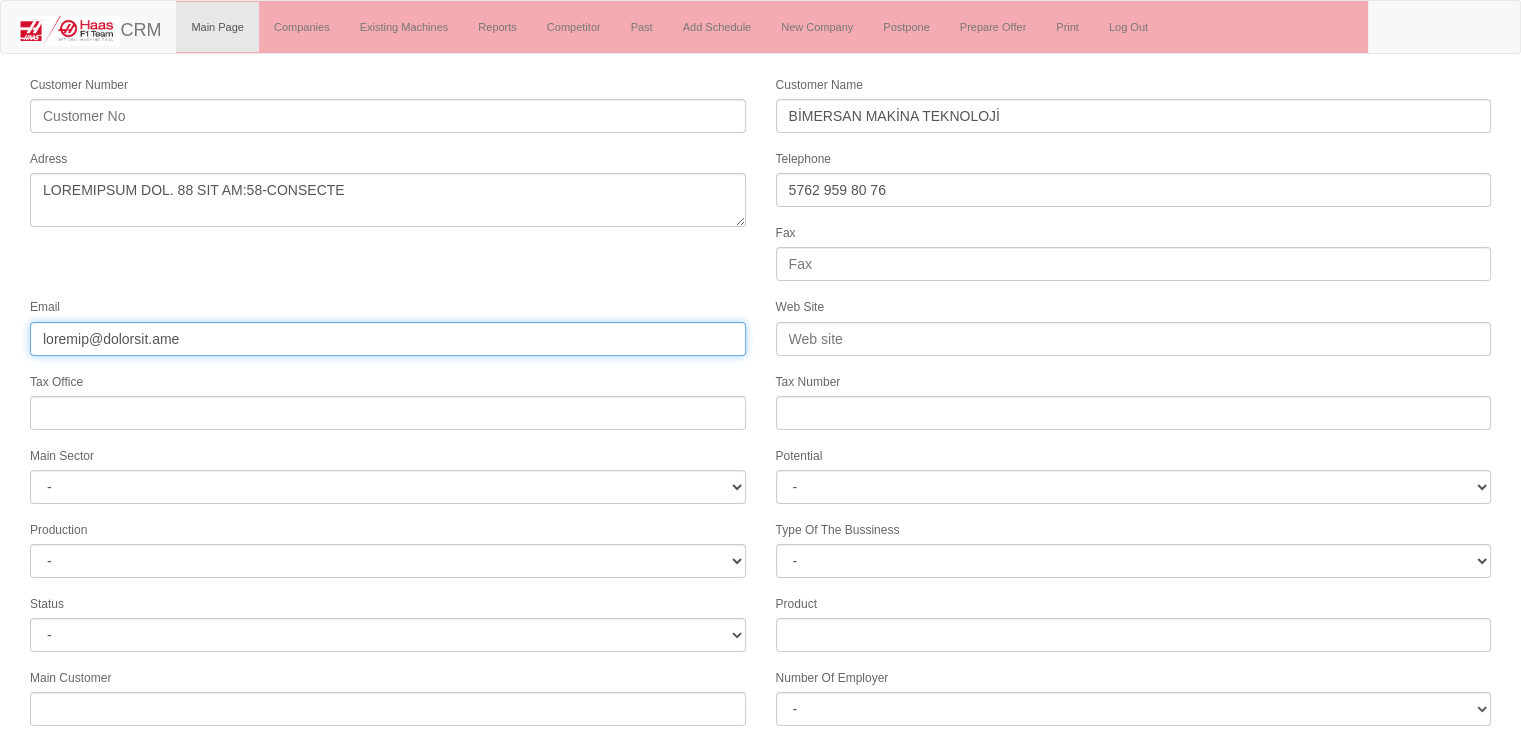 type on "ibrahim@bimersan.com" 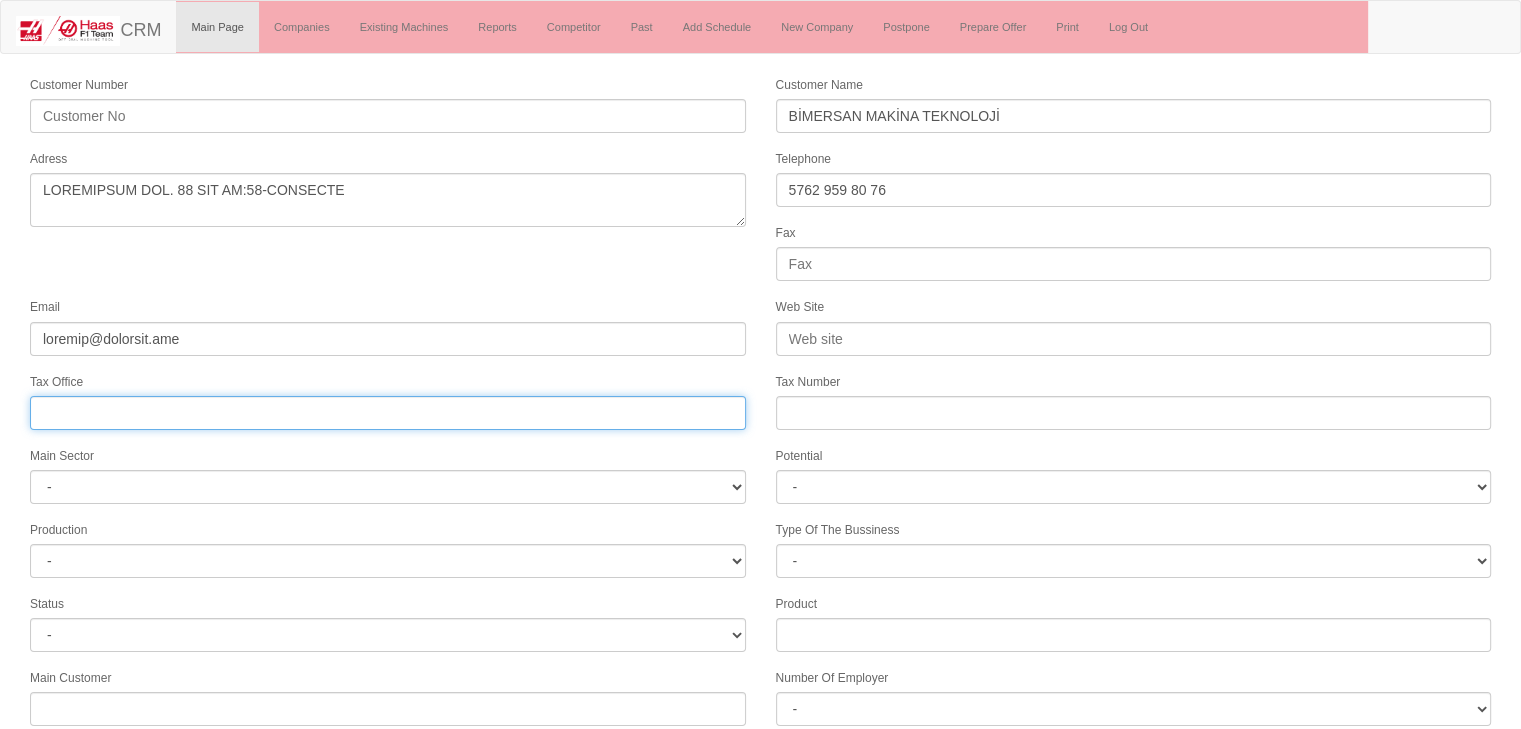 click at bounding box center [388, 413] 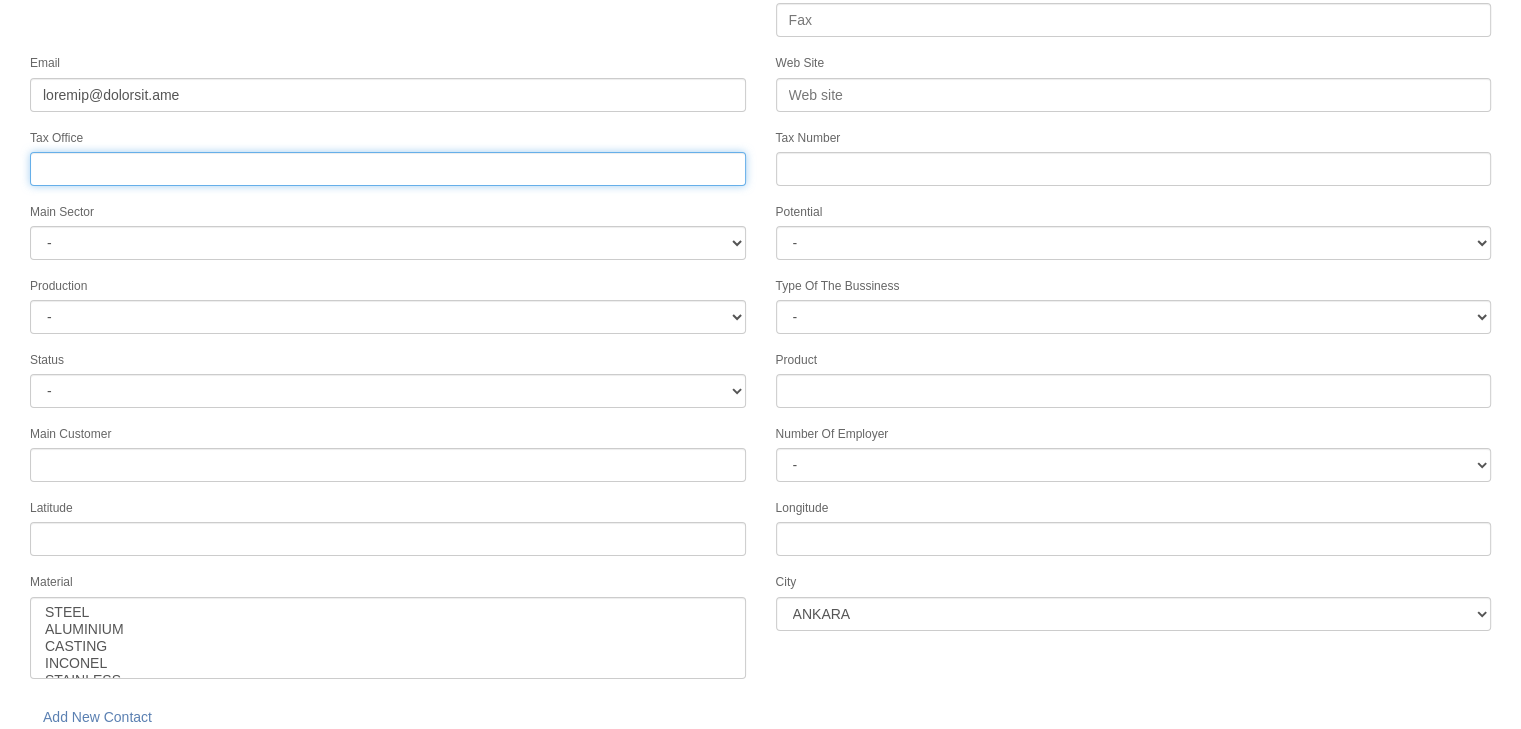 scroll, scrollTop: 251, scrollLeft: 0, axis: vertical 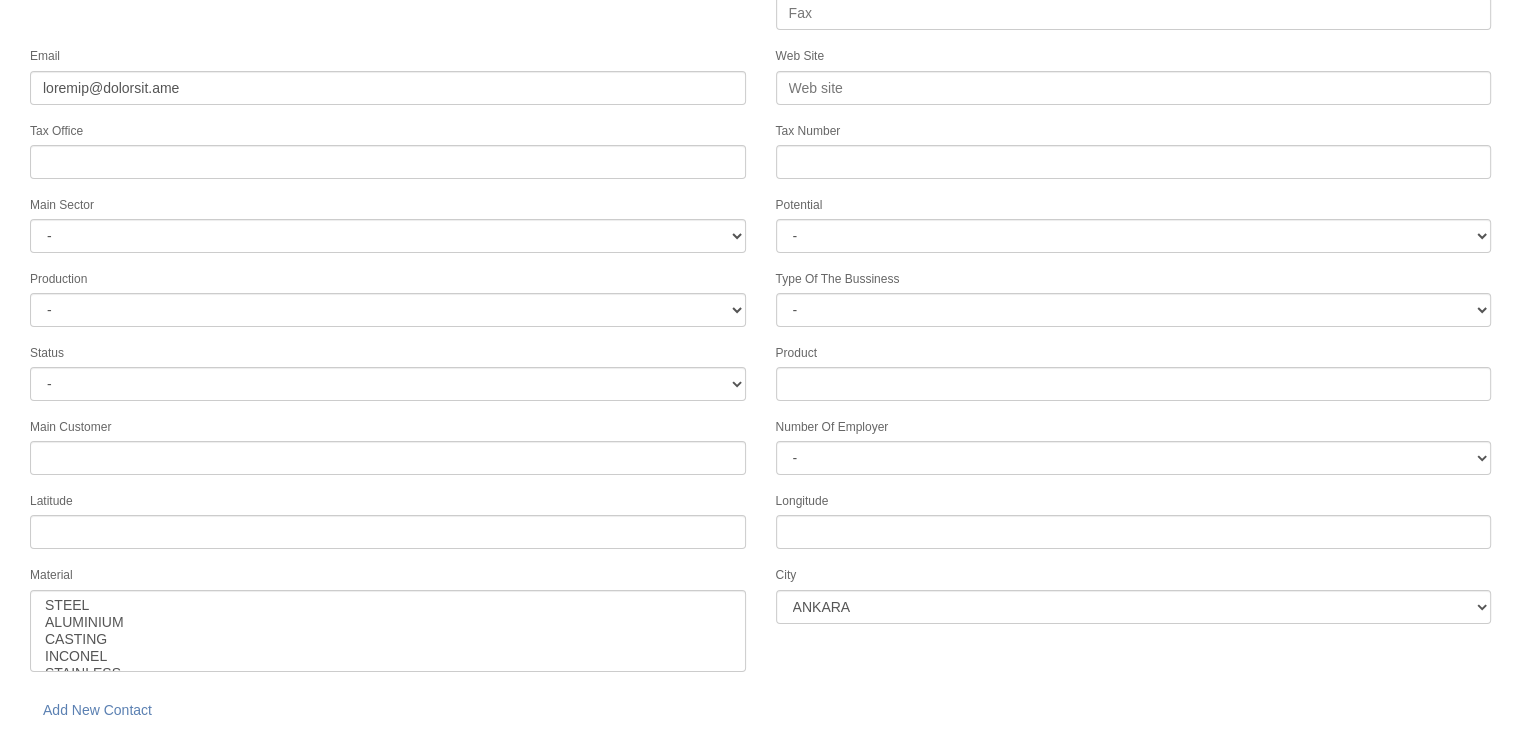 click on "Longitude" at bounding box center (1134, 519) 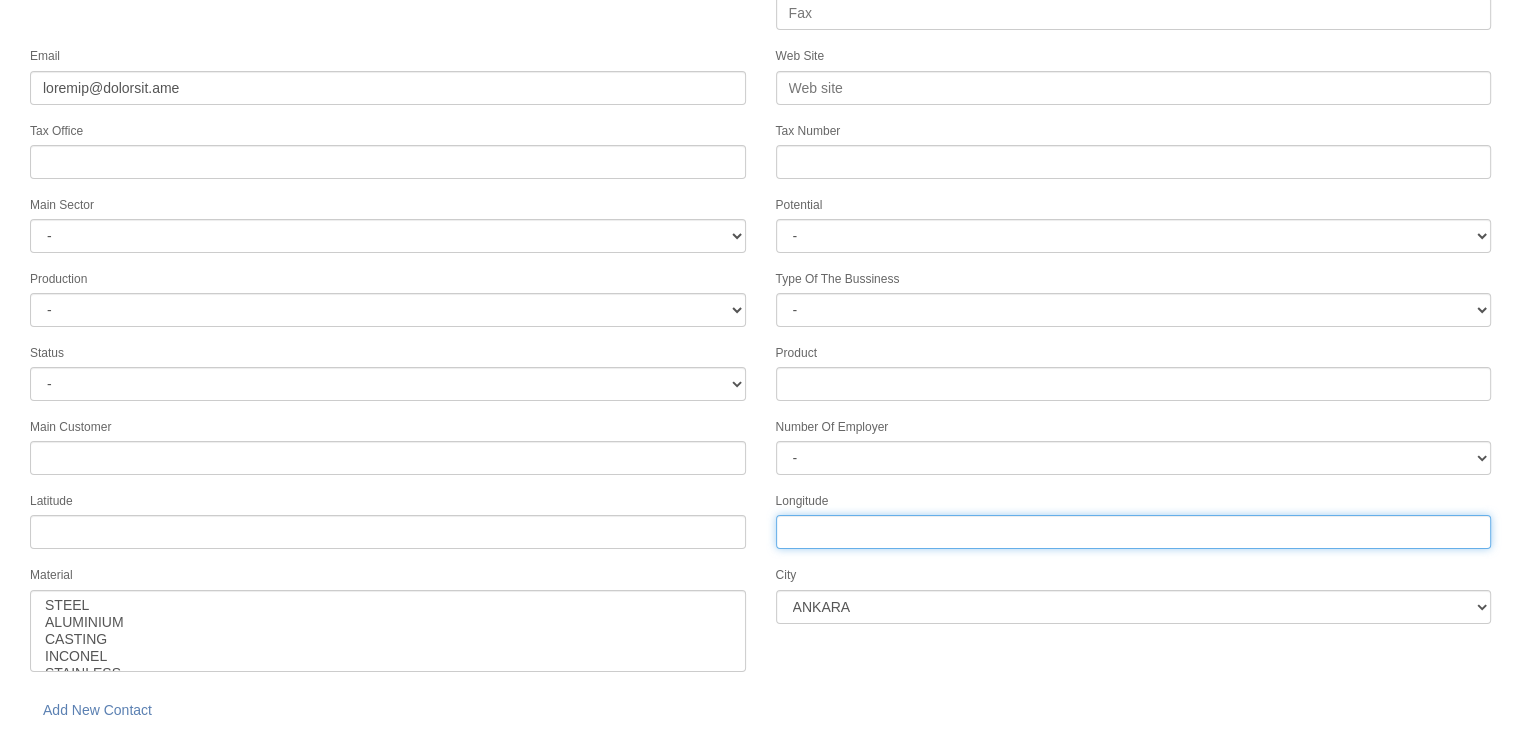 click on "Longitude" at bounding box center [1134, 532] 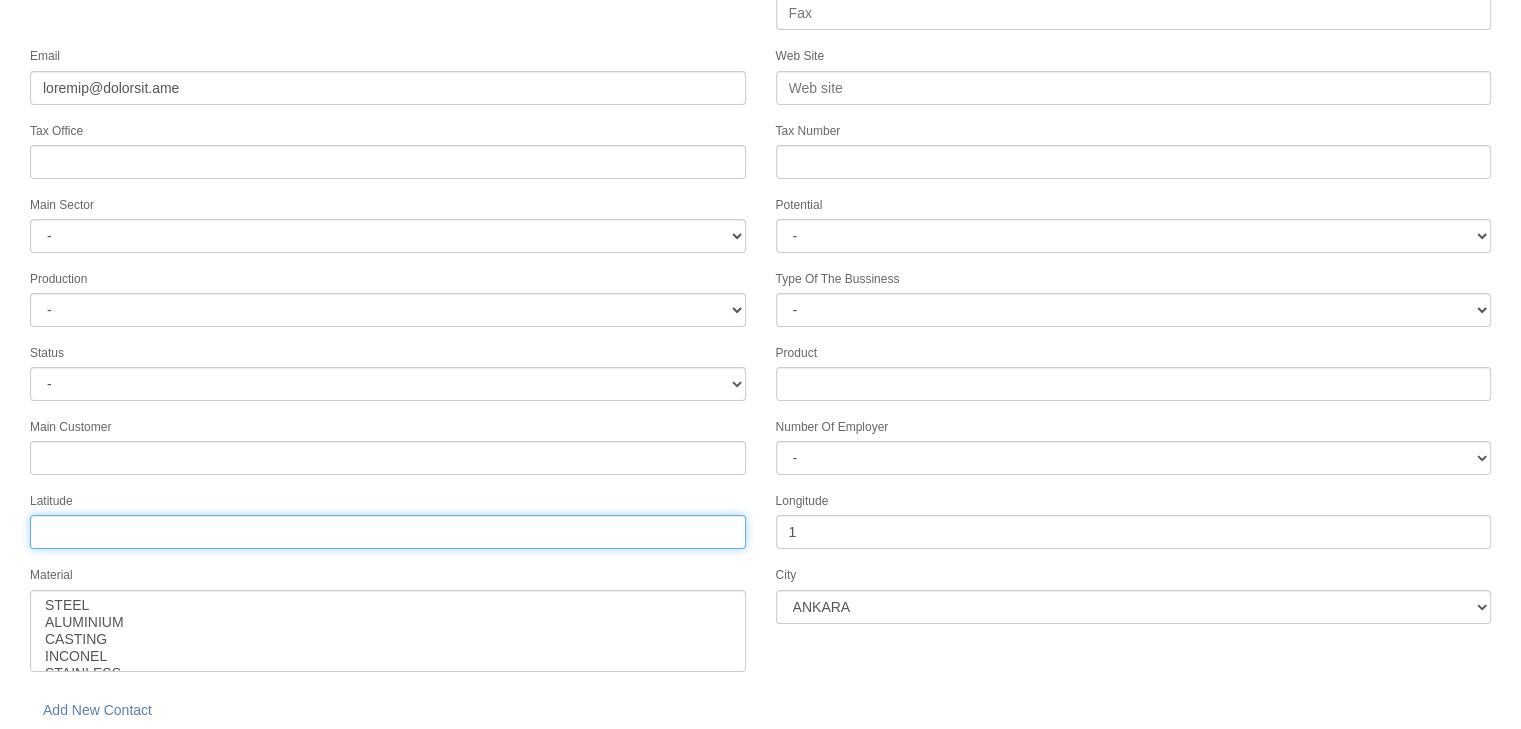 drag, startPoint x: 705, startPoint y: 521, endPoint x: 680, endPoint y: 546, distance: 35.35534 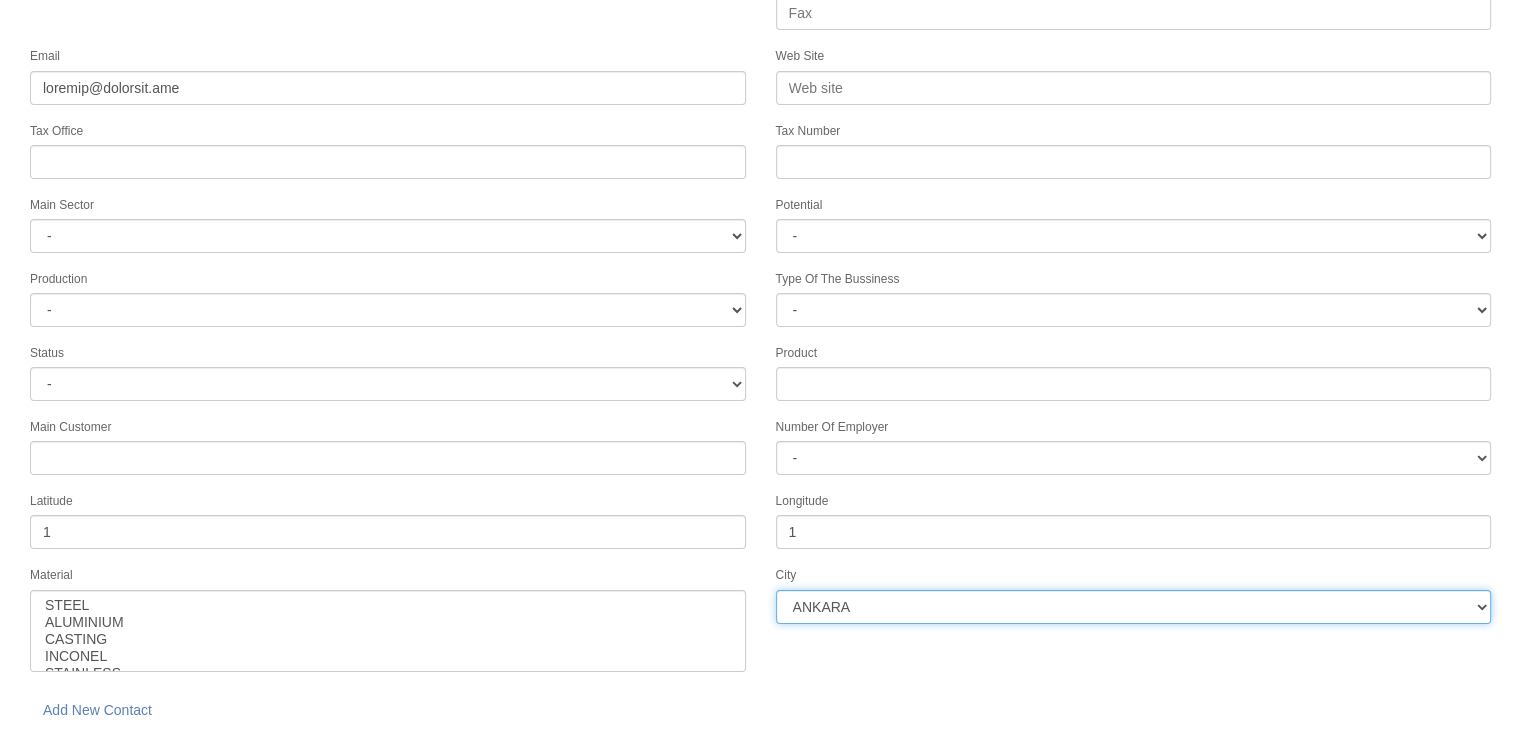 click on "ANKARA
ADANA
BOLU
AMASYA
MERSİN
KAHRAMANMARAŞ
NEVŞEHİR
AFYON
ERZURUM
ADAPAZARI
GAZİANTEP
NİĞDE
KONYA
ÇORUM
KARAMAN
KAYSERİ
ISPARTA
BALIKESİR
SAMSUN
MANİSA
ZONGULDAK
TEKİRDAĞ
AYDIN
UŞAK
KIRKLARELİ
AKSARAY
SİVAS
HATAY
DENİZLİ
İZMİR
YALOVA
KARABÜK
KIRIKKALE
BURSA
KOCAELİ
ANTALYA
DÜZCE
BİLECİK
BURDUR
MALATYA
ESKİŞEHİR
ÇANKIRI
İSTANBUL2
İSTANBUL12
İSTANBUL1" at bounding box center (1134, 607) 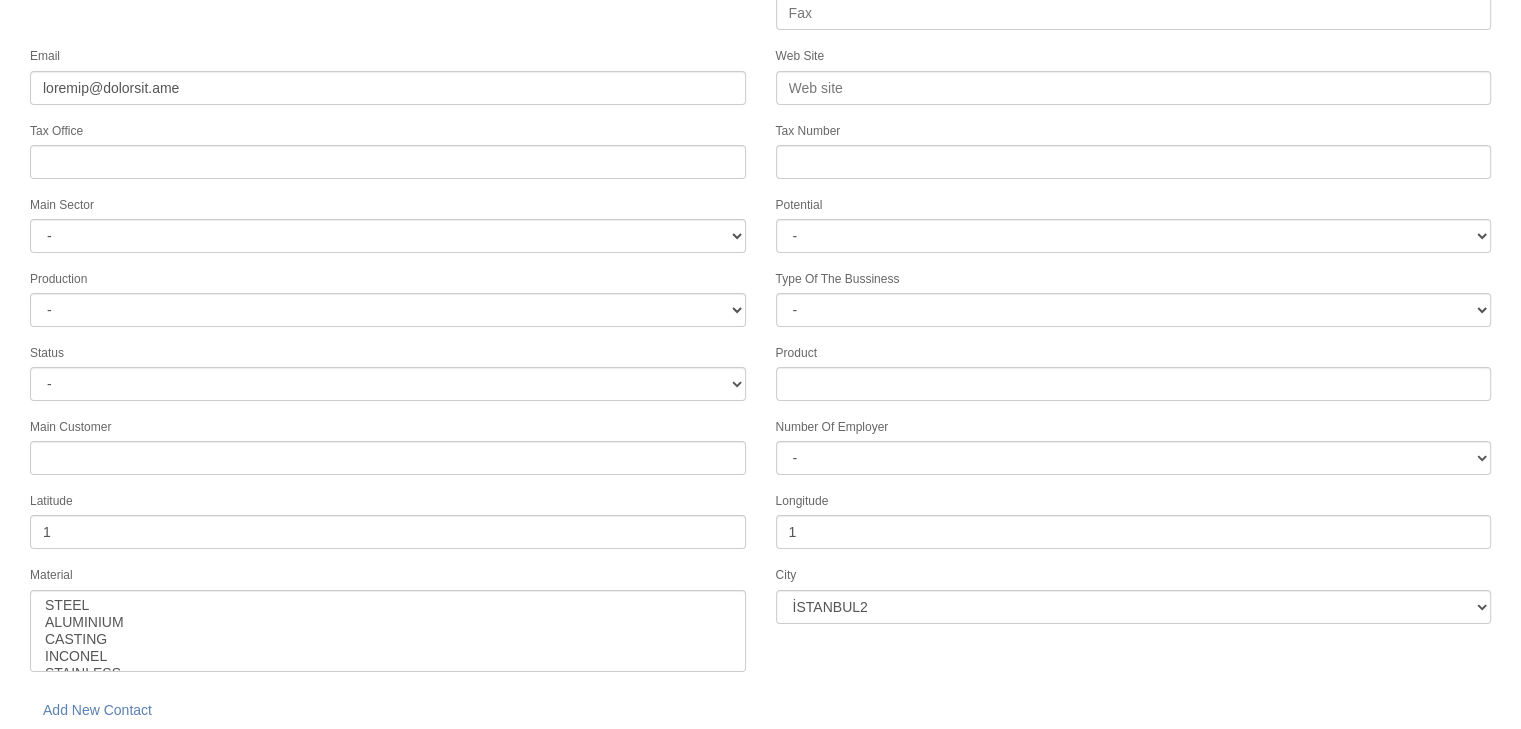 click on "save" at bounding box center (228, 759) 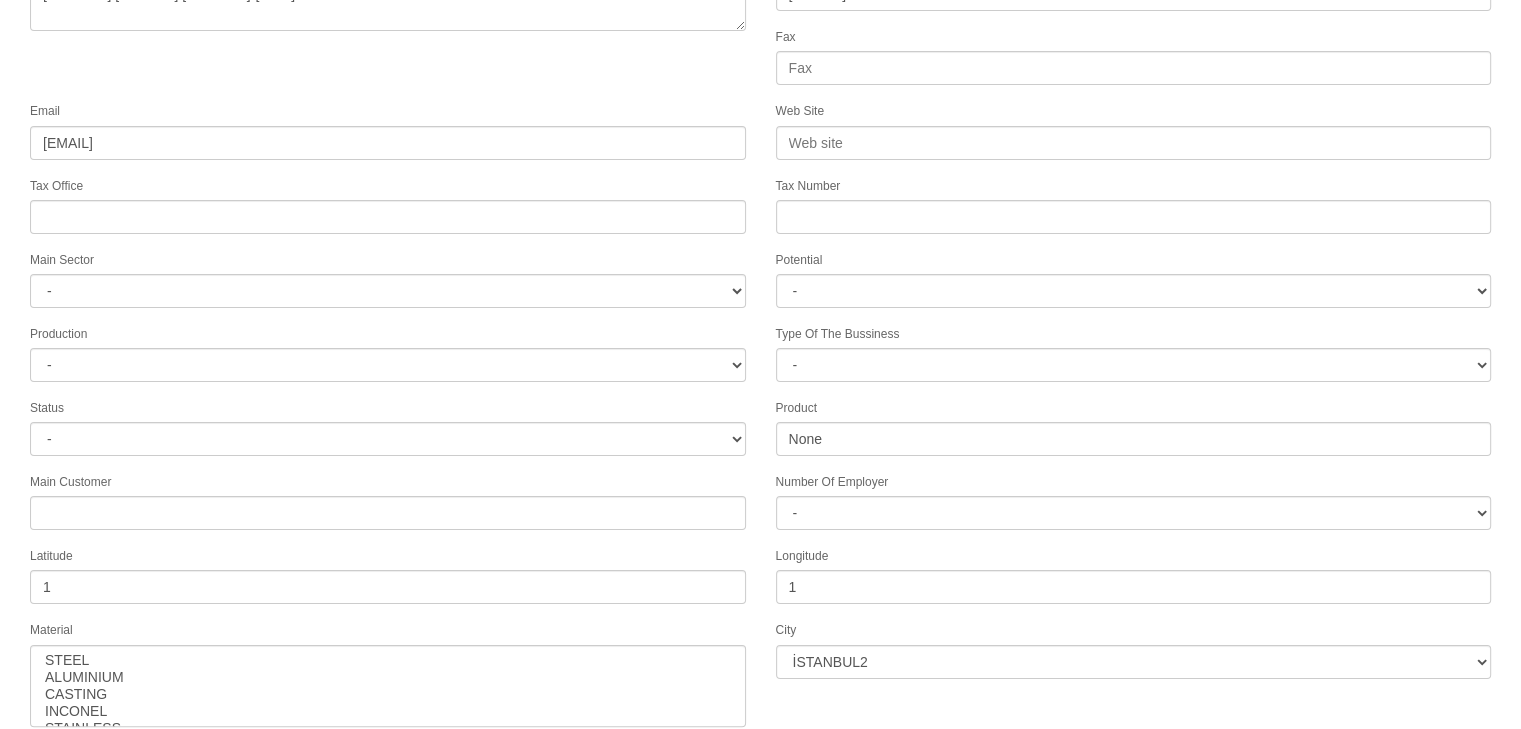 scroll, scrollTop: 322, scrollLeft: 0, axis: vertical 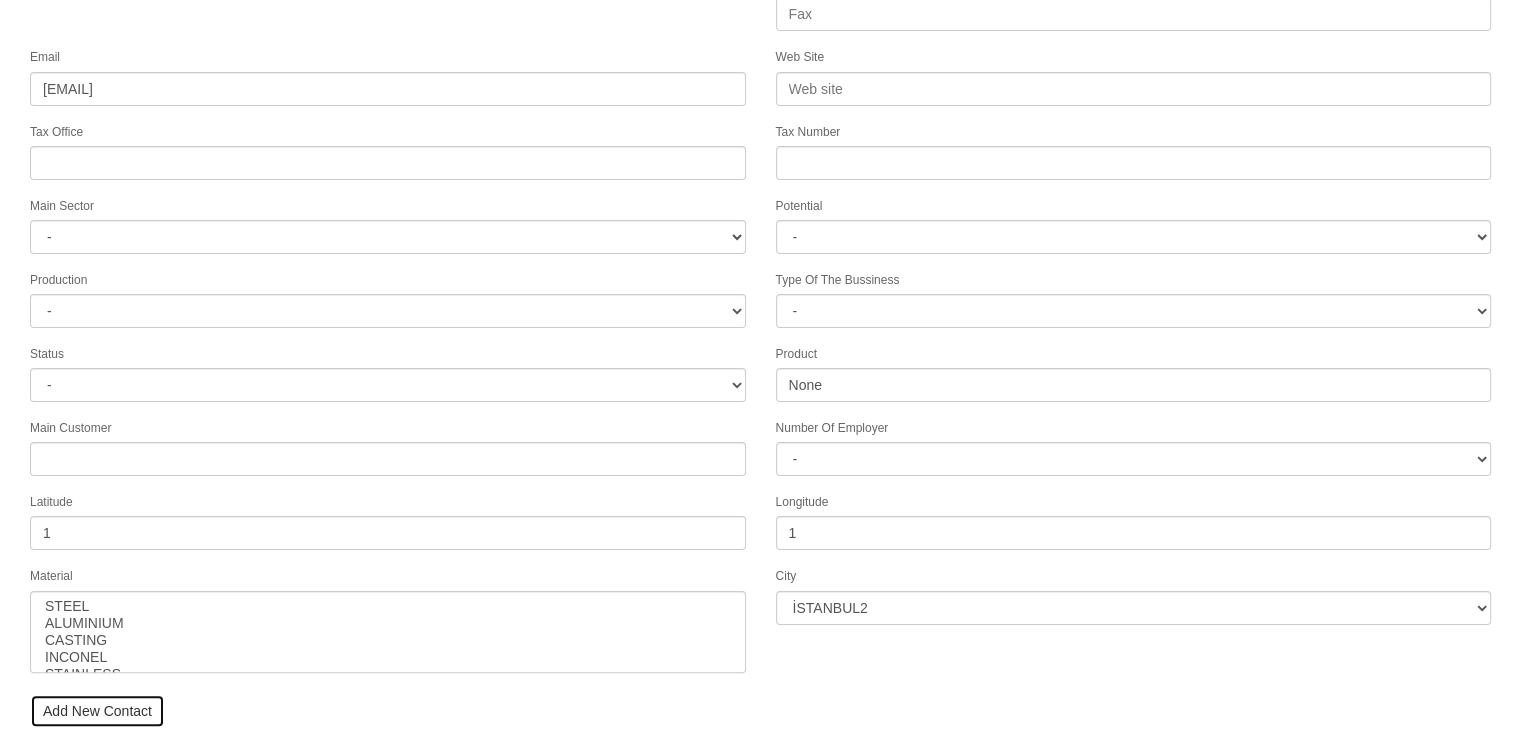 click on "Add New Contact" at bounding box center (97, 711) 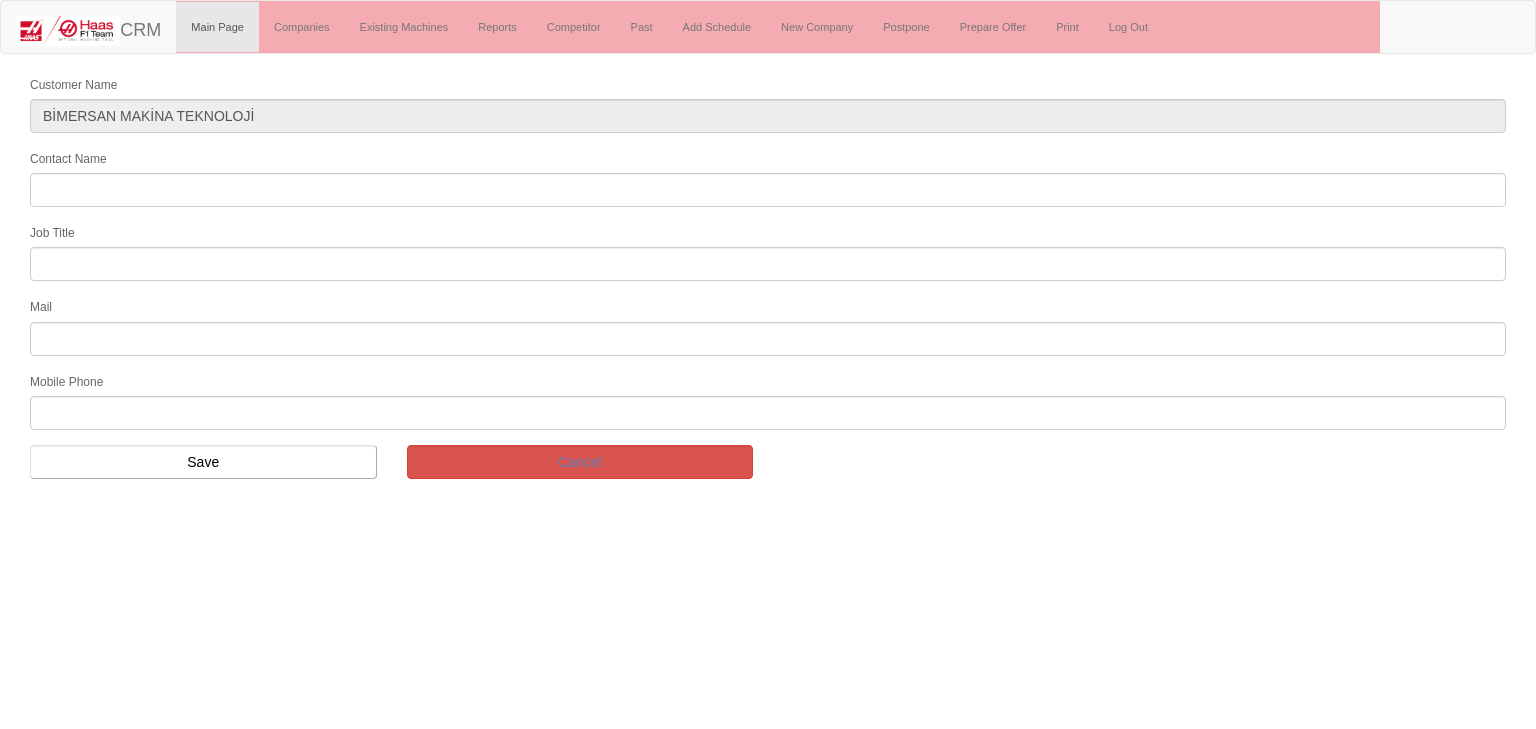 scroll, scrollTop: 0, scrollLeft: 0, axis: both 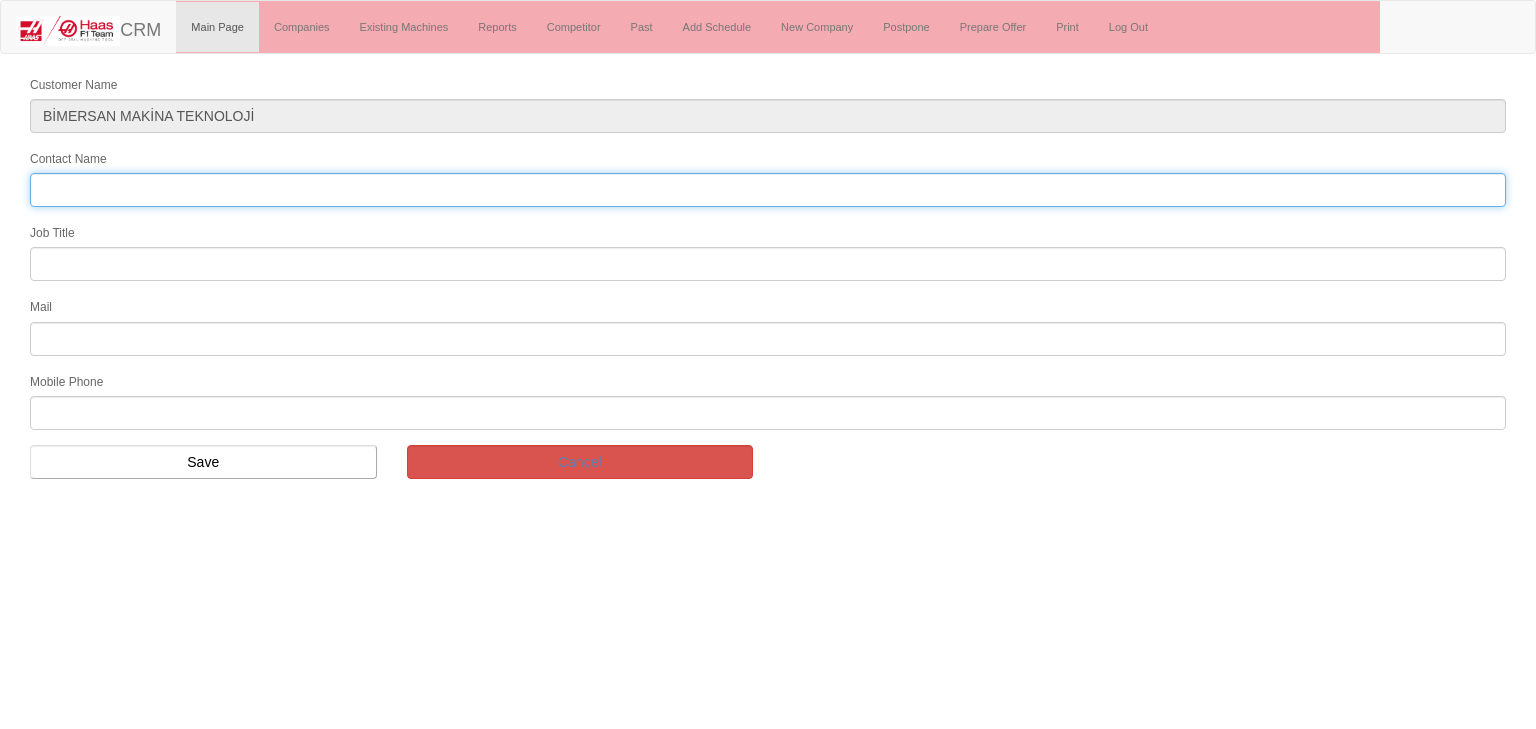 click on "Contact Name" at bounding box center [768, 190] 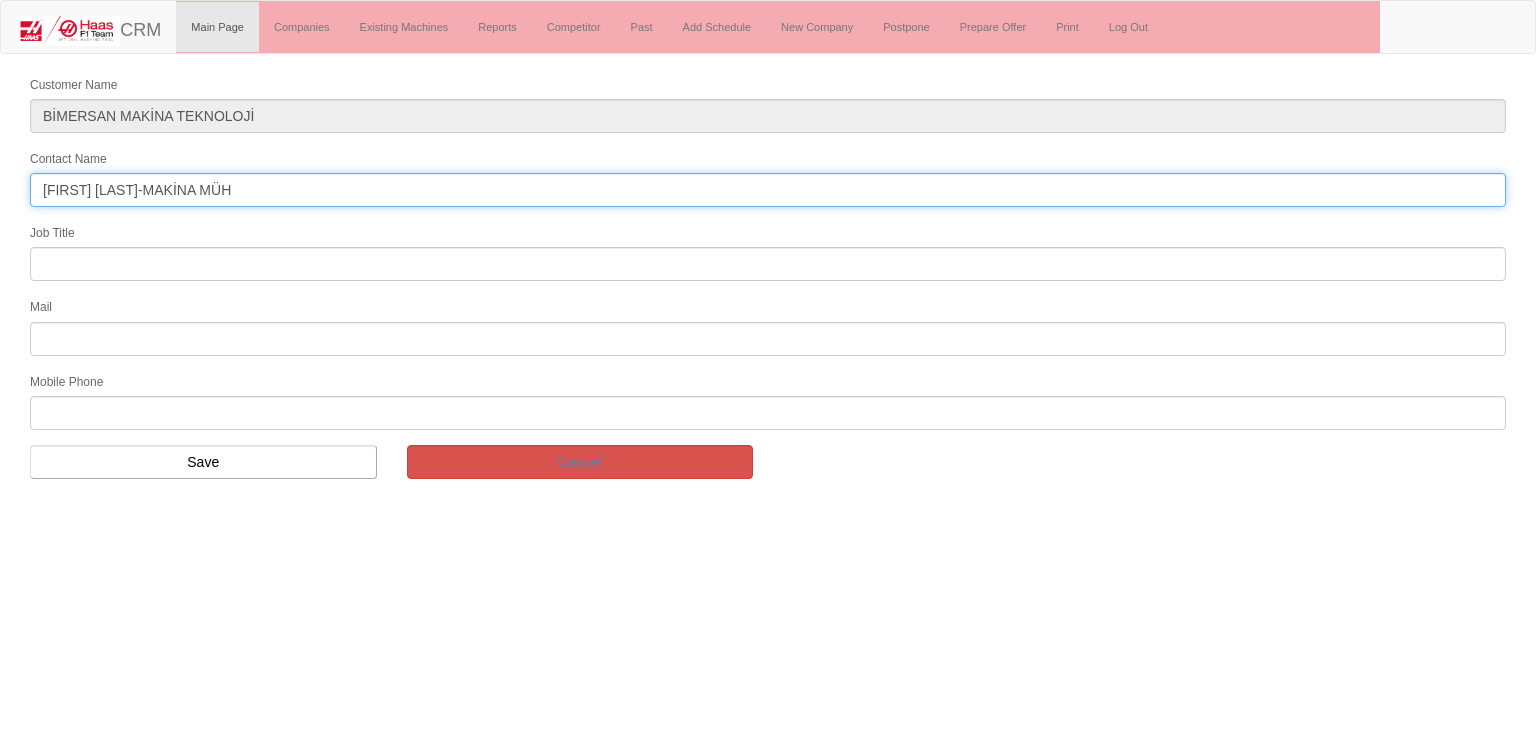 drag, startPoint x: 182, startPoint y: 185, endPoint x: 335, endPoint y: 167, distance: 154.05519 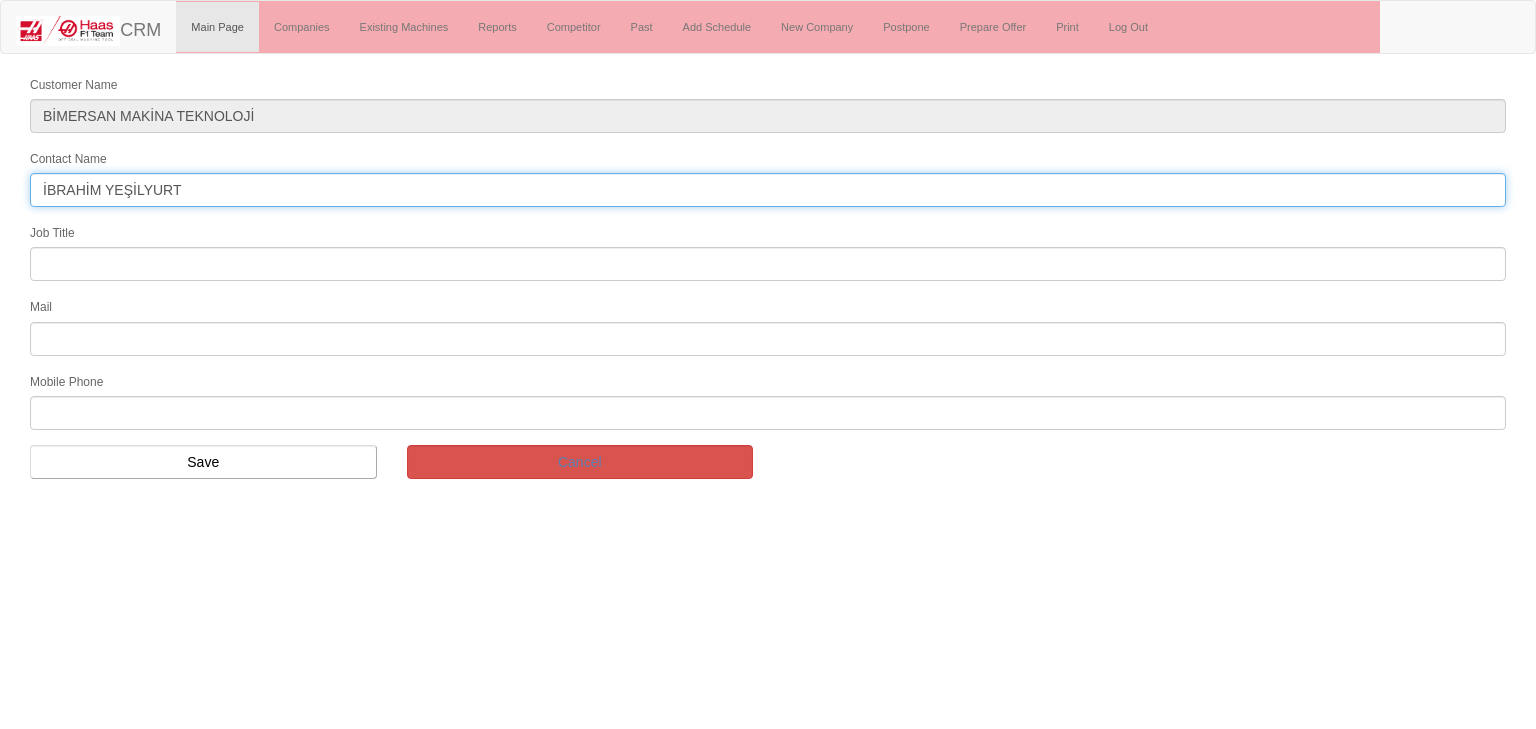 type on "İBRAHİM YEŞİLYURT" 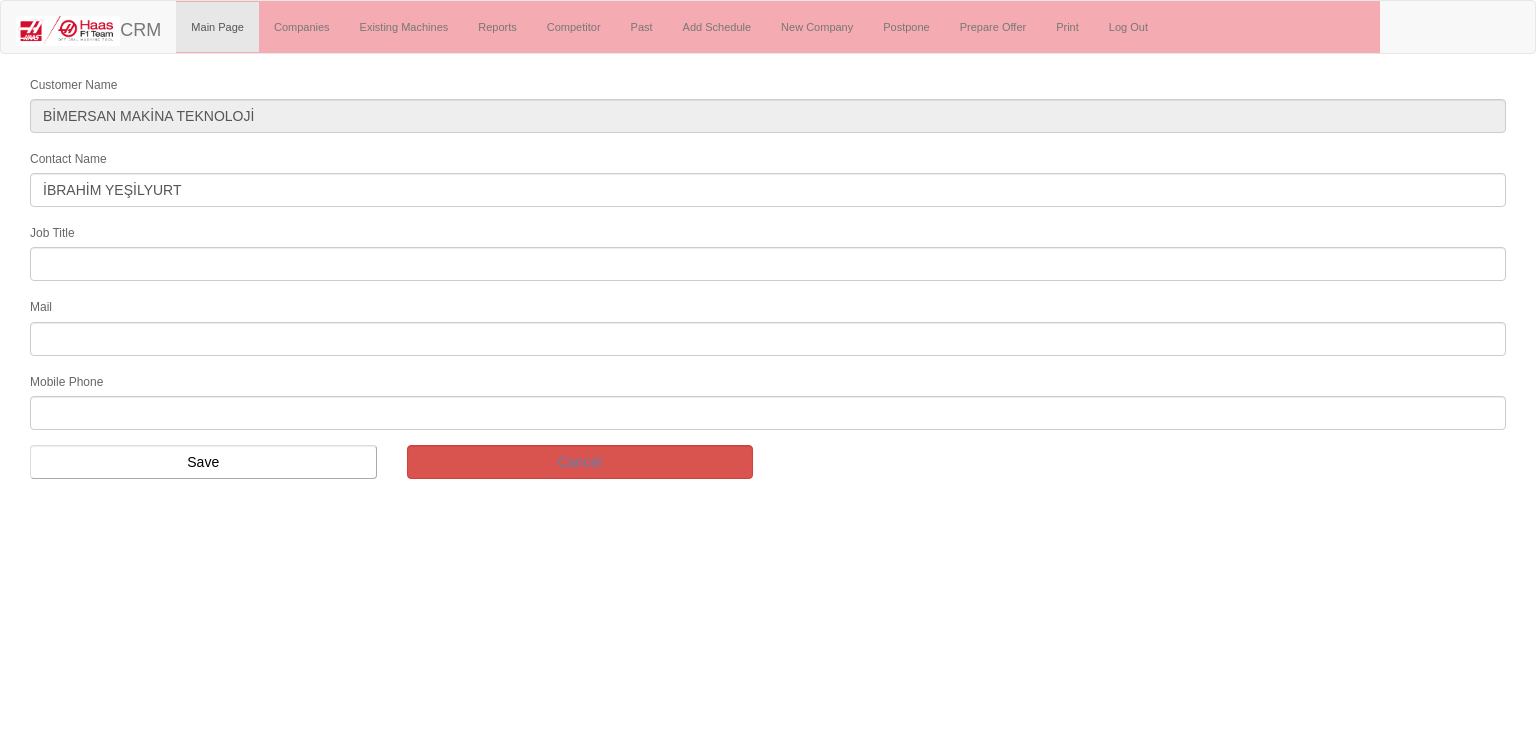 click on "Customer Name
BİMERSAN MAKİNA TEKNOLOJİ
Contact Name
İBRAHİM YEŞİLYURT
Job Title
Mail
Mobile Phone
Save
Cancel" at bounding box center [768, 284] 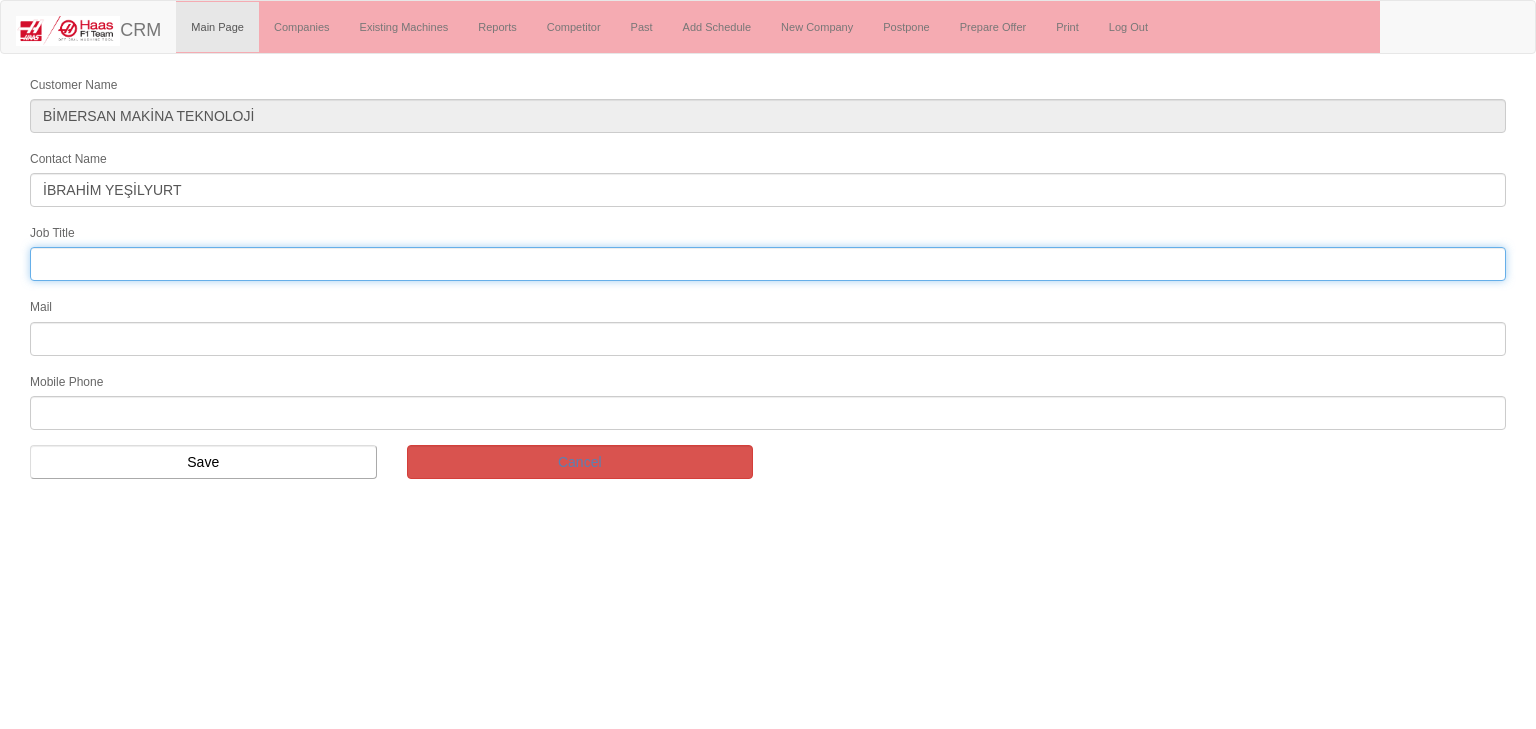click at bounding box center (768, 264) 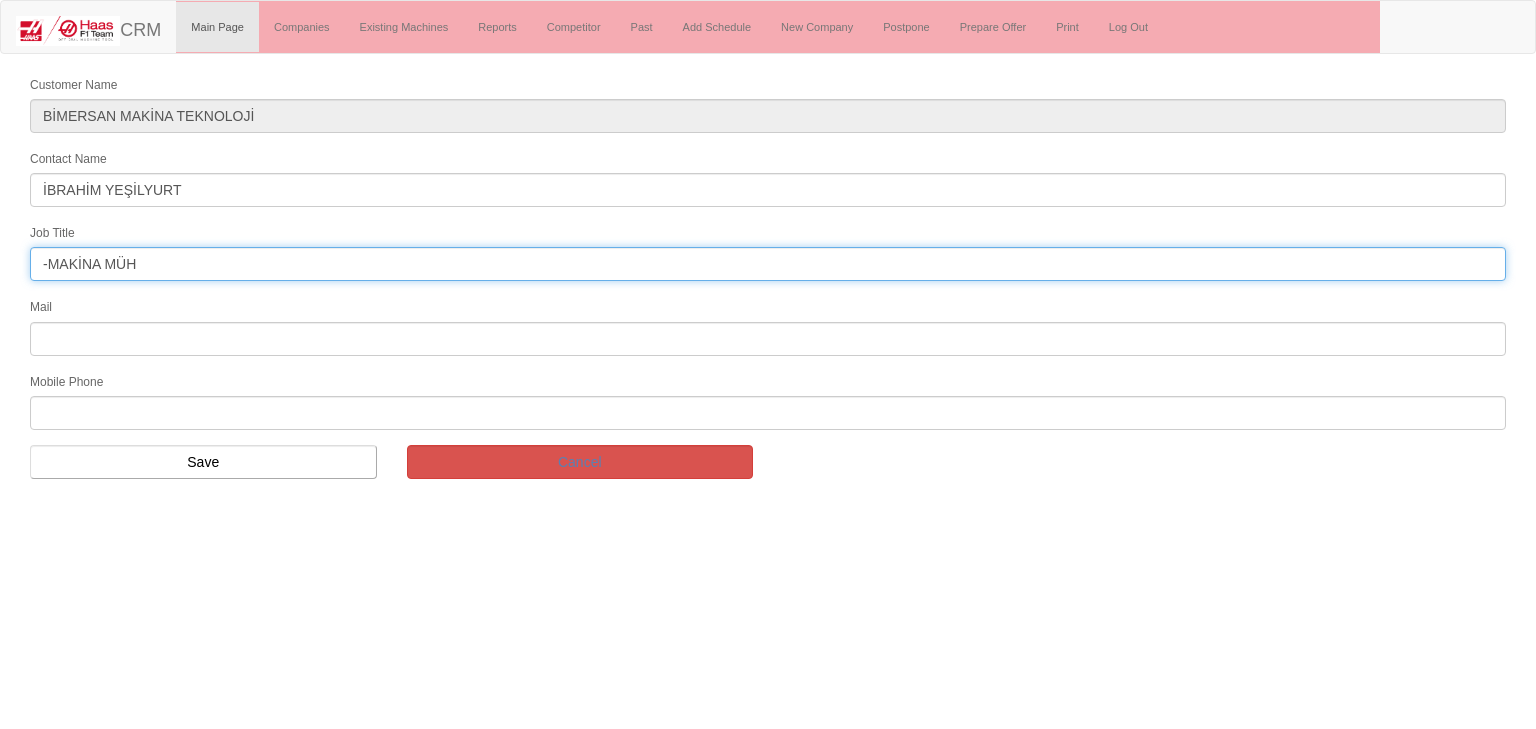 click on "-MAKİNA MÜH" at bounding box center (768, 264) 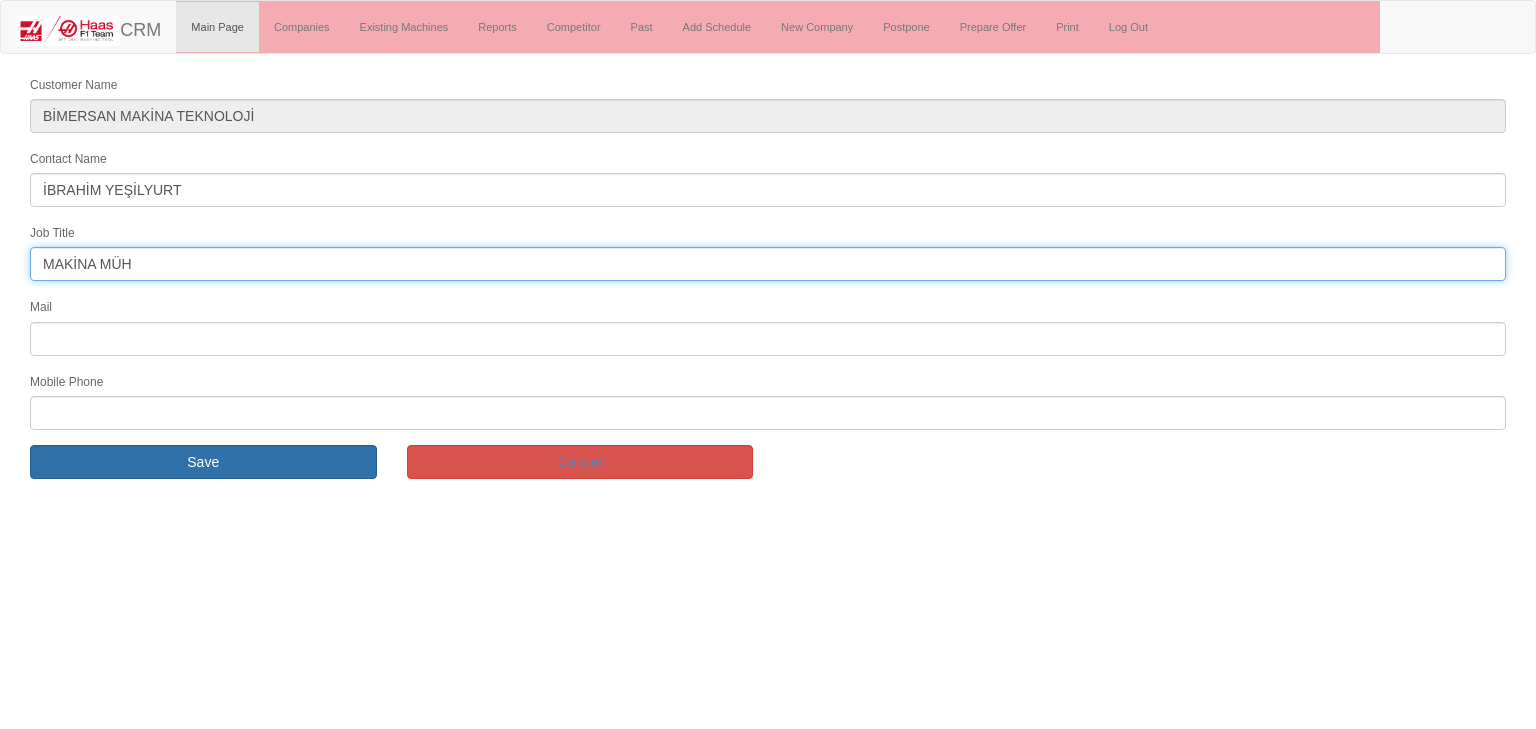 type on "MAKİNA MÜH" 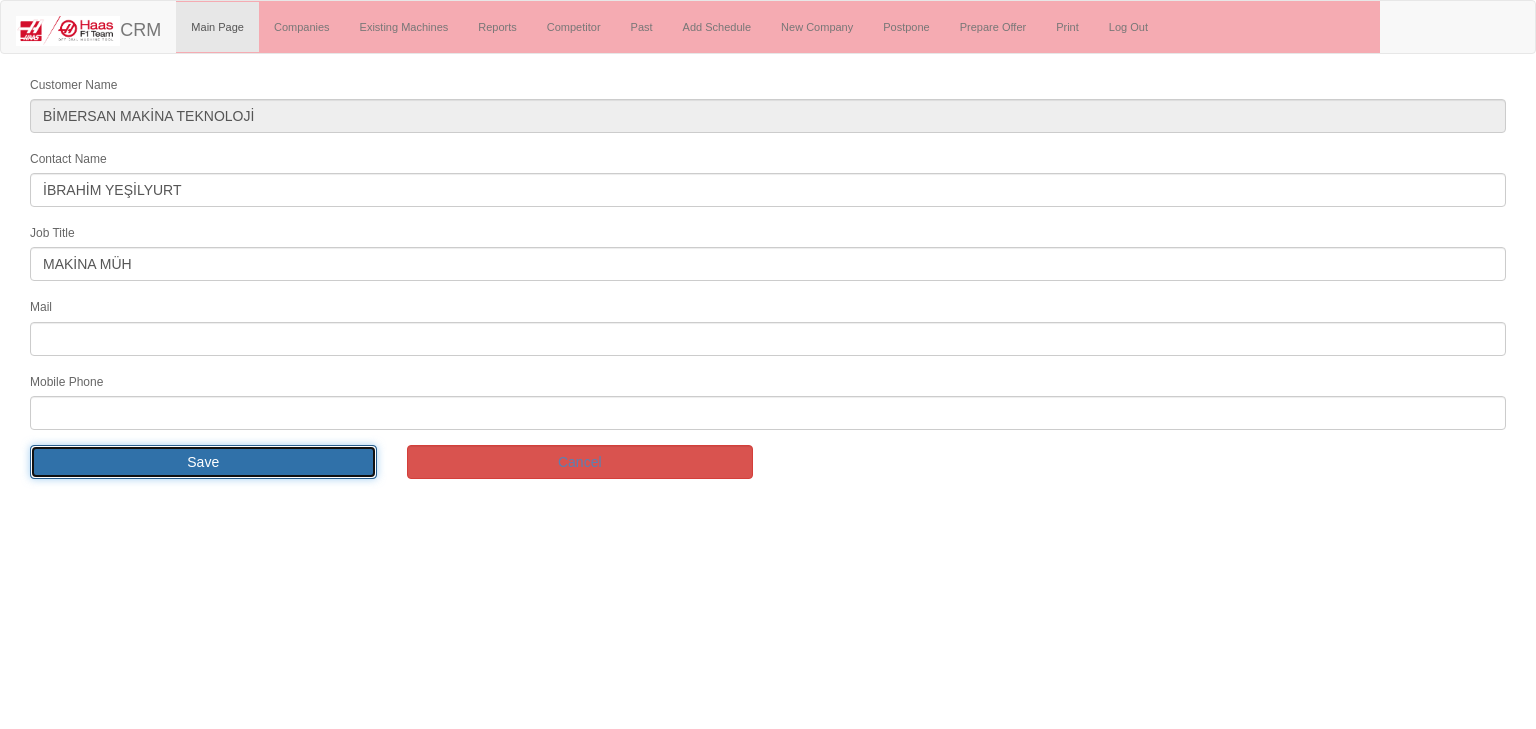 click on "Save" at bounding box center [203, 462] 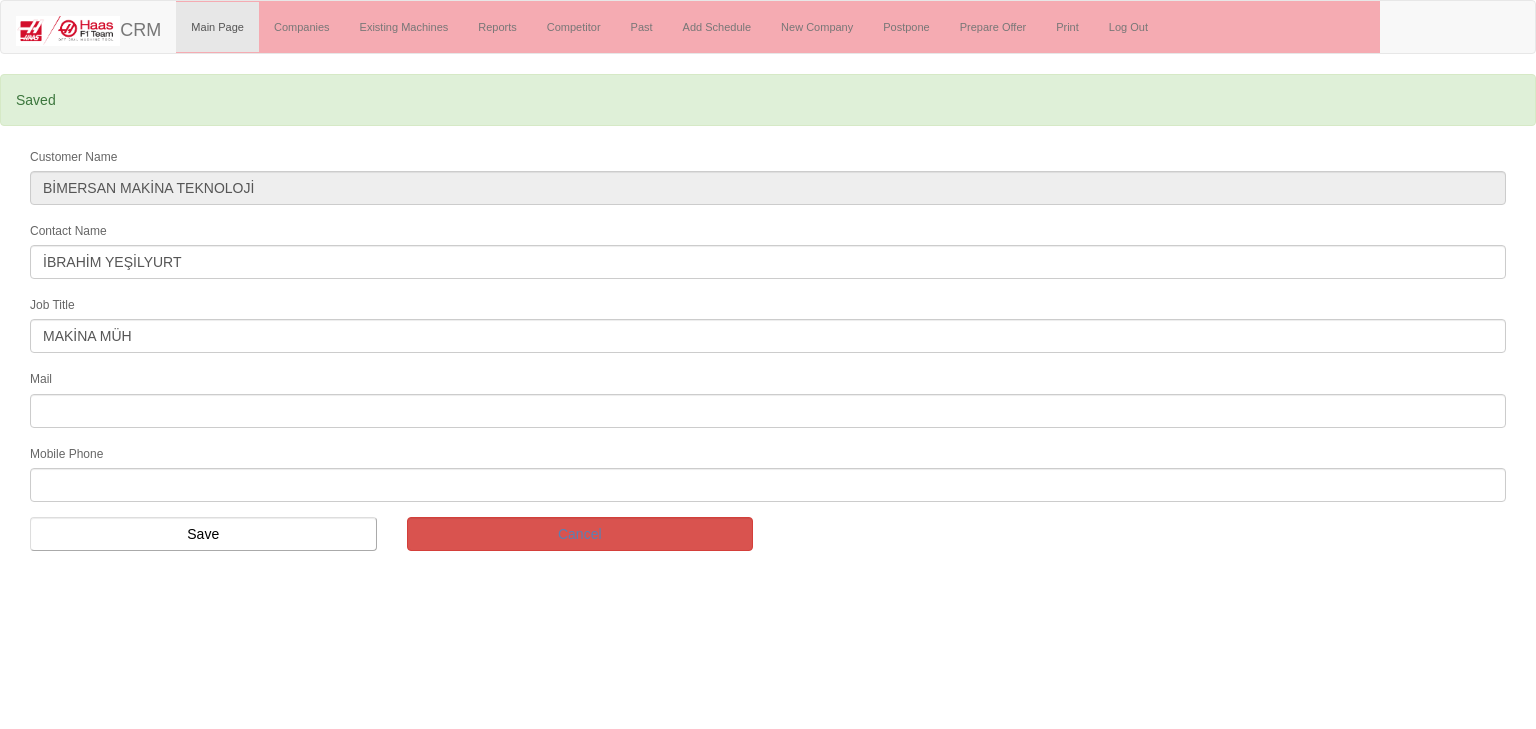 scroll, scrollTop: 0, scrollLeft: 0, axis: both 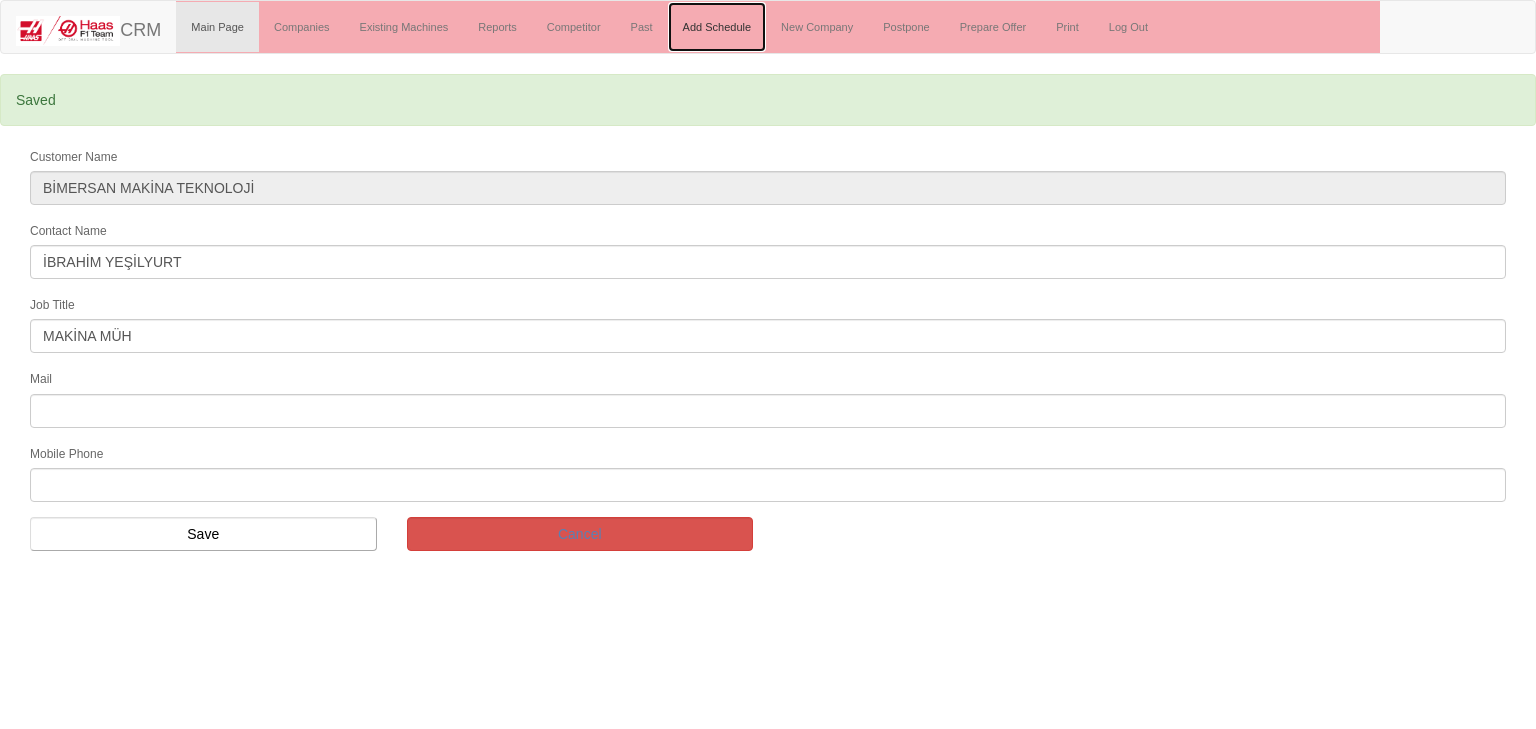 click on "Add Schedule" at bounding box center [717, 27] 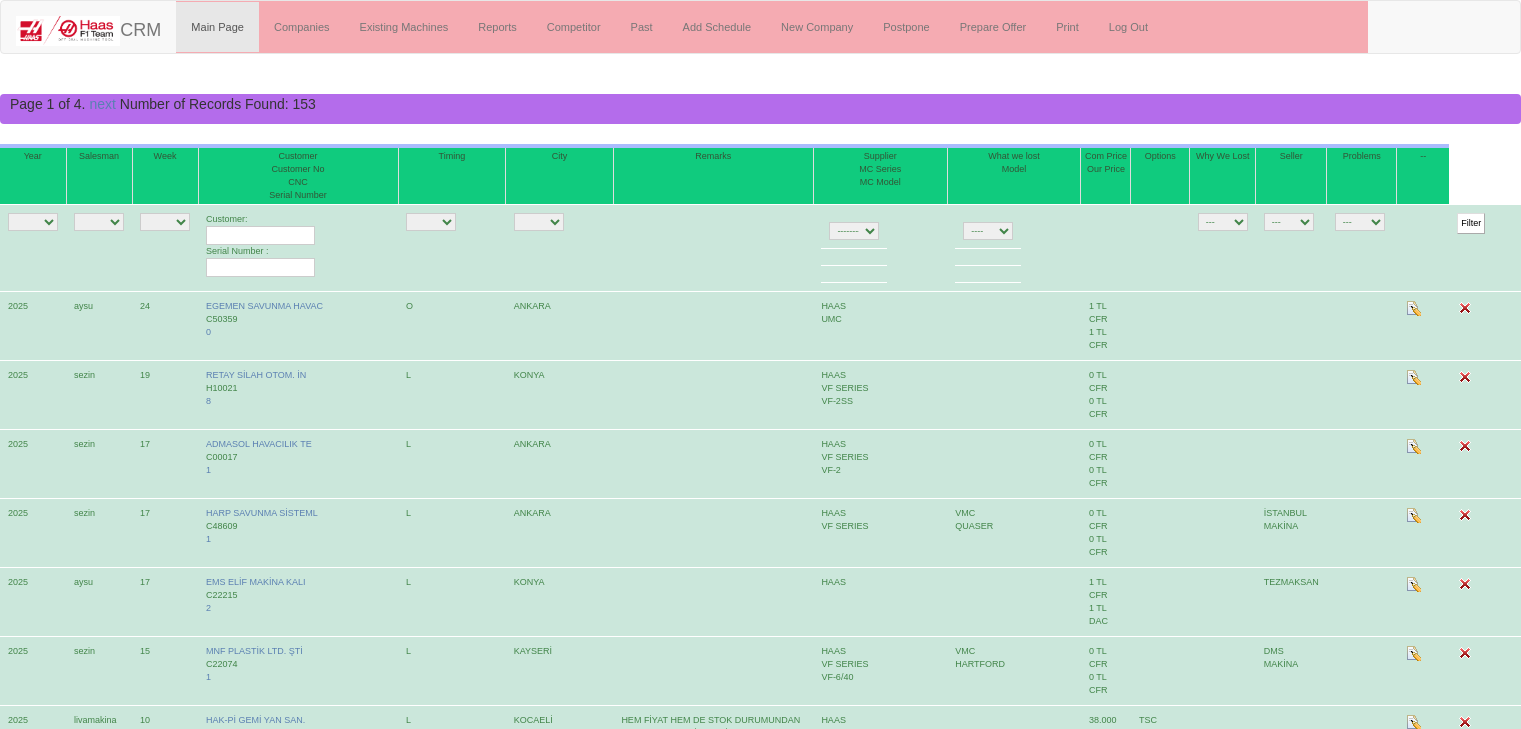 scroll, scrollTop: 0, scrollLeft: 0, axis: both 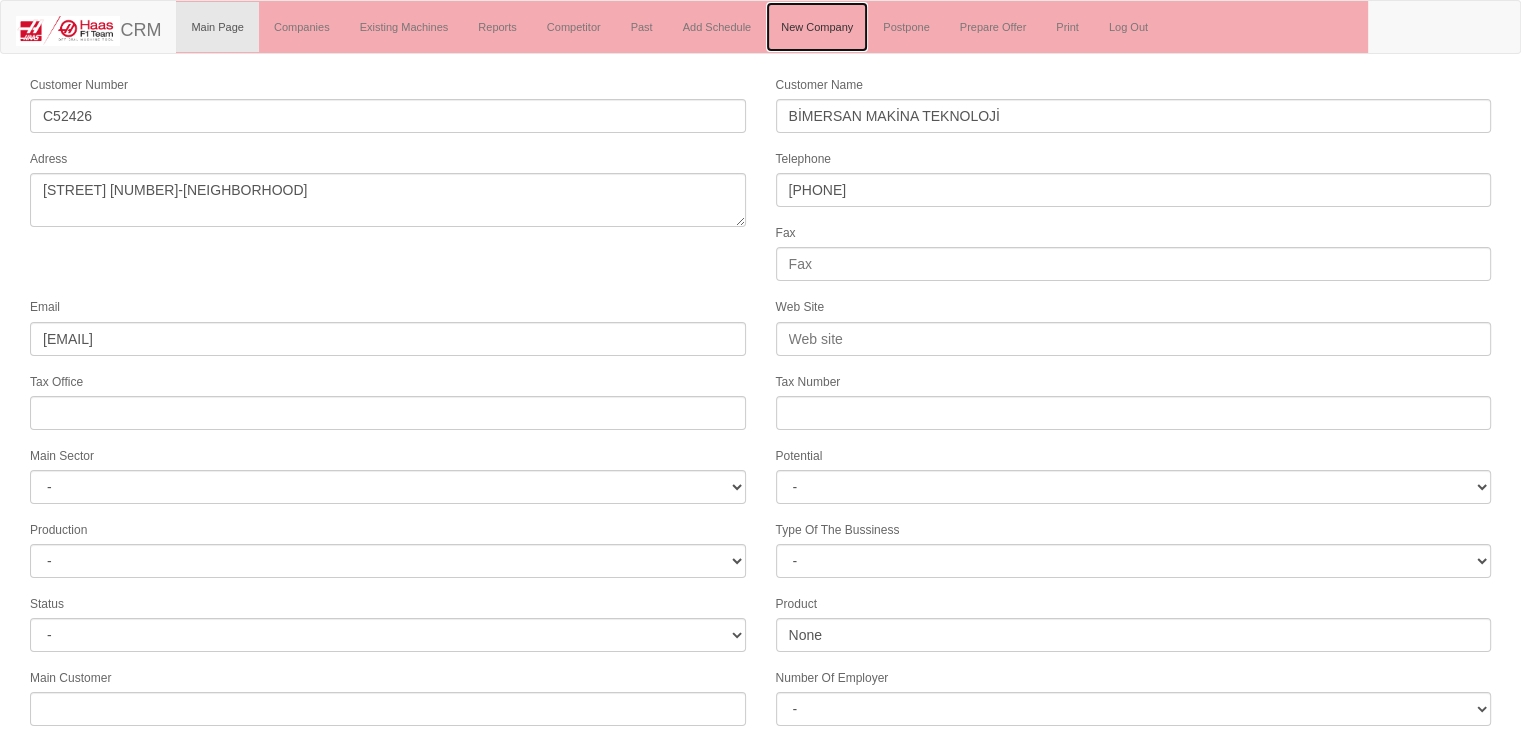 click on "New Company" at bounding box center [817, 27] 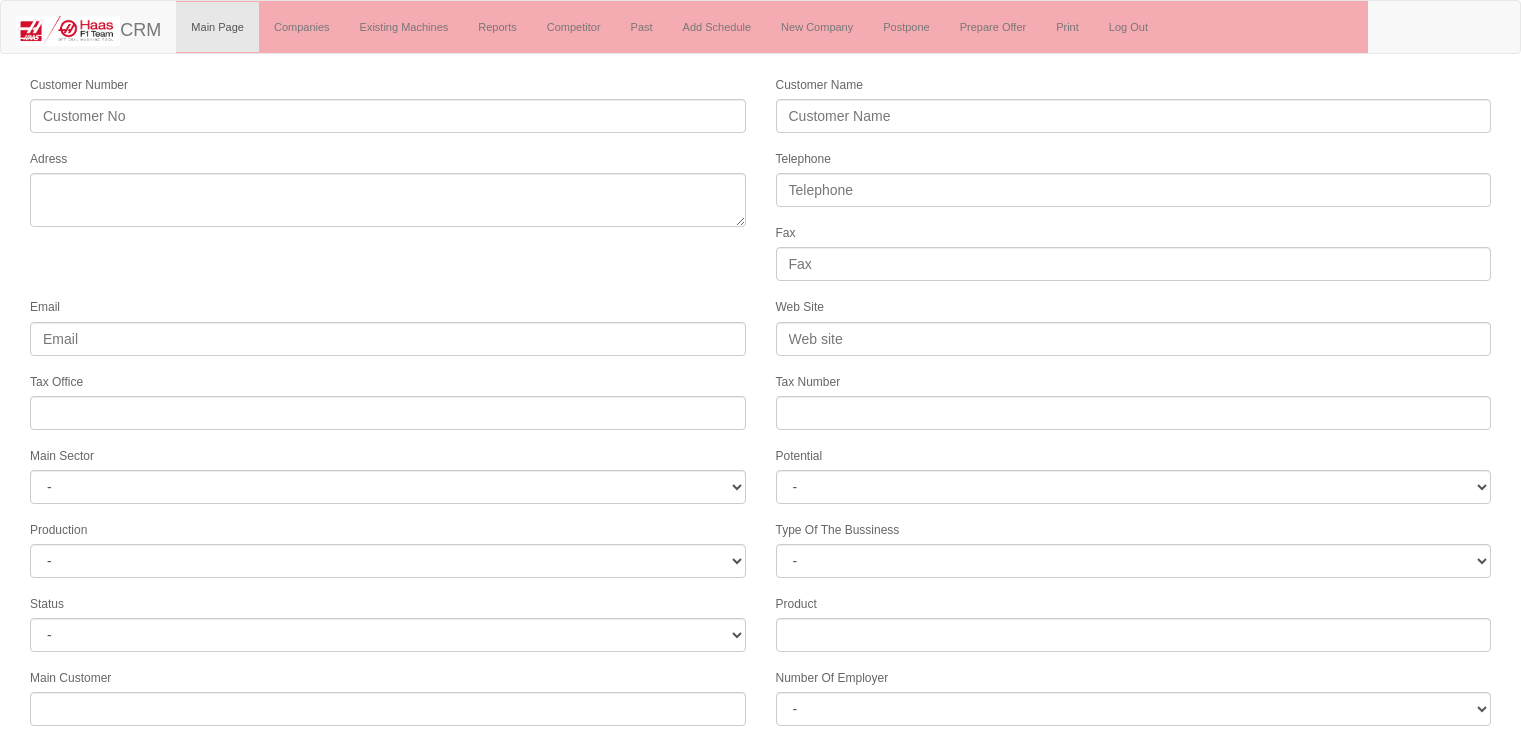 scroll, scrollTop: 0, scrollLeft: 0, axis: both 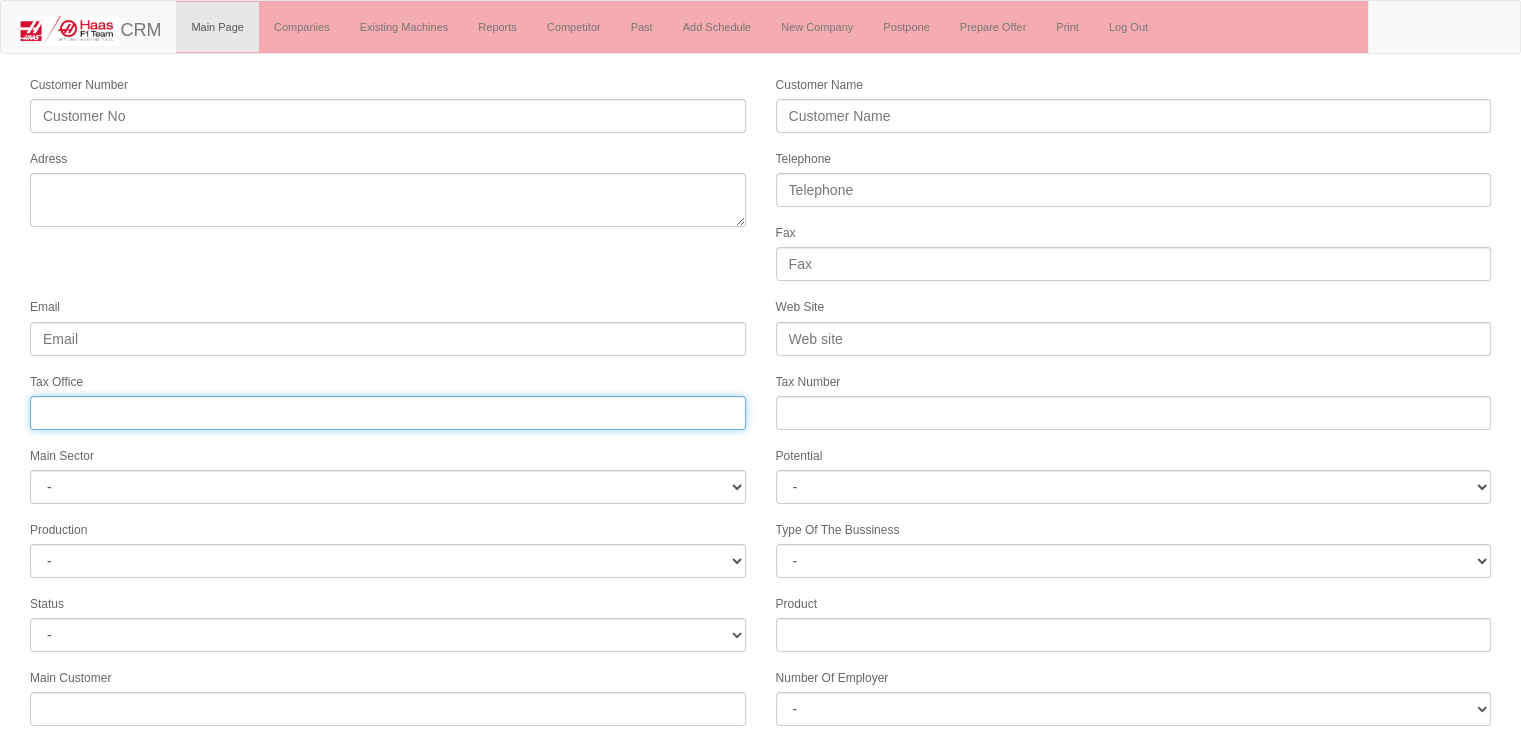 click at bounding box center (388, 413) 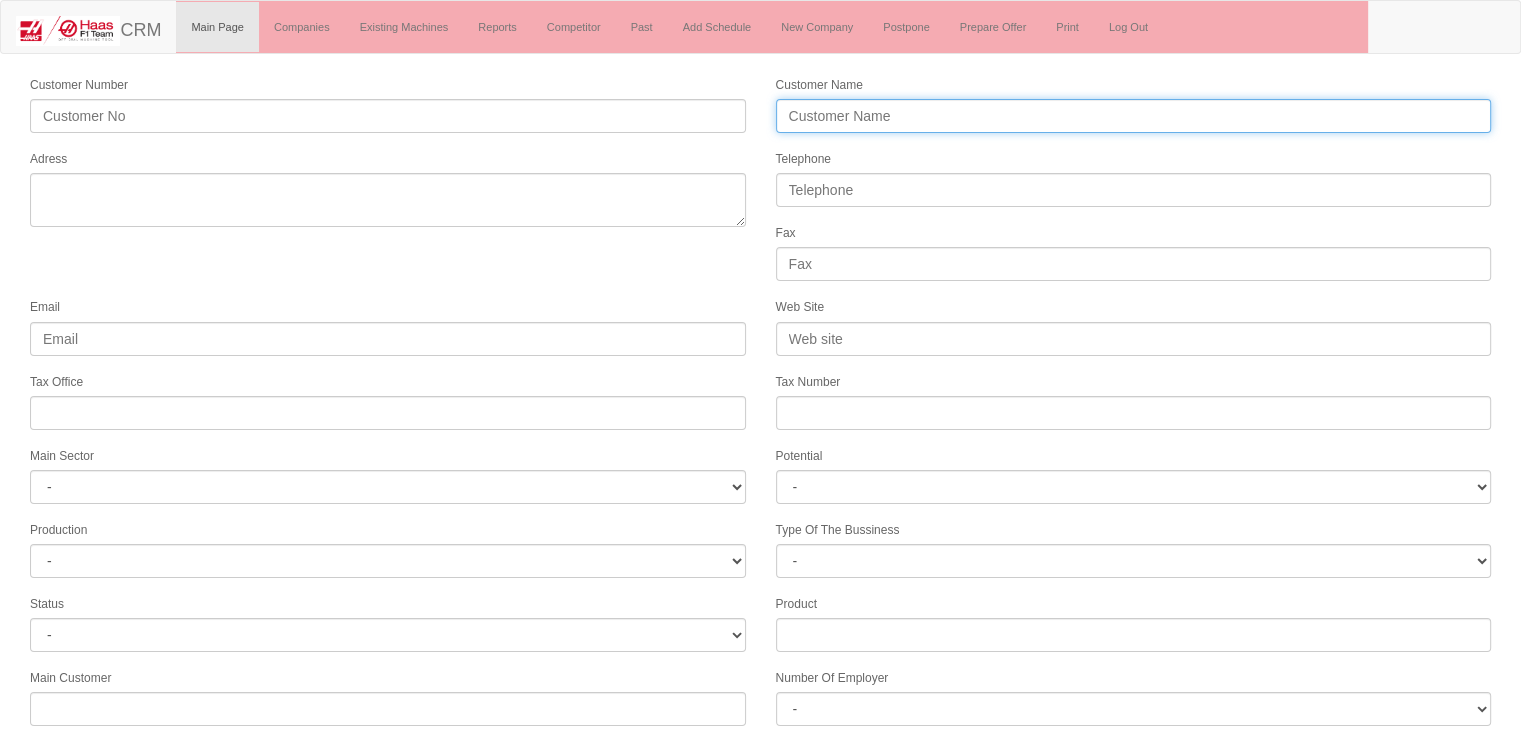 click on "Customer Name" at bounding box center [1134, 116] 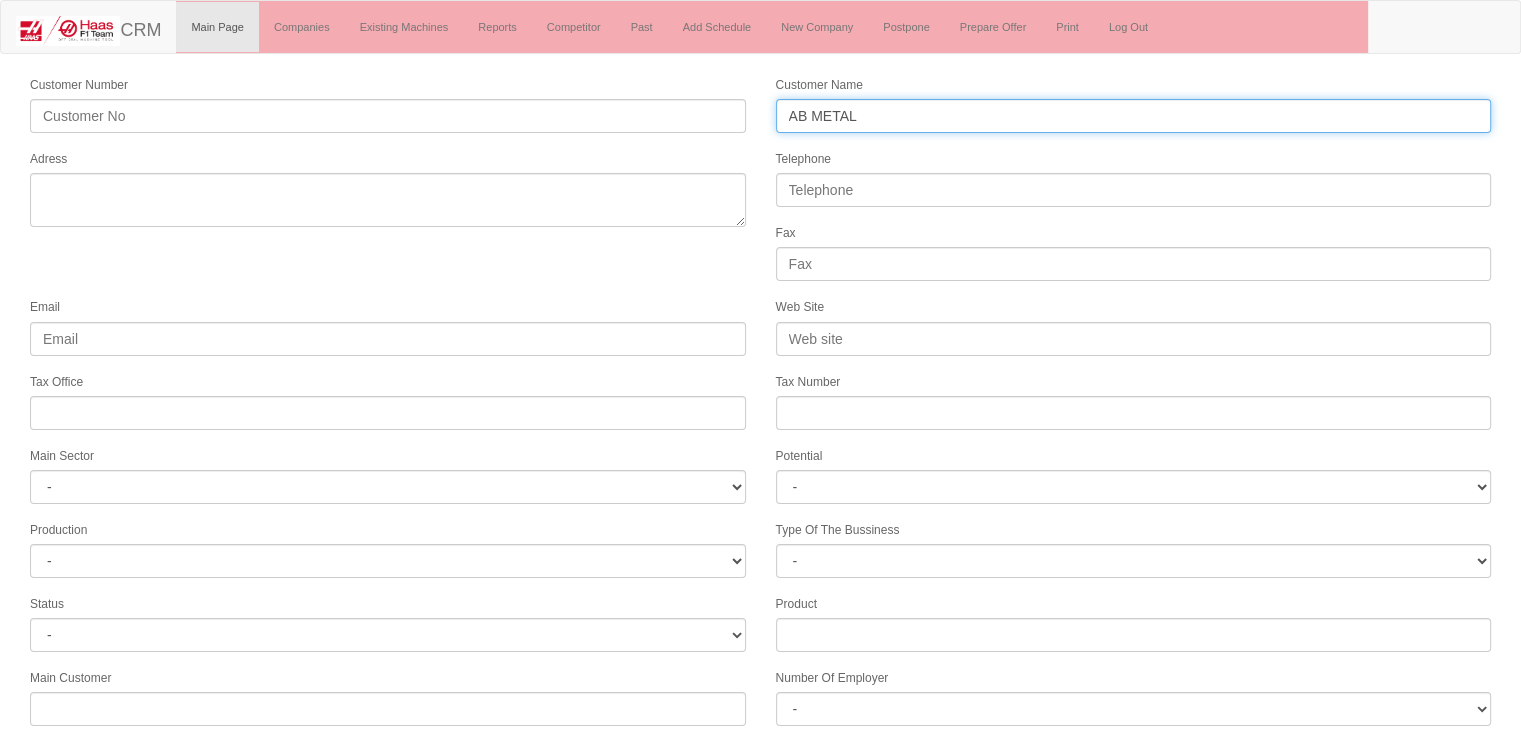 type on "AB METAL" 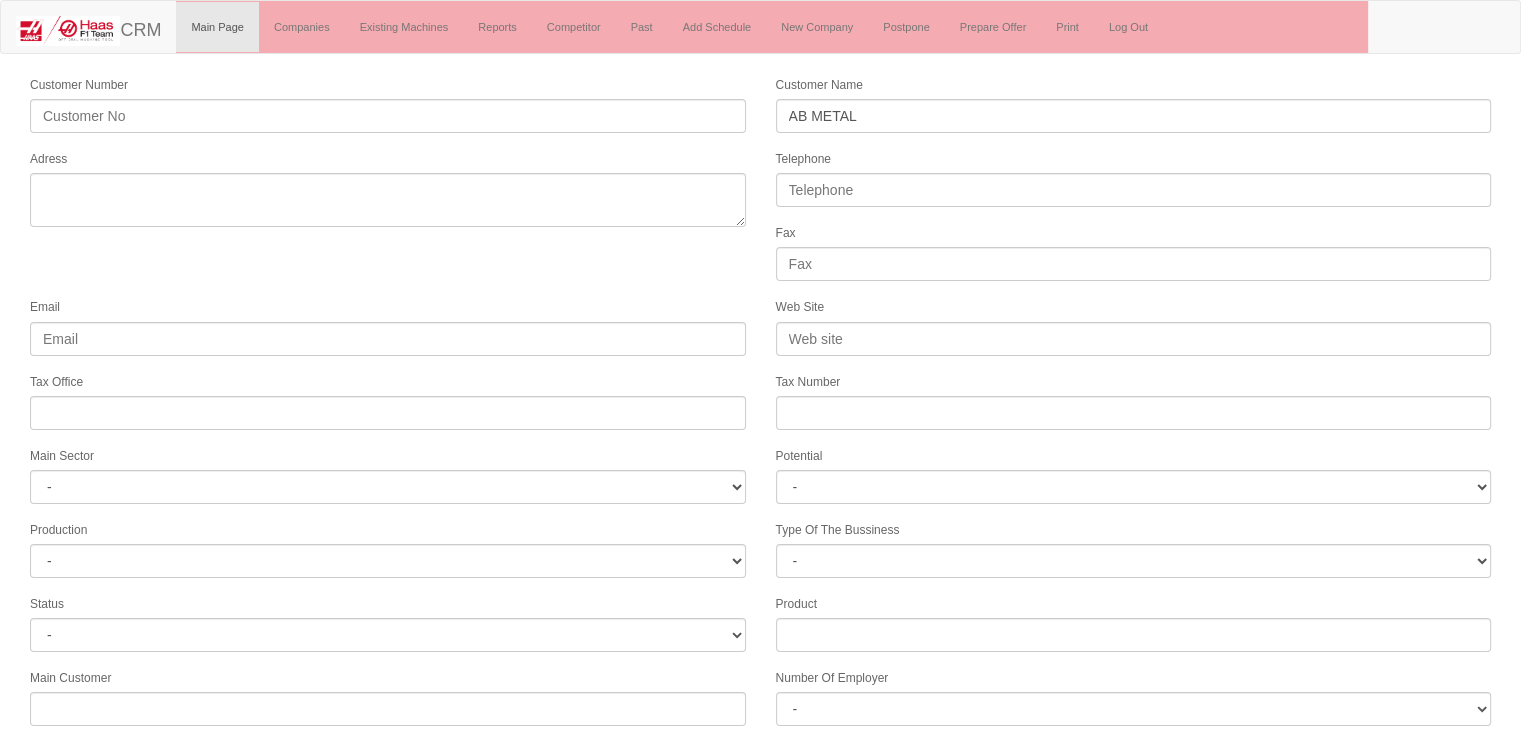 click on "Customer Number
Customer Name
AB METAL
Adress
Telephone
Fax
Email
Web Site
Tax Office
Tax Number
Main Sector
-
DIE MOLD
MACHINERY
DEFENCE & AEROSPACE
ELECTRICAL COMPONENTS
MEDICAL
TOOL MANUFACTURING
JEWELERY
AGRICULTURE
AUTOMOTIVE
WHITE GOODS
HYDRAULIC & PNEUMATIC
CASTING
STAMPING DIE
CONSTRUCTION MAC.
GEN. PART. MAN.
EDUCATION
LASER POTENTIALS
FURNUTURE
Potential
-
A1
A2
A3
B1
B2
B3
C1
C2
C3
Production
-
HG" at bounding box center [760, 555] 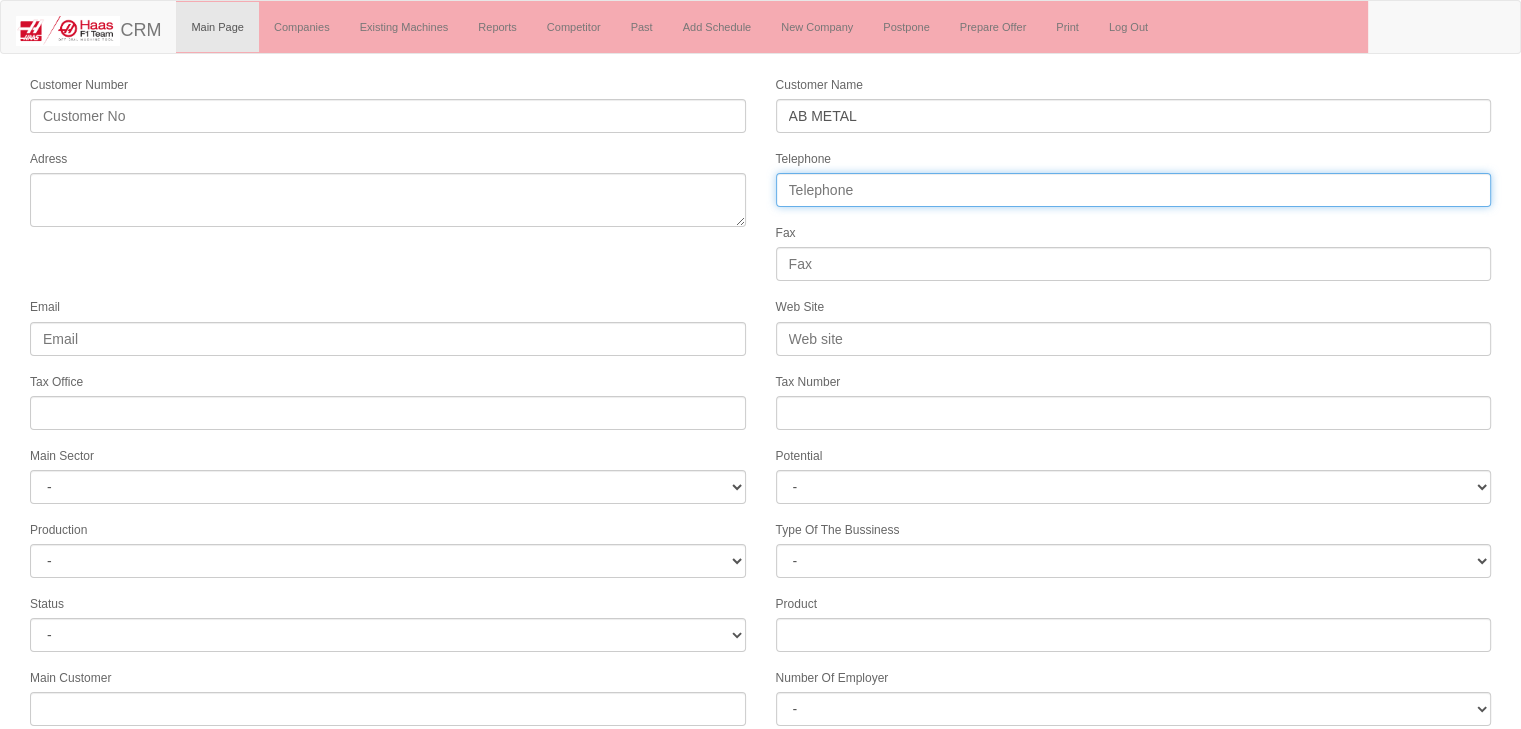 click on "Telephone" at bounding box center [1134, 190] 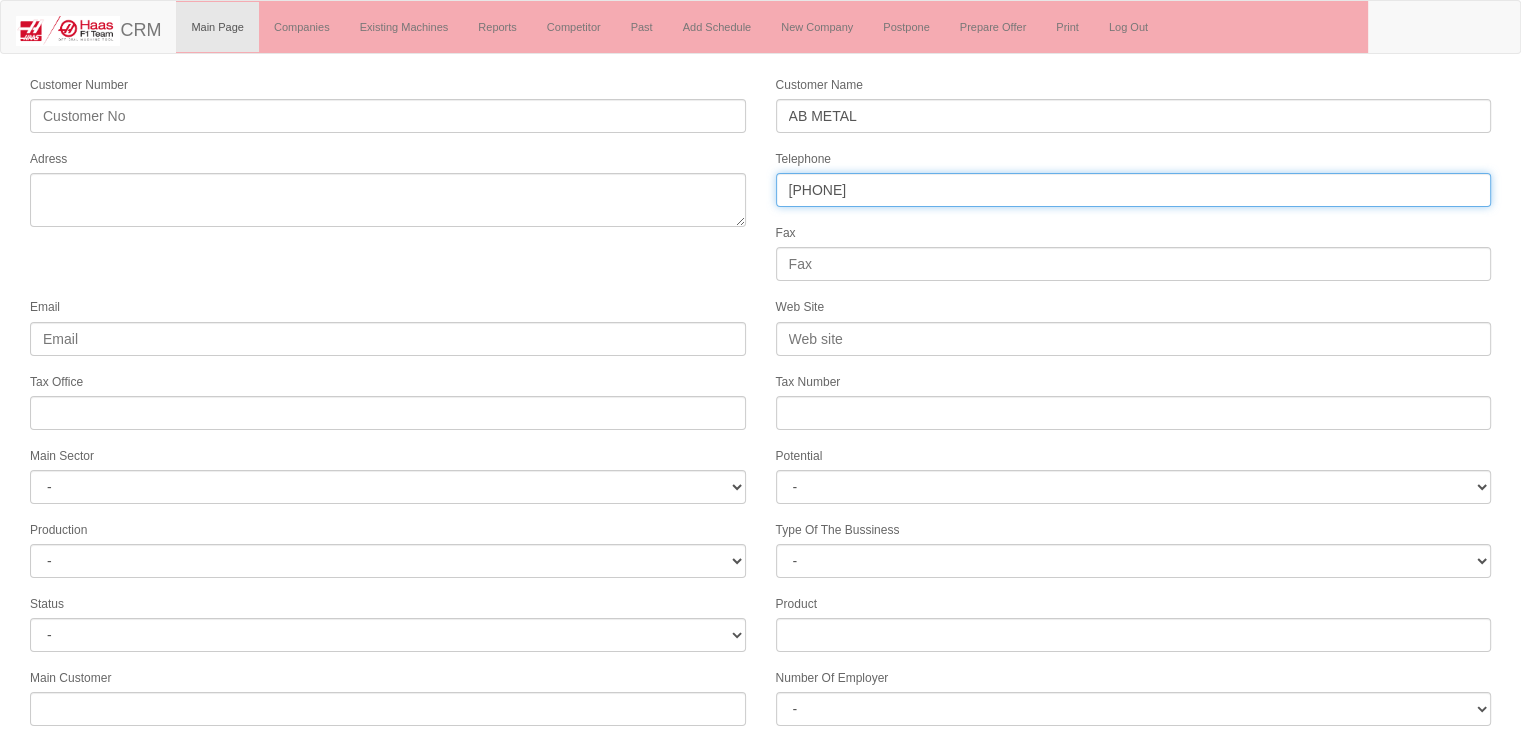 scroll, scrollTop: 251, scrollLeft: 0, axis: vertical 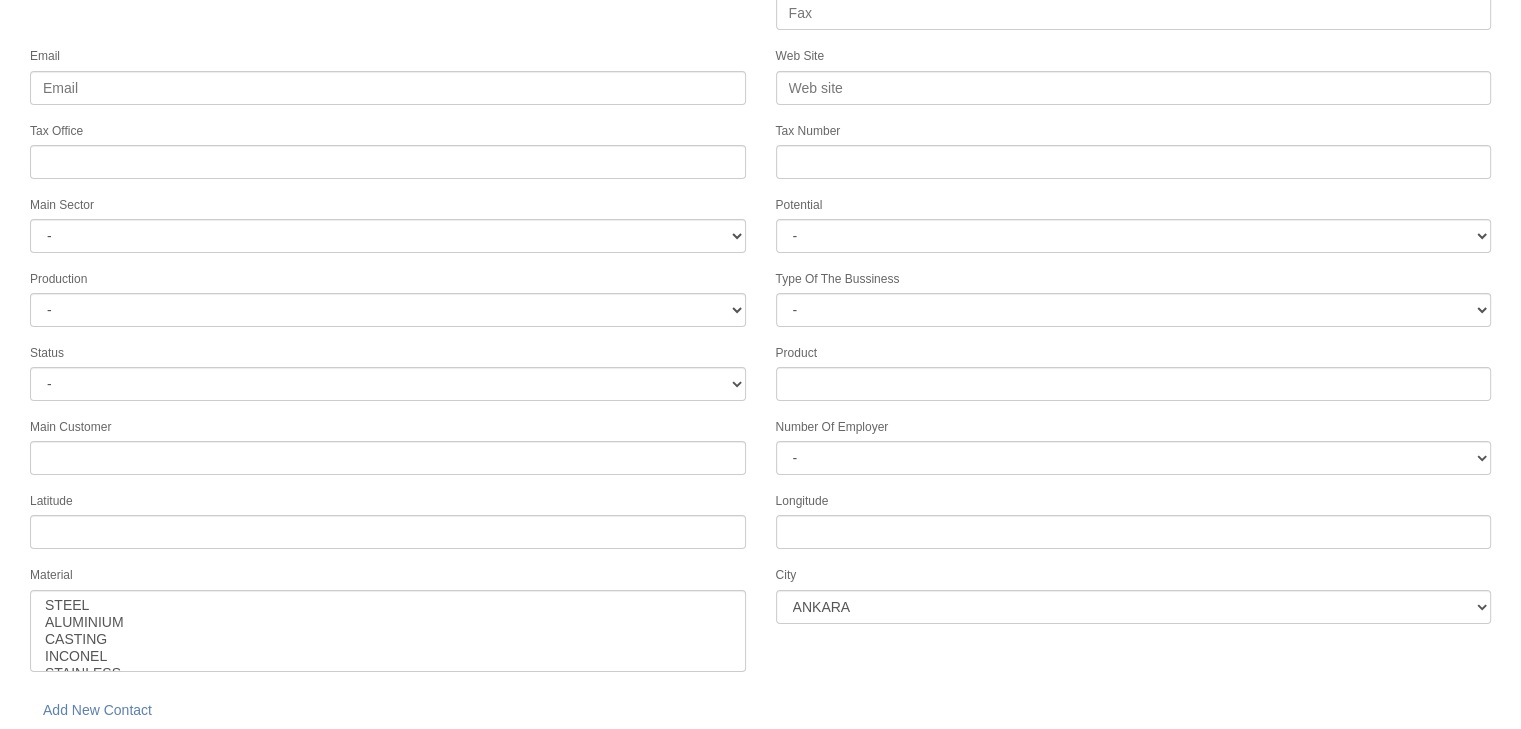 type on "[PHONE]" 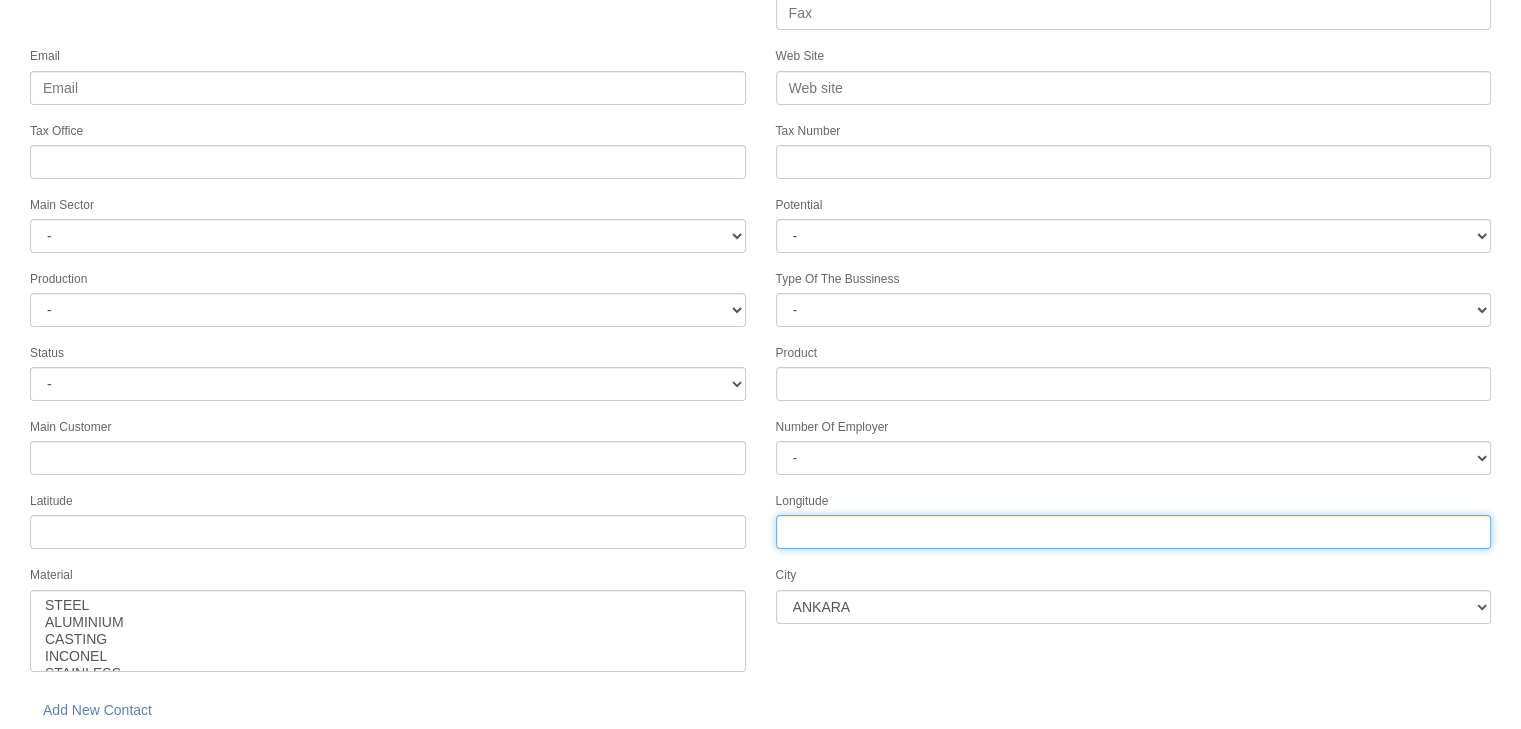 click on "Longitude" at bounding box center [1134, 532] 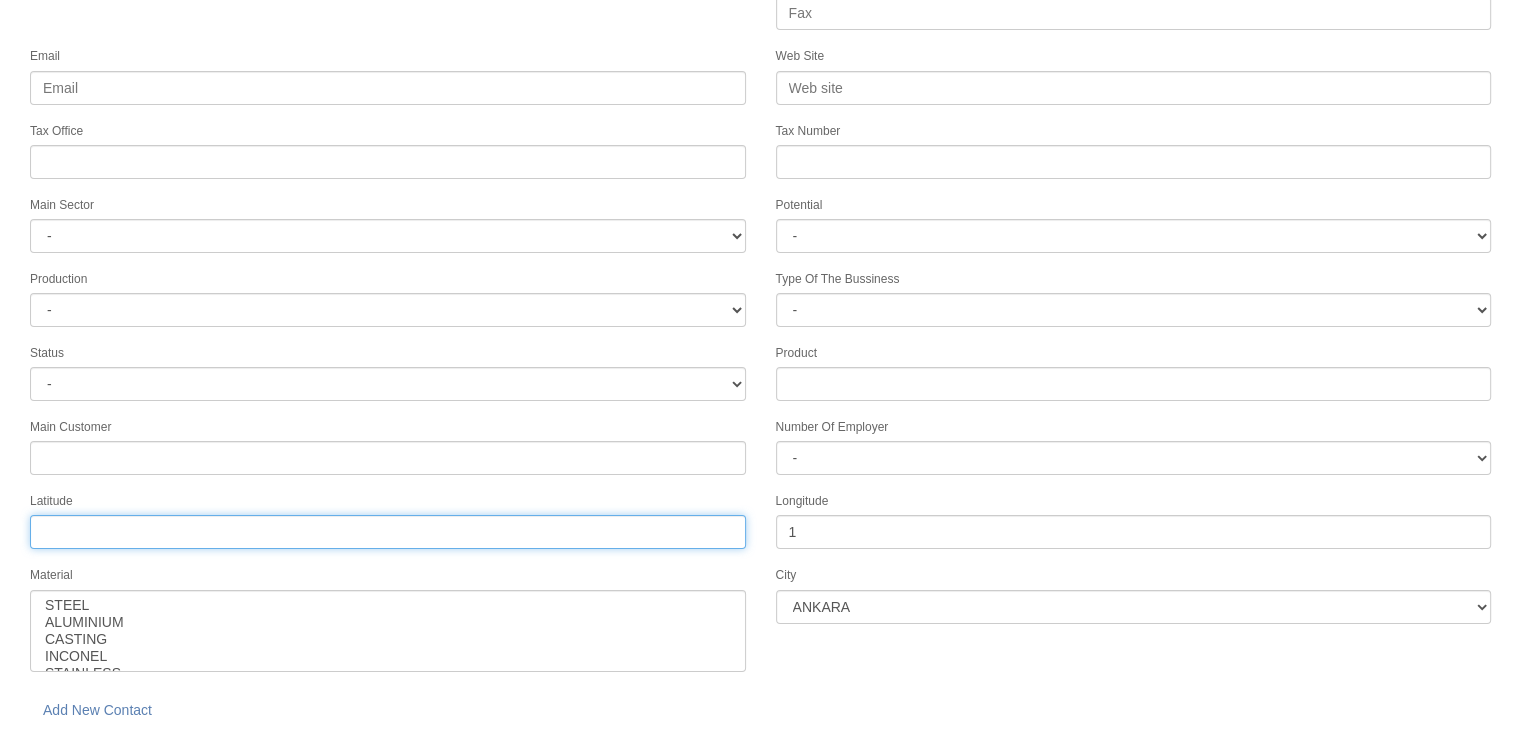 click on "Tax Office" at bounding box center (388, 532) 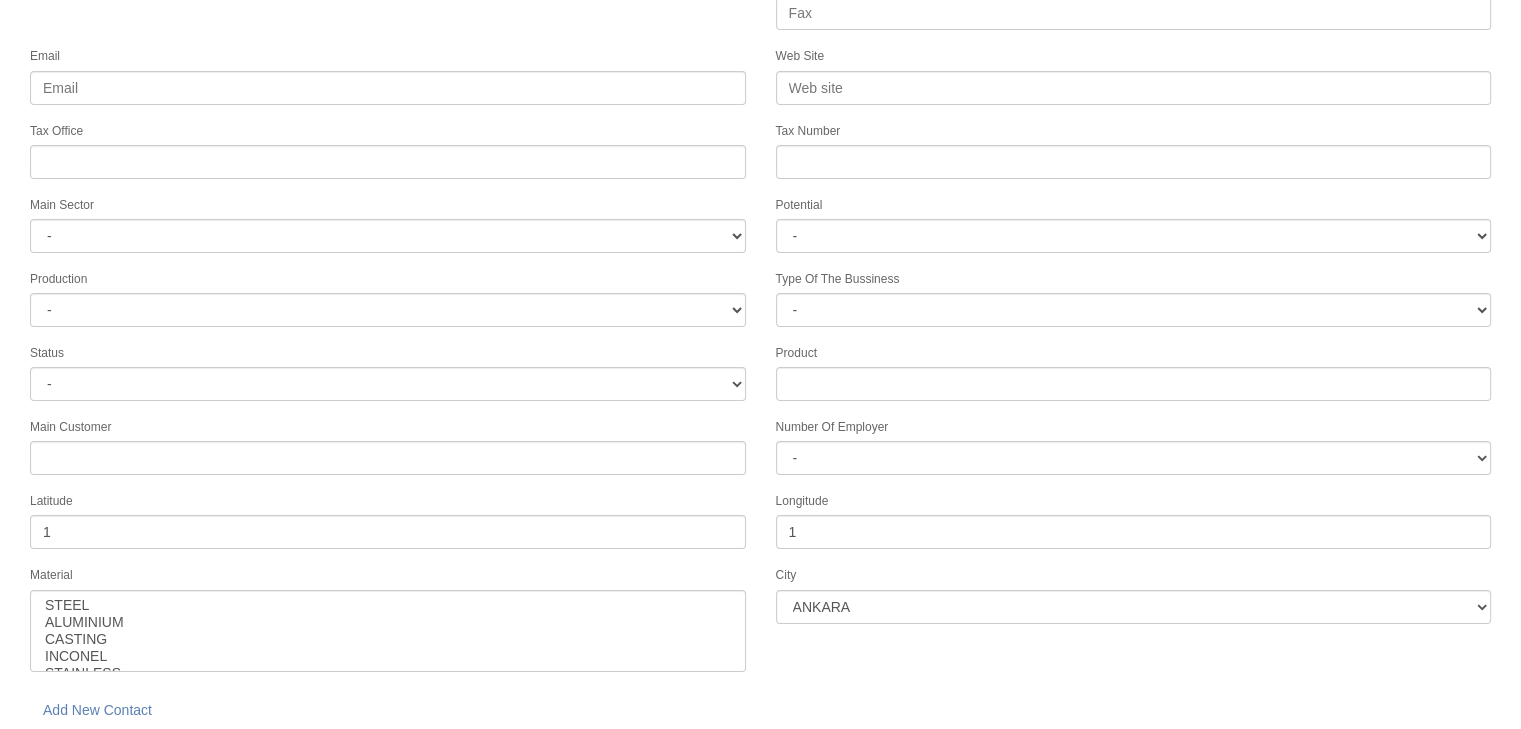 click on "Production
-
HG" at bounding box center (388, 297) 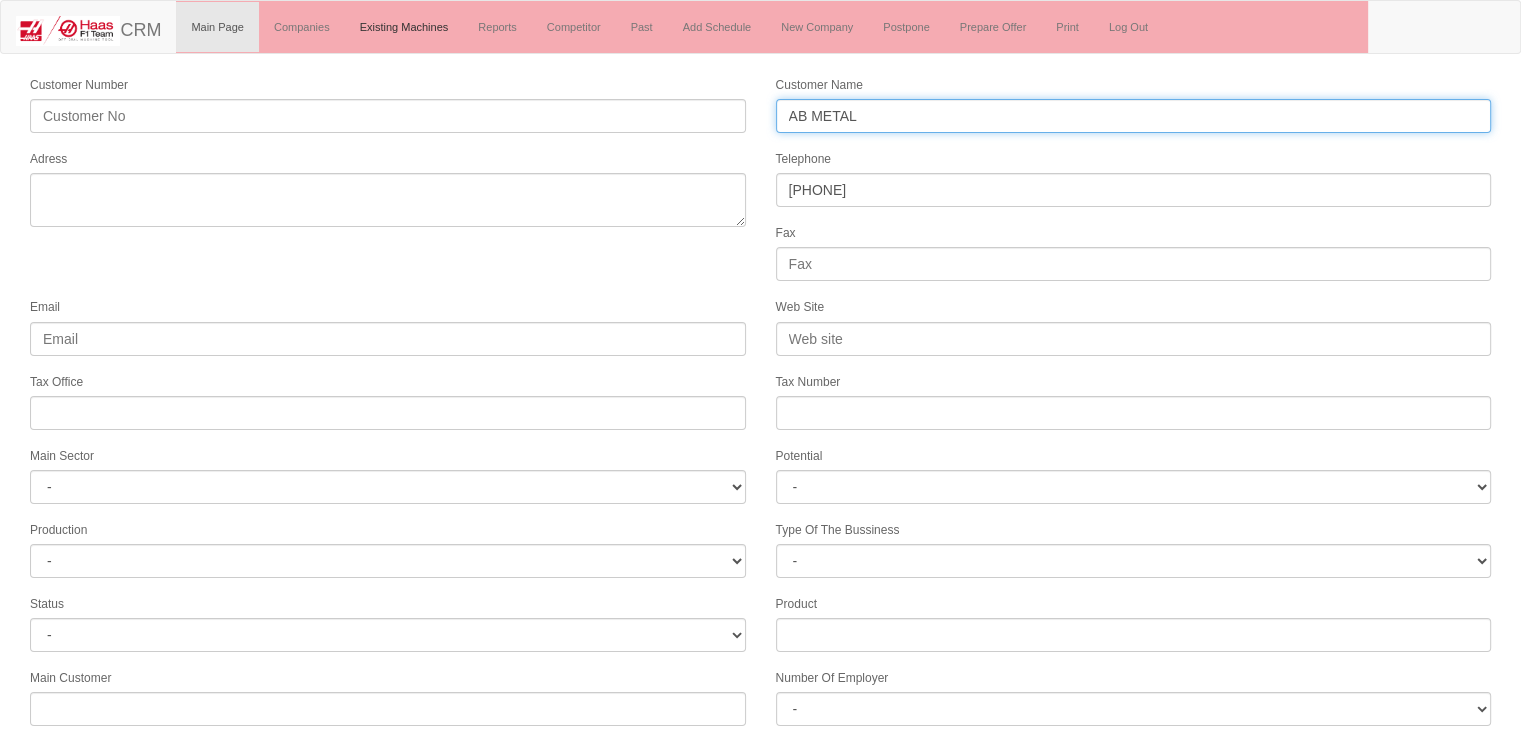 drag, startPoint x: 436, startPoint y: 29, endPoint x: 397, endPoint y: 19, distance: 40.261642 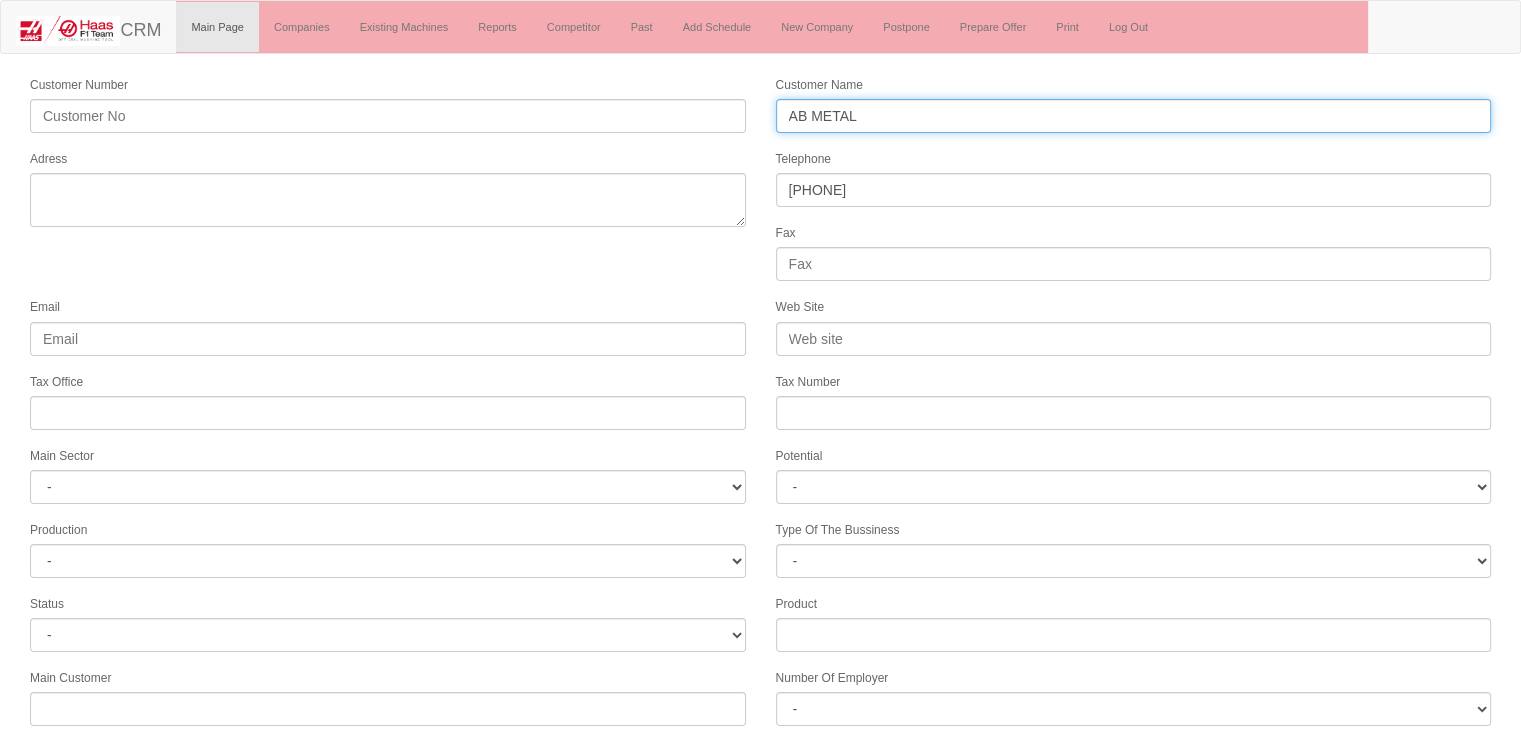 paste on "NKA GRUP CNC MAKİNA" 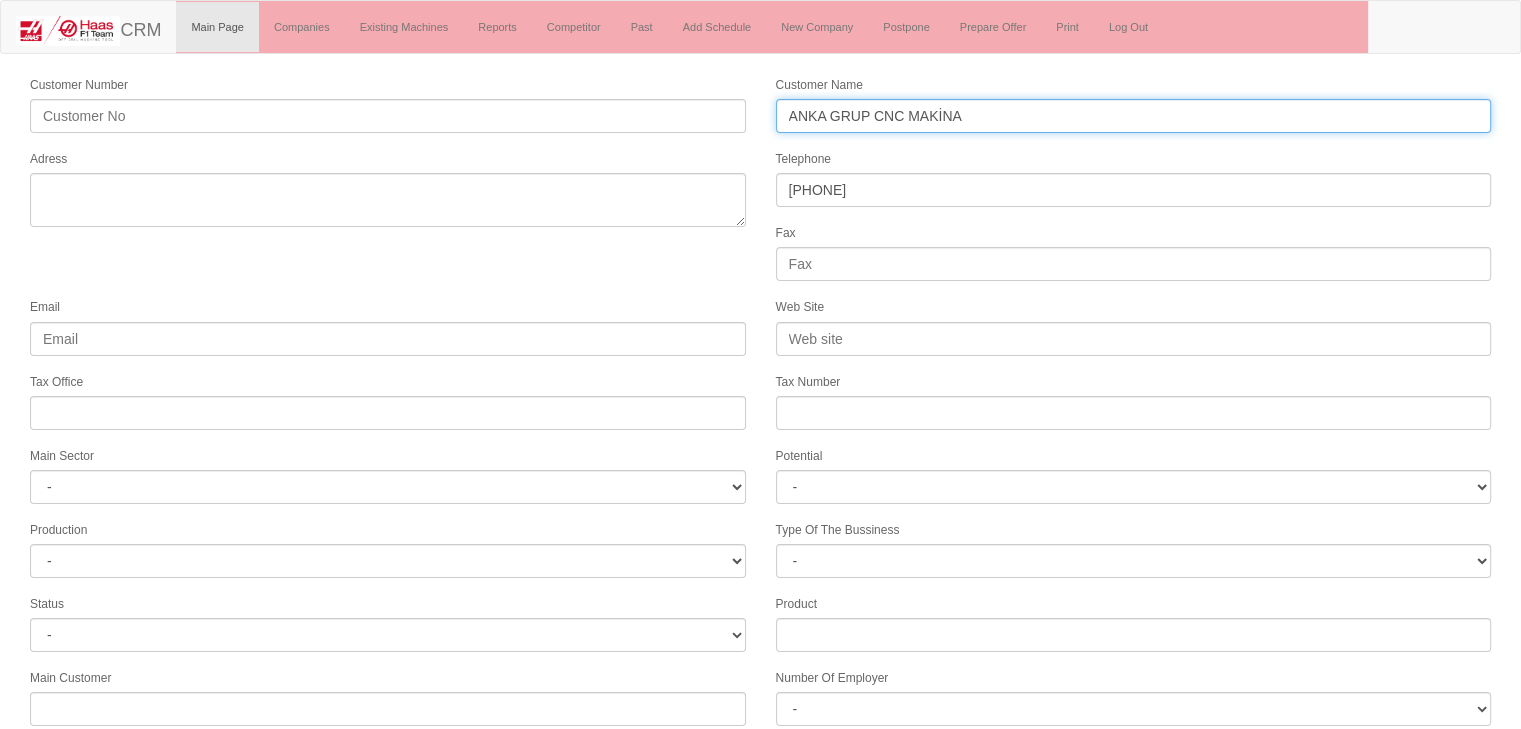 type on "ANKA GRUP CNC MAKİNA" 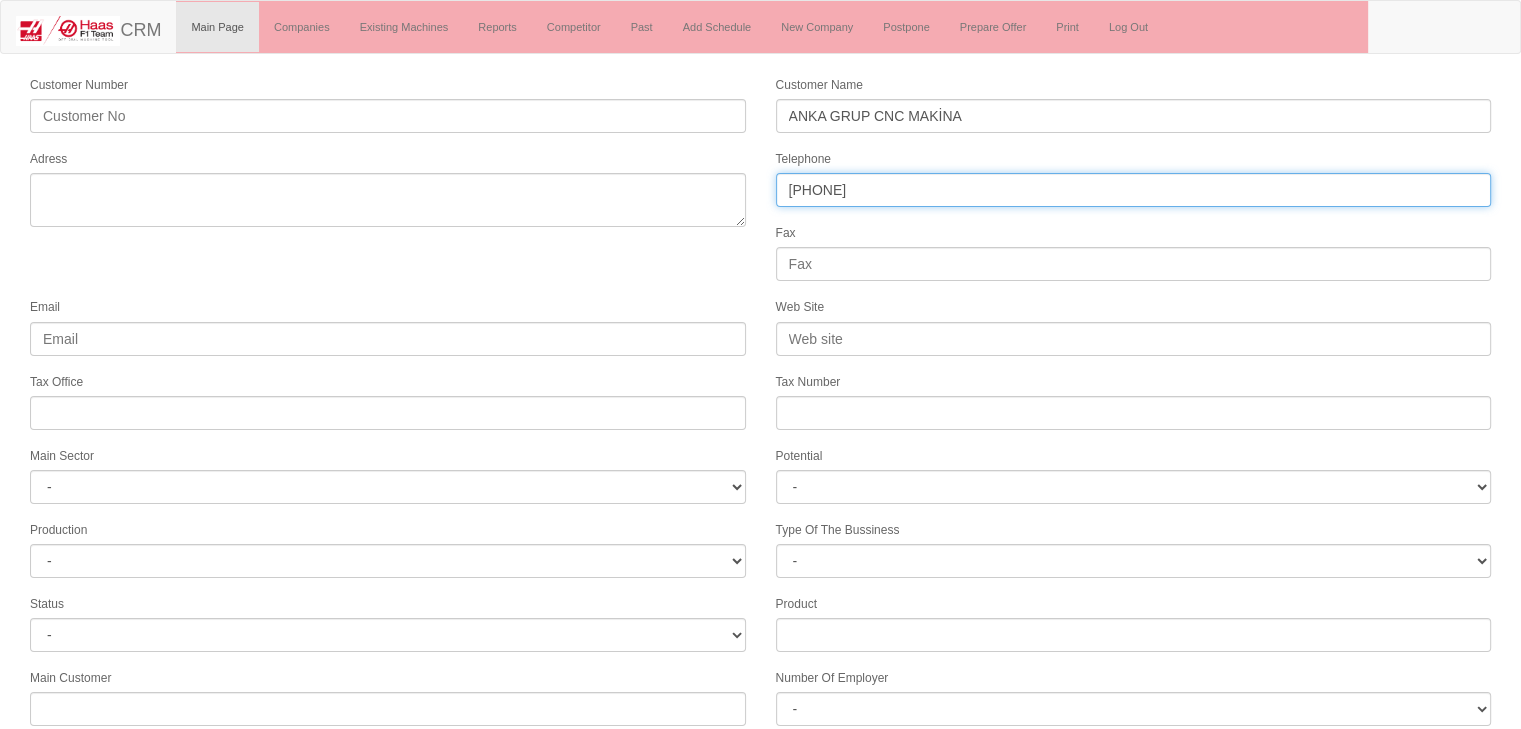 drag, startPoint x: 934, startPoint y: 190, endPoint x: 750, endPoint y: 210, distance: 185.08377 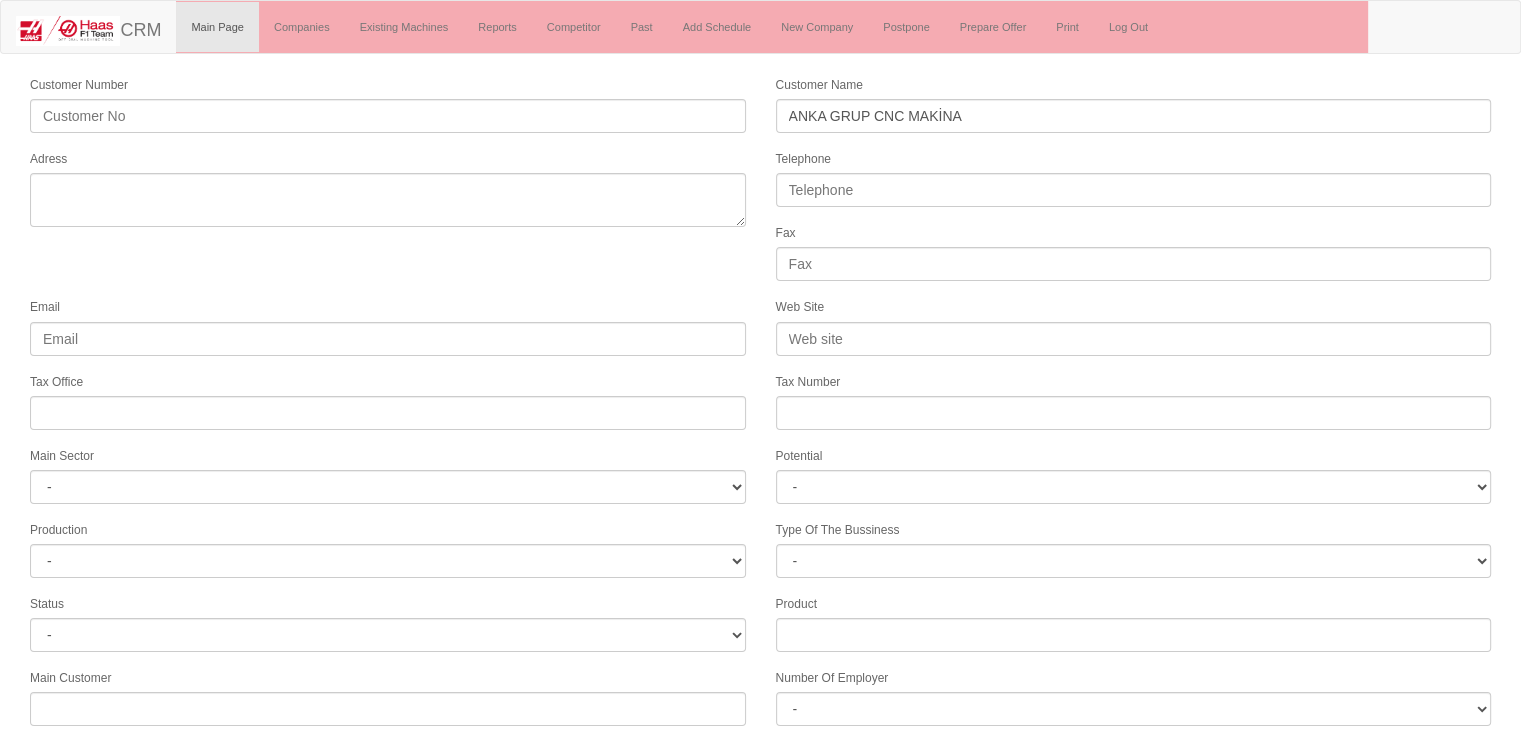 drag, startPoint x: 472, startPoint y: 234, endPoint x: 891, endPoint y: 151, distance: 427.14166 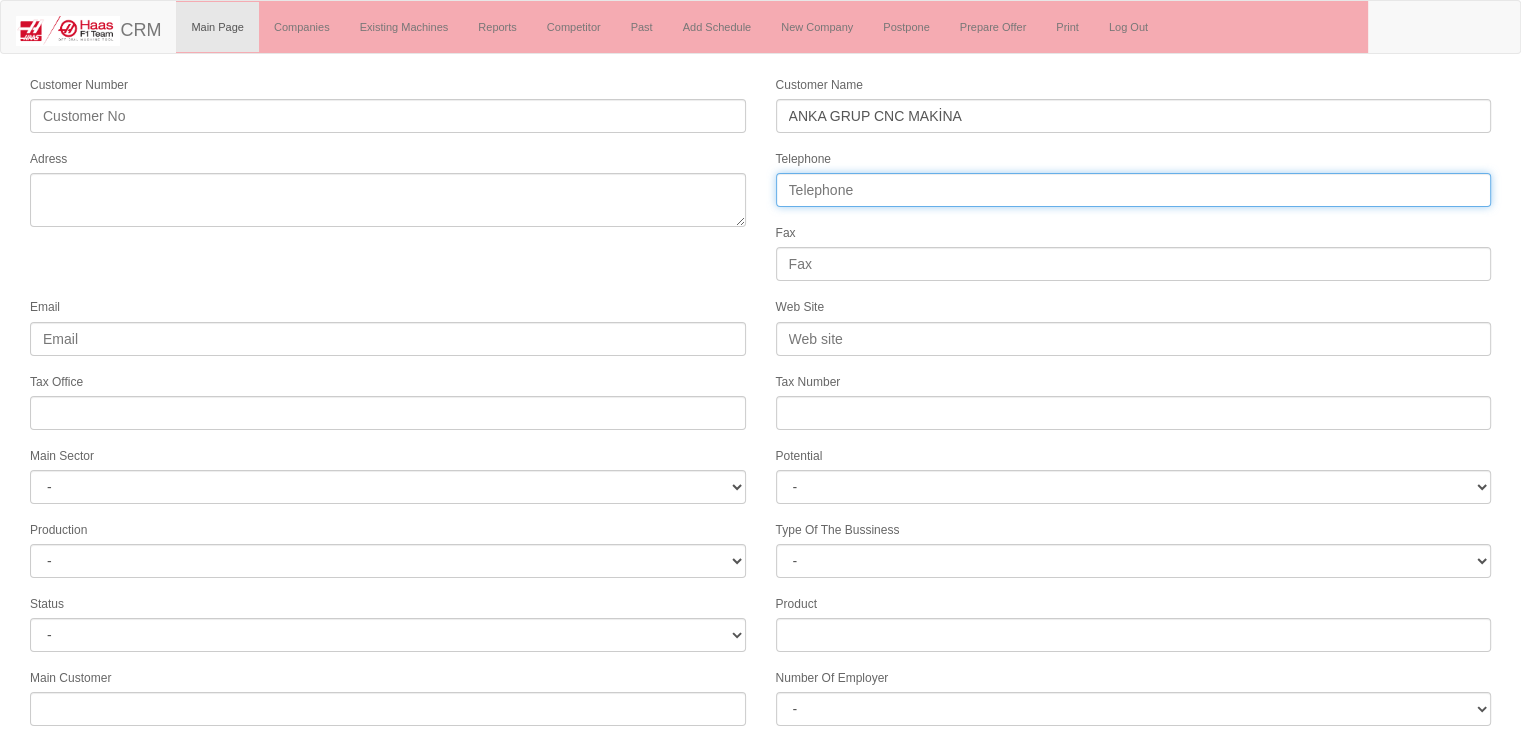click on "Telephone" at bounding box center [1134, 190] 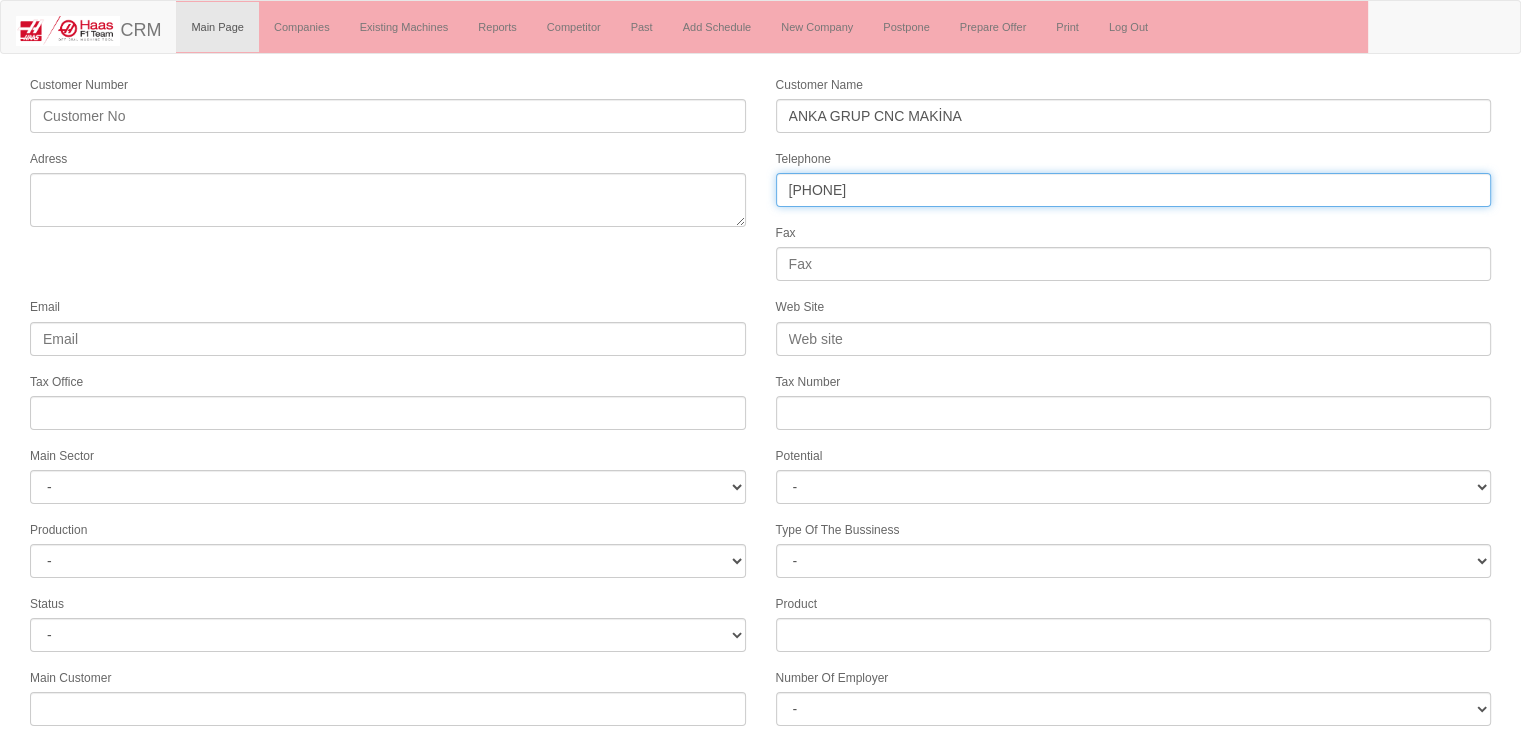type on "0555 710 39 25" 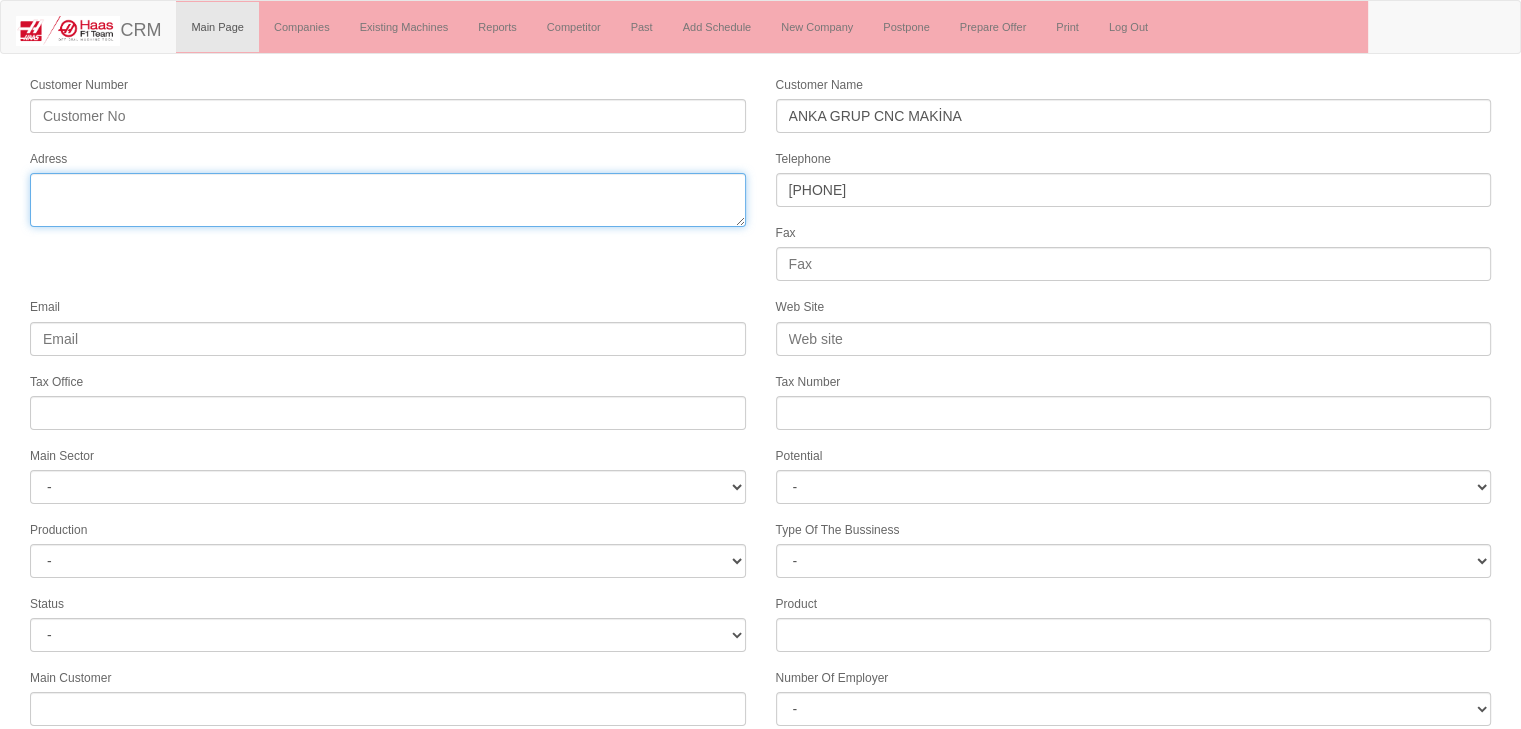 click on "Adress" at bounding box center (388, 200) 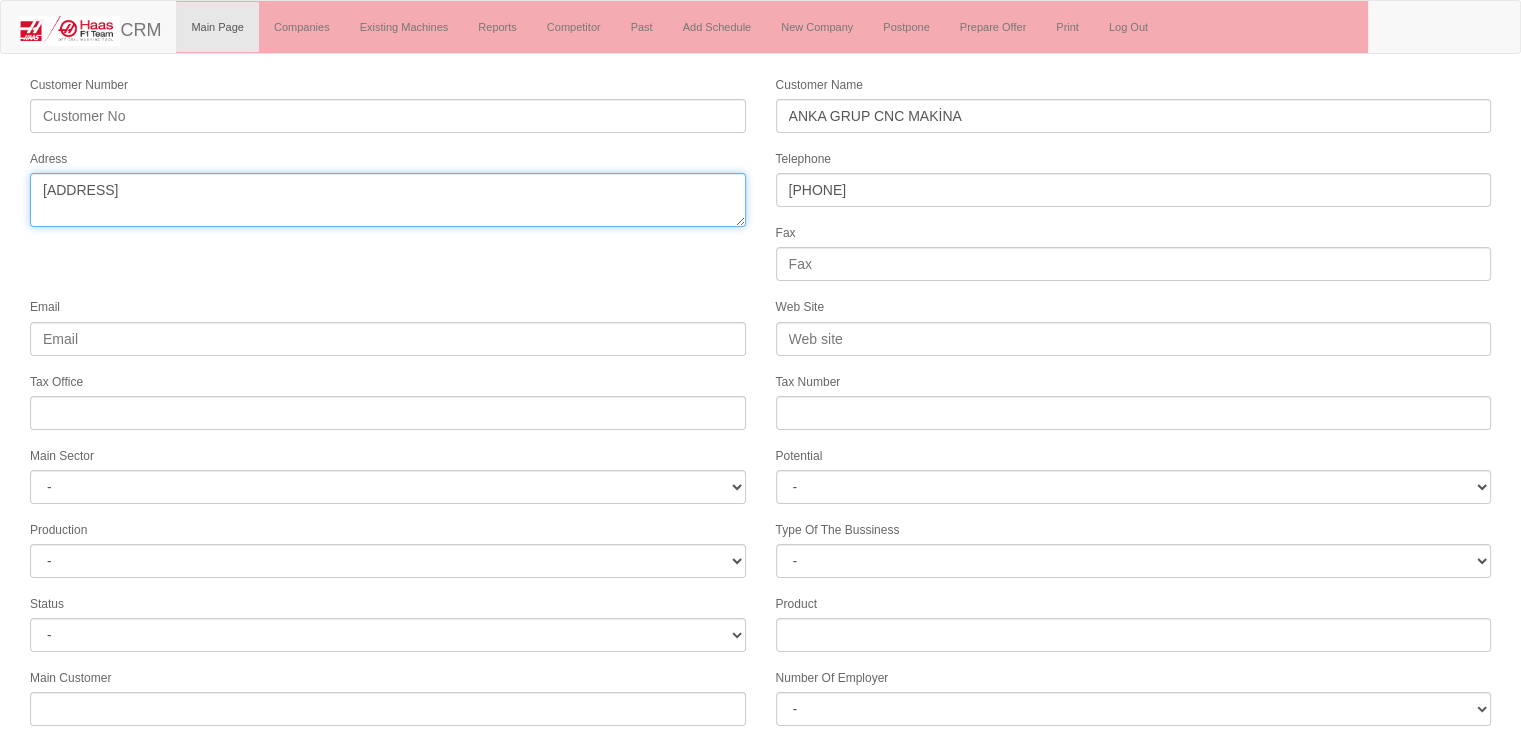 click on "Adress" at bounding box center [388, 200] 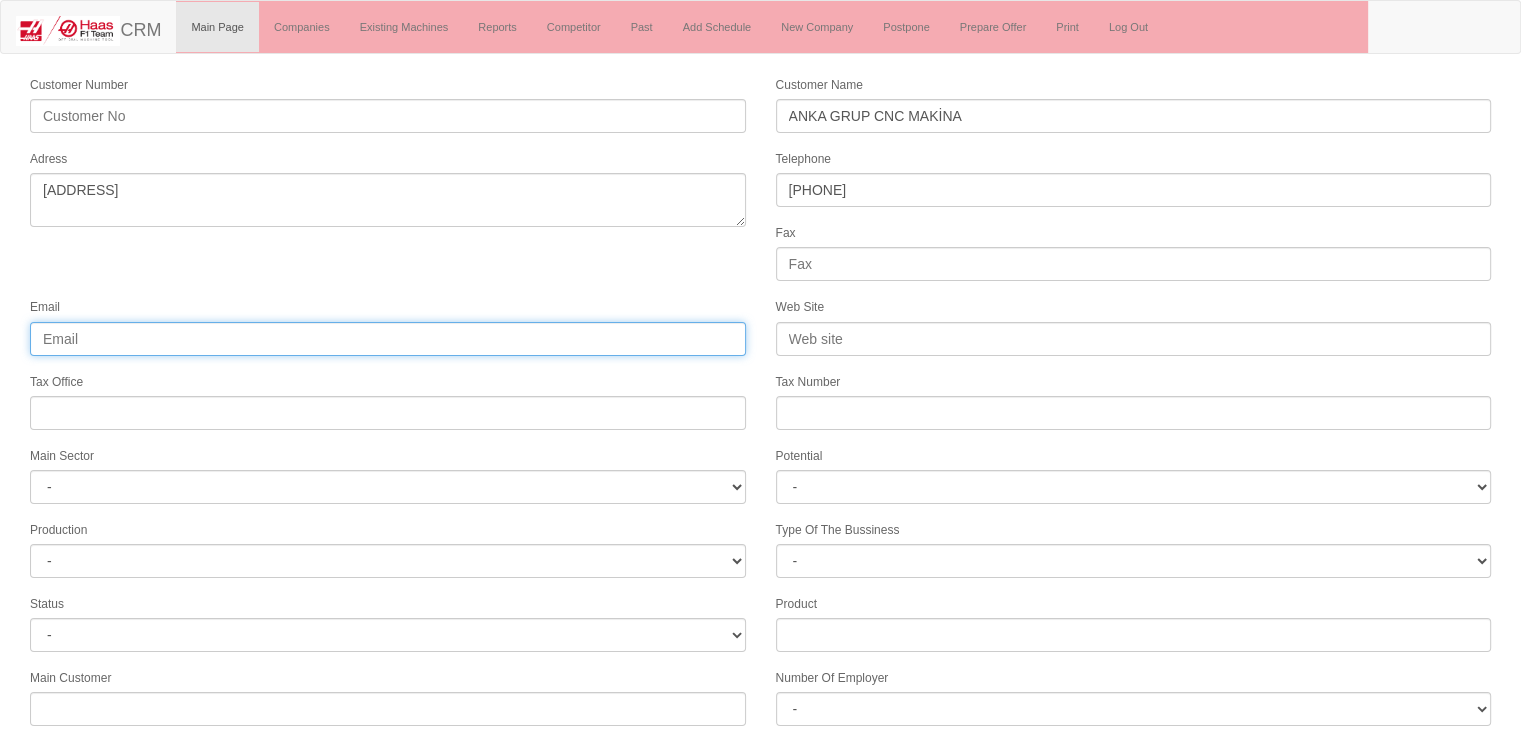 click on "Email" at bounding box center (388, 339) 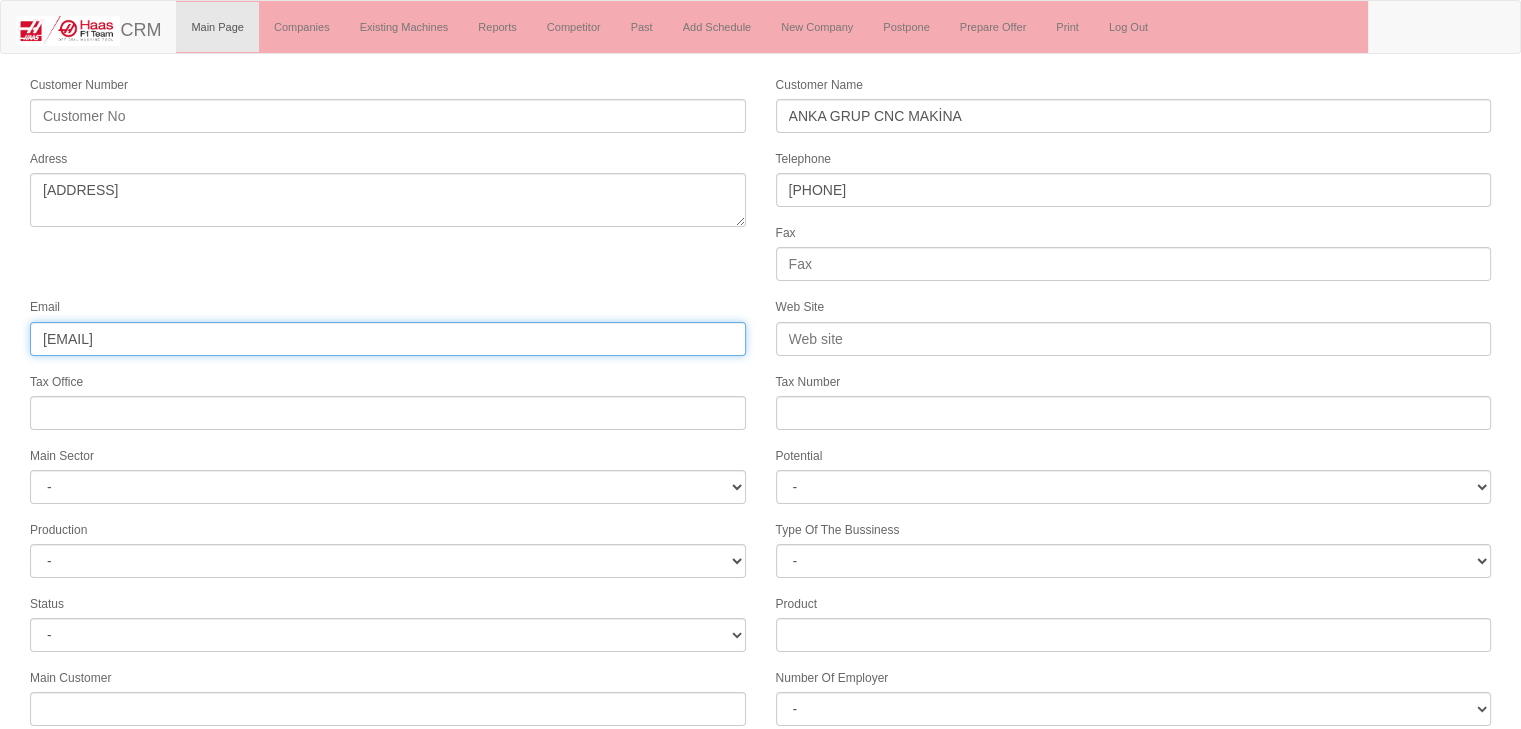 type on "ankagrupcnc@gmail.com" 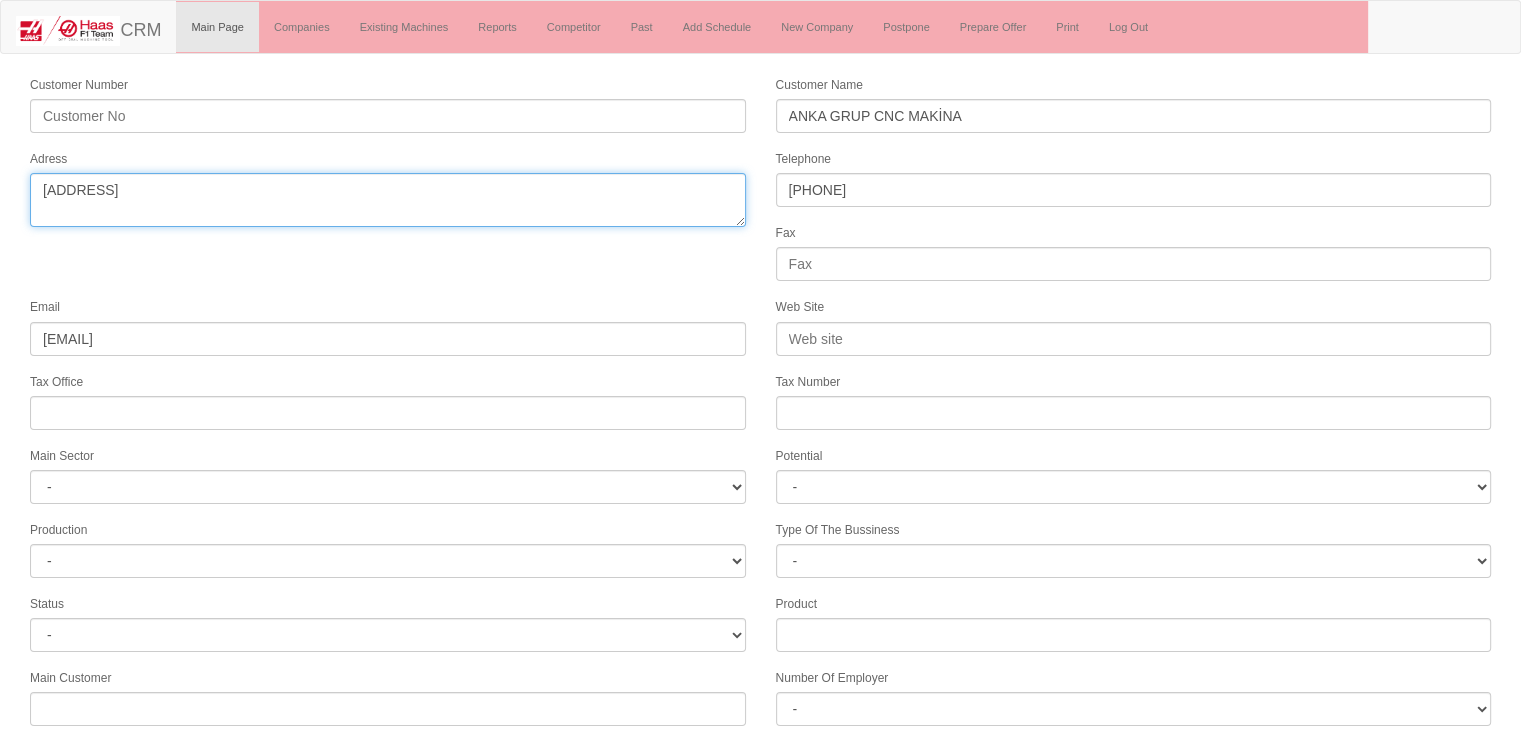 click on "Adress" at bounding box center (388, 200) 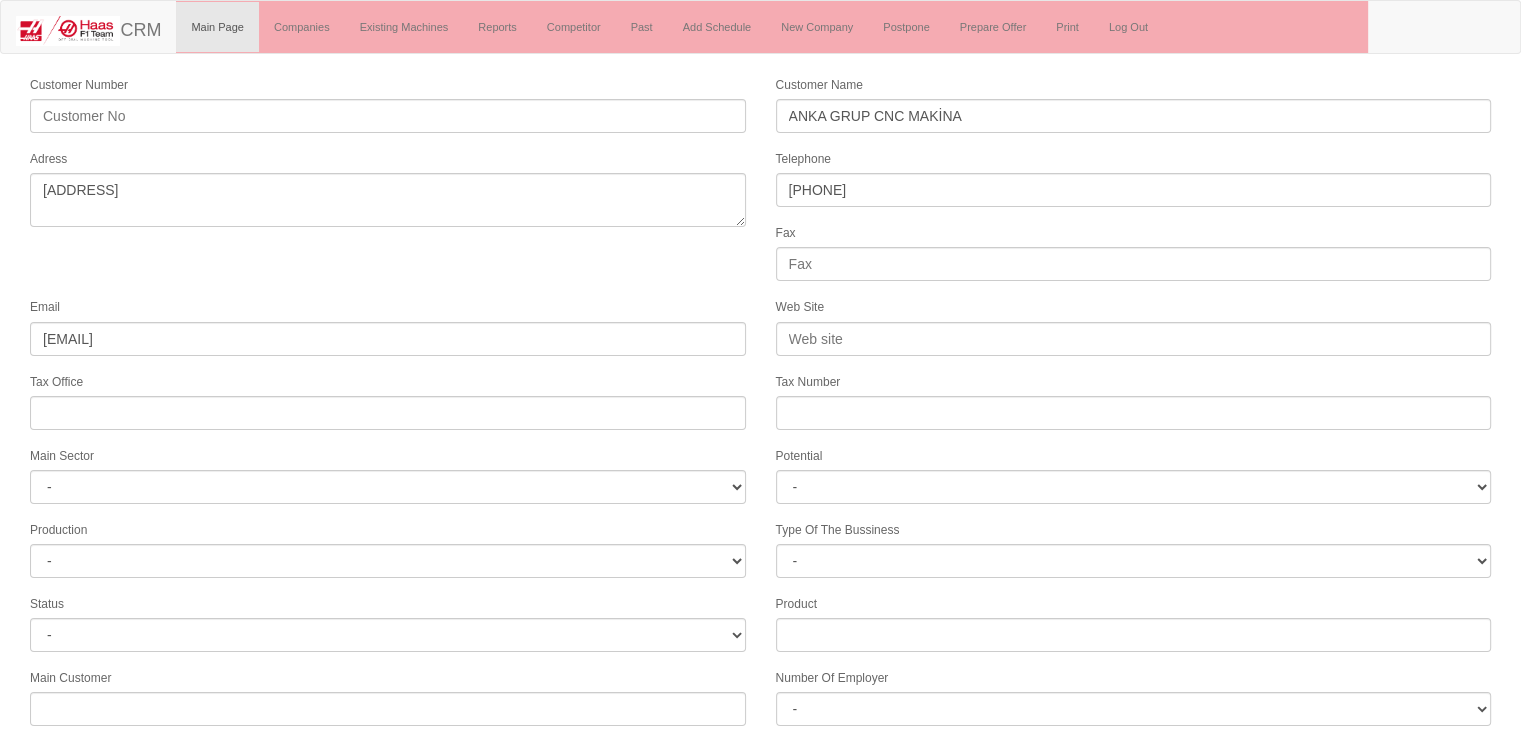 click on "Customer Number
Customer Name
ANKA GRUP CNC MAKİNA
Adress
Telephone
0555 710 39 25
Fax
Email
ankagrupcnc@gmail.com
Web Site
Tax Office
Tax Number
Main Sector
-
DIE MOLD
MACHINERY
DEFENCE & AEROSPACE
ELECTRICAL COMPONENTS
MEDICAL
TOOL MANUFACTURING
JEWELERY
AGRICULTURE
AUTOMOTIVE
WHITE GOODS
HYDRAULIC & PNEUMATIC
CASTING
STAMPING DIE
CONSTRUCTION MAC.
GEN. PART. MAN.
EDUCATION
LASER POTENTIALS
FURNUTURE
Potential
-
A1
A2
A3
B1
B2
B3
C1
C2
C3
- -" at bounding box center [760, 555] 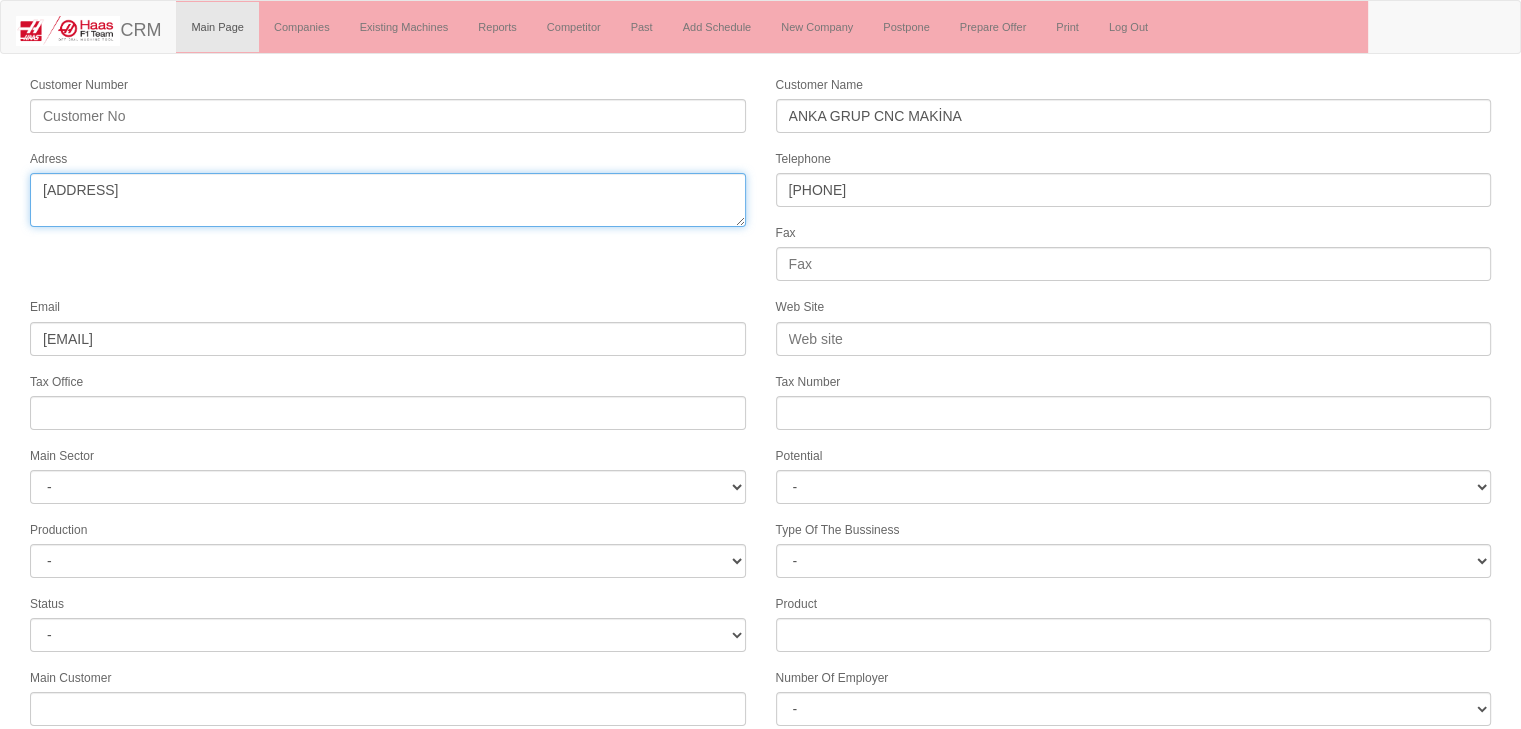 click on "Adress" at bounding box center [388, 200] 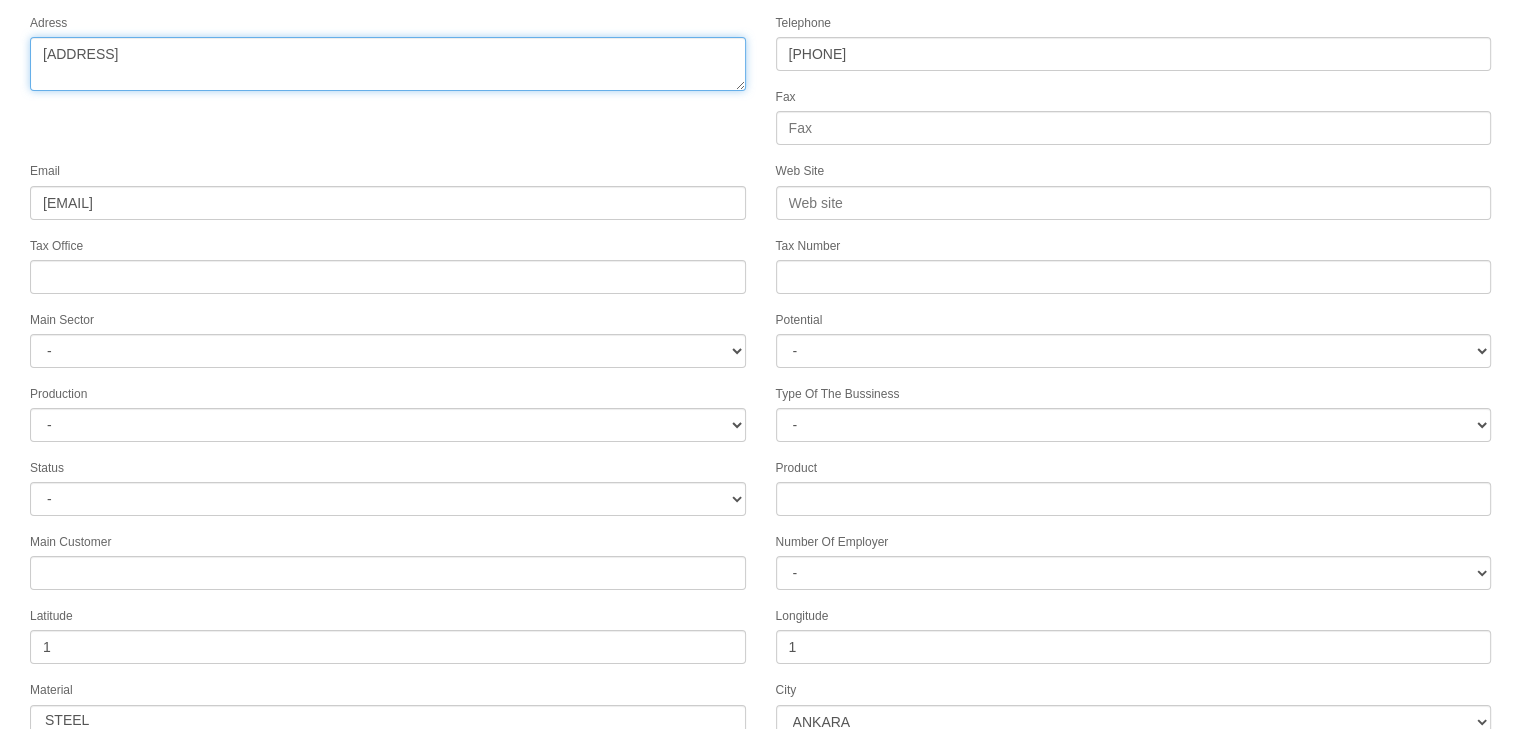 scroll, scrollTop: 200, scrollLeft: 0, axis: vertical 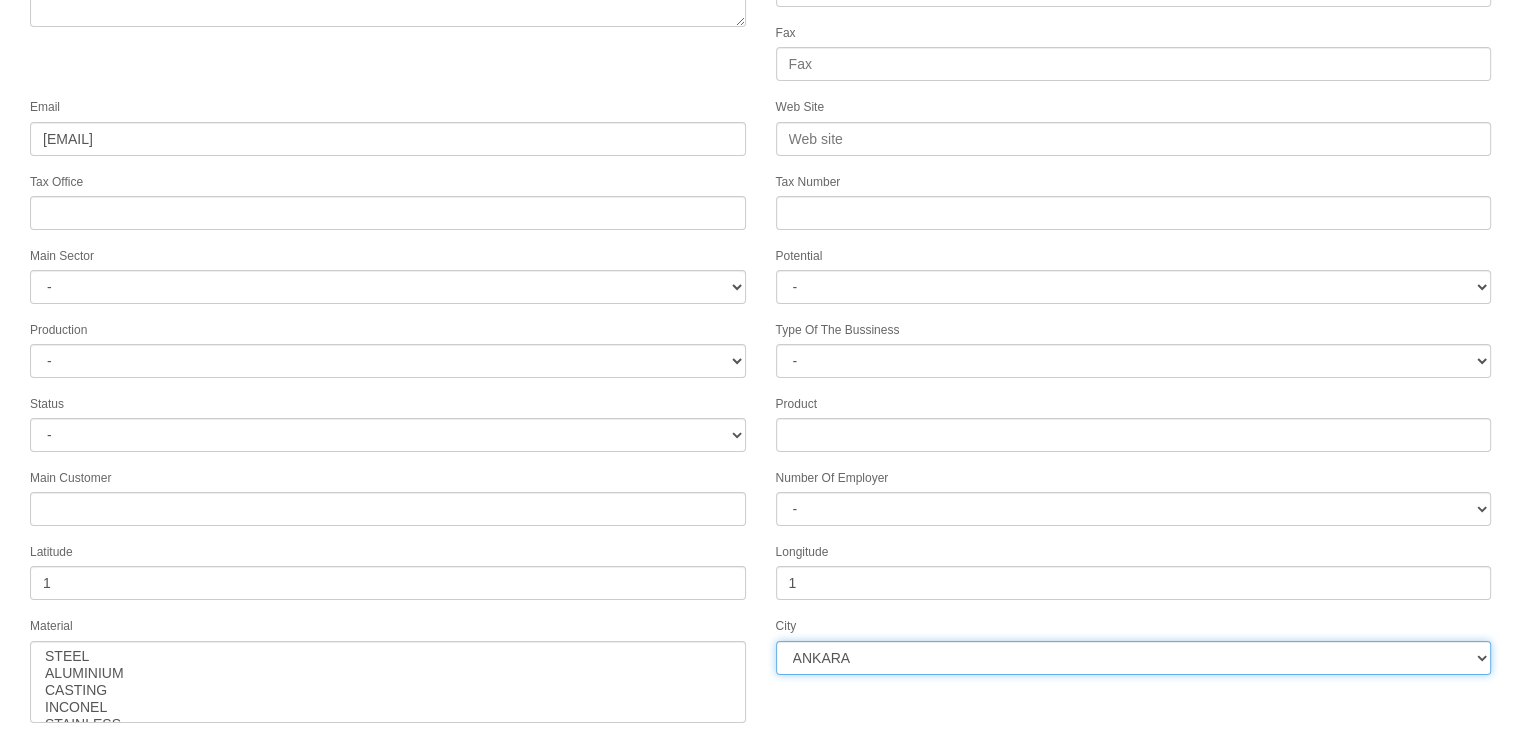 click on "ANKARA
ADANA
BOLU
AMASYA
MERSİN
KAHRAMANMARAŞ
NEVŞEHİR
AFYON
ERZURUM
ADAPAZARI
GAZİANTEP
NİĞDE
KONYA
ÇORUM
KARAMAN
KAYSERİ
ISPARTA
BALIKESİR
SAMSUN
MANİSA
ZONGULDAK
TEKİRDAĞ
AYDIN
UŞAK
KIRKLARELİ
AKSARAY
SİVAS
HATAY
DENİZLİ
İZMİR
YALOVA
KARABÜK
KIRIKKALE
BURSA
KOCAELİ
ANTALYA
DÜZCE
BİLECİK
BURDUR
MALATYA
ESKİŞEHİR
ÇANKIRI
İSTANBUL2
İSTANBUL12
İSTANBUL1" at bounding box center [1134, 658] 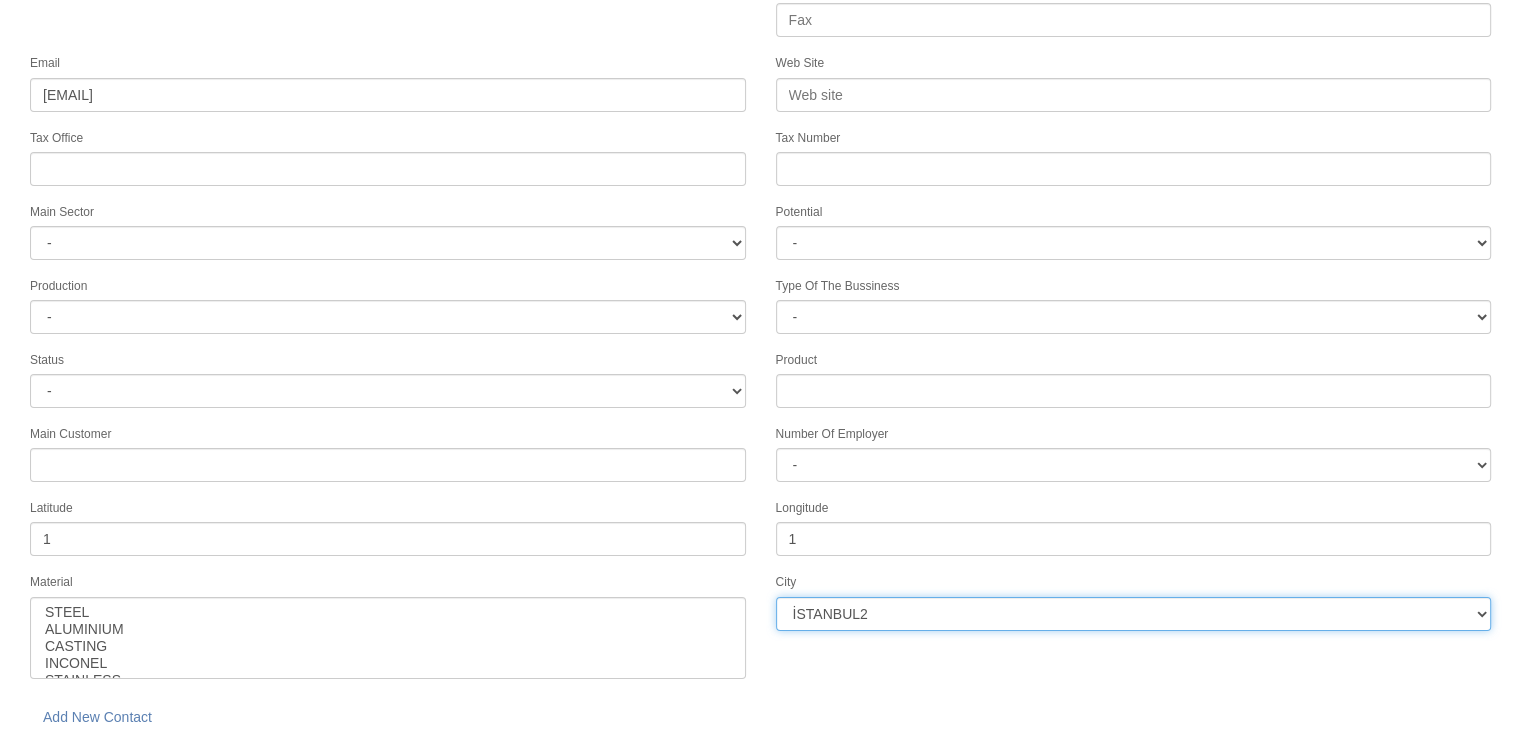 scroll, scrollTop: 251, scrollLeft: 0, axis: vertical 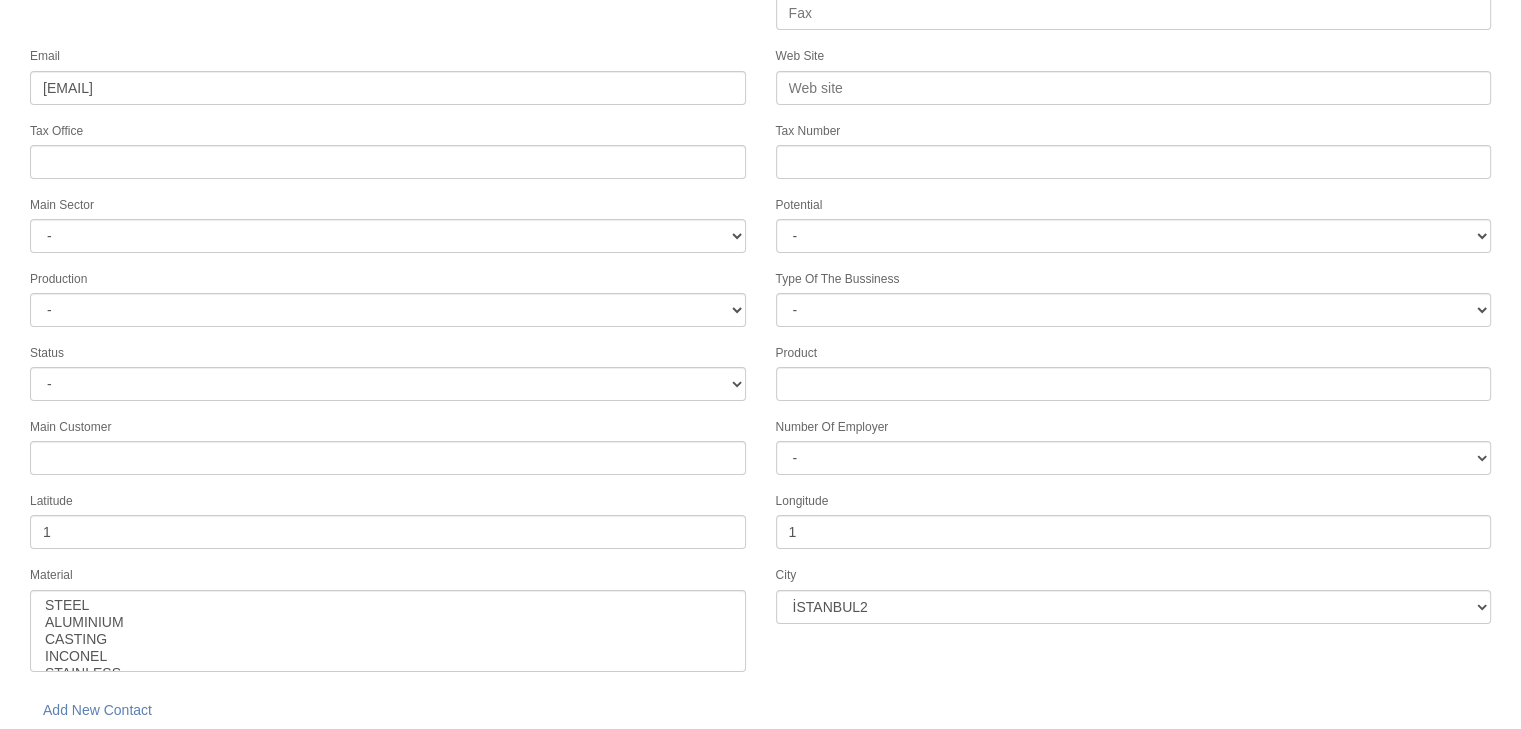 click on "save" at bounding box center (228, 759) 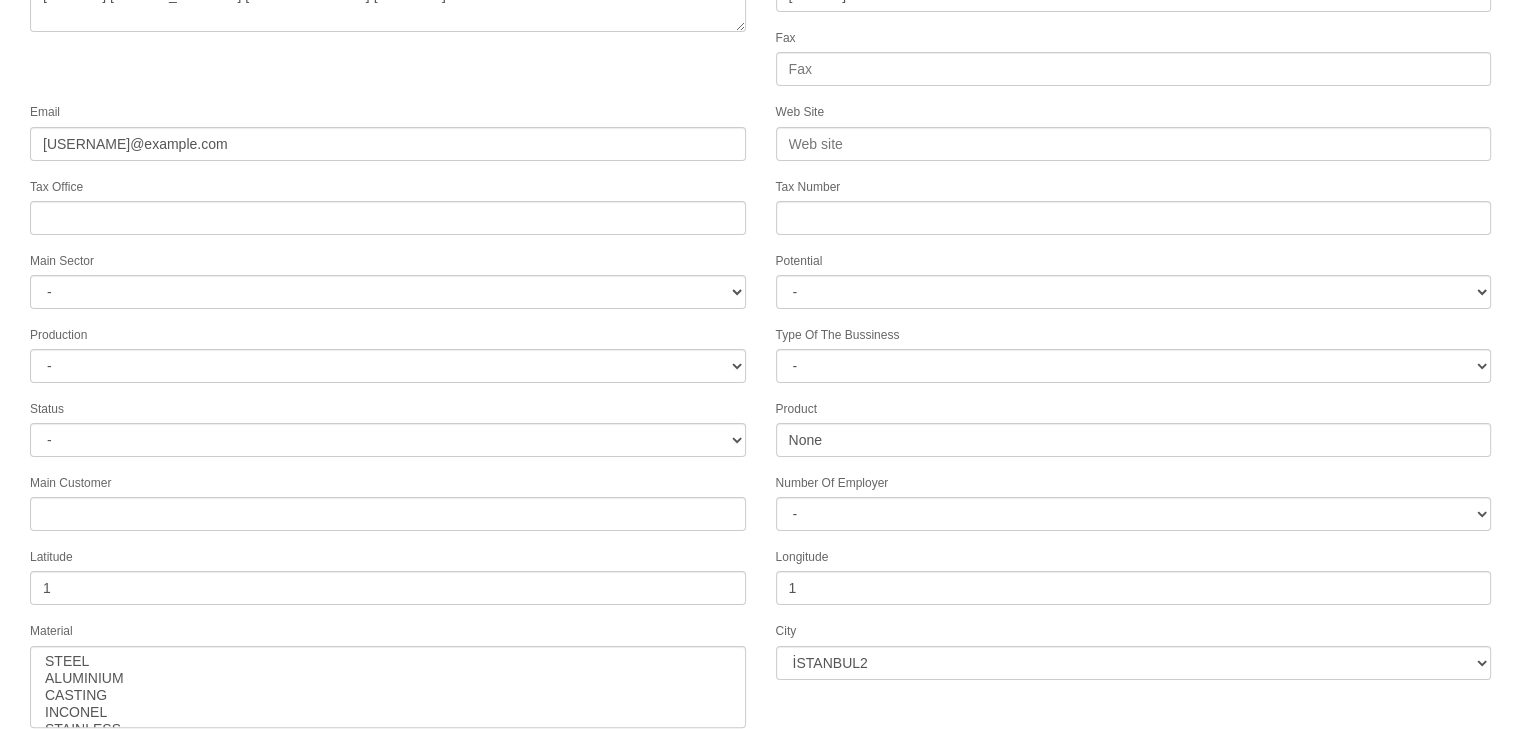 scroll, scrollTop: 322, scrollLeft: 0, axis: vertical 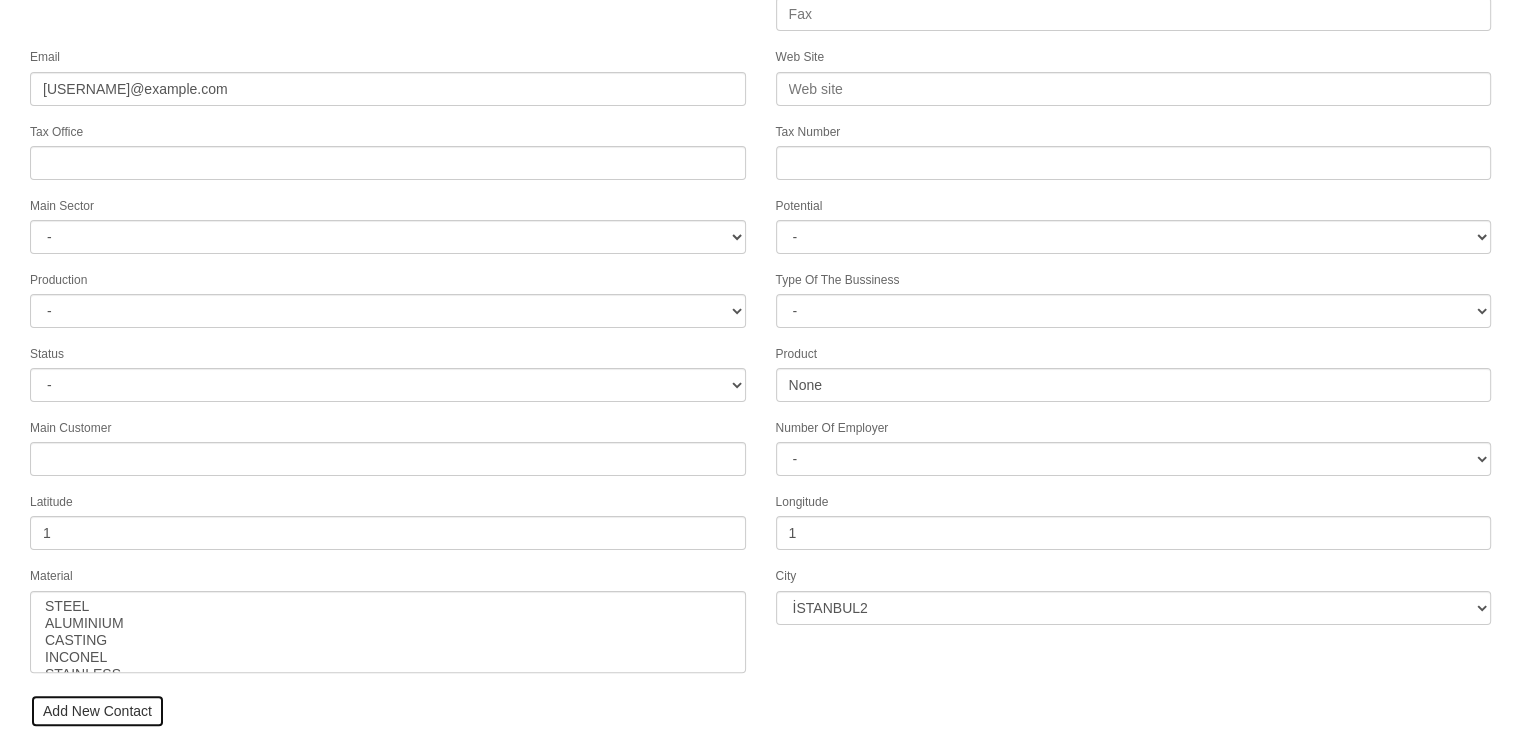 click on "Add New Contact" at bounding box center [97, 711] 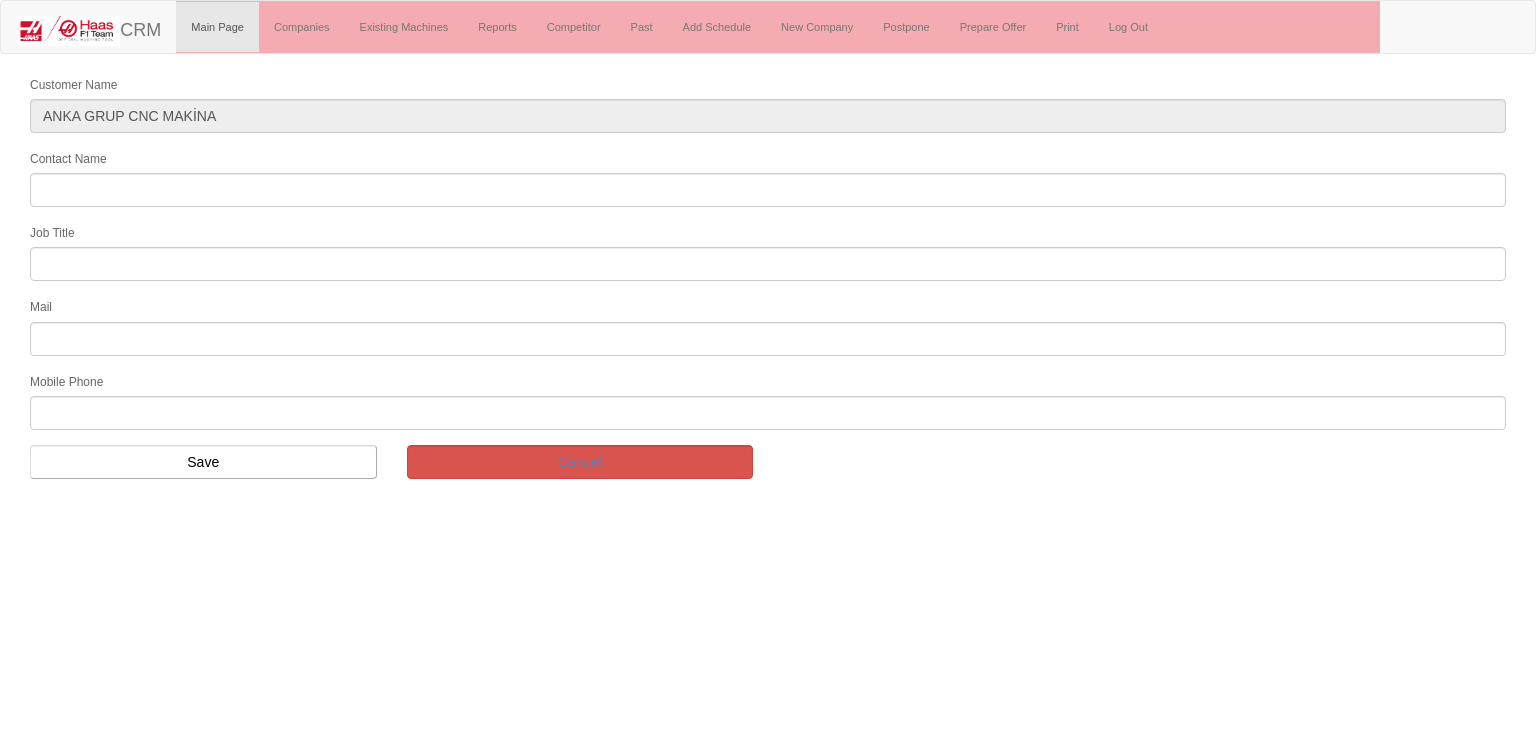 scroll, scrollTop: 0, scrollLeft: 0, axis: both 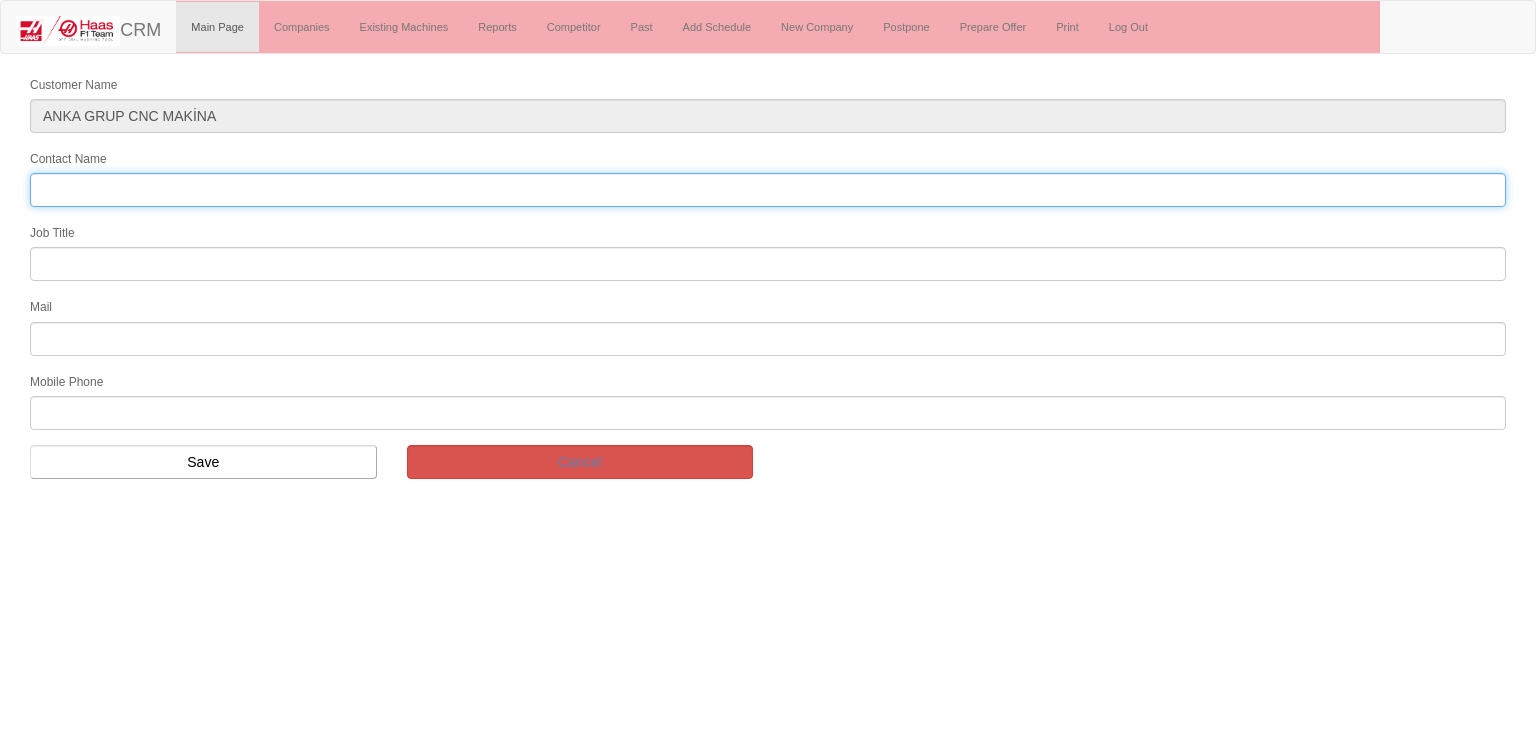 click on "Contact Name" at bounding box center [768, 190] 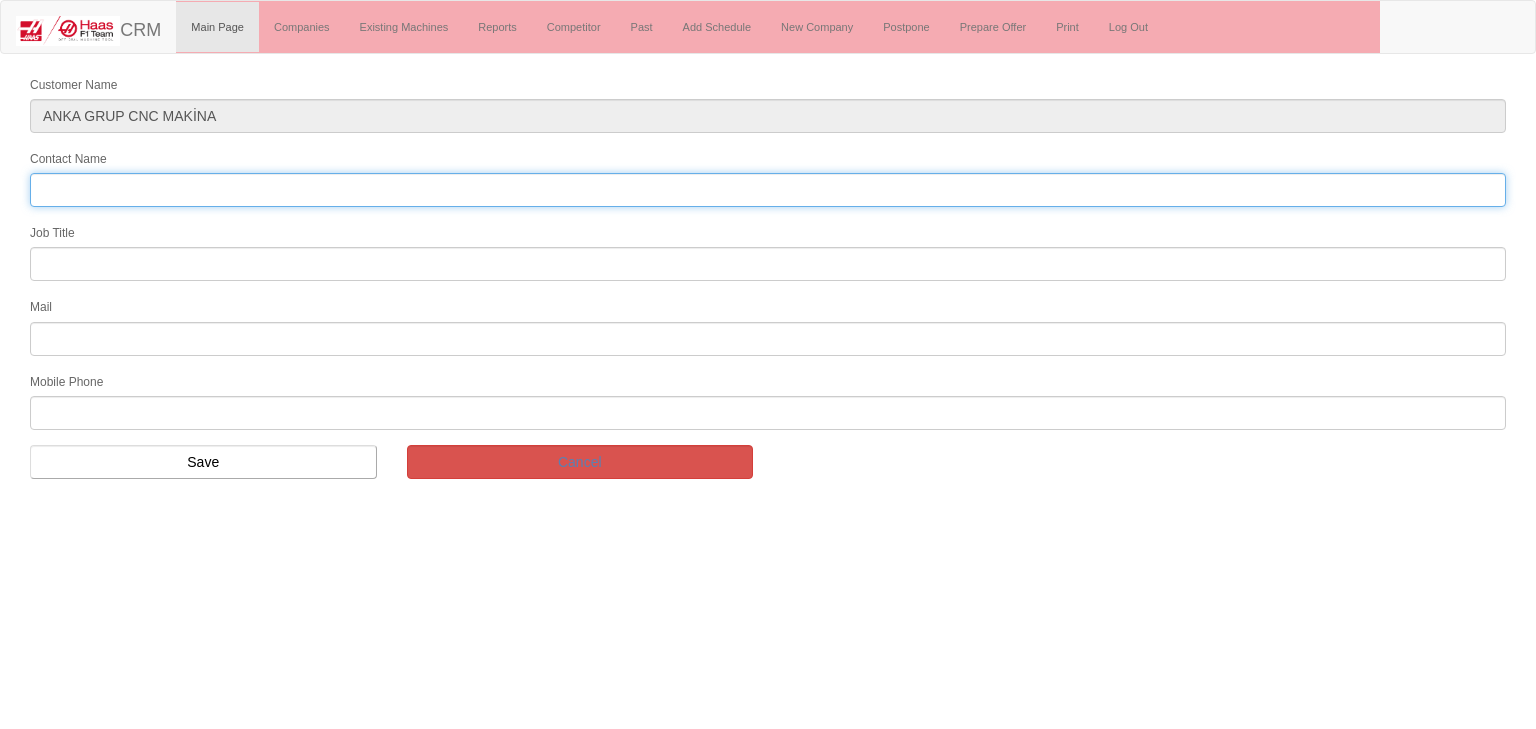click on "Contact Name" at bounding box center [768, 190] 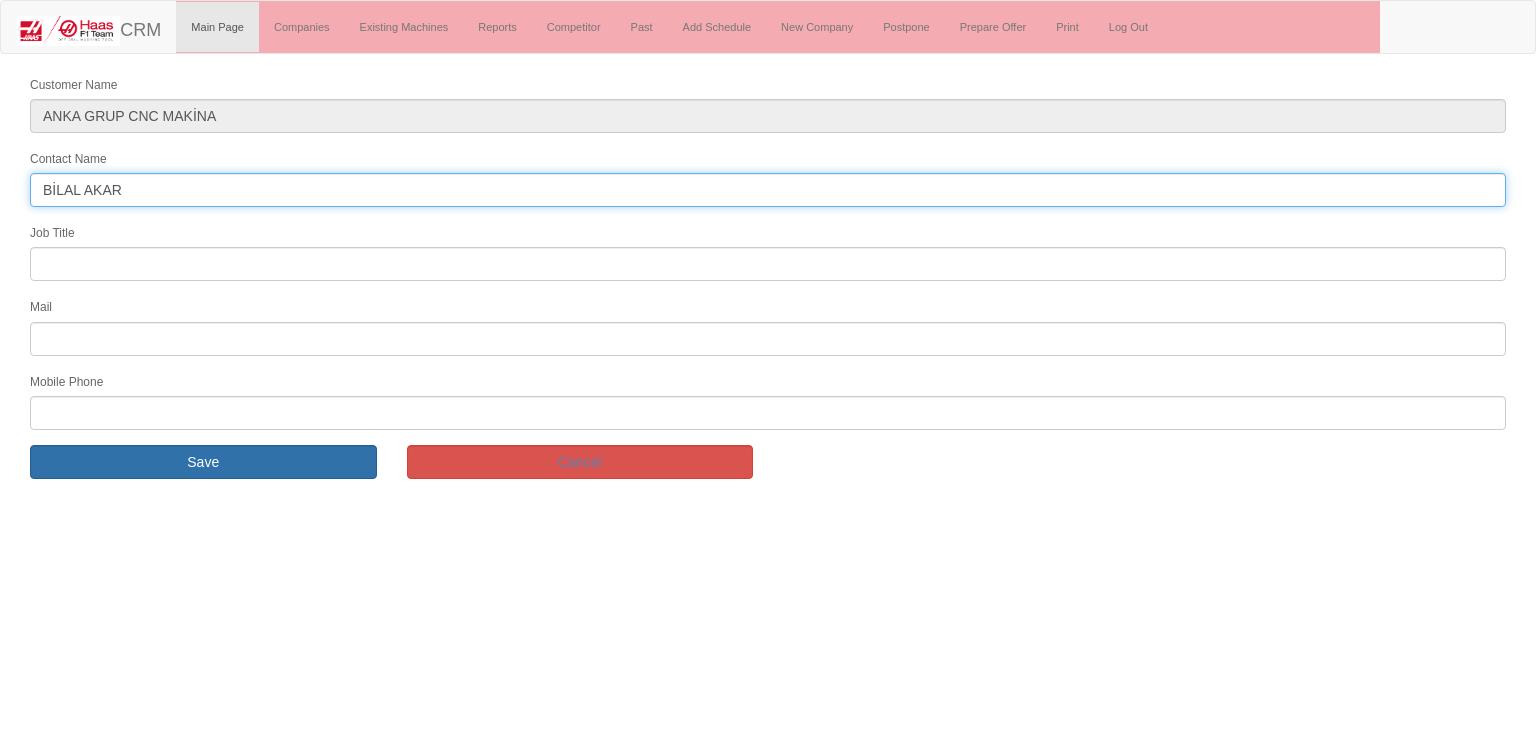 type on "BİLAL AKAR" 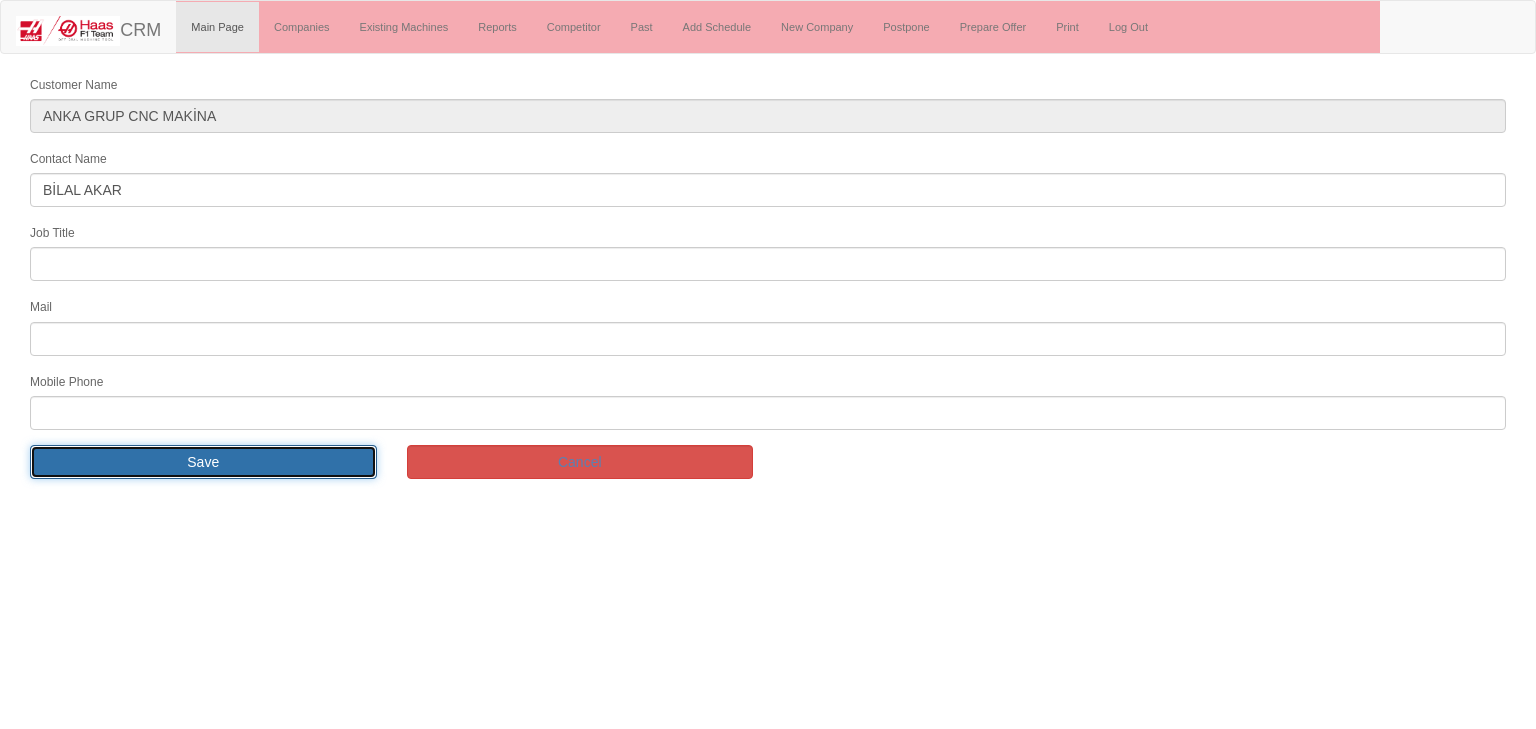 click on "Save" at bounding box center (203, 462) 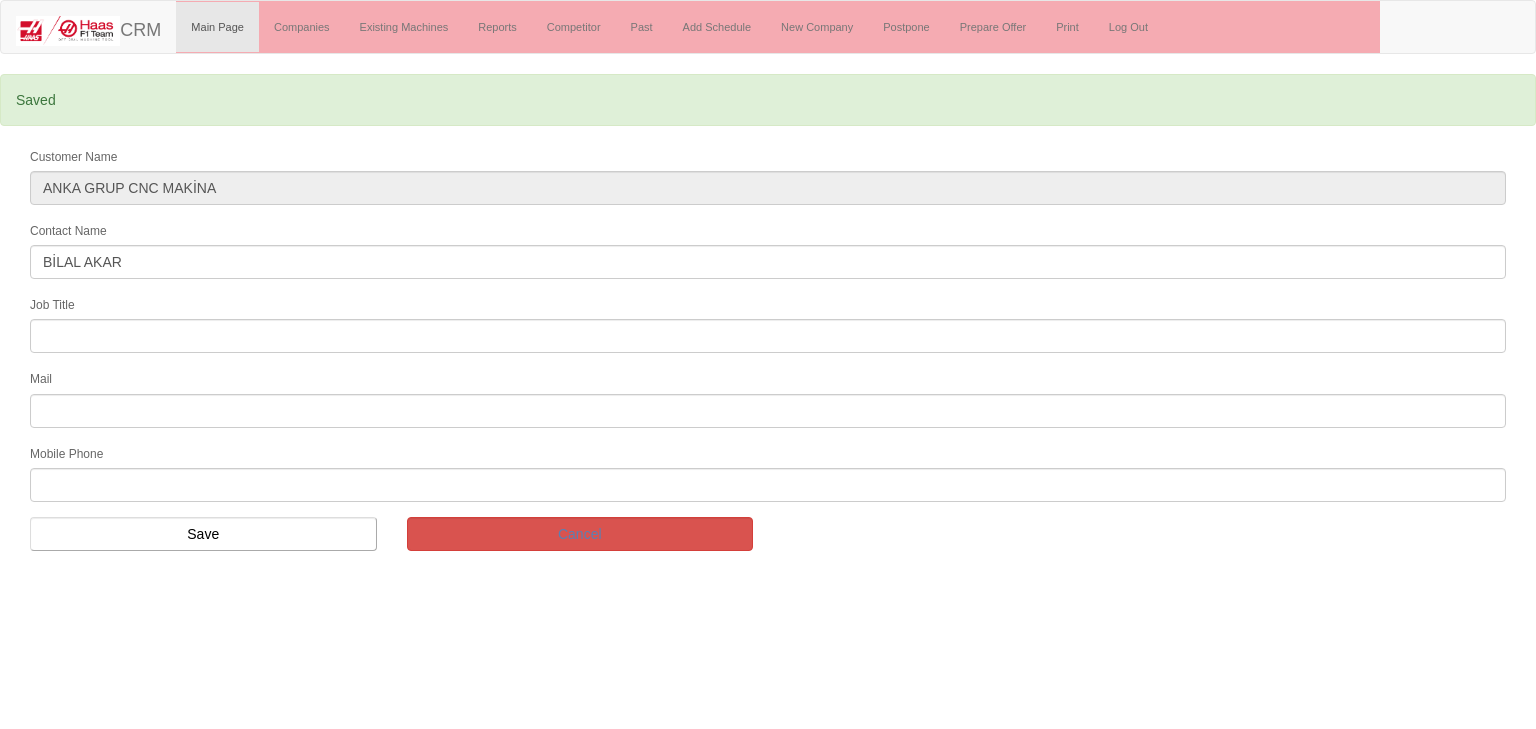 scroll, scrollTop: 0, scrollLeft: 0, axis: both 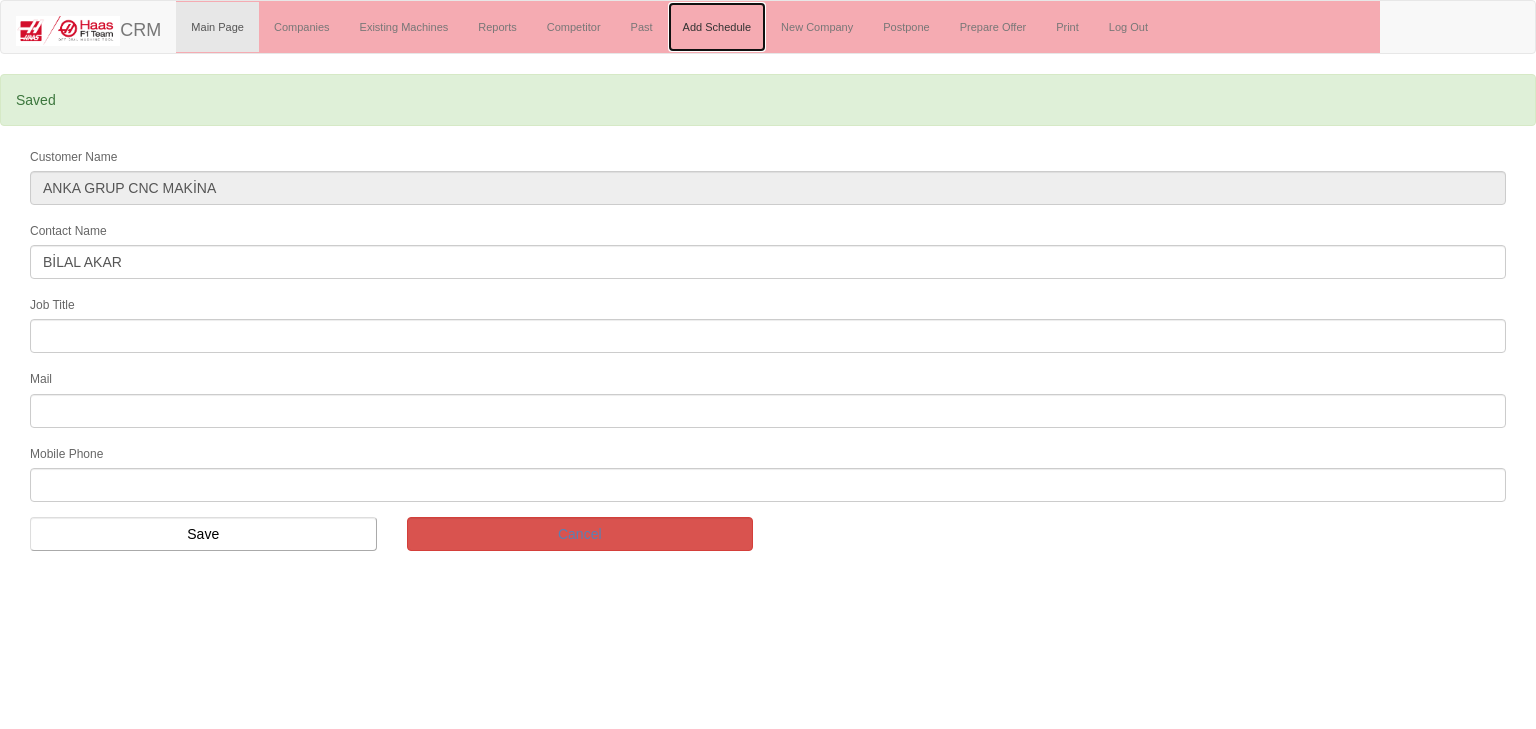 click on "Add Schedule" at bounding box center (717, 27) 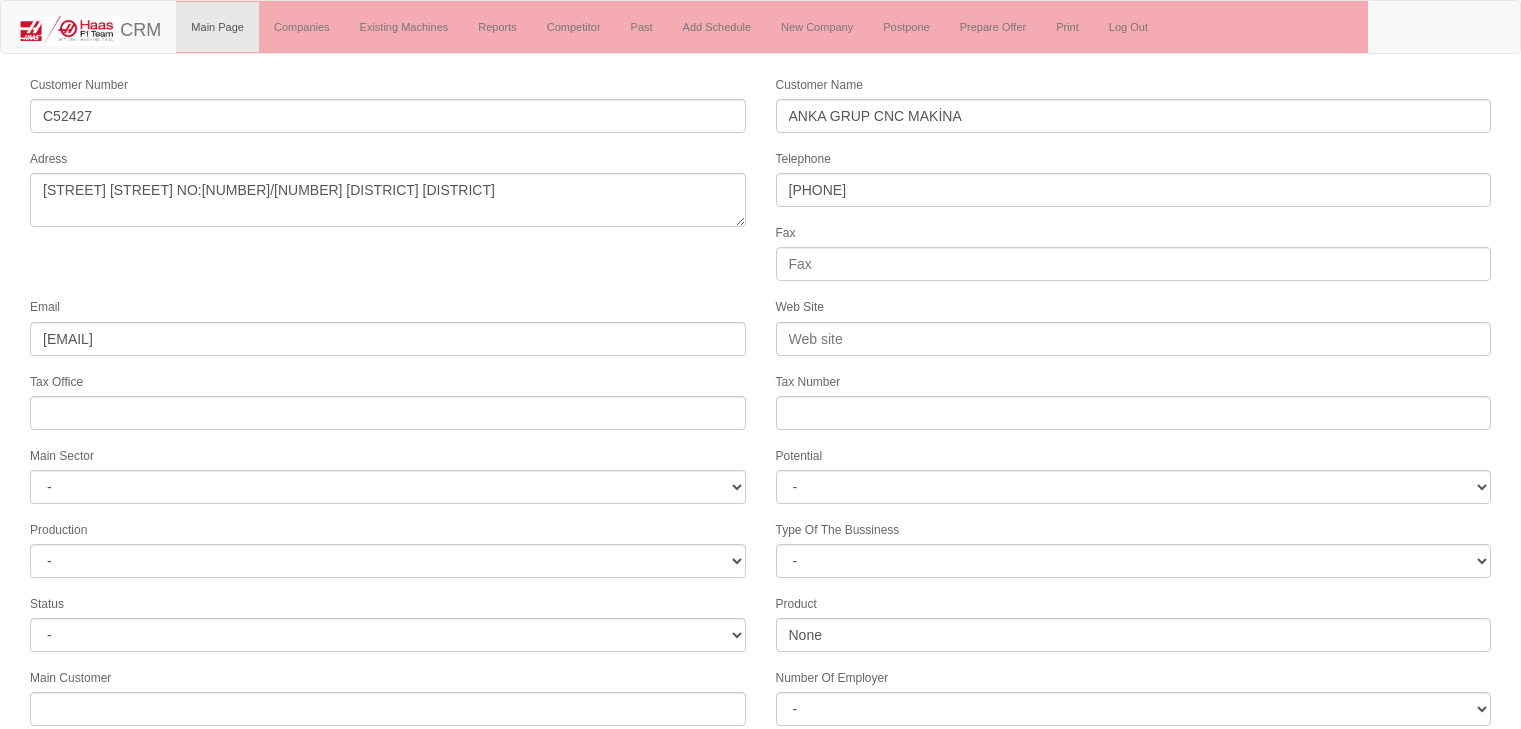 scroll, scrollTop: 0, scrollLeft: 0, axis: both 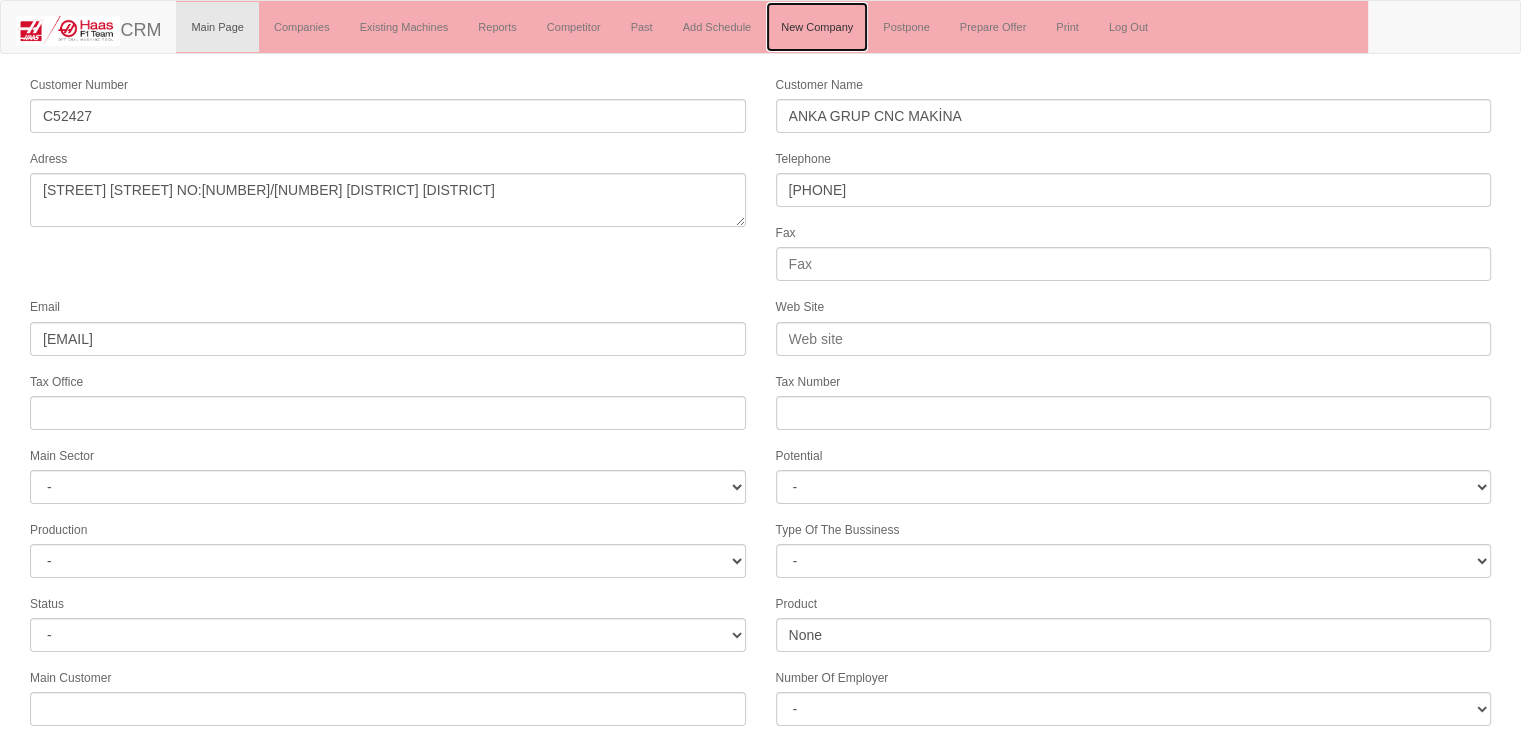 click on "New Company" at bounding box center [817, 27] 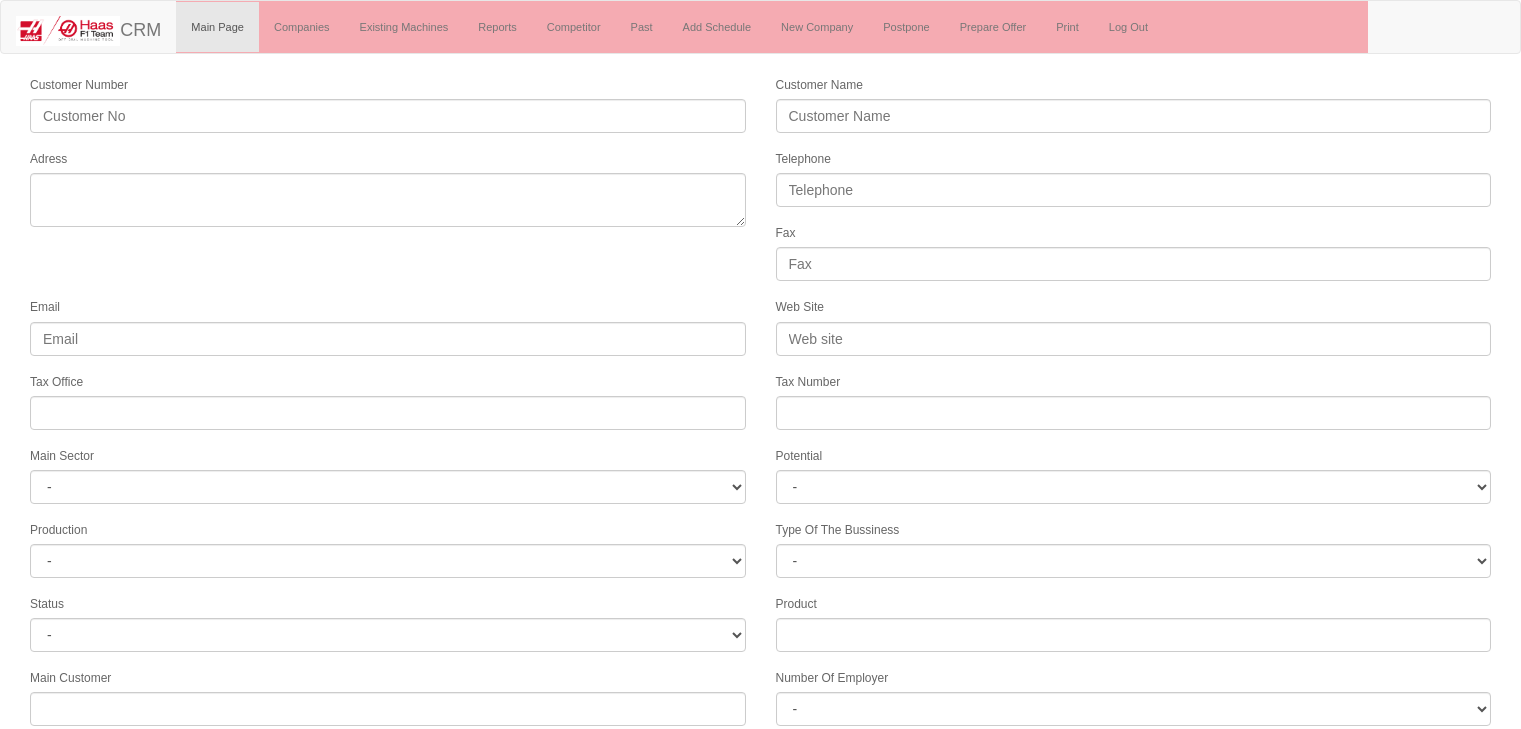scroll, scrollTop: 0, scrollLeft: 0, axis: both 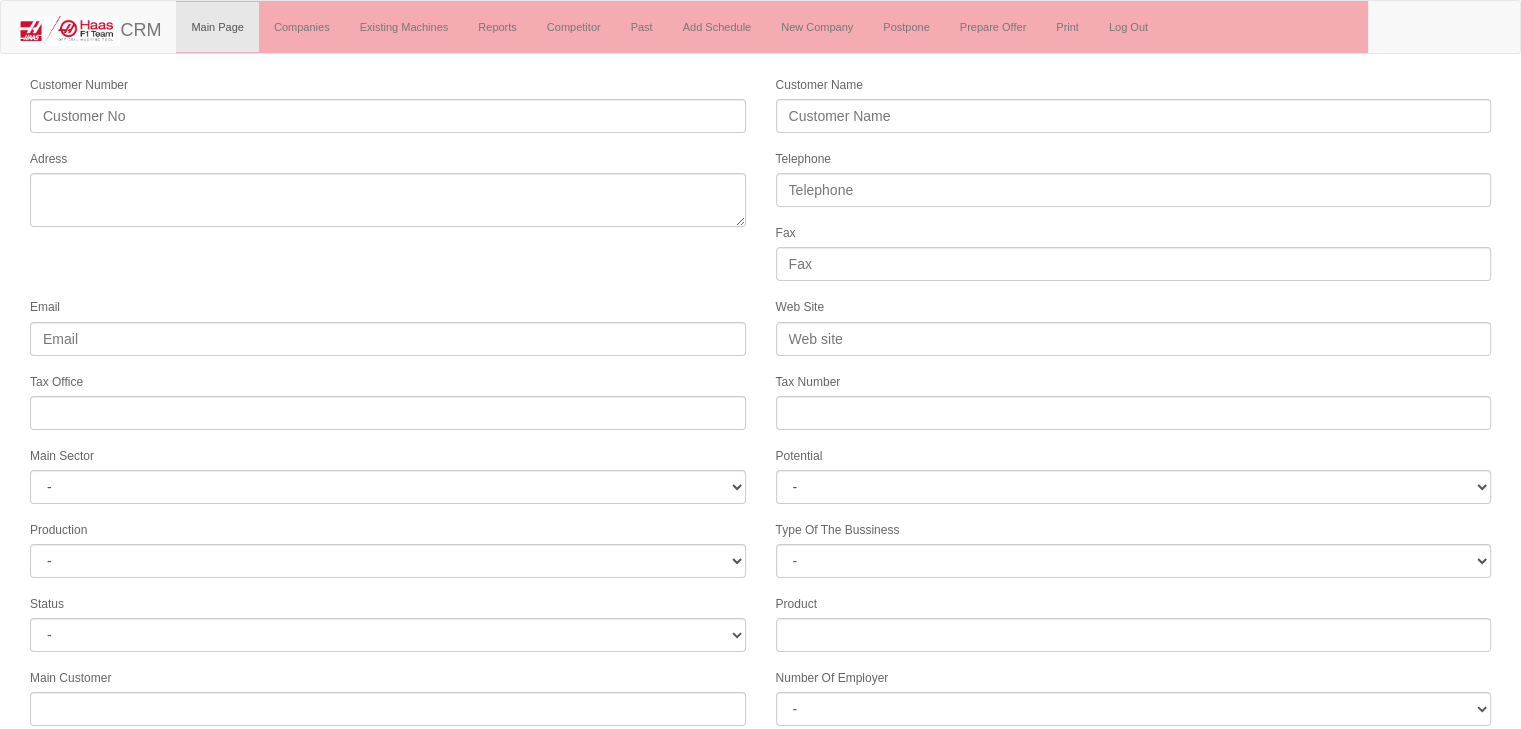 click on "Email" at bounding box center (388, 325) 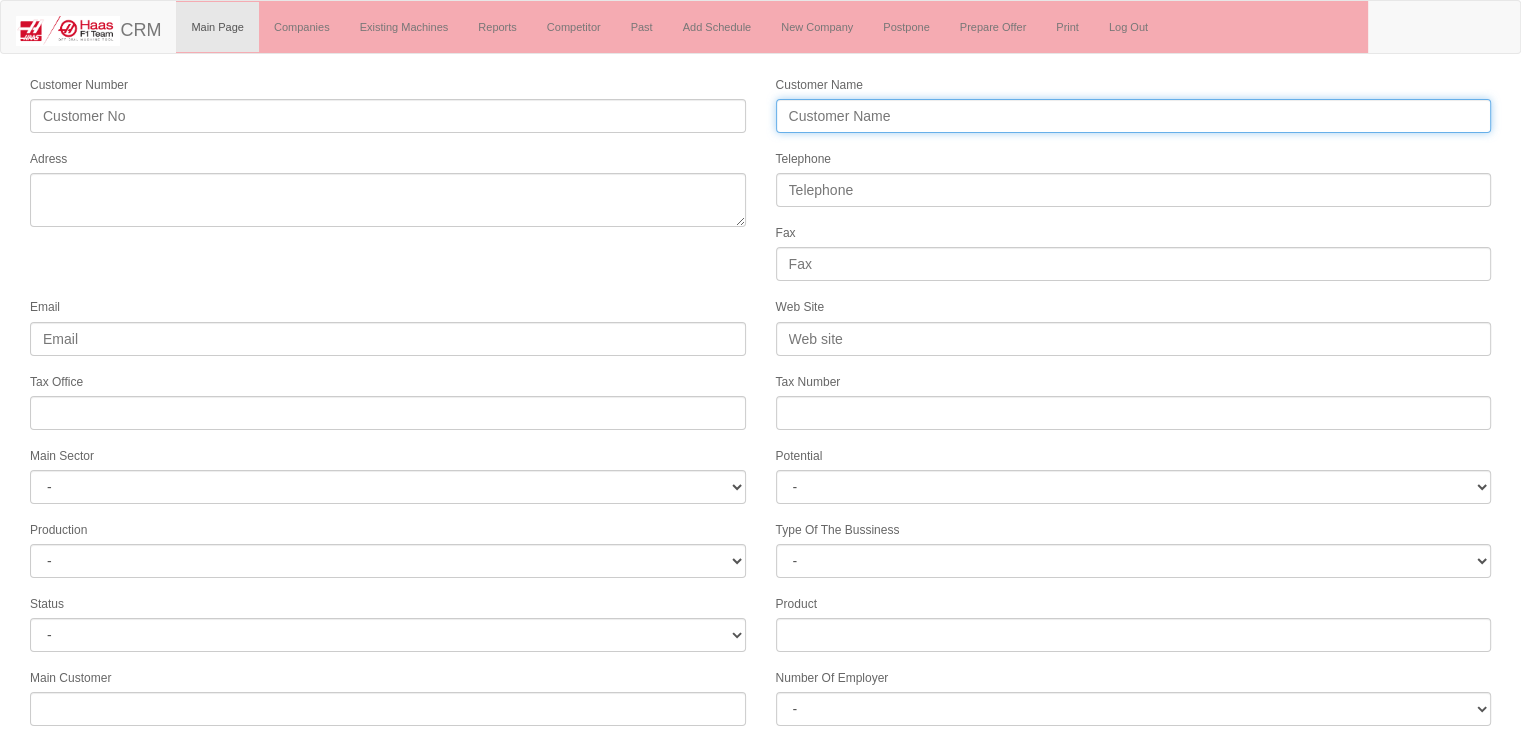 click on "Customer Name" at bounding box center [1134, 116] 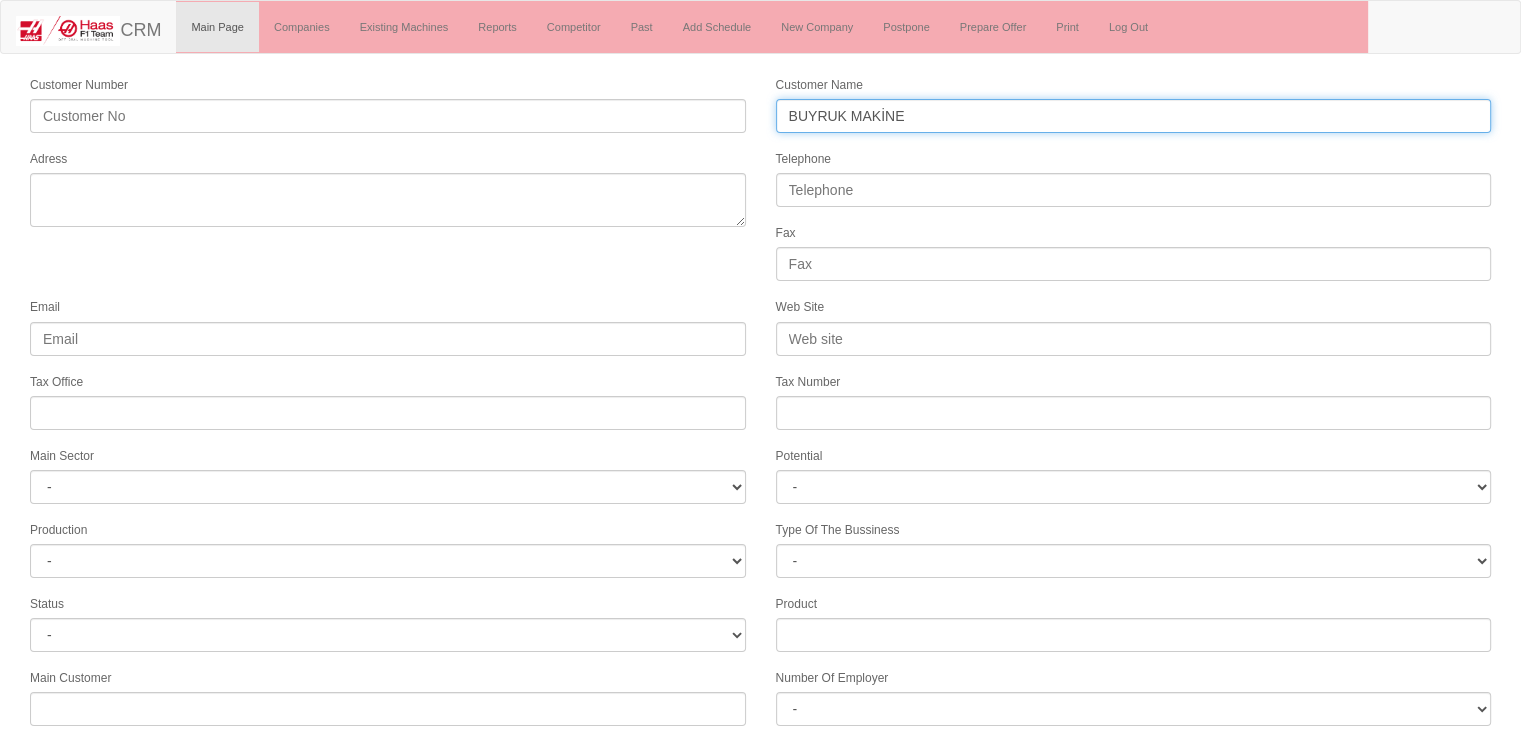type on "BUYRUK MAKİNE" 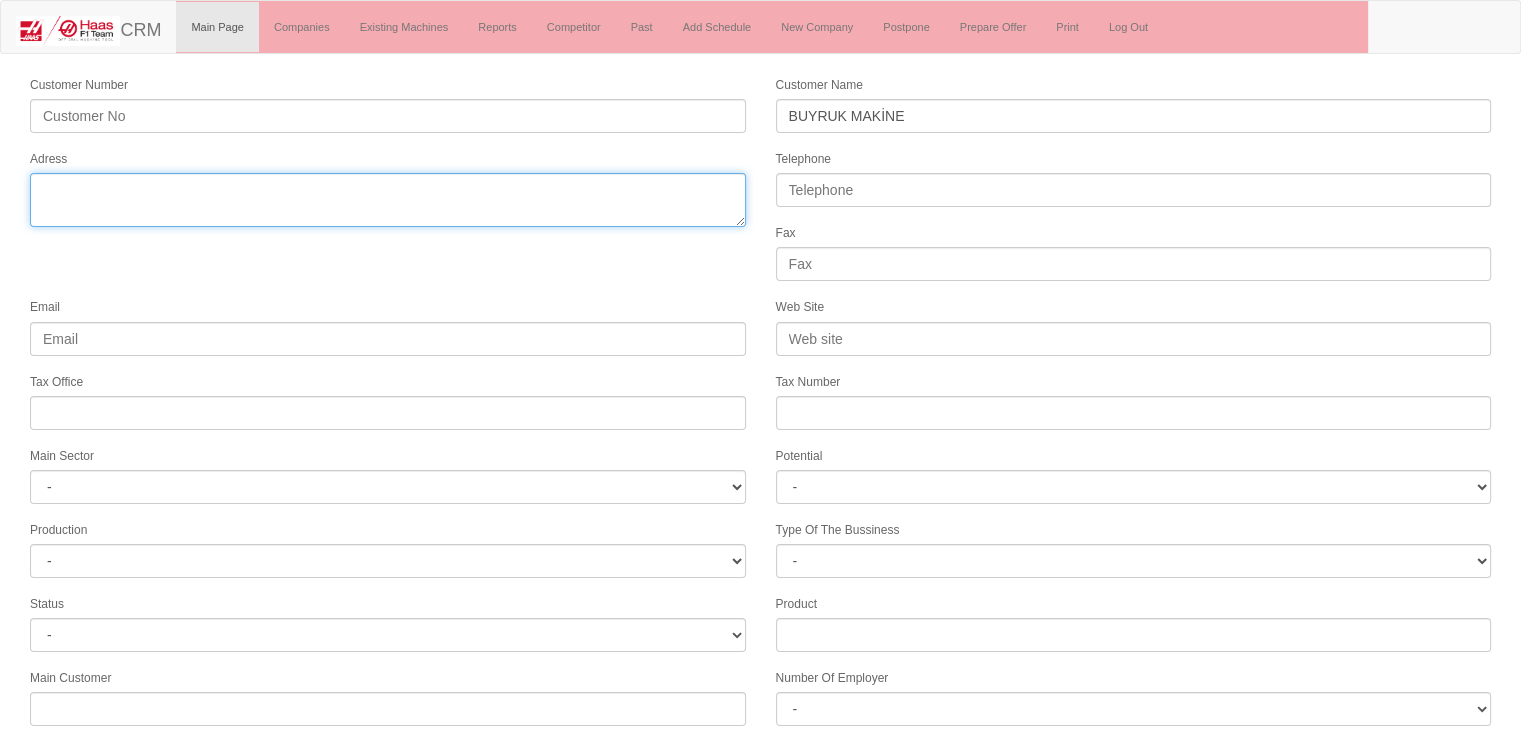 click on "Adress" at bounding box center (388, 200) 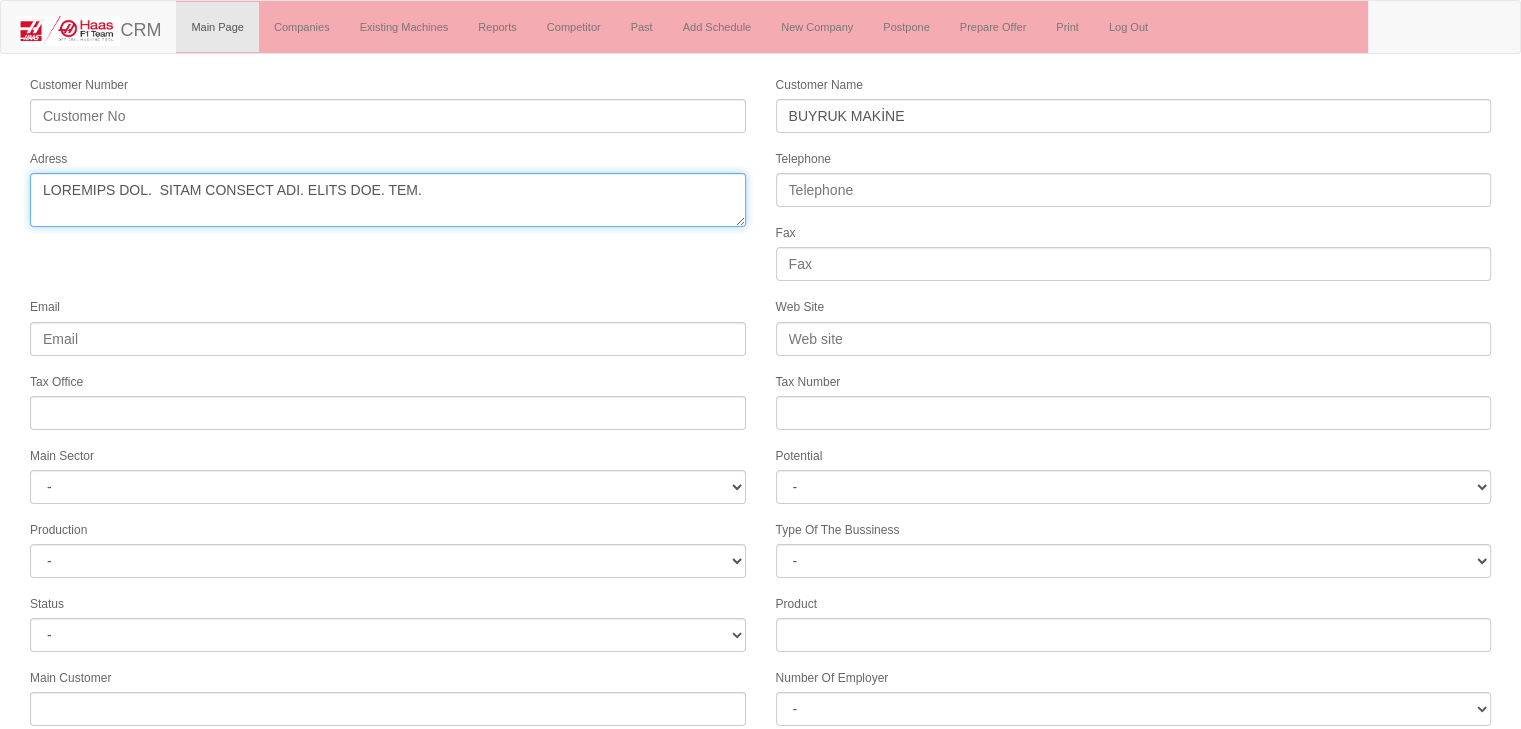 click on "Adress" at bounding box center (388, 200) 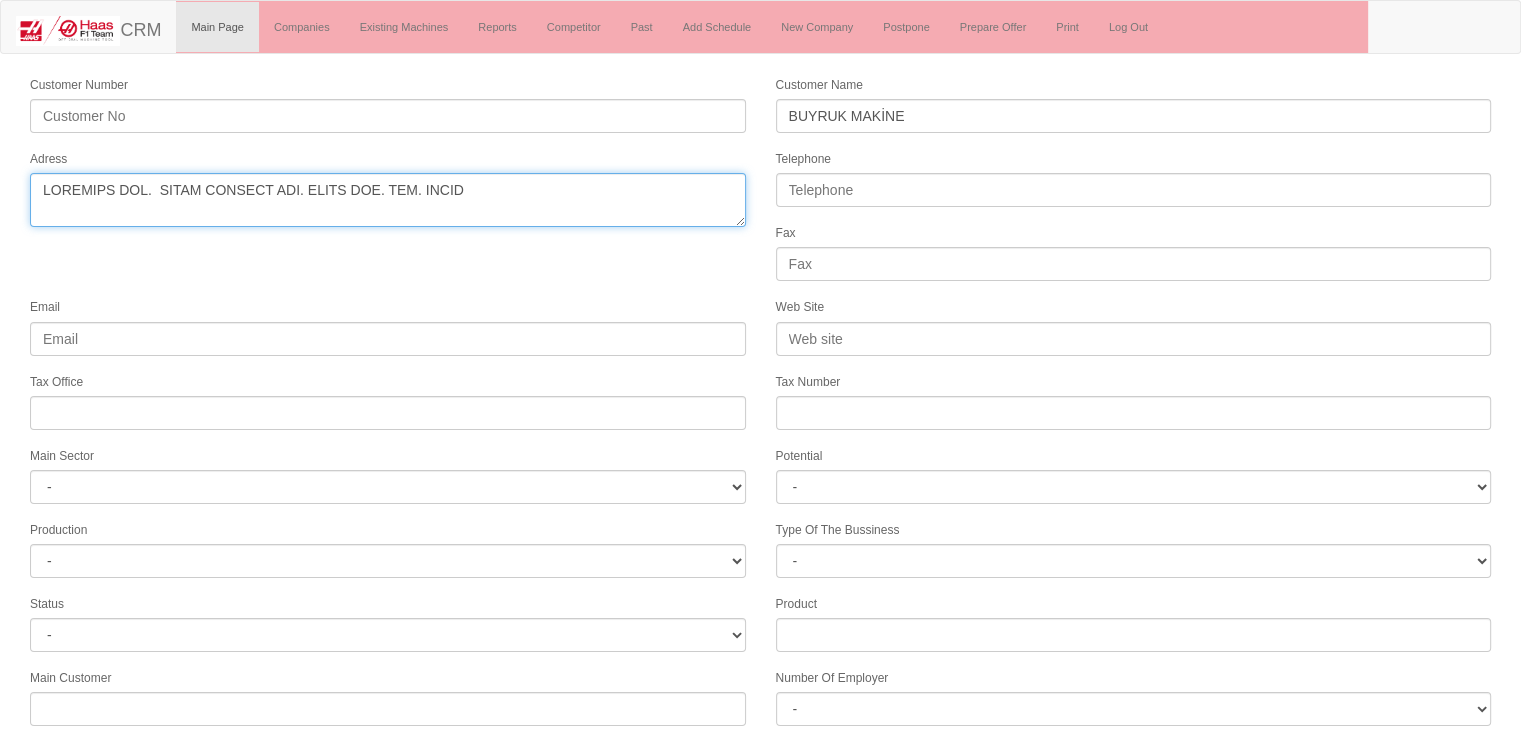 type on "LOREMIPS DOL.  SITAM CONSECT ADI. ELITS DOE. TEM. INCID" 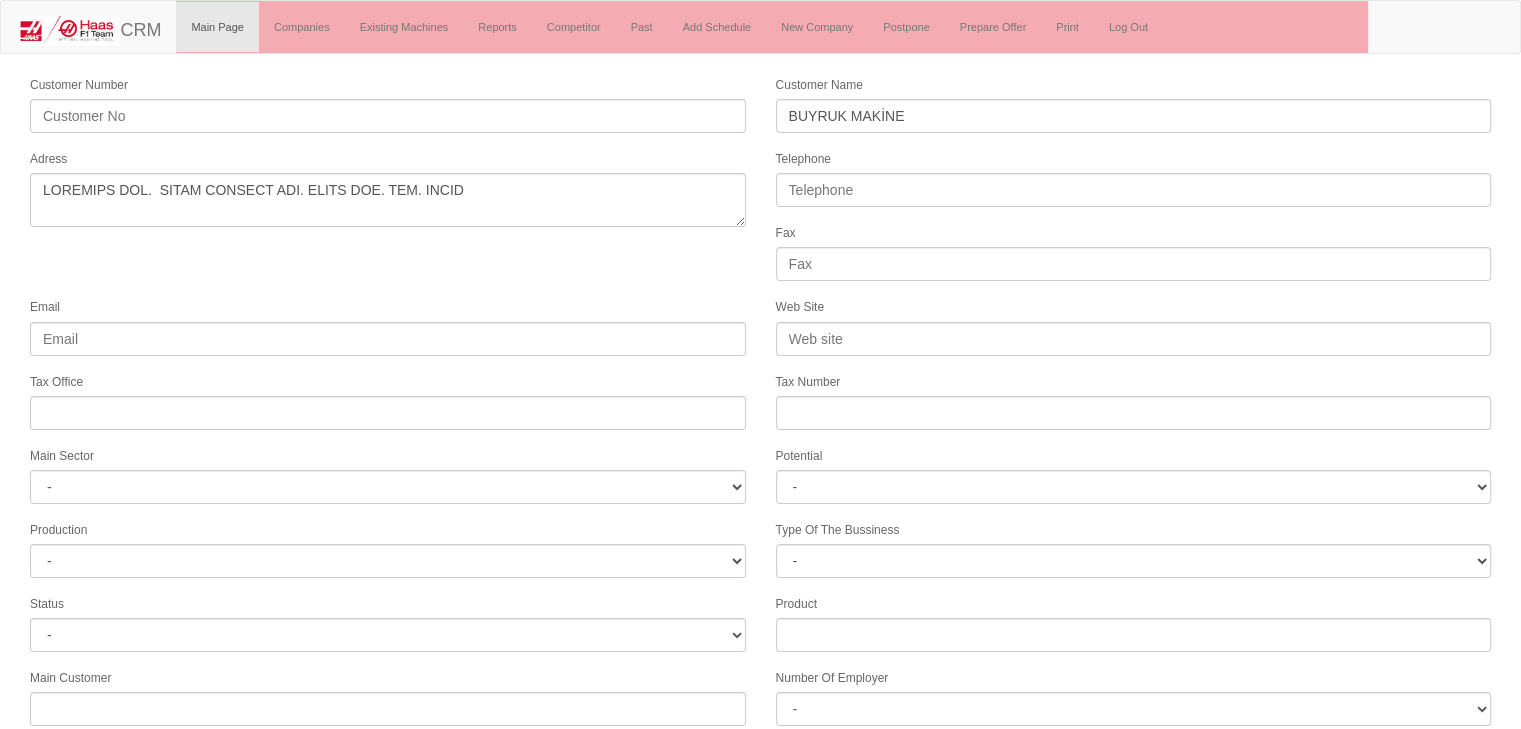drag, startPoint x: 457, startPoint y: 283, endPoint x: 574, endPoint y: 202, distance: 142.30249 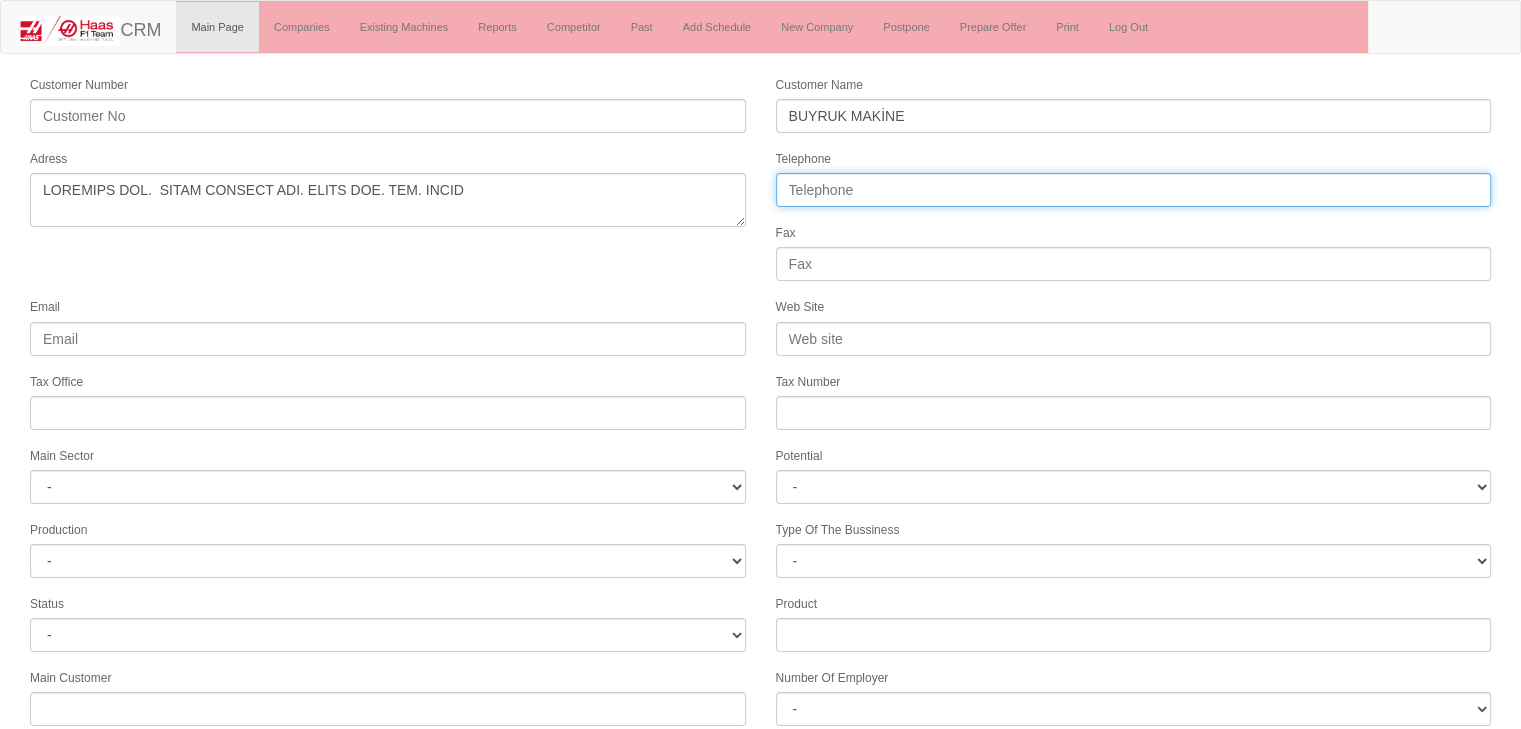click on "Telephone" at bounding box center (1134, 190) 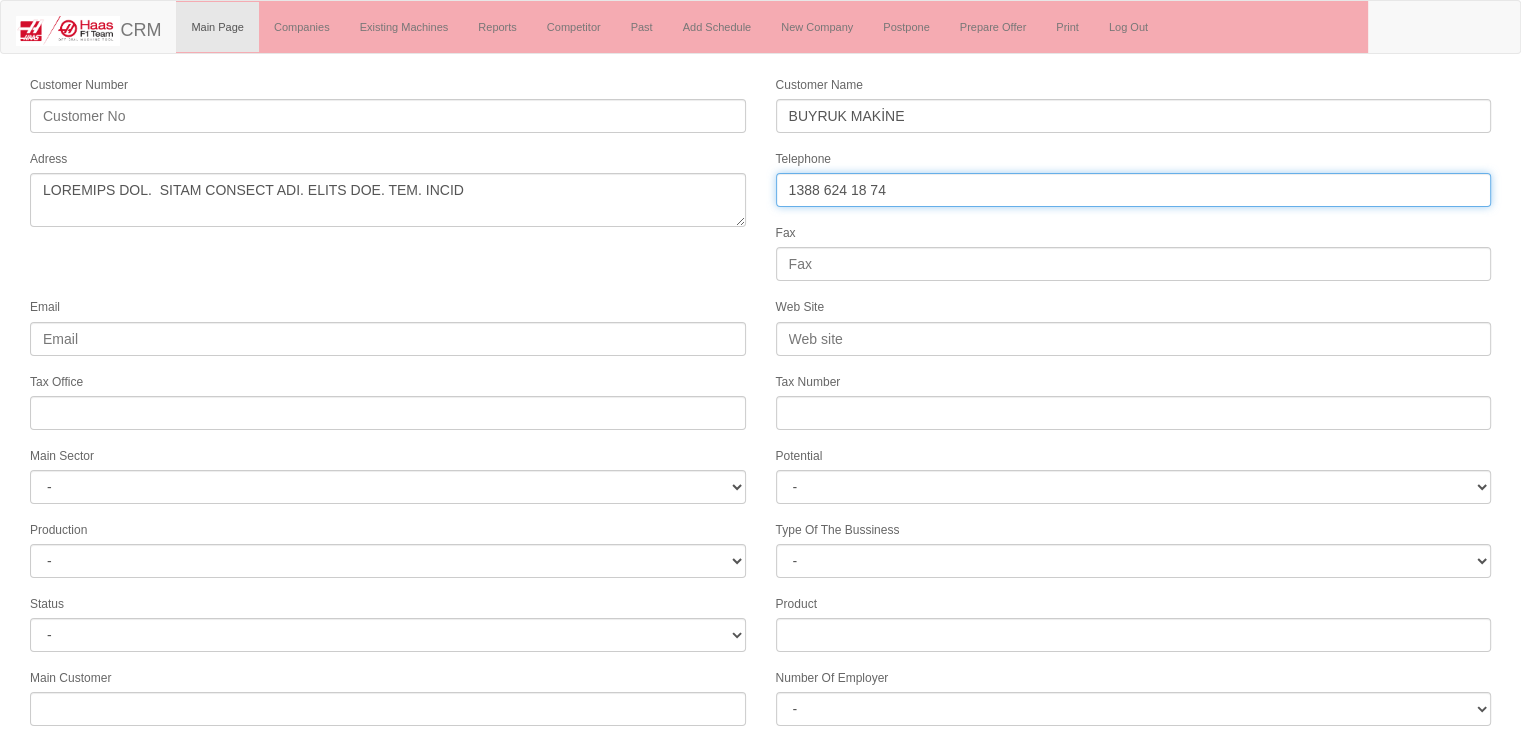 type on "1388 624 18 74" 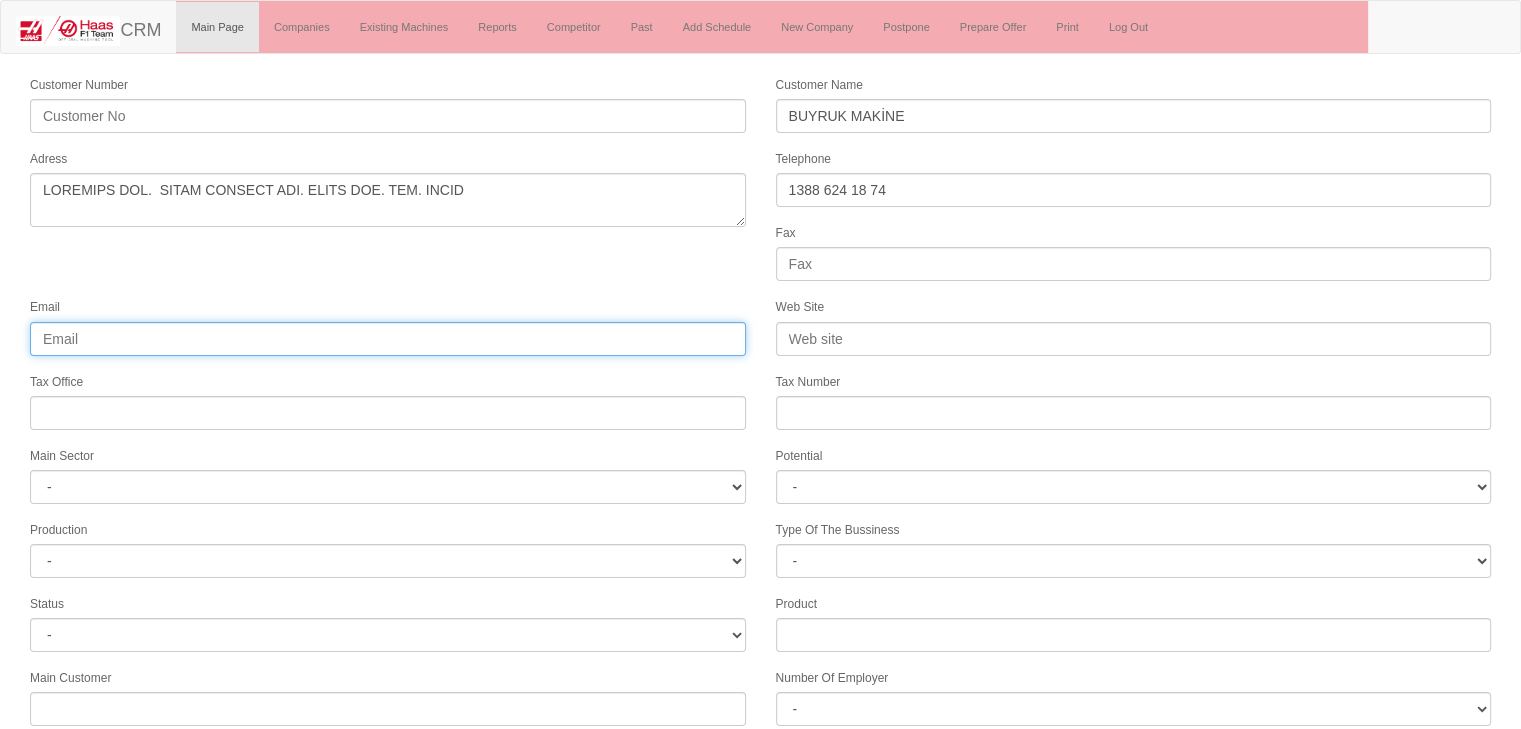 click on "Email" at bounding box center (388, 339) 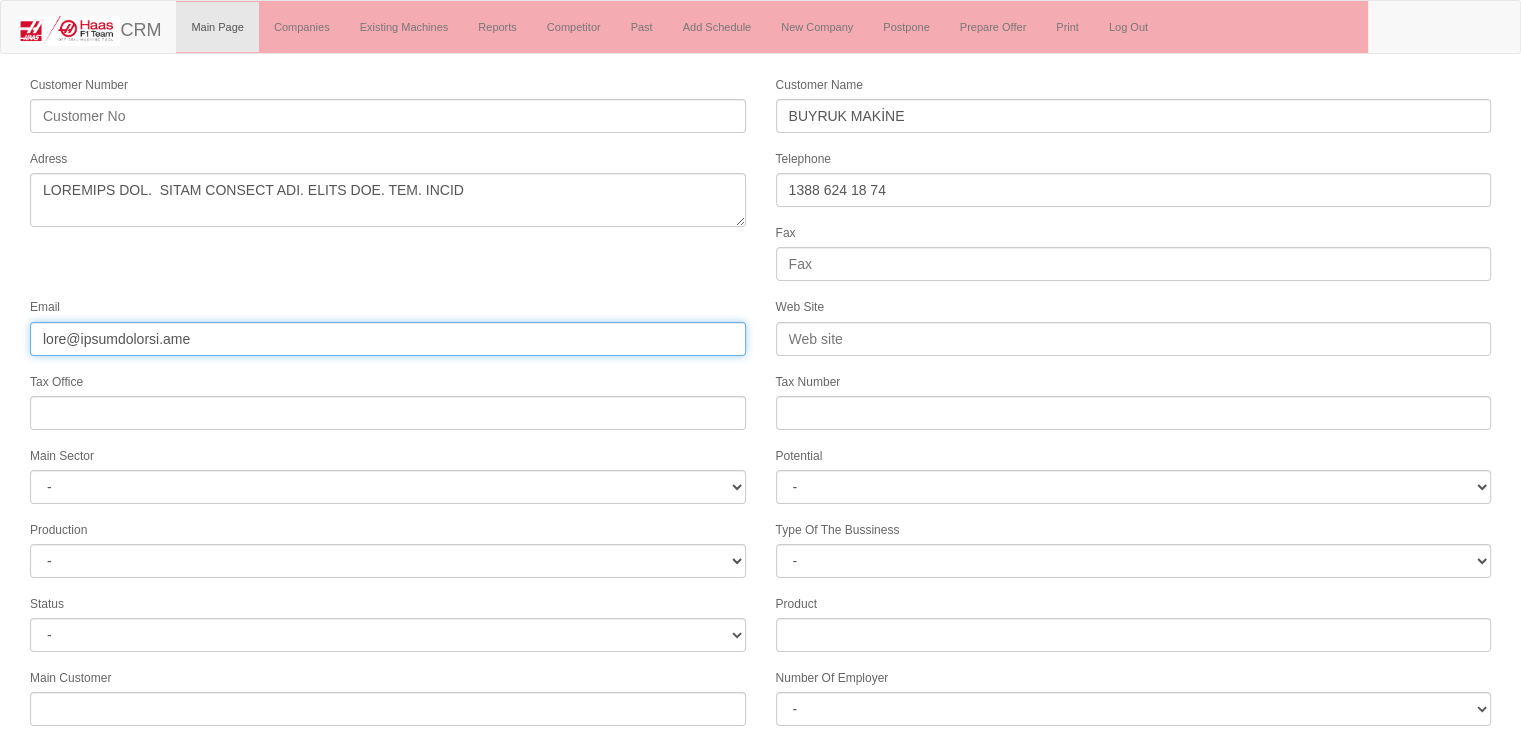 type on "lore@ipsumdolorsi.ame" 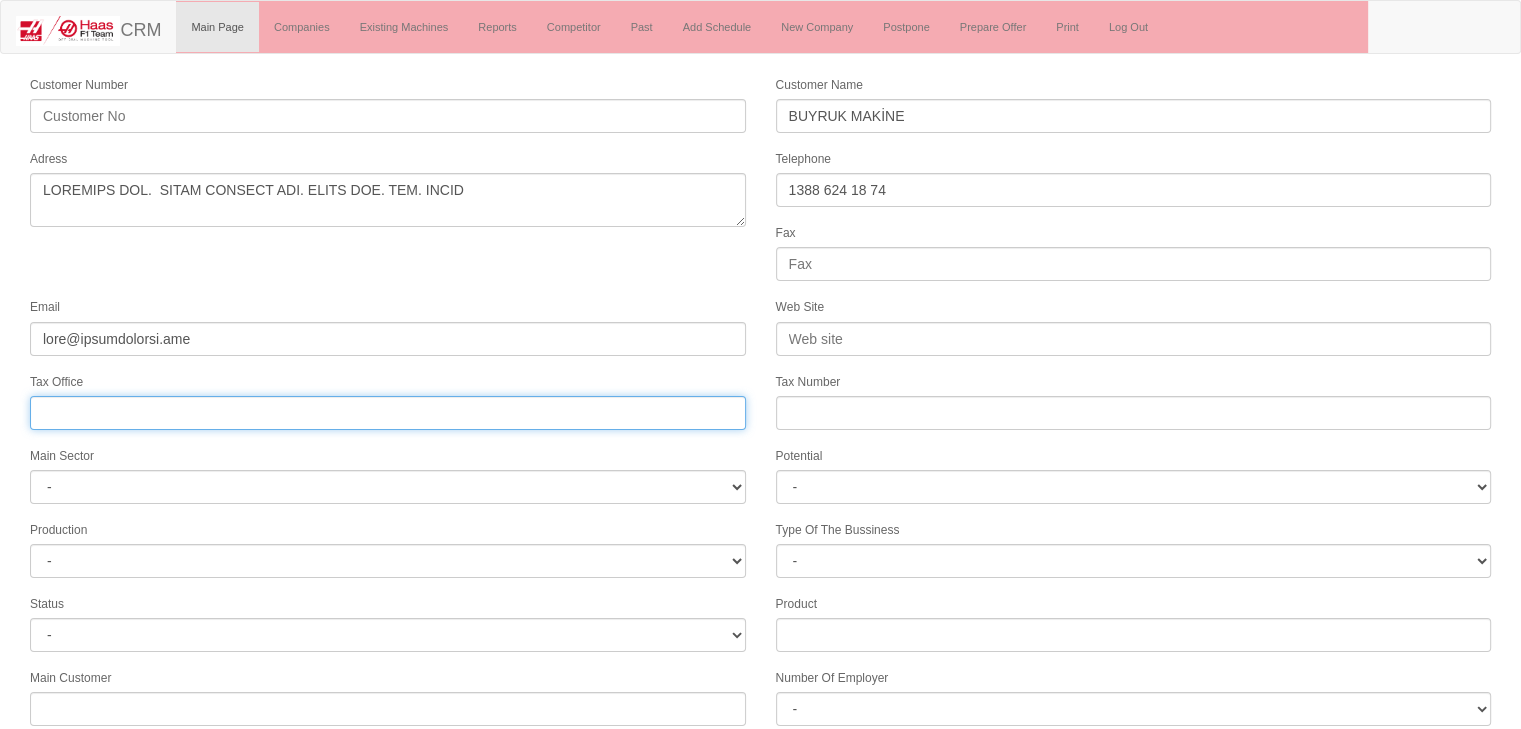 click at bounding box center (388, 413) 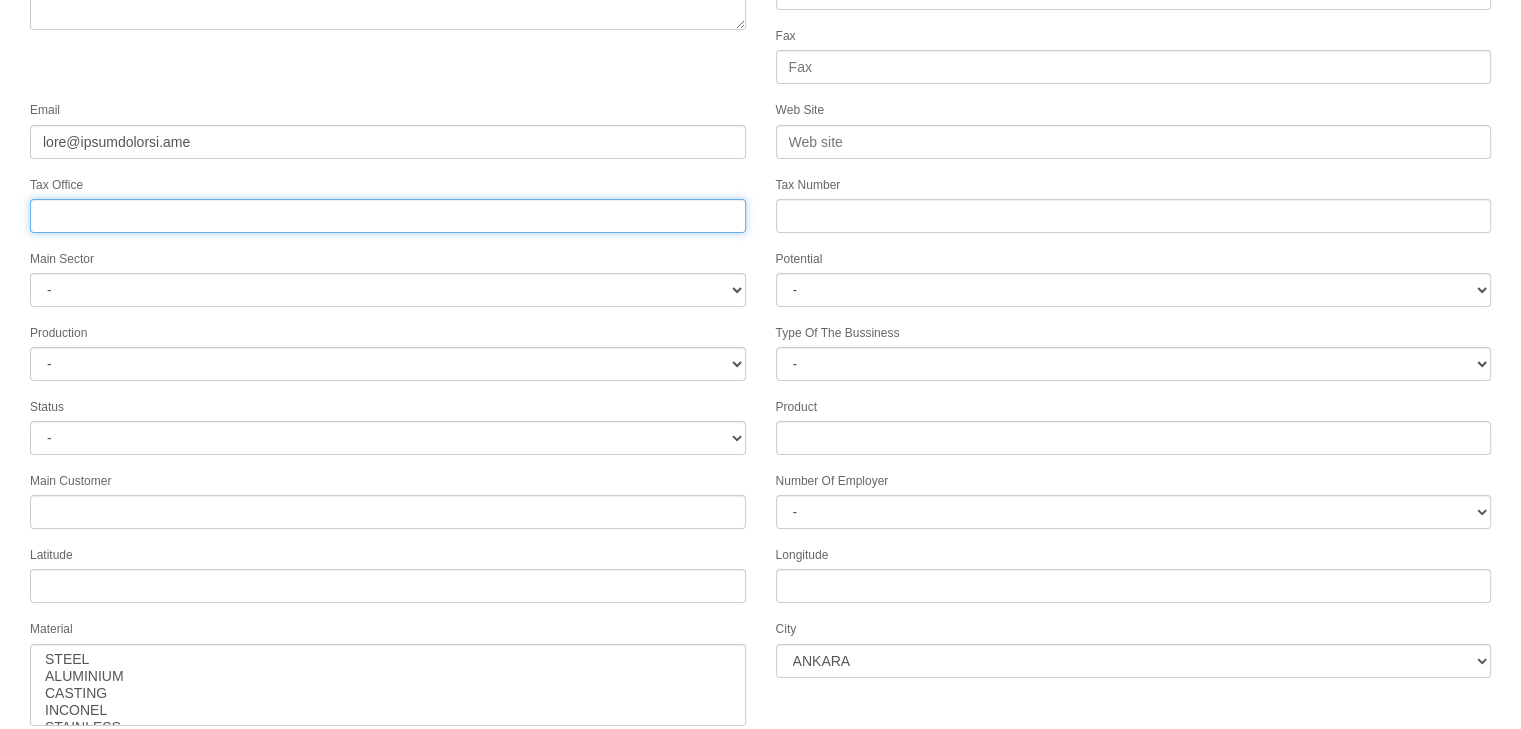 scroll, scrollTop: 251, scrollLeft: 0, axis: vertical 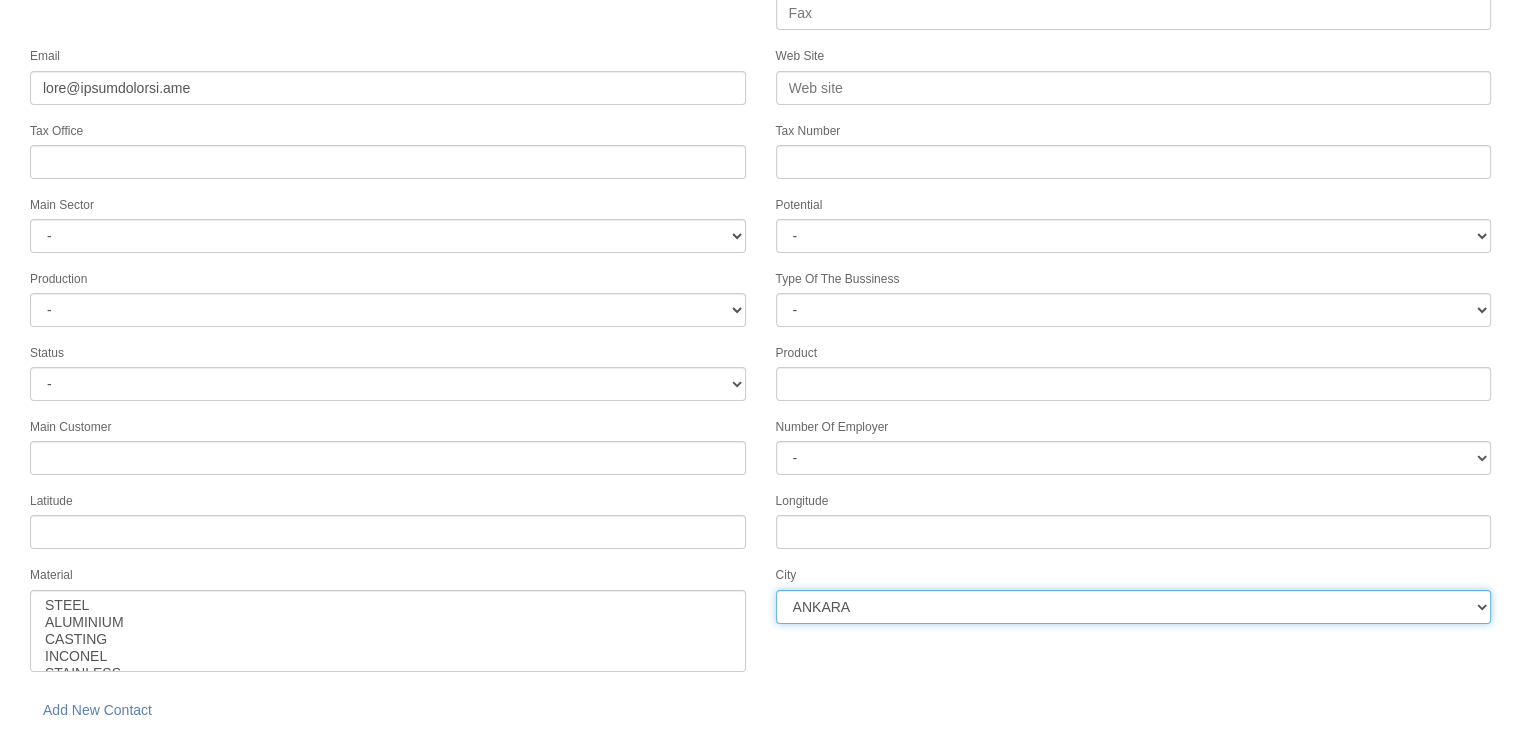 click on "LOREMI
DOLOR
SITA
CONSEC
ADIPIS
ELITSEDDOEIUS
TEMPORIN
UTLAB
ETDOLOR
MAGNAALIQ
ENIMADMIN
VENIA
QUISN
EXERC
ULLAMCO
LABORIS
NISIALI
EXEACOMMO
CONSEQ
DUISAU
IRUREINRE
VOLUPTAT
VELIT
ESSE
CILLUMFUGI
NULLAPA
EXCEP
SINTO
CUPIDAT
NONPR
SUNTCU
QUIOFFI
DESERUNTM
ANIMI
ESTLABO
PERSPIC
UNDEO
ISTENAT
ERRORV
ACCUSAN
DOLOREMQU
LAUDANT
TOTAMREM6
APERIAME23
IPSAQUAE7" at bounding box center [1134, 607] 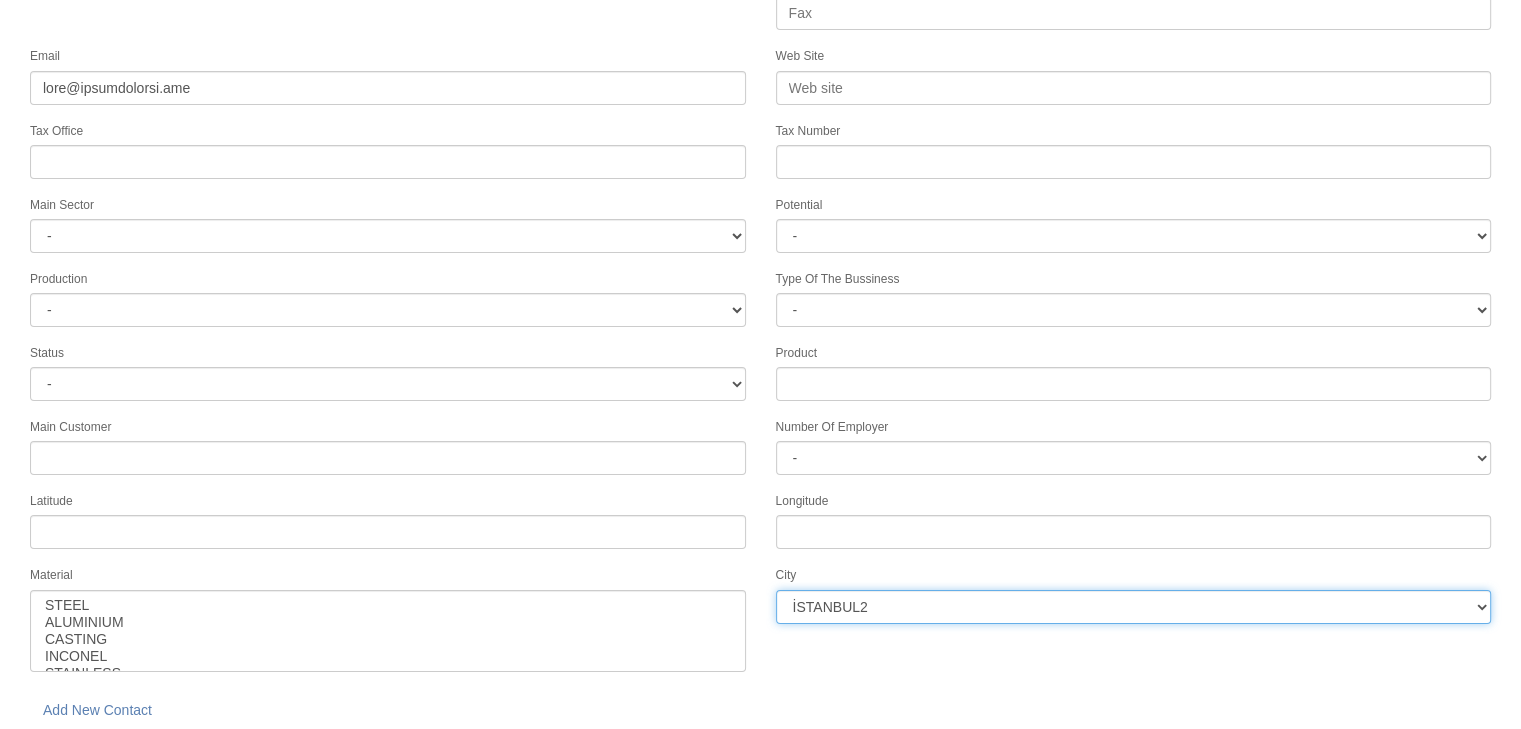 click on "LOREMI
DOLOR
SITA
CONSEC
ADIPIS
ELITSEDDOEIUS
TEMPORIN
UTLAB
ETDOLOR
MAGNAALIQ
ENIMADMIN
VENIA
QUISN
EXERC
ULLAMCO
LABORIS
NISIALI
EXEACOMMO
CONSEQ
DUISAU
IRUREINRE
VOLUPTAT
VELIT
ESSE
CILLUMFUGI
NULLAPA
EXCEP
SINTO
CUPIDAT
NONPR
SUNTCU
QUIOFFI
DESERUNTM
ANIMI
ESTLABO
PERSPIC
UNDEO
ISTENAT
ERRORV
ACCUSAN
DOLOREMQU
LAUDANT
TOTAMREM6
APERIAME23
IPSAQUAE7" at bounding box center [1134, 607] 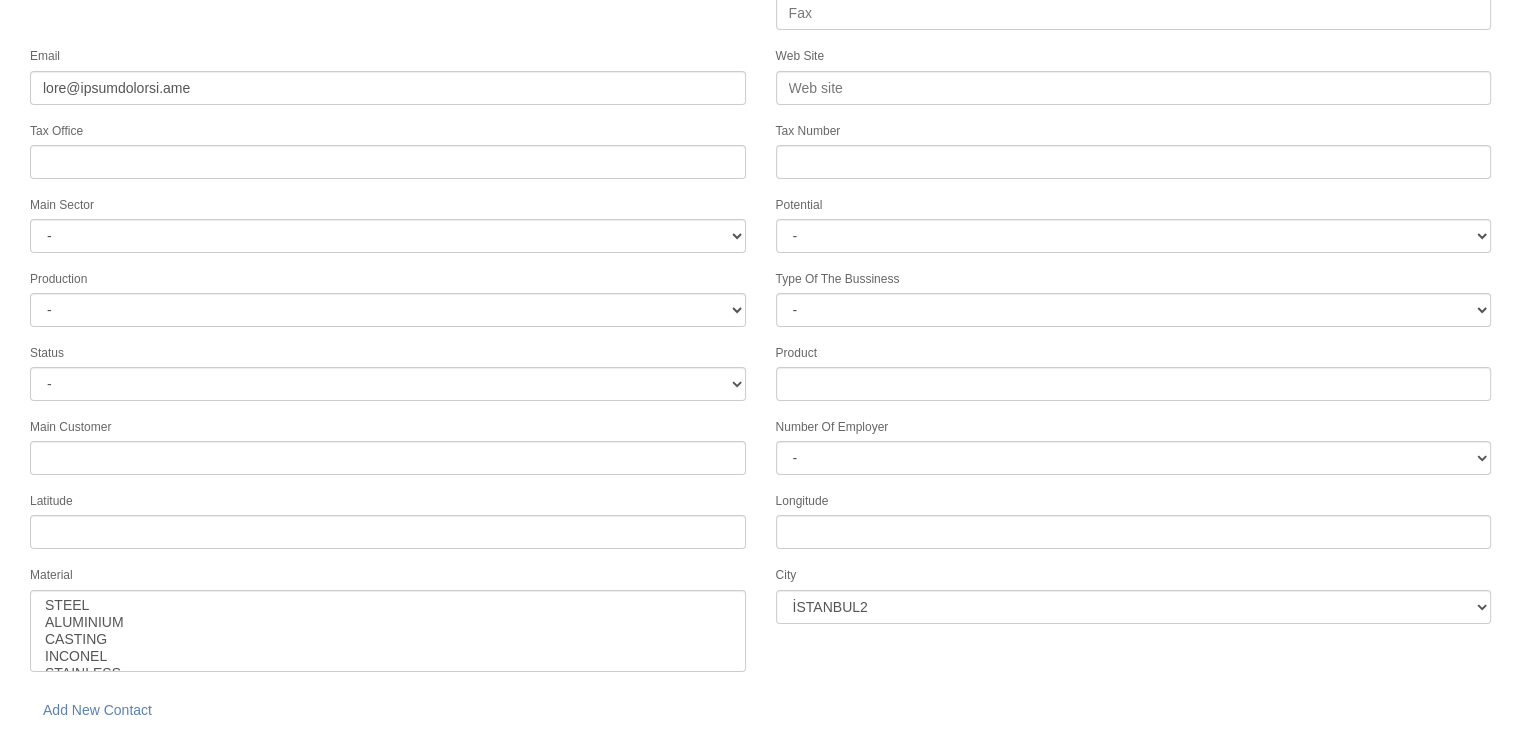 click on "save" at bounding box center (228, 759) 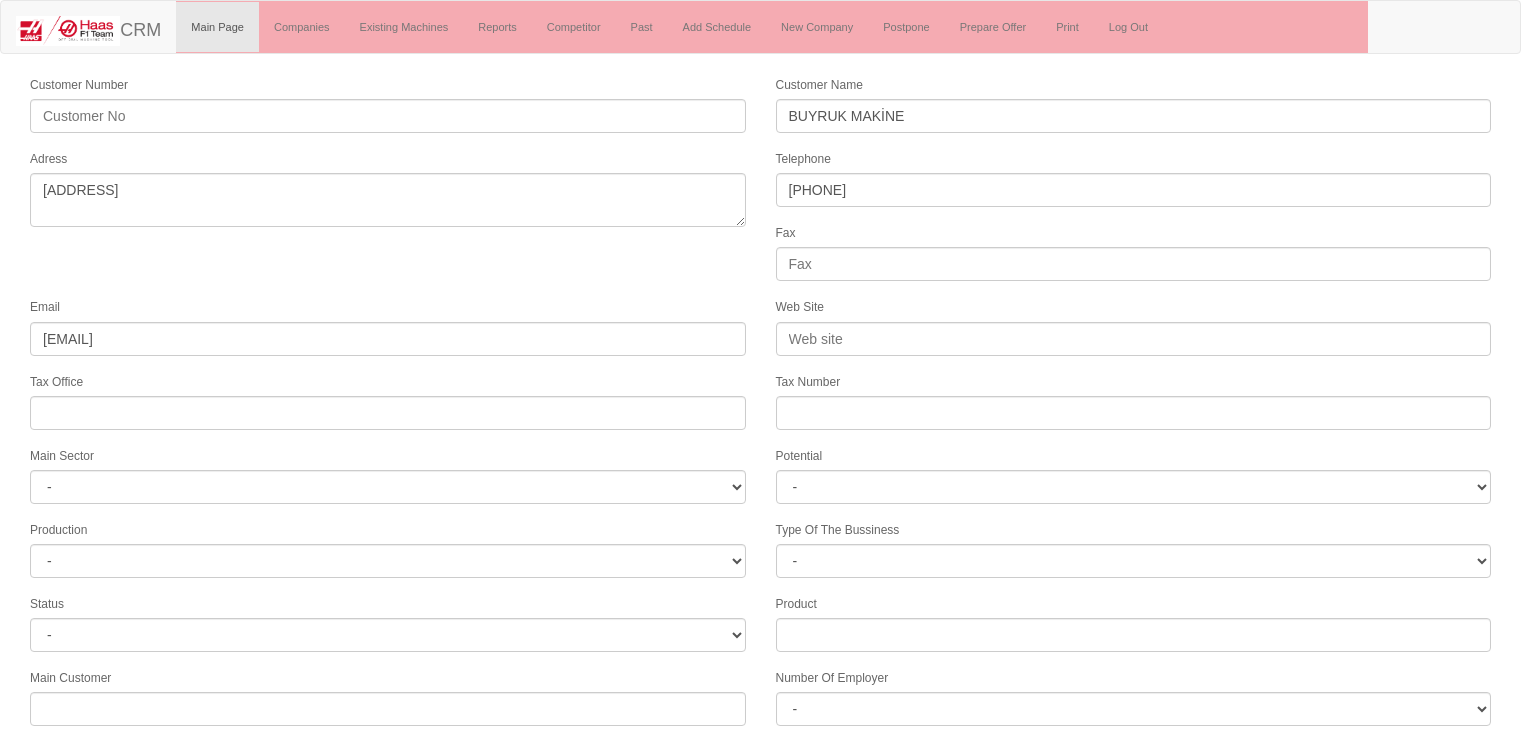 scroll, scrollTop: 251, scrollLeft: 0, axis: vertical 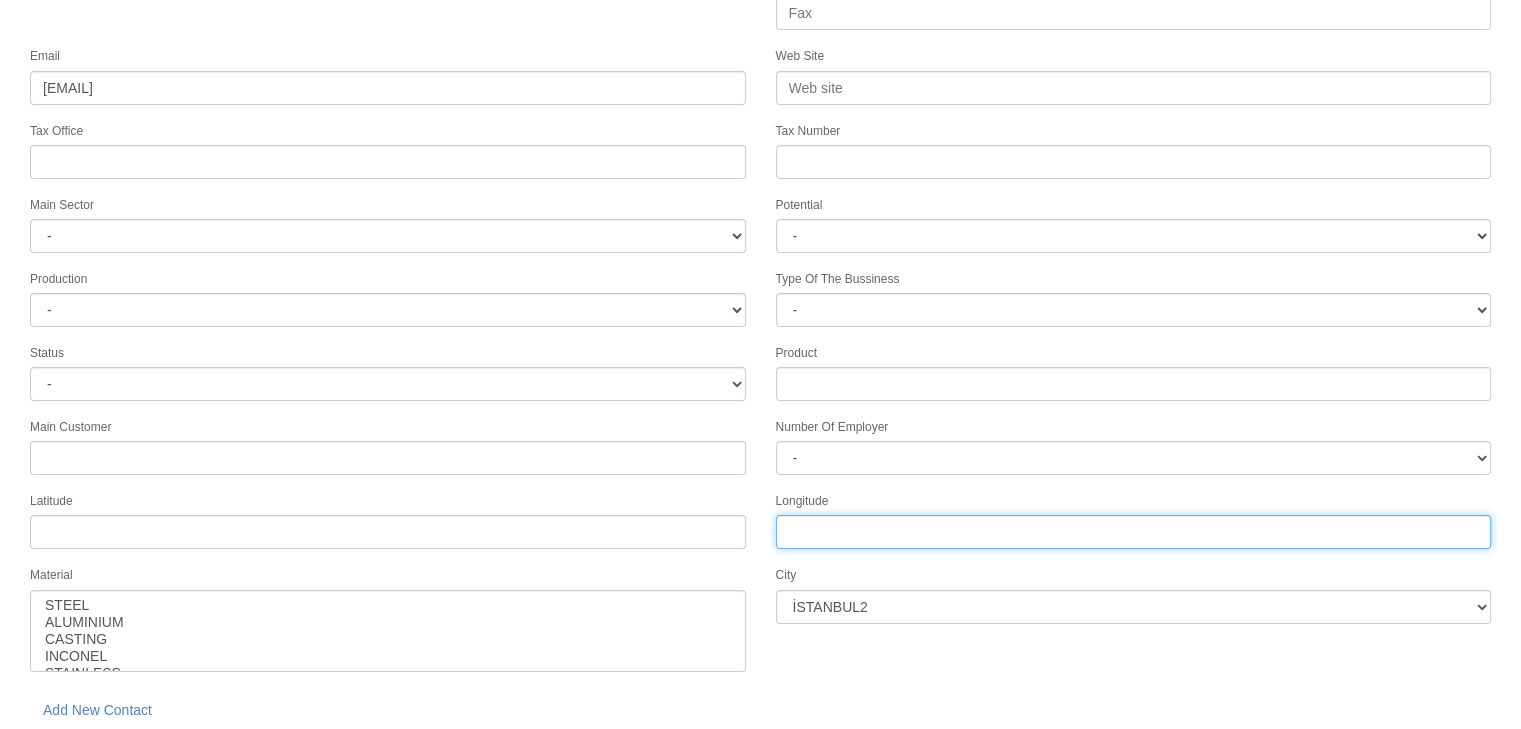 click on "Longitude" at bounding box center [1134, 532] 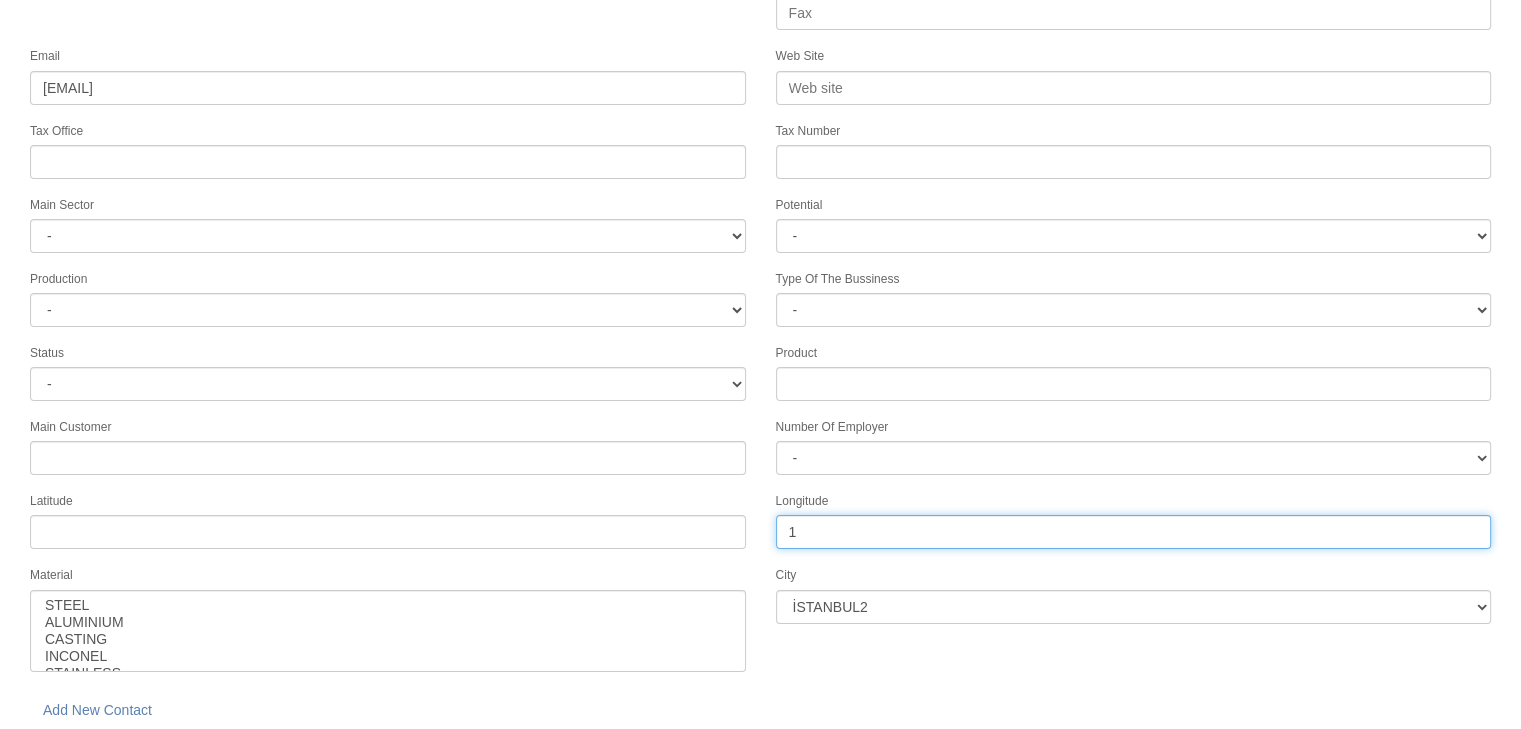 type on "1" 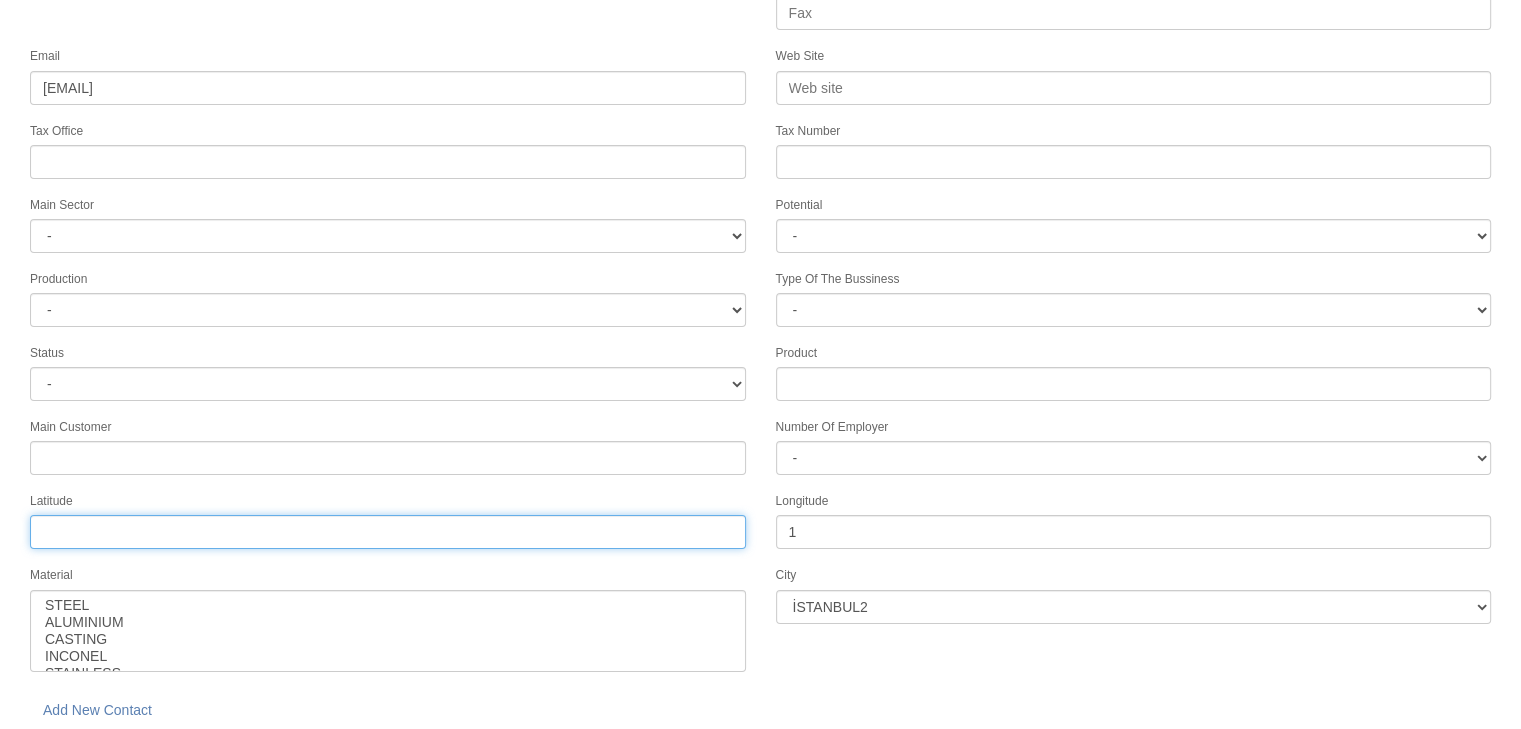 click on "Tax Office" at bounding box center (388, 532) 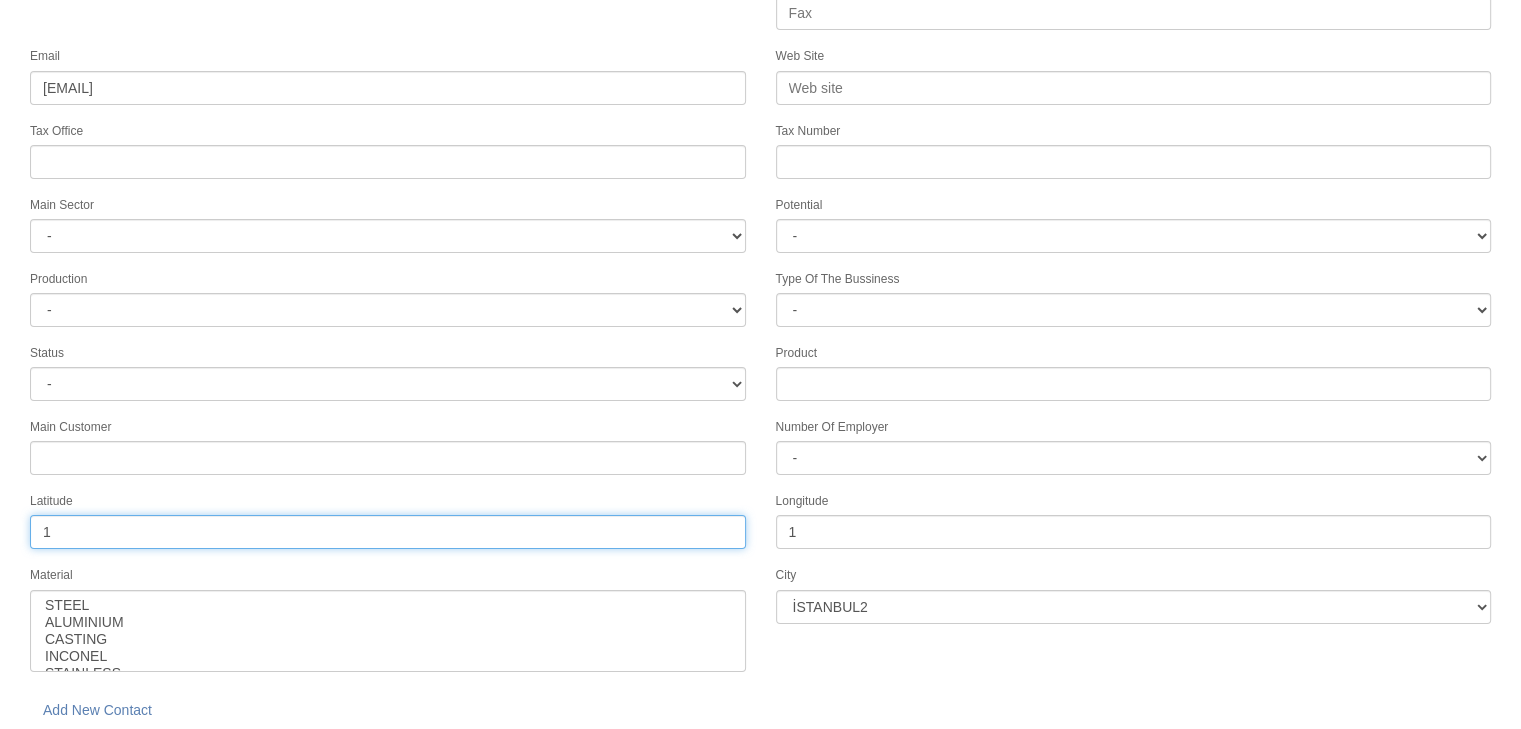type on "1" 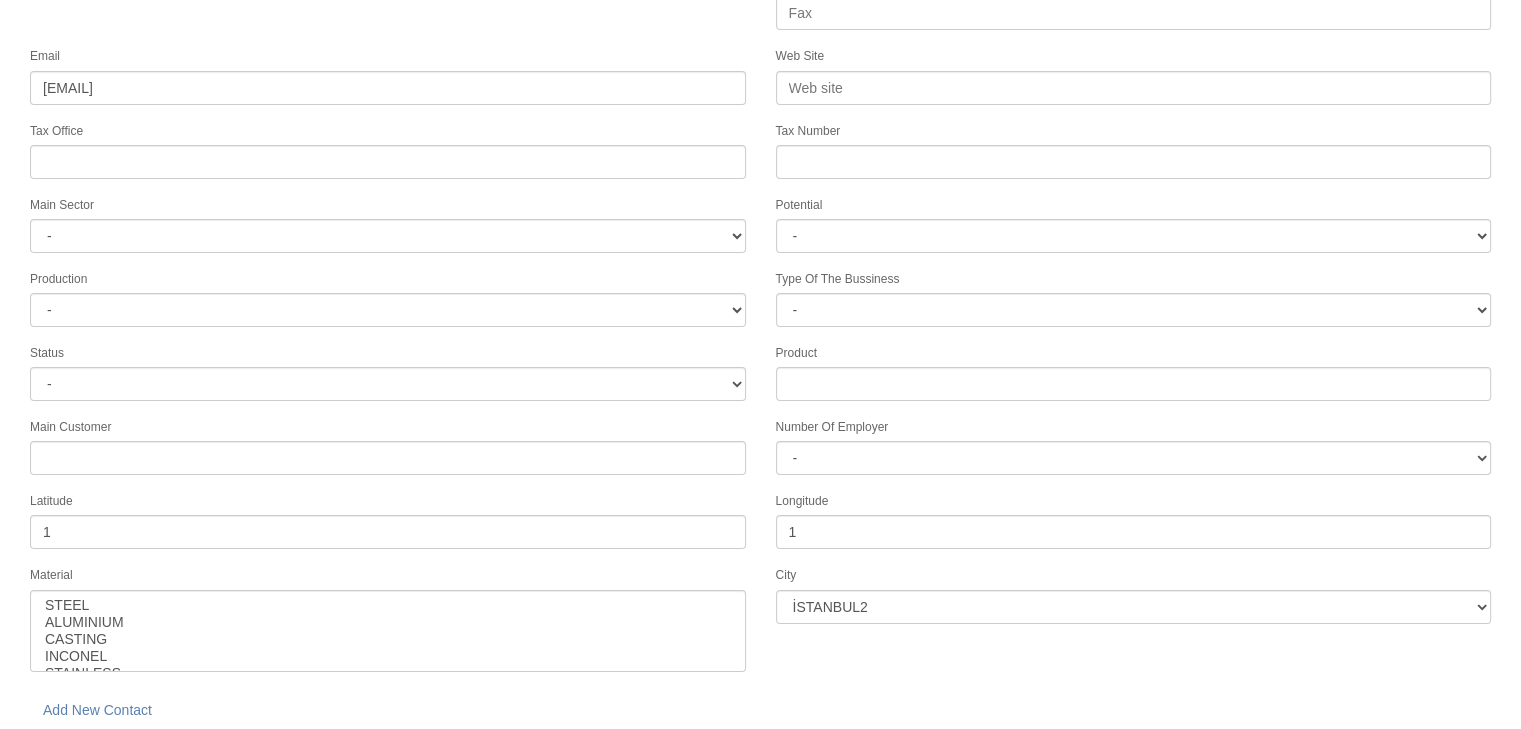 drag, startPoint x: 799, startPoint y: 650, endPoint x: 790, endPoint y: 631, distance: 21.023796 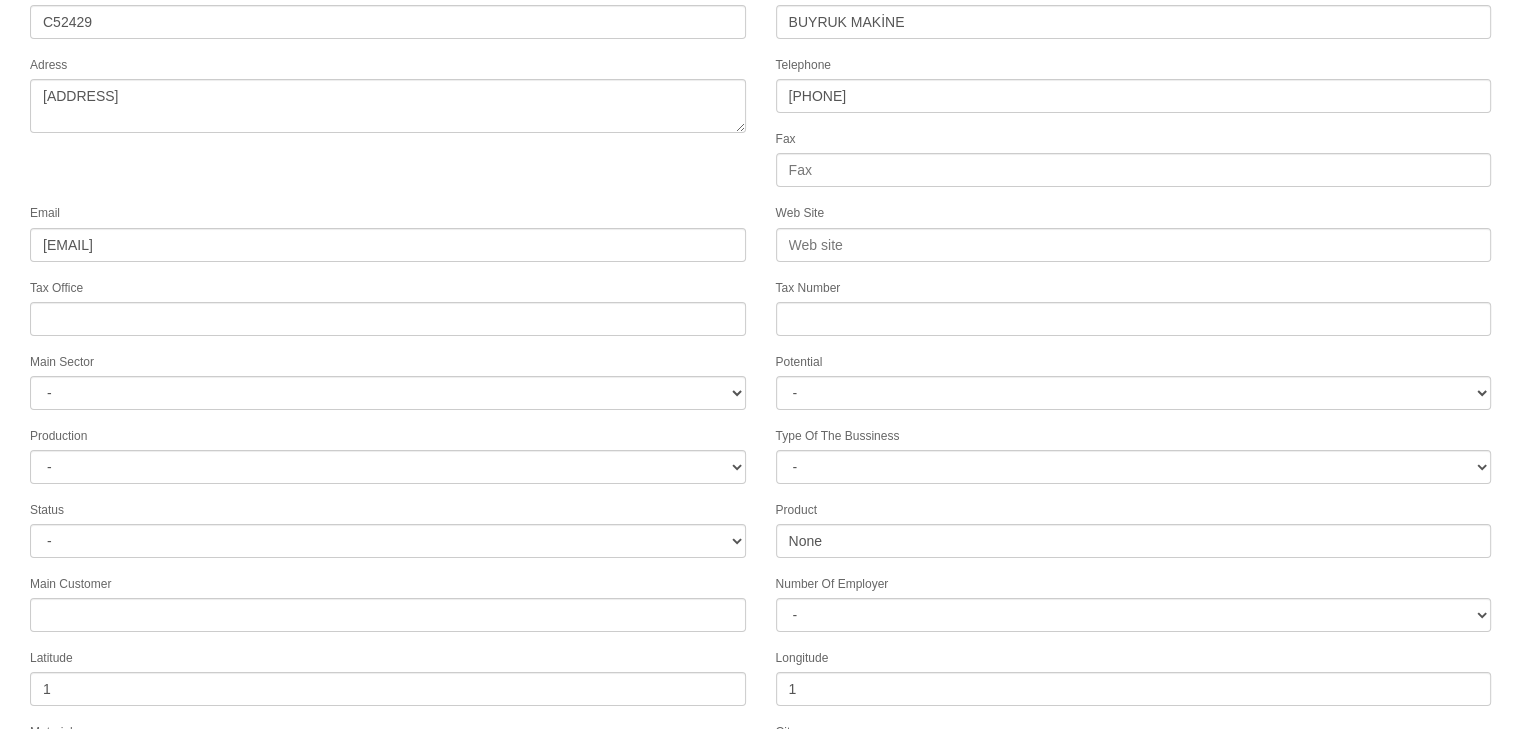 scroll, scrollTop: 322, scrollLeft: 0, axis: vertical 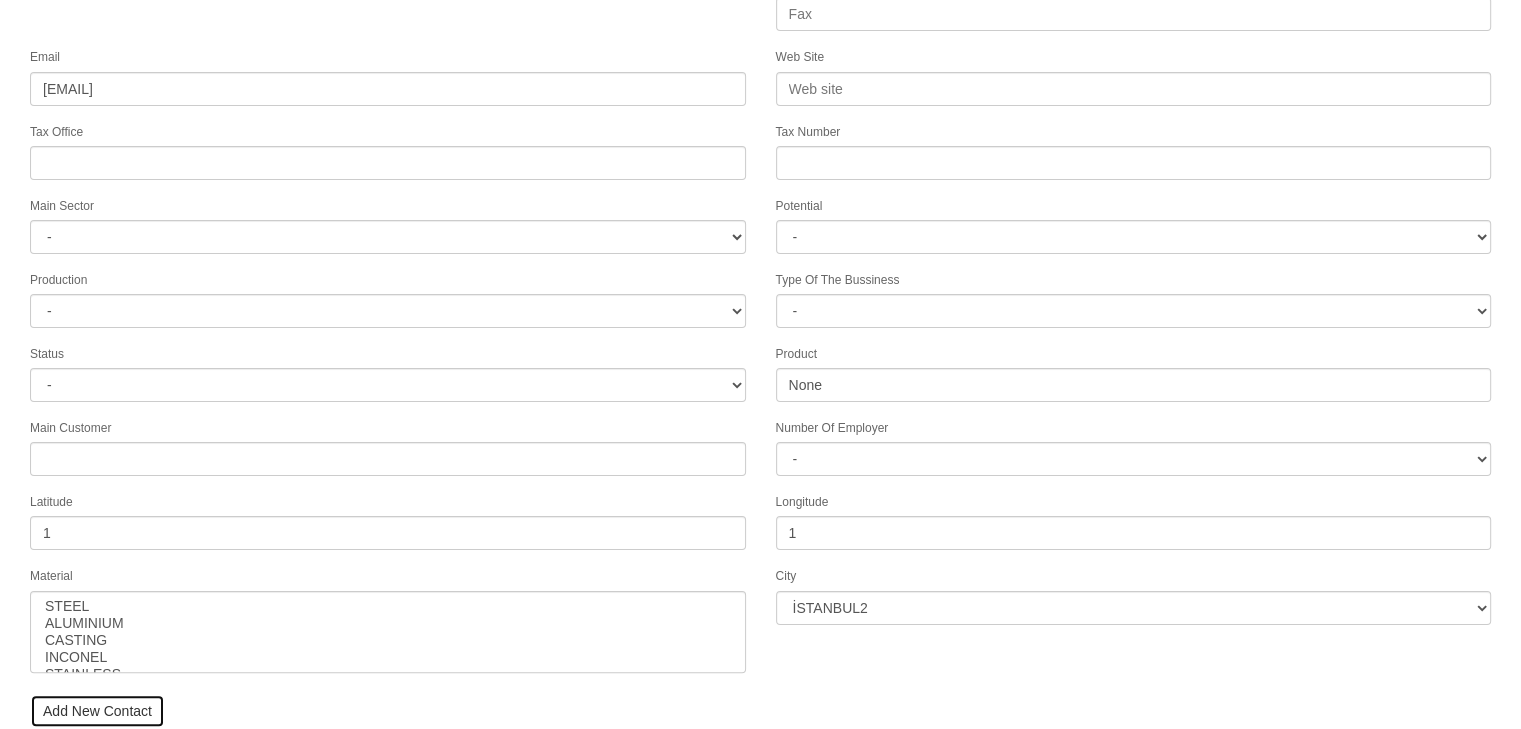 click on "Add New Contact" at bounding box center [97, 711] 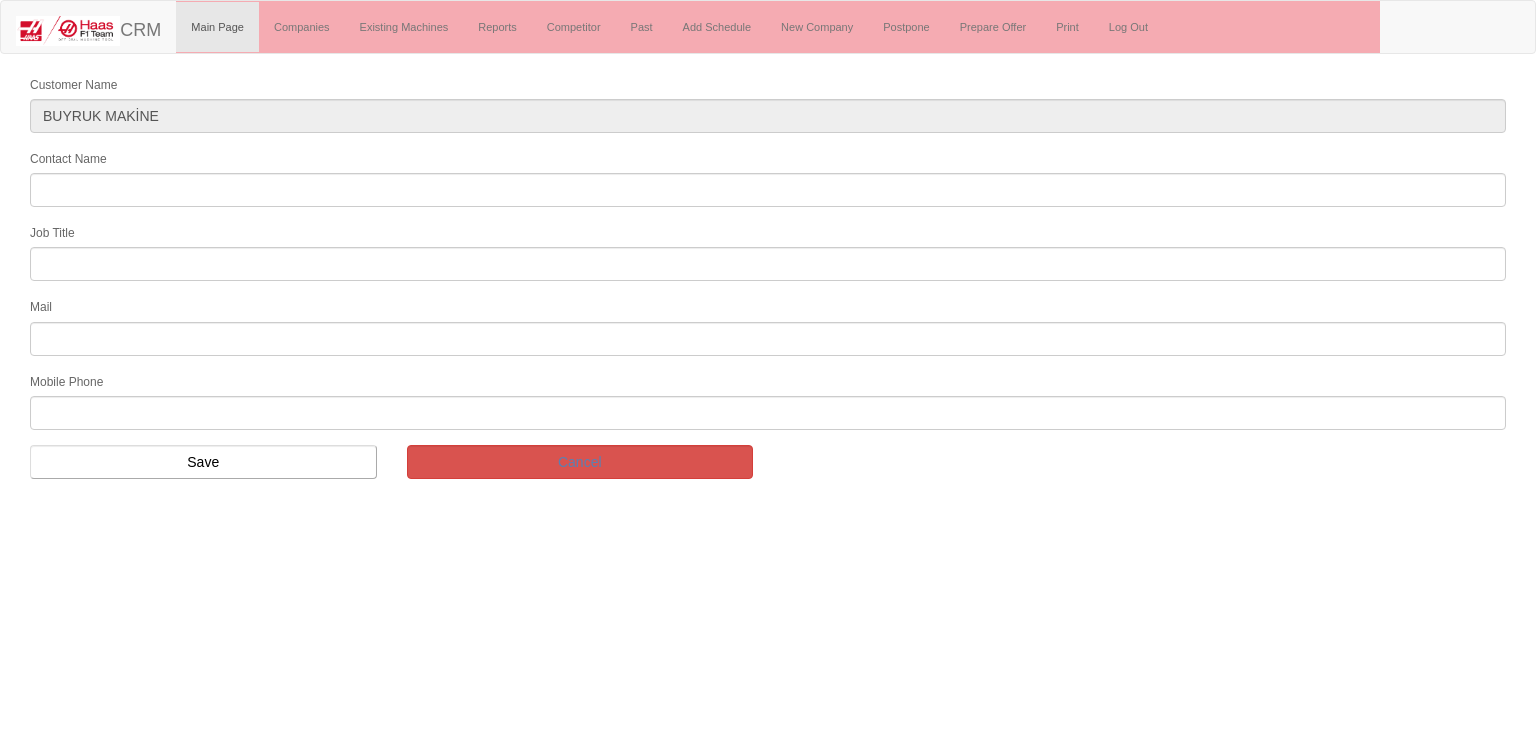 scroll, scrollTop: 0, scrollLeft: 0, axis: both 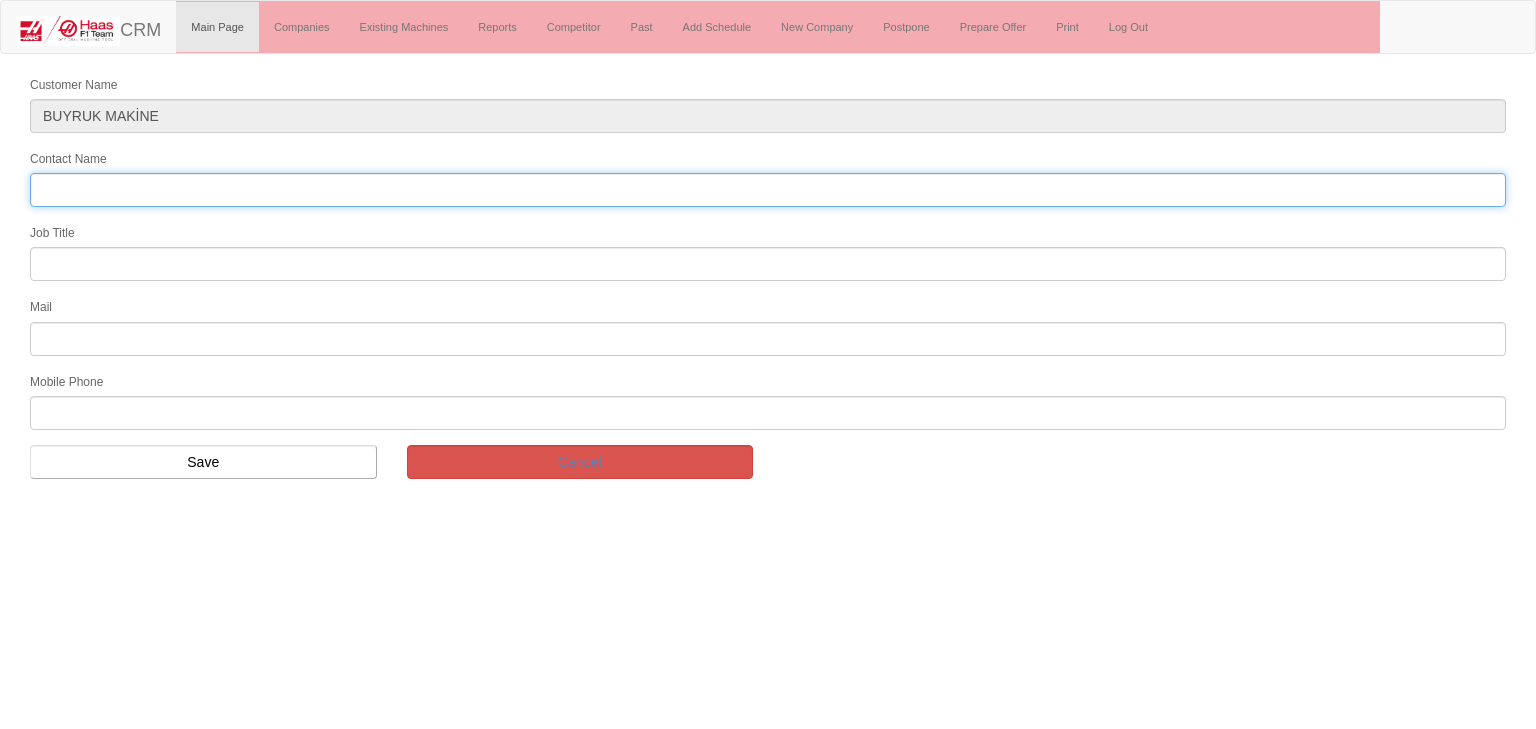 click on "Contact Name" at bounding box center [768, 190] 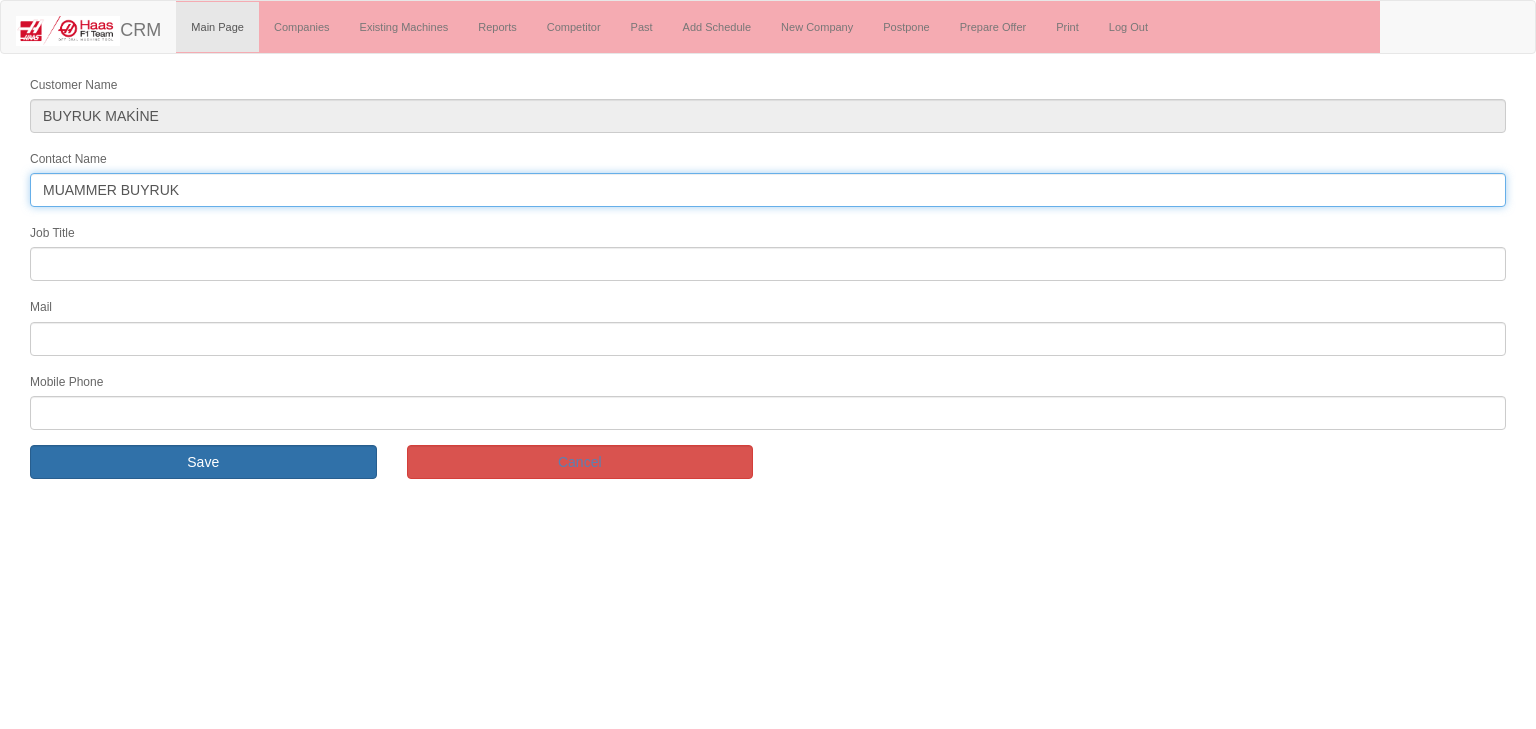 type on "MUAMMER BUYRUK" 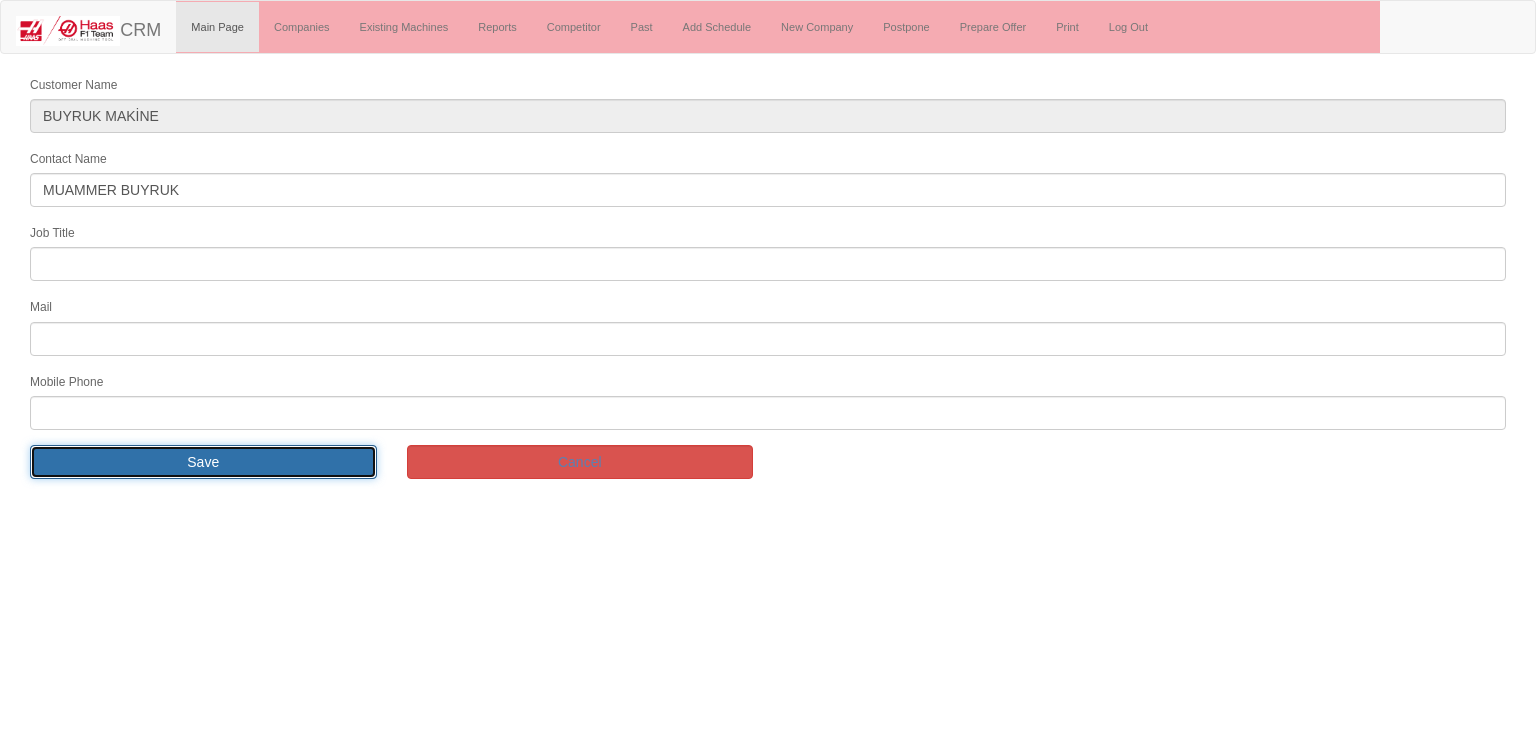 click on "Save" at bounding box center [203, 462] 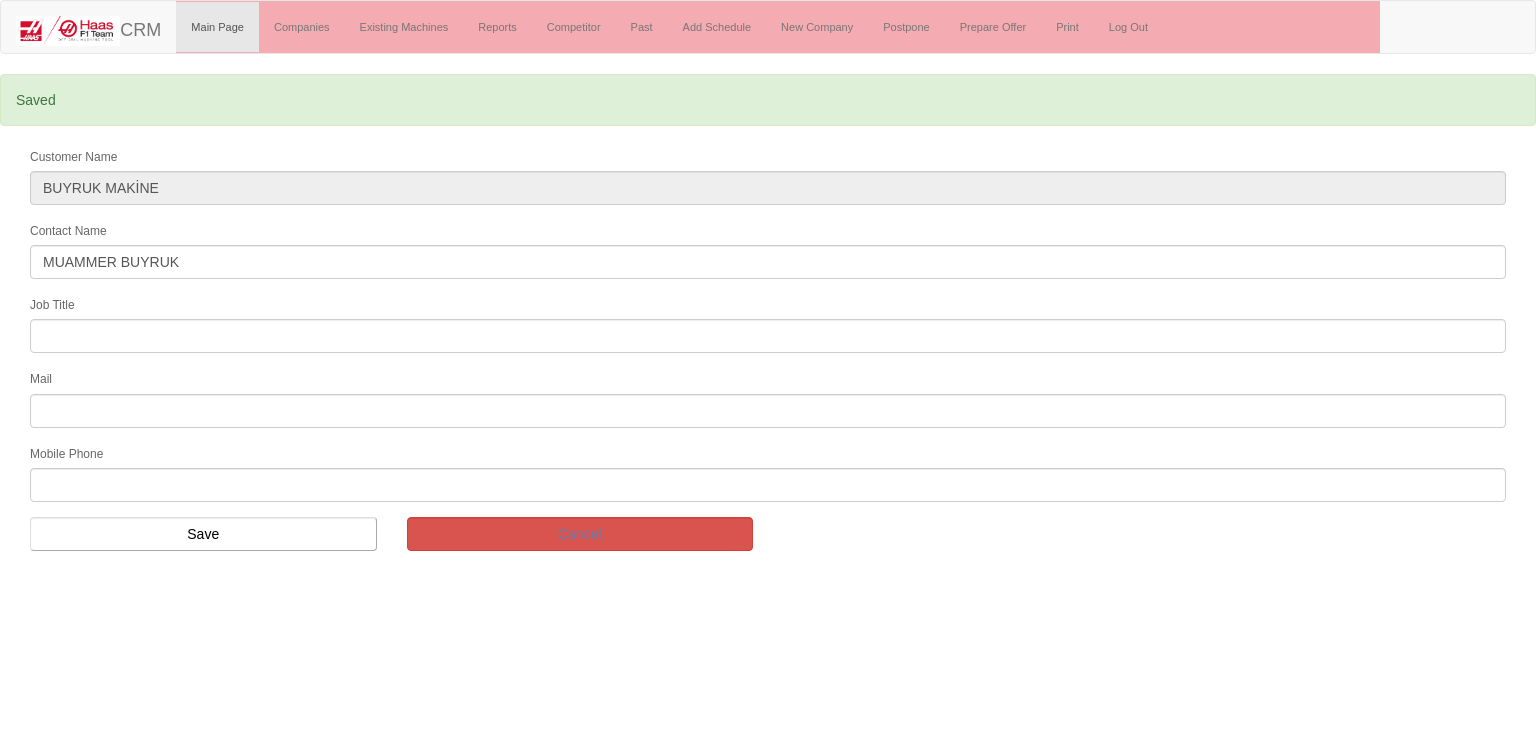 scroll, scrollTop: 0, scrollLeft: 0, axis: both 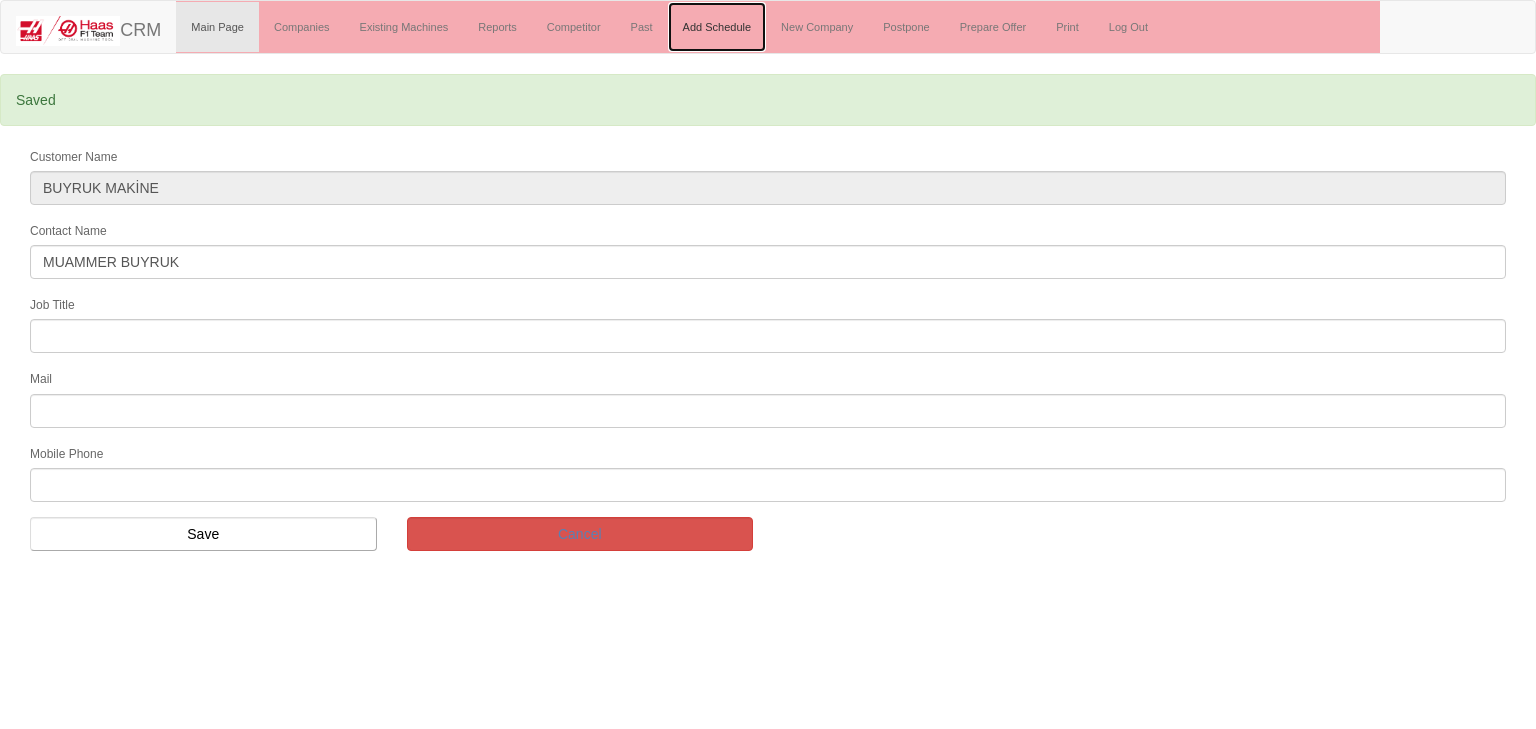 click on "Add Schedule" at bounding box center [717, 27] 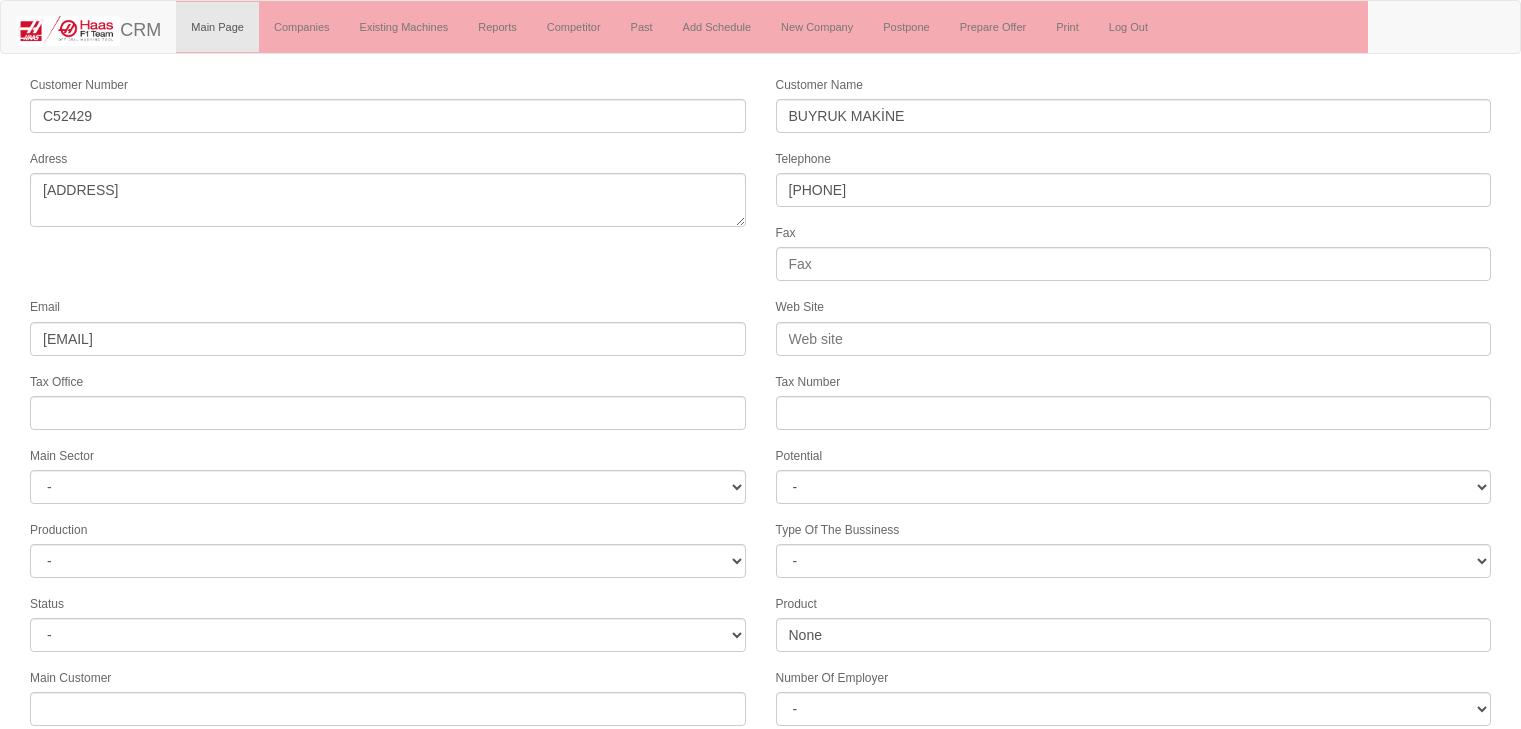 scroll, scrollTop: 0, scrollLeft: 0, axis: both 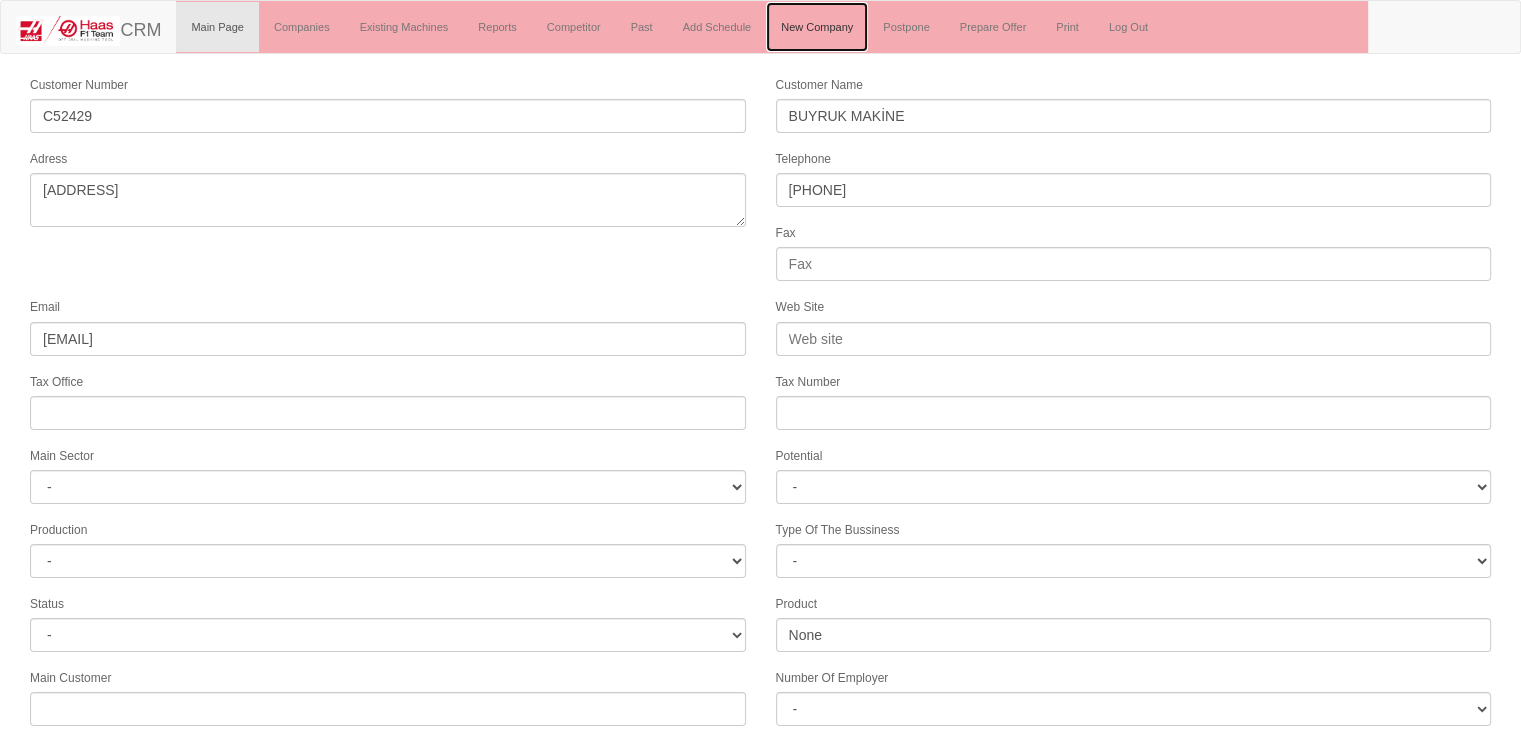 click on "New Company" at bounding box center (817, 27) 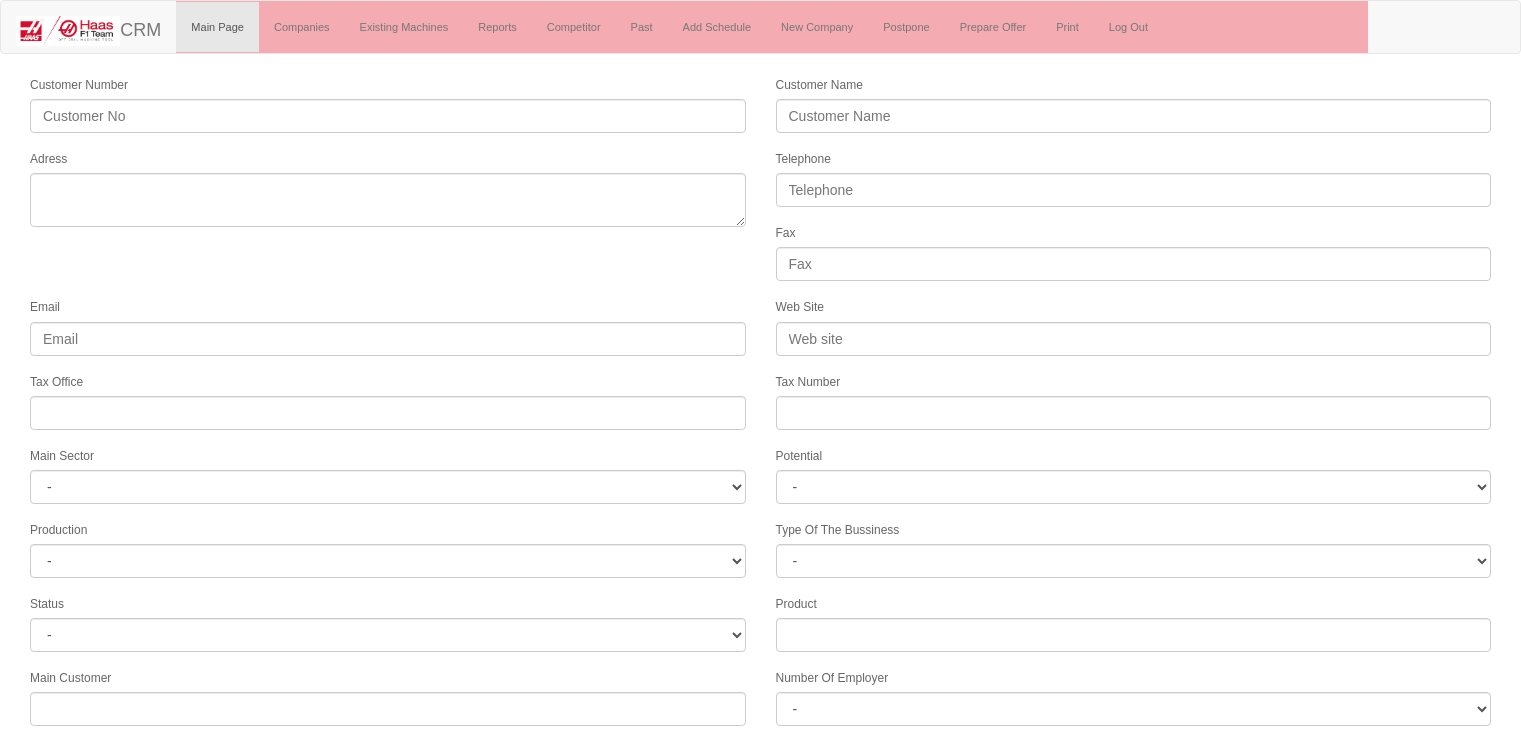 scroll, scrollTop: 0, scrollLeft: 0, axis: both 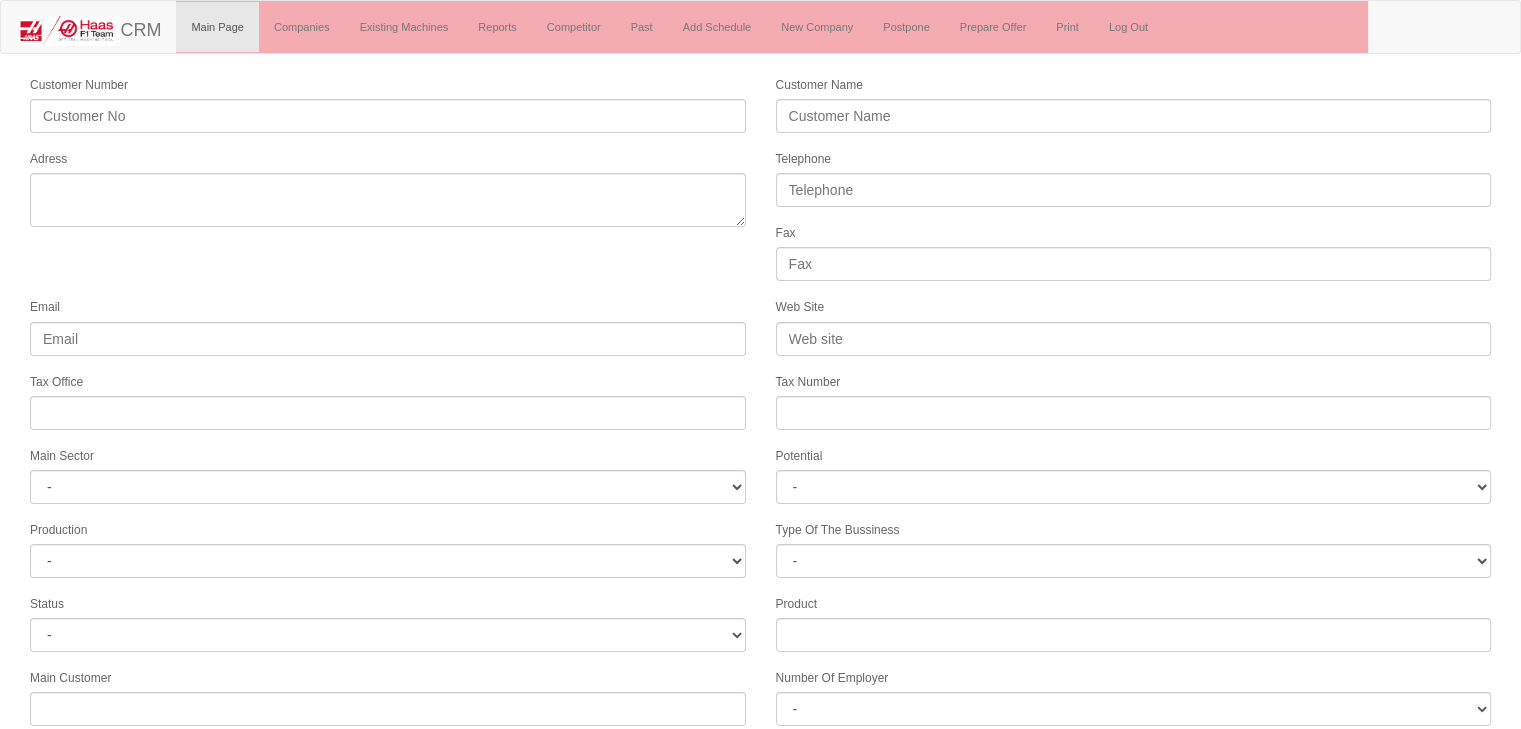 drag, startPoint x: 362, startPoint y: 288, endPoint x: 522, endPoint y: 205, distance: 180.24706 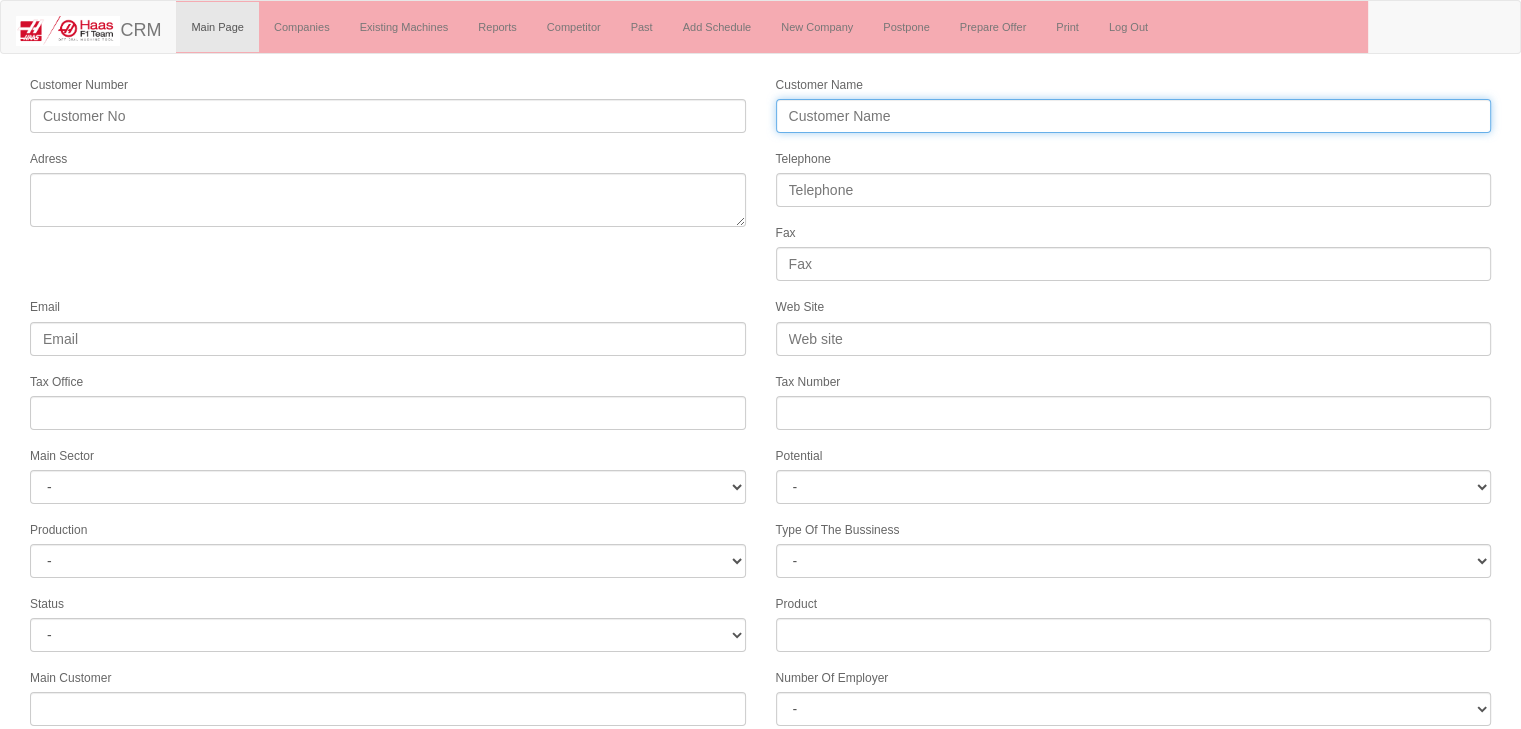 click on "Customer Name" at bounding box center [1134, 116] 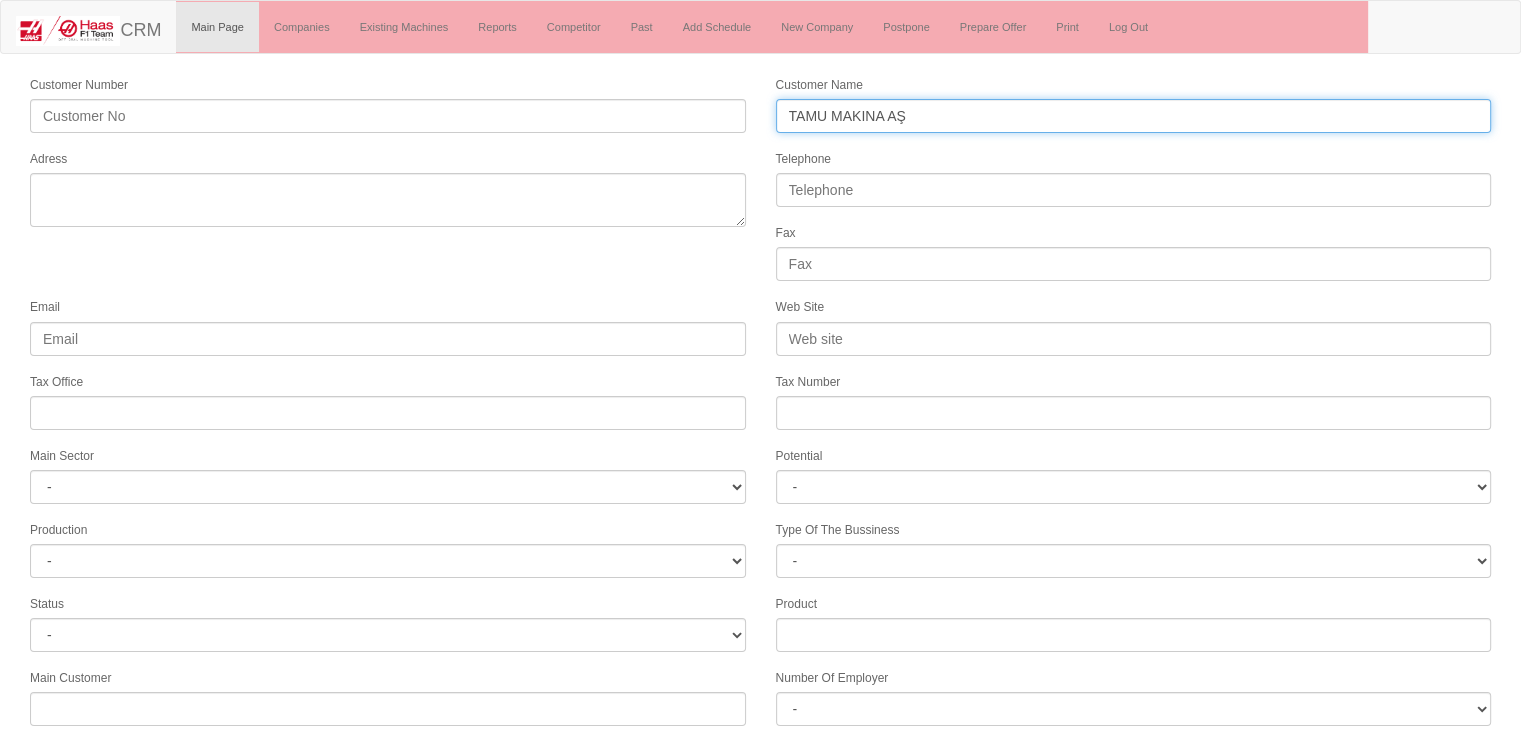 type on "TAMU MAKINA AŞ" 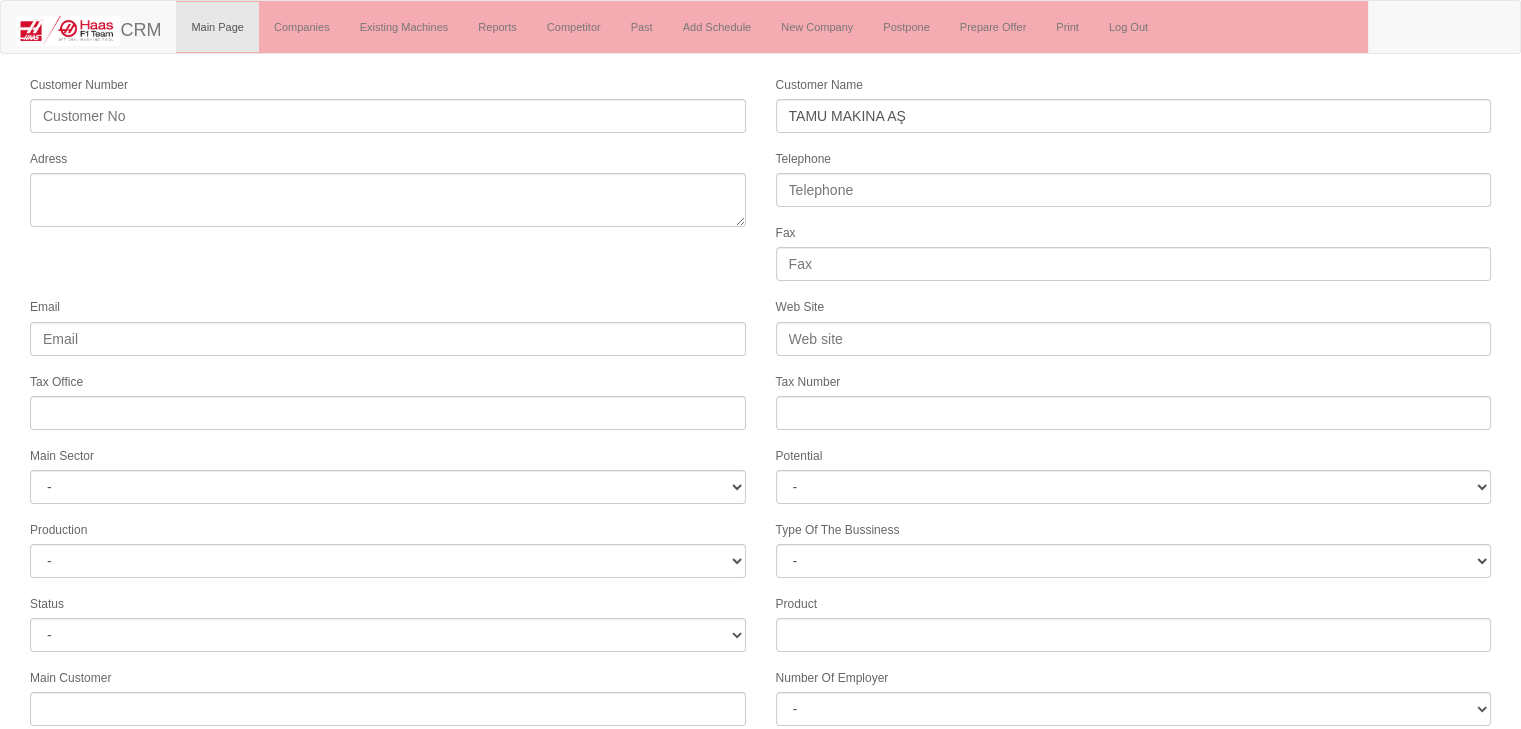 click on "Loremips Dolors
Ametcons Adip
ELIT SEDDOE TE
Incidi
Utlaboree
Dol
Magna
Ali Enim
Adm Veniam
Qui Nostru
Exer Ullamc
-
LAB NISI
ALIQUIPEX
EACOMMO & CONSEQUAT
DUISAUTEIR INREPREHEN
VOLUPTA
VELI ESSECILLUMFUG
NULLAPAR
EXCEPTEURSI
OCCAECATCU
NONPR SUNTC
QUIOFFICI & DESERUNTM
ANIMIDE
LABORUMP UND
OMNISISTENAT ERR.
VOL. ACCU. DOL.
LAUDANTIU
TOTAM REMAPERIAM
EAQUEIPSA
Quaeabill
-
I1
V9
Q4
A4
B3
V0
D5
E6
N3
Enimipsamq
-
VO" at bounding box center (760, 555) 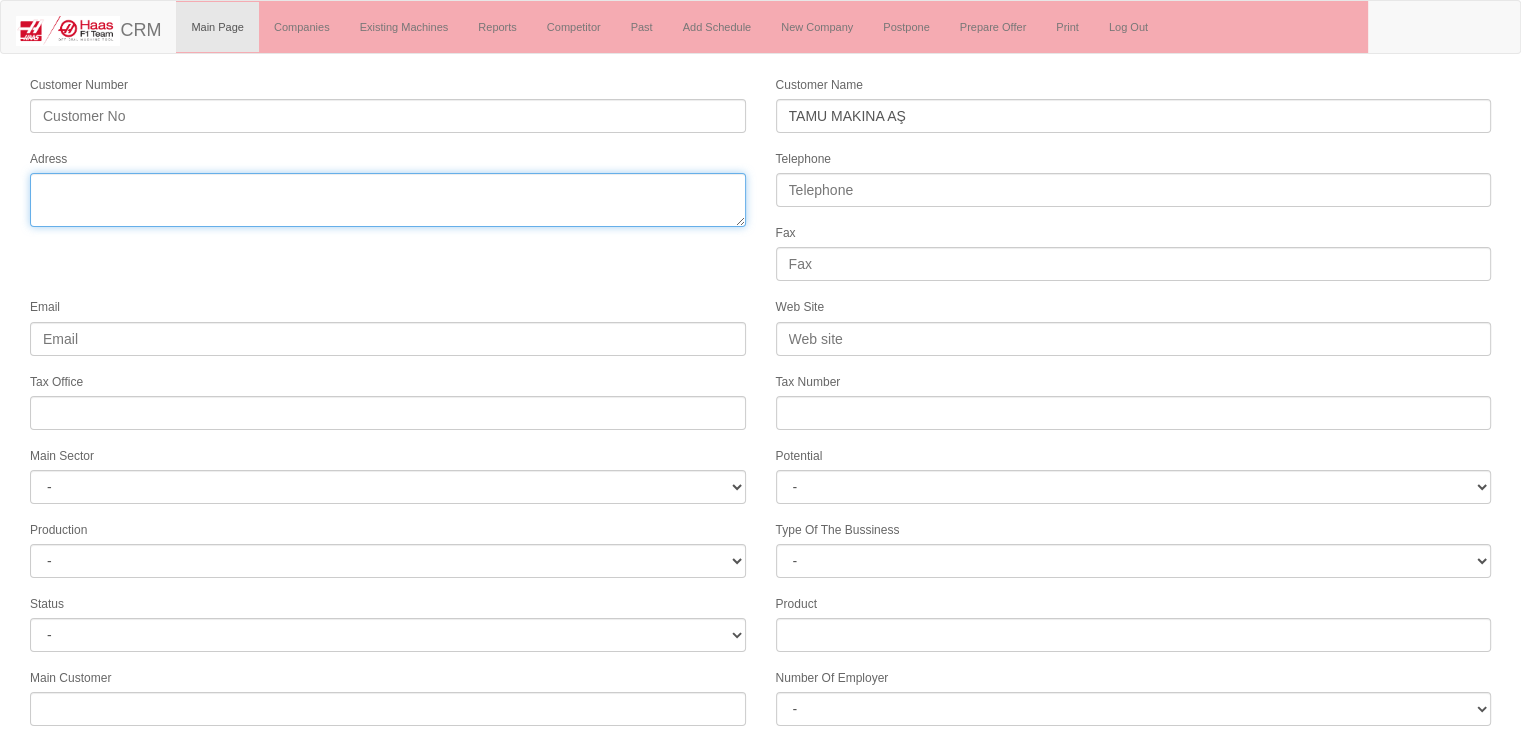 click on "Adress" at bounding box center (388, 200) 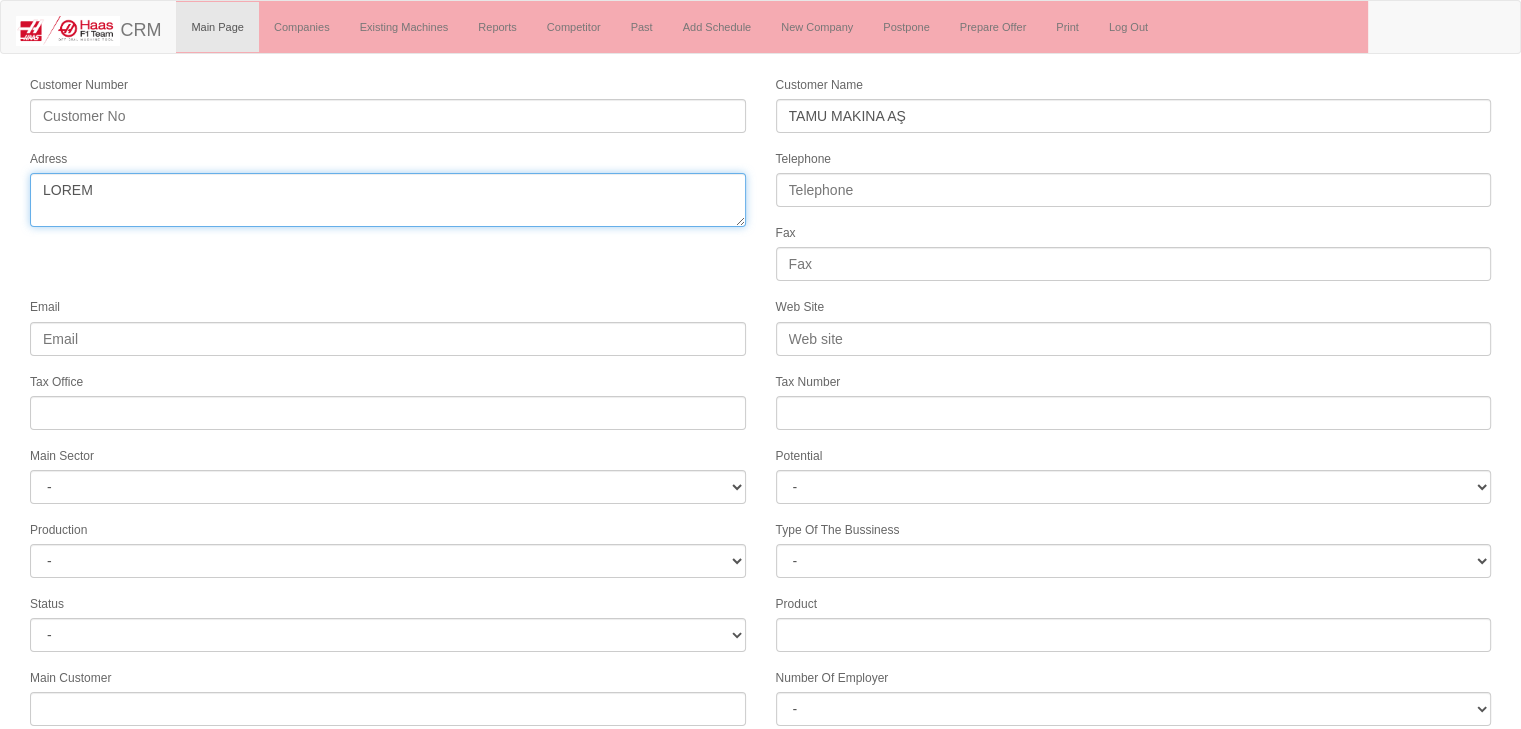 click on "Adress" at bounding box center (388, 200) 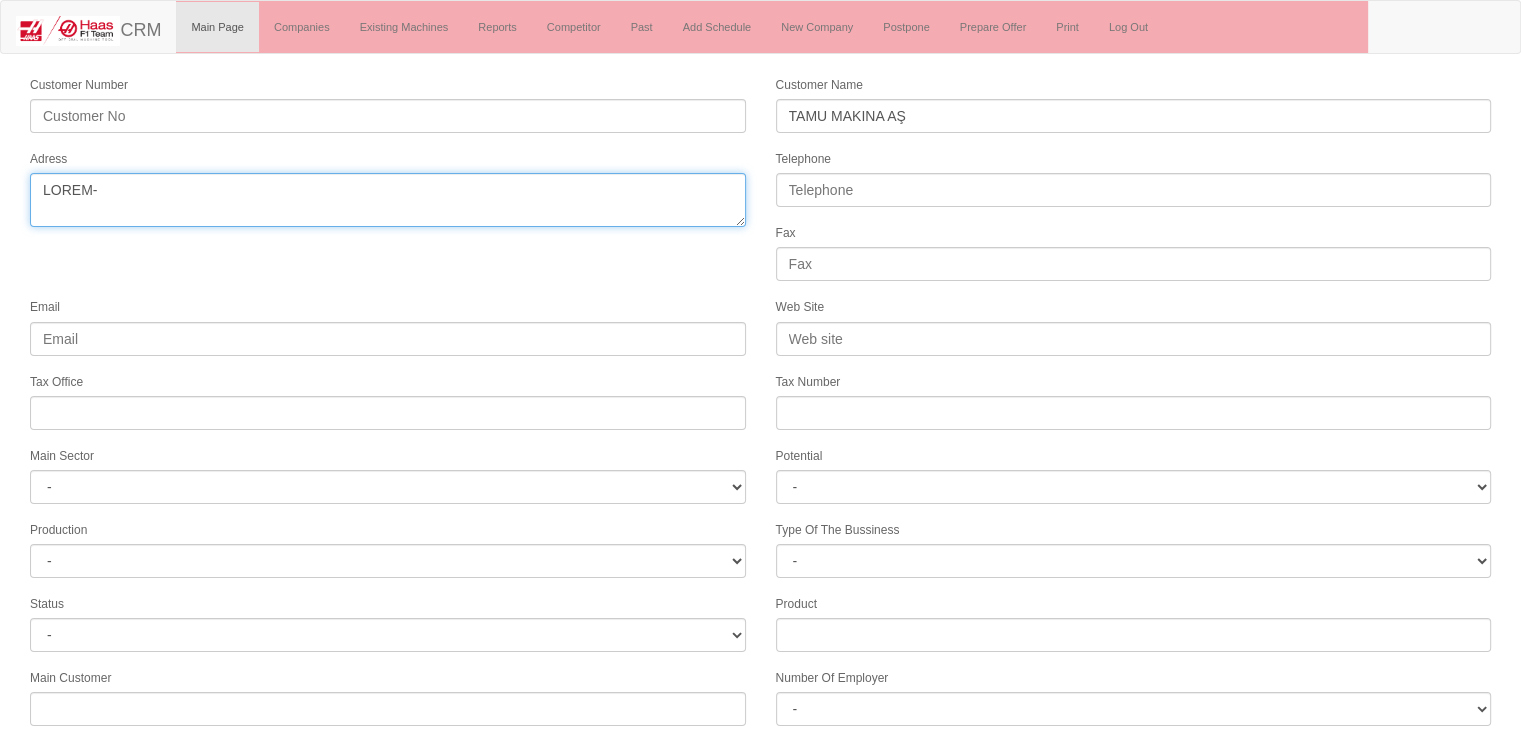 click on "Adress" at bounding box center (388, 200) 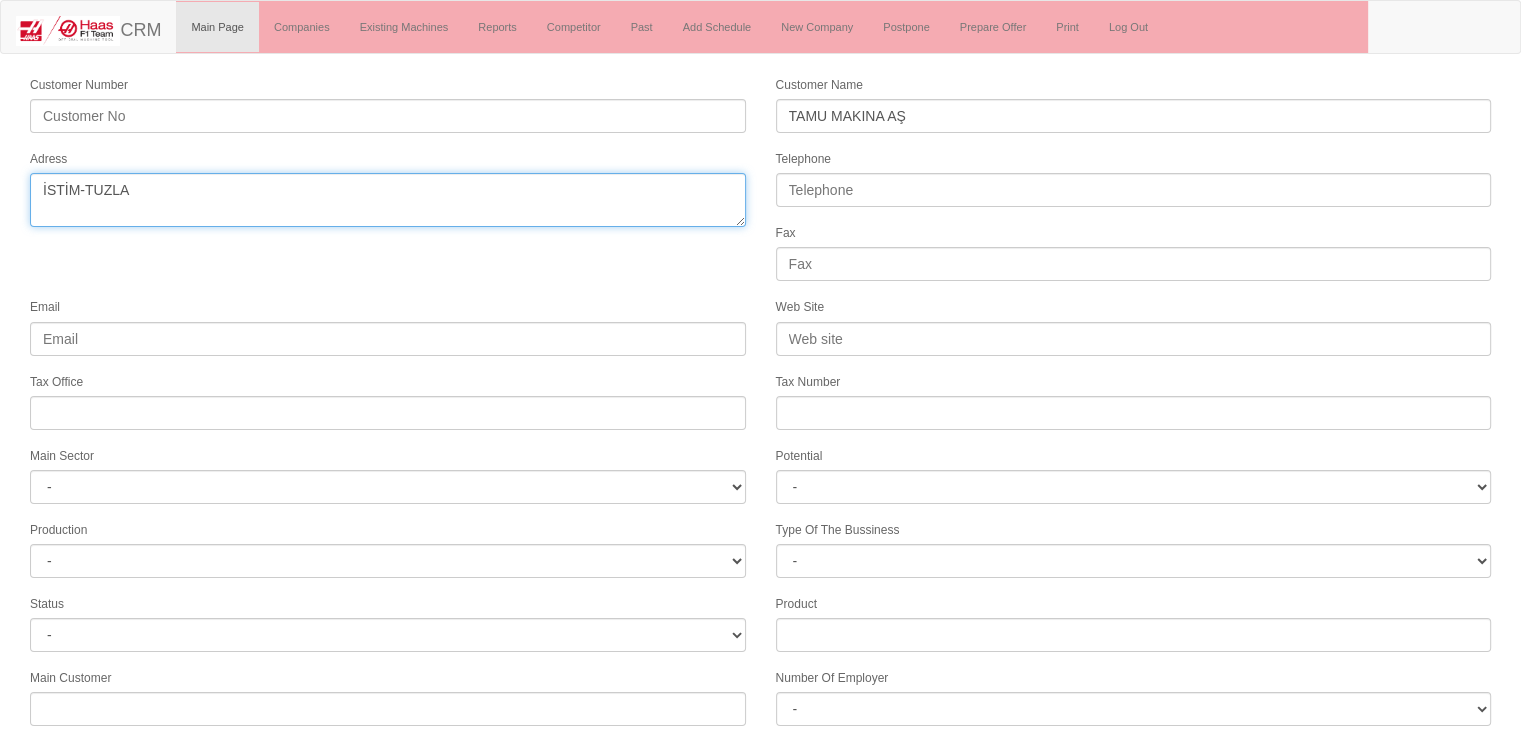type on "İSTİM-TUZLA" 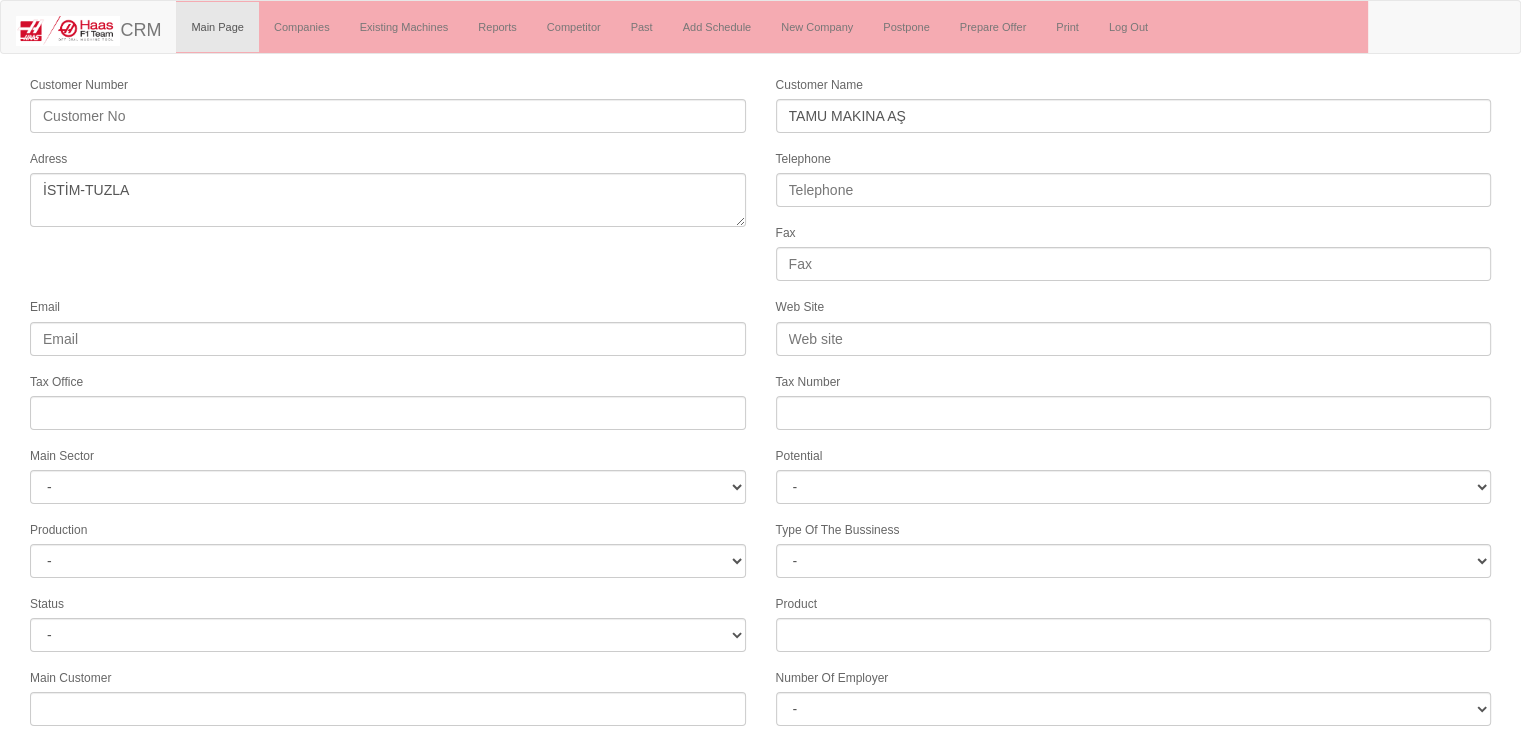 click on "Customer Number
Customer Name
TAMU MAKINA AŞ
Adress
Telephone
Fax
Email
Web Site
Tax Office
Tax Number
Main Sector
-
DIE MOLD
MACHINERY
DEFENCE & AEROSPACE
ELECTRICAL COMPONENTS
MEDICAL
TOOL MANUFACTURING
JEWELERY
AGRICULTURE
AUTOMOTIVE
WHITE GOODS
HYDRAULIC & PNEUMATIC
CASTING
STAMPING DIE
CONSTRUCTION MAC.
GEN. PART. MAN.
EDUCATION
LASER POTENTIALS
FURNUTURE
Potential
-
A1
A2
A3
B1
B2
B3
C1
C2
C3
Production
-
HG" at bounding box center (760, 555) 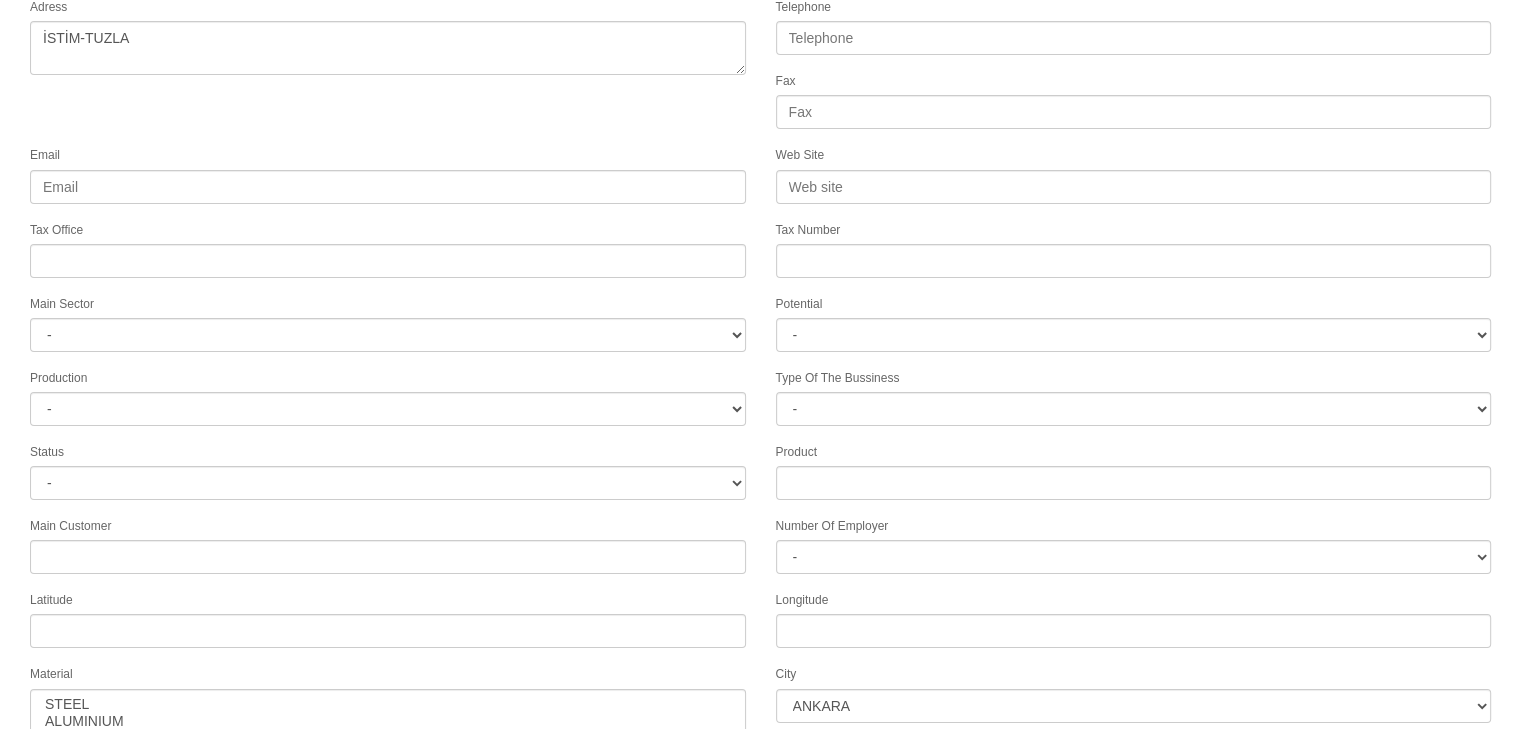 scroll, scrollTop: 251, scrollLeft: 0, axis: vertical 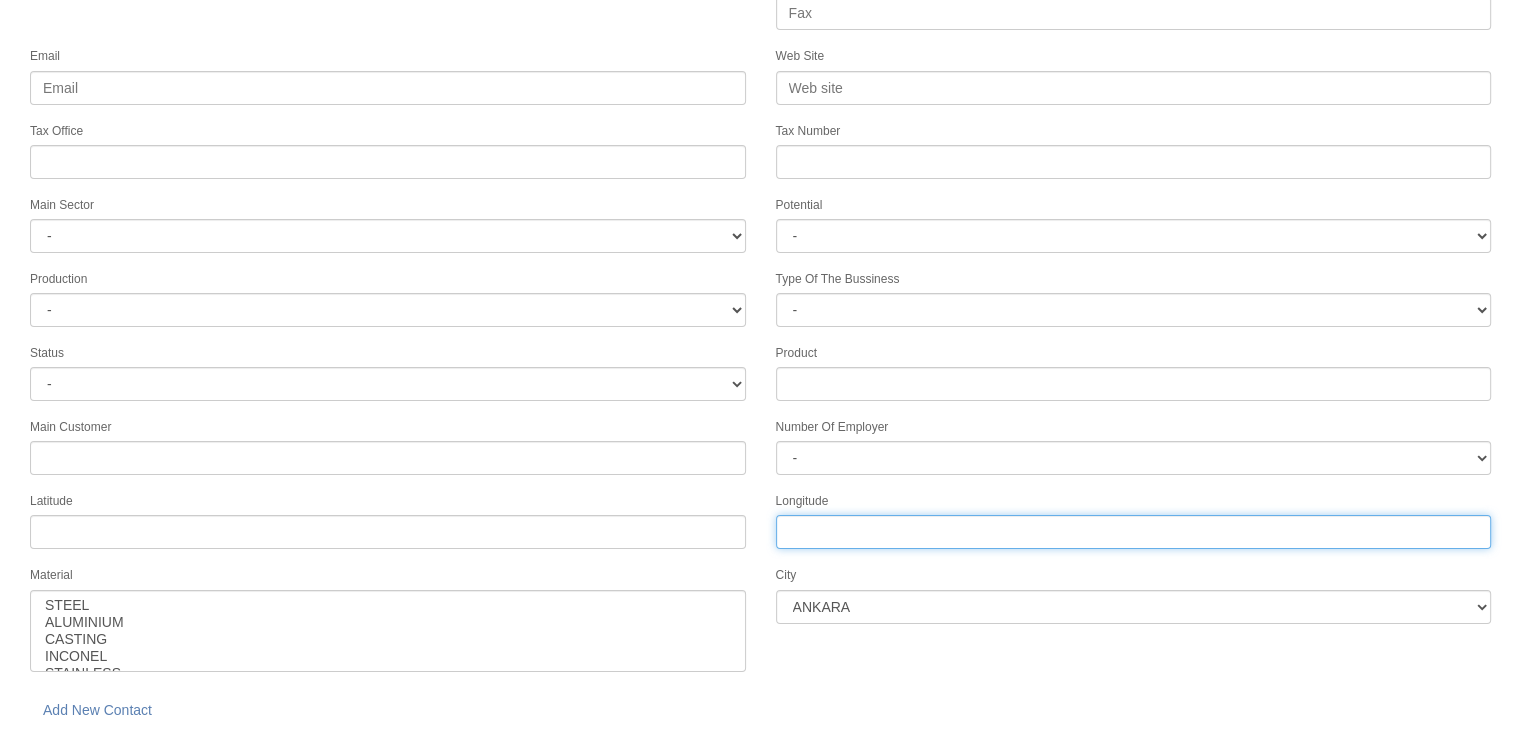 click on "Longitude" at bounding box center [1134, 532] 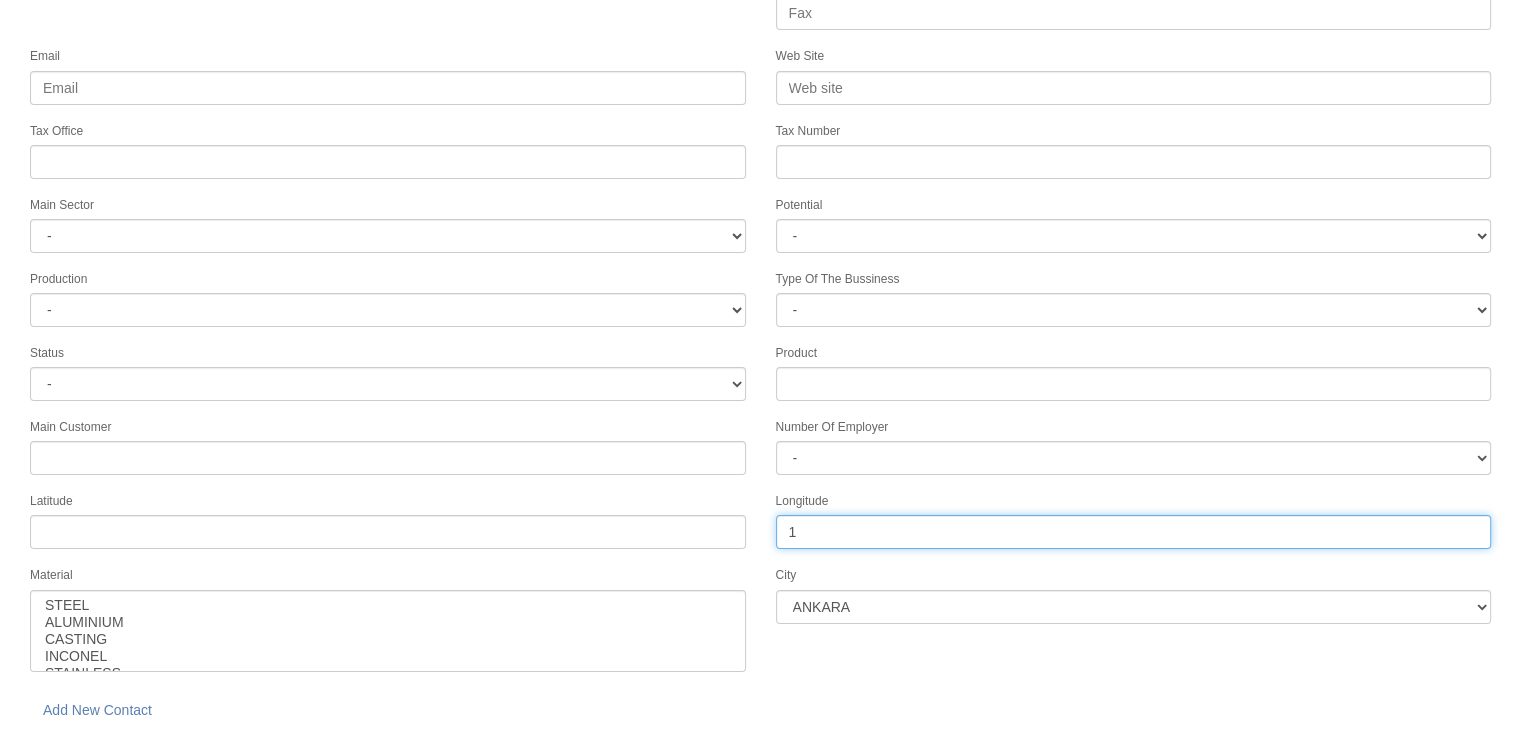 type on "1" 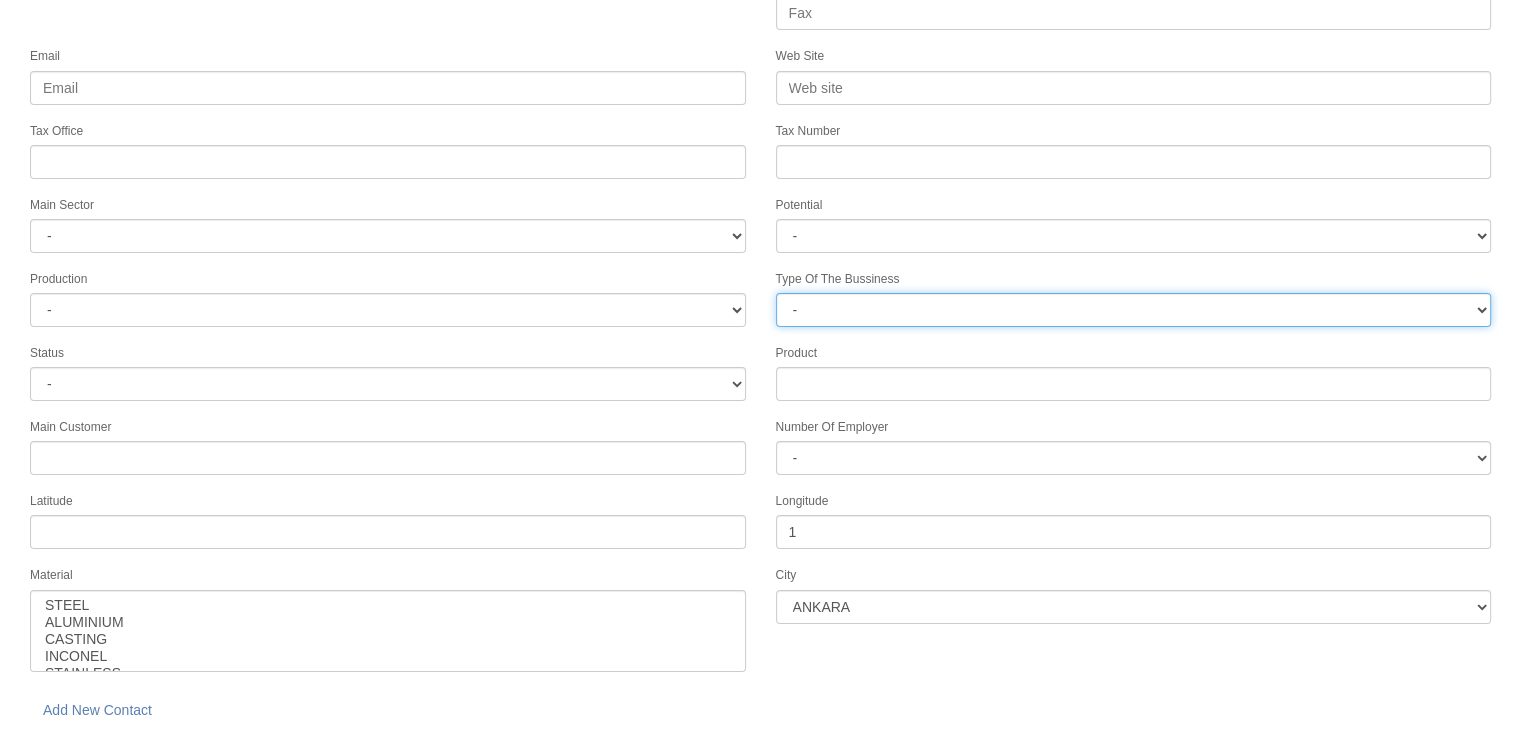 click on "-
PM
PSM
Supplier
DPM
DSM
DPSM
SM
Export
DM
VEND" at bounding box center (1134, 310) 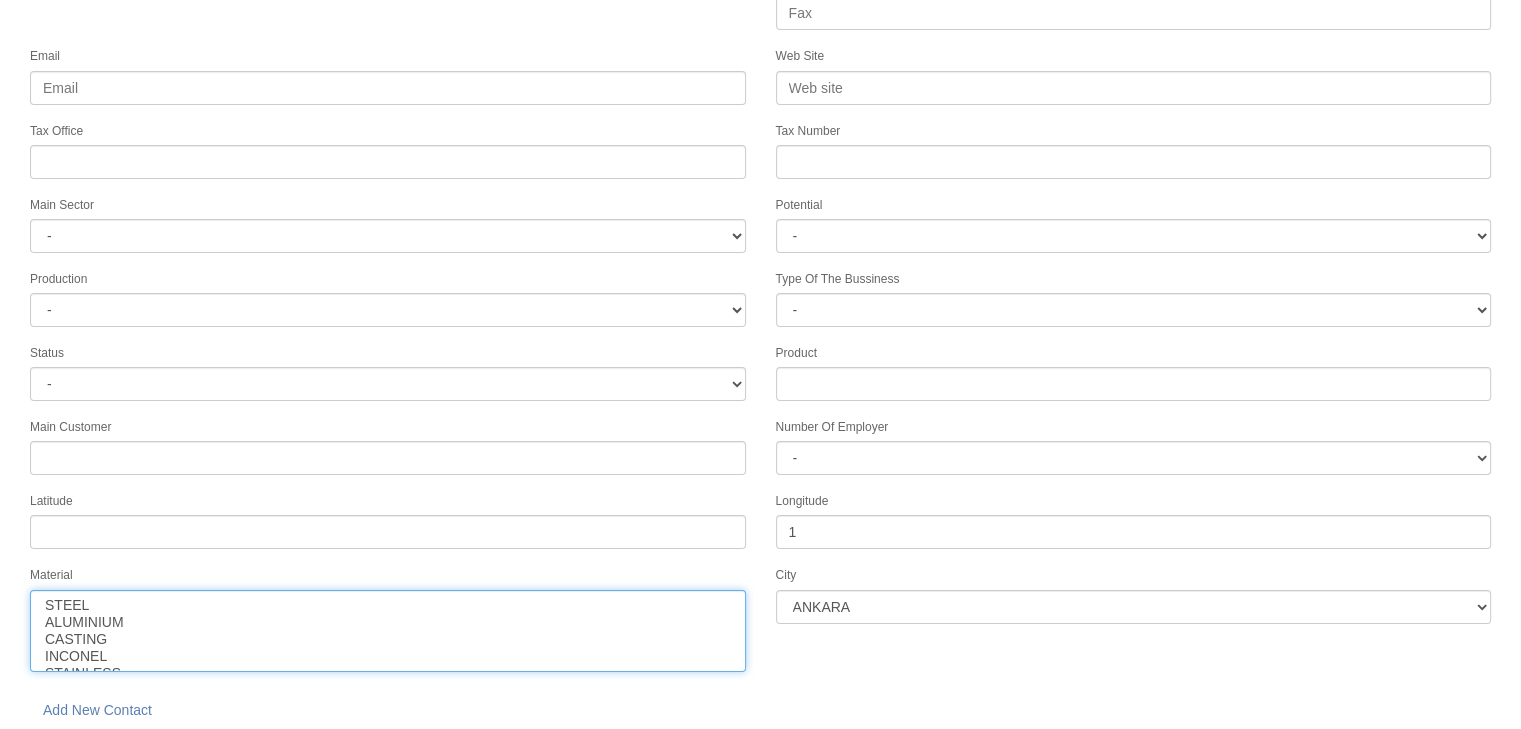 click on "STEEL
ALUMINIUM
CASTING
INCONEL
STAINLESS
TITANIUM
OTHERS" at bounding box center (388, 631) 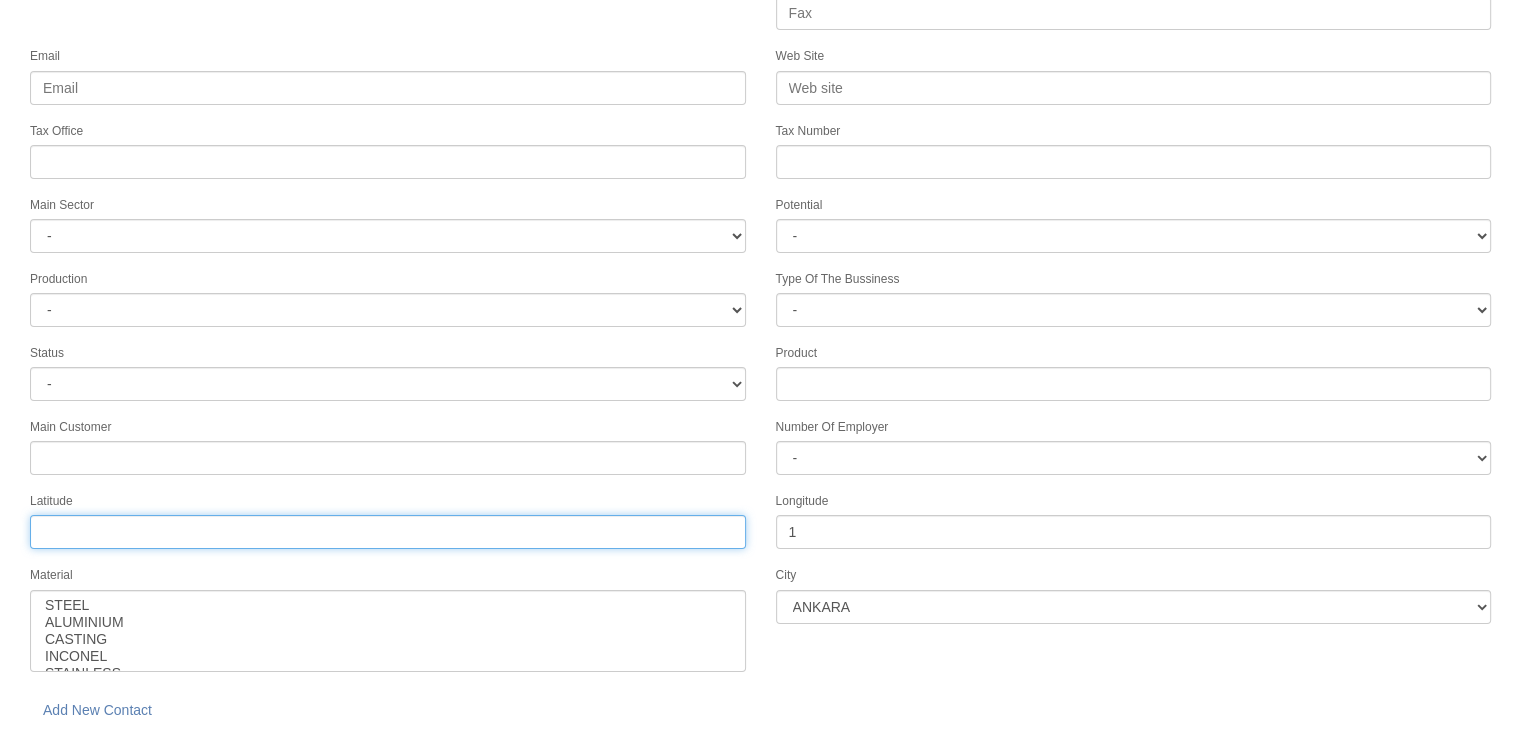 click on "Tax Office" at bounding box center (388, 532) 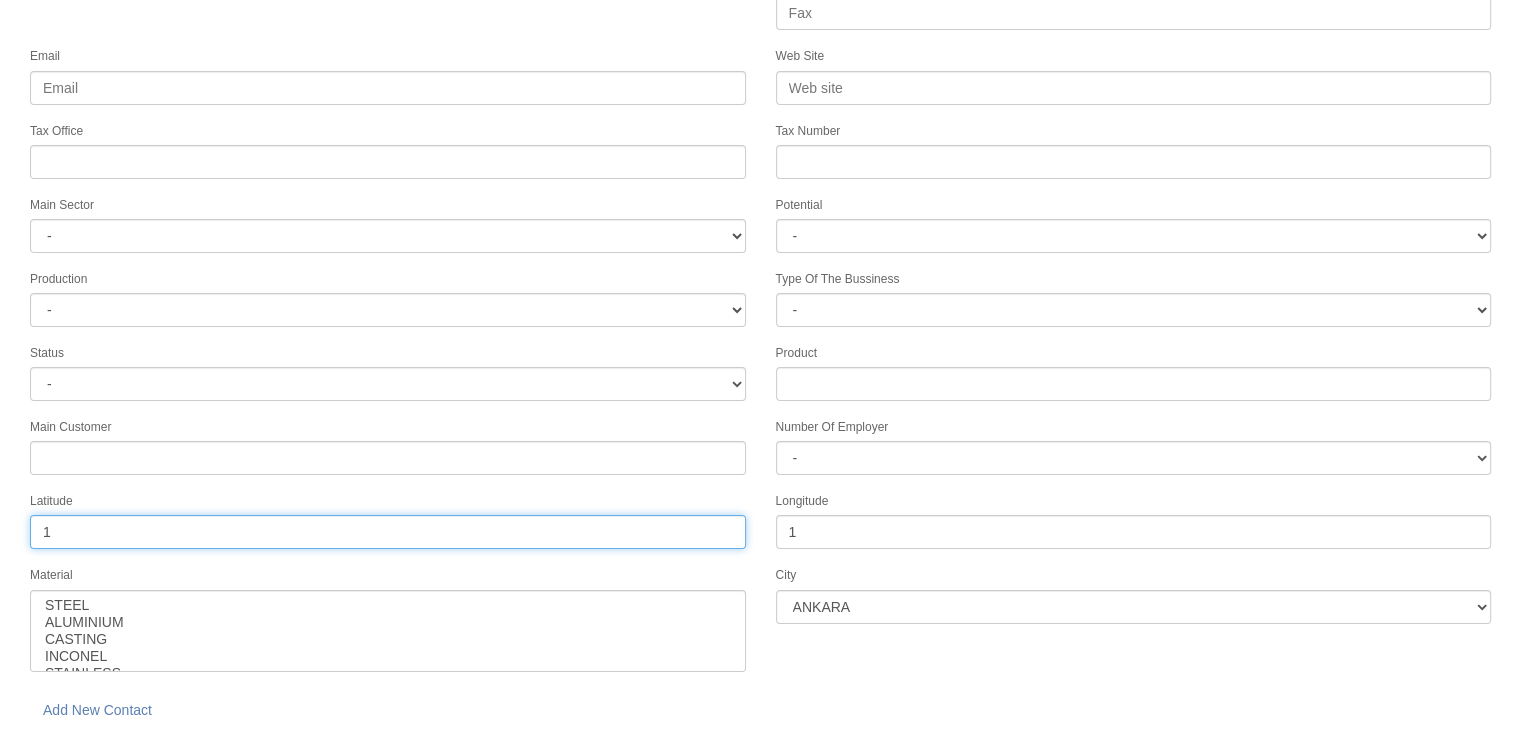 type on "1" 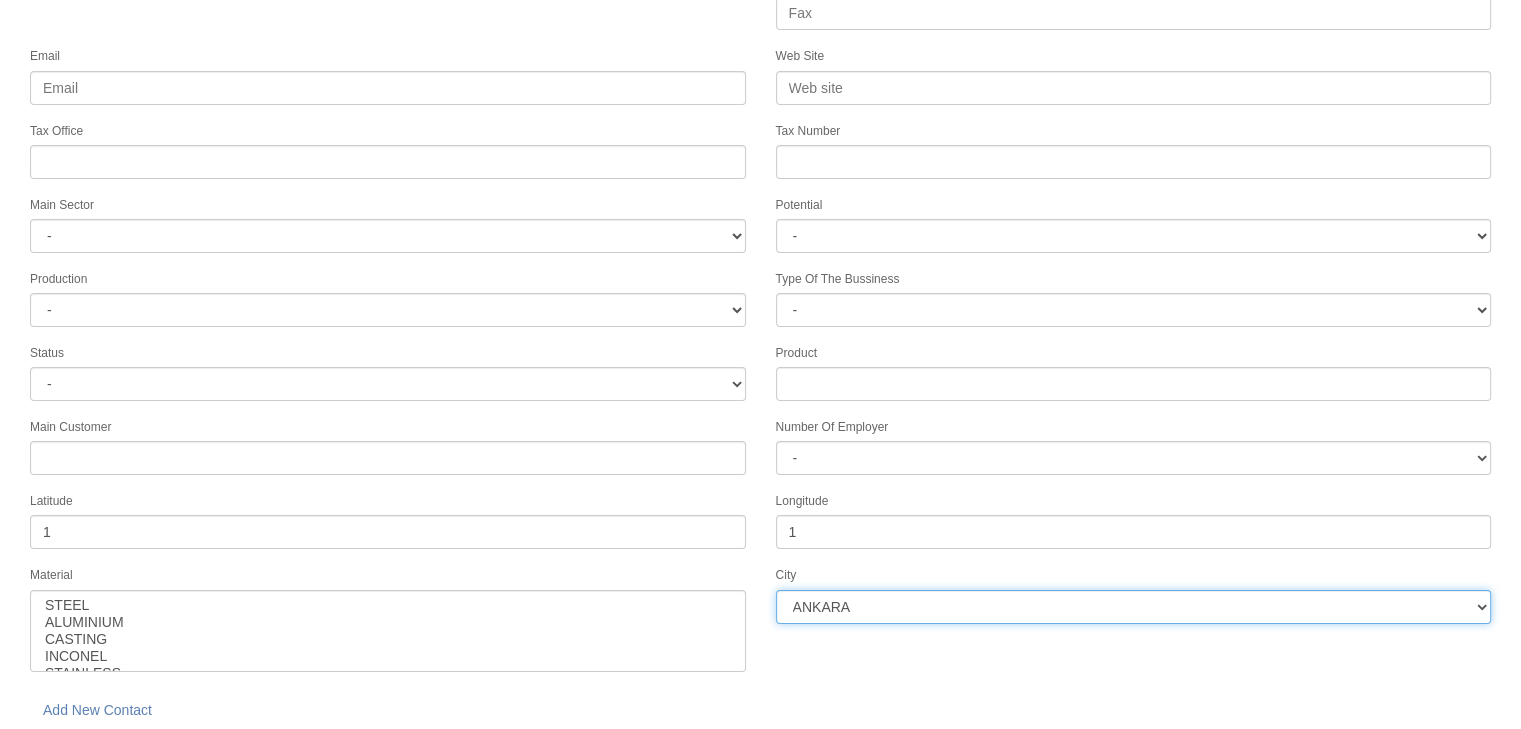 click on "LOREMI
DOLOR
SITA
CONSEC
ADIPIS
ELITSEDDOEIUS
TEMPORIN
UTLAB
ETDOLOR
MAGNAALIQ
ENIMADMIN
VENIA
QUISN
EXERC
ULLAMCO
LABORIS
NISIALI
EXEACOMMO
CONSEQ
DUISAU
IRUREINRE
VOLUPTAT
VELIT
ESSE
CILLUMFUGI
NULLAPA
EXCEP
SINTO
CUPIDAT
NONPR
SUNTCU
QUIOFFI
DESERUNTM
ANIMI
ESTLABO
PERSPIC
UNDEO
ISTENAT
ERRORV
ACCUSAN
DOLOREMQU
LAUDANT
TOTAMREM9
APERIAME04
IPSAQUAE7" at bounding box center [1134, 607] 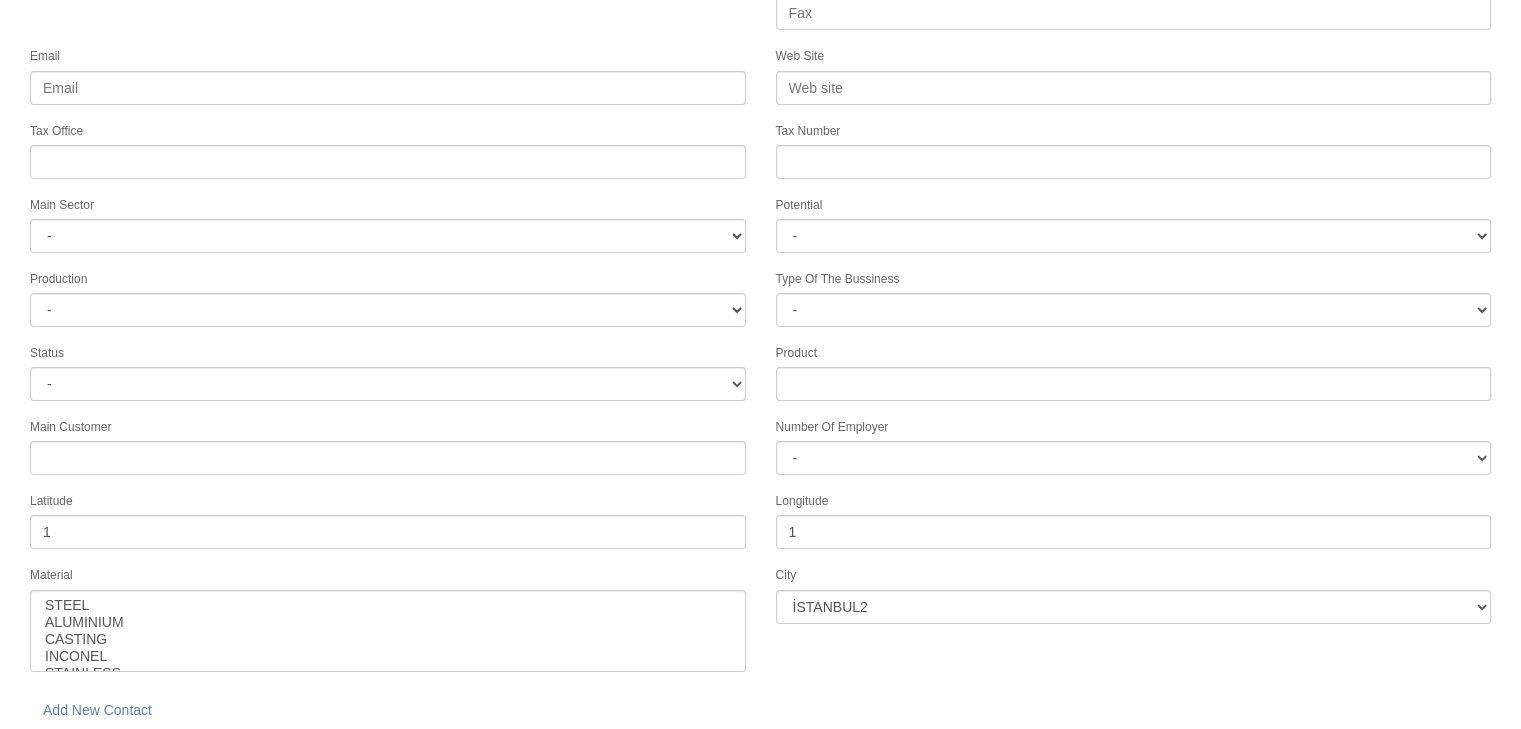 click on "save" at bounding box center [228, 759] 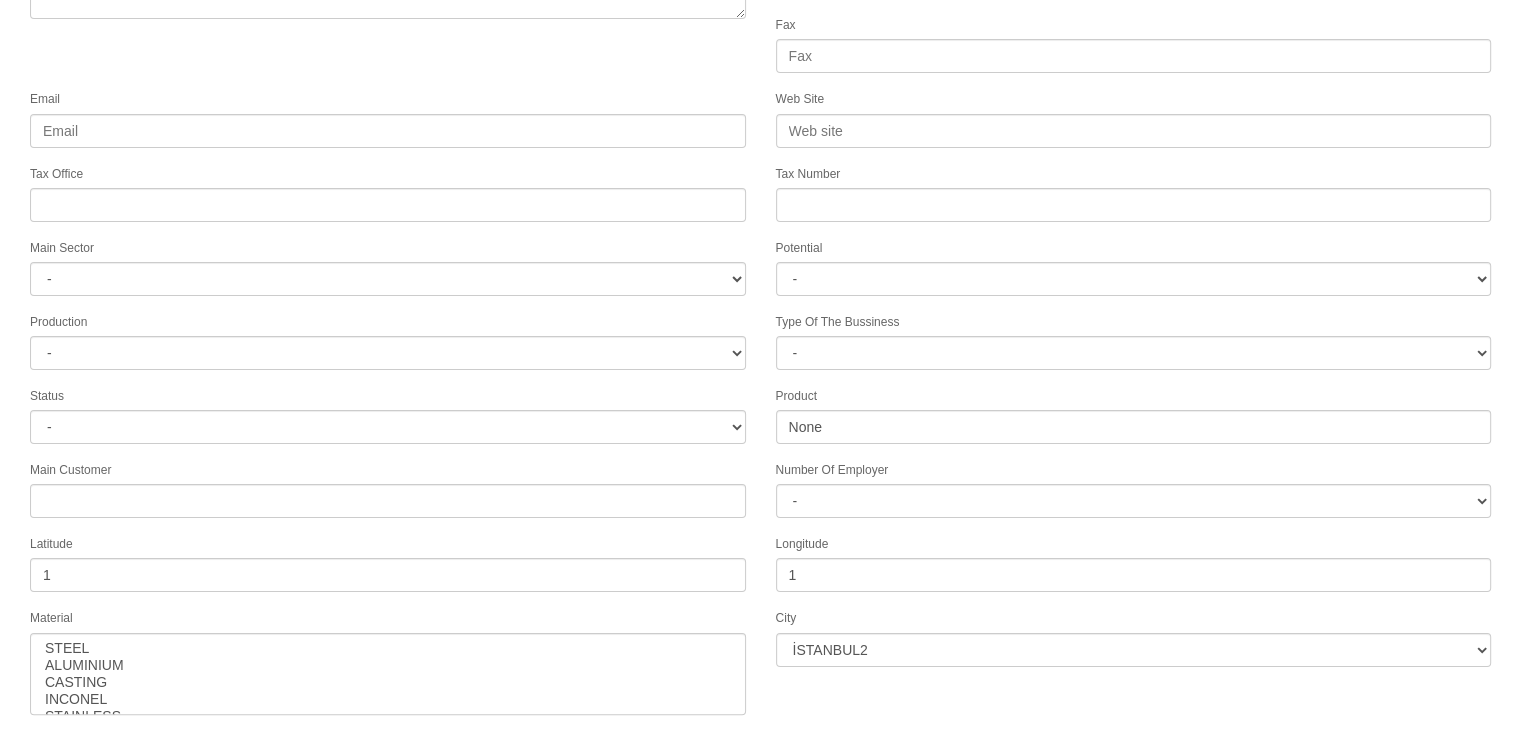 scroll, scrollTop: 322, scrollLeft: 0, axis: vertical 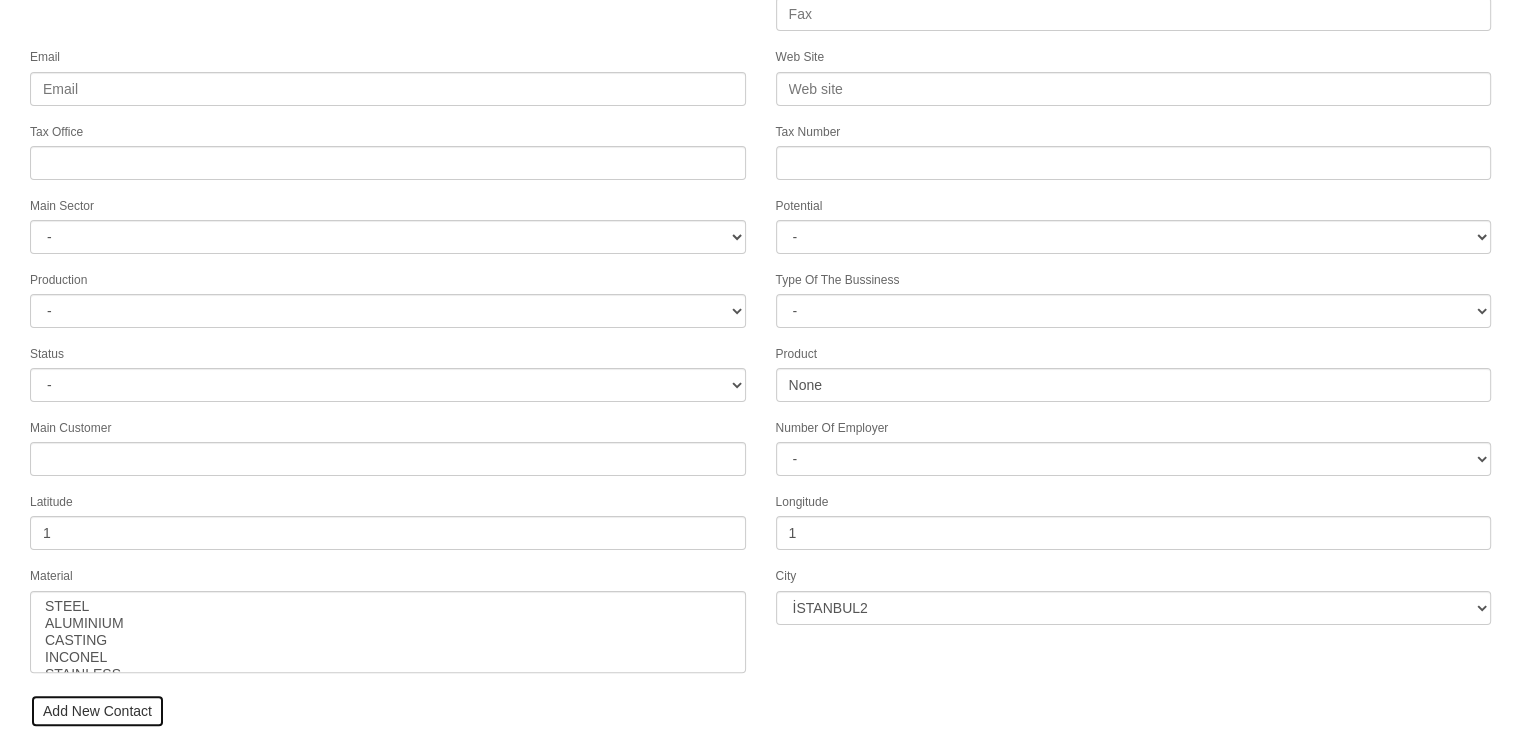 click on "Add New Contact" at bounding box center (97, 711) 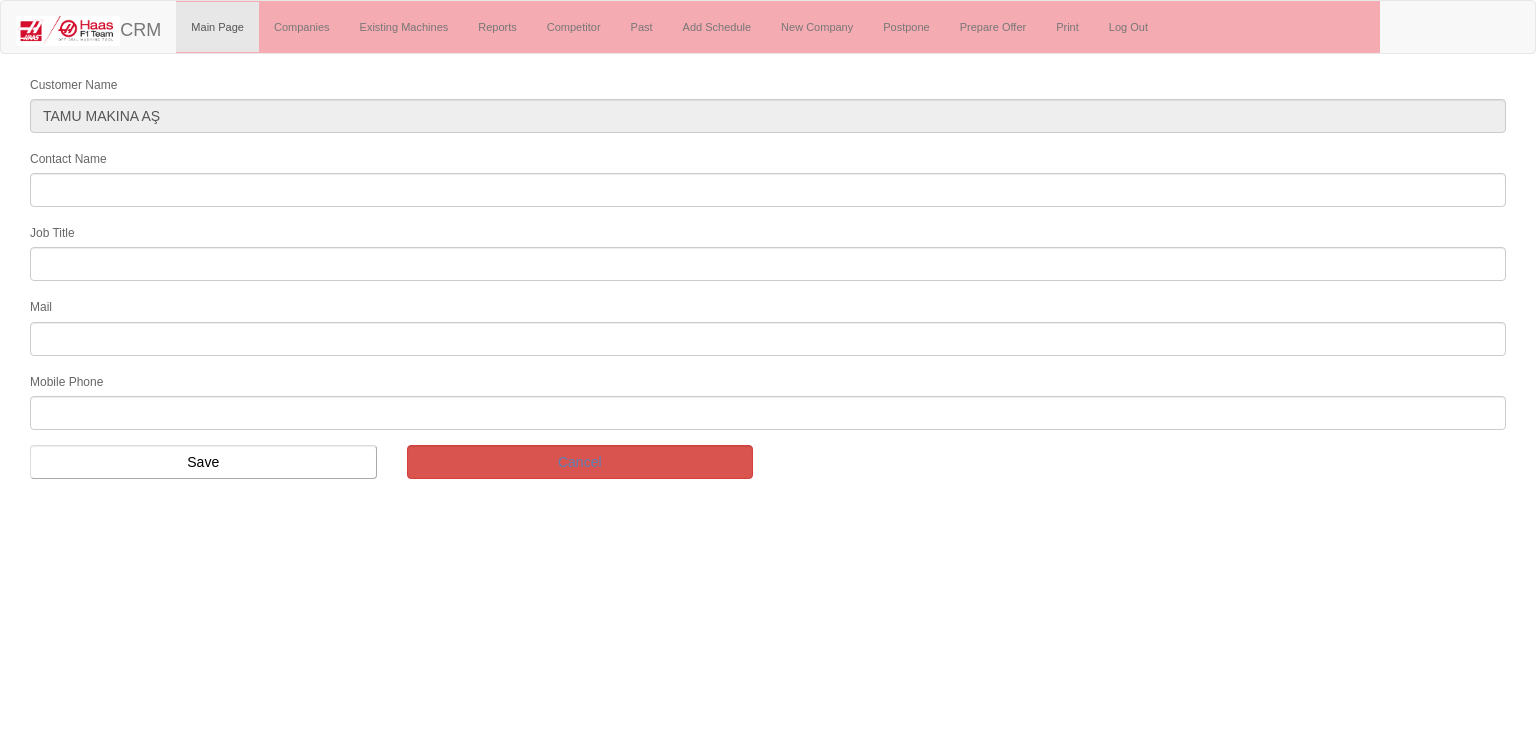 scroll, scrollTop: 0, scrollLeft: 0, axis: both 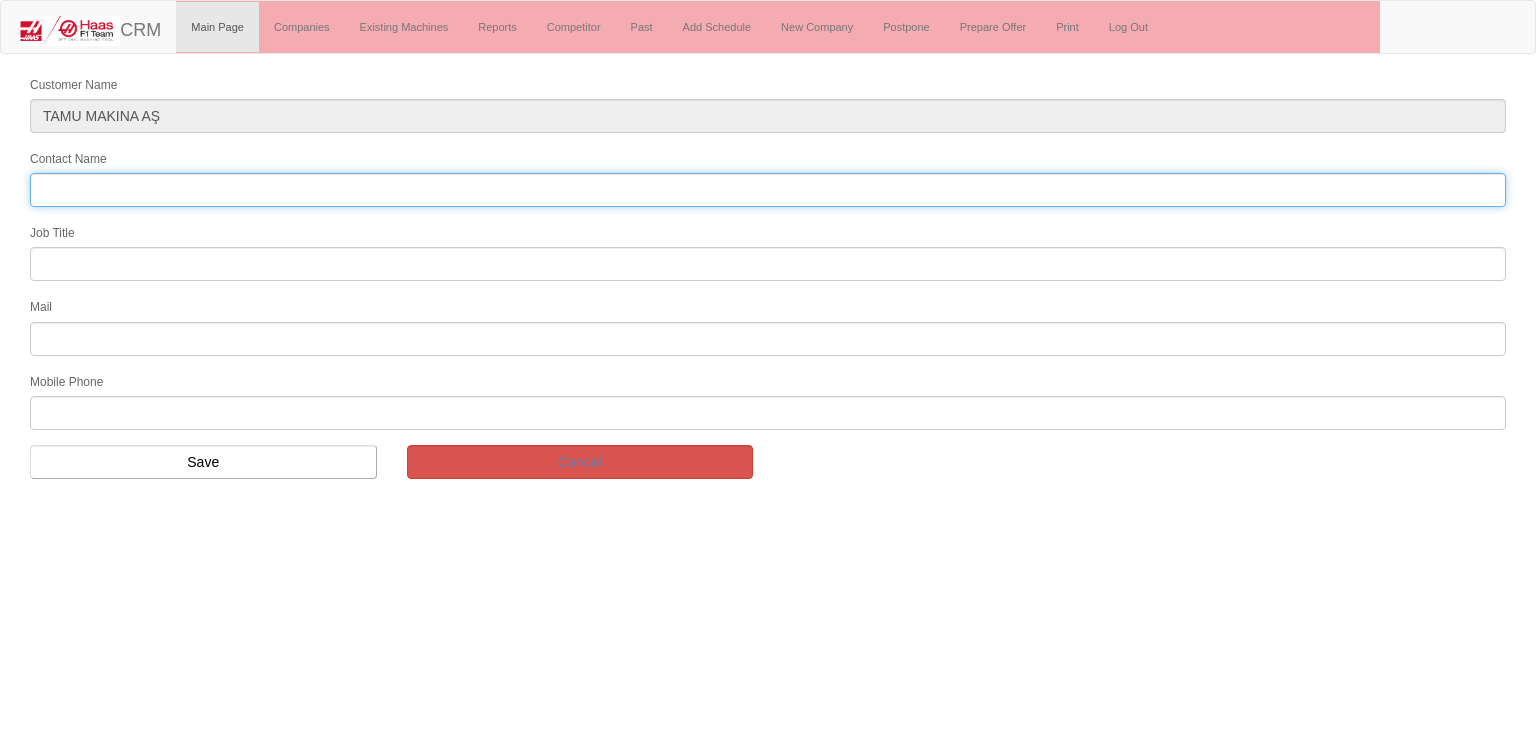 click on "Contact Name" at bounding box center [768, 190] 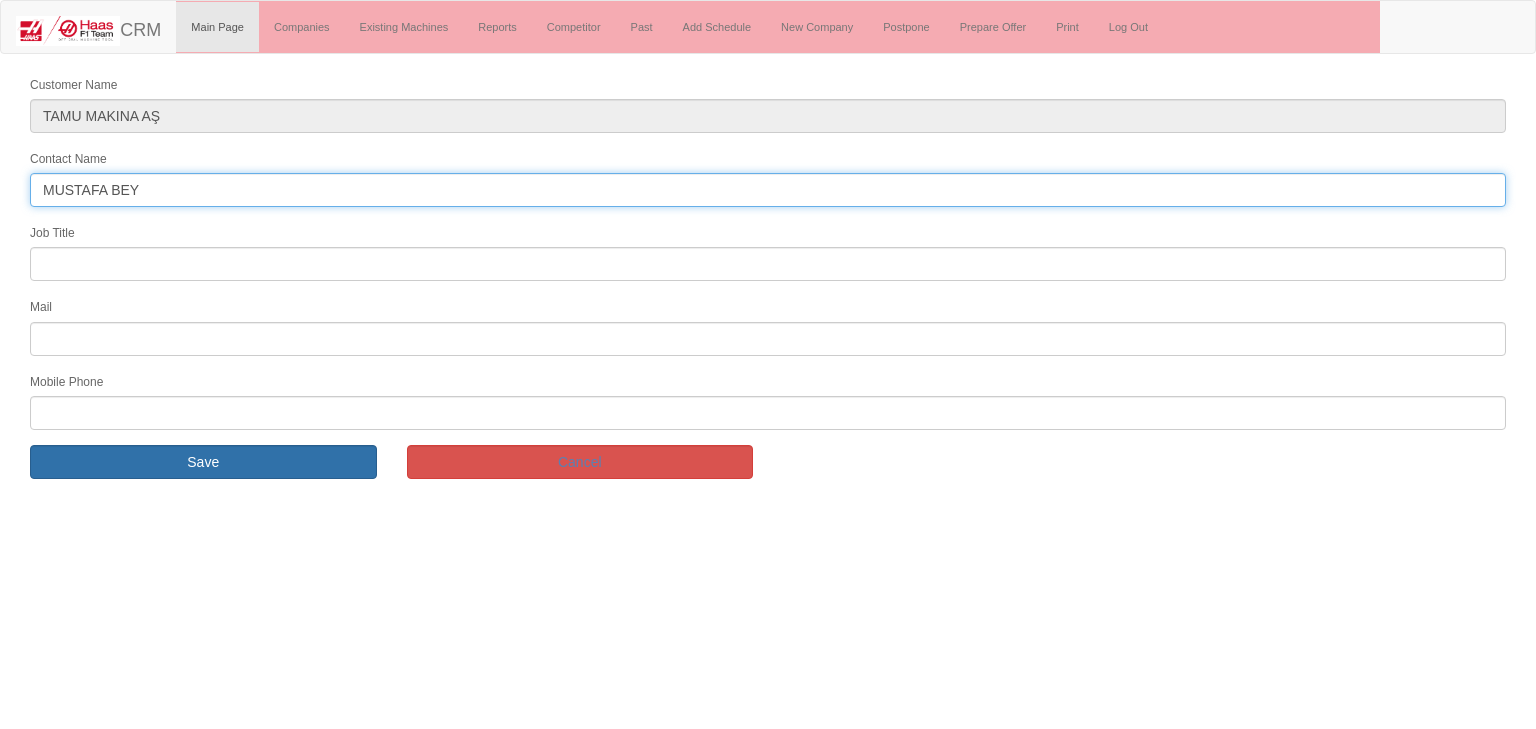 type on "MUSTAFA BEY" 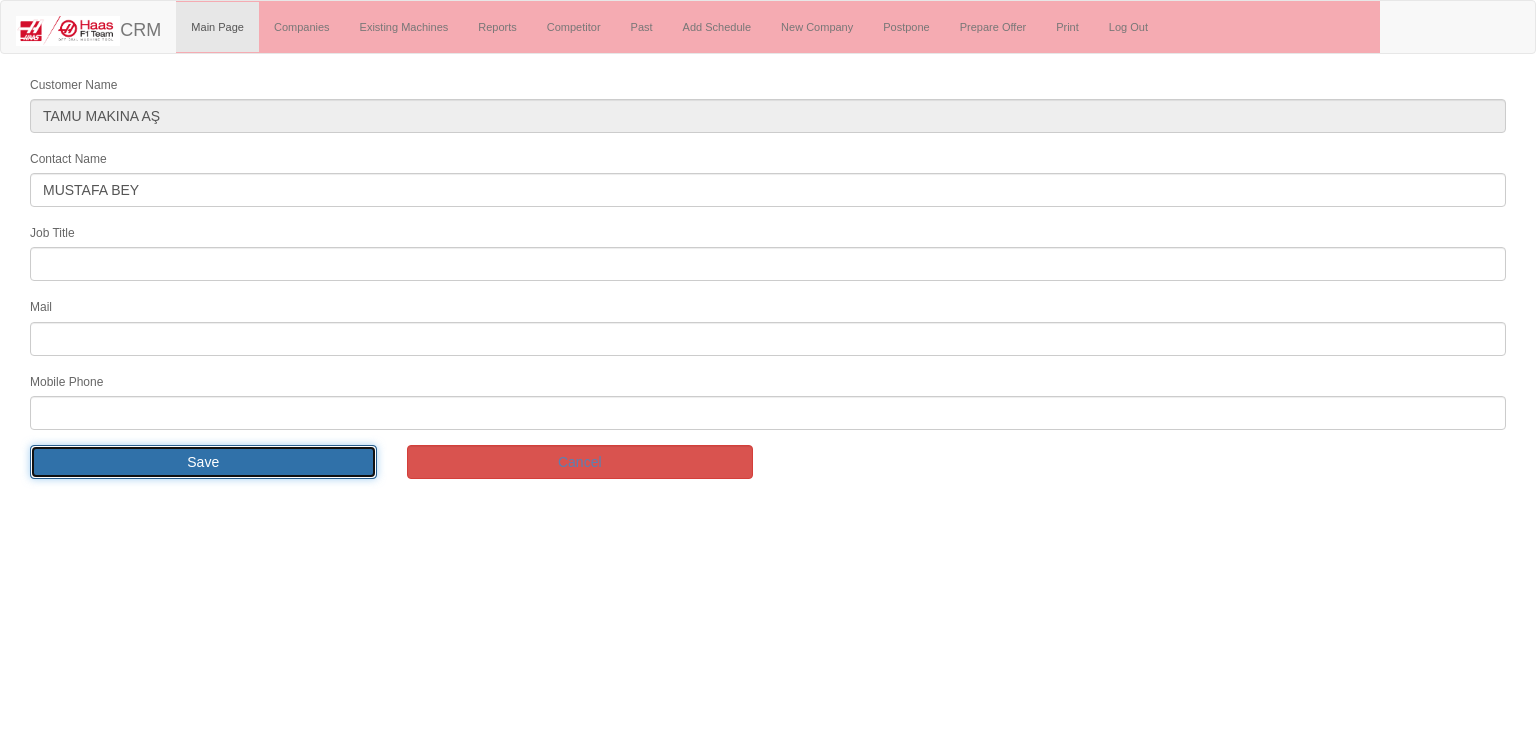 click on "Save" at bounding box center [203, 462] 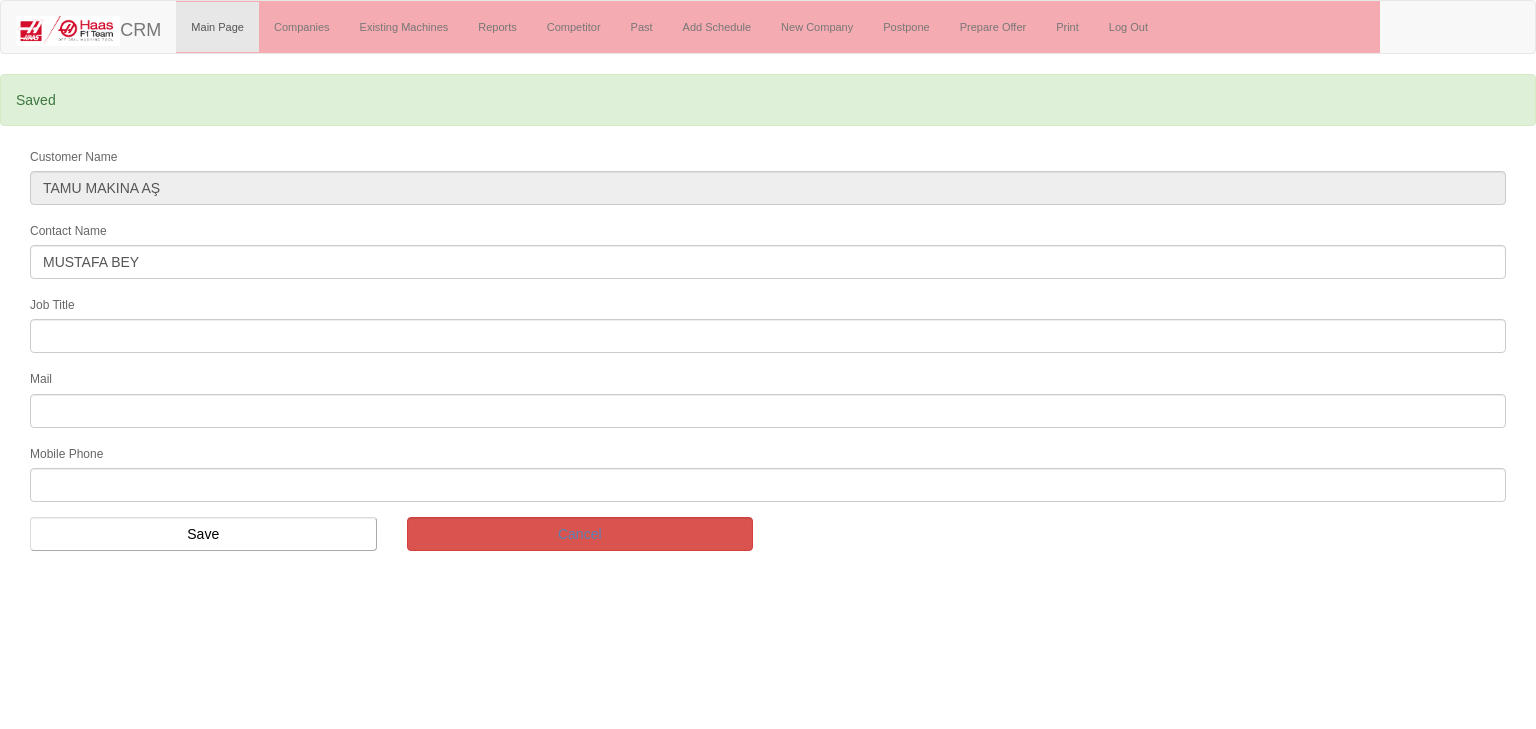 scroll, scrollTop: 0, scrollLeft: 0, axis: both 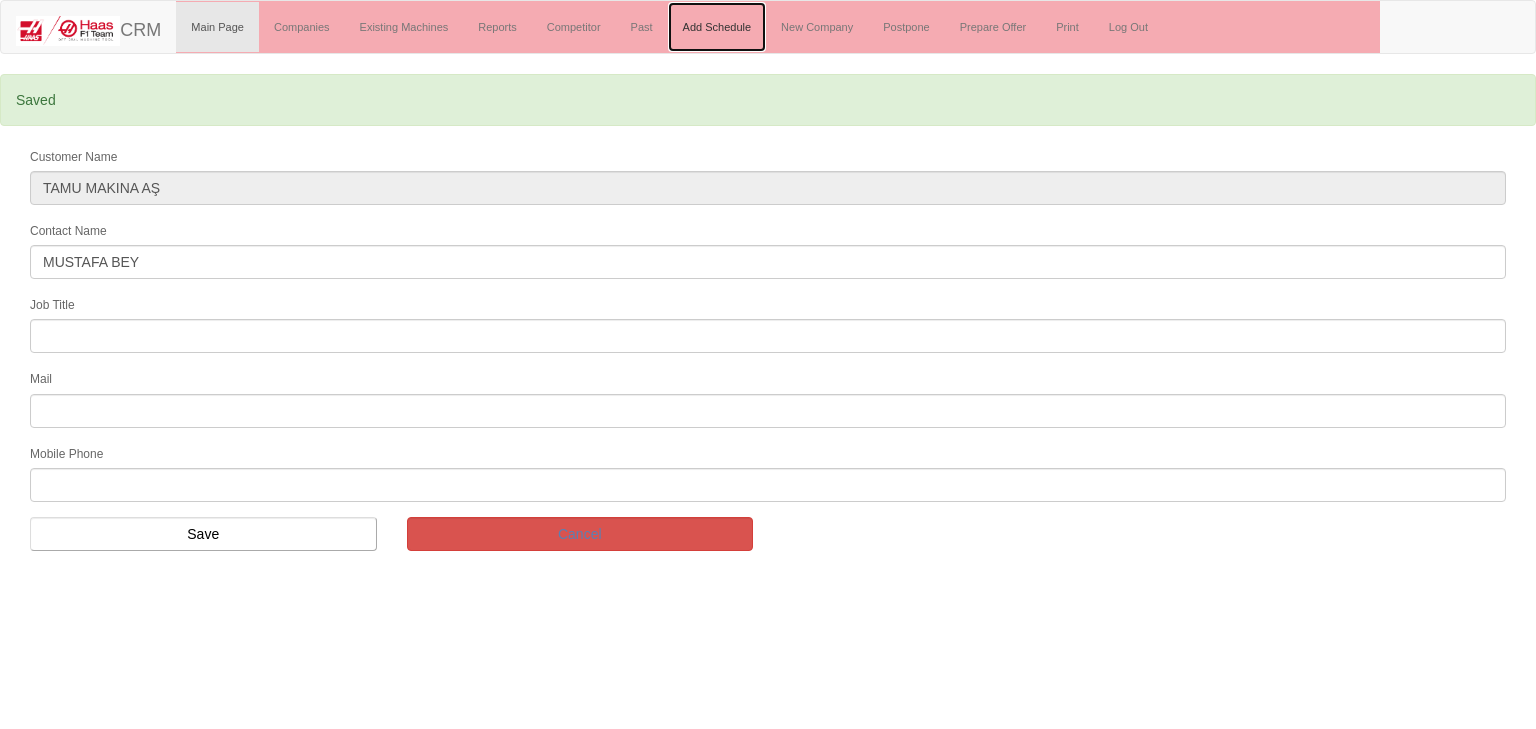 click on "Add Schedule" at bounding box center (717, 27) 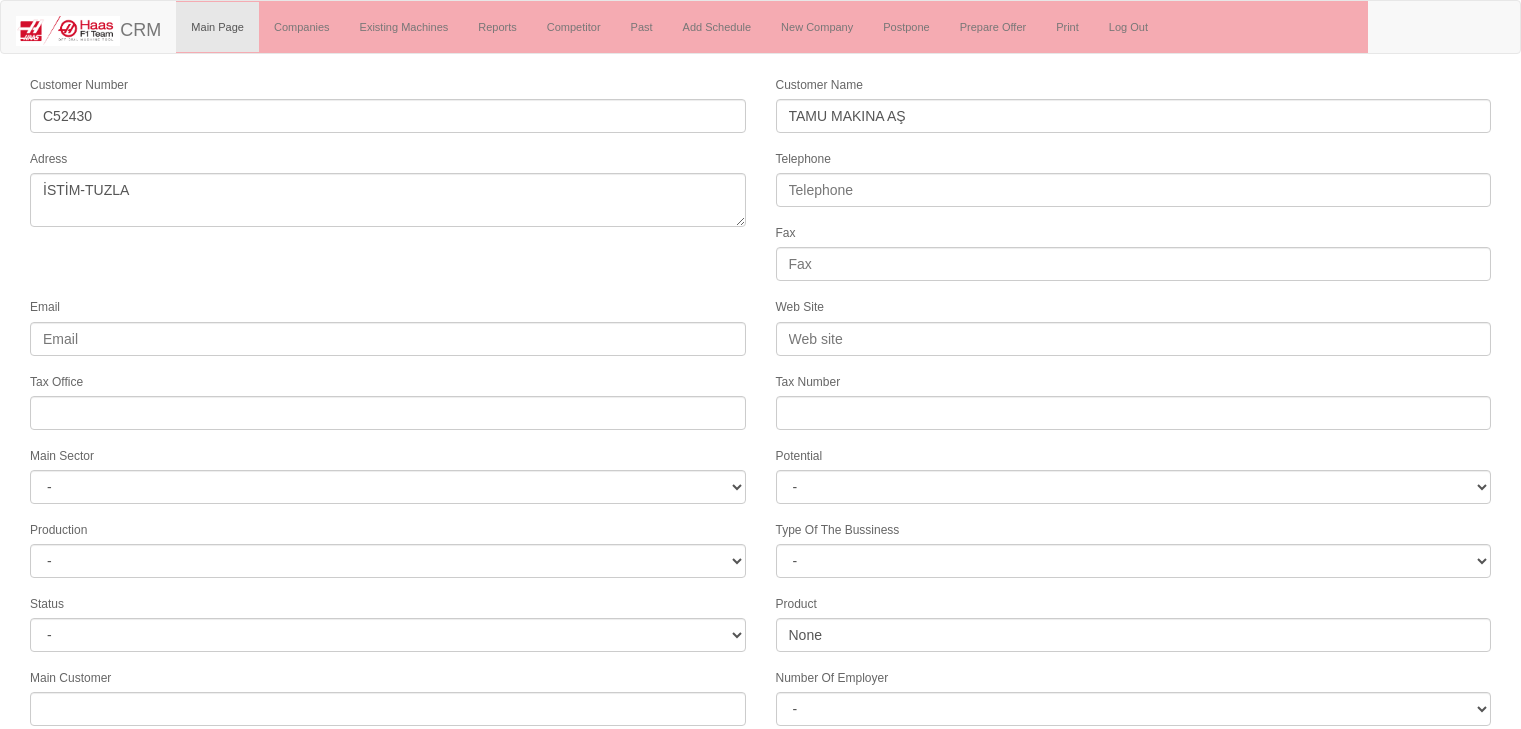 scroll, scrollTop: 0, scrollLeft: 0, axis: both 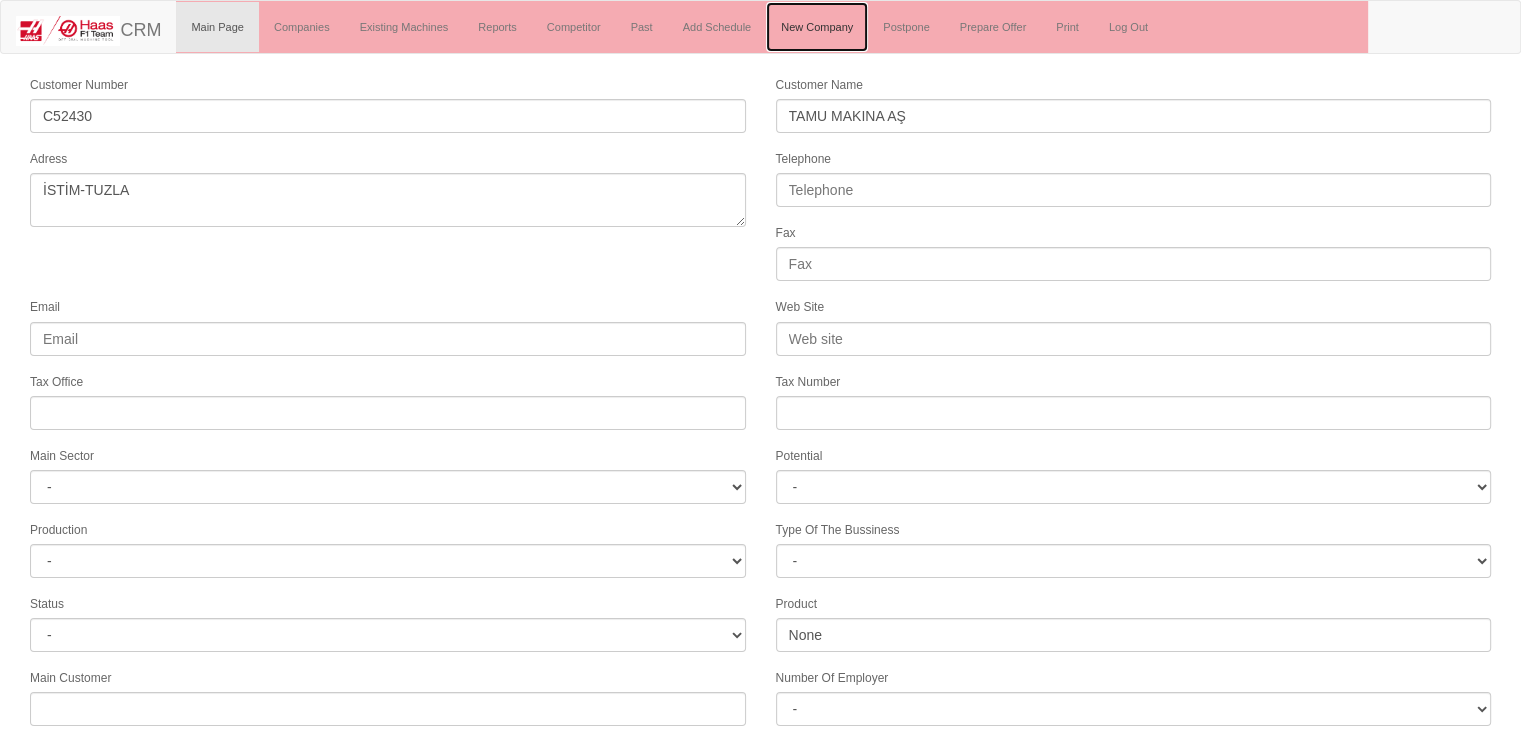 click on "New Company" at bounding box center (817, 27) 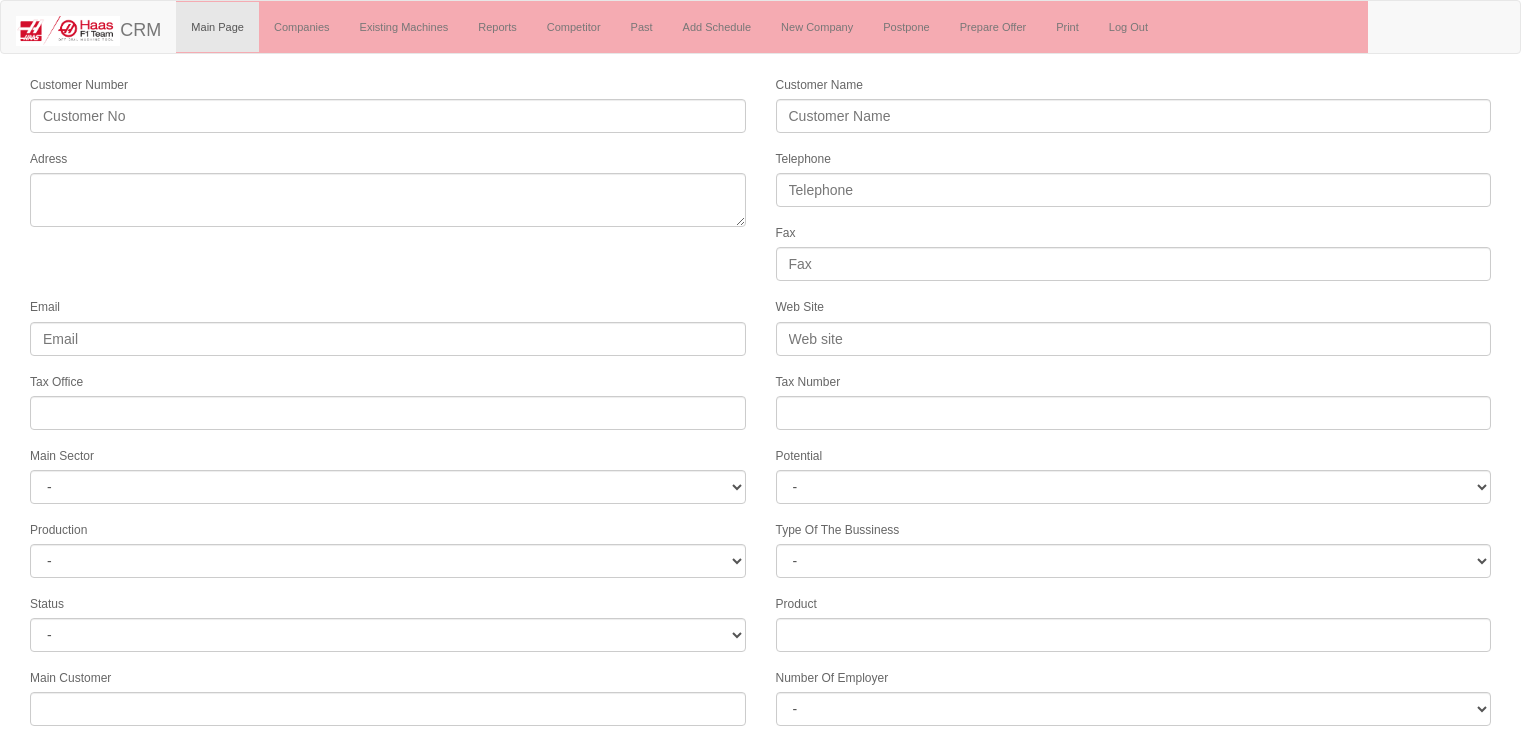 scroll, scrollTop: 0, scrollLeft: 0, axis: both 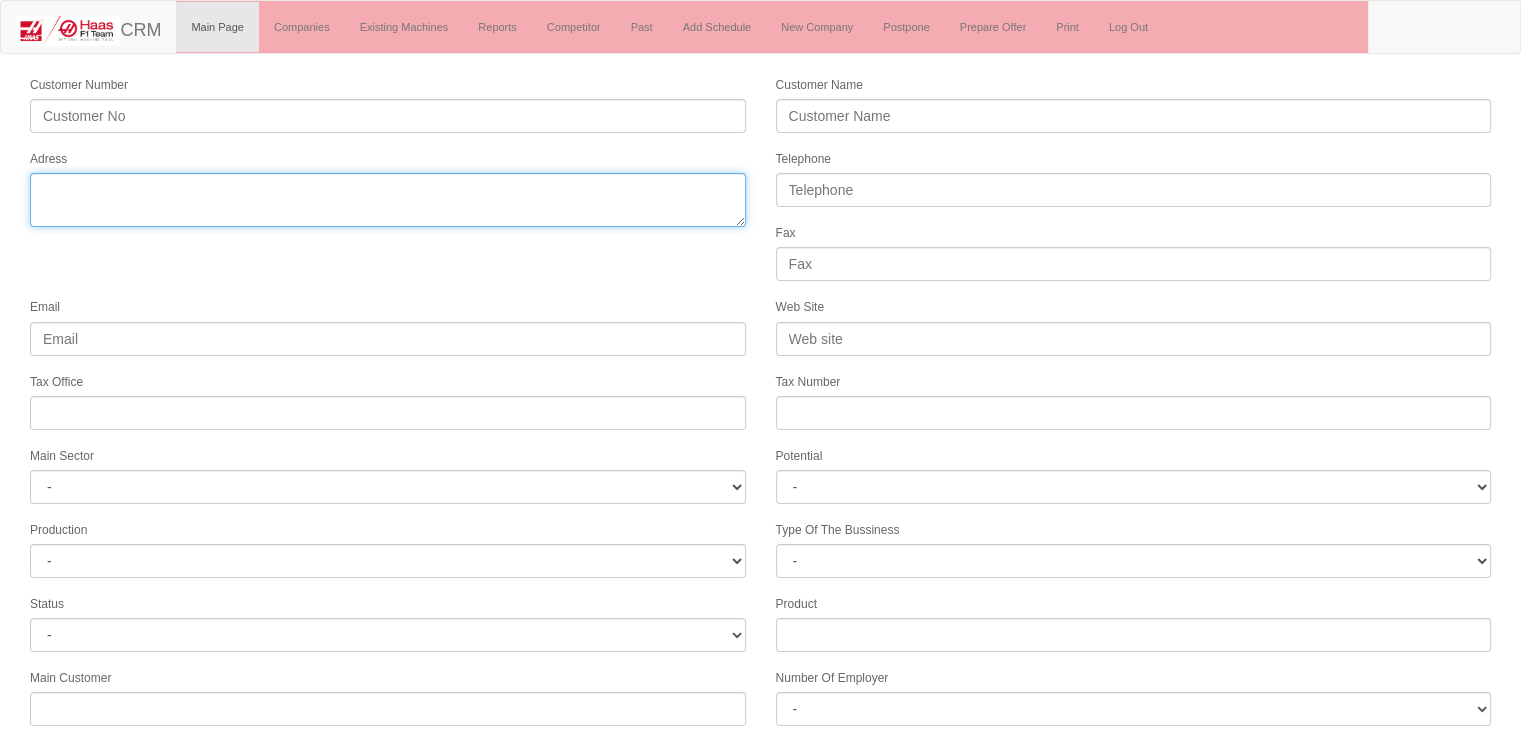 click on "Adress" at bounding box center (388, 200) 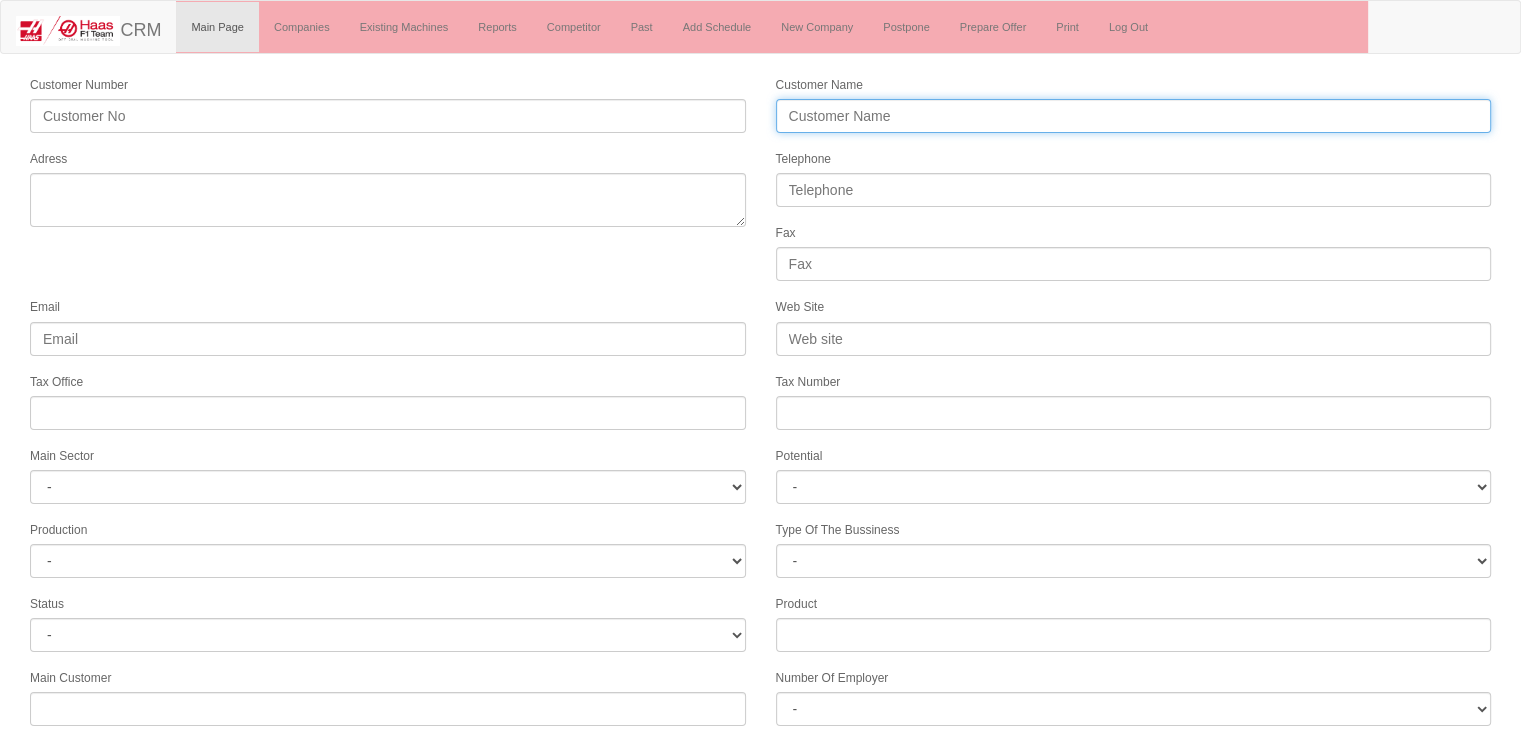 click on "Customer Name" at bounding box center (1134, 116) 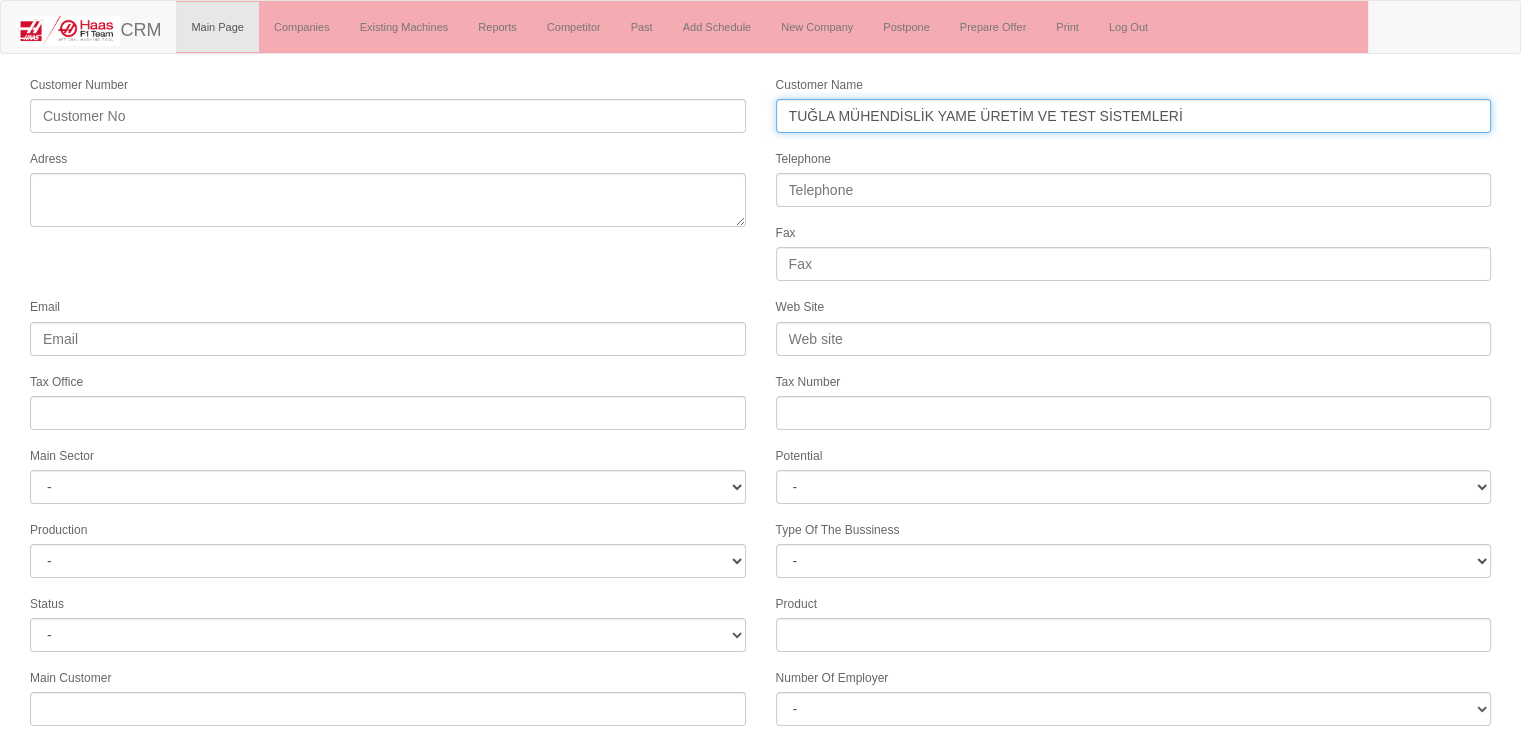 type on "TUĞLA MÜHENDİSLİK YAME ÜRETİM VE TEST SİSTEMLERİ" 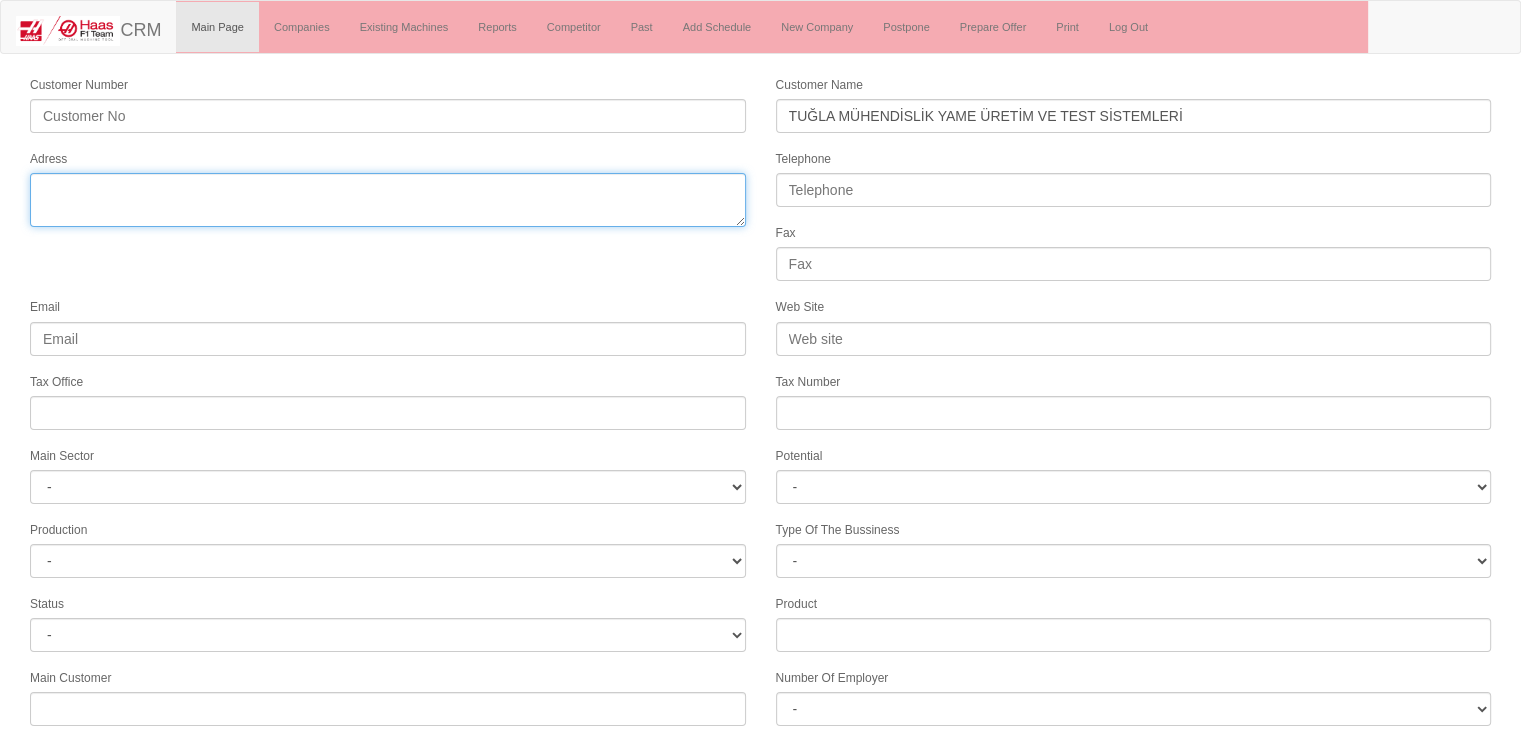 click on "Adress" at bounding box center (388, 200) 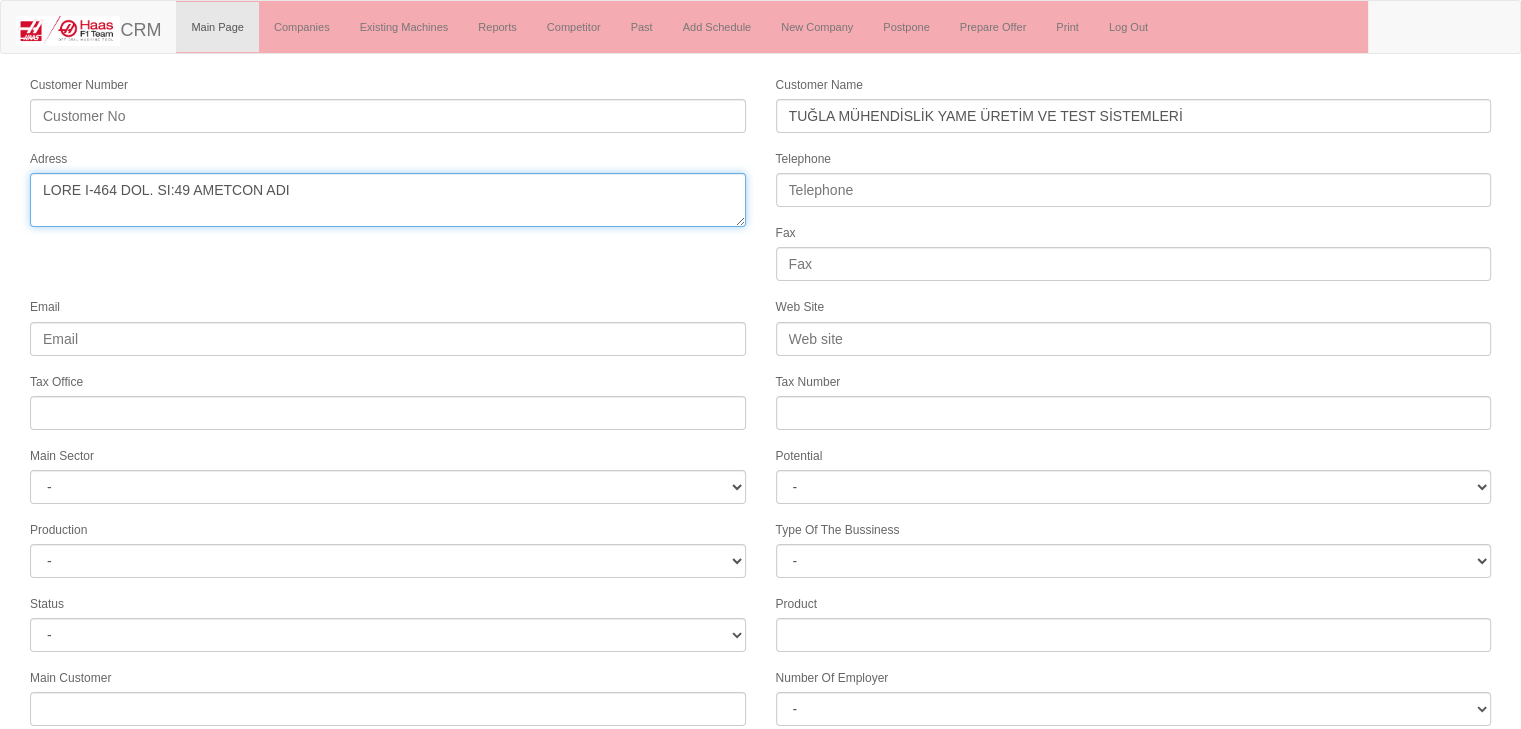 click on "Adress" at bounding box center [388, 200] 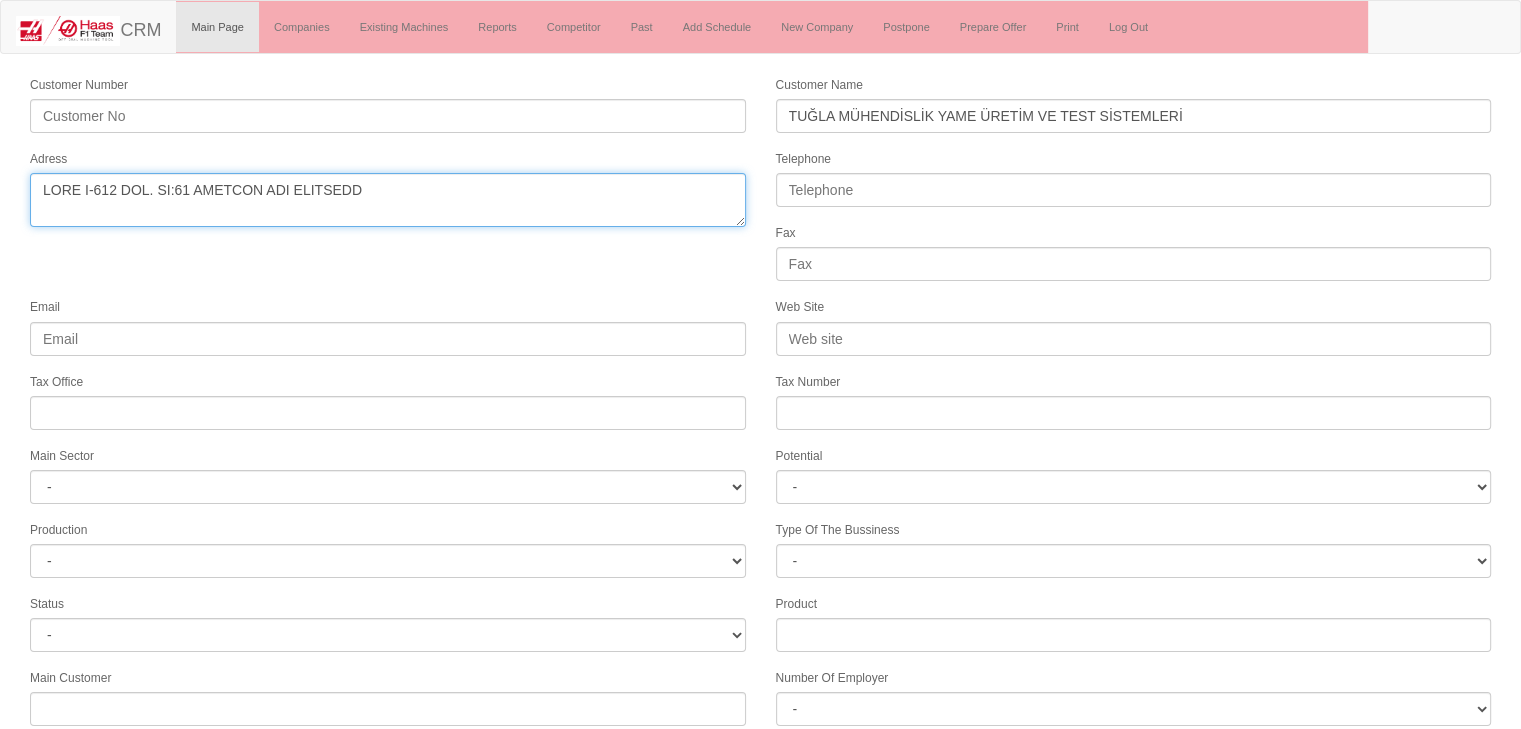 type on "LORE I-612 DOL. SI:61 AMETCON ADI ELITSEDD" 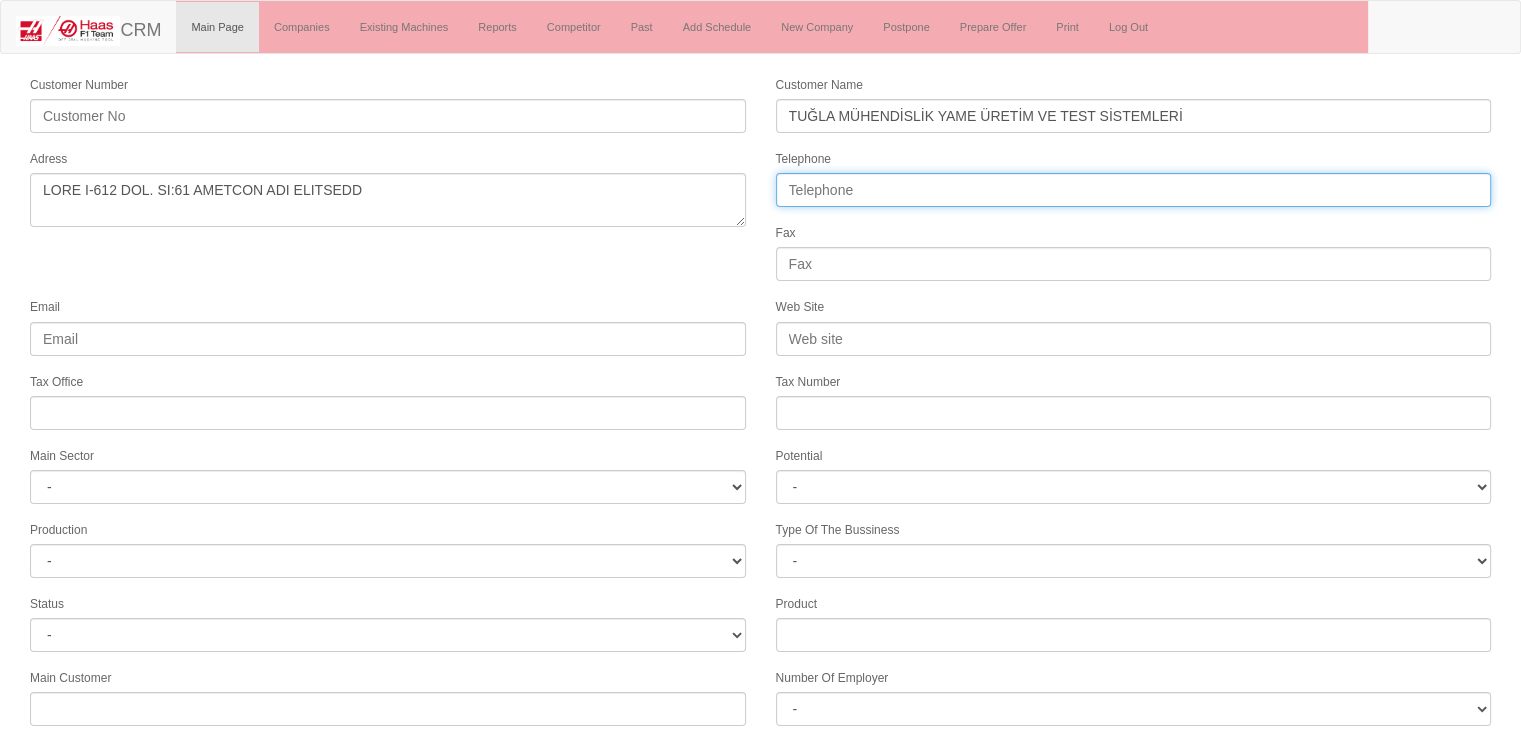 click on "Telephone" at bounding box center (1134, 190) 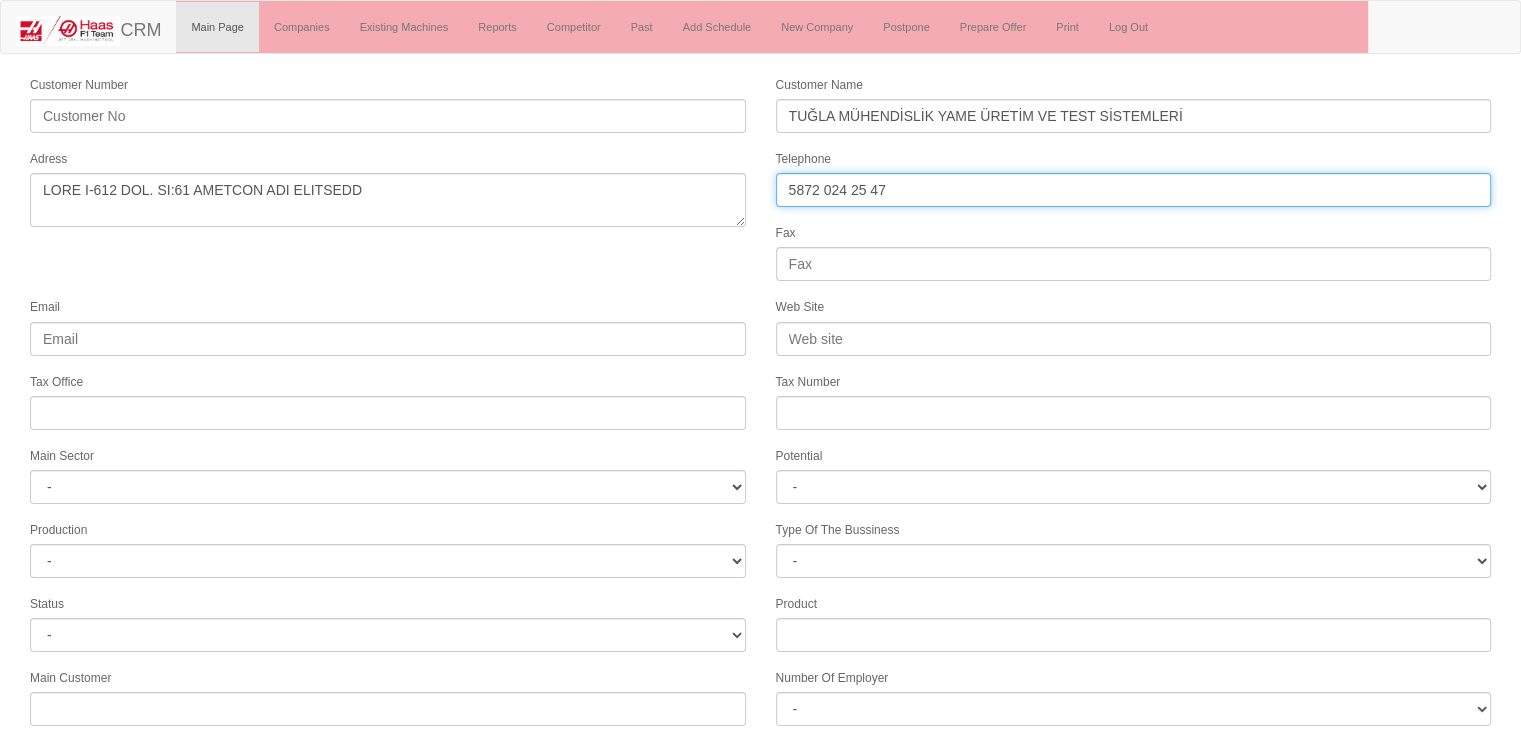 type on "5872 024 25 47" 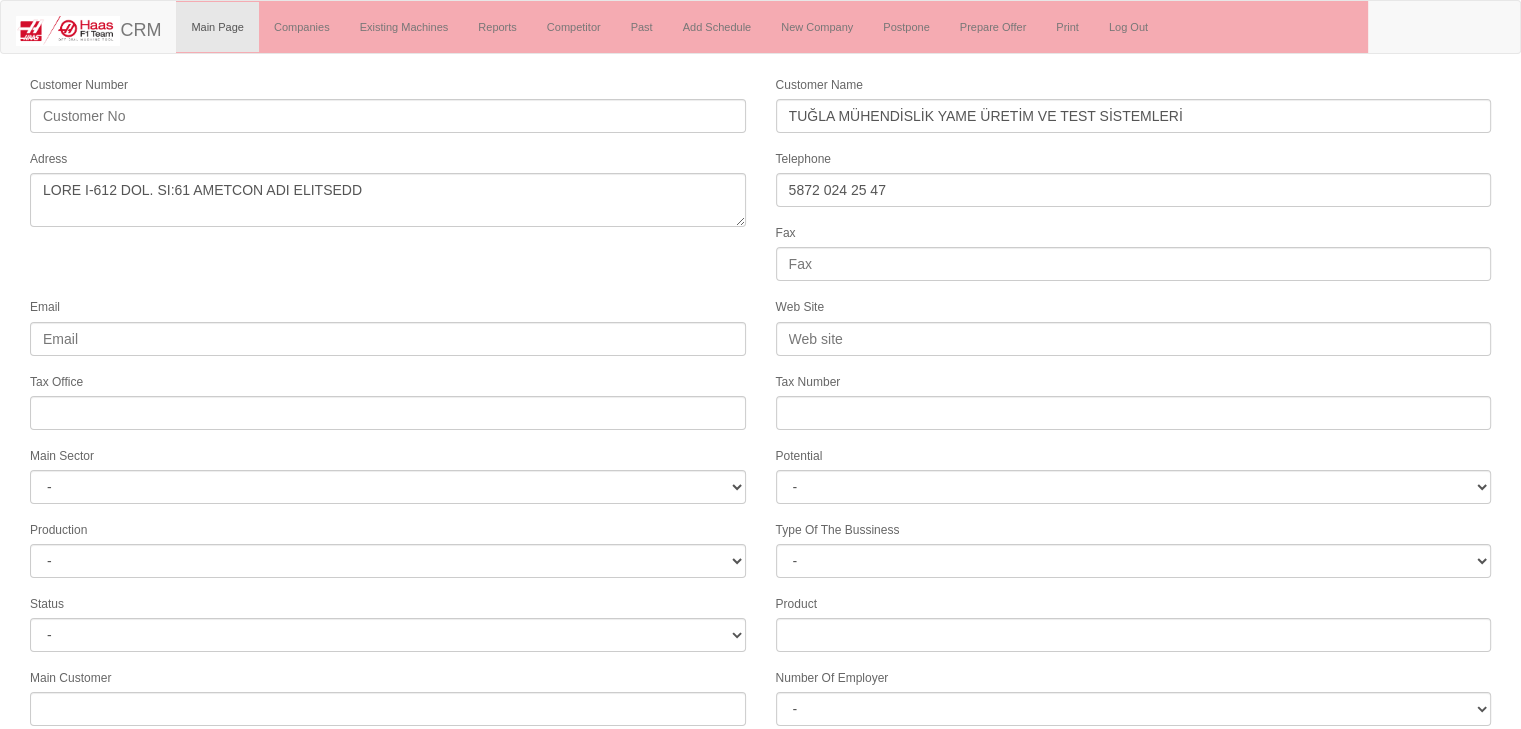 click on "Email" at bounding box center [388, 325] 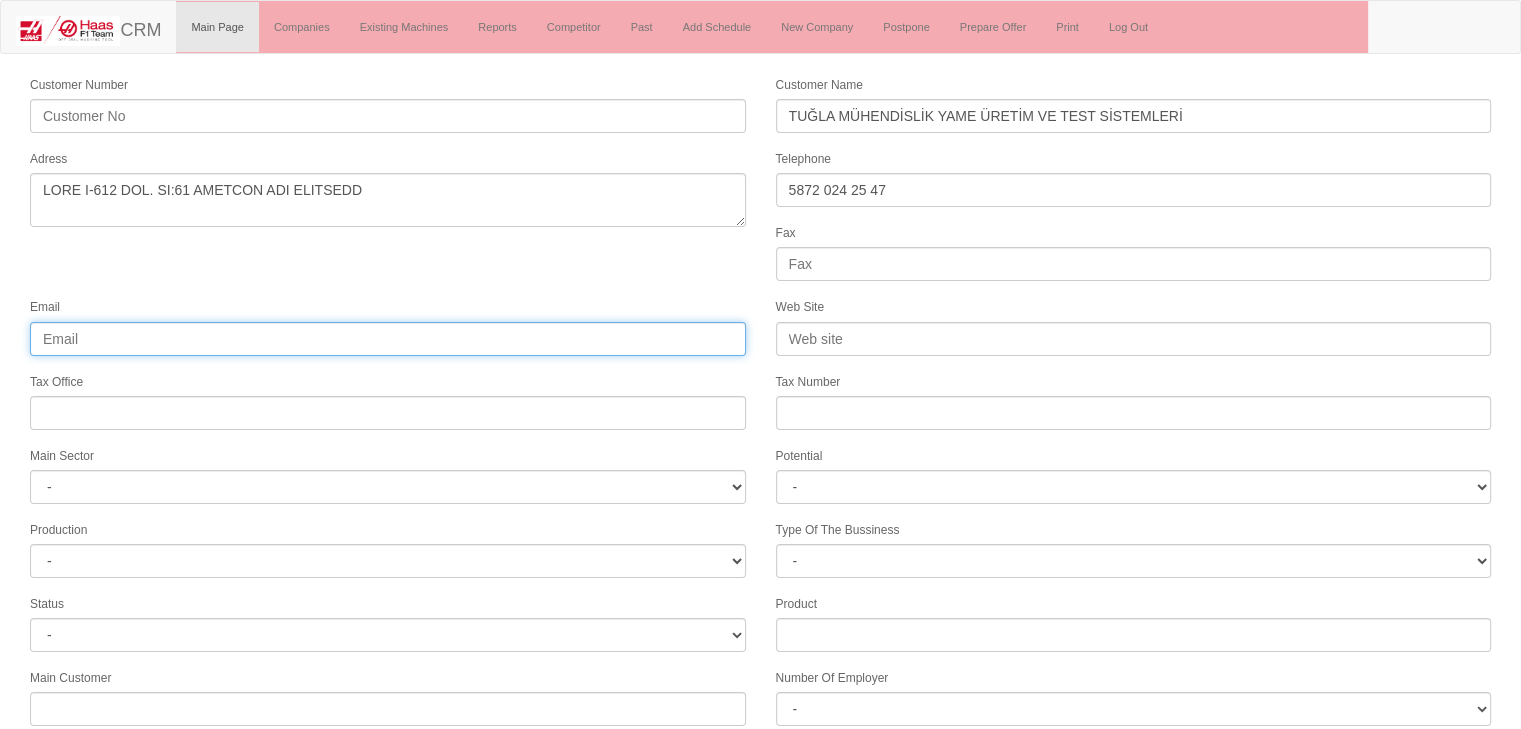click on "Email" at bounding box center (388, 339) 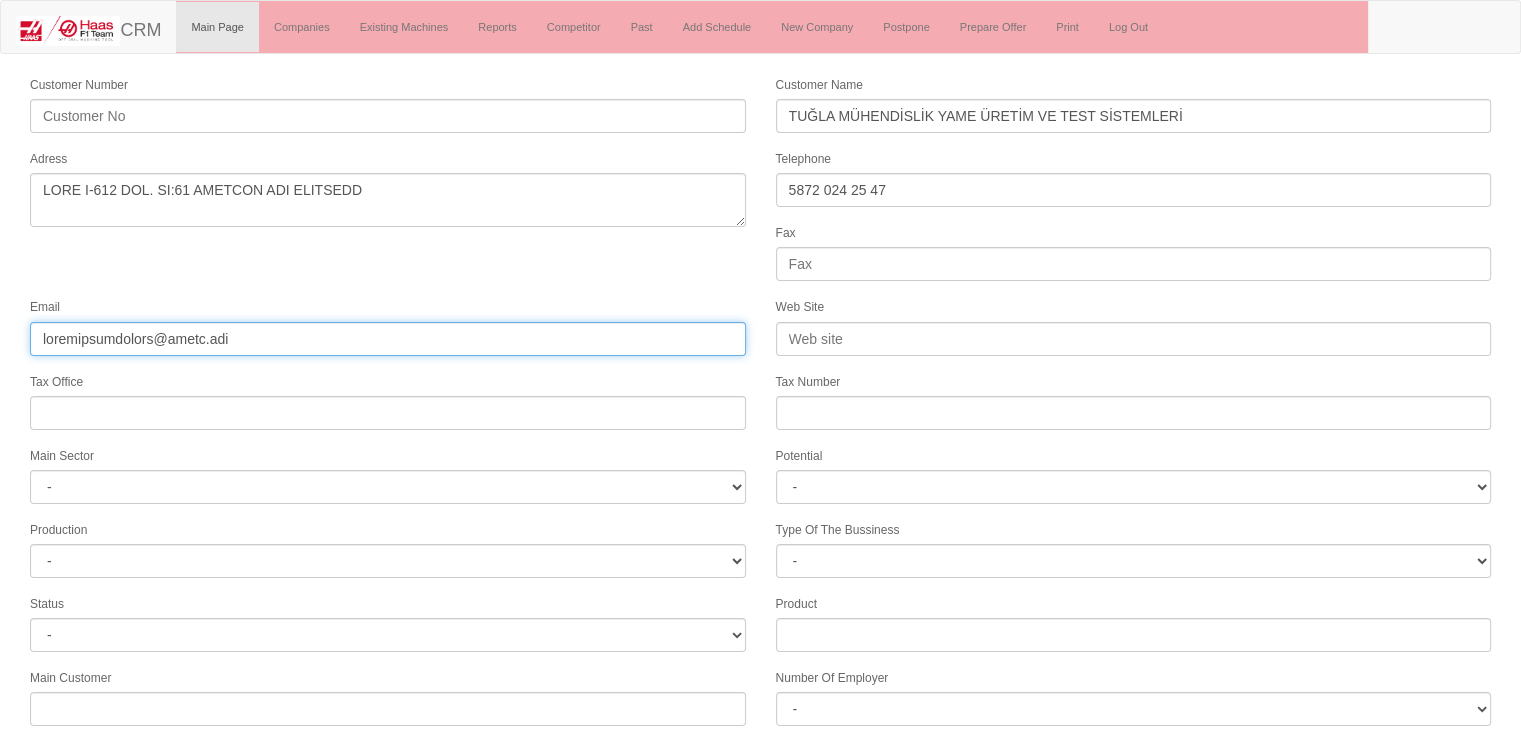 type on "loremipsumdolors@ametc.adi" 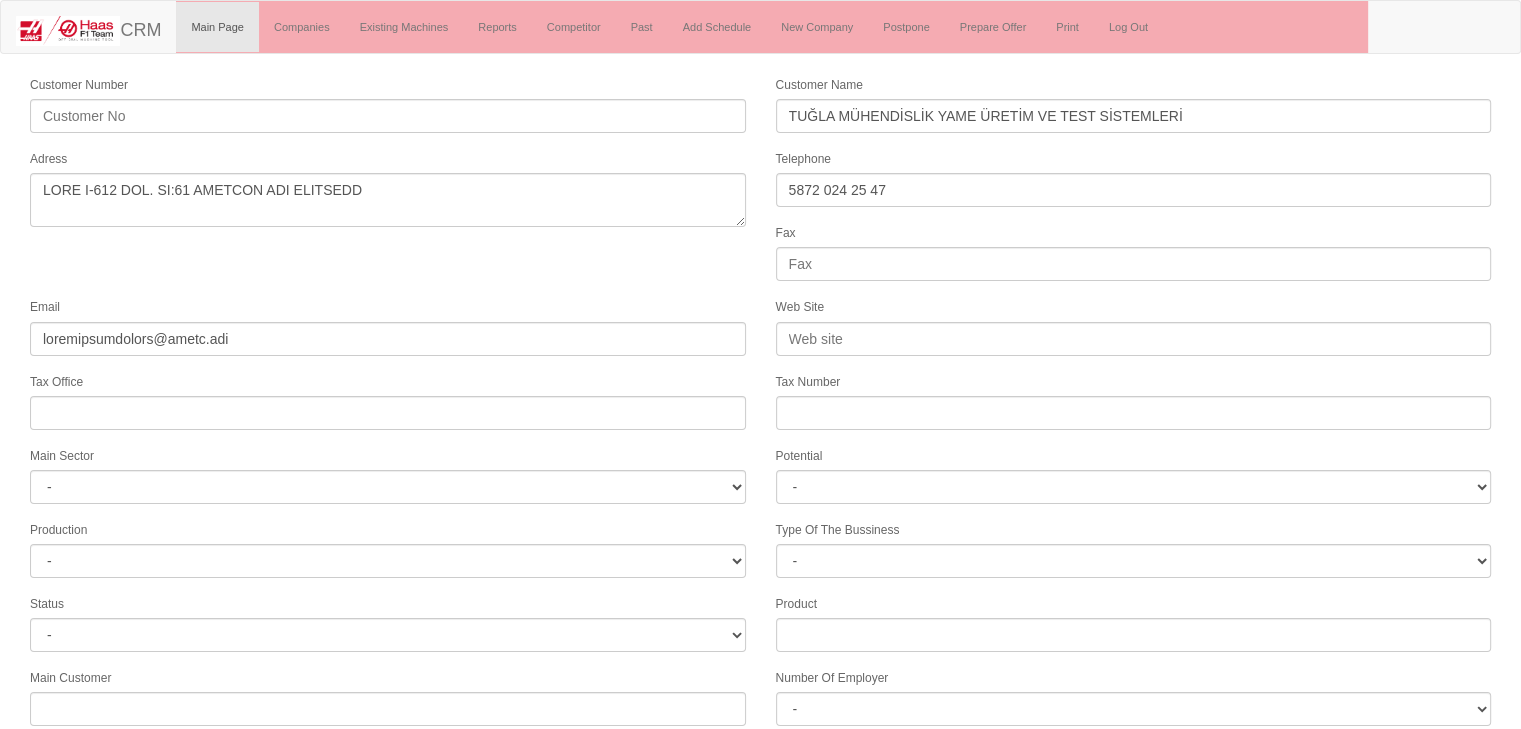 drag, startPoint x: 457, startPoint y: 300, endPoint x: 607, endPoint y: 287, distance: 150.56229 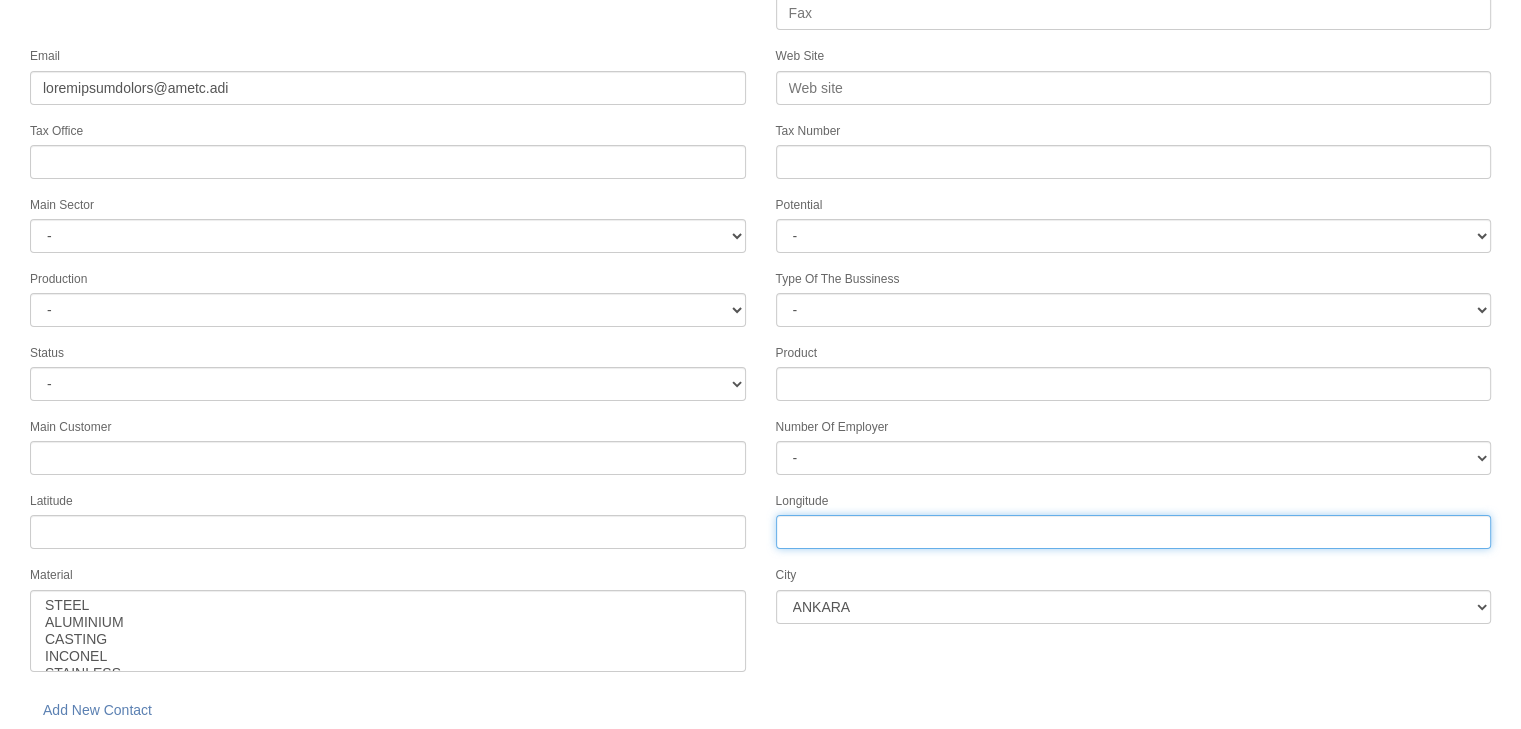 click on "Longitude" at bounding box center [1134, 532] 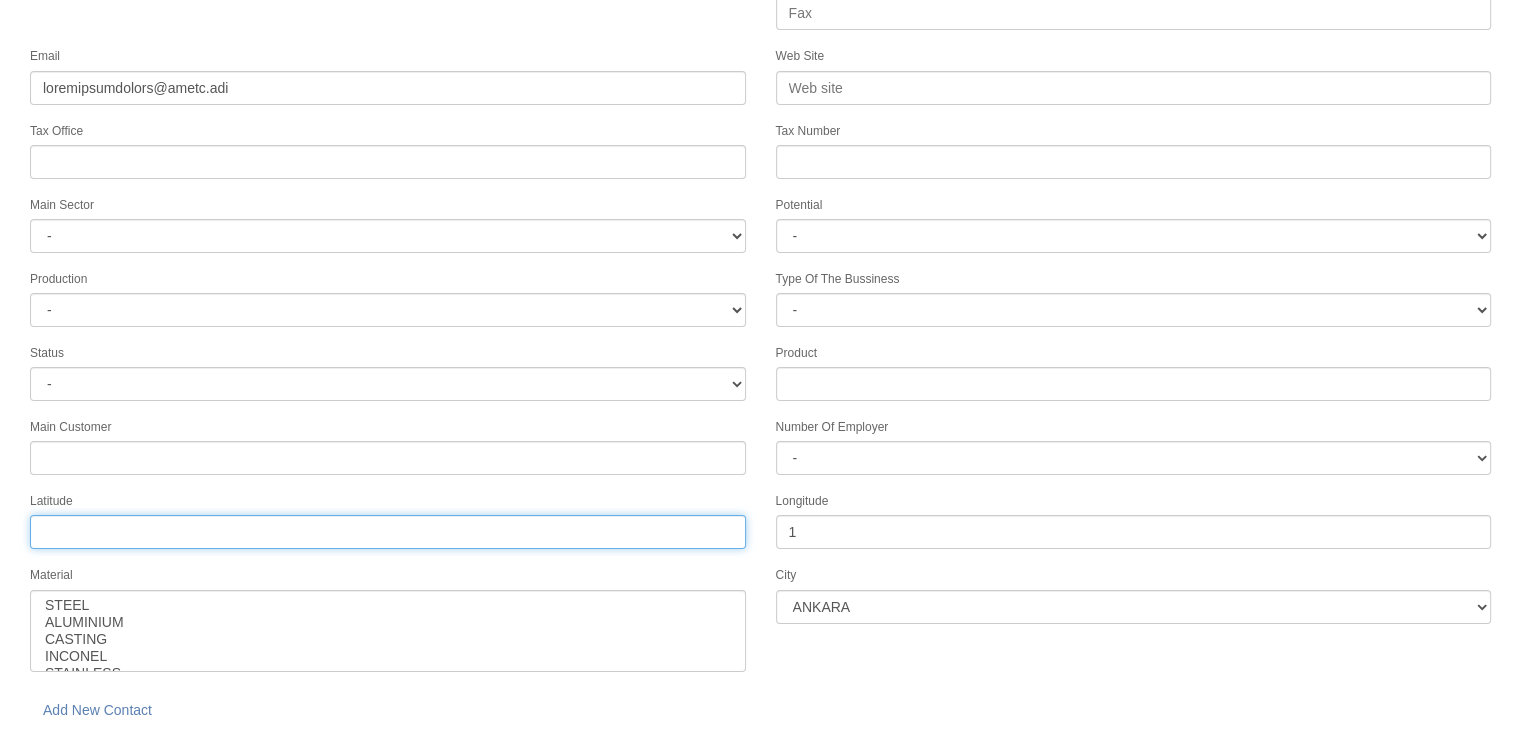 click on "Tax Office" at bounding box center [388, 532] 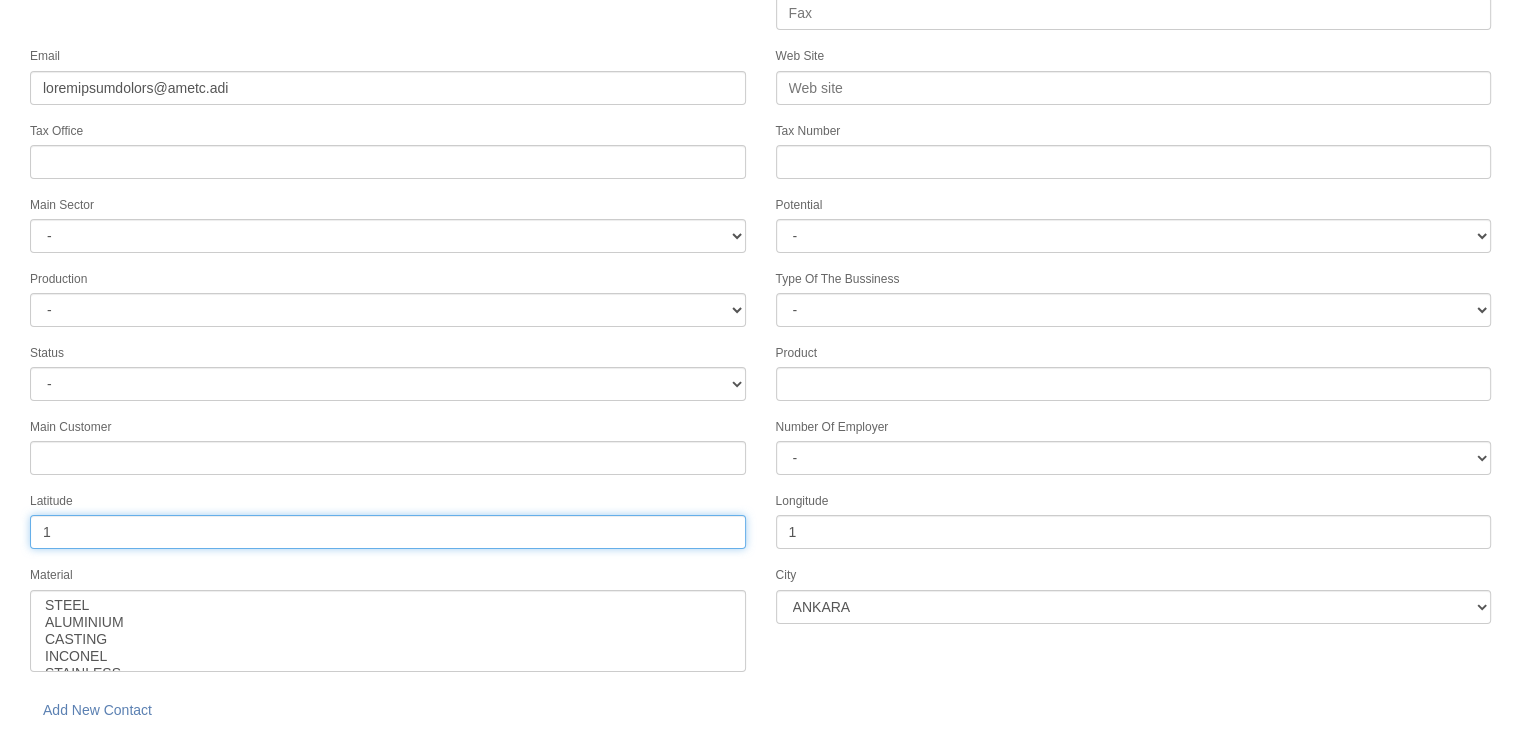 type on "1" 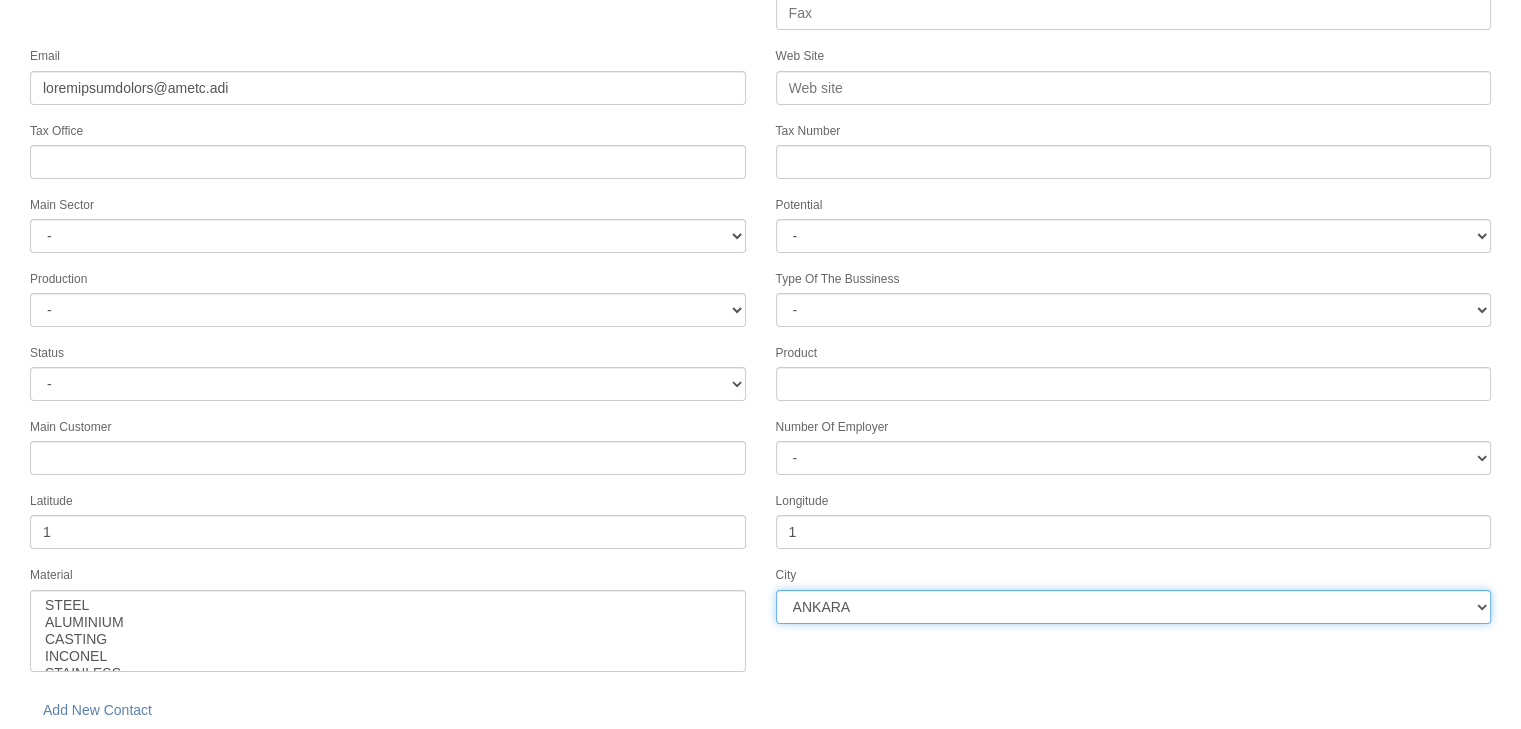 click on "ANKARA
ADANA
BOLU
AMASYA
MERSİN
KAHRAMANMARAŞ
NEVŞEHİR
AFYON
ERZURUM
ADAPAZARI
GAZİANTEP
NİĞDE
KONYA
ÇORUM
KARAMAN
KAYSERİ
ISPARTA
BALIKESİR
SAMSUN
MANİSA
ZONGULDAK
TEKİRDAĞ
AYDIN
UŞAK
KIRKLARELİ
AKSARAY
SİVAS
HATAY
DENİZLİ
İZMİR
YALOVA
KARABÜK
KIRIKKALE
BURSA
KOCAELİ
ANTALYA
DÜZCE
BİLECİK
BURDUR
MALATYA
ESKİŞEHİR
ÇANKIRI
İSTANBUL2
İSTANBUL12
İSTANBUL1" at bounding box center [1134, 607] 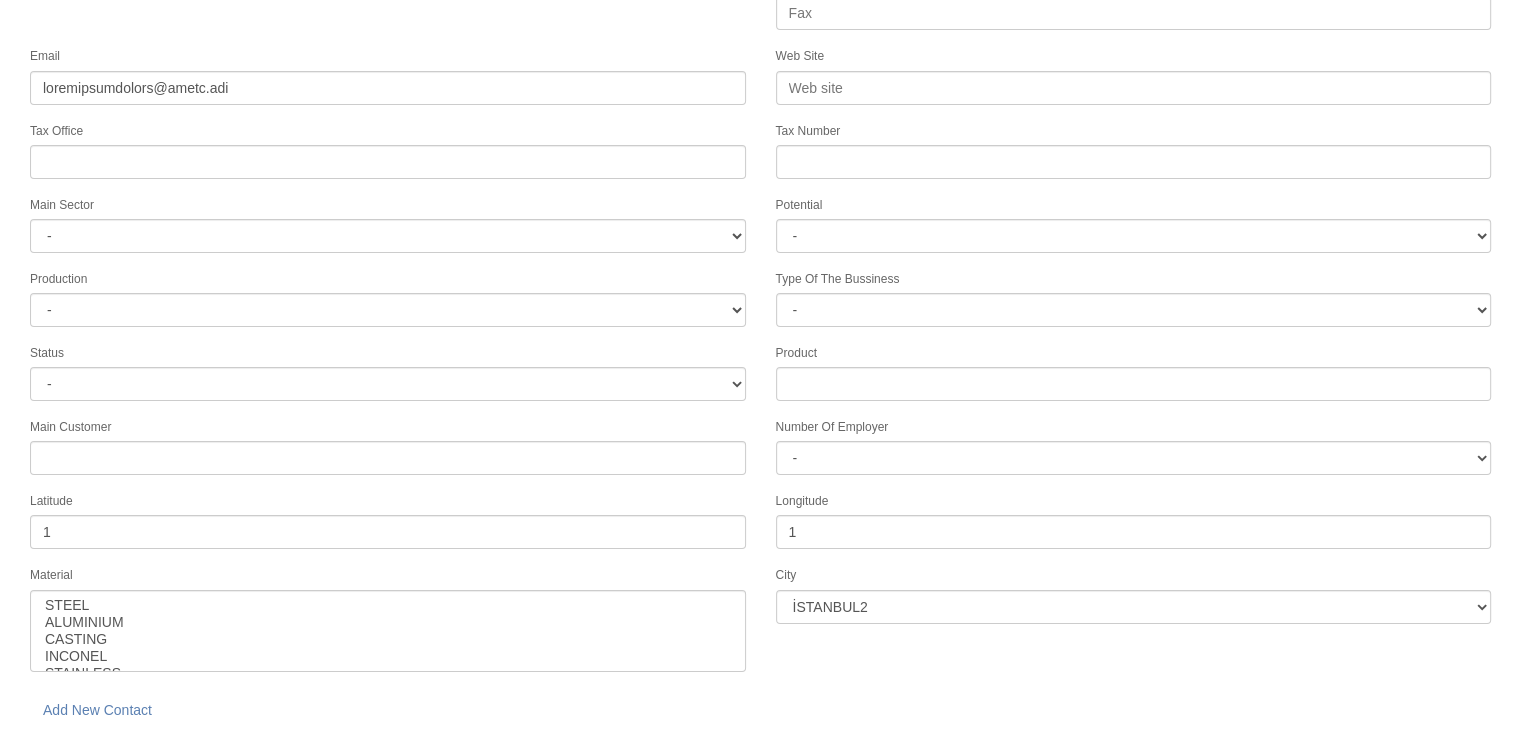 click on "save" at bounding box center [228, 759] 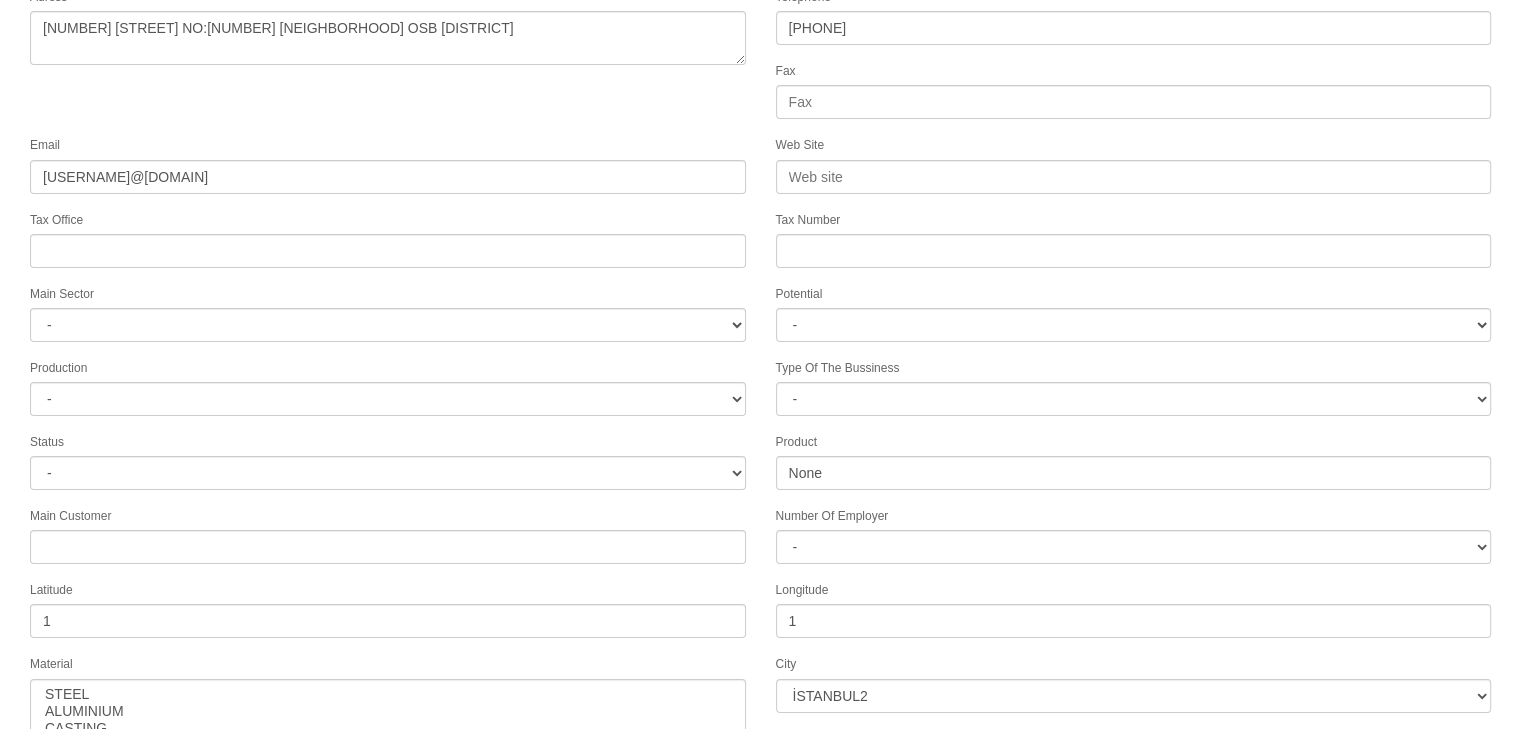 scroll, scrollTop: 322, scrollLeft: 0, axis: vertical 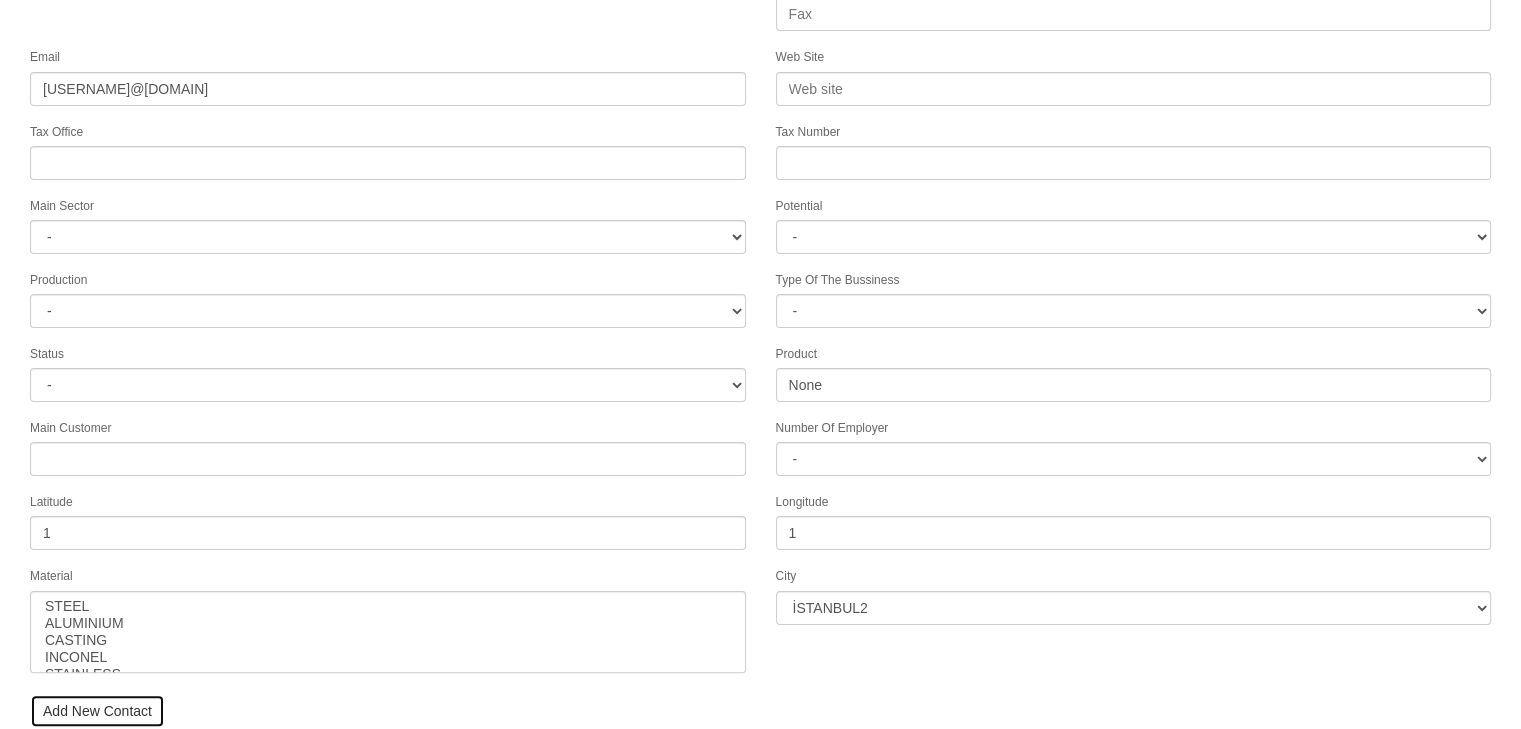 click on "Add New Contact" at bounding box center (97, 711) 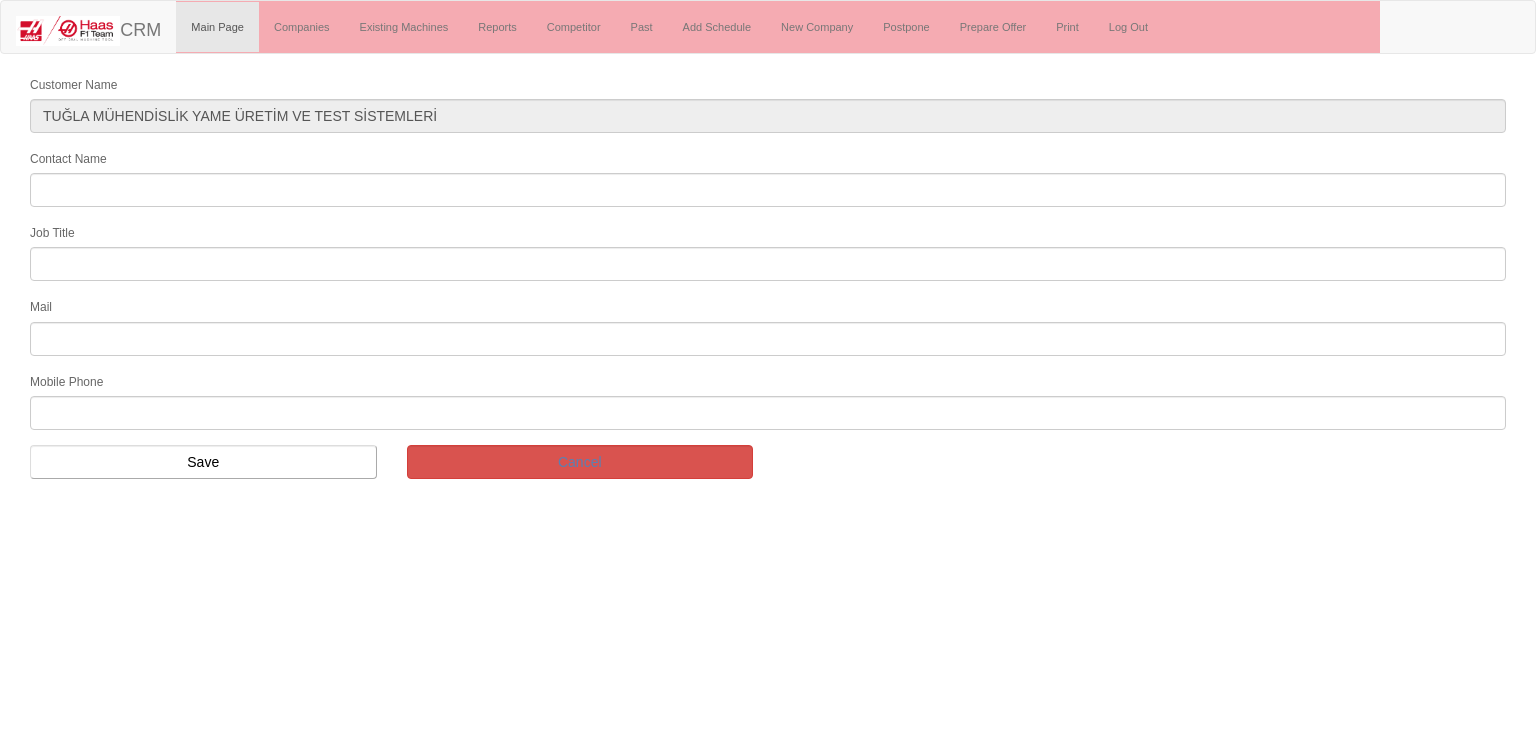 scroll, scrollTop: 0, scrollLeft: 0, axis: both 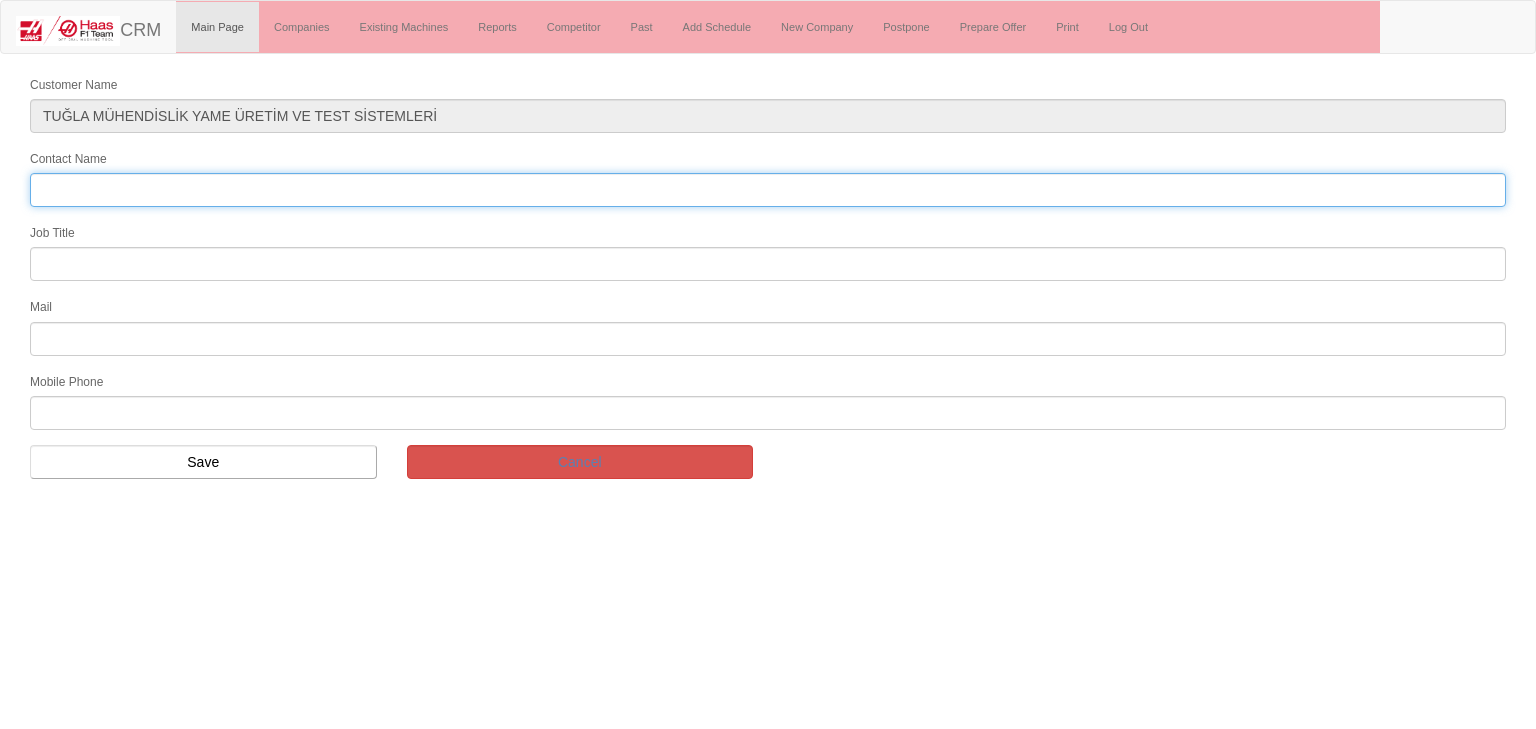 click on "Contact Name" at bounding box center [768, 190] 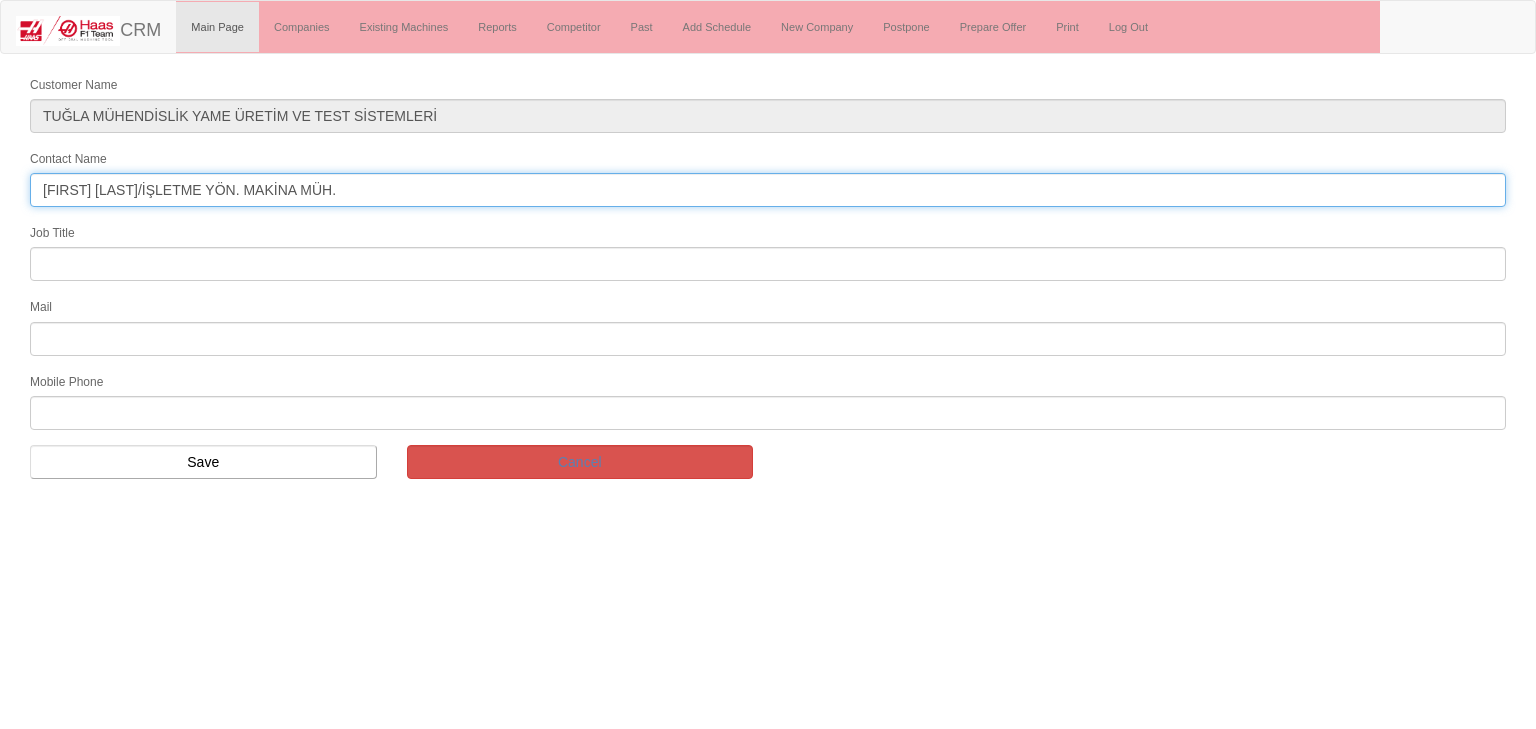 drag, startPoint x: 346, startPoint y: 185, endPoint x: 141, endPoint y: 186, distance: 205.00244 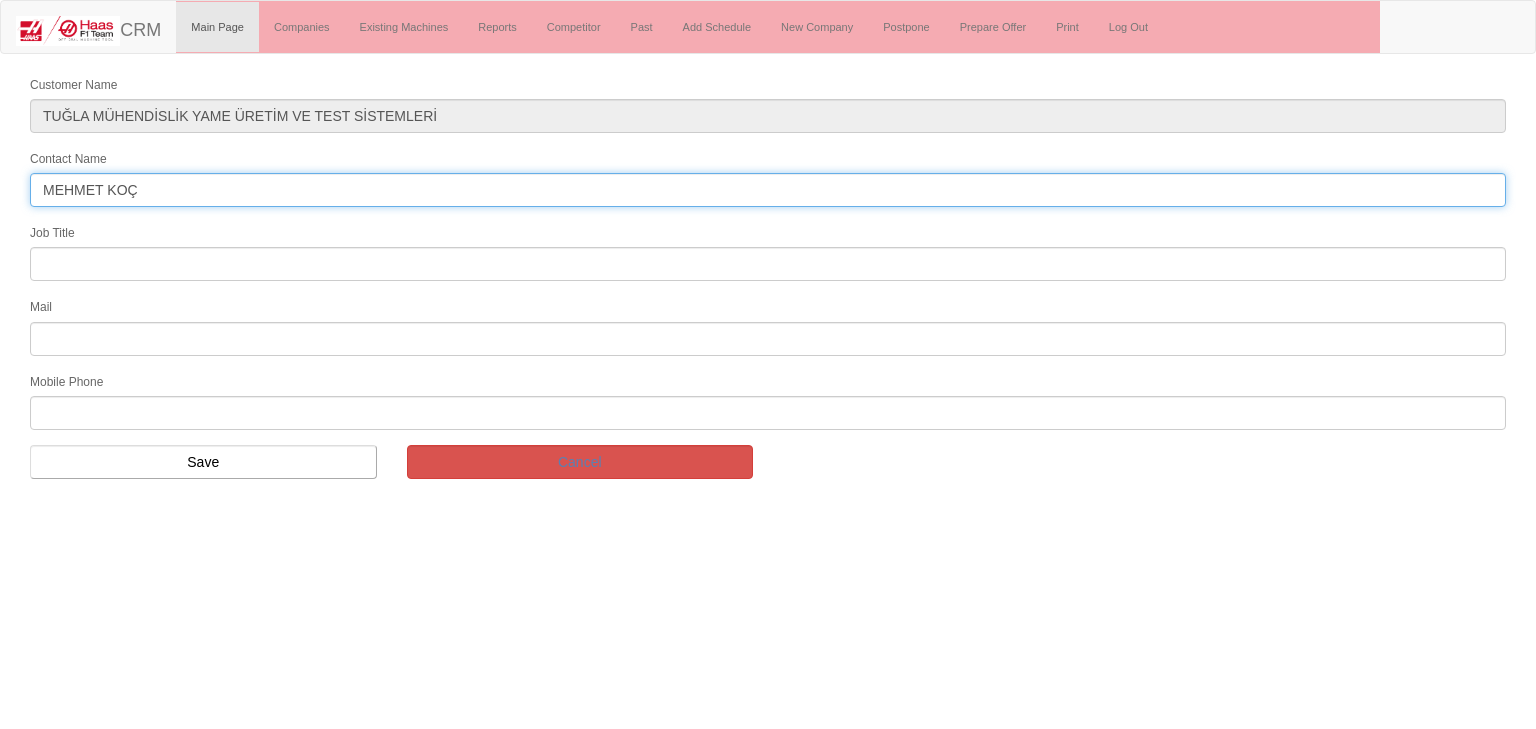 type on "MEHMET KOÇ" 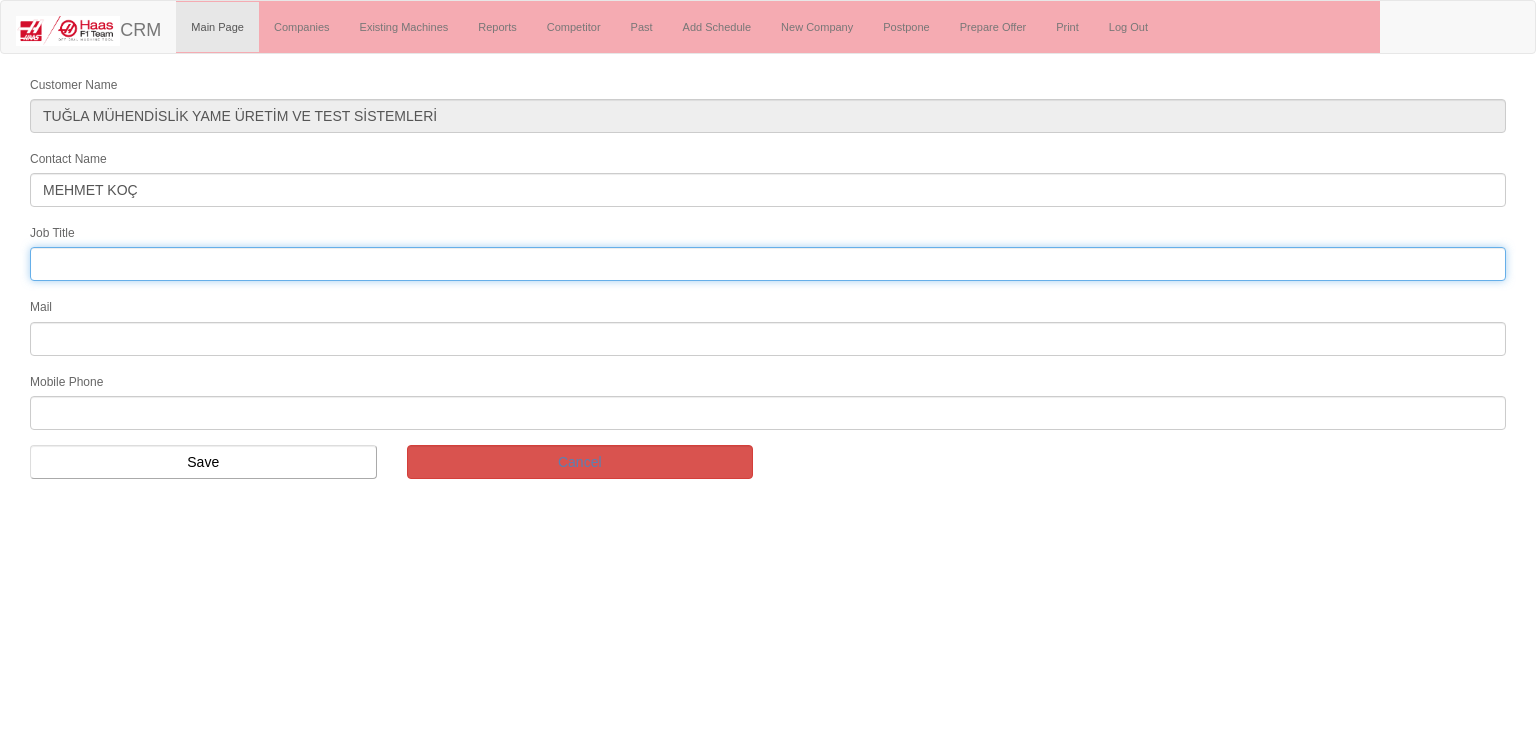 click at bounding box center [768, 264] 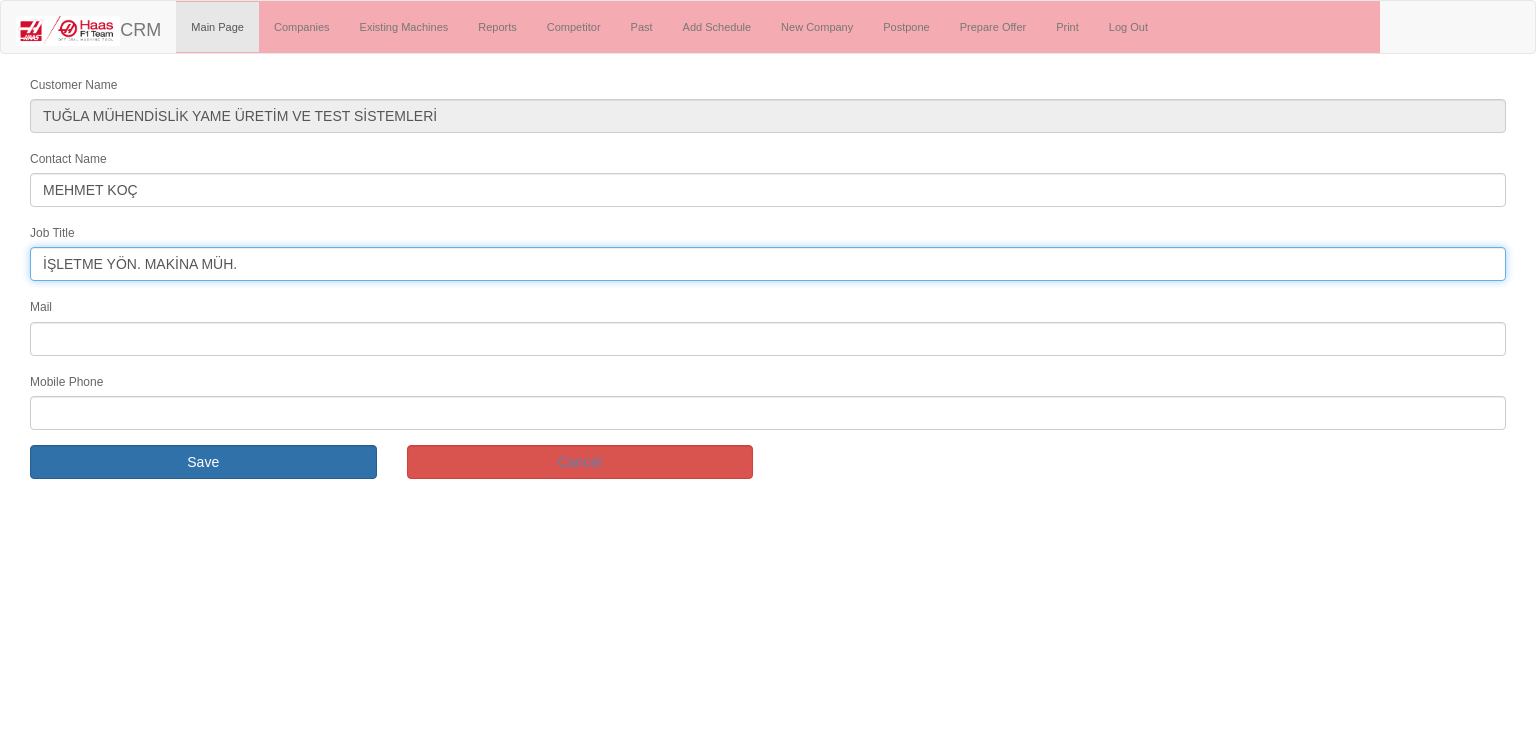 type on "İŞLETME YÖN. MAKİNA MÜH." 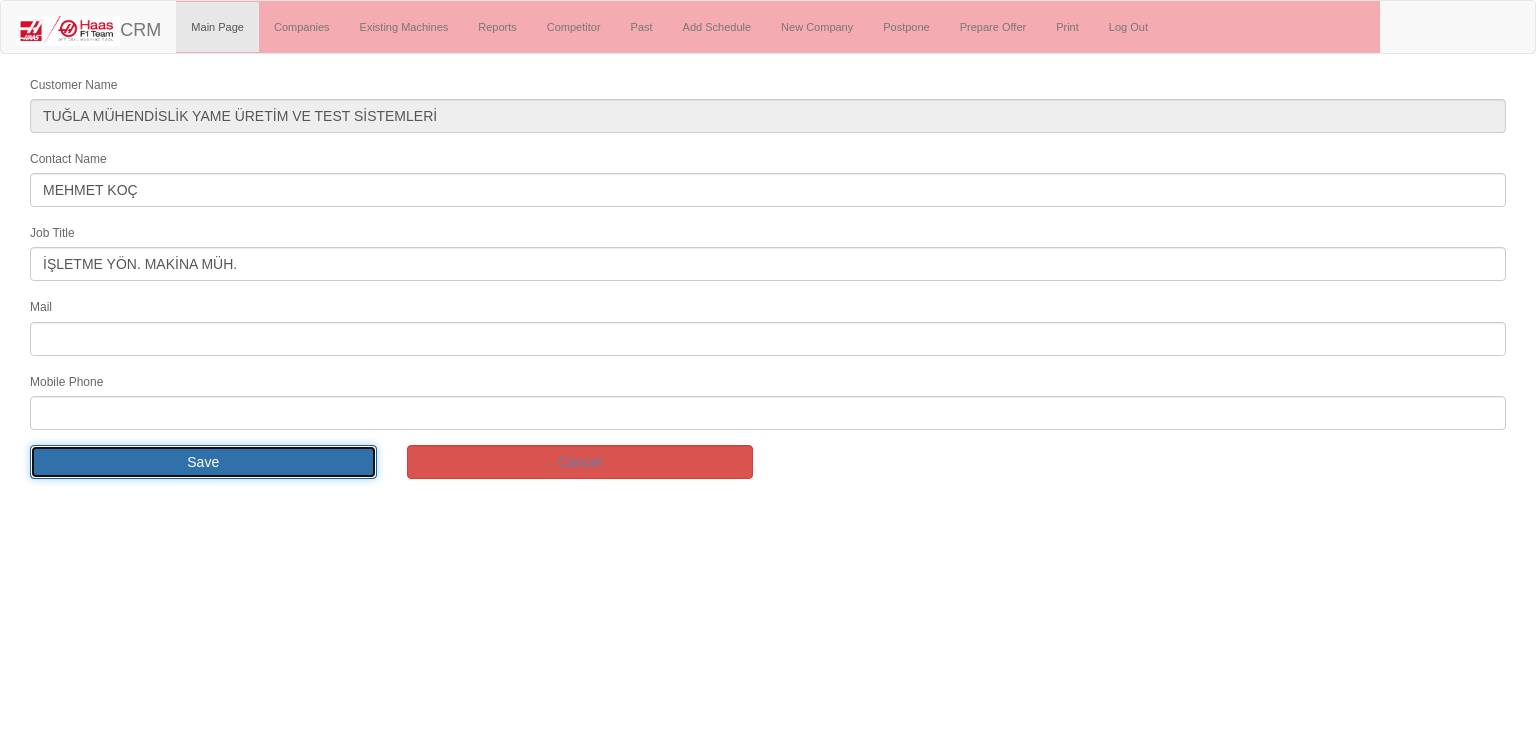 click on "Save" at bounding box center (203, 462) 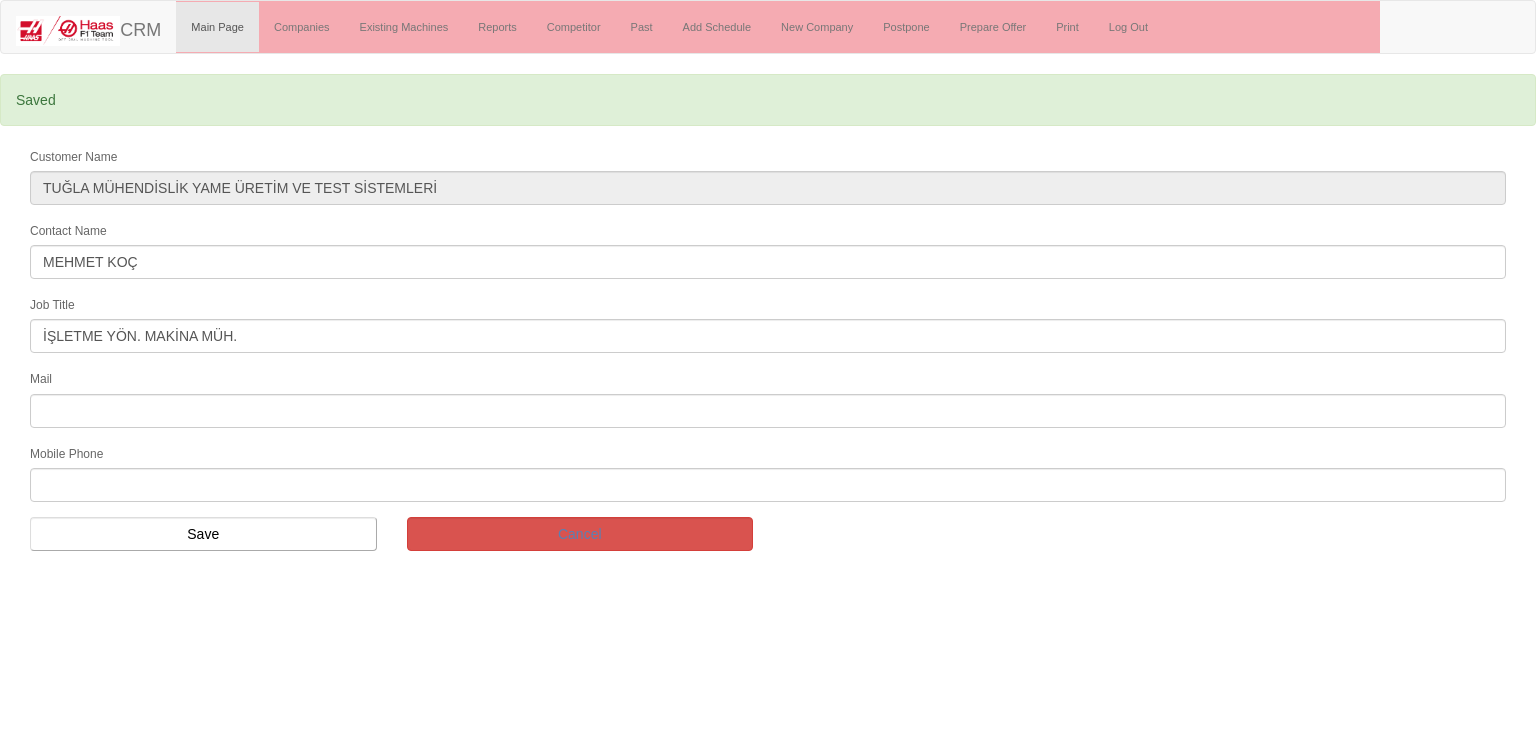 scroll, scrollTop: 0, scrollLeft: 0, axis: both 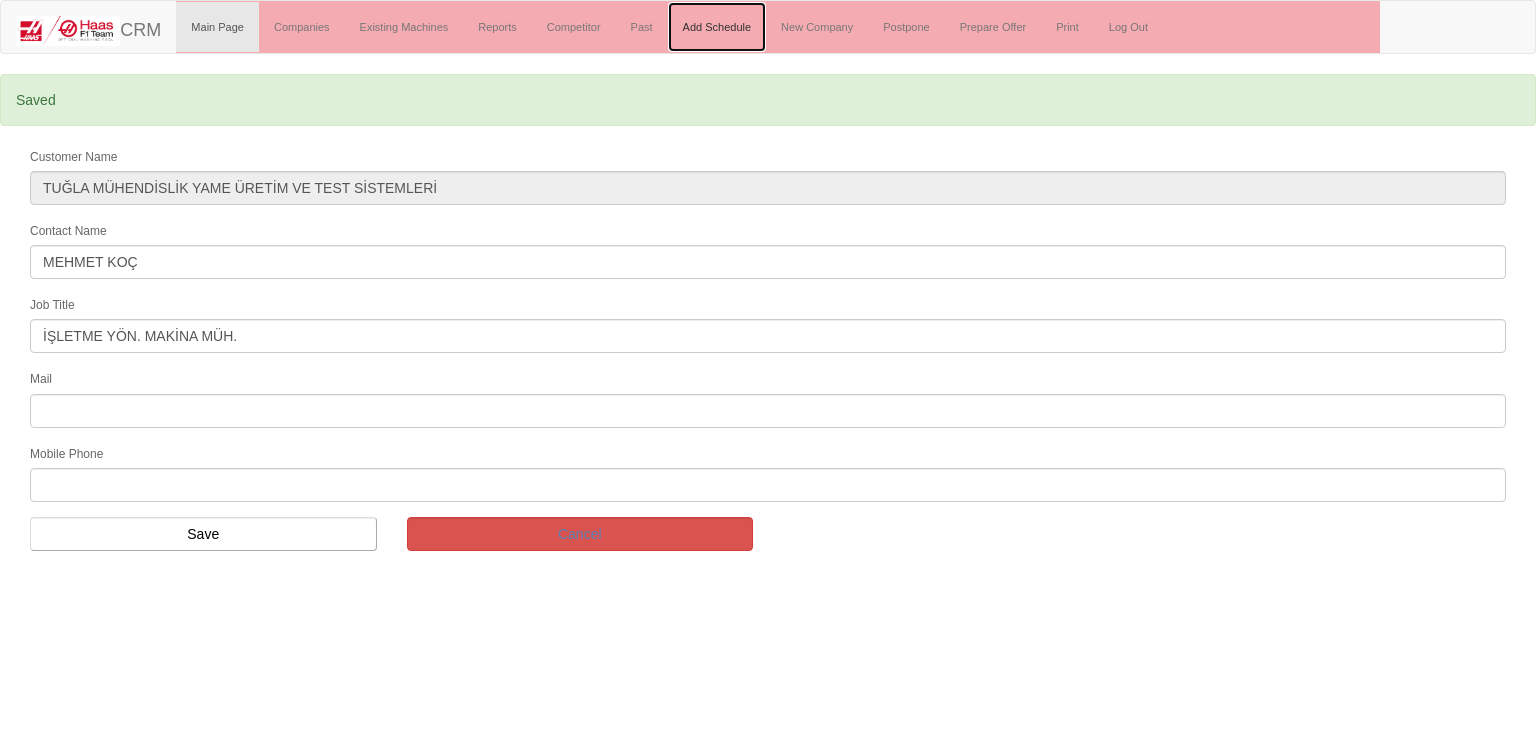 click on "Add Schedule" at bounding box center [717, 27] 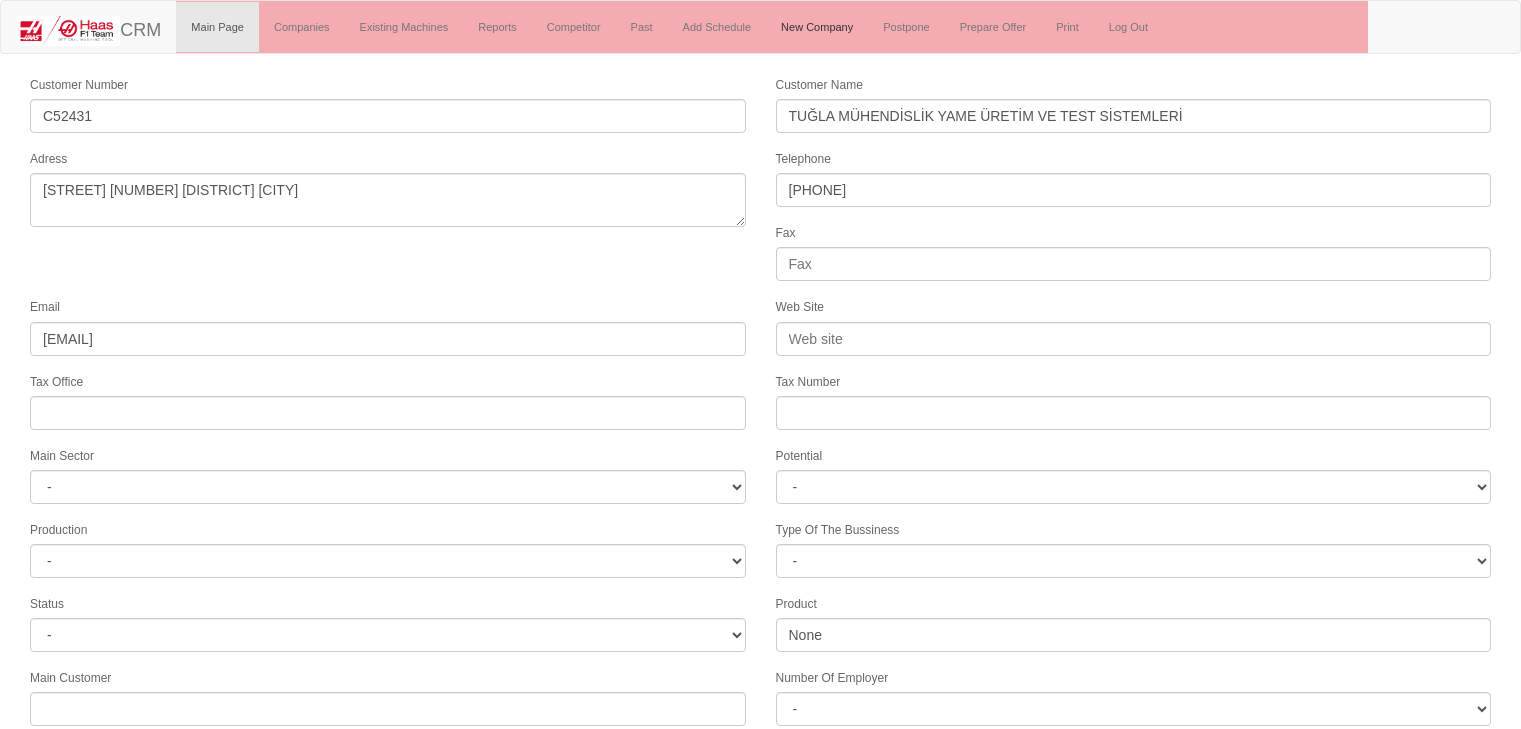 scroll, scrollTop: 0, scrollLeft: 0, axis: both 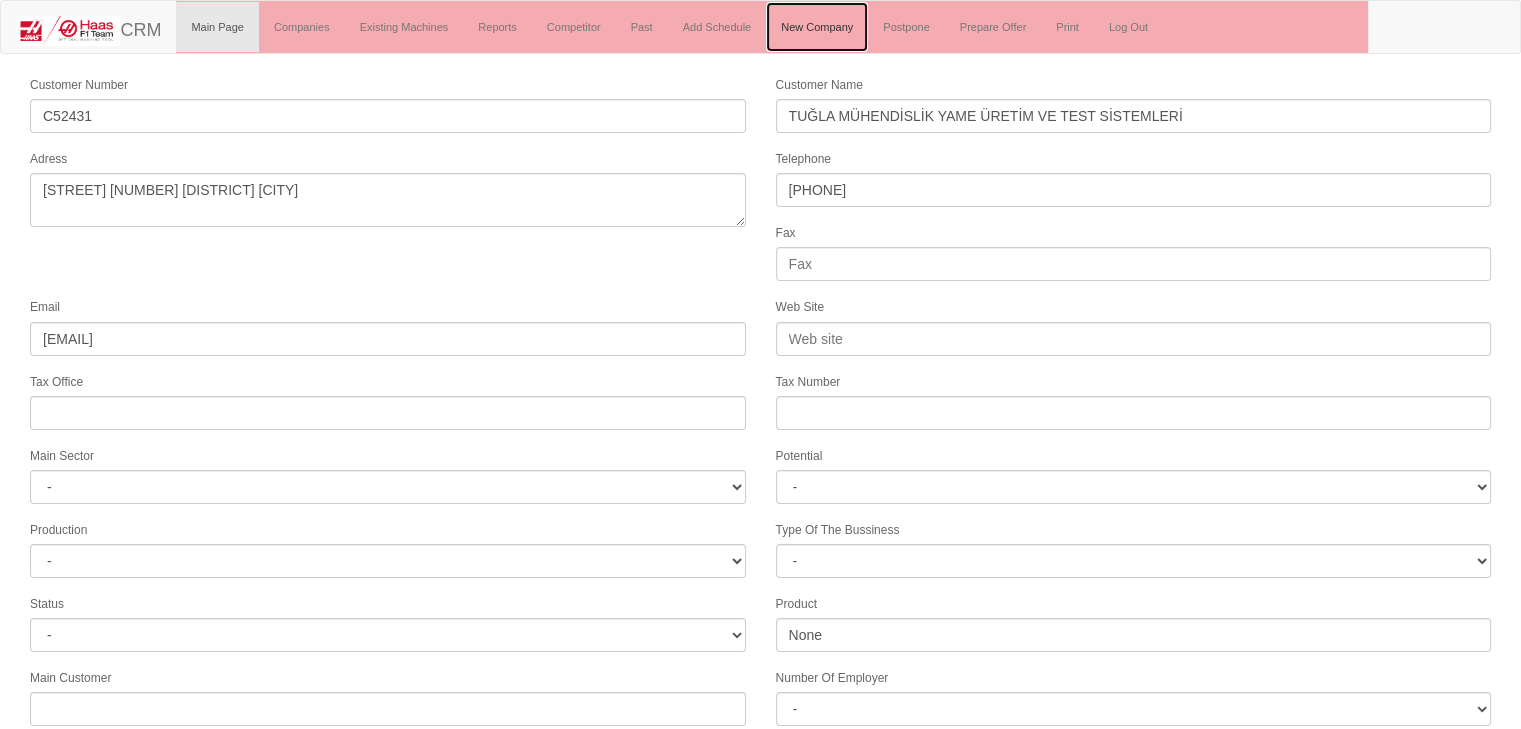click on "New Company" at bounding box center [817, 27] 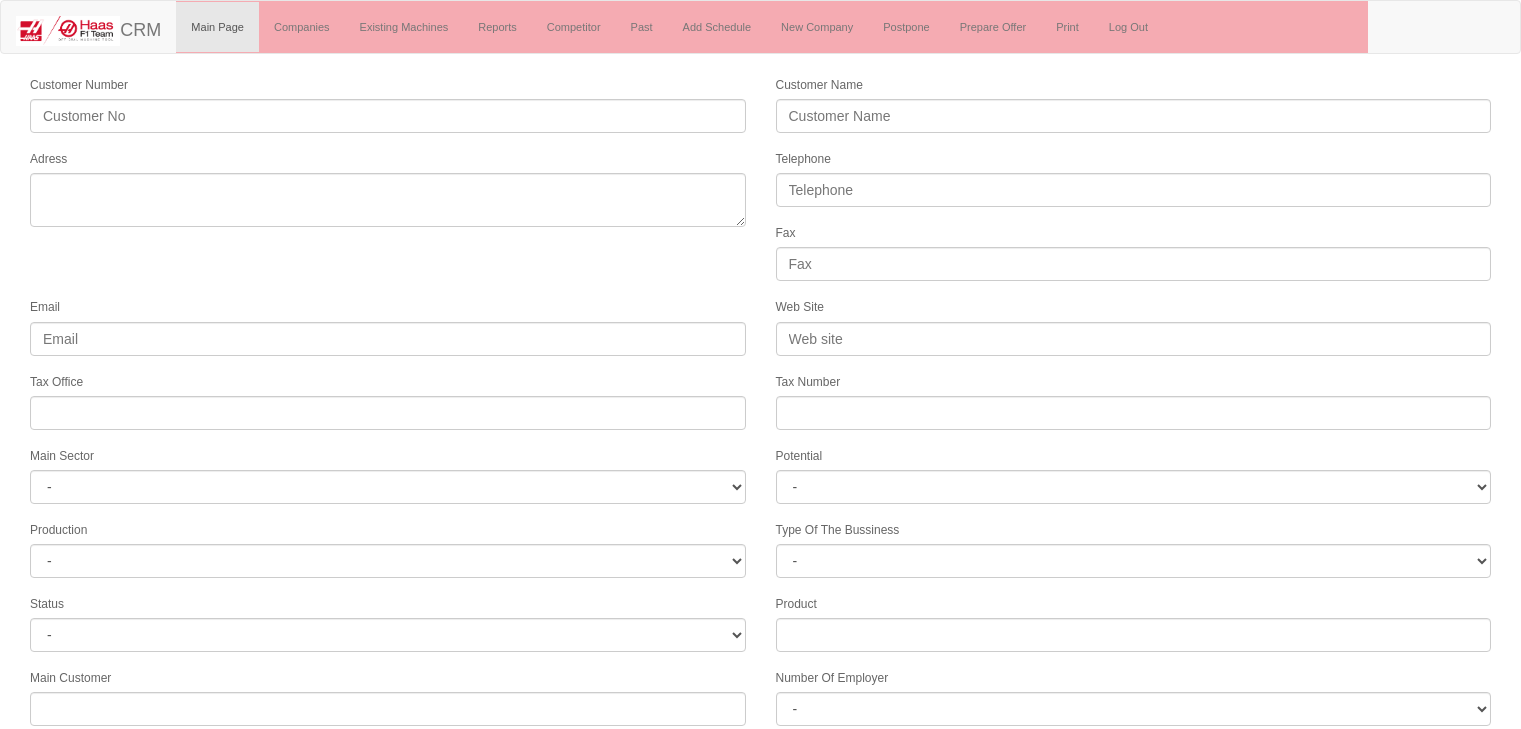 scroll, scrollTop: 0, scrollLeft: 0, axis: both 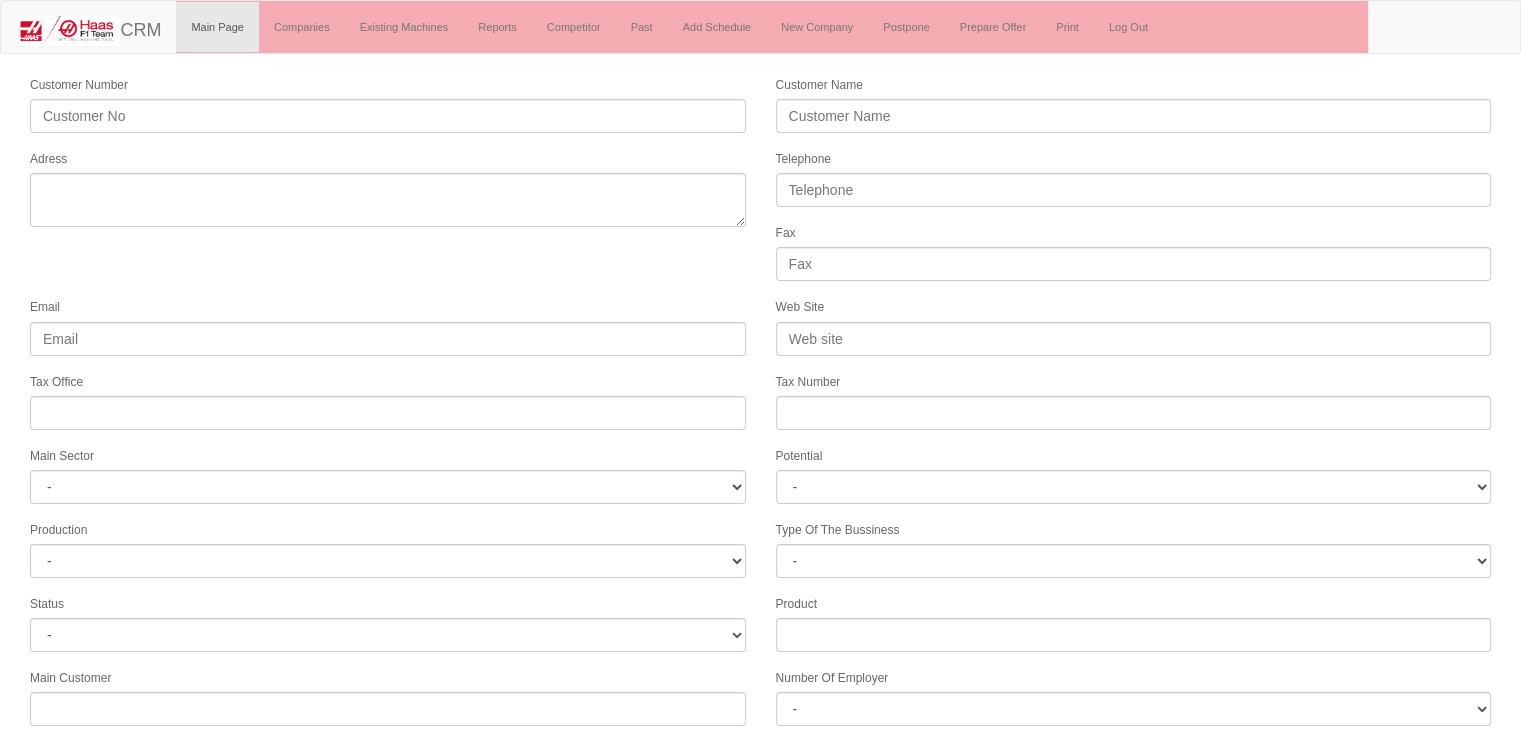 drag, startPoint x: 460, startPoint y: 243, endPoint x: 706, endPoint y: 156, distance: 260.93103 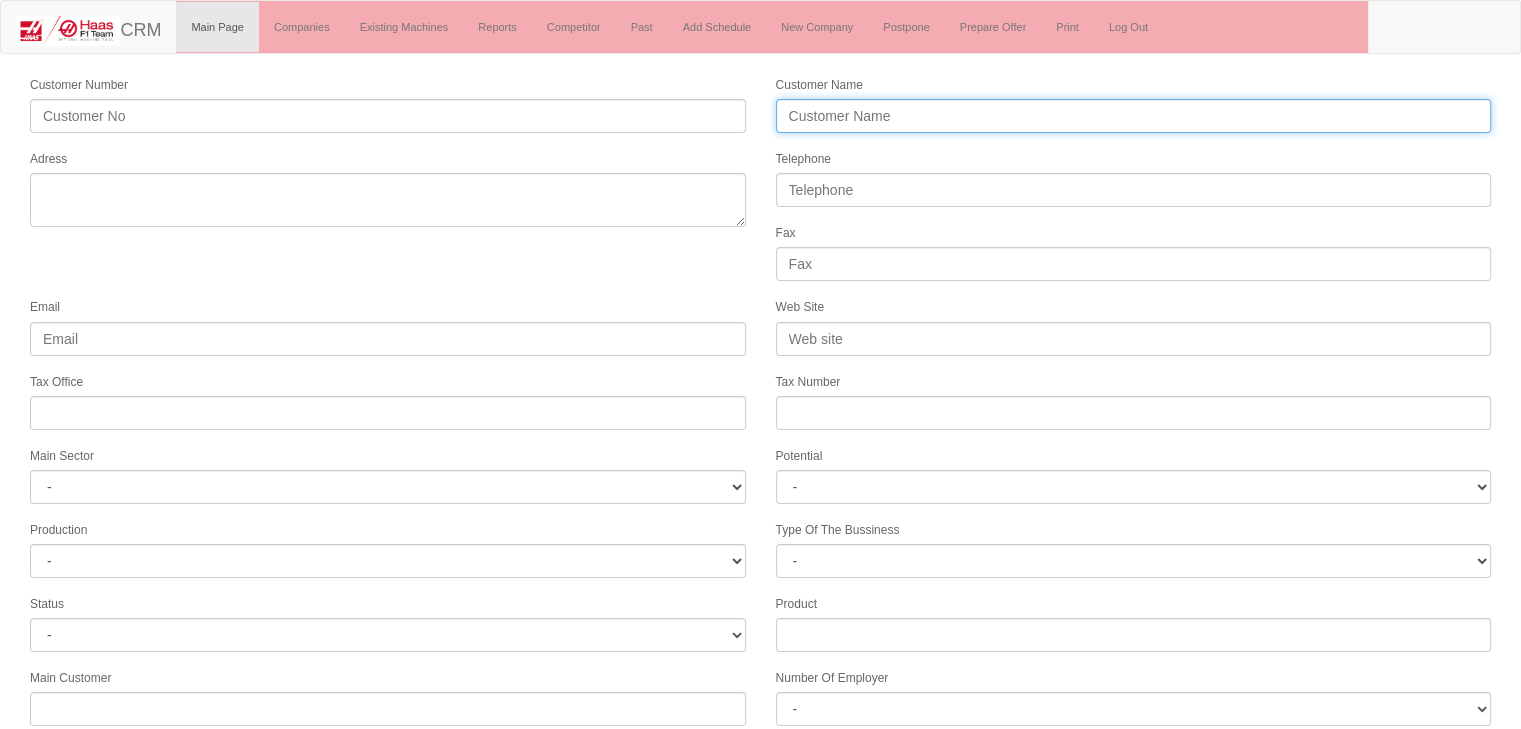 click on "Customer Name" at bounding box center (1134, 116) 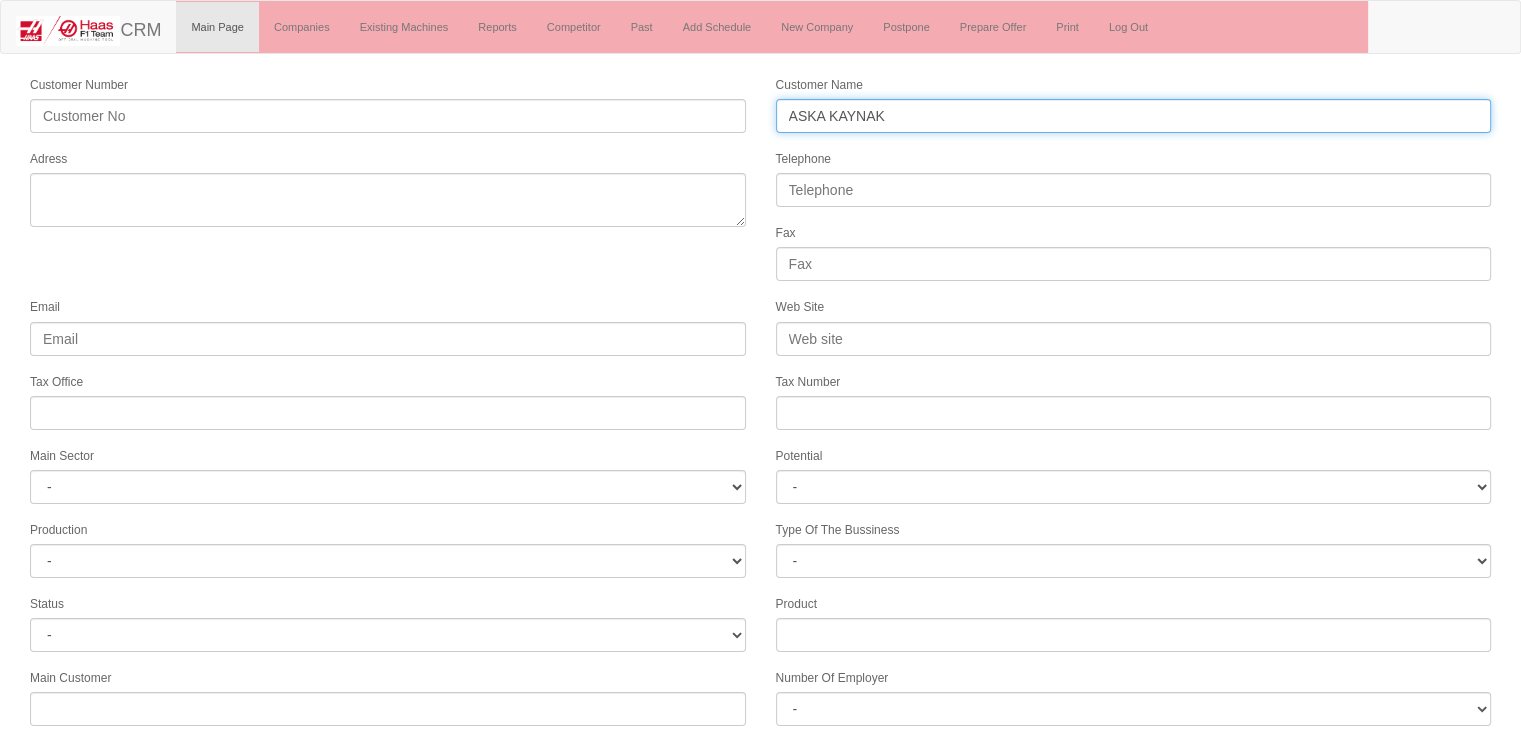 type on "ASKA KAYNAK" 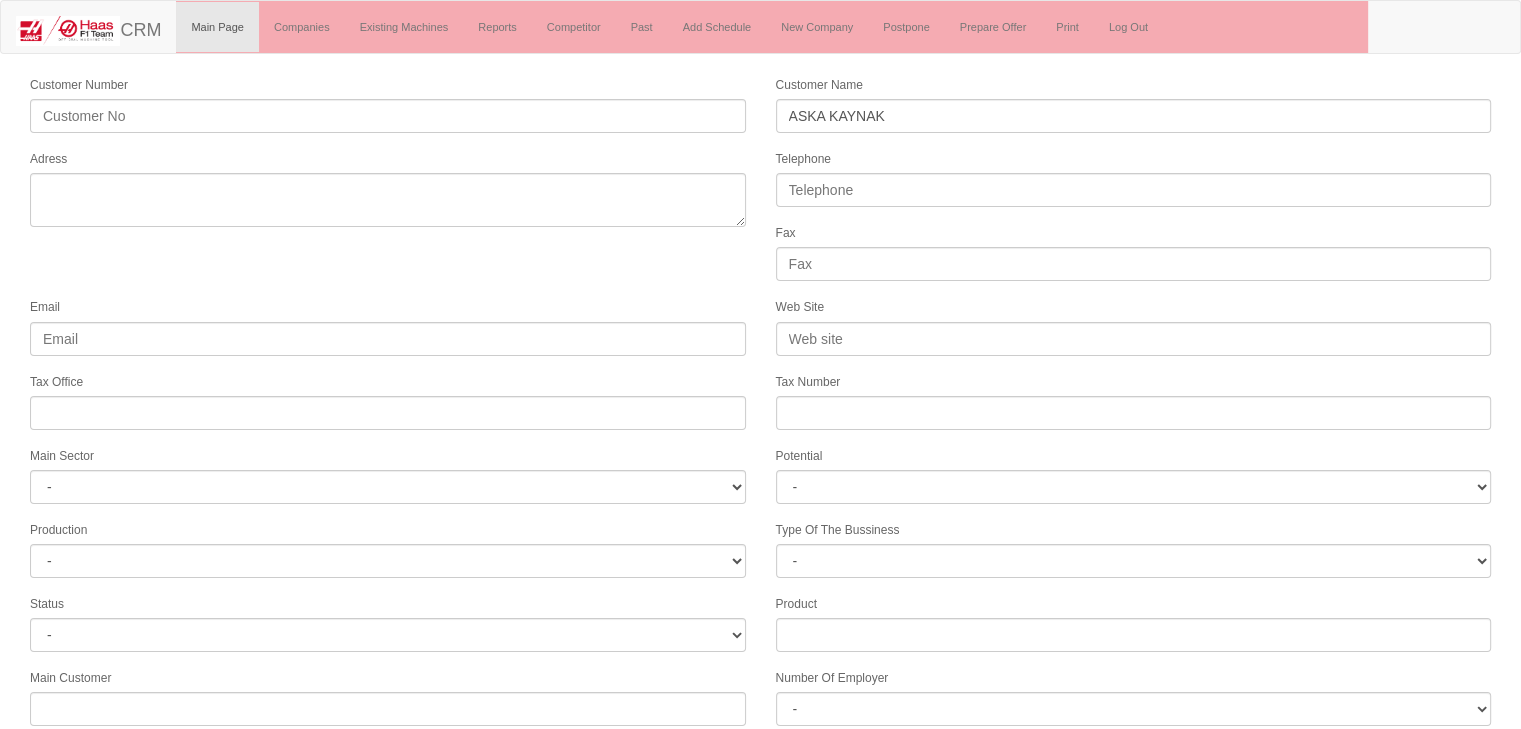 drag, startPoint x: 422, startPoint y: 249, endPoint x: 617, endPoint y: 177, distance: 207.86775 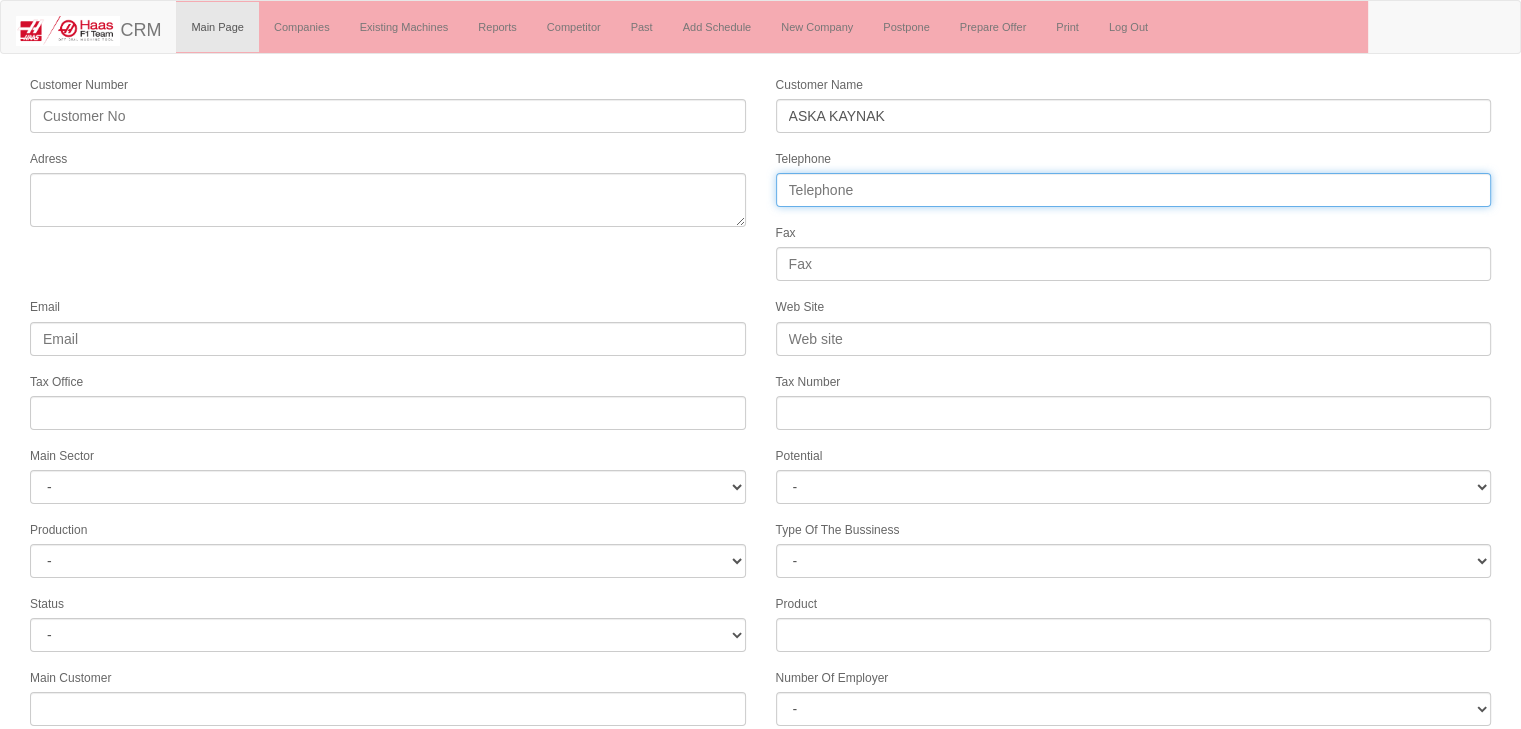 click on "Telephone" at bounding box center [1134, 190] 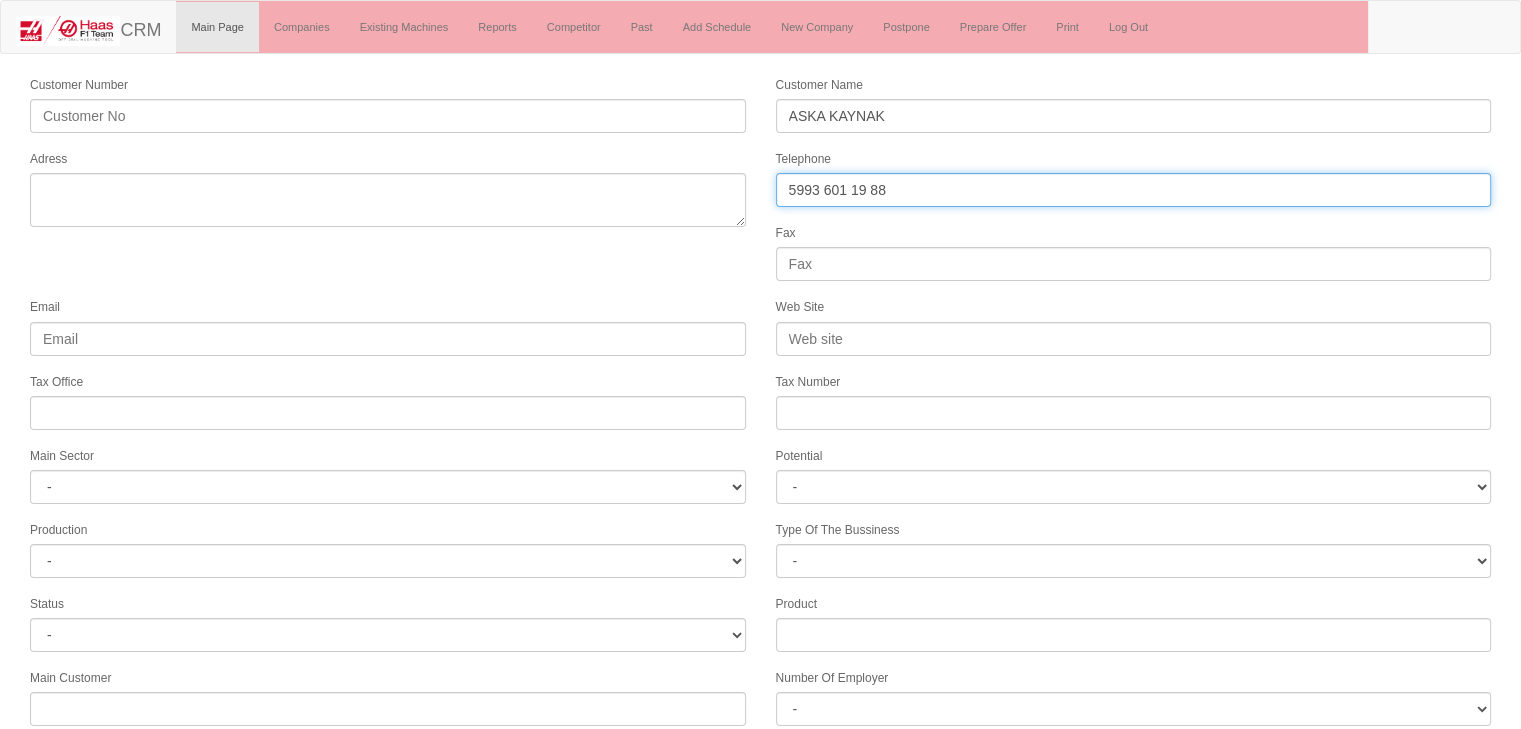 type on "5993 601 19 88" 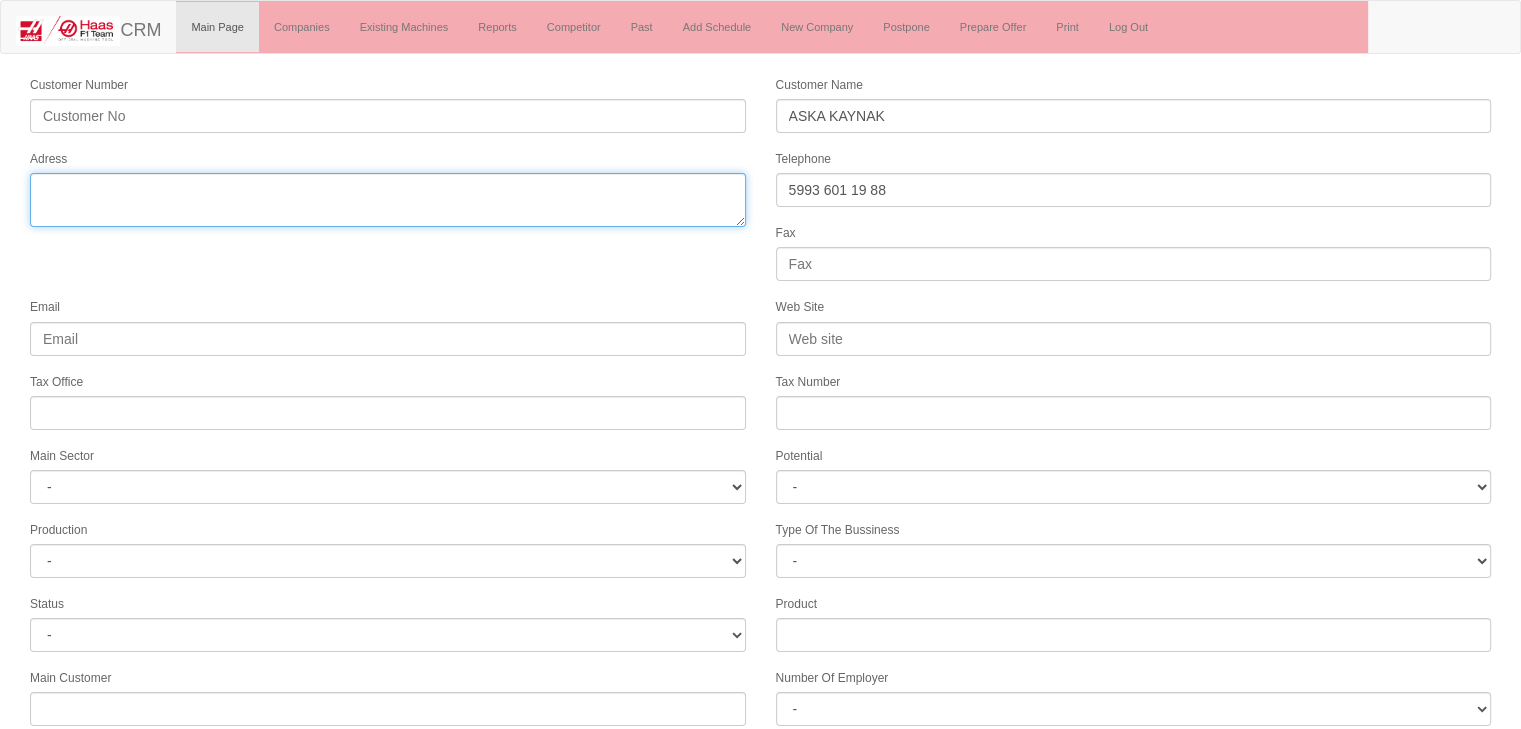 click on "Adress" at bounding box center (388, 200) 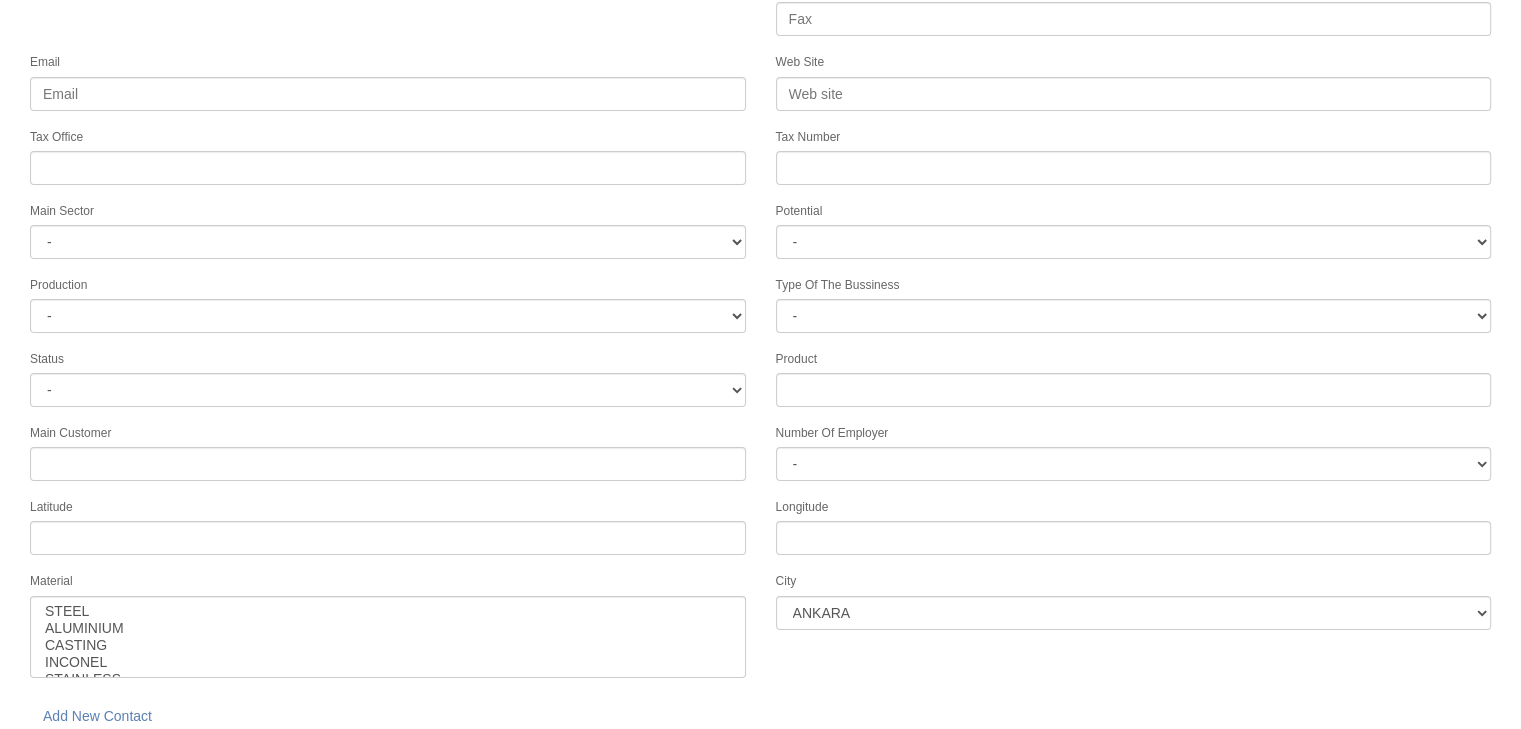 scroll, scrollTop: 251, scrollLeft: 0, axis: vertical 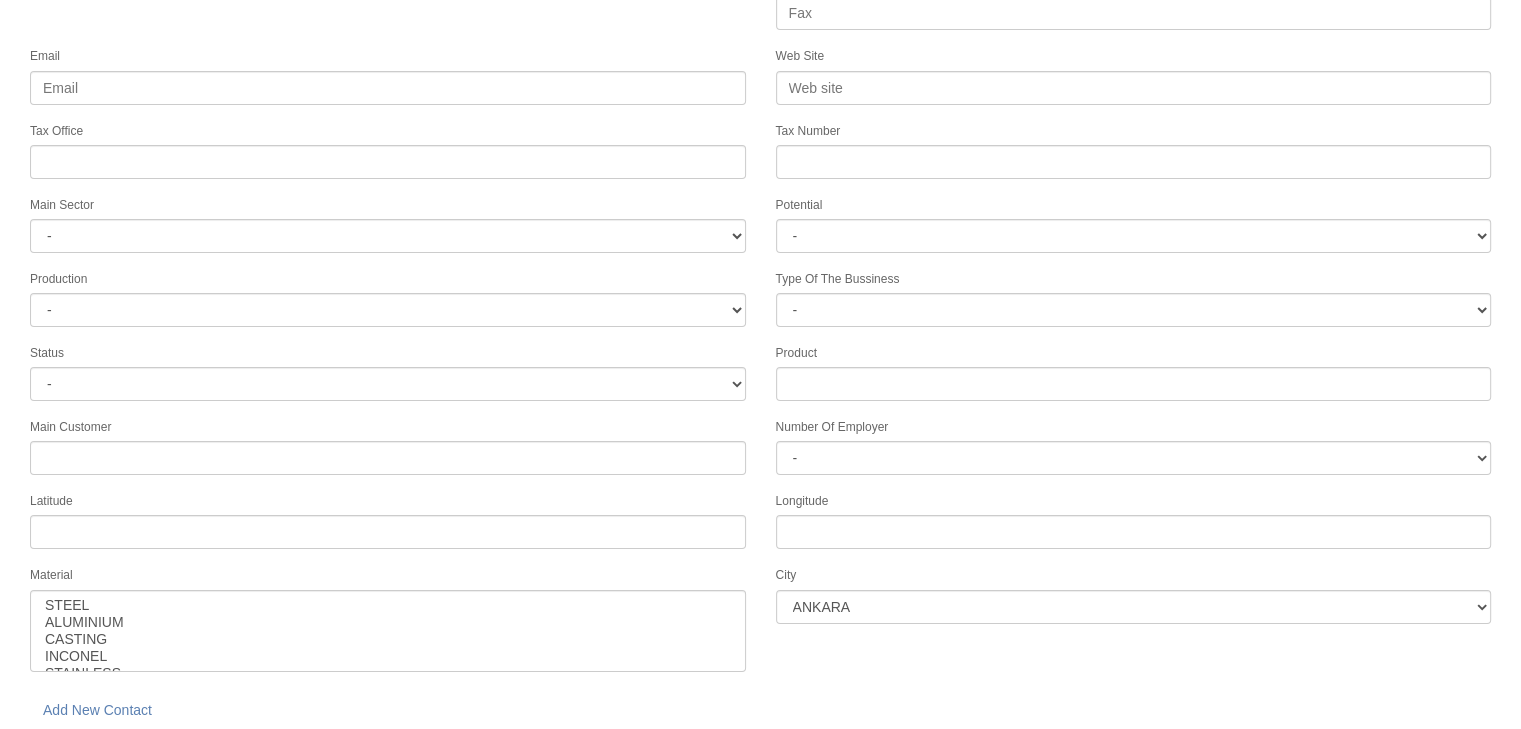 type on "LOREMI-DOLORSIT" 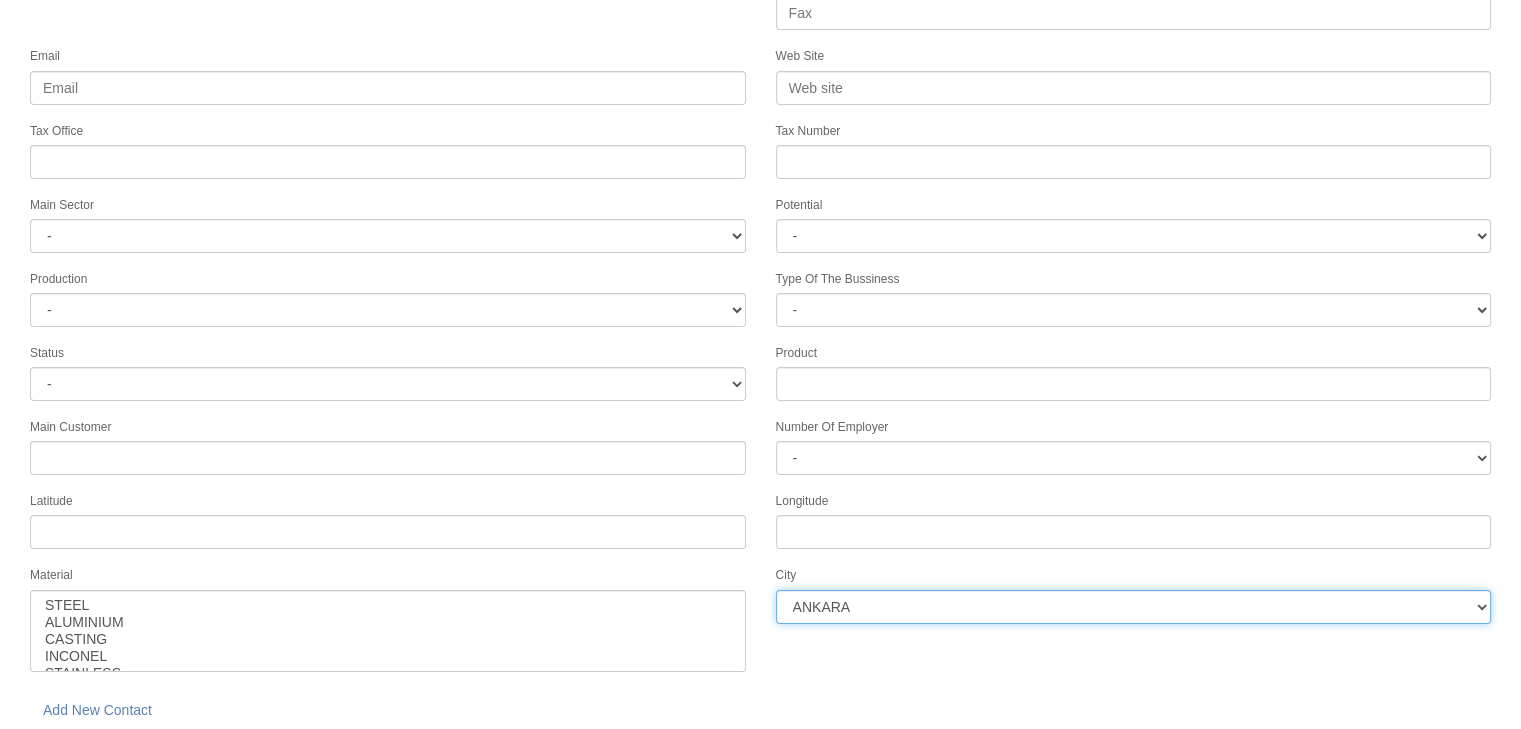 click on "LOREMI
DOLOR
SITA
CONSEC
ADIPIS
ELITSEDDOEIUS
TEMPORIN
UTLAB
ETDOLOR
MAGNAALIQ
ENIMADMIN
VENIA
QUISN
EXERC
ULLAMCO
LABORIS
NISIALI
EXEACOMMO
CONSEQ
DUISAU
IRUREINRE
VOLUPTAT
VELIT
ESSE
CILLUMFUGI
NULLAPA
EXCEP
SINTO
CUPIDAT
NONPR
SUNTCU
QUIOFFI
DESERUNTM
ANIMI
ESTLABO
PERSPIC
UNDEO
ISTENAT
ERRORV
ACCUSAN
DOLOREMQU
LAUDANT
TOTAMREM9
APERIAME36
IPSAQUAE4" at bounding box center [1134, 607] 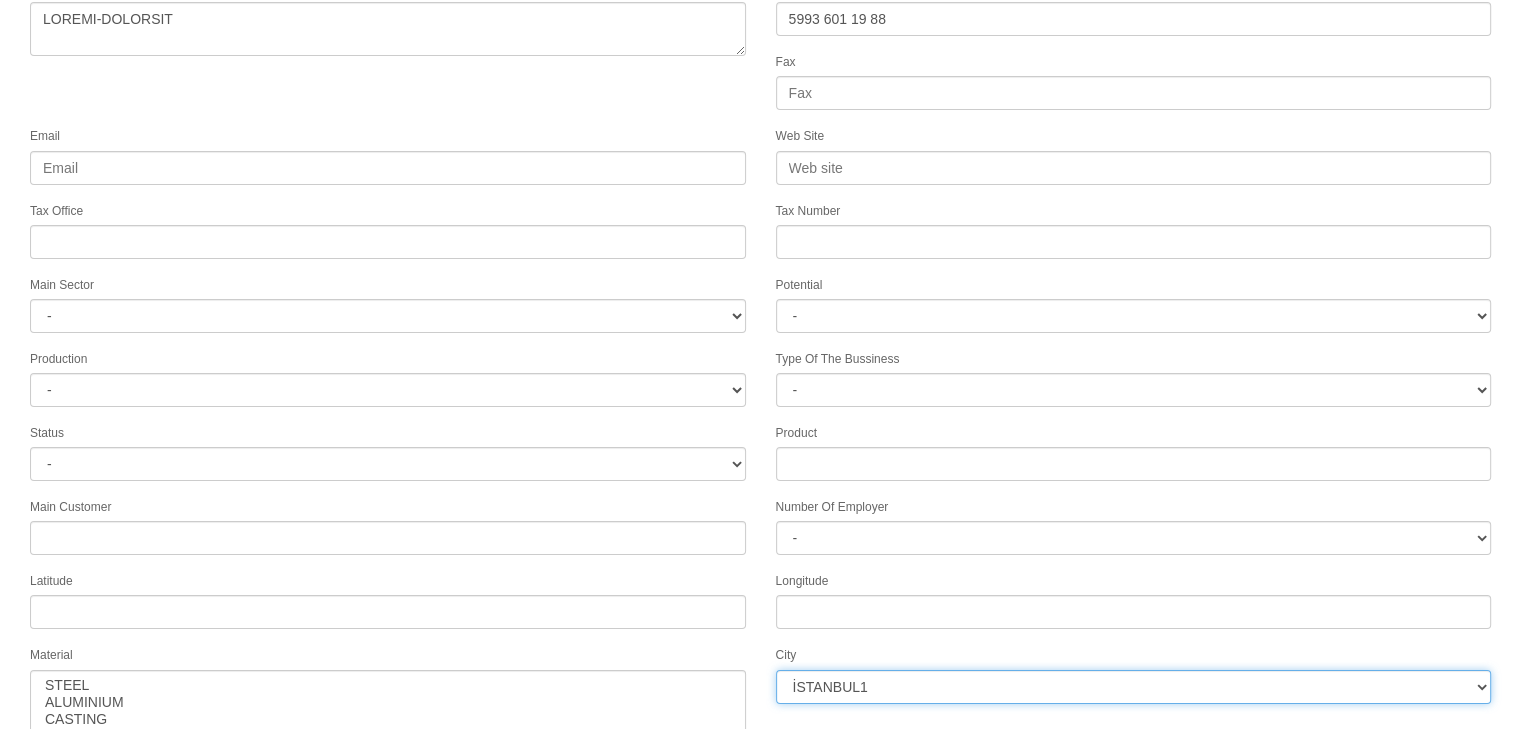 scroll, scrollTop: 251, scrollLeft: 0, axis: vertical 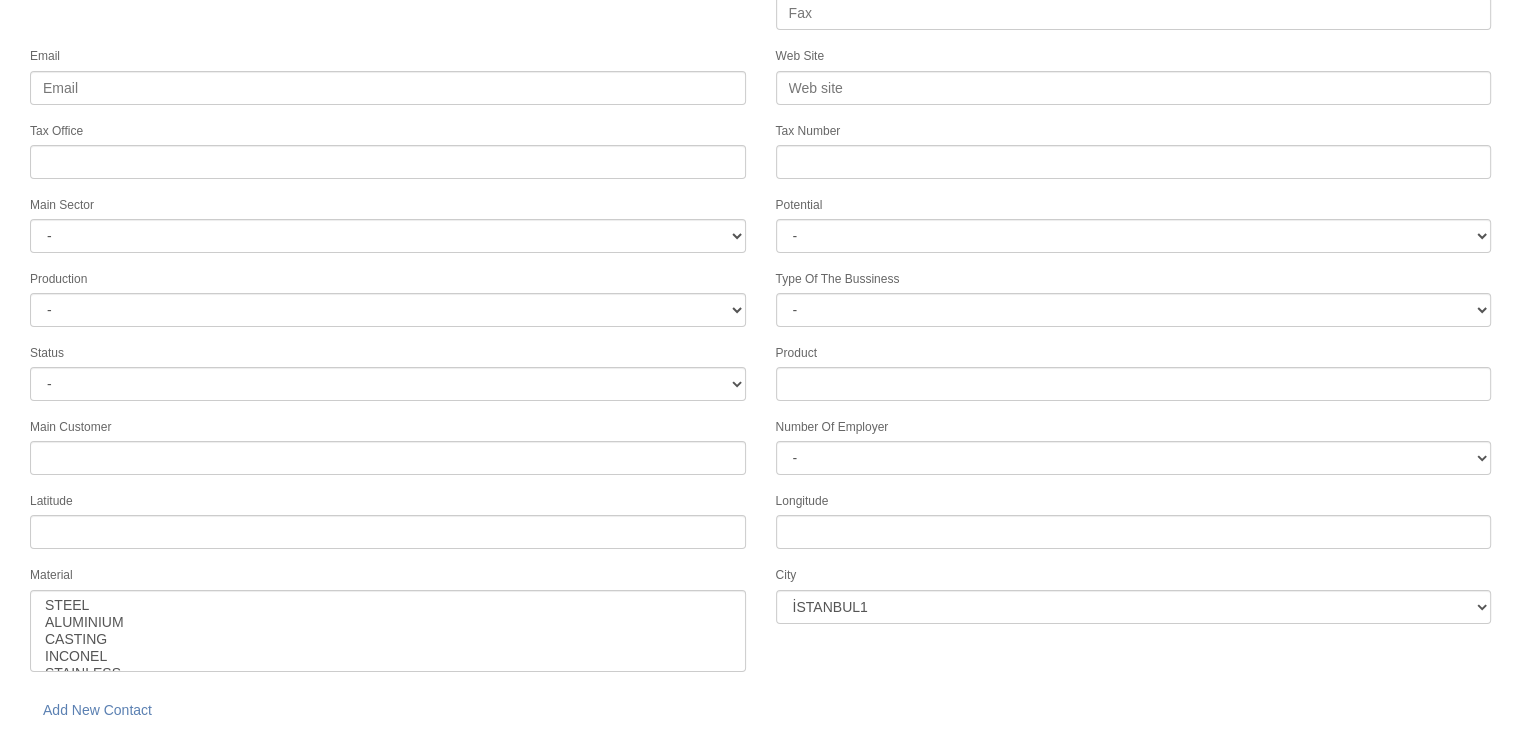 click on "save" at bounding box center (228, 759) 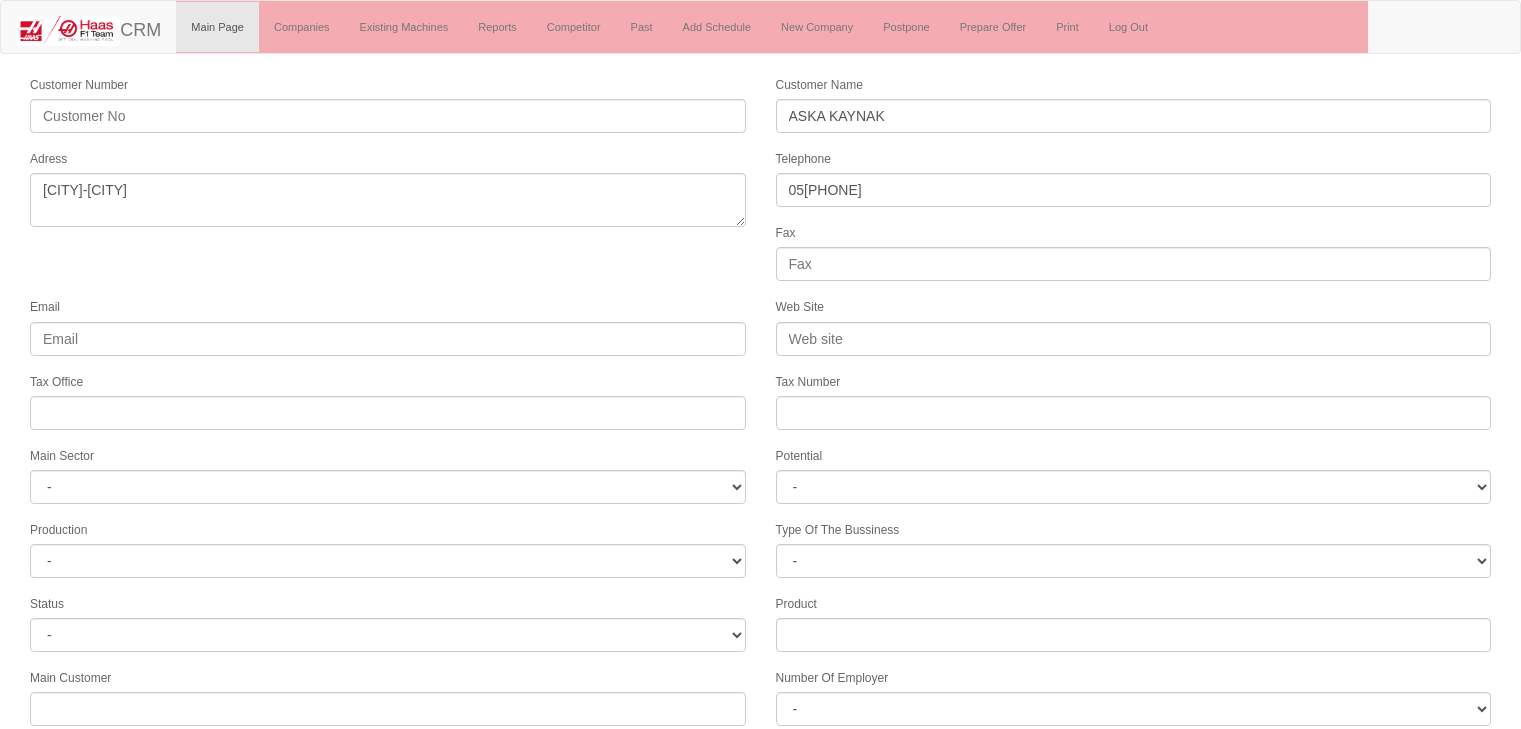 scroll, scrollTop: 251, scrollLeft: 0, axis: vertical 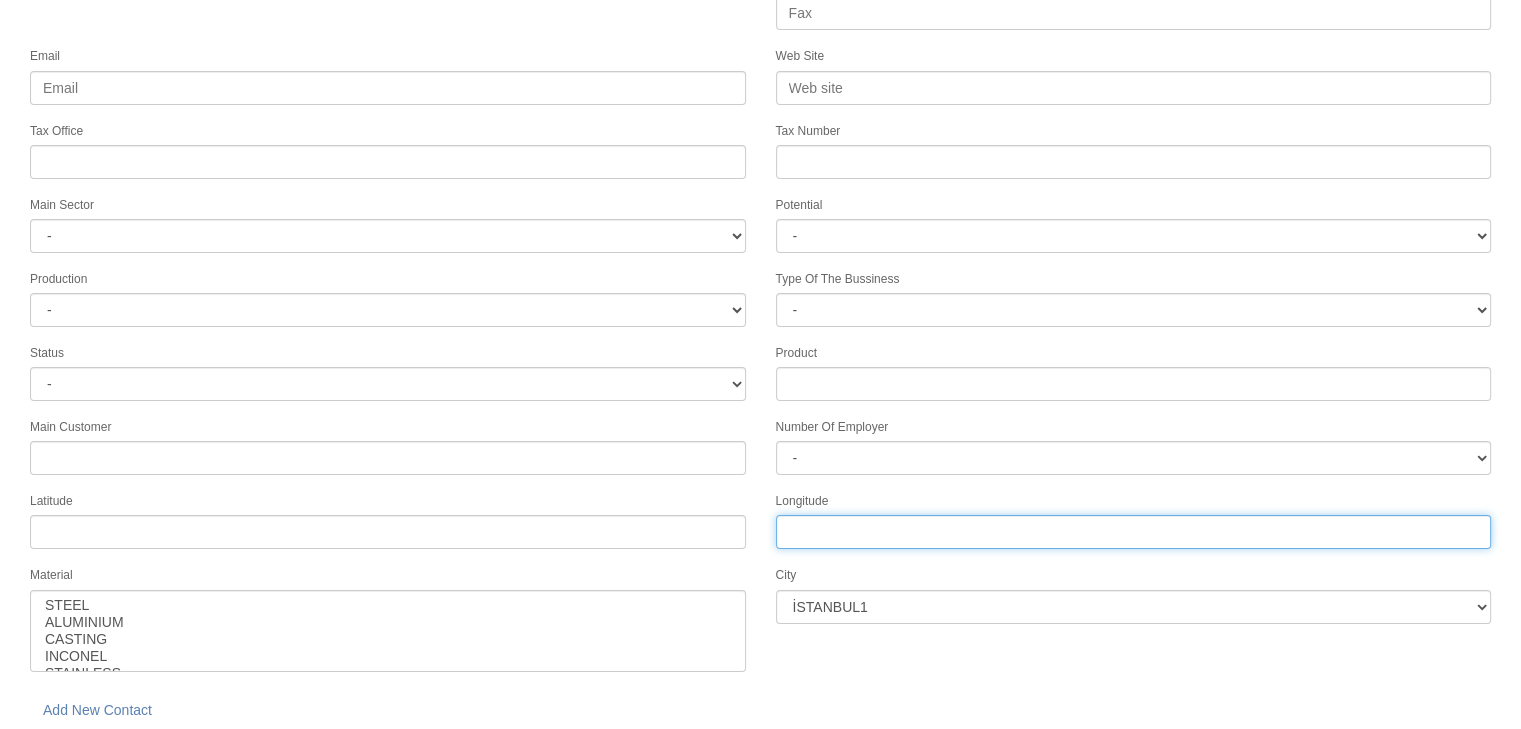 click on "Longitude" at bounding box center (1134, 532) 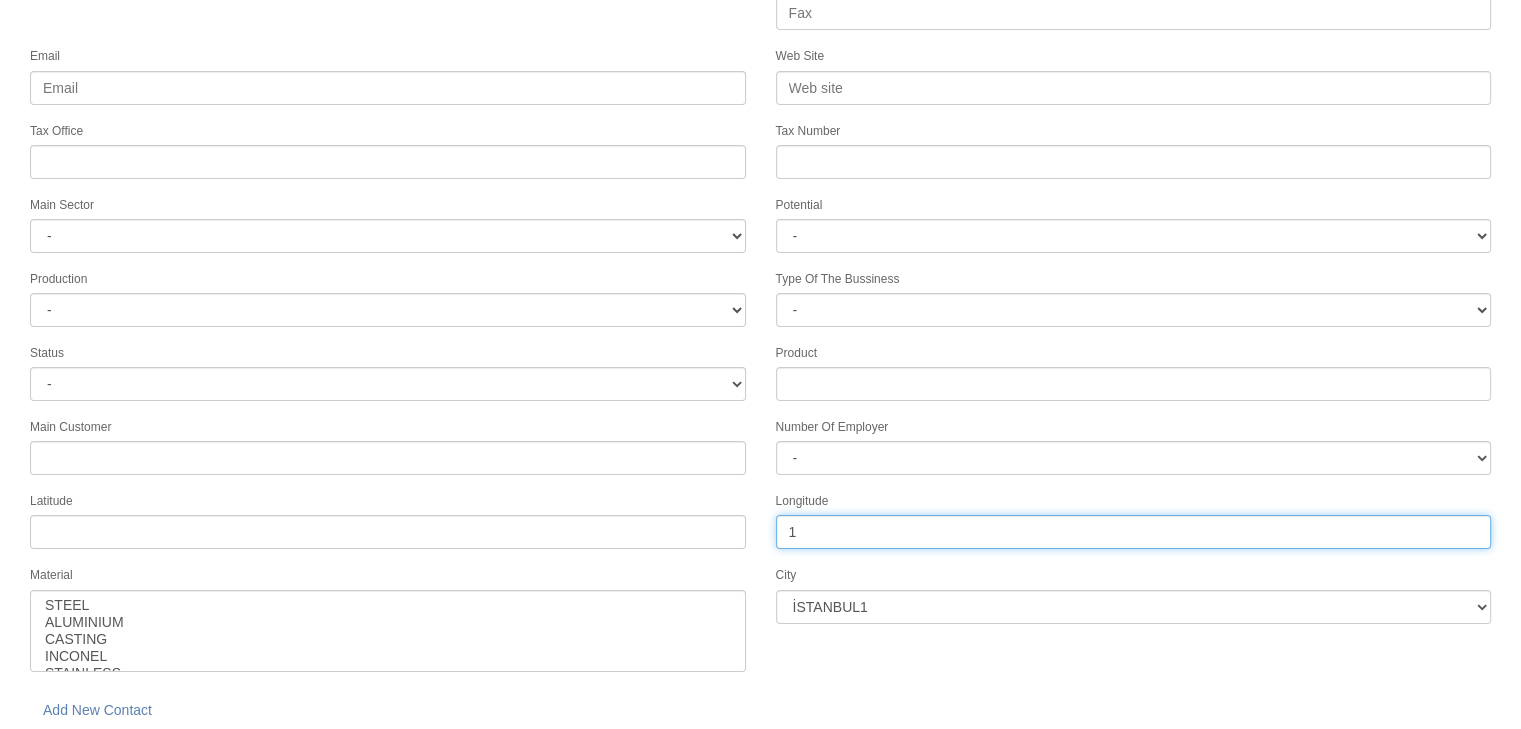 type on "1" 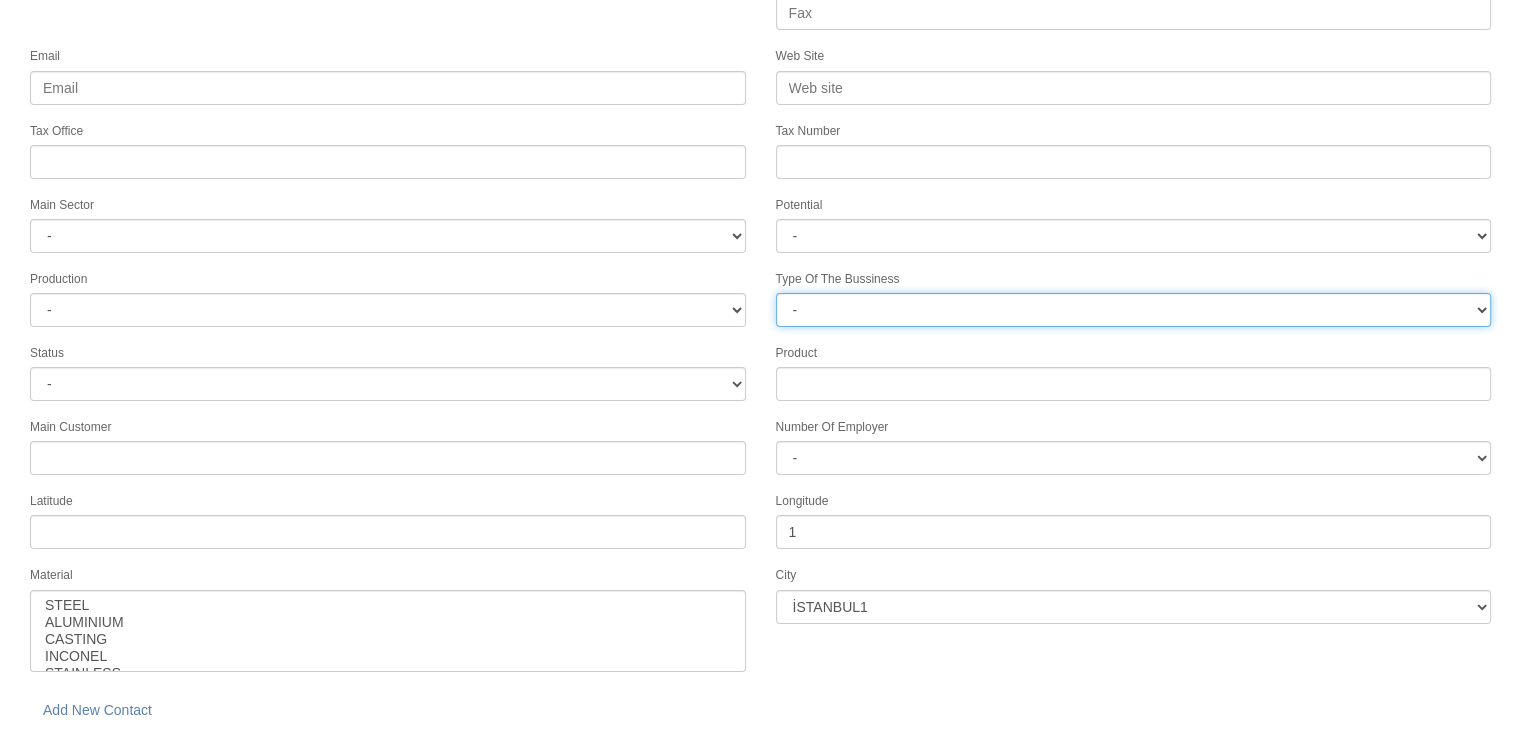 click on "-
PM
PSM
Supplier
DPM
DSM
DPSM
SM
Export
DM
VEND" at bounding box center [1134, 310] 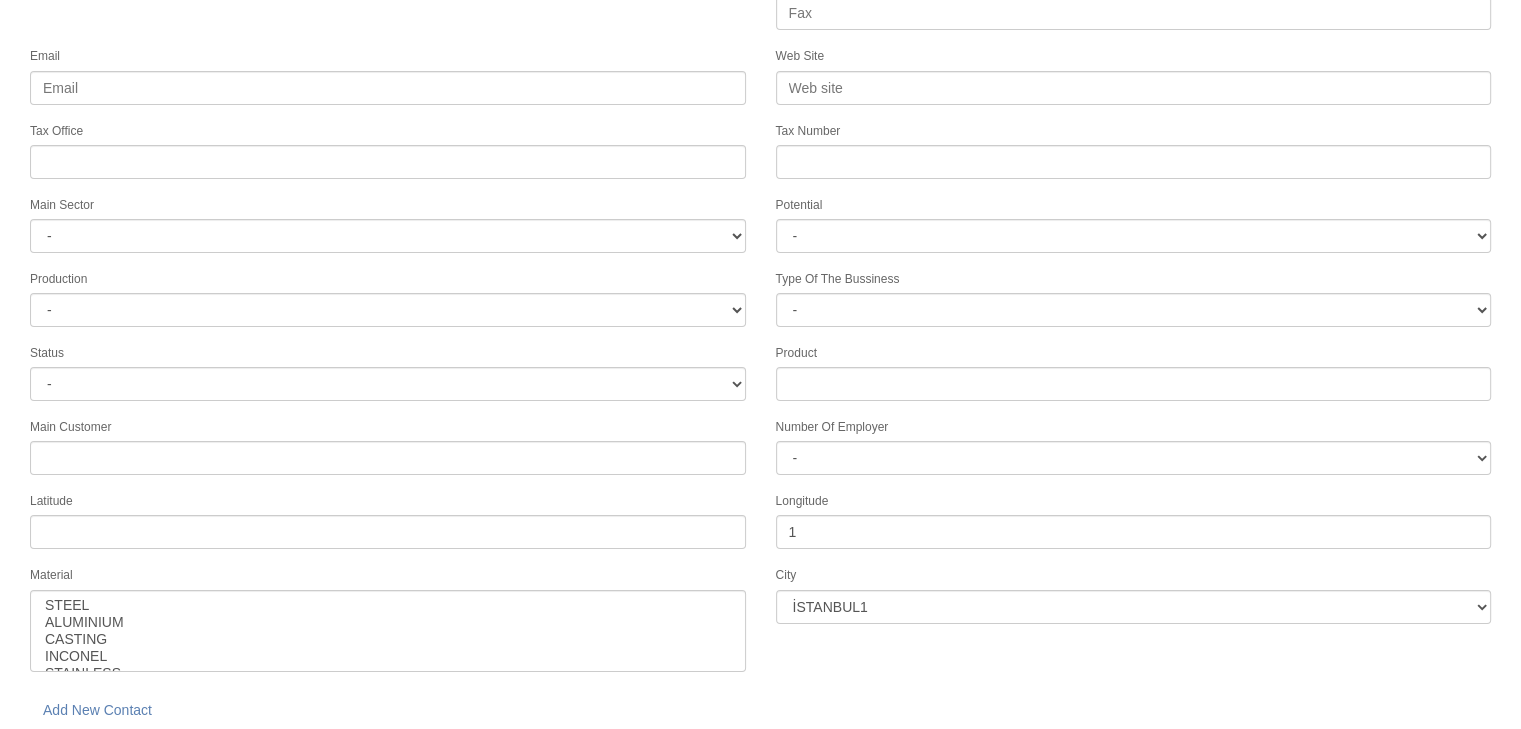 click on "Material
STEEL
ALUMINIUM
CASTING
INCONEL
STAINLESS
TITANIUM
OTHERS" at bounding box center [388, 617] 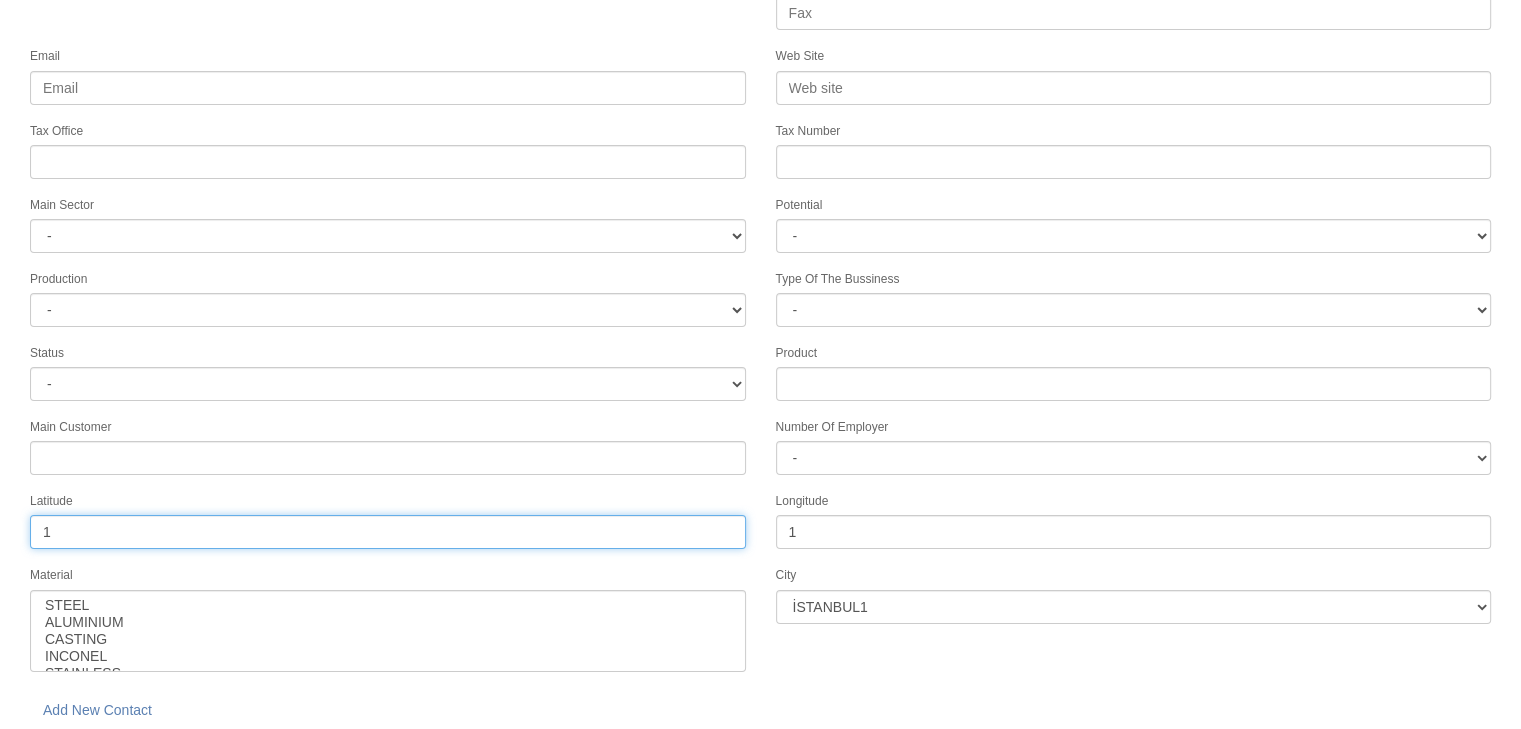 click on "1" at bounding box center (388, 532) 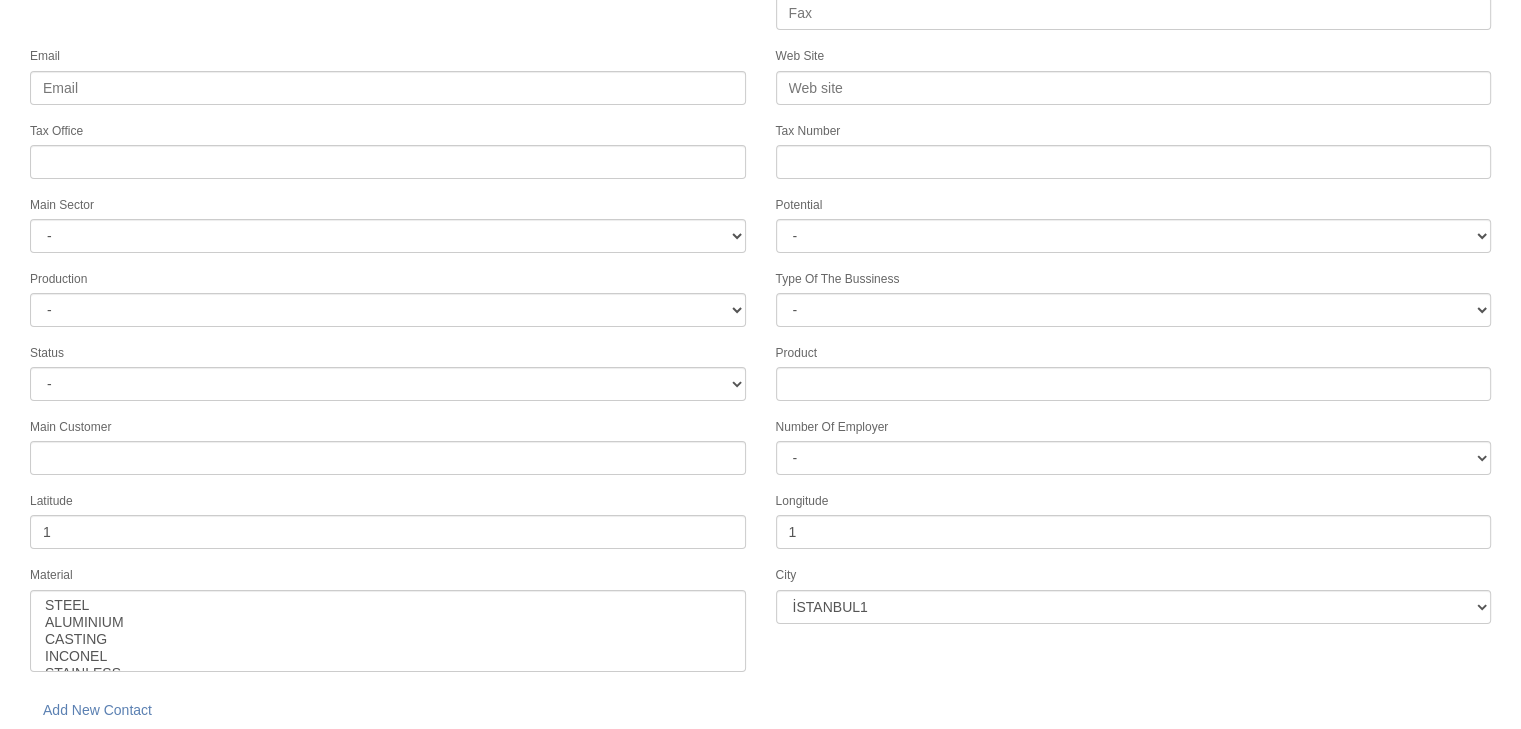 click on "save" at bounding box center [228, 759] 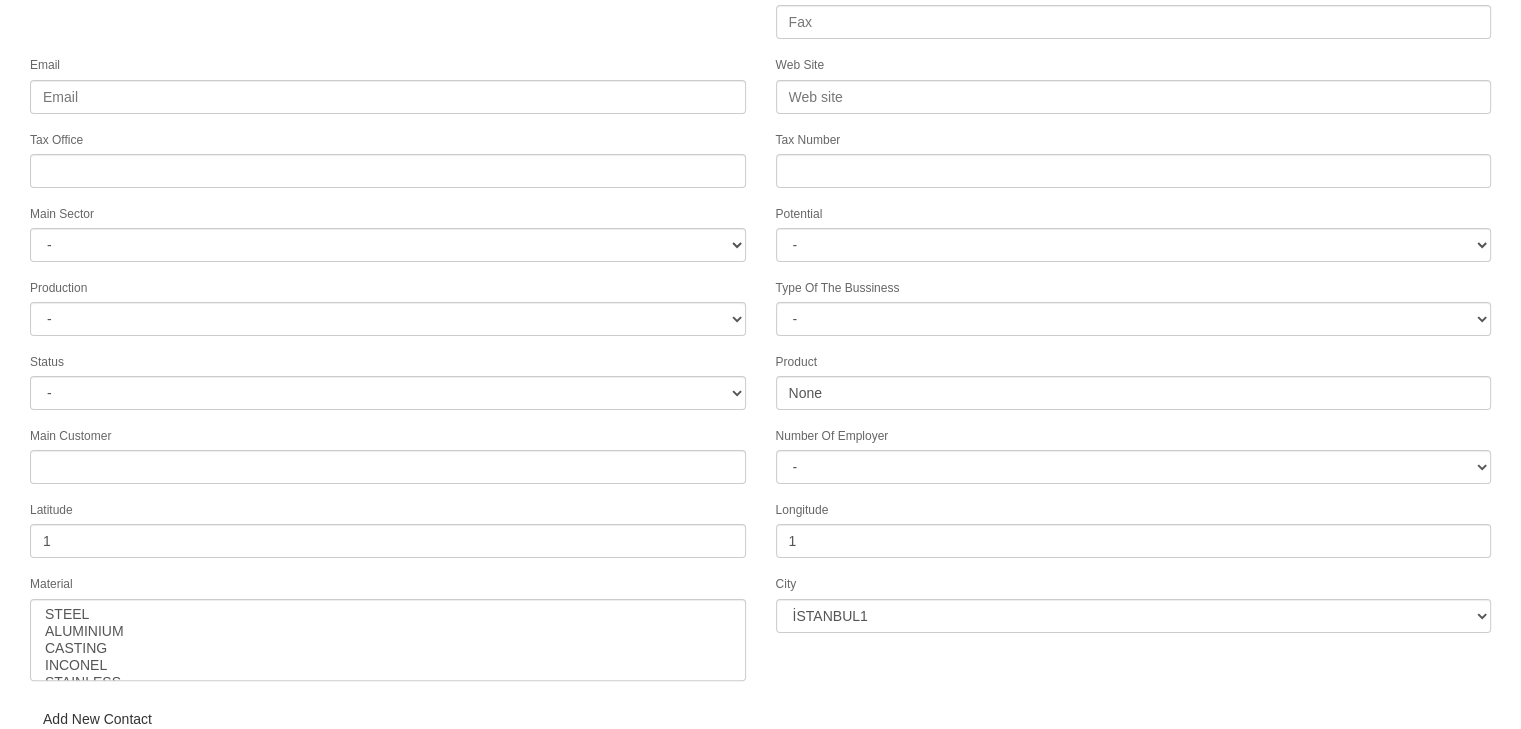 scroll, scrollTop: 322, scrollLeft: 0, axis: vertical 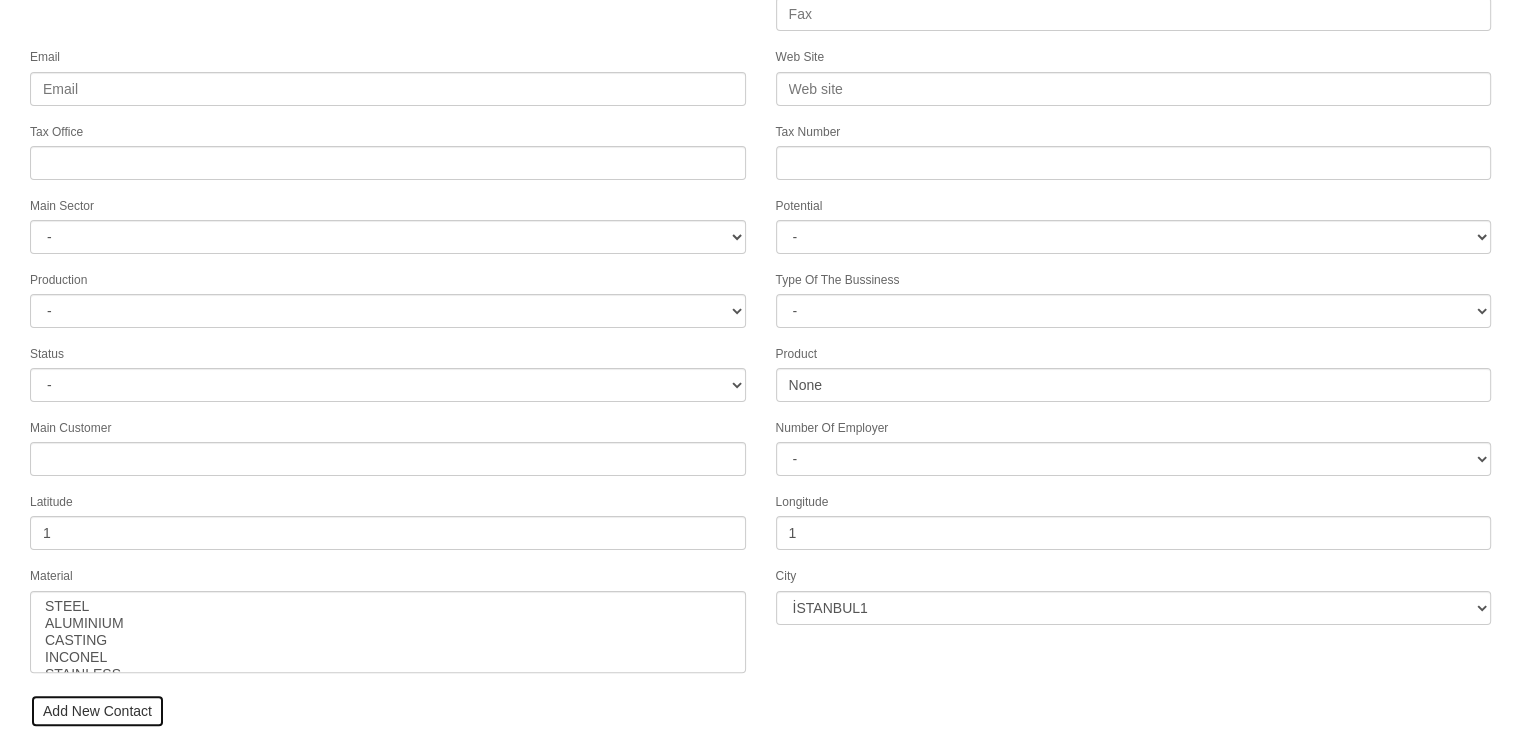 click on "Add New Contact" at bounding box center (97, 711) 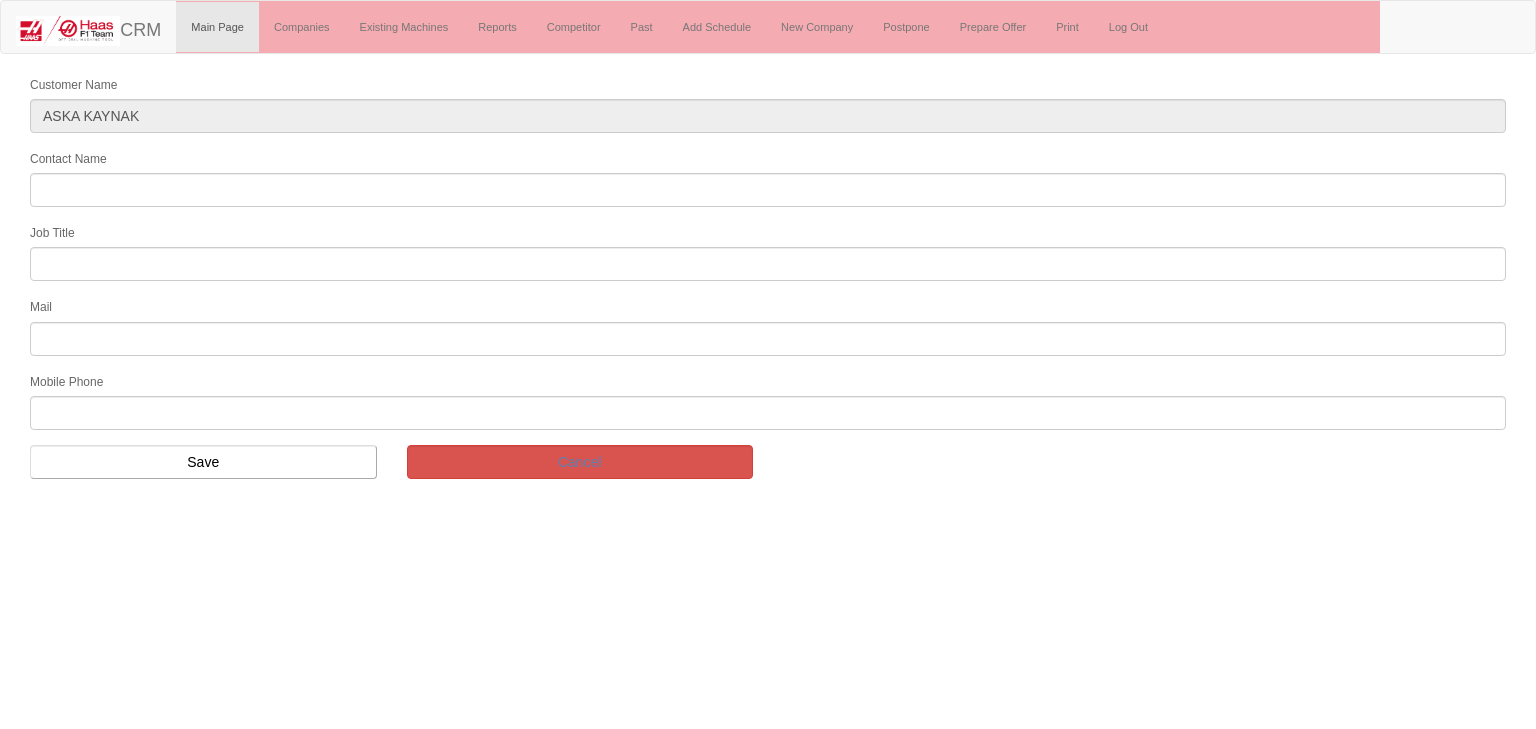 scroll, scrollTop: 0, scrollLeft: 0, axis: both 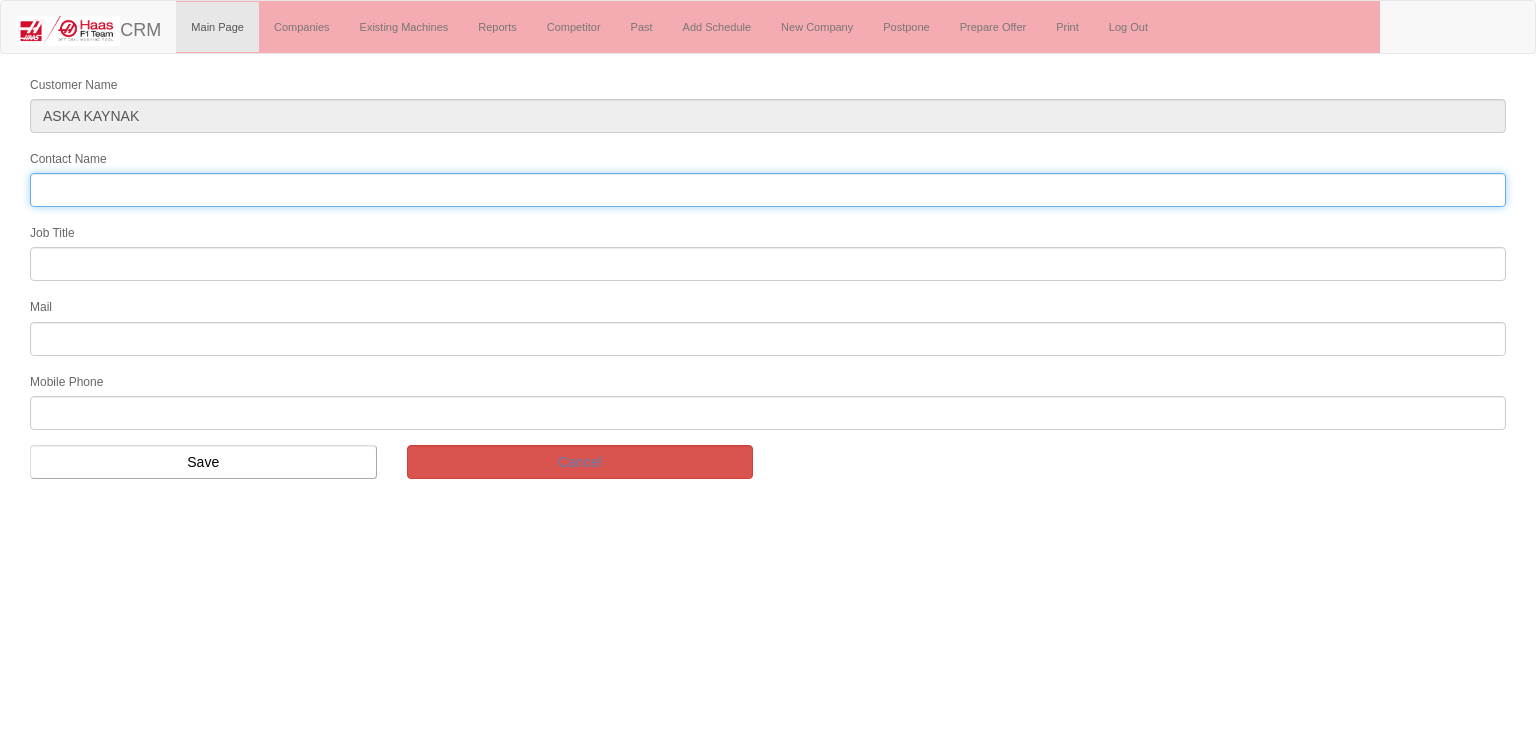 click on "Contact Name" at bounding box center [768, 190] 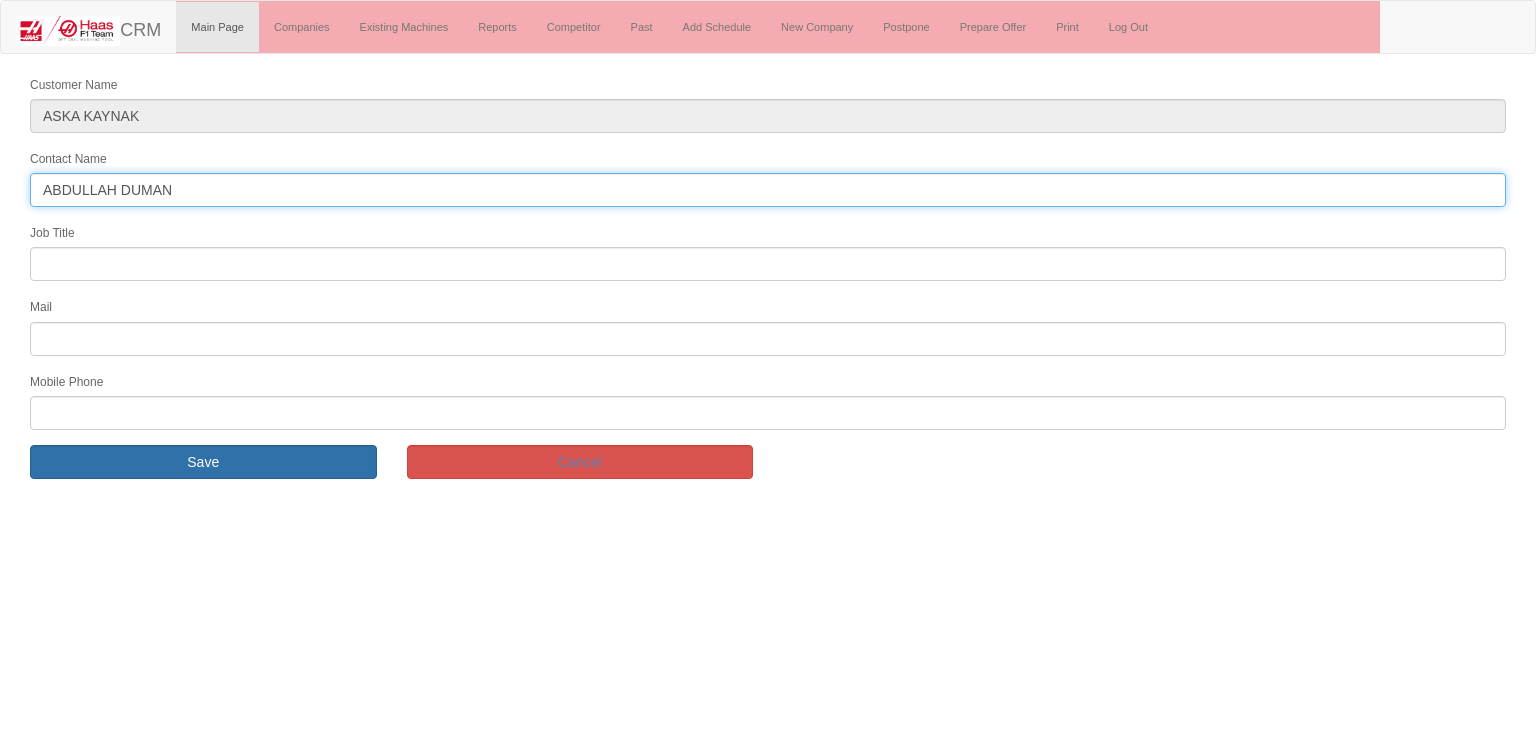 type on "ABDULLAH DUMAN" 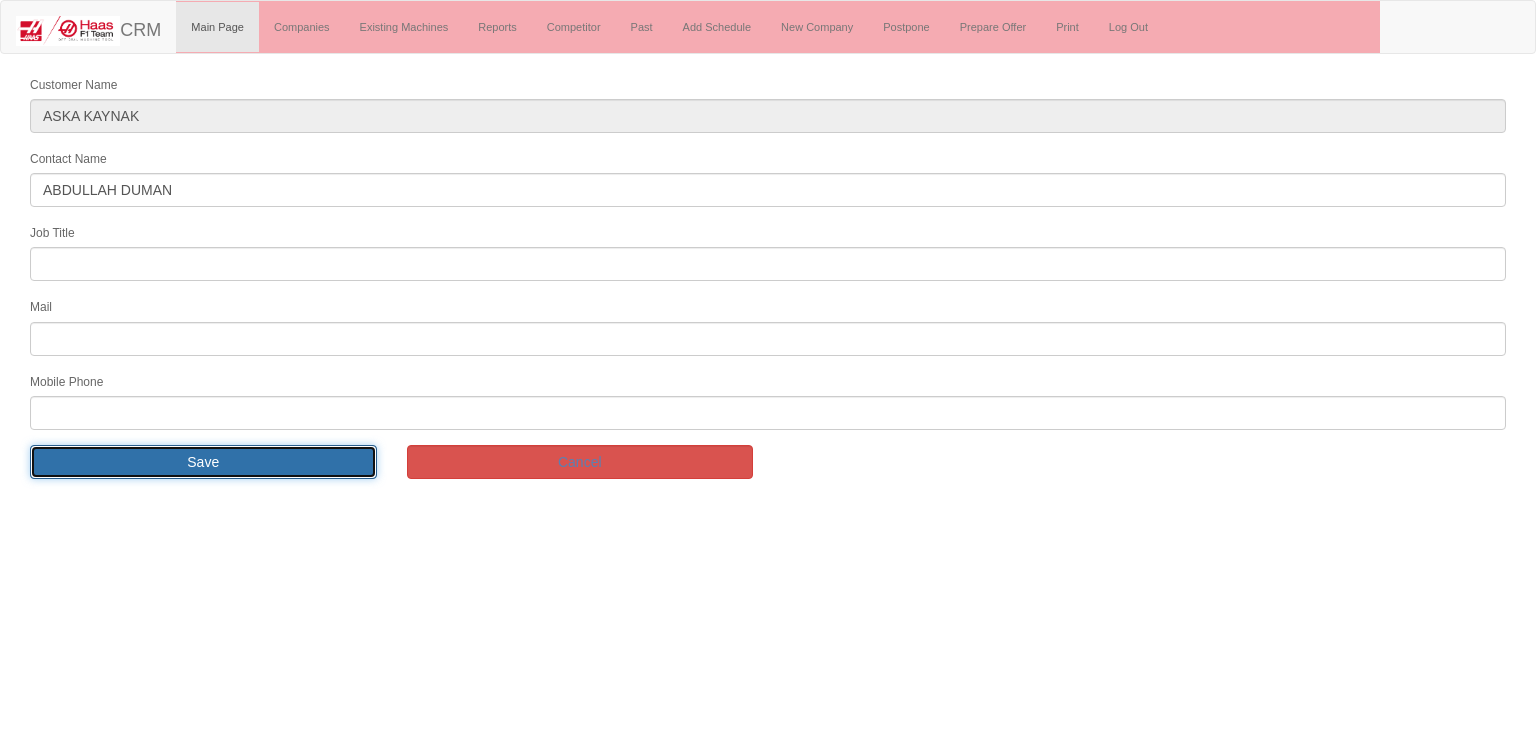 click on "Save" at bounding box center [203, 462] 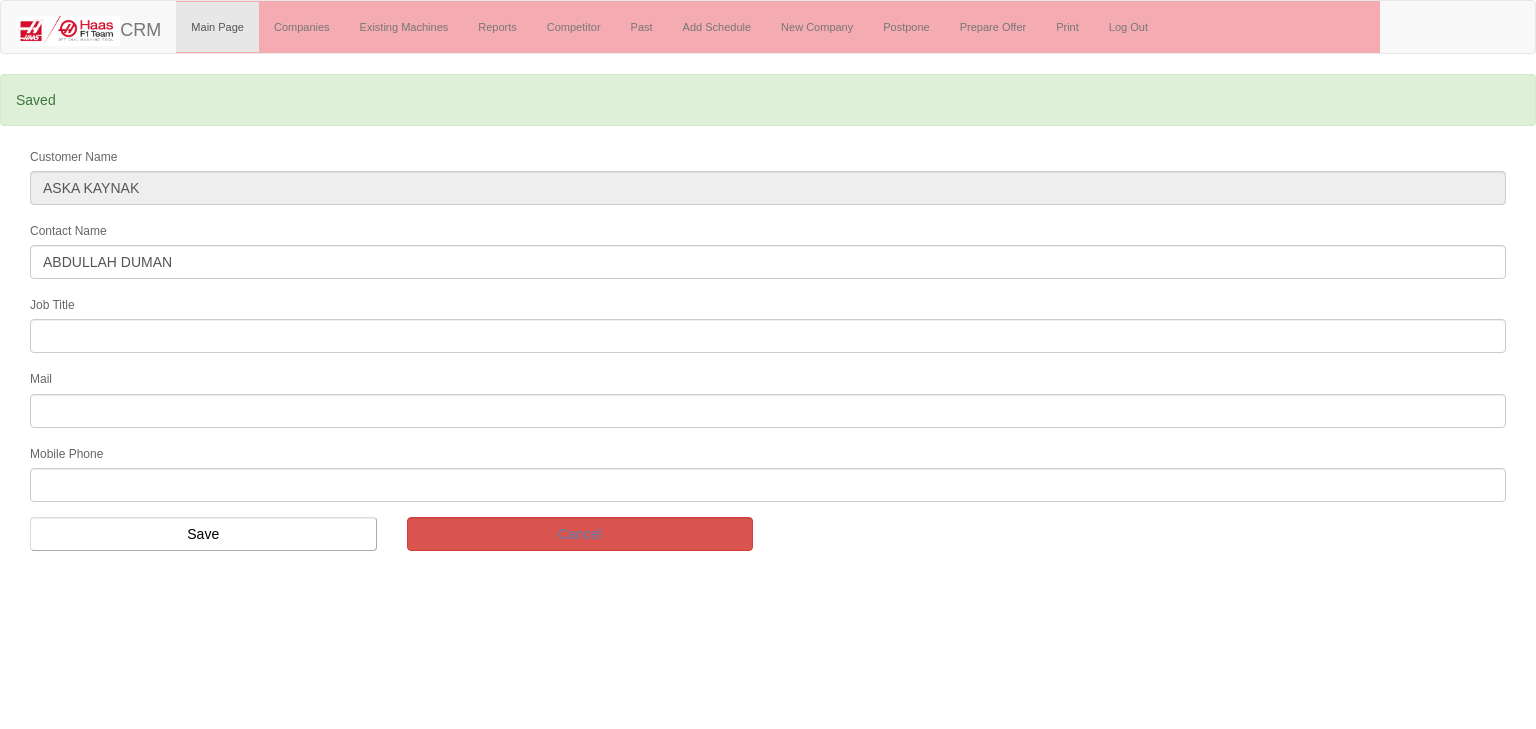 scroll, scrollTop: 0, scrollLeft: 0, axis: both 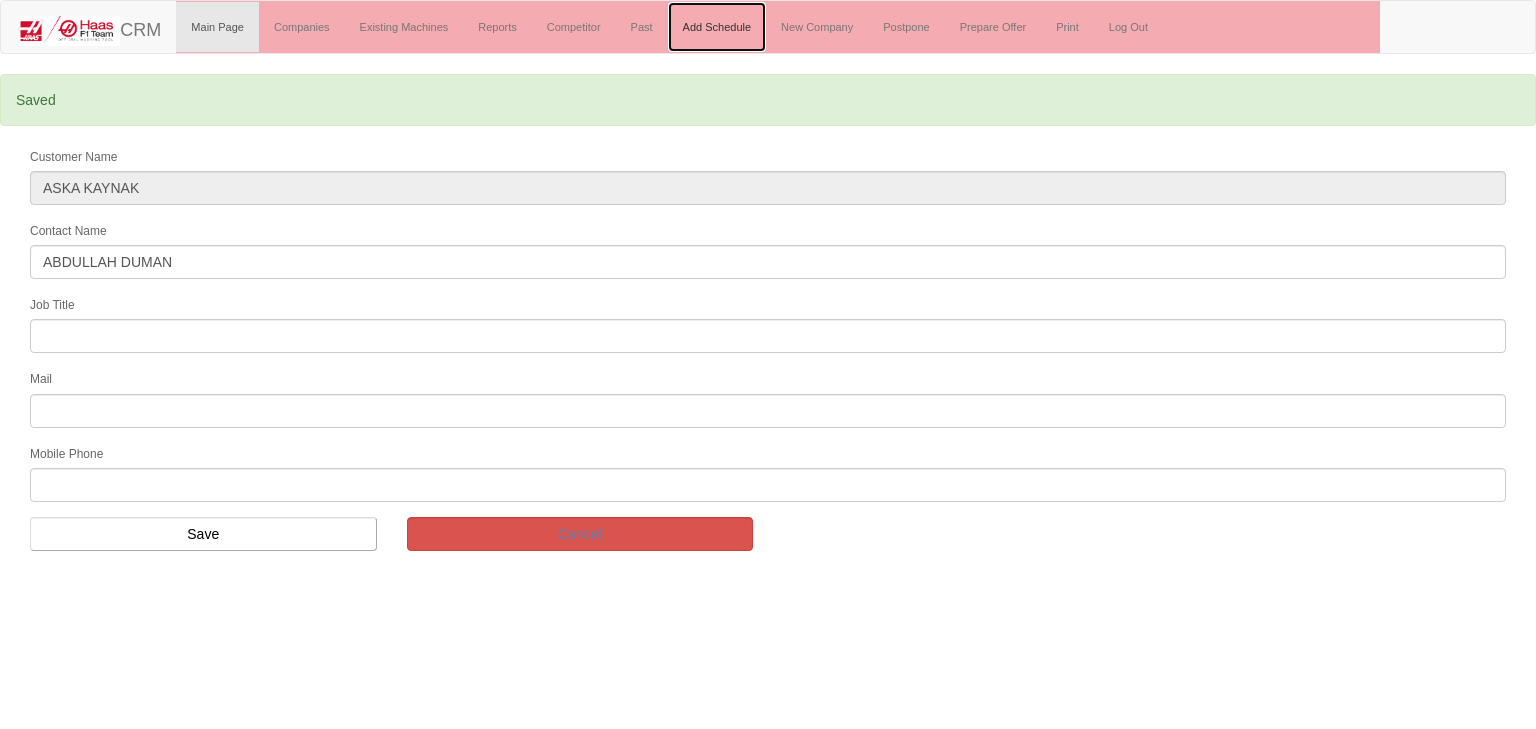 click on "Add Schedule" at bounding box center [717, 27] 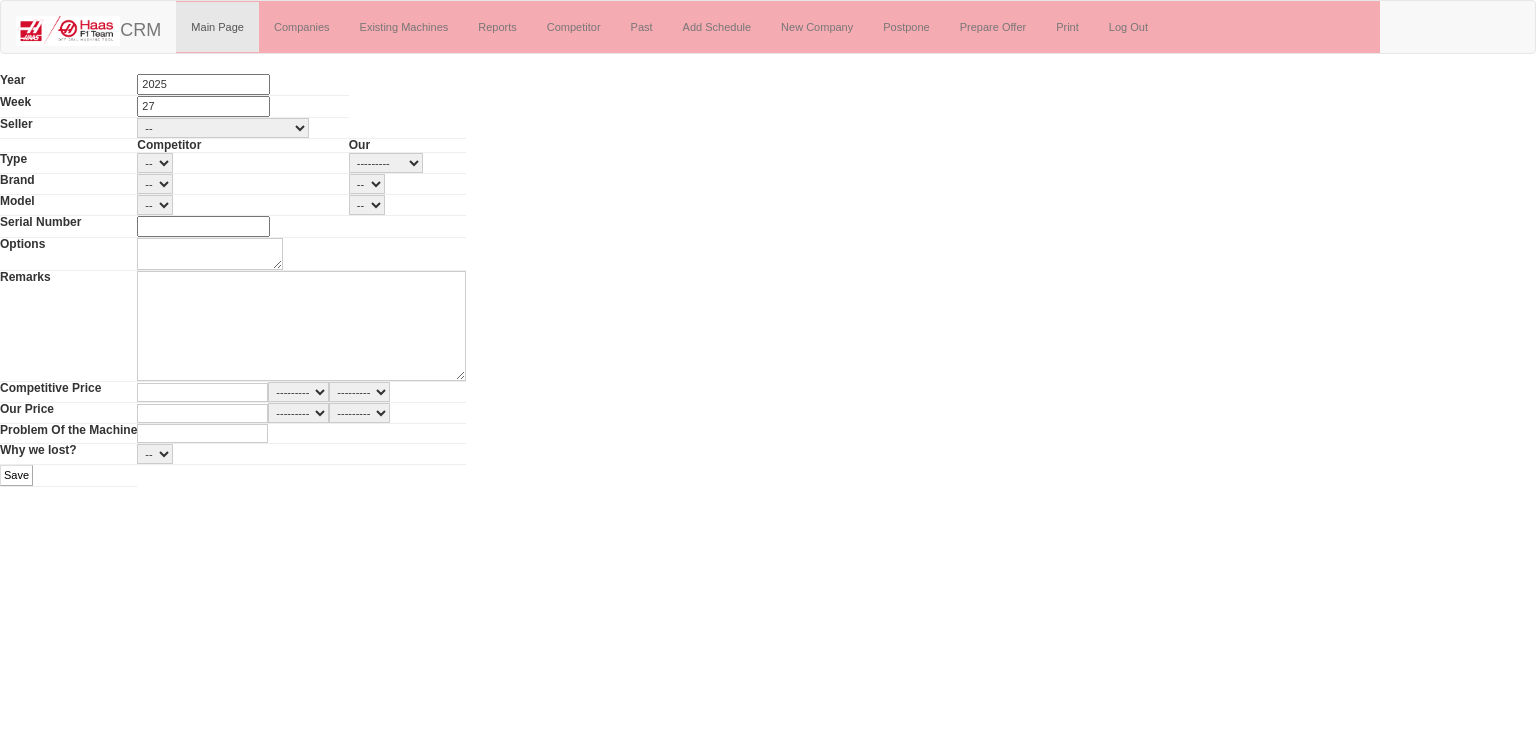 scroll, scrollTop: 0, scrollLeft: 0, axis: both 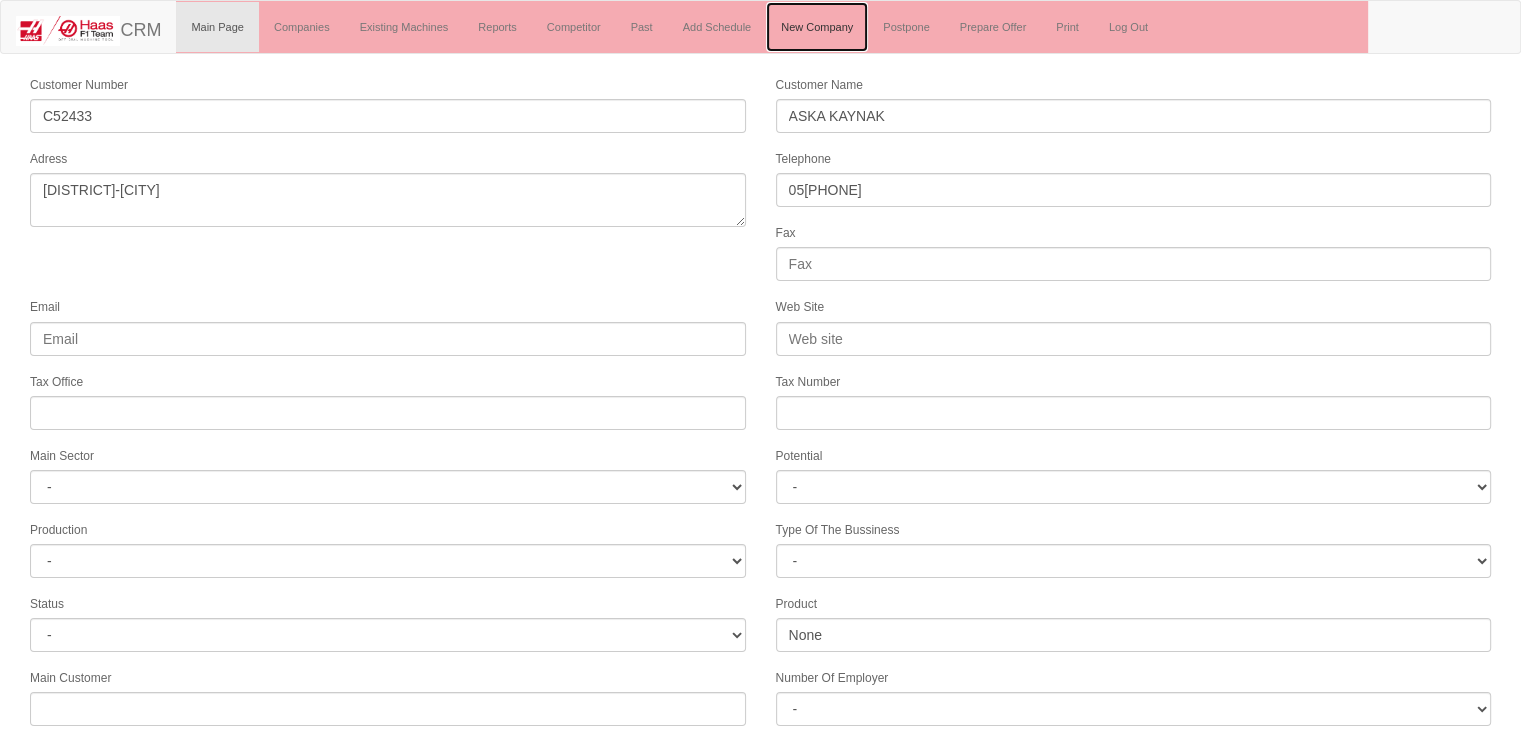 click on "New Company" at bounding box center (817, 27) 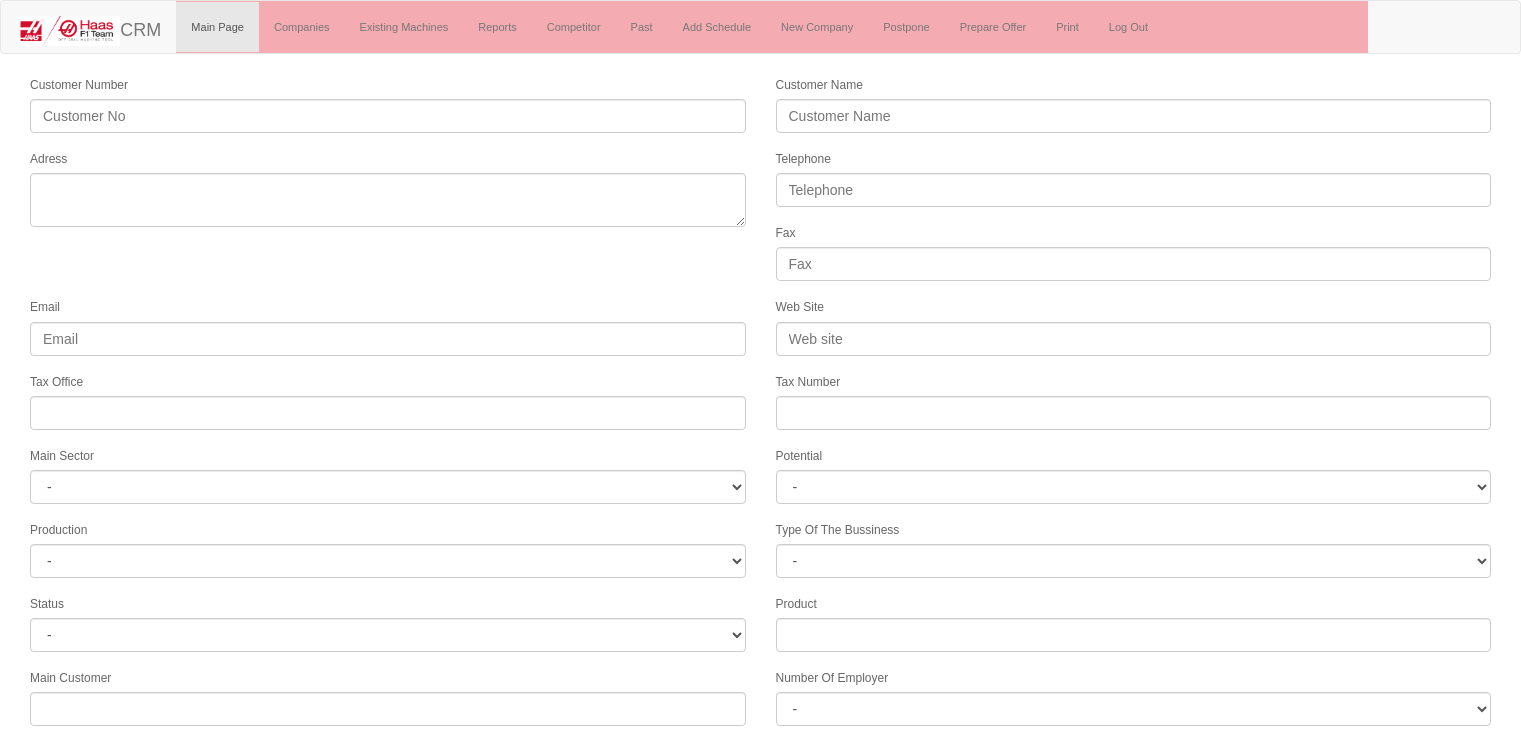 scroll, scrollTop: 0, scrollLeft: 0, axis: both 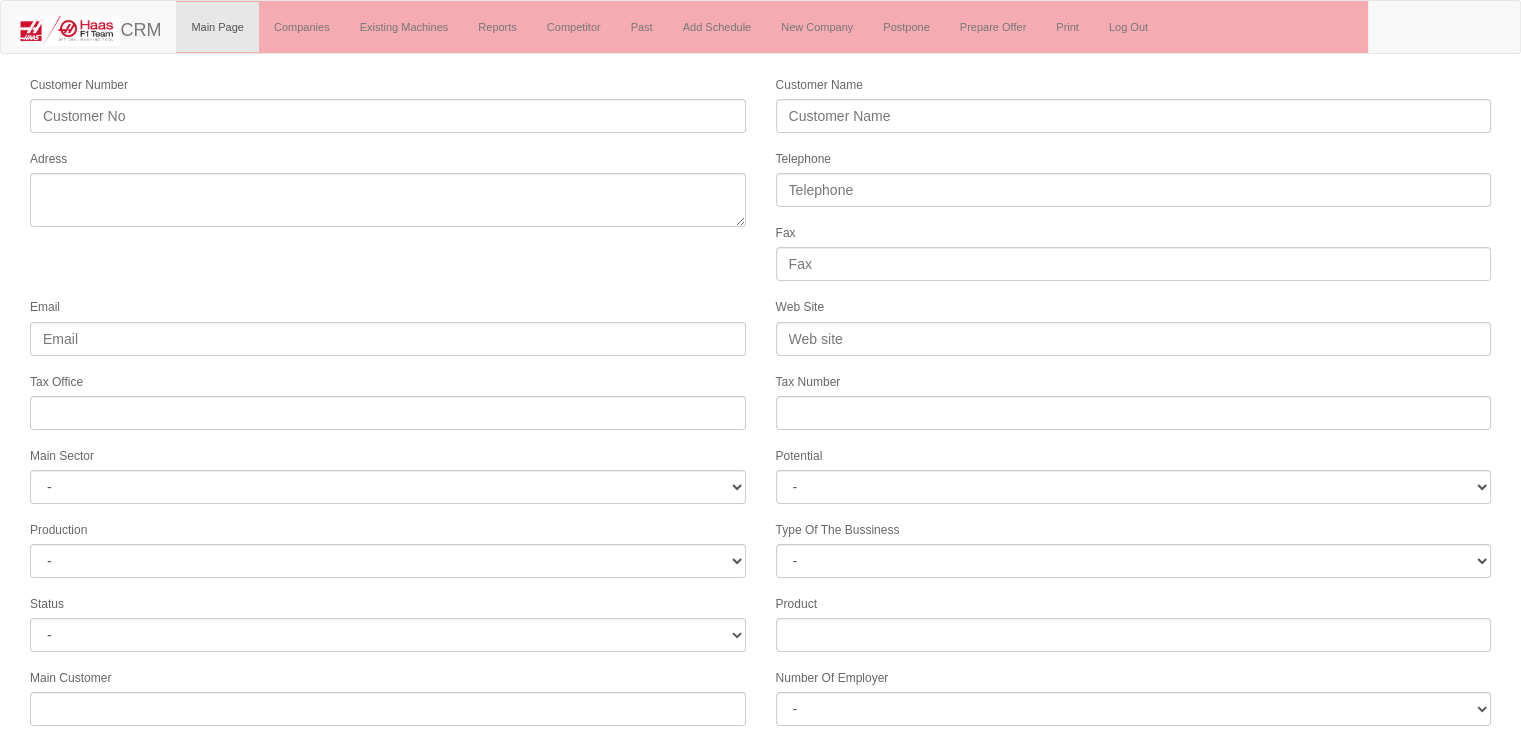click on "Loremips Dolors
Ametcons Adip
Elitse
Doeiusmod
Tem
Incid
Utl Etdo
Mag Aliqua
Eni Admini
Veni Quisno
-
EXE ULLA
LABORISNI
ALIQUIP & EXEACOMMO
CONSEQUATD AUTEIRUREI
REPREHE
VOLU VELITESSECILL
FUGIATNU
PARIATUREXC
SINTOCCAEC
CUPID NONPR
SUNTCULPA & QUIOFFICI
DESERUN
MOLLITAN IDE
LABORUMPERSP UND.
OMN. ISTE. NAT.
ERRORVOLU
ACCUS DOLOREMQUE
LAUDANTIU
Totamrema
-
E1
I6
Q9
A4
I1
I4
V9
Q0
A4
Beataevita
-
DI
-" at bounding box center (760, 555) 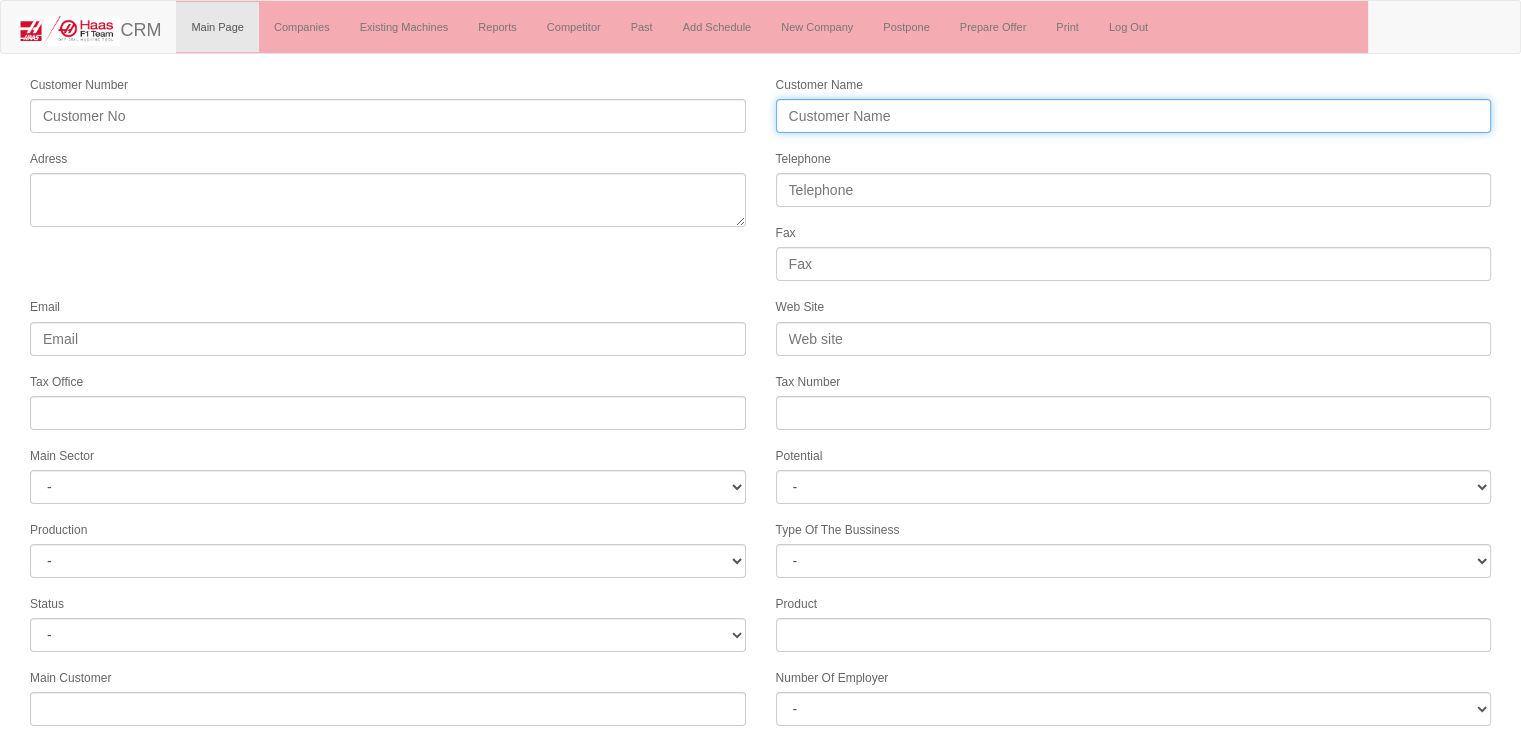 click on "Customer Name" at bounding box center (1134, 116) 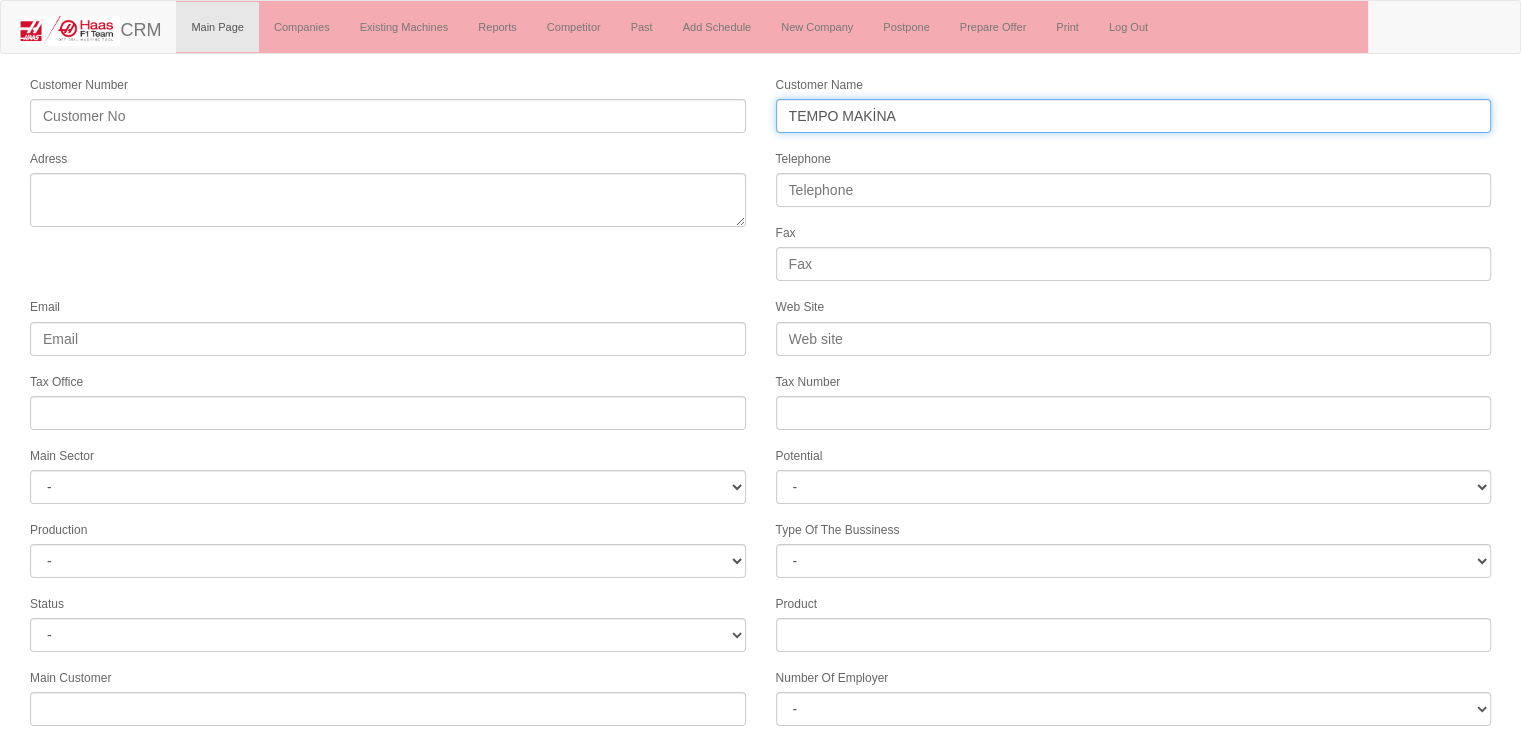 type on "TEMPO MAKİNA" 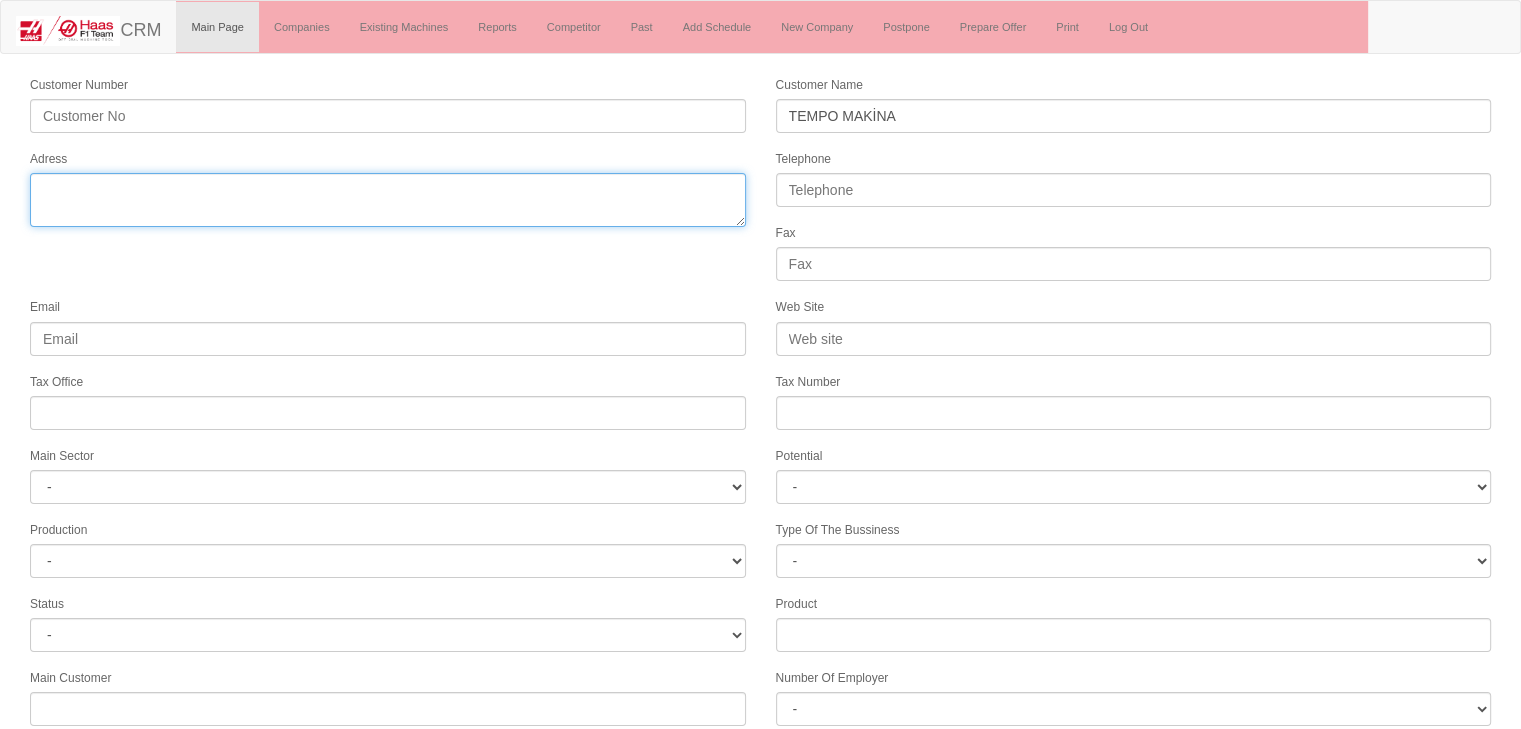 drag, startPoint x: 414, startPoint y: 206, endPoint x: 472, endPoint y: 173, distance: 66.730804 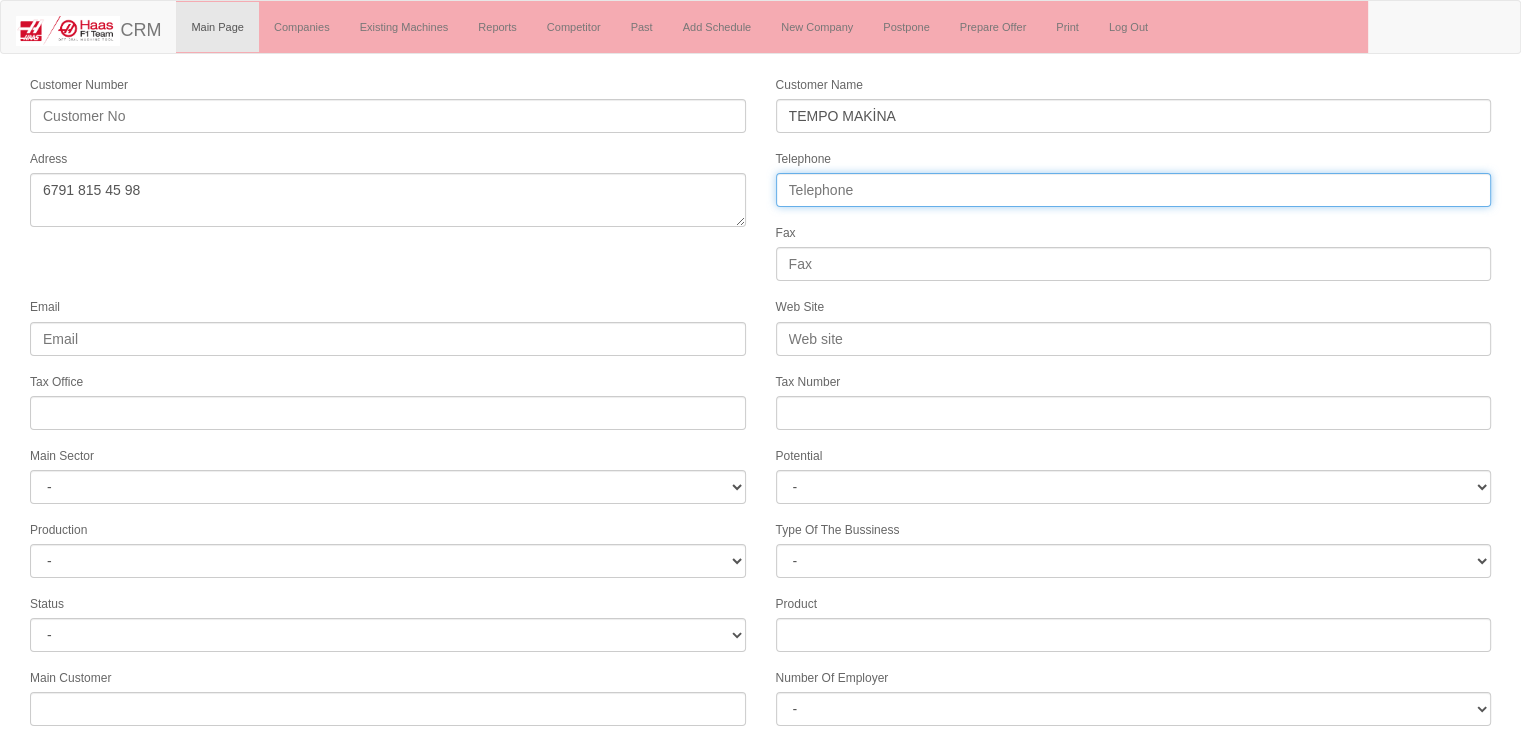 click on "Telephone" at bounding box center [1134, 190] 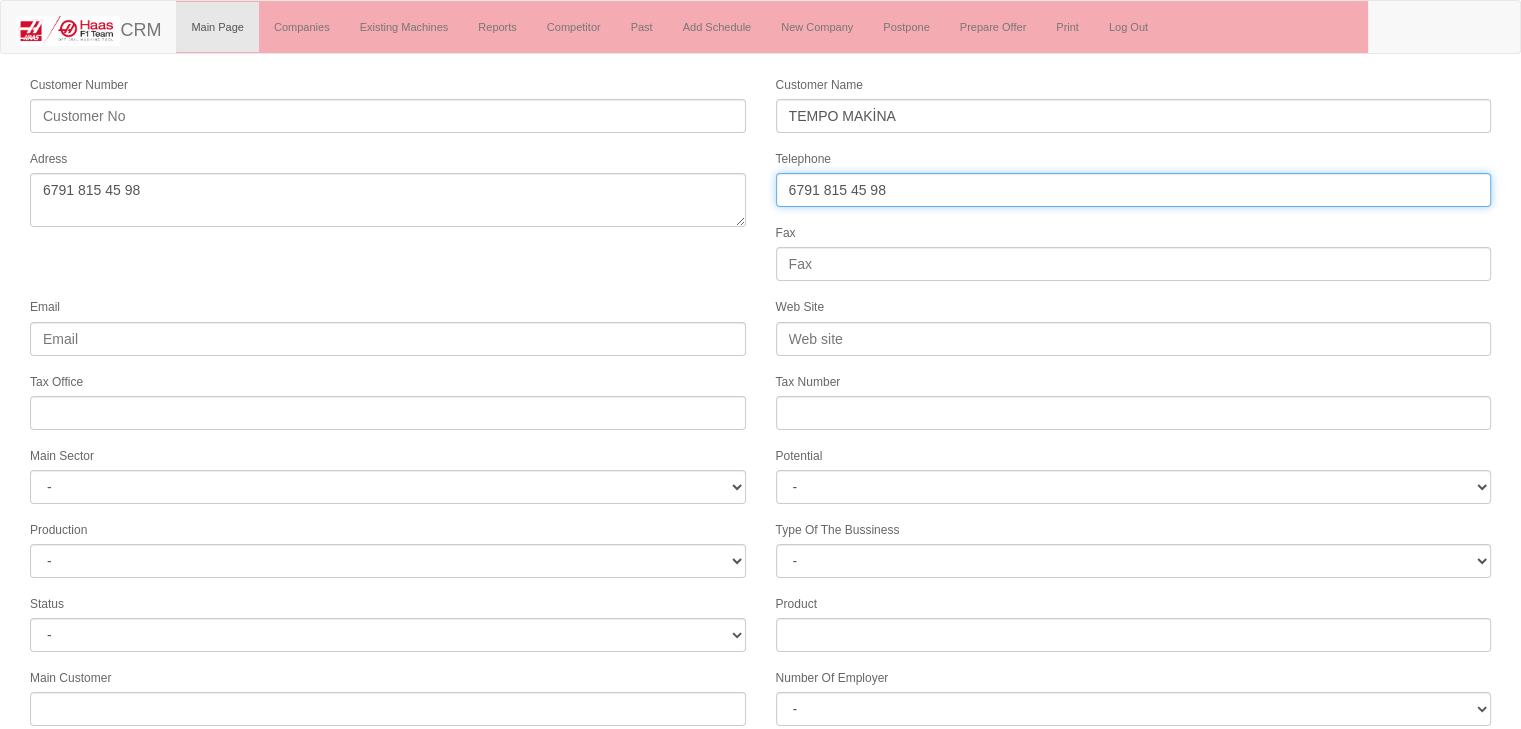 type on "6791 815 45 98" 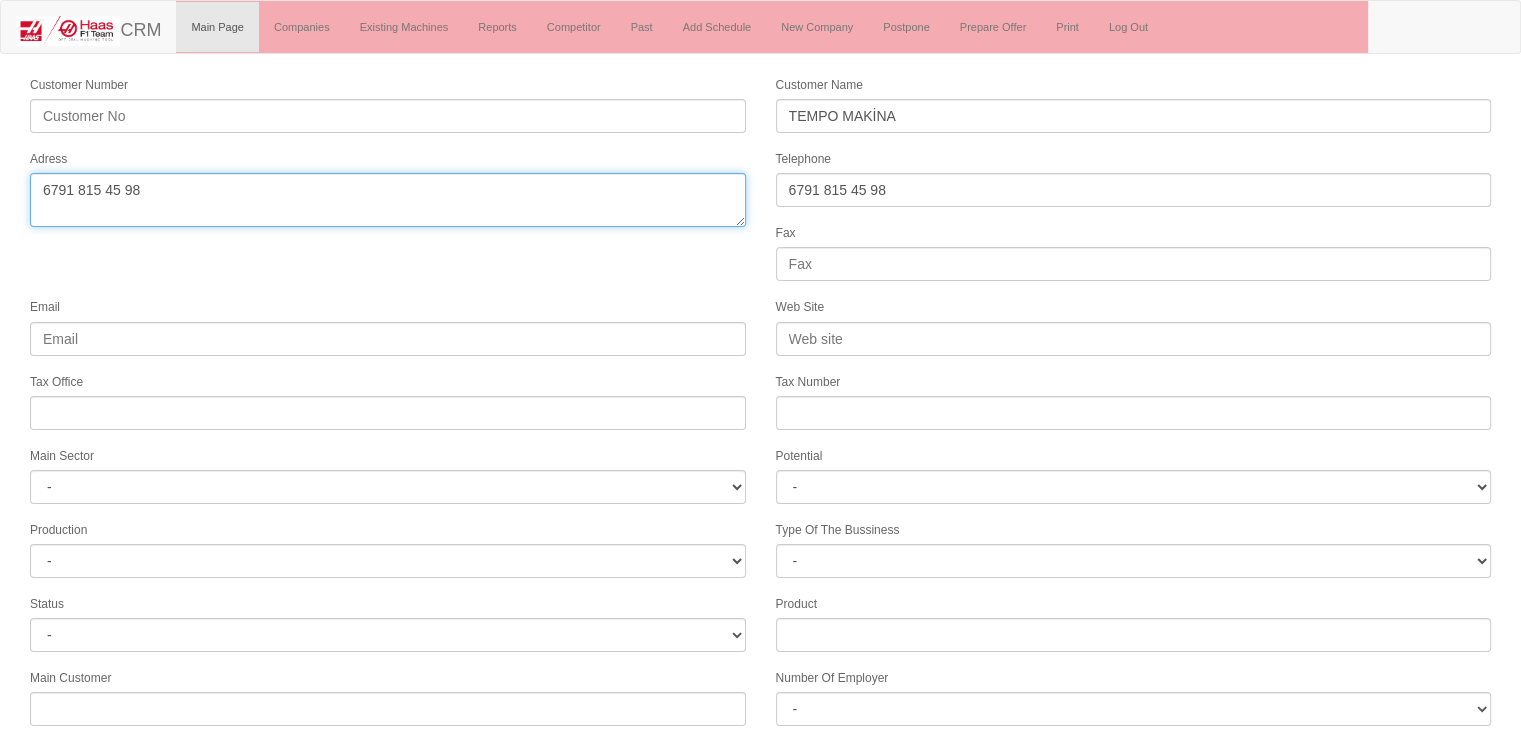 drag, startPoint x: 510, startPoint y: 183, endPoint x: 0, endPoint y: 197, distance: 510.1921 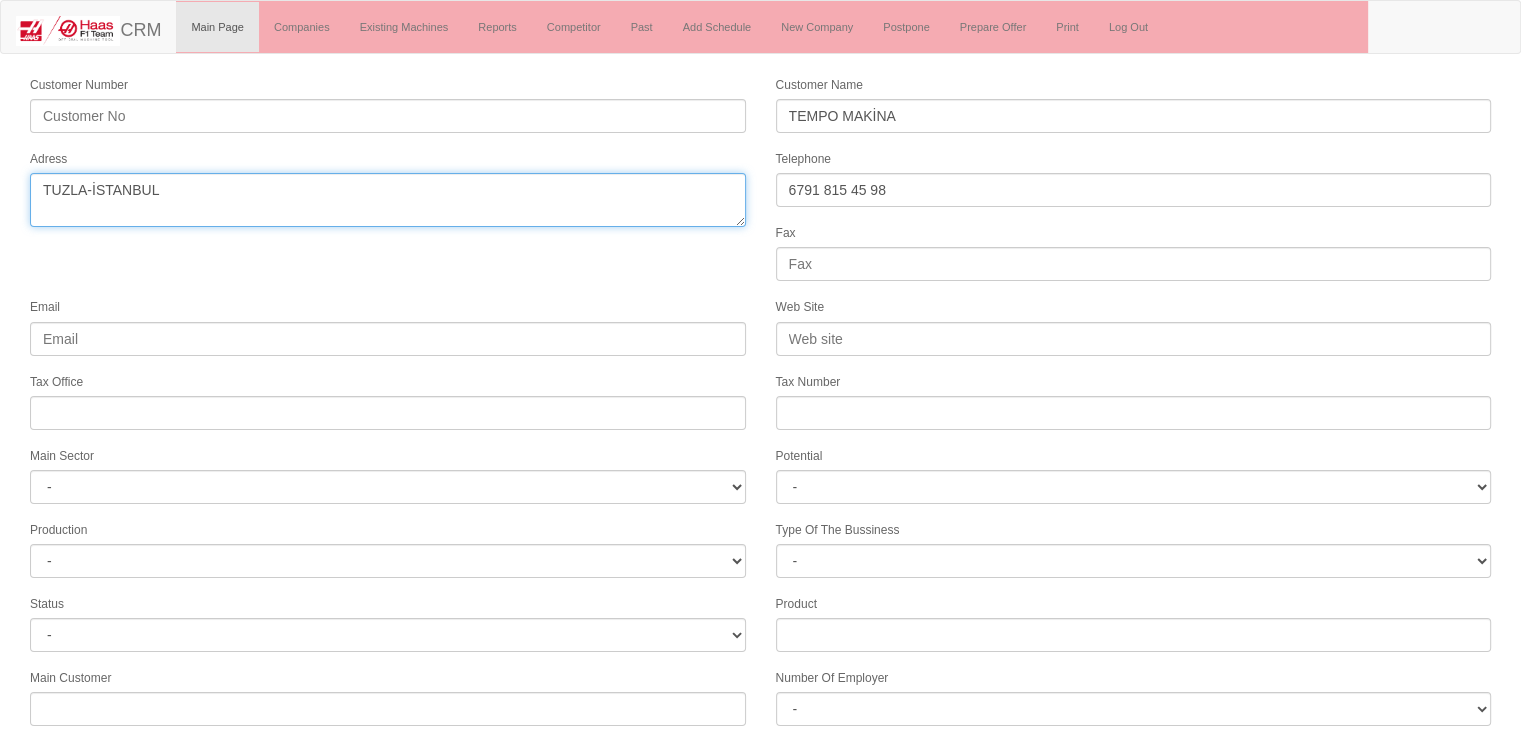 type on "TUZLA-İSTANBUL" 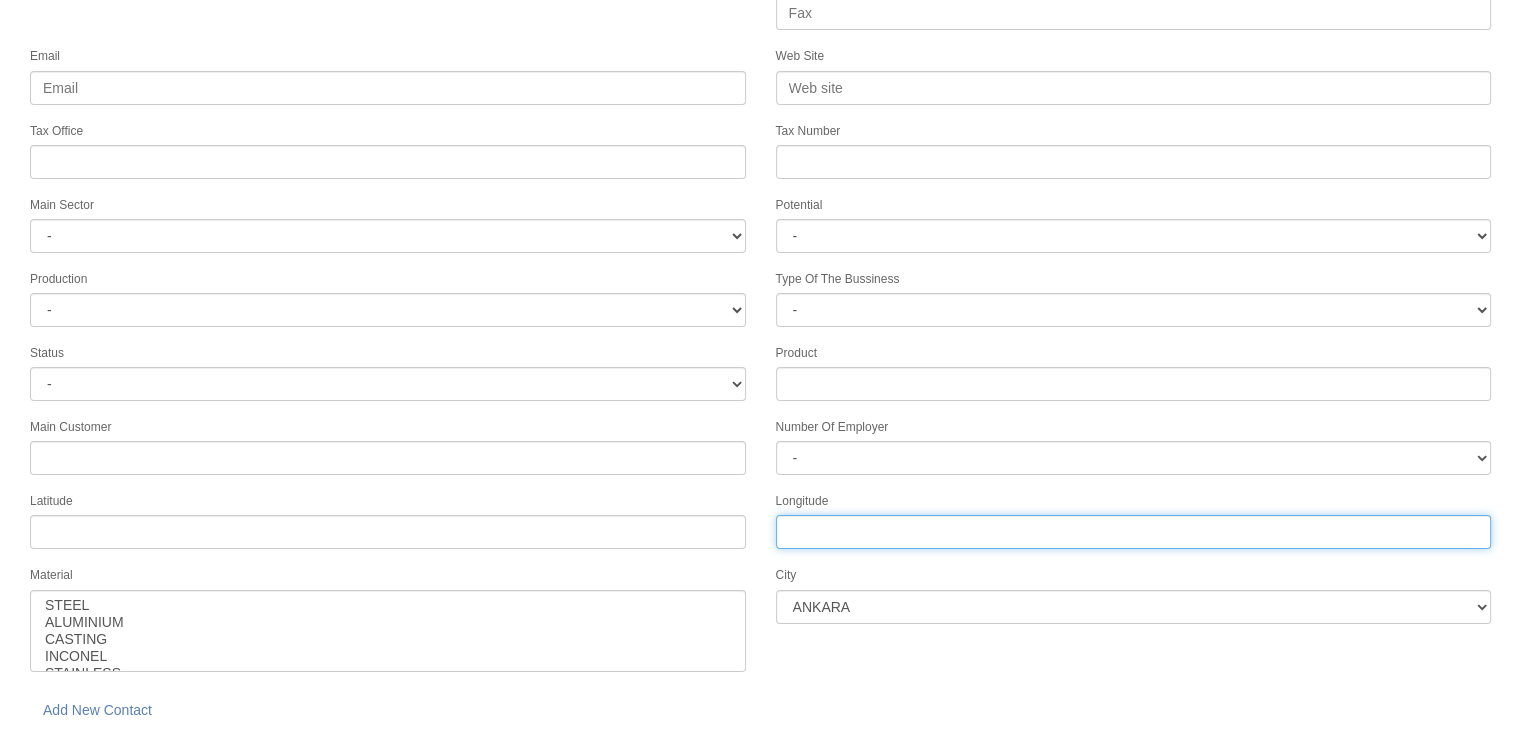 click on "Longitude" at bounding box center (1134, 532) 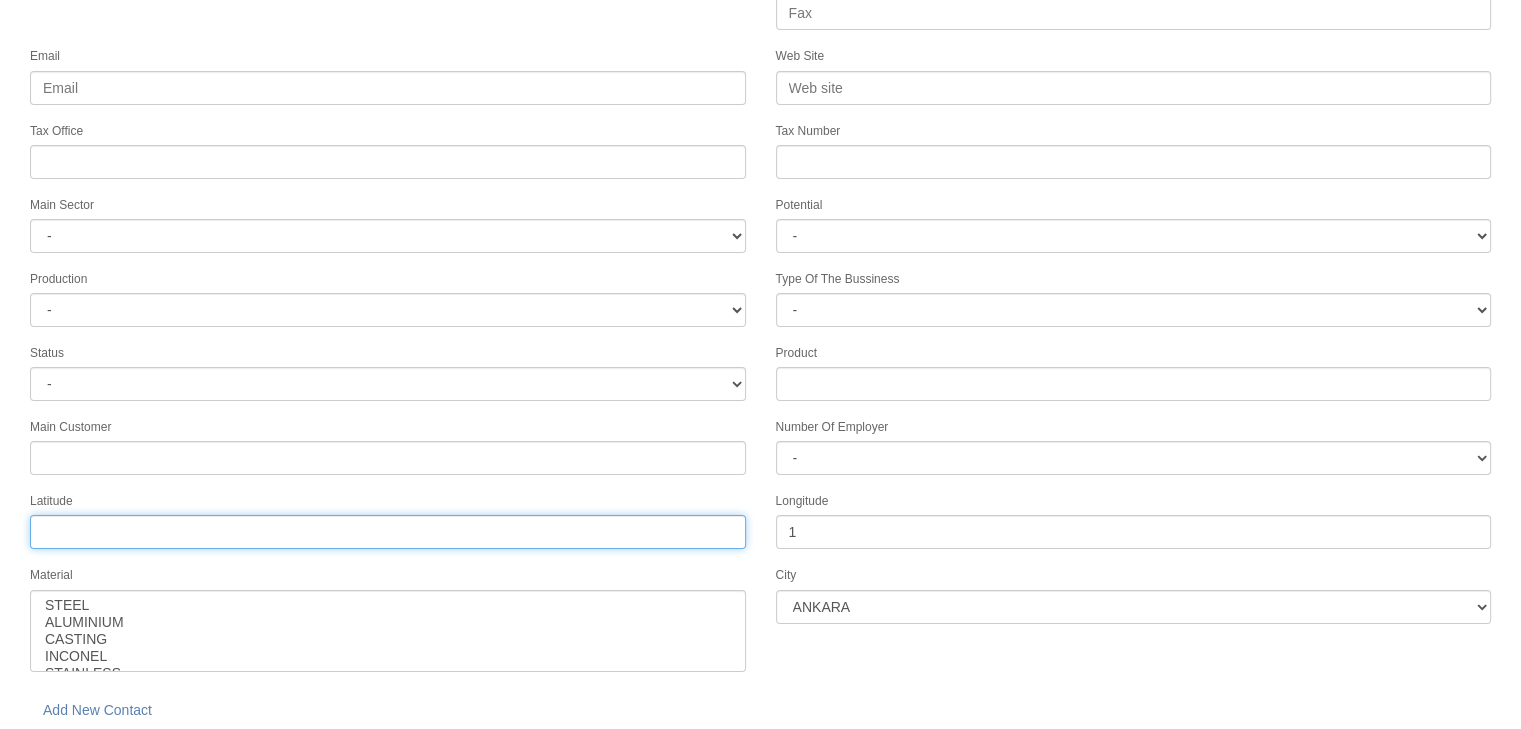click on "Tax Office" at bounding box center (388, 532) 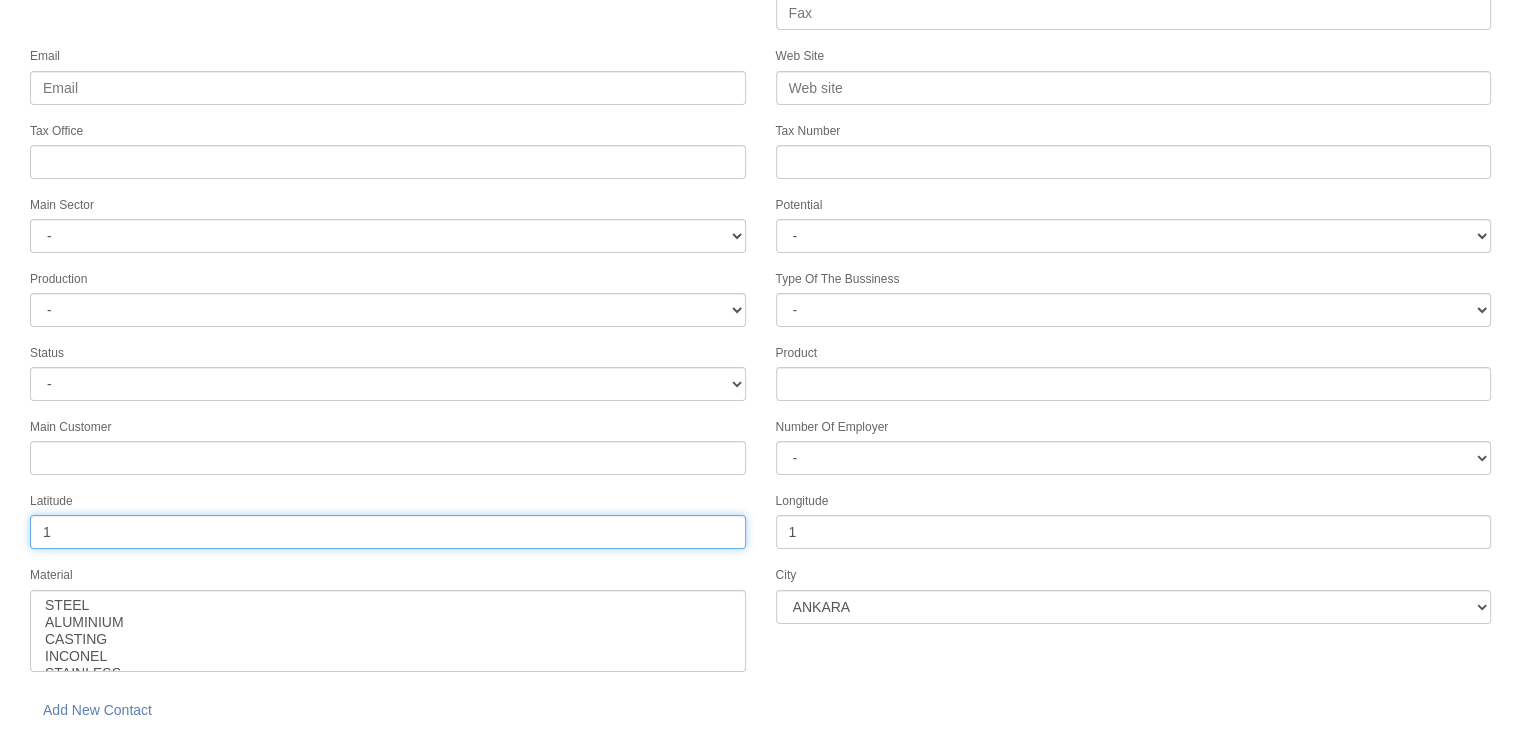 type on "1" 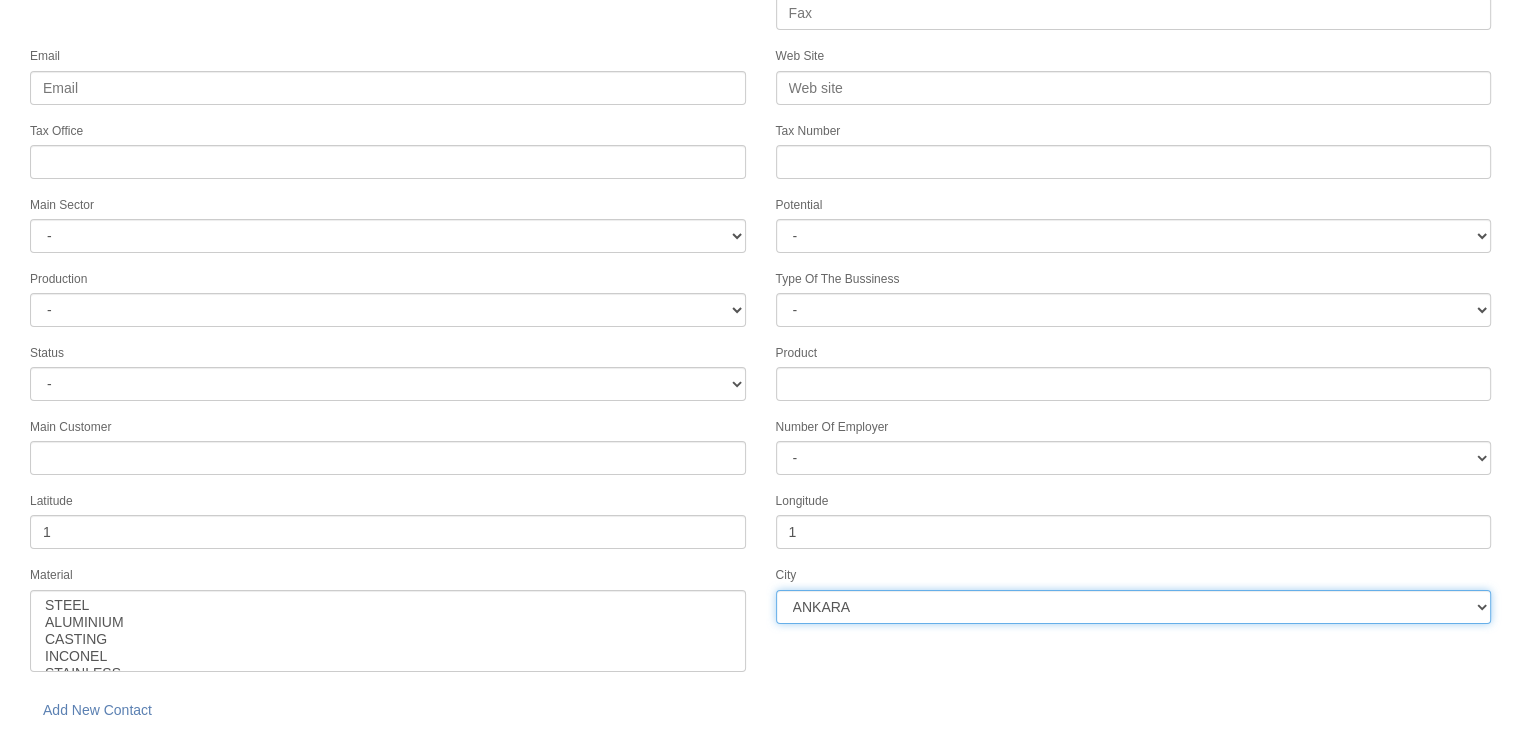 click on "LOREMI
DOLOR
SITA
CONSEC
ADIPIS
ELITSEDDOEIUS
TEMPORIN
UTLAB
ETDOLOR
MAGNAALIQ
ENIMADMIN
VENIA
QUISN
EXERC
ULLAMCO
LABORIS
NISIALI
EXEACOMMO
CONSEQ
DUISAU
IRUREINRE
VOLUPTAT
VELIT
ESSE
CILLUMFUGI
NULLAPA
EXCEP
SINTO
CUPIDAT
NONPR
SUNTCU
QUIOFFI
DESERUNTM
ANIMI
ESTLABO
PERSPIC
UNDEO
ISTENAT
ERRORV
ACCUSAN
DOLOREMQU
LAUDANT
TOTAMREM0
APERIAME07
IPSAQUAE4" at bounding box center [1134, 607] 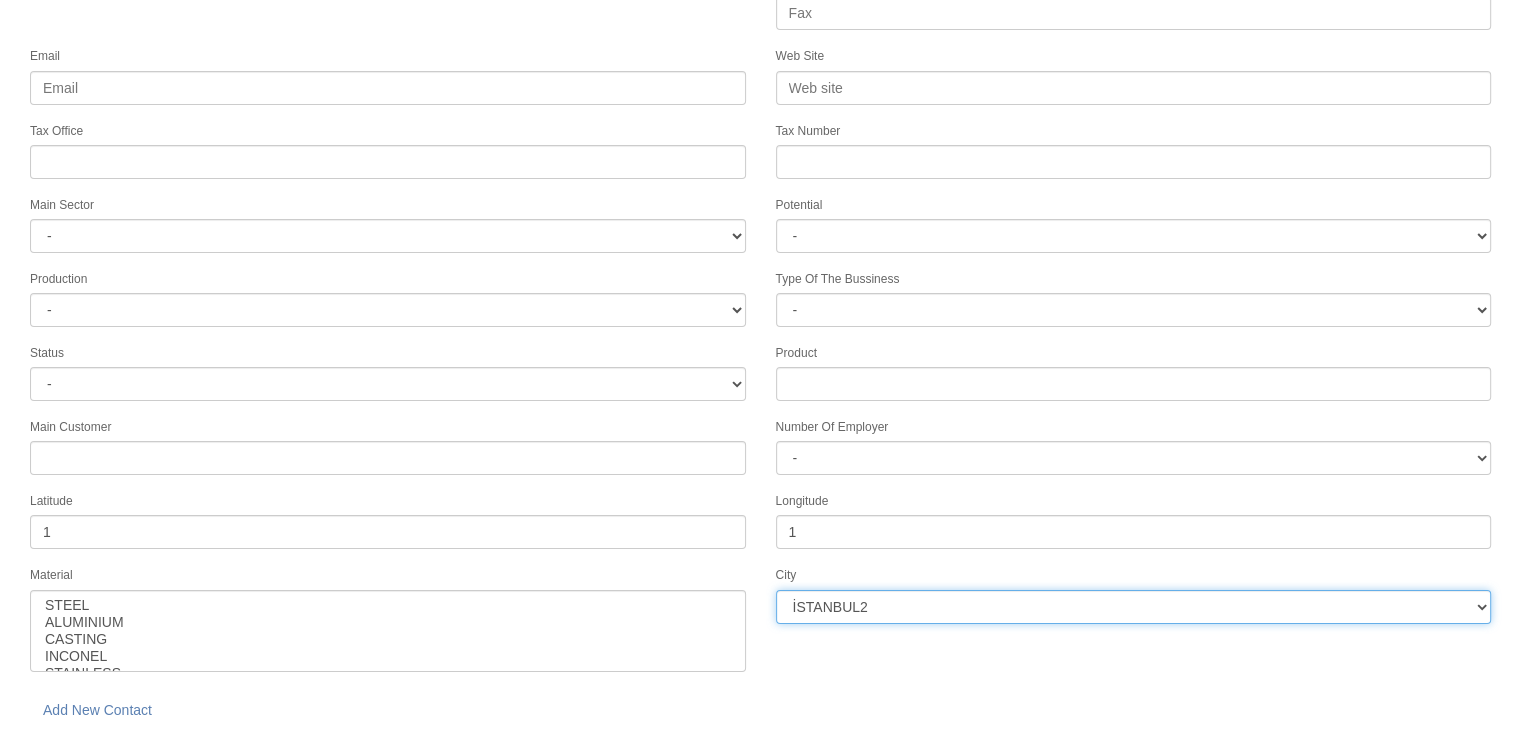 click on "LOREMI
DOLOR
SITA
CONSEC
ADIPIS
ELITSEDDOEIUS
TEMPORIN
UTLAB
ETDOLOR
MAGNAALIQ
ENIMADMIN
VENIA
QUISN
EXERC
ULLAMCO
LABORIS
NISIALI
EXEACOMMO
CONSEQ
DUISAU
IRUREINRE
VOLUPTAT
VELIT
ESSE
CILLUMFUGI
NULLAPA
EXCEP
SINTO
CUPIDAT
NONPR
SUNTCU
QUIOFFI
DESERUNTM
ANIMI
ESTLABO
PERSPIC
UNDEO
ISTENAT
ERRORV
ACCUSAN
DOLOREMQU
LAUDANT
TOTAMREM0
APERIAME07
IPSAQUAE4" at bounding box center (1134, 607) 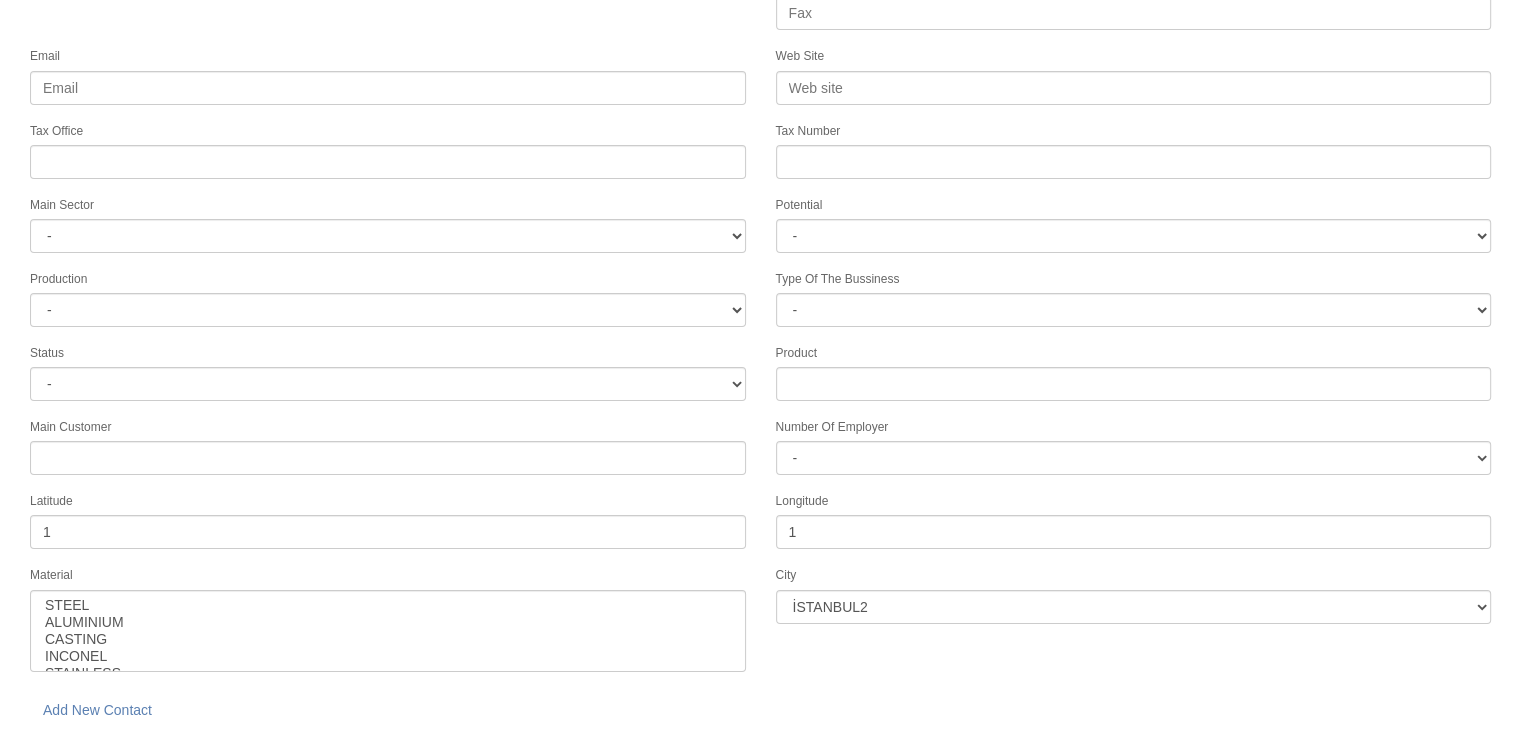 click on "save" at bounding box center (228, 759) 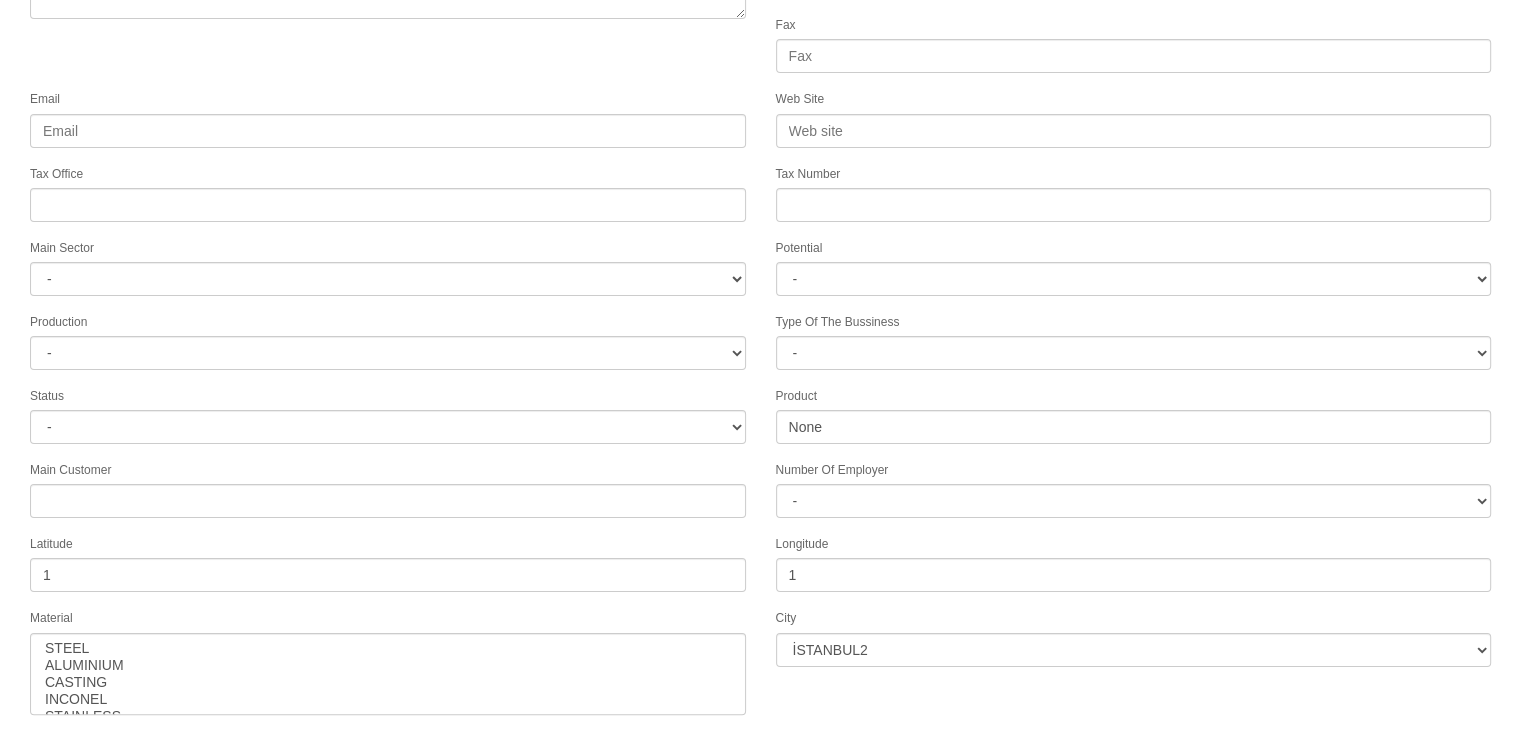 scroll, scrollTop: 322, scrollLeft: 0, axis: vertical 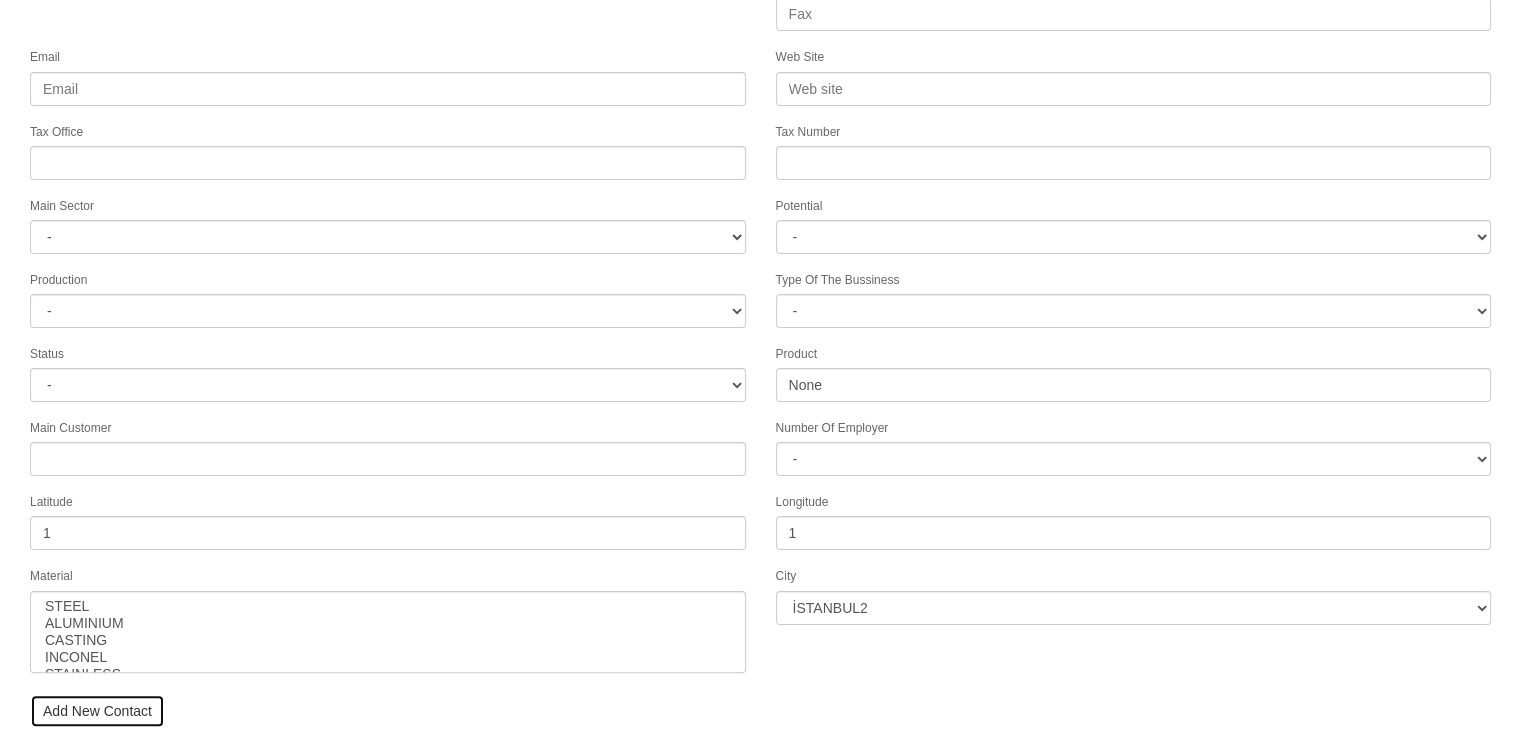 click on "Add New Contact" at bounding box center (97, 711) 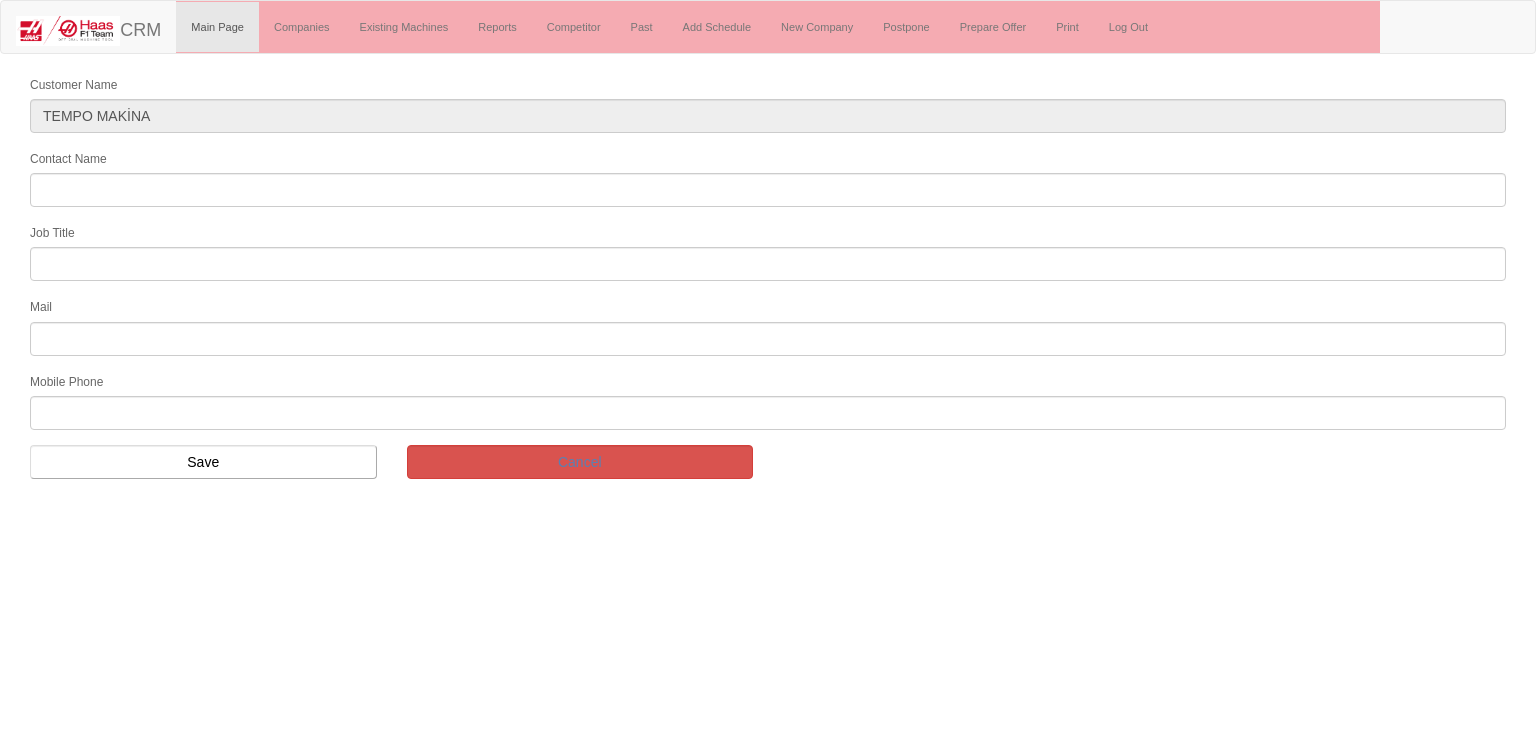 scroll, scrollTop: 0, scrollLeft: 0, axis: both 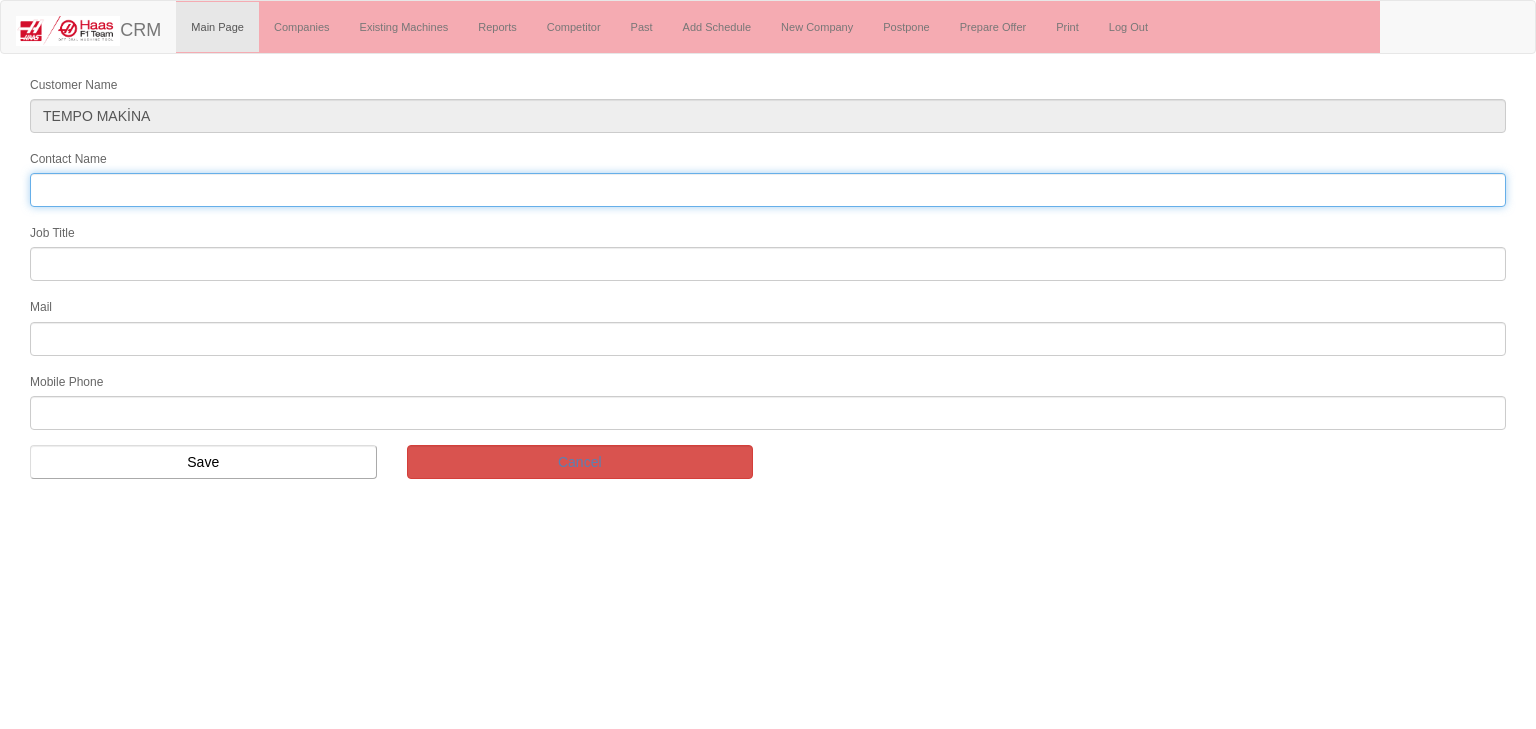 drag, startPoint x: 164, startPoint y: 194, endPoint x: 199, endPoint y: 184, distance: 36.40055 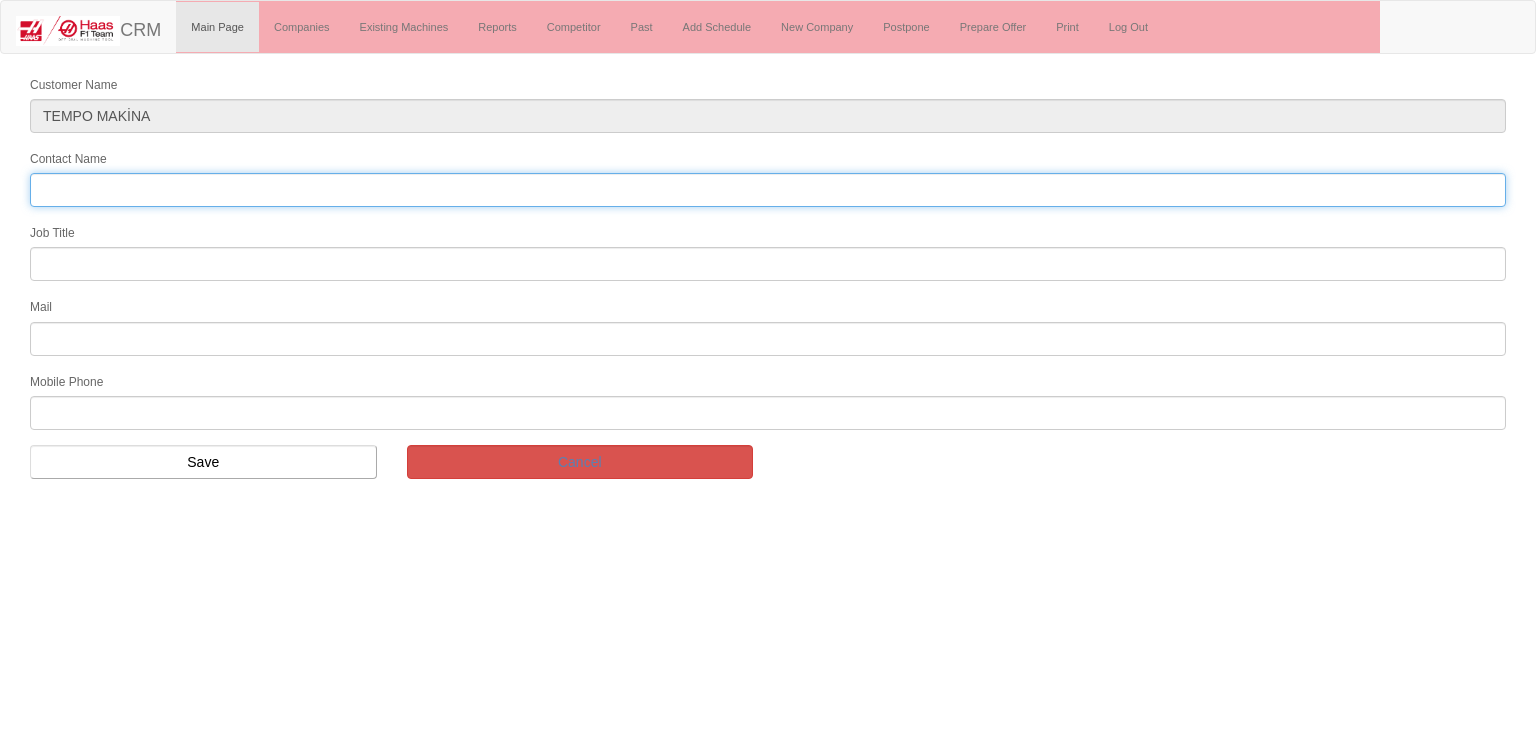 click on "Contact Name" at bounding box center (768, 190) 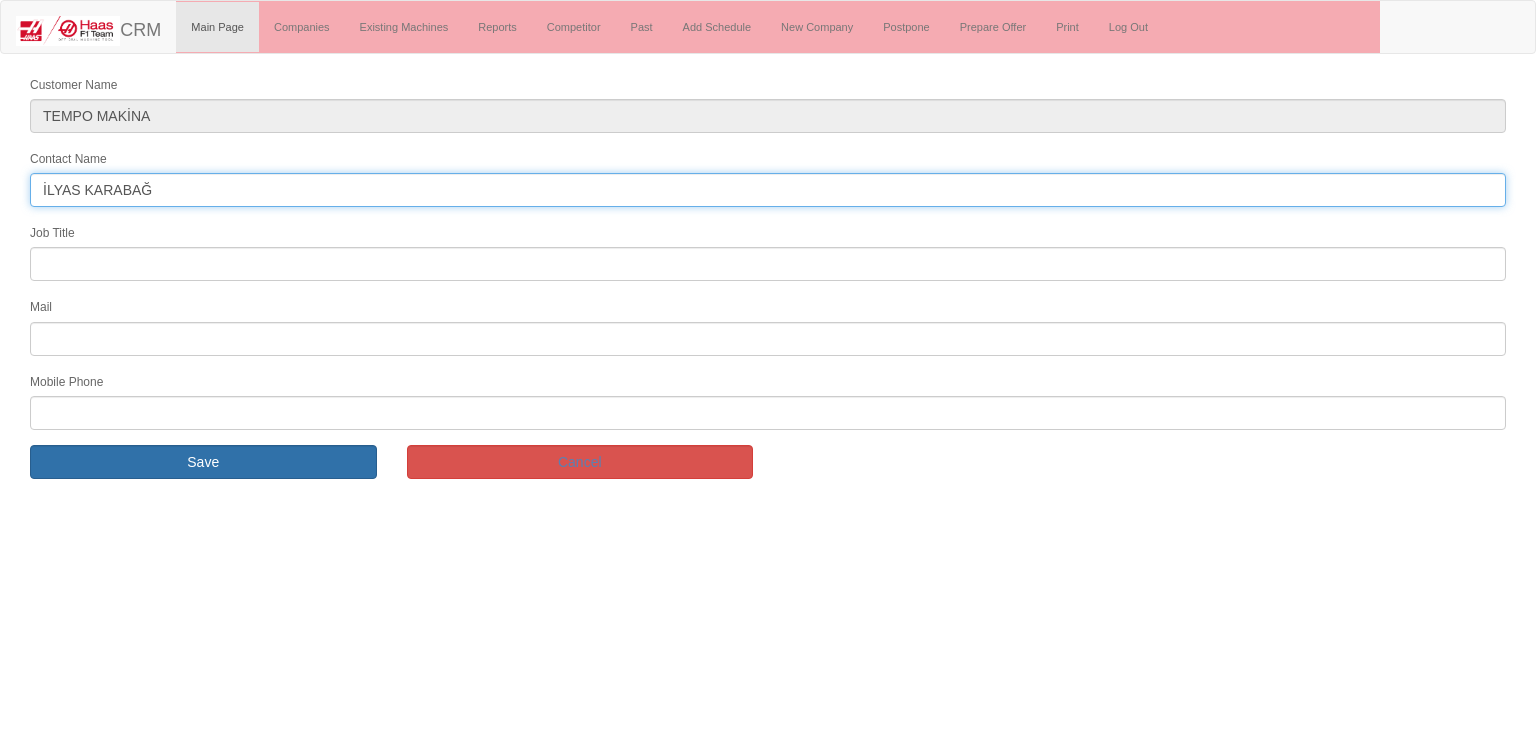 type on "İLYAS KARABAĞ" 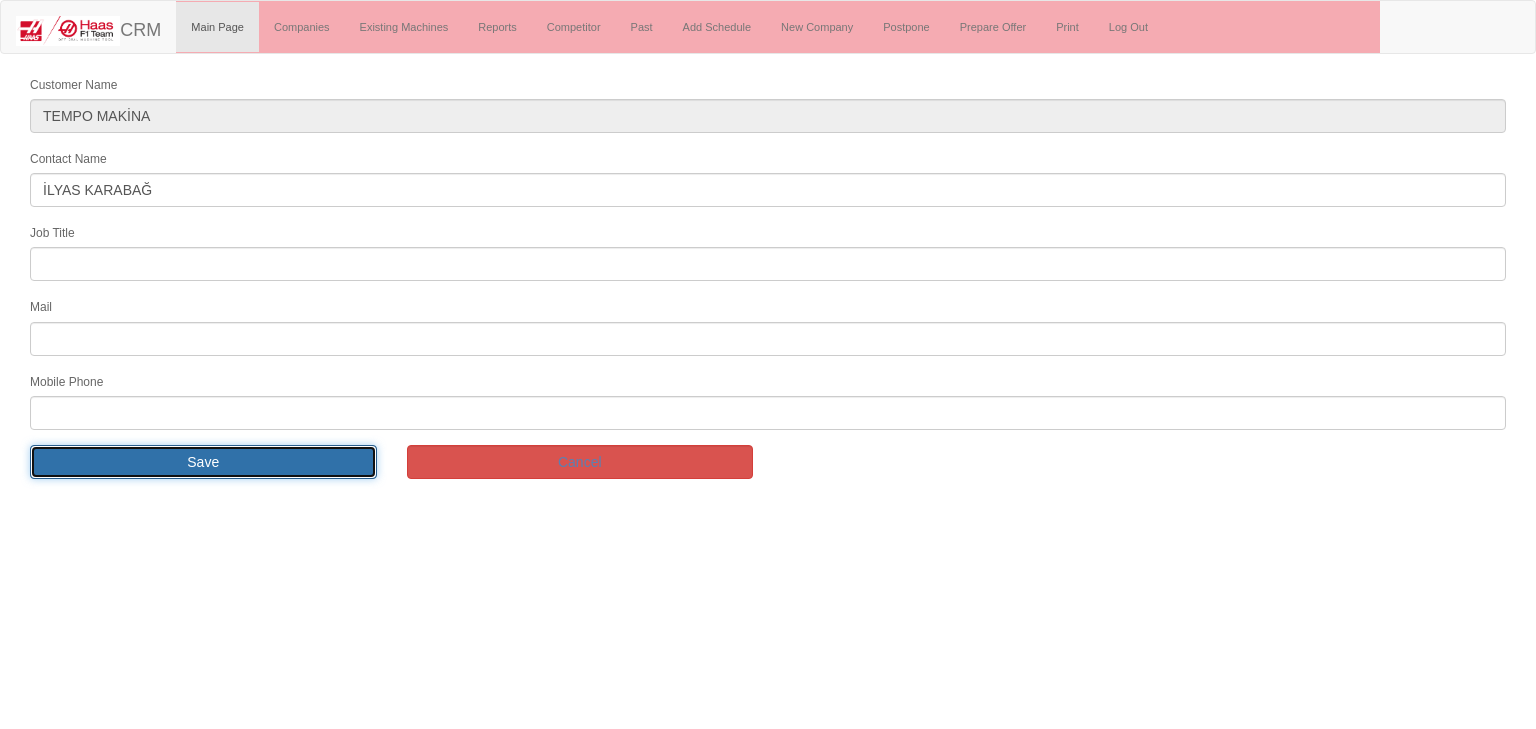 click on "Save" at bounding box center [203, 462] 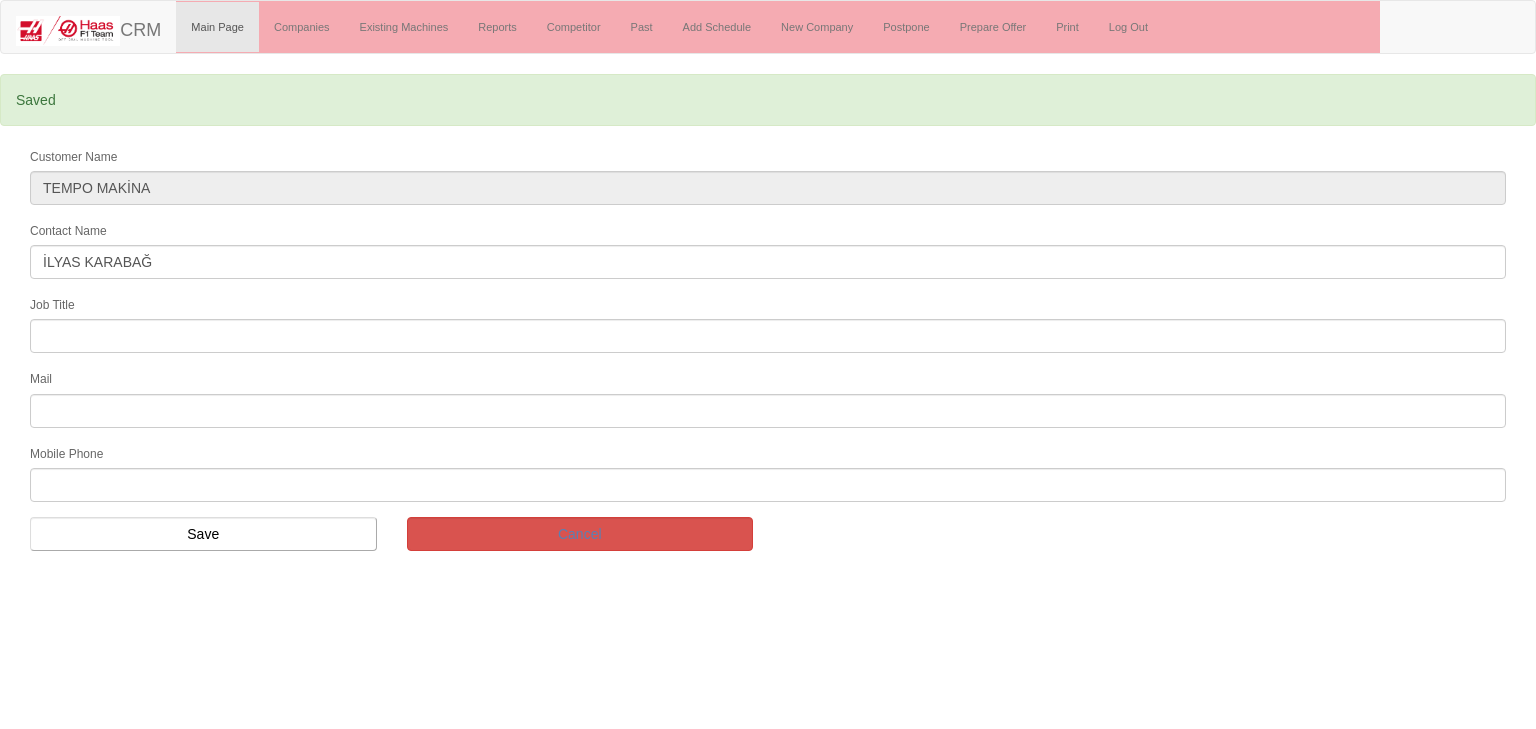 scroll, scrollTop: 0, scrollLeft: 0, axis: both 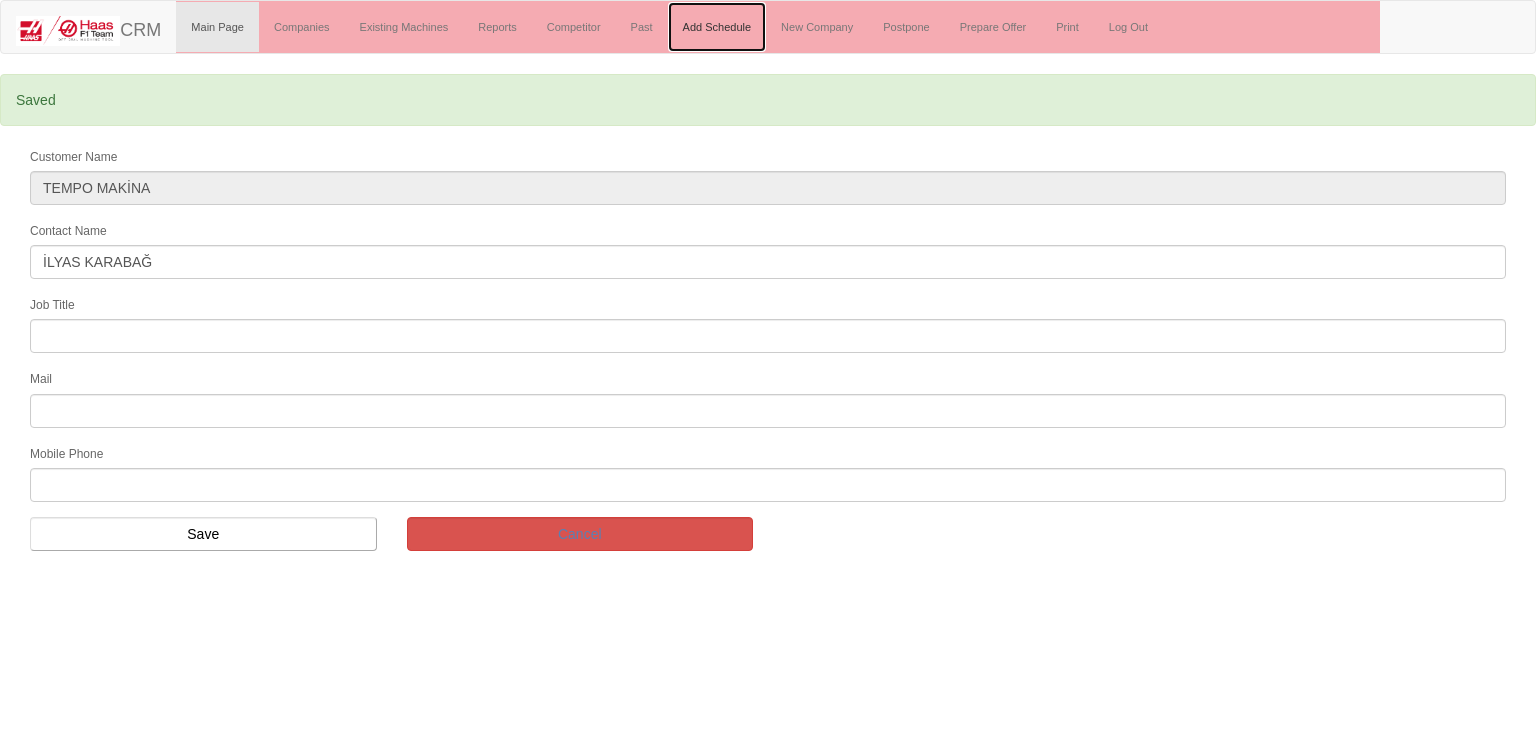 click on "Add Schedule" at bounding box center [717, 27] 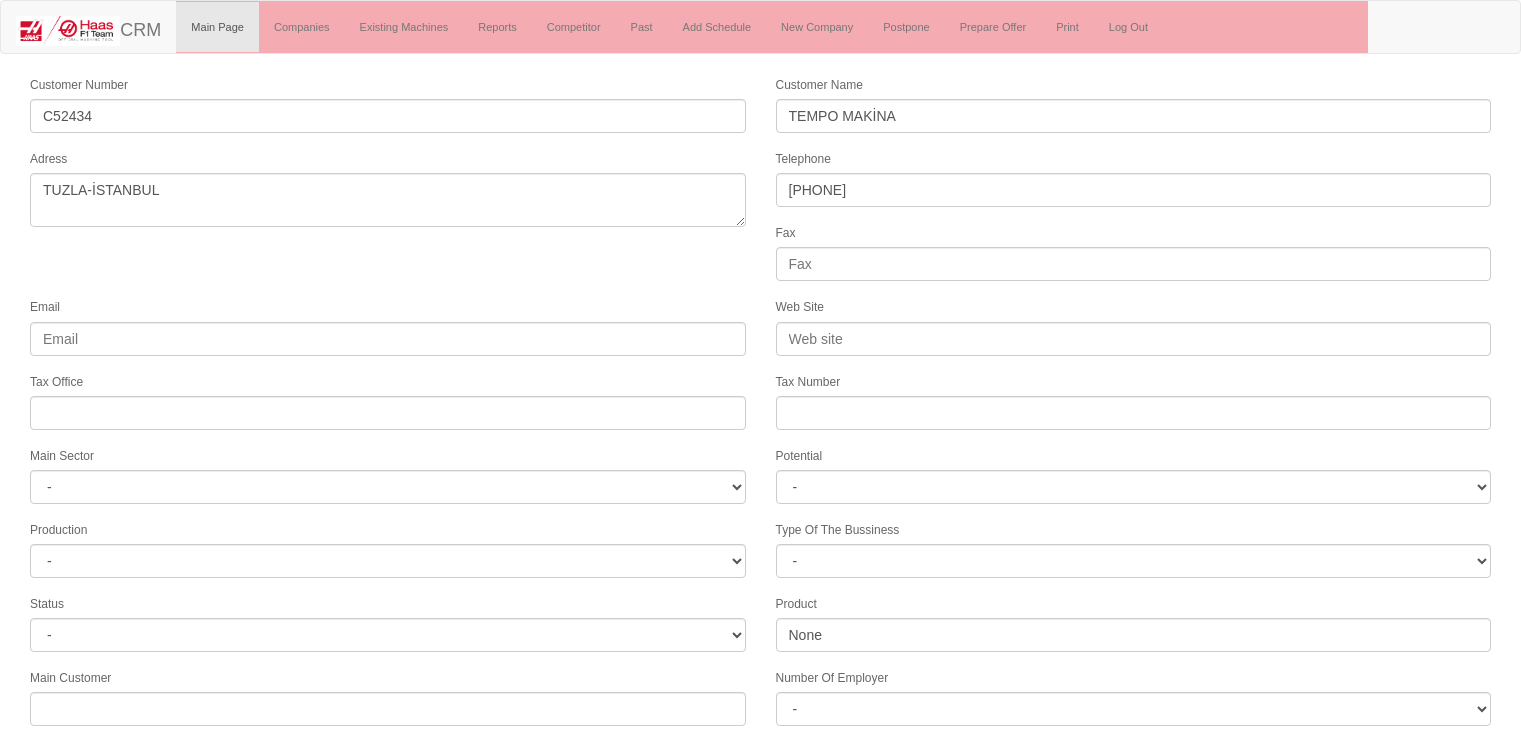 scroll, scrollTop: 0, scrollLeft: 0, axis: both 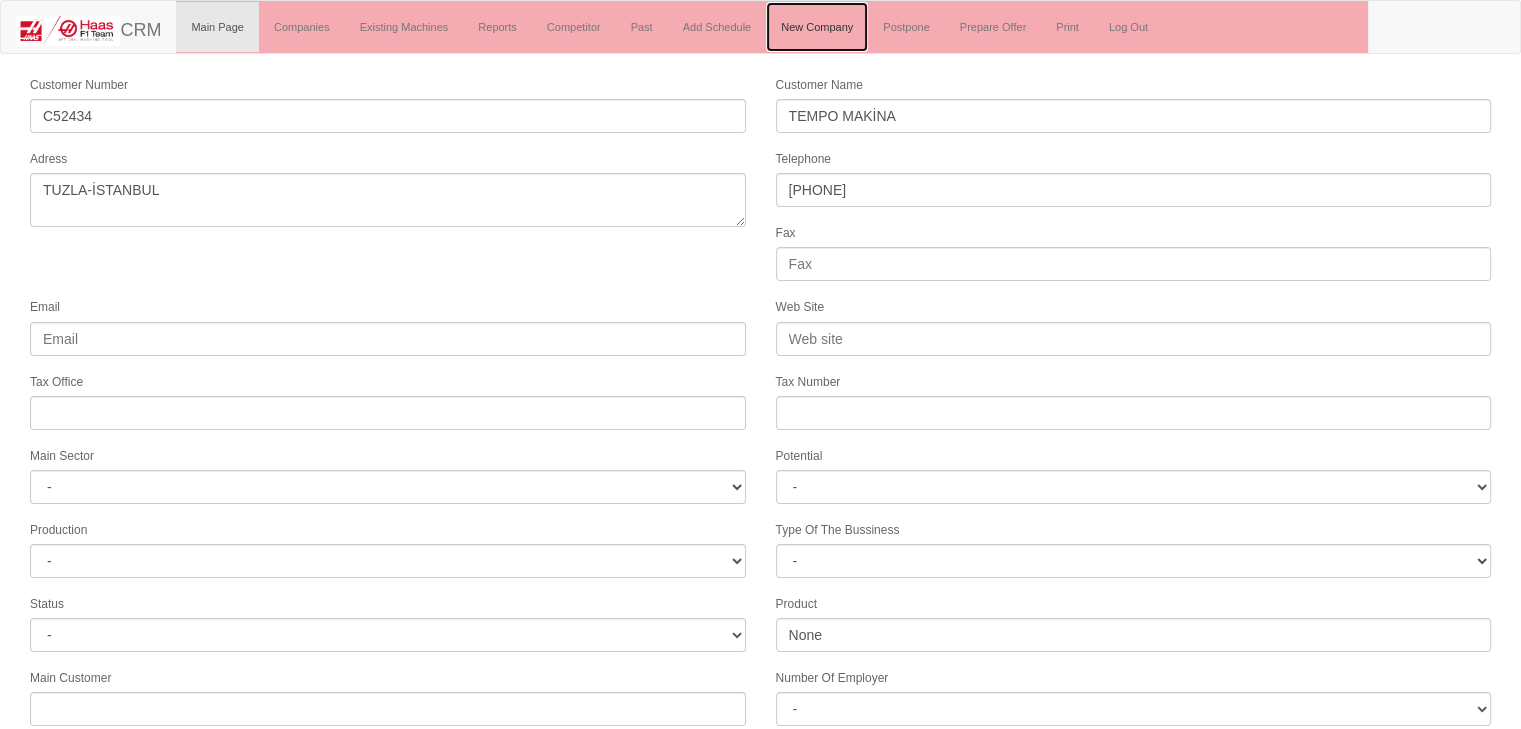 click on "New Company" at bounding box center (817, 27) 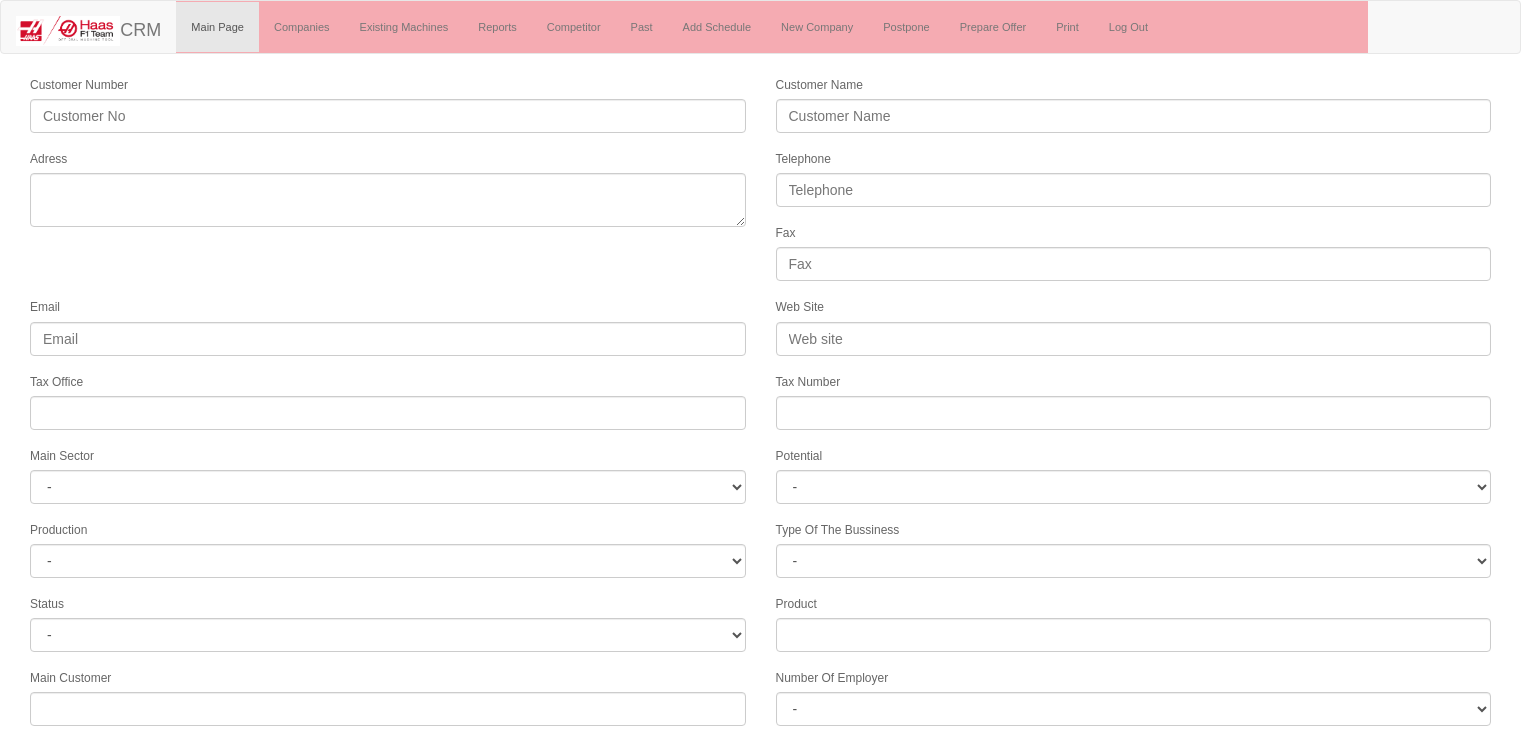 scroll, scrollTop: 0, scrollLeft: 0, axis: both 